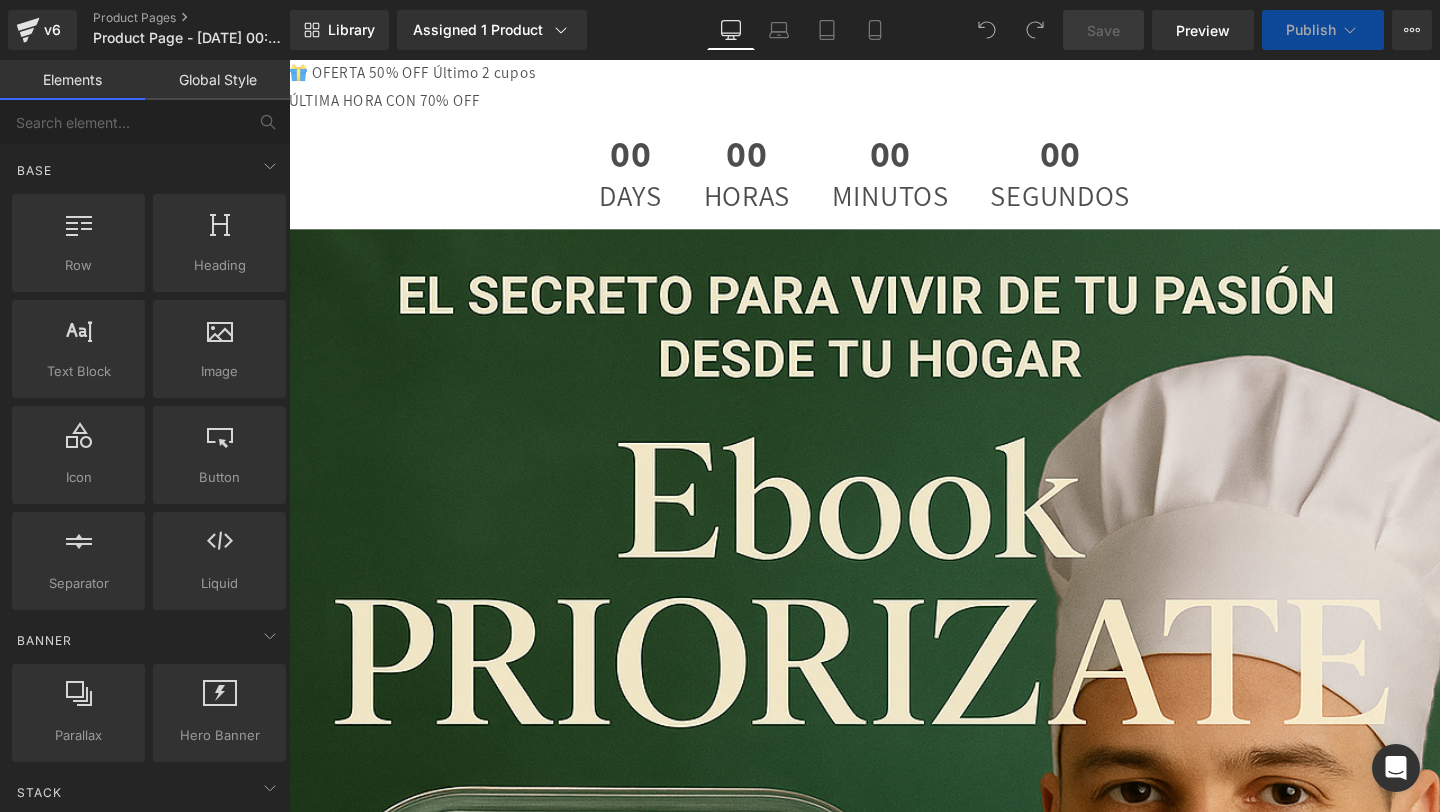 scroll, scrollTop: 0, scrollLeft: 0, axis: both 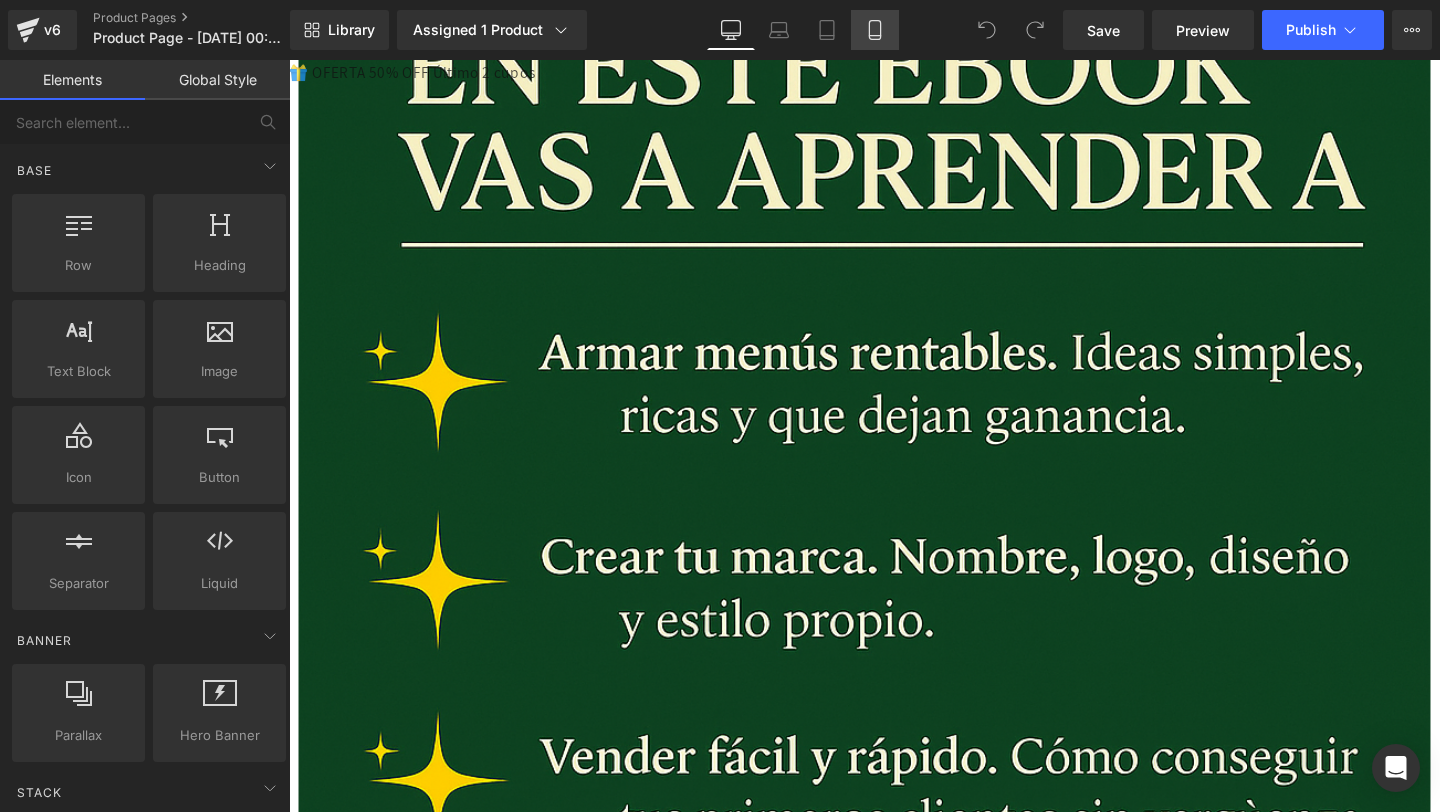 click 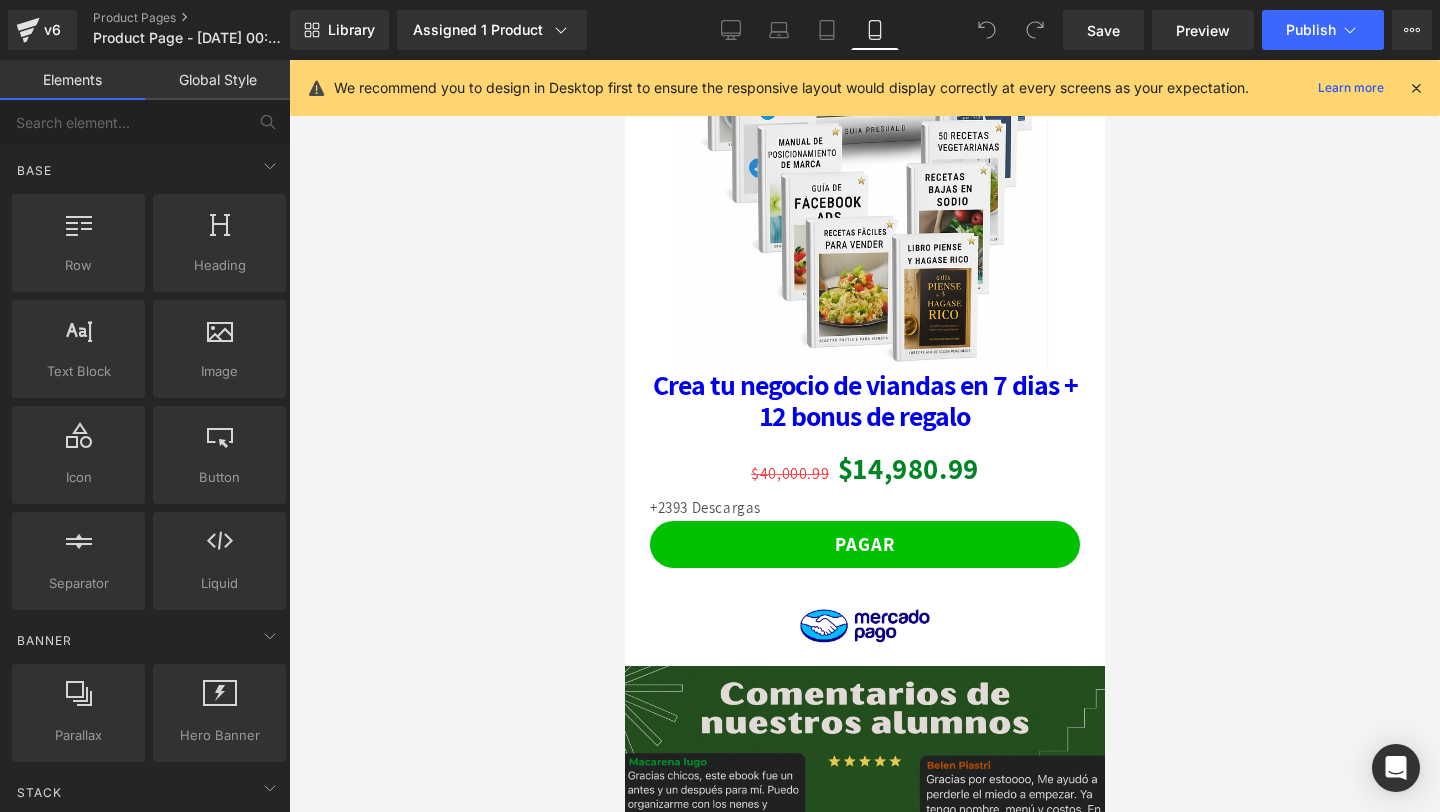 scroll, scrollTop: 3647, scrollLeft: 0, axis: vertical 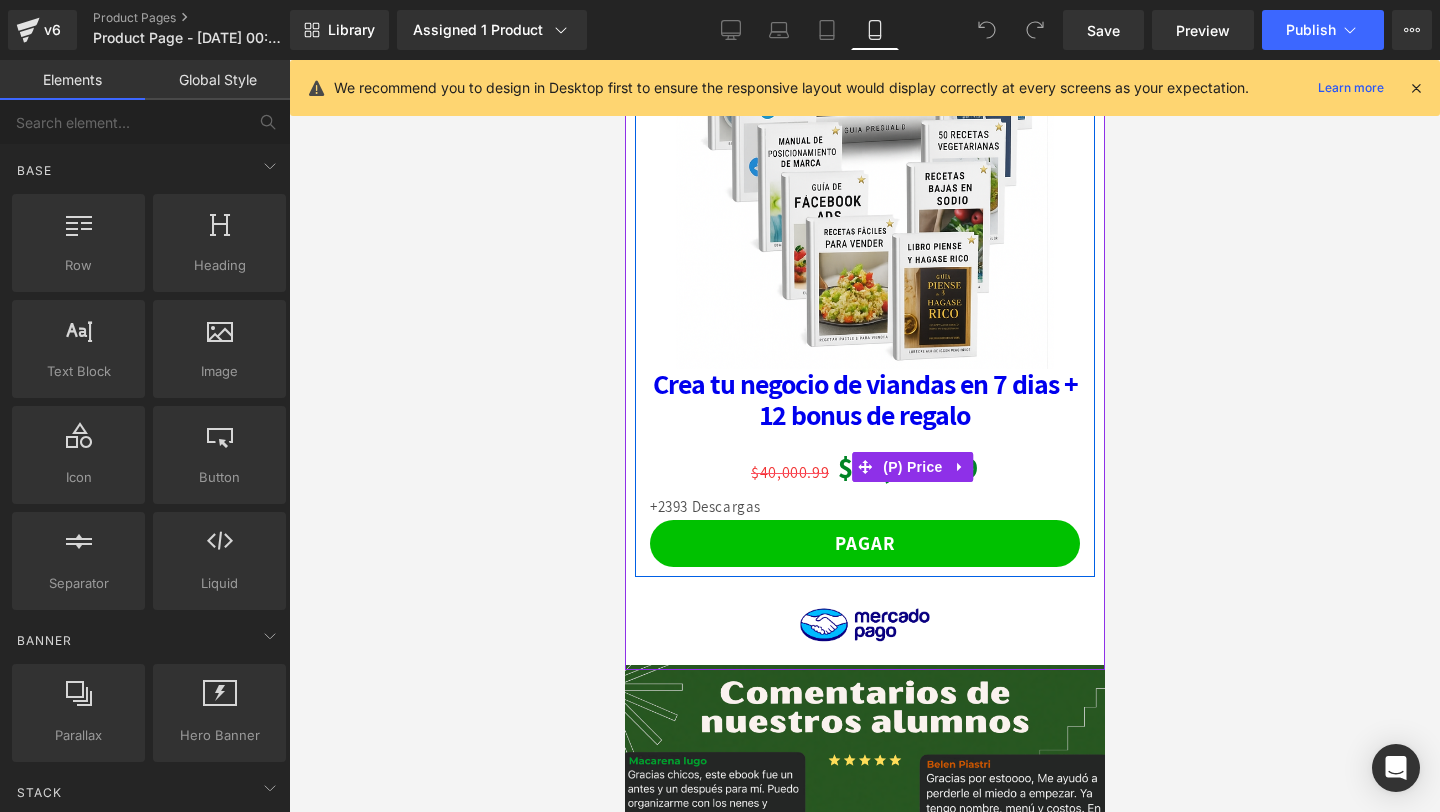 click on "$40,000.99" at bounding box center (789, 472) 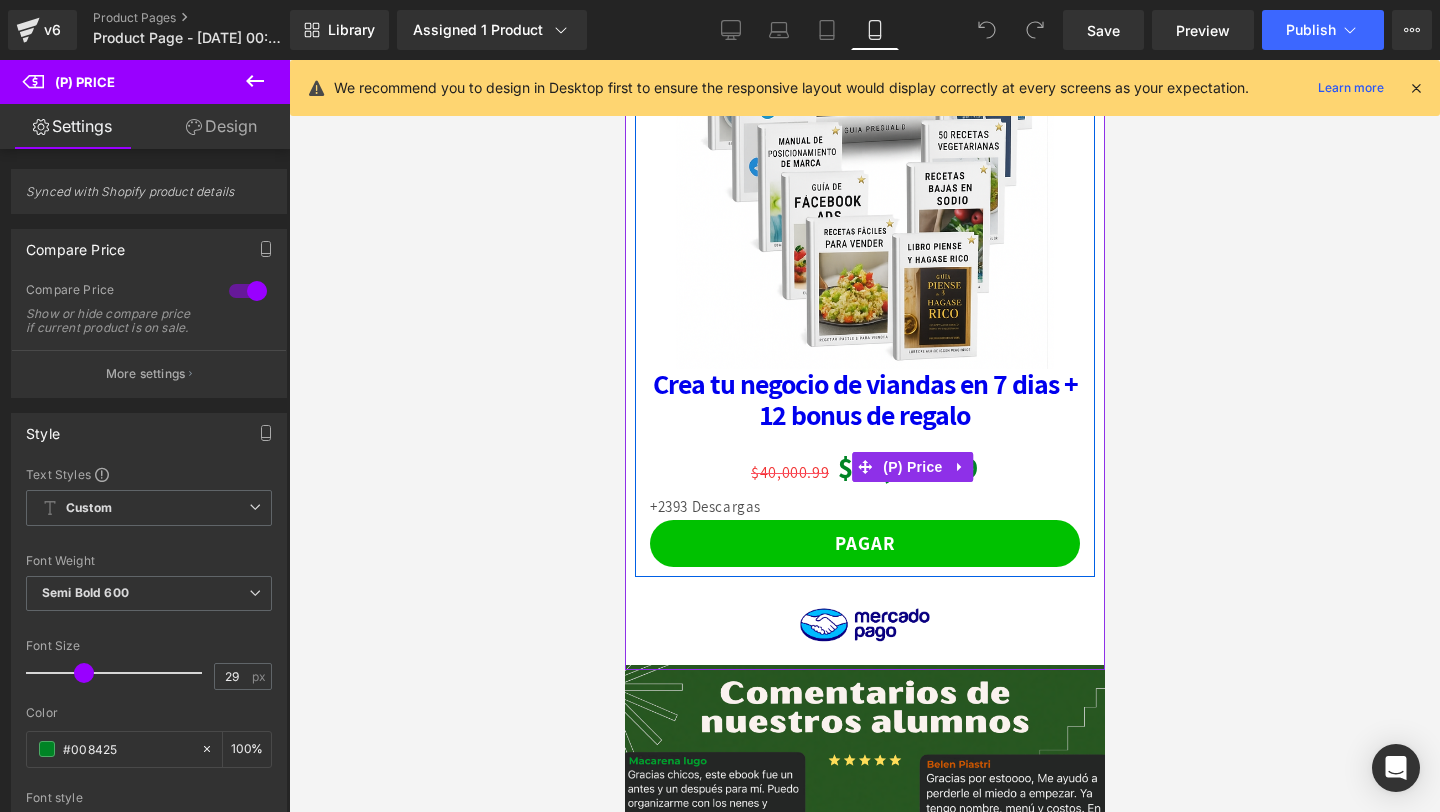 click on "$40,000.99" at bounding box center (789, 472) 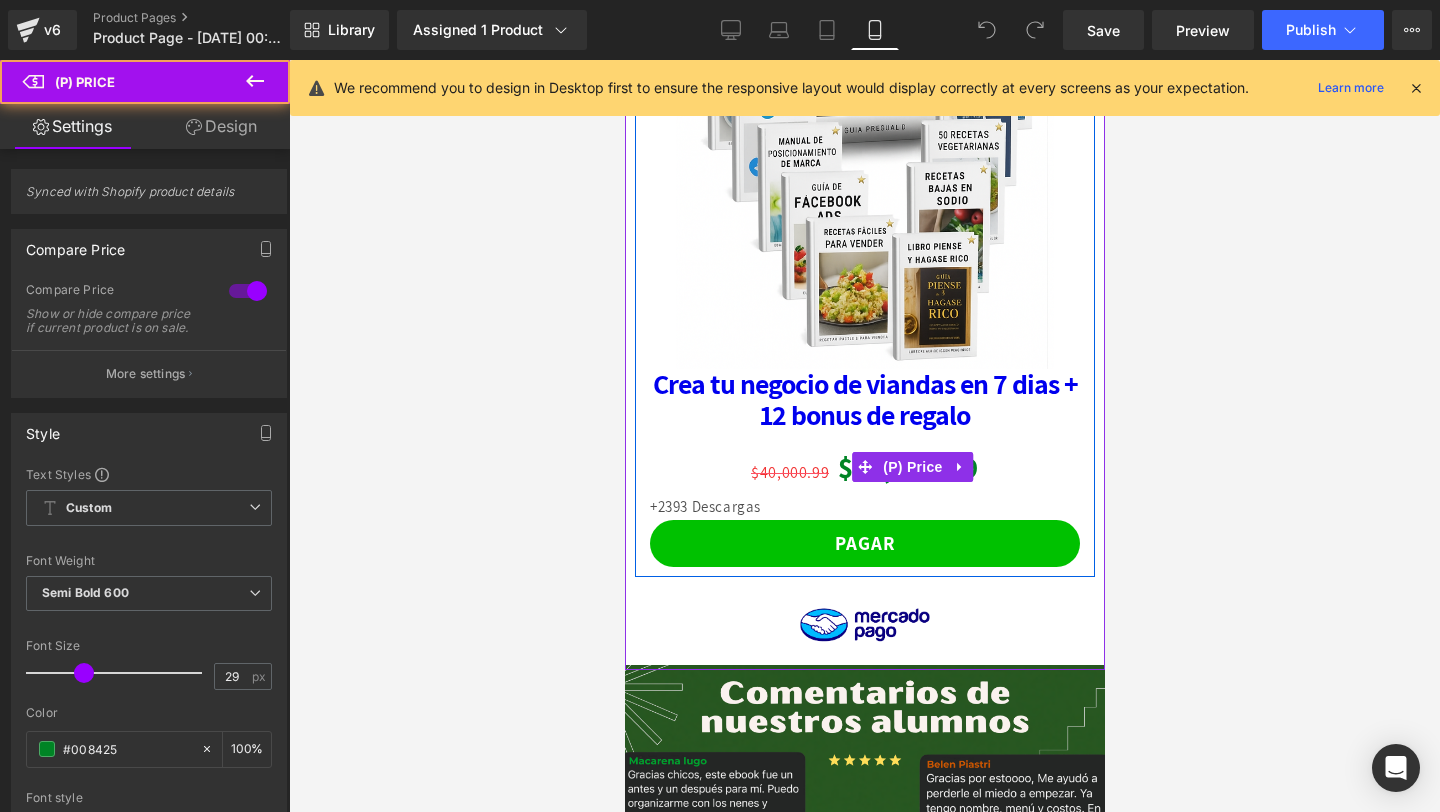 click on "$40,000.99" at bounding box center [789, 472] 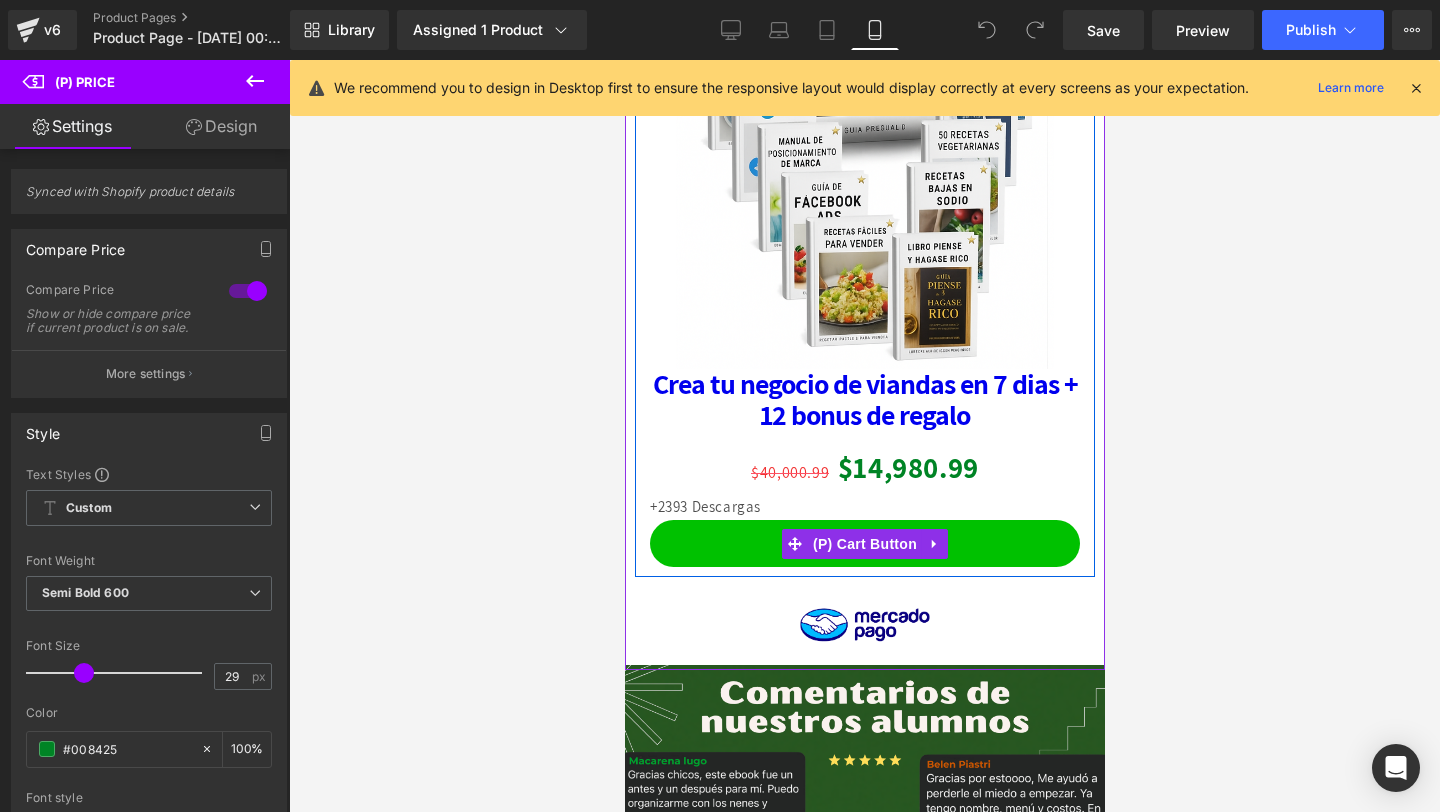 click on "PAGAR" at bounding box center [864, 543] 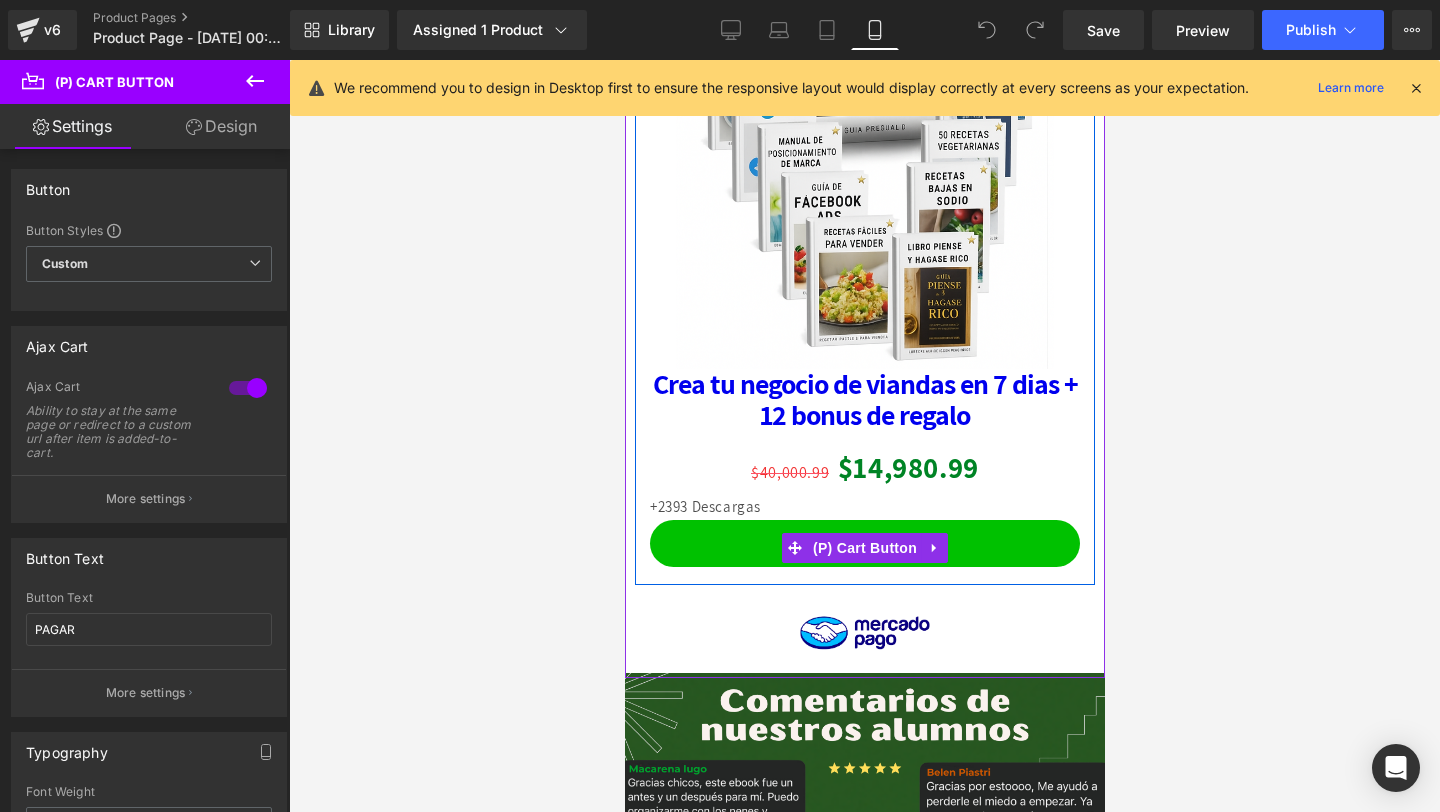 click at bounding box center [864, 543] 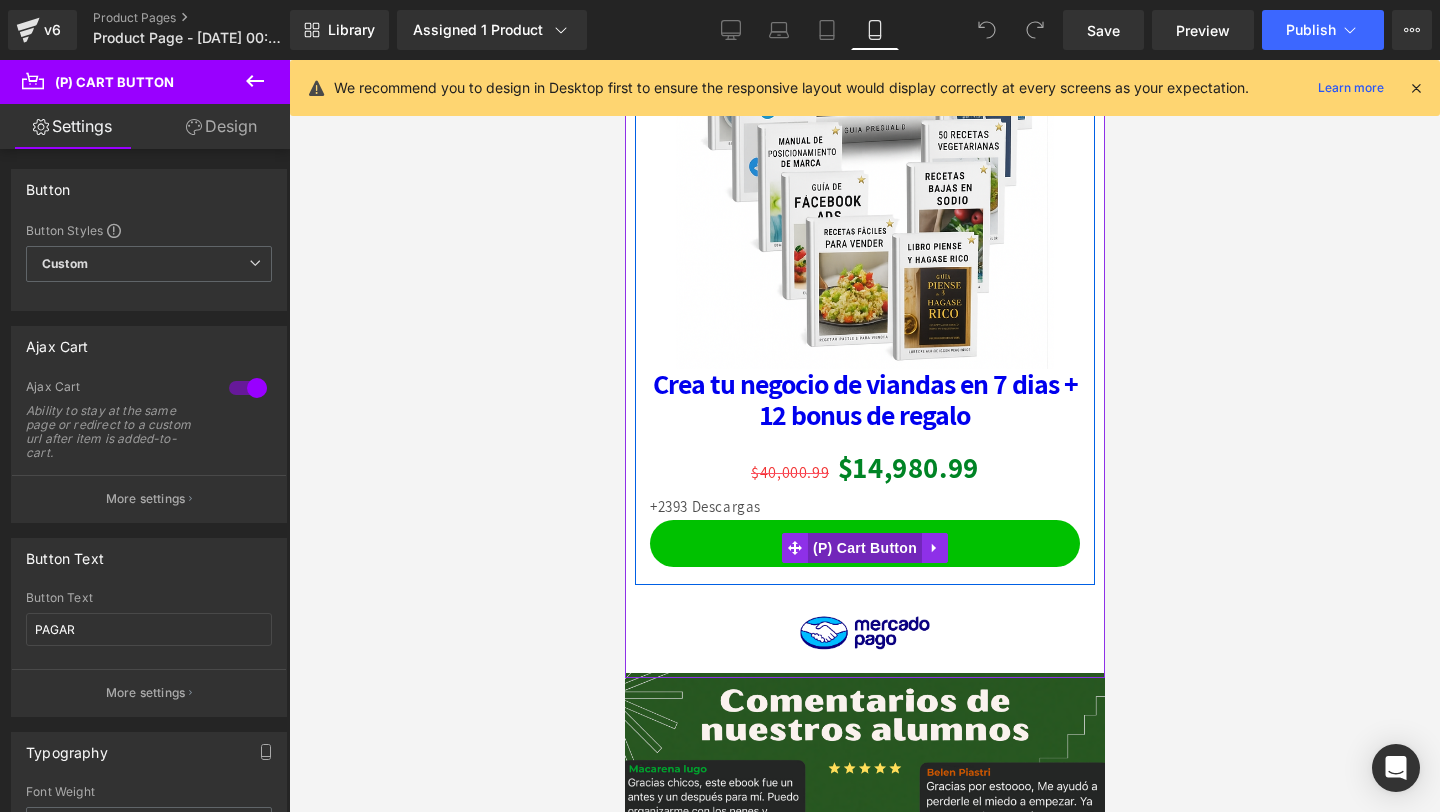 click on "(P) Cart Button" at bounding box center (864, 548) 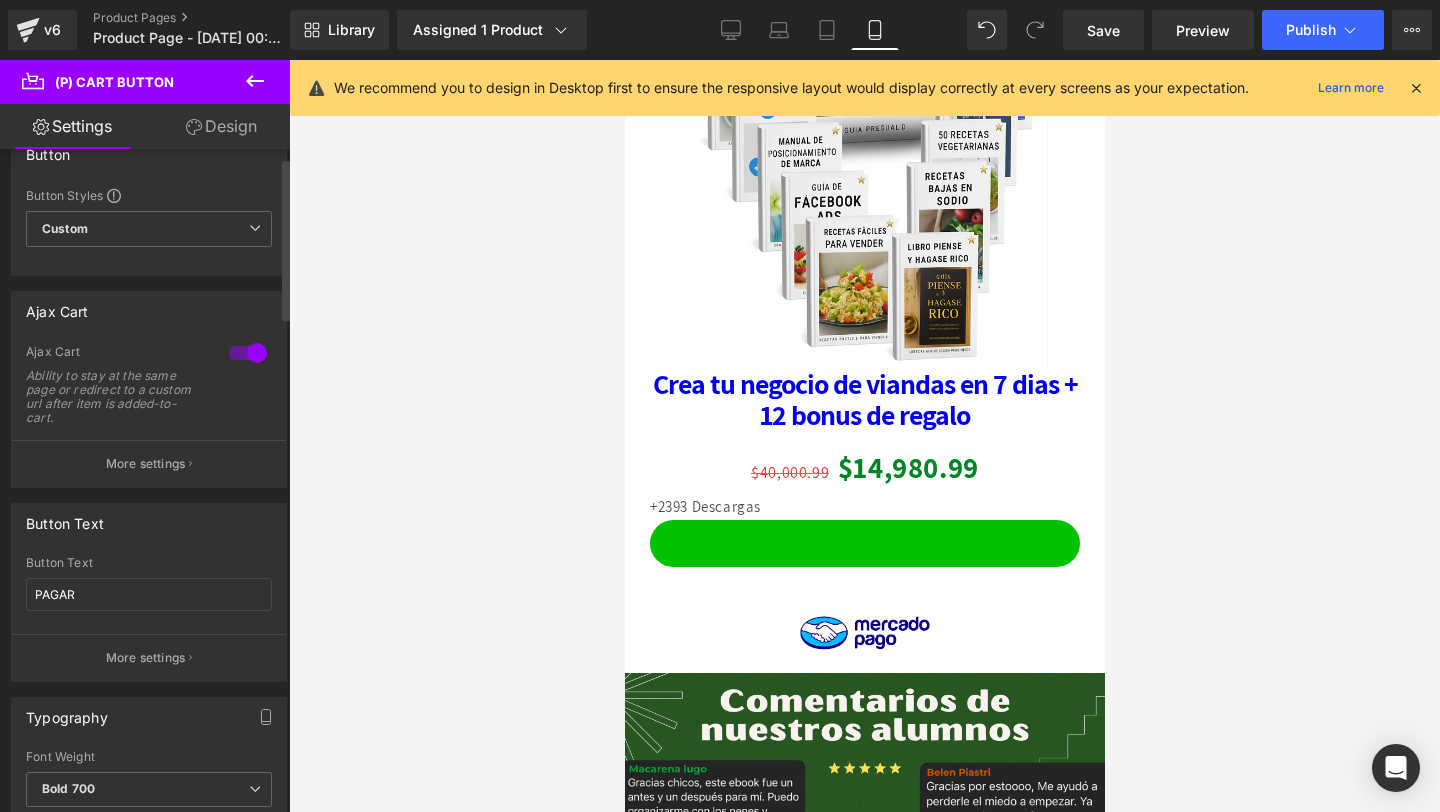 scroll, scrollTop: 38, scrollLeft: 0, axis: vertical 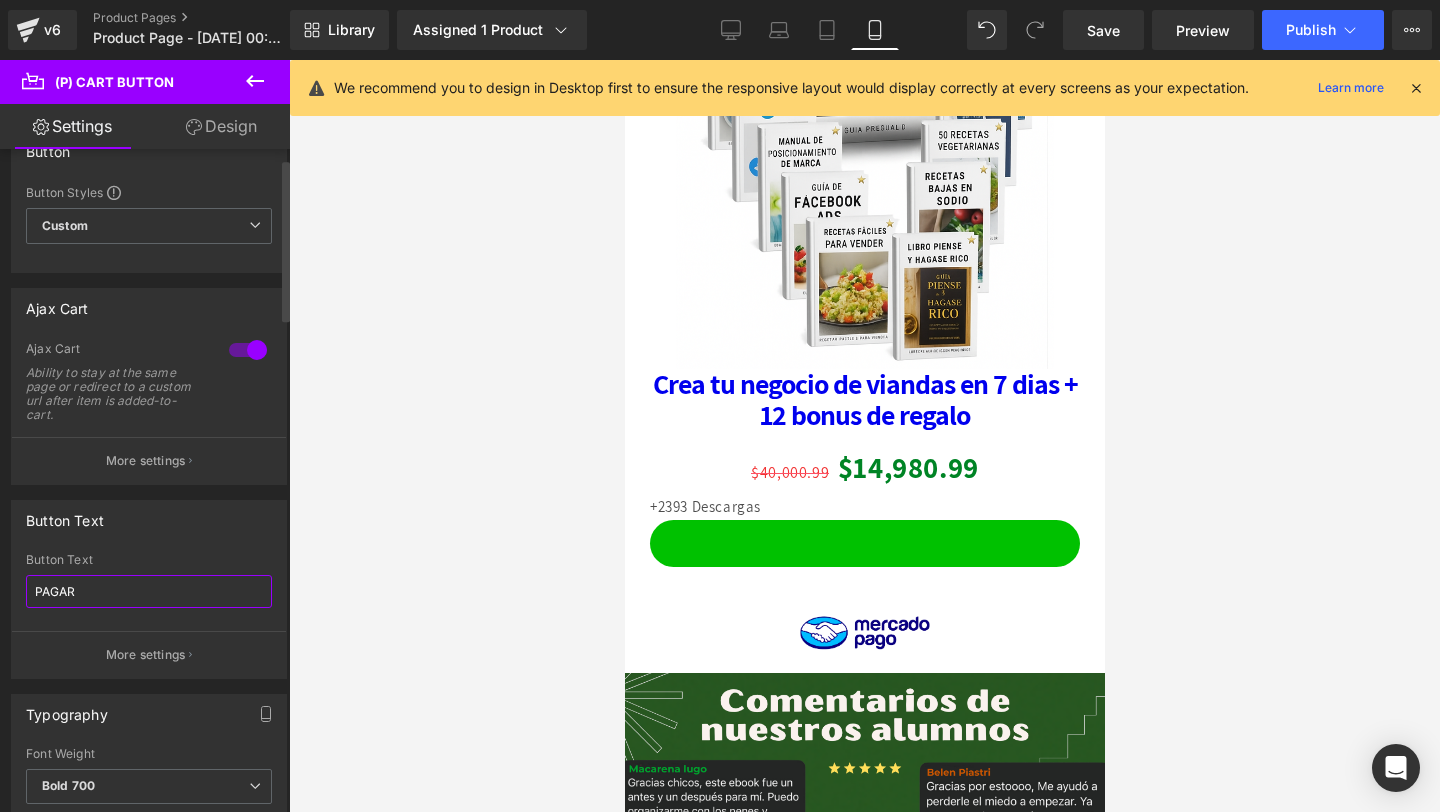drag, startPoint x: 92, startPoint y: 582, endPoint x: 56, endPoint y: 589, distance: 36.67424 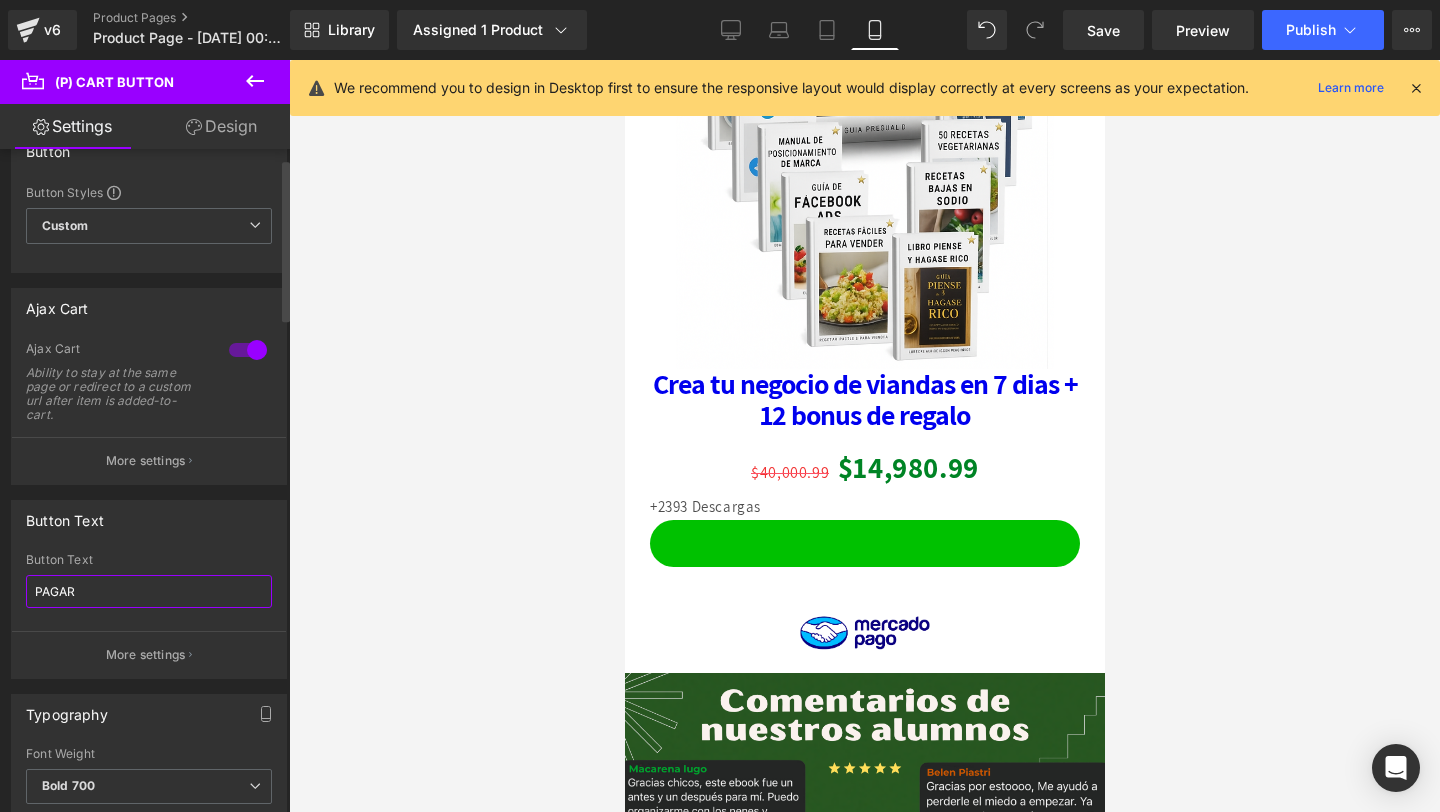 click on "PAGAR" at bounding box center [149, 591] 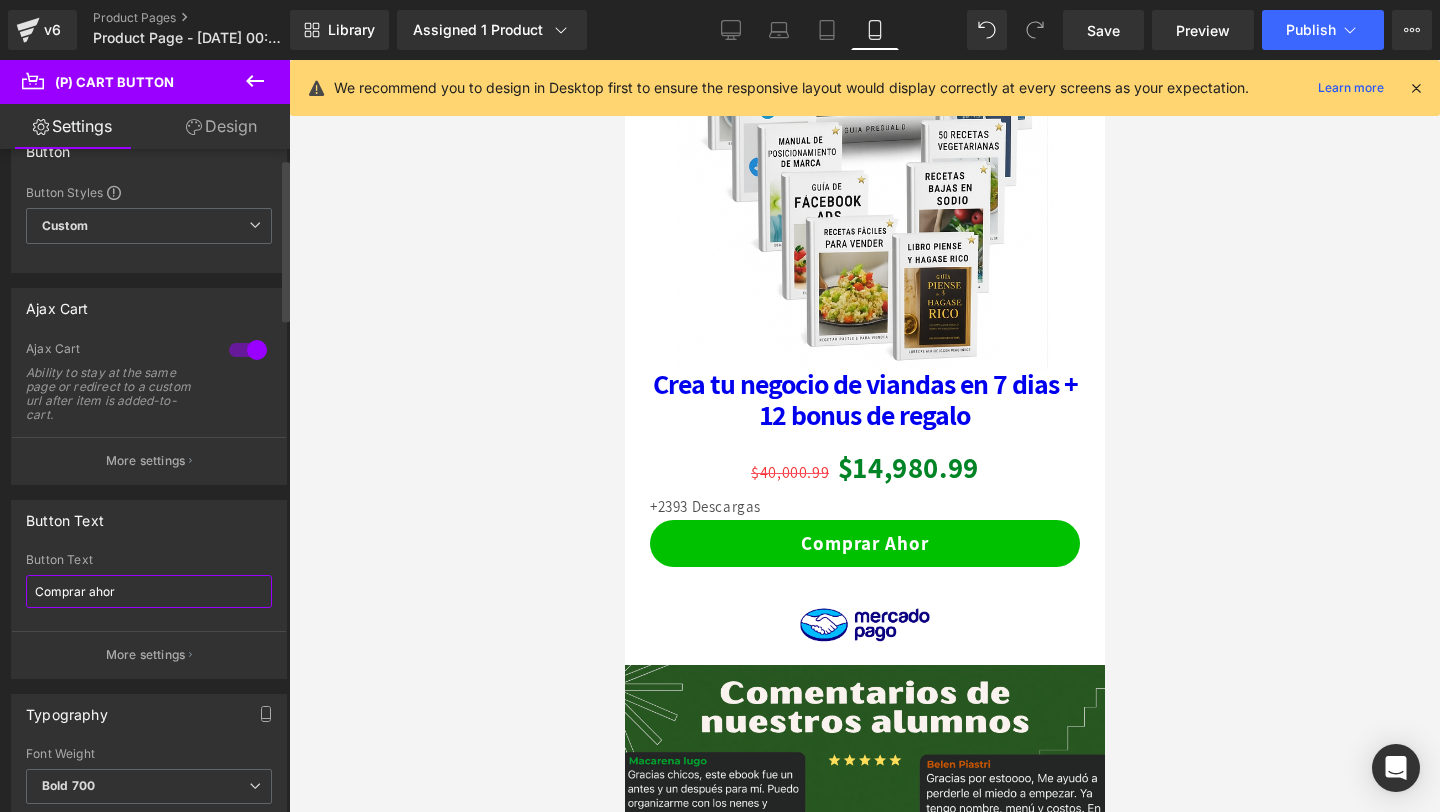 type on "Comprar ahora" 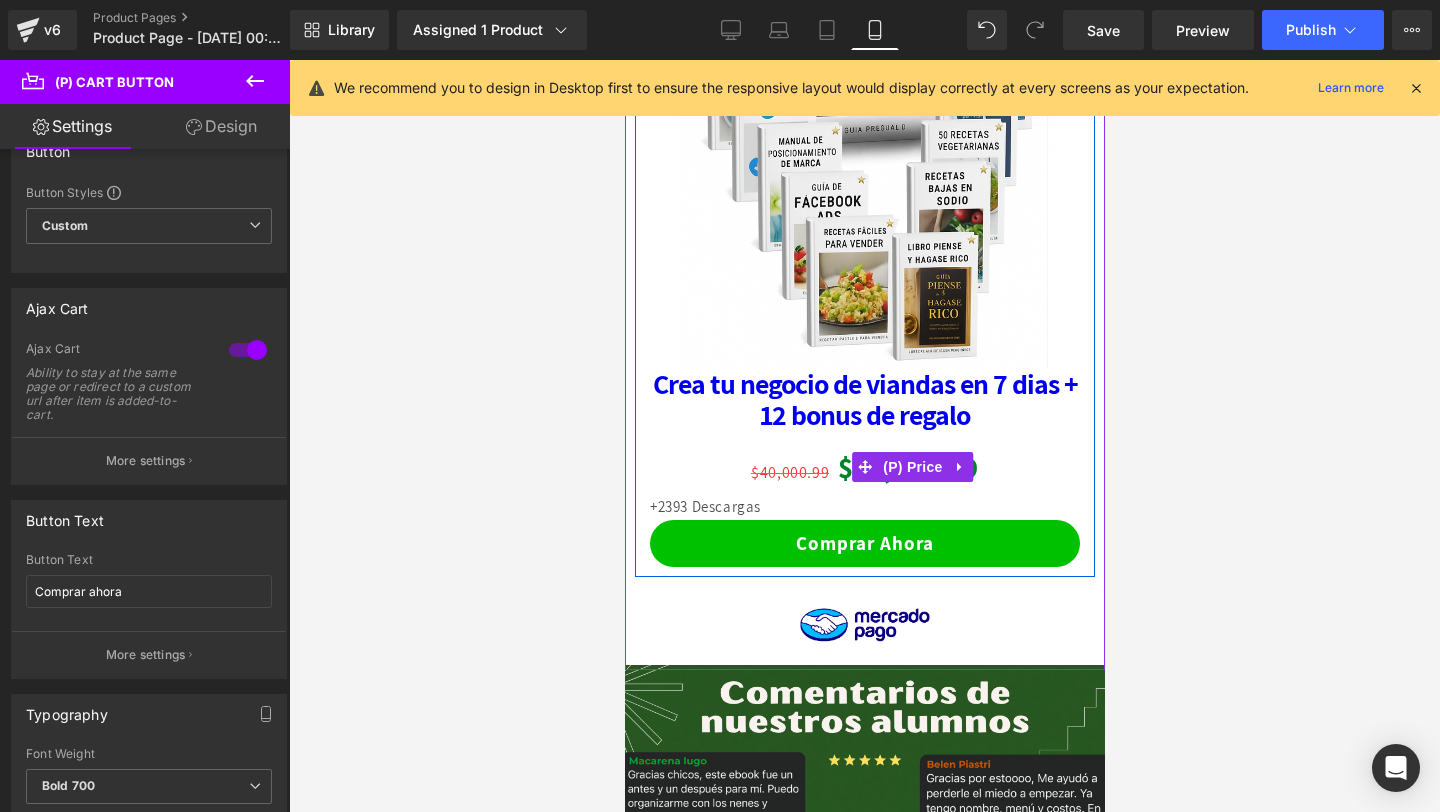 click on "$40,000.99" at bounding box center (789, 472) 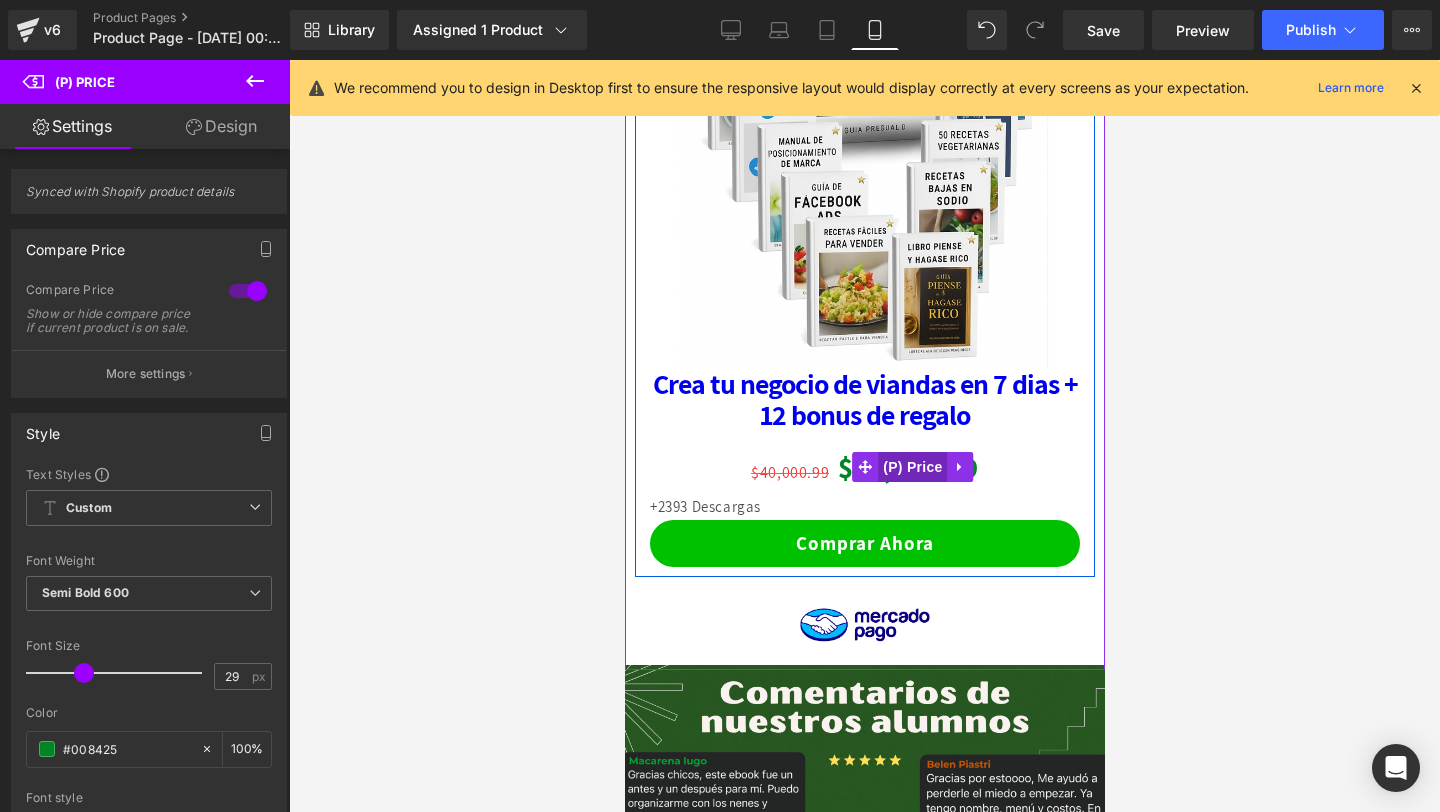 click on "(P) Price" at bounding box center (912, 467) 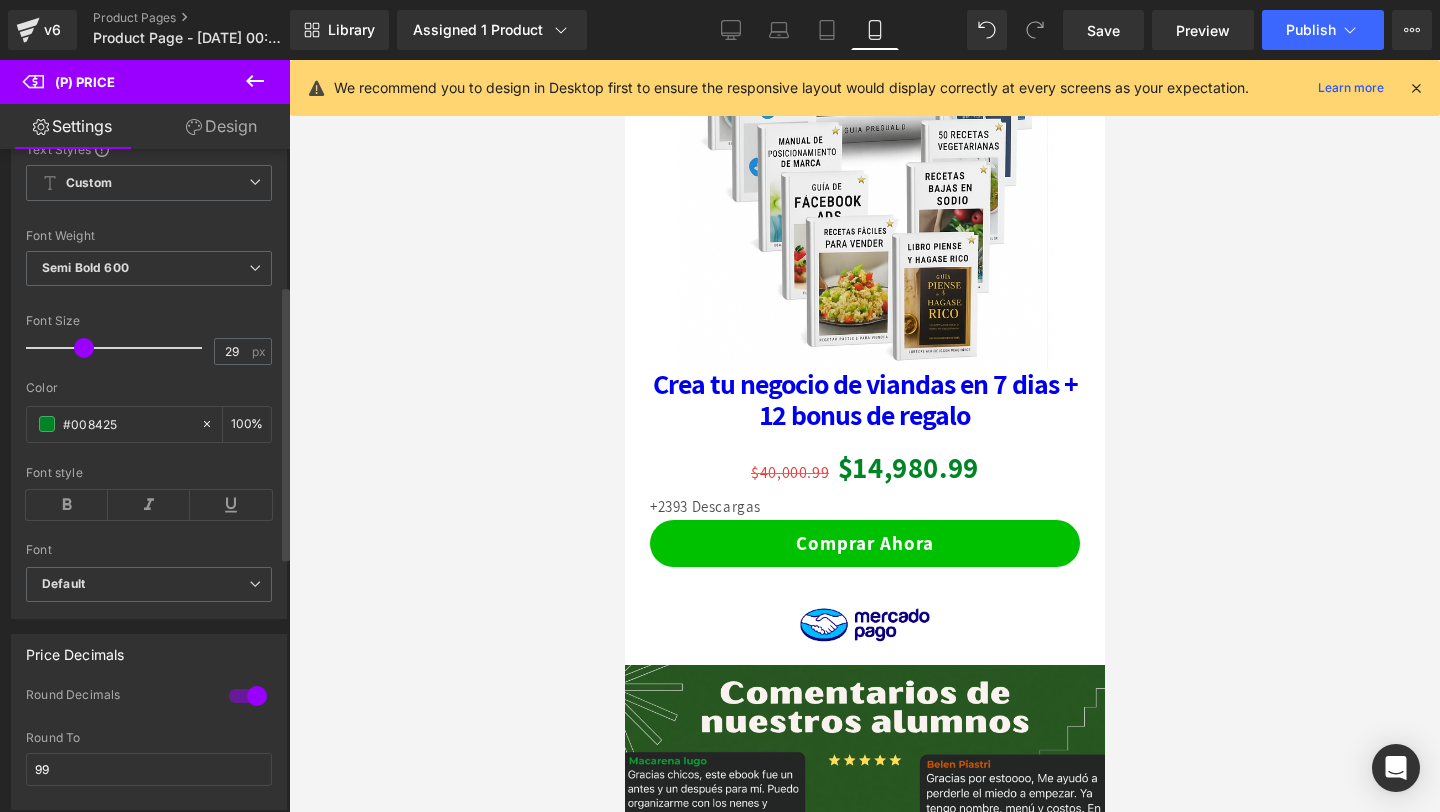 scroll, scrollTop: 329, scrollLeft: 0, axis: vertical 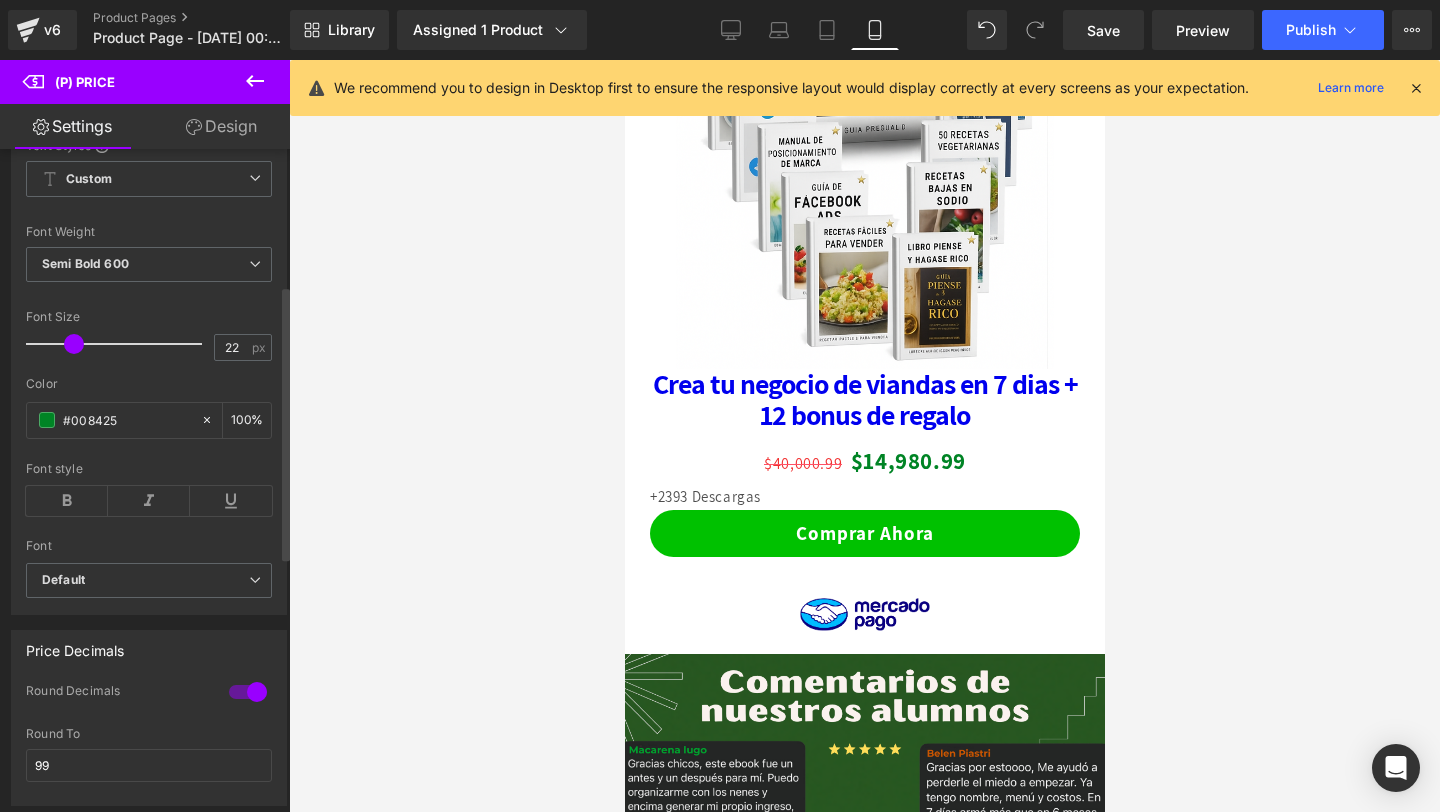 type on "21" 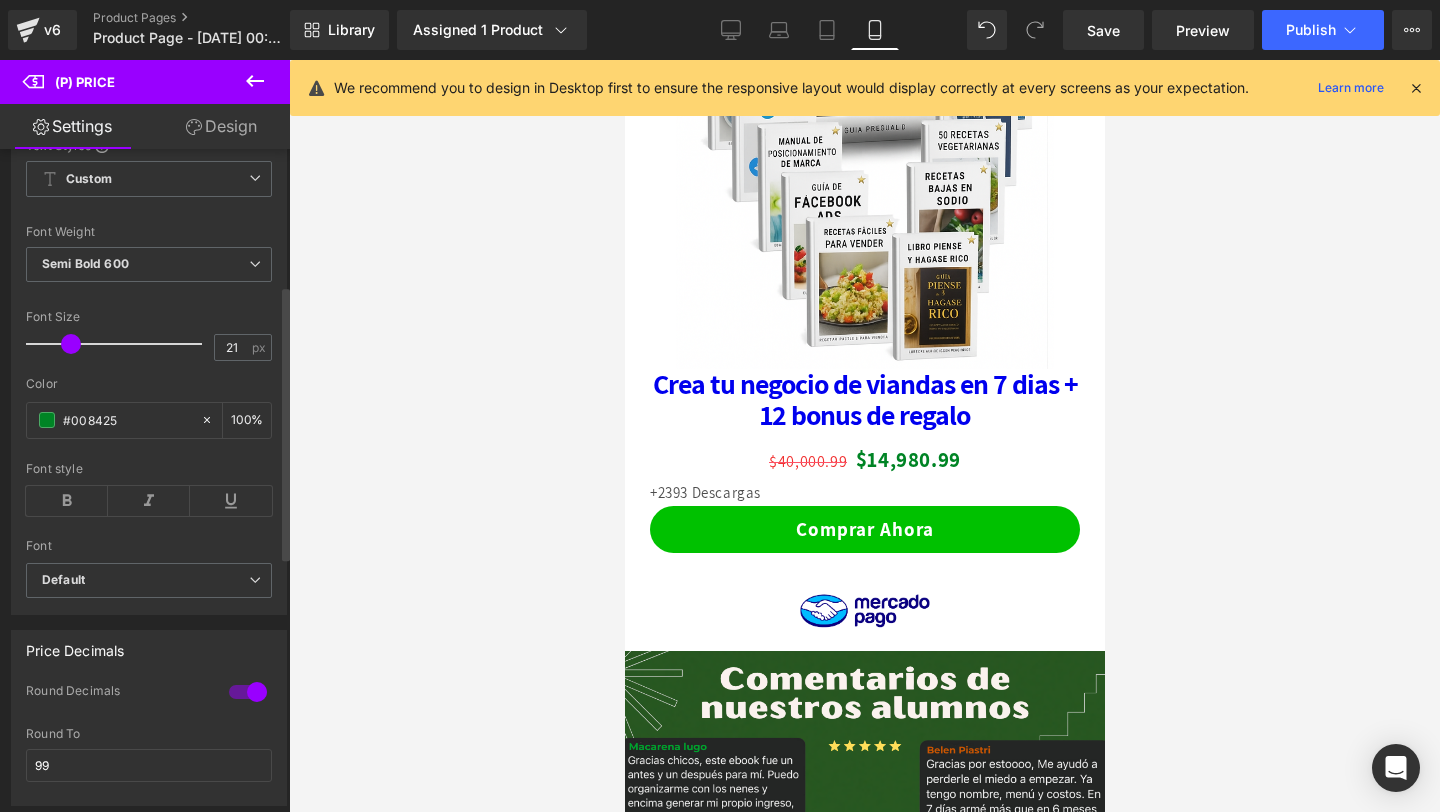 drag, startPoint x: 83, startPoint y: 361, endPoint x: 71, endPoint y: 356, distance: 13 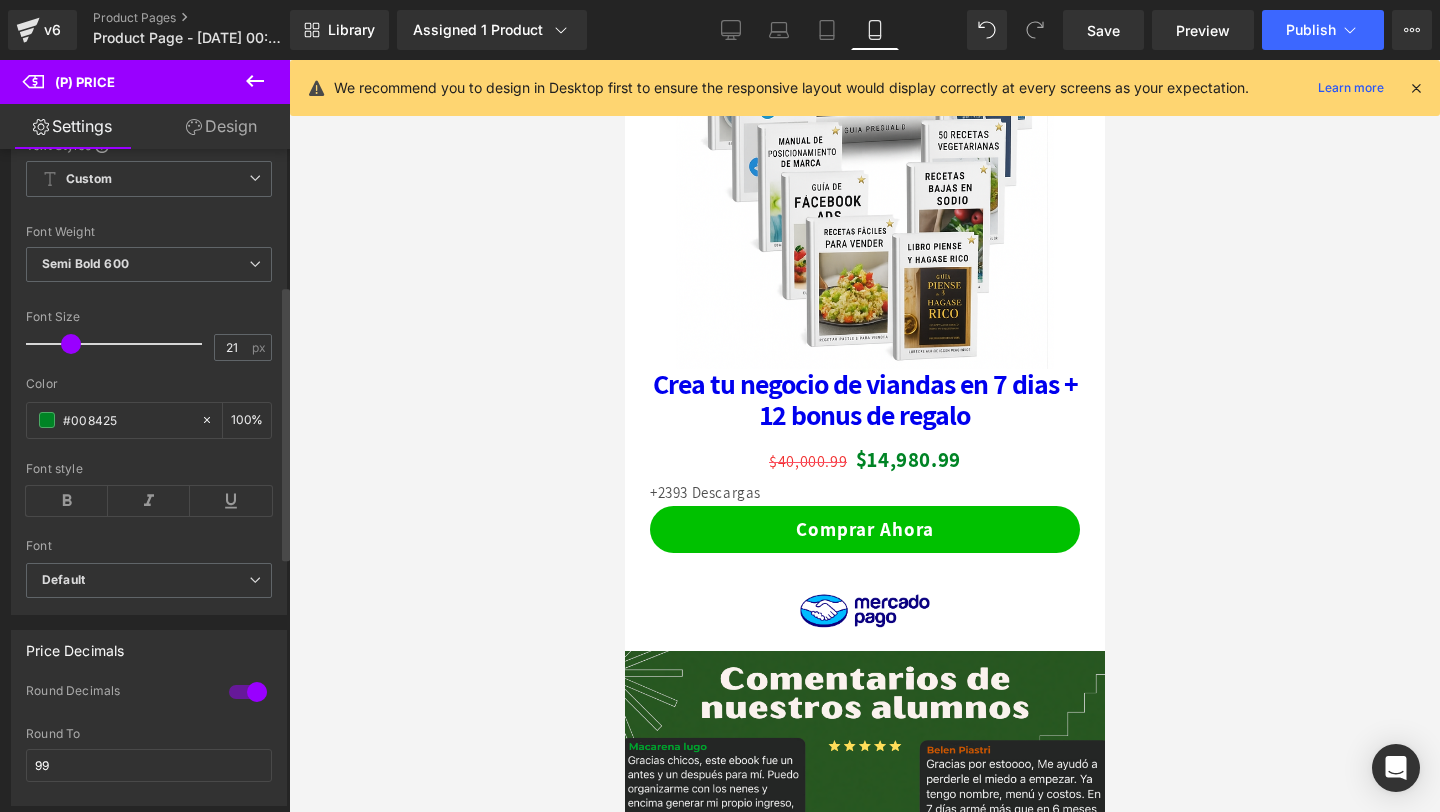 click at bounding box center [71, 344] 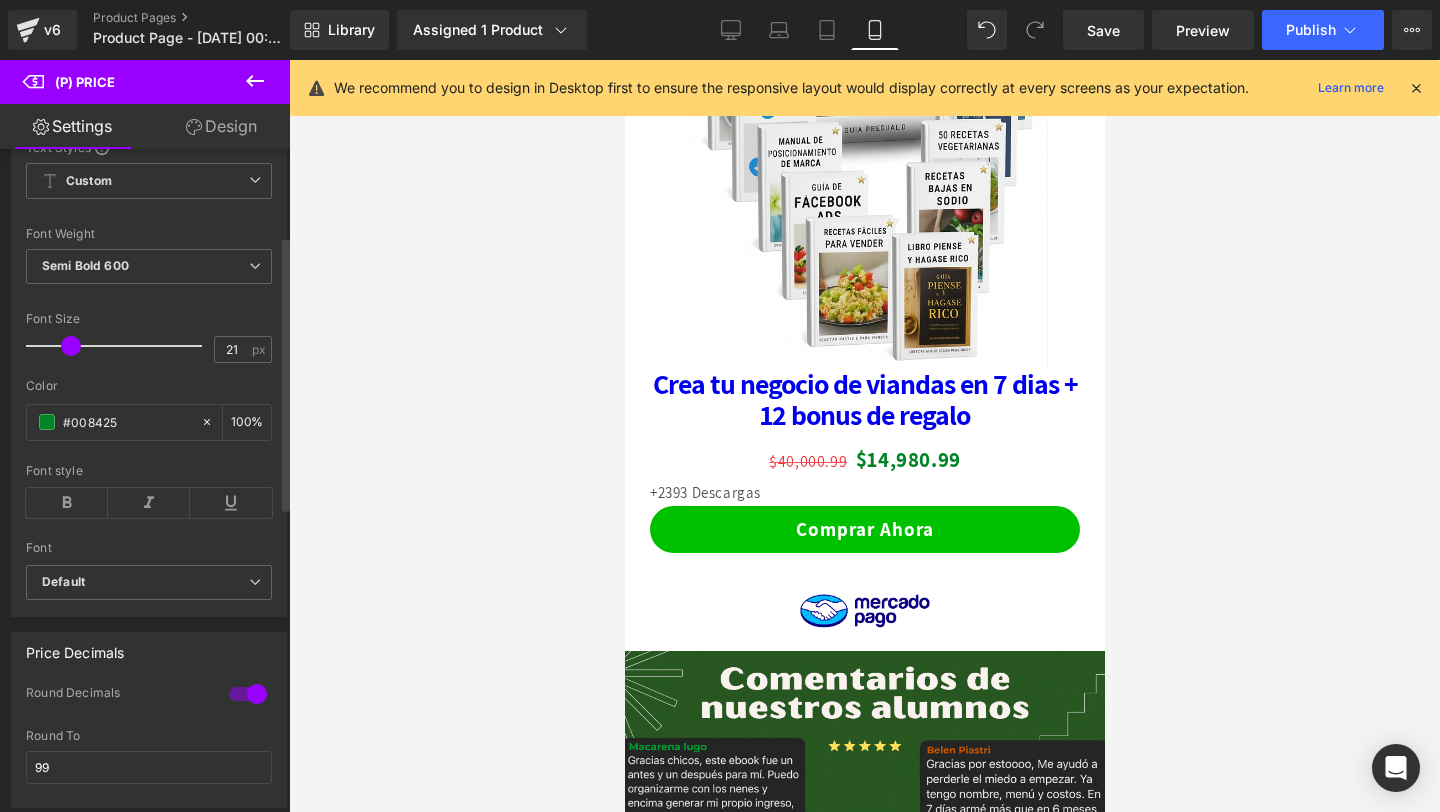 scroll, scrollTop: 0, scrollLeft: 0, axis: both 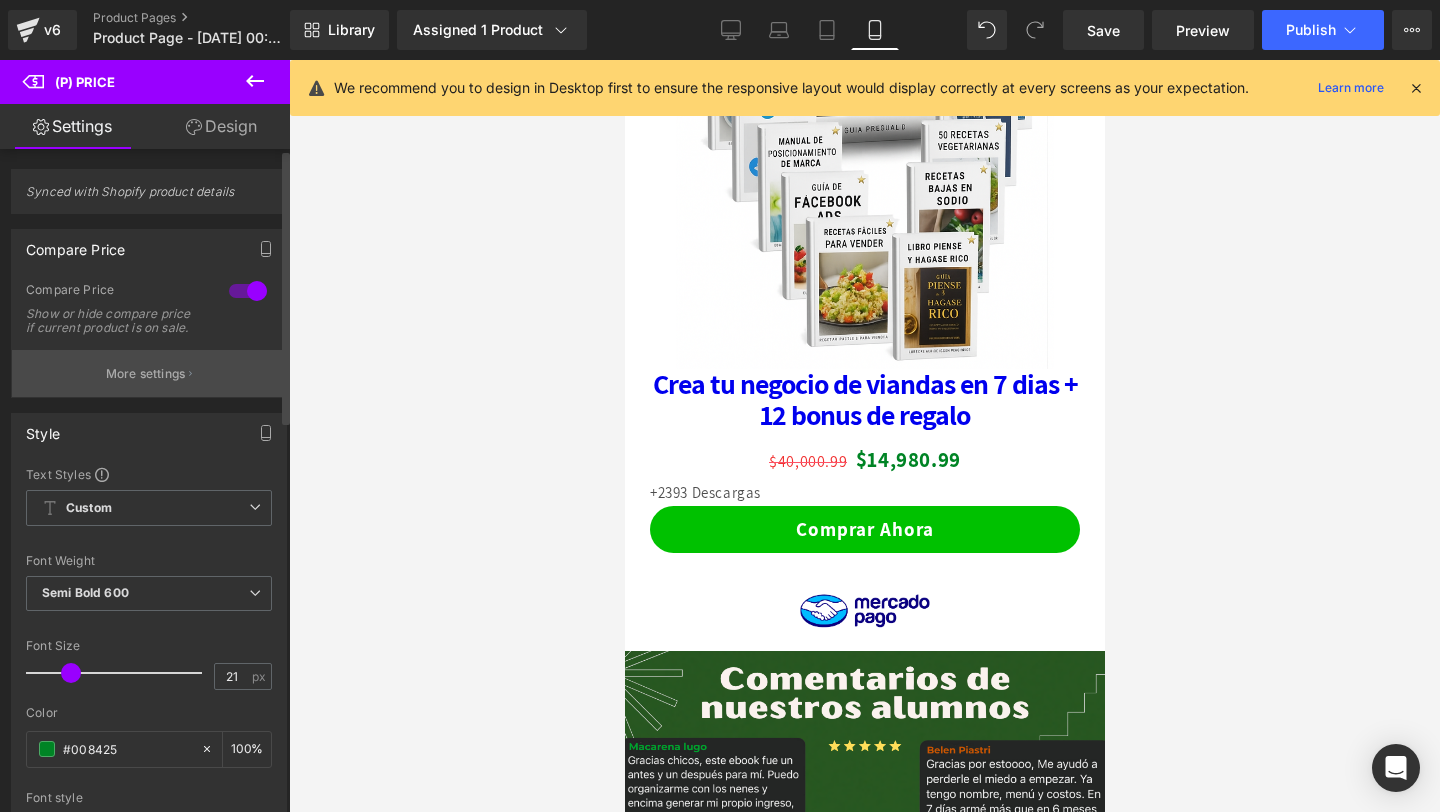 click on "More settings" at bounding box center [146, 374] 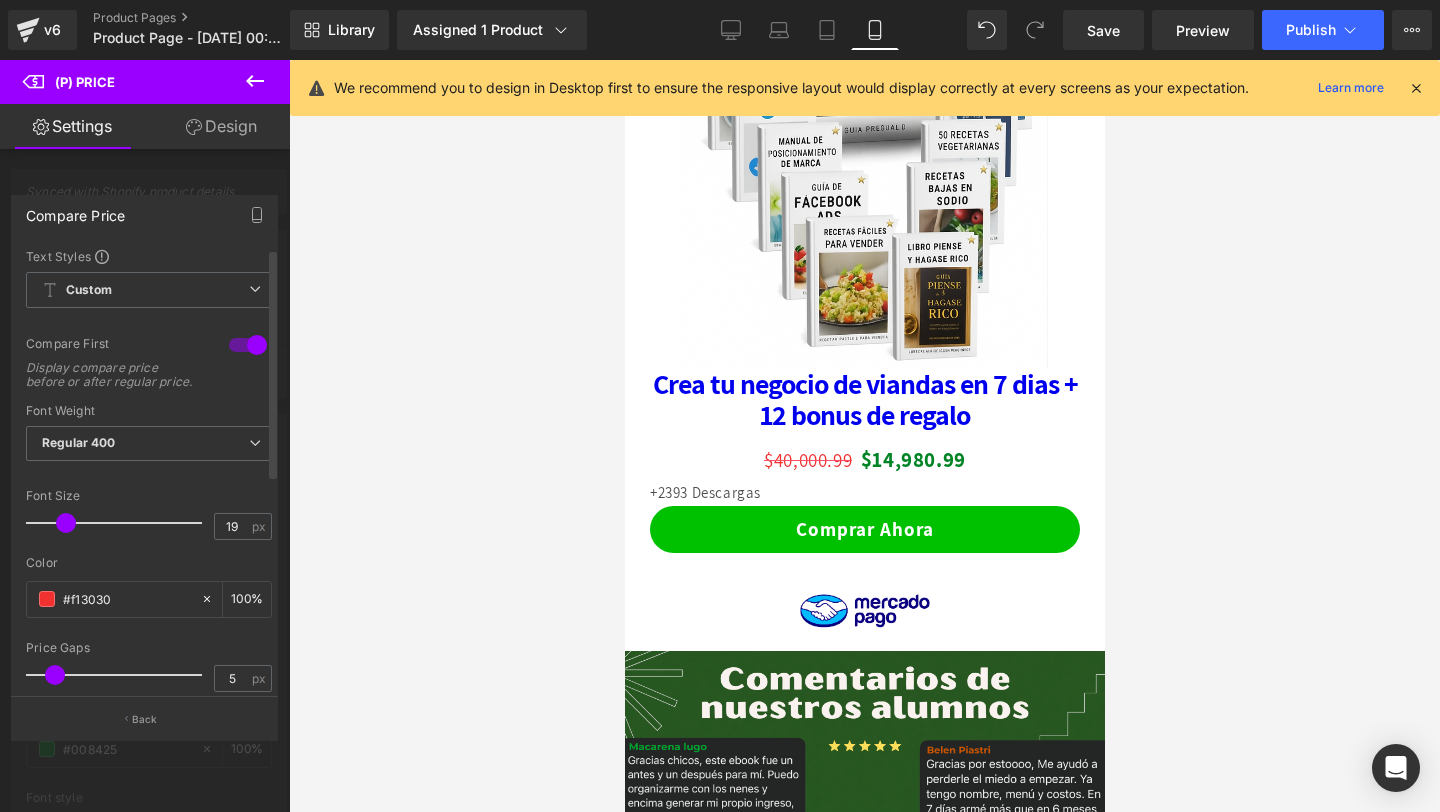 click at bounding box center (66, 523) 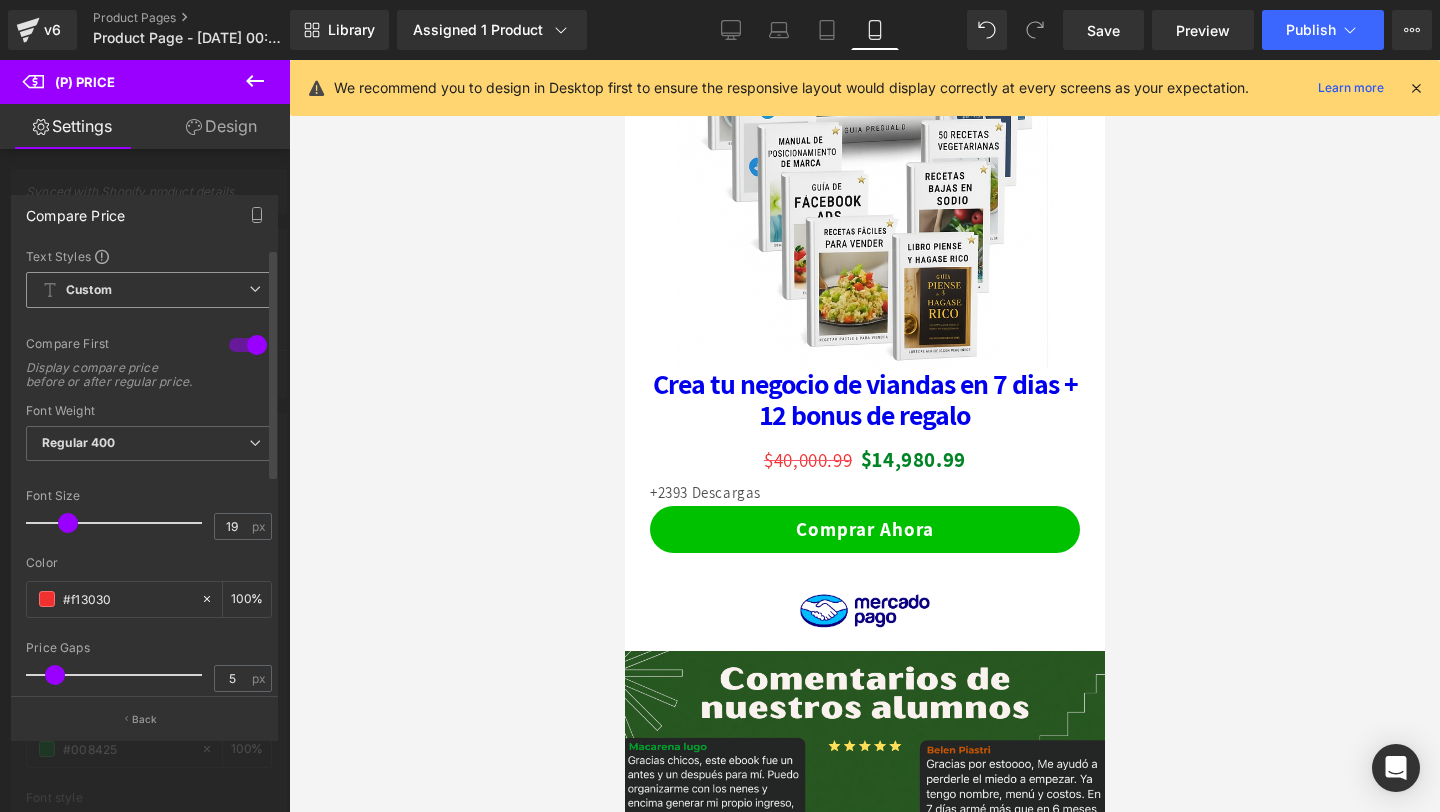 click on "Custom
Setup Global Style
Custom
Setup Global Style" at bounding box center [149, 295] 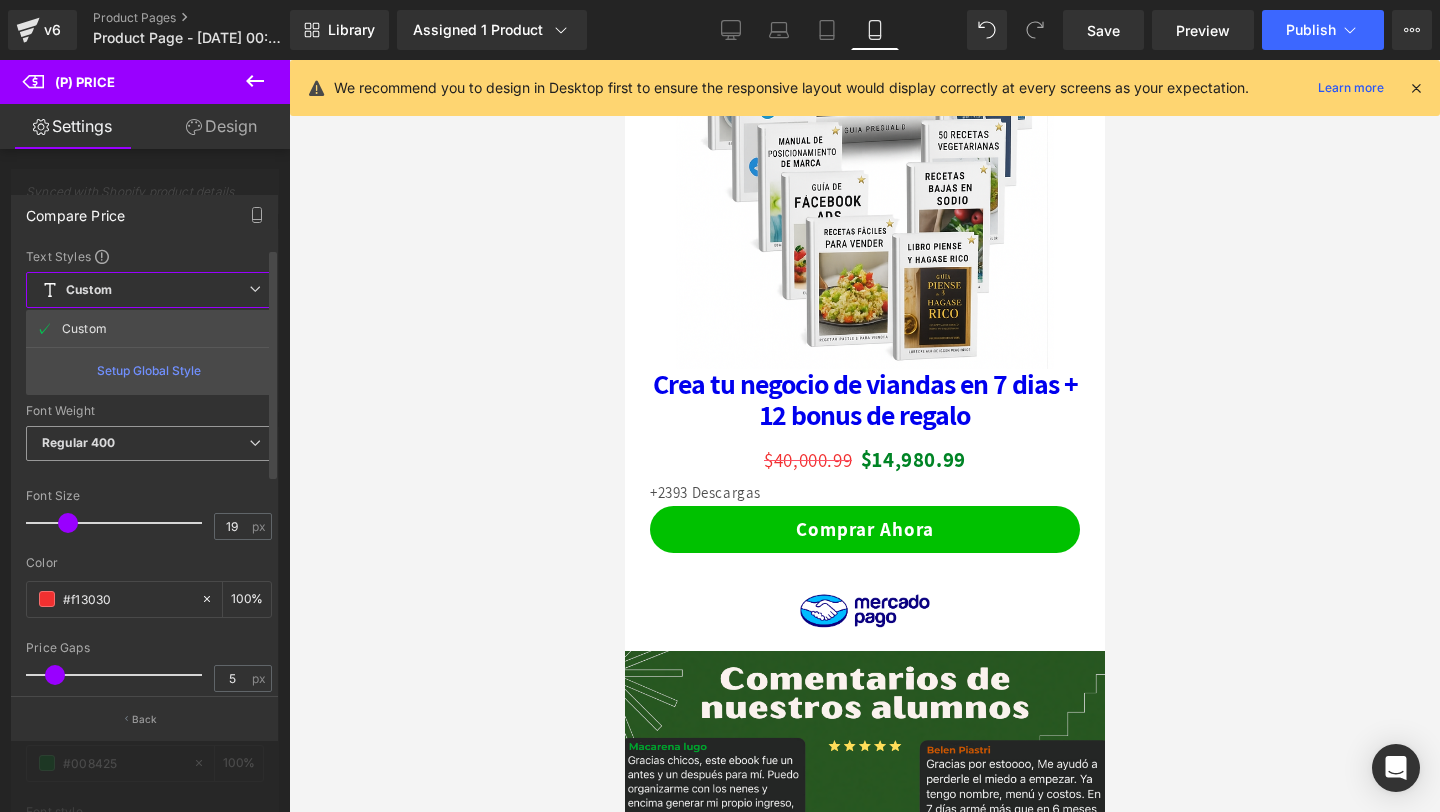 click on "Regular 400" at bounding box center (149, 443) 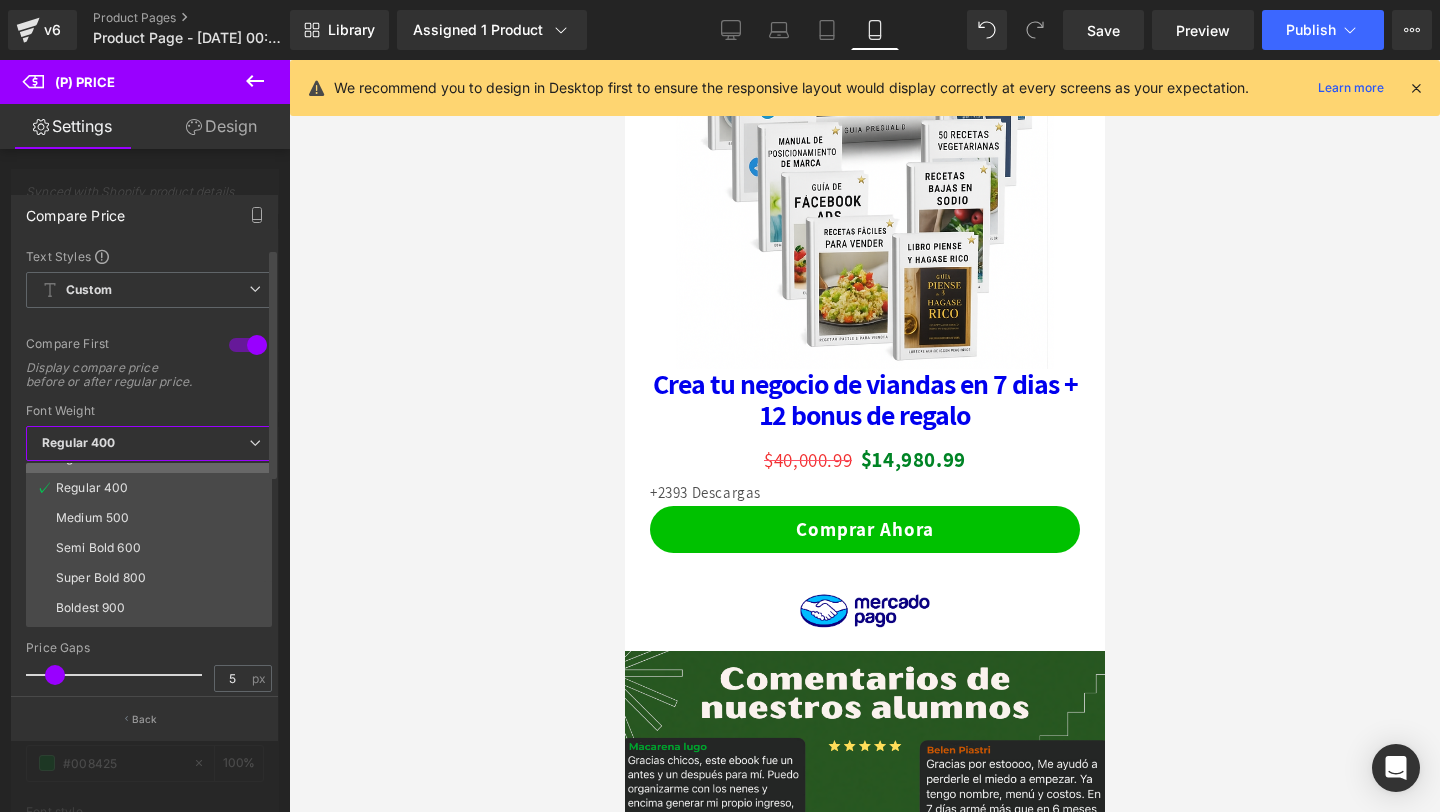 scroll, scrollTop: 81, scrollLeft: 0, axis: vertical 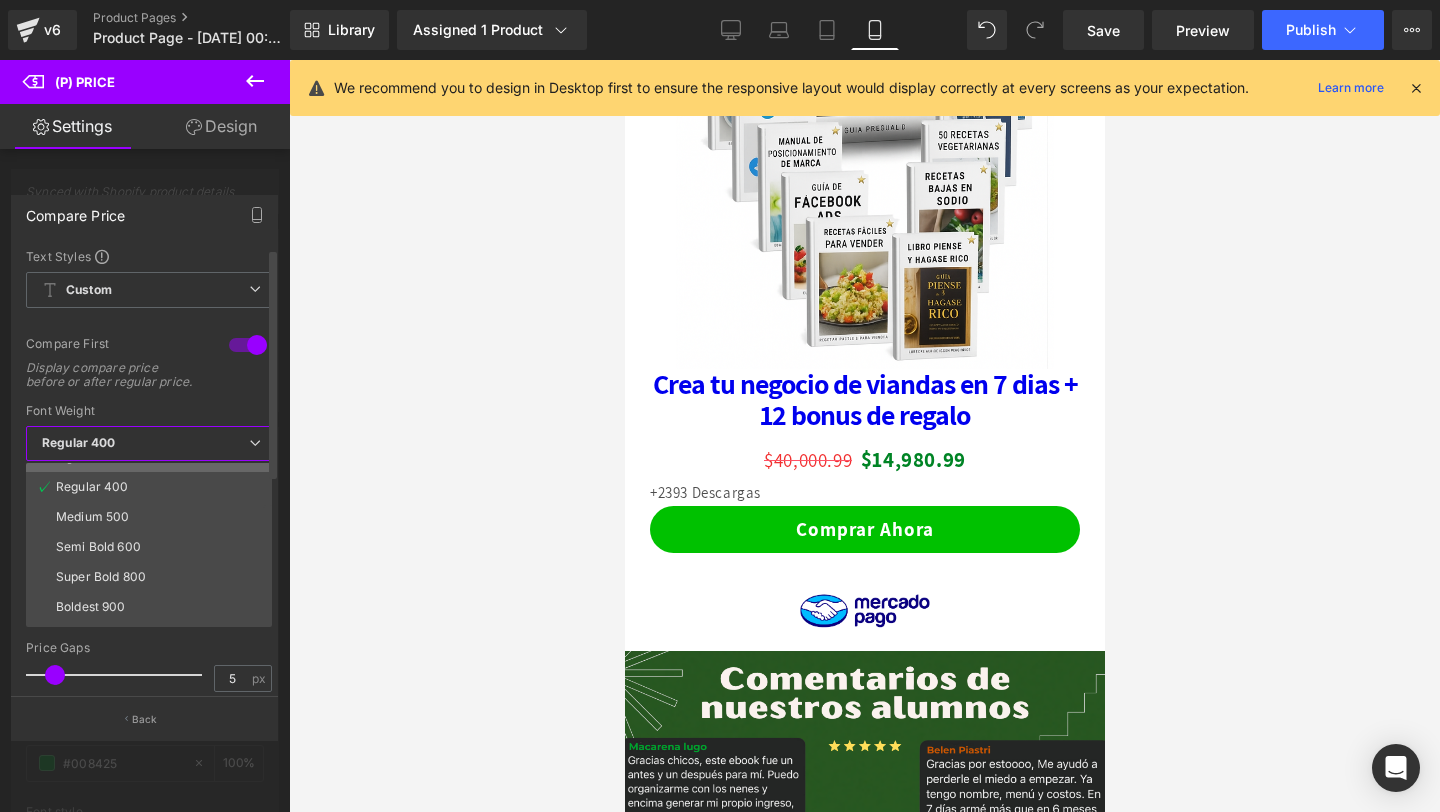 click on "Semi Bold 600" at bounding box center (98, 547) 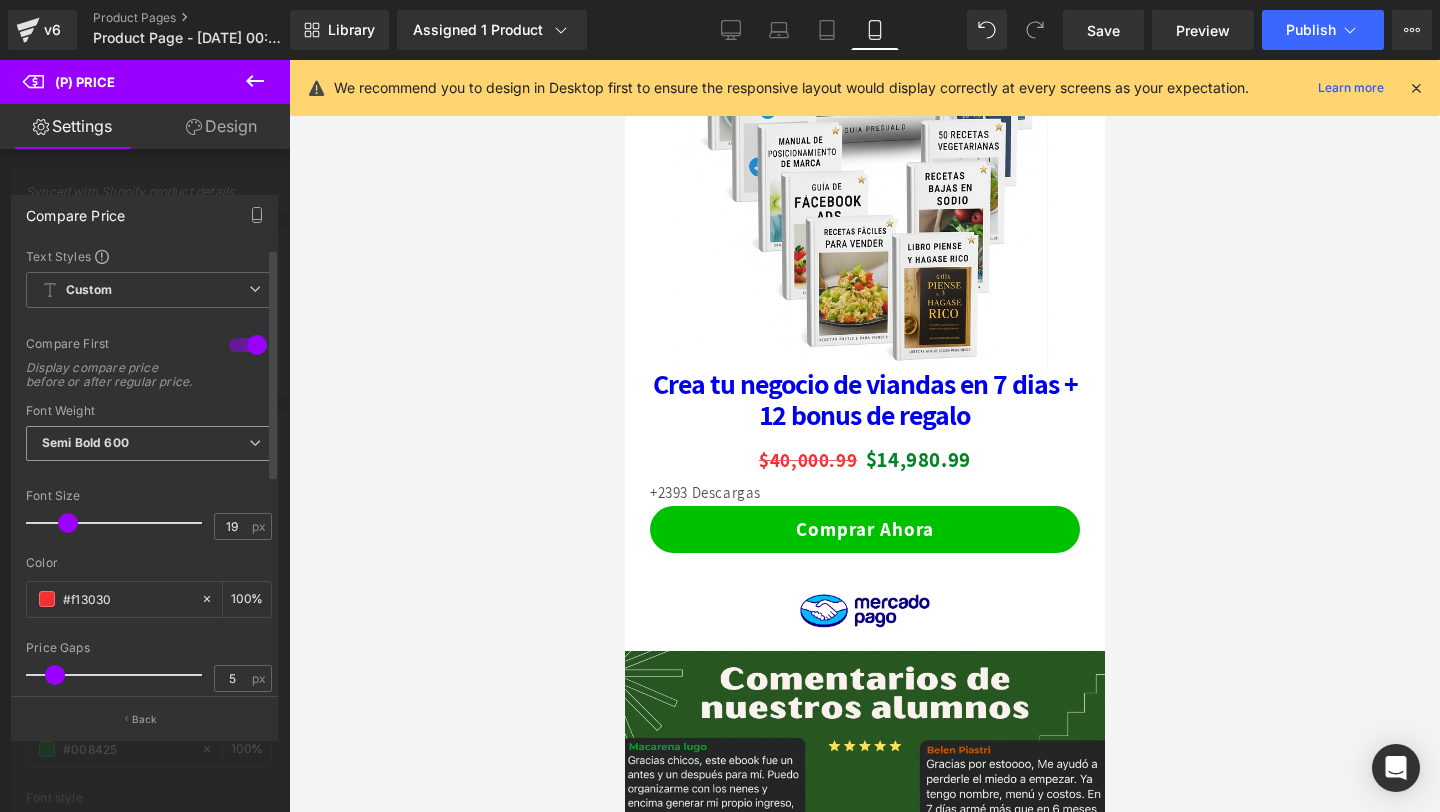 click on "Semi Bold 600" at bounding box center (149, 443) 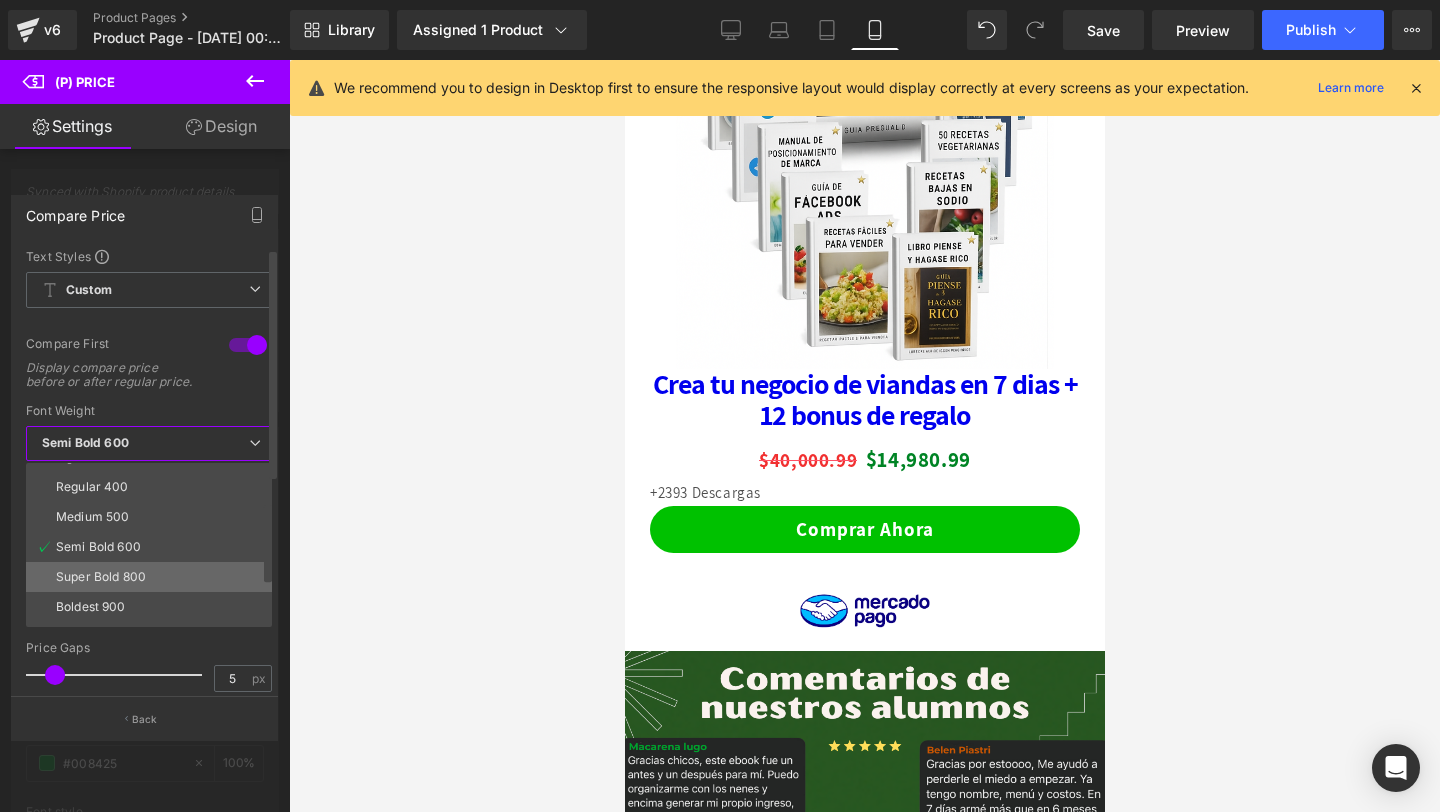 click on "Super Bold 800" at bounding box center (153, 577) 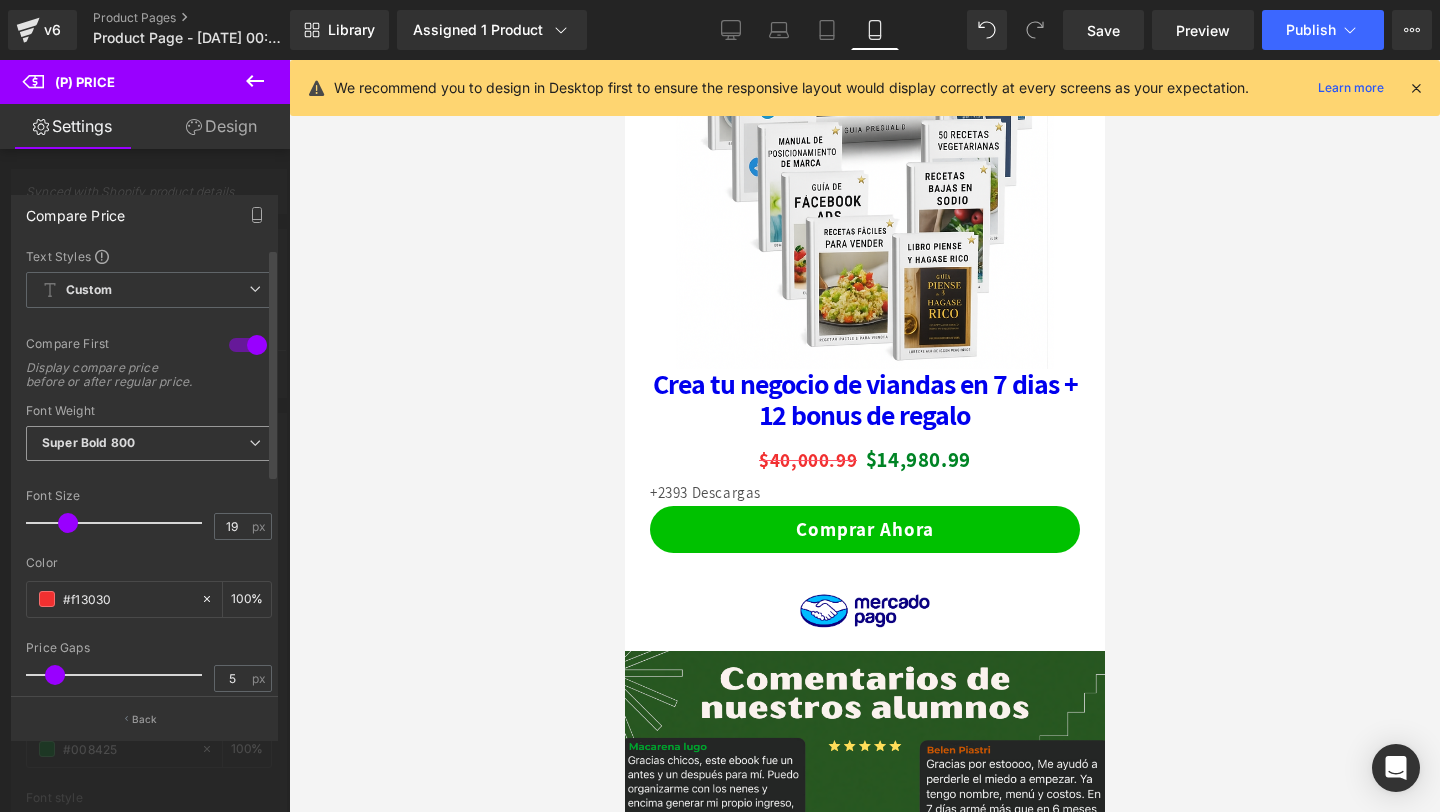 click on "Super Bold 800" at bounding box center (149, 443) 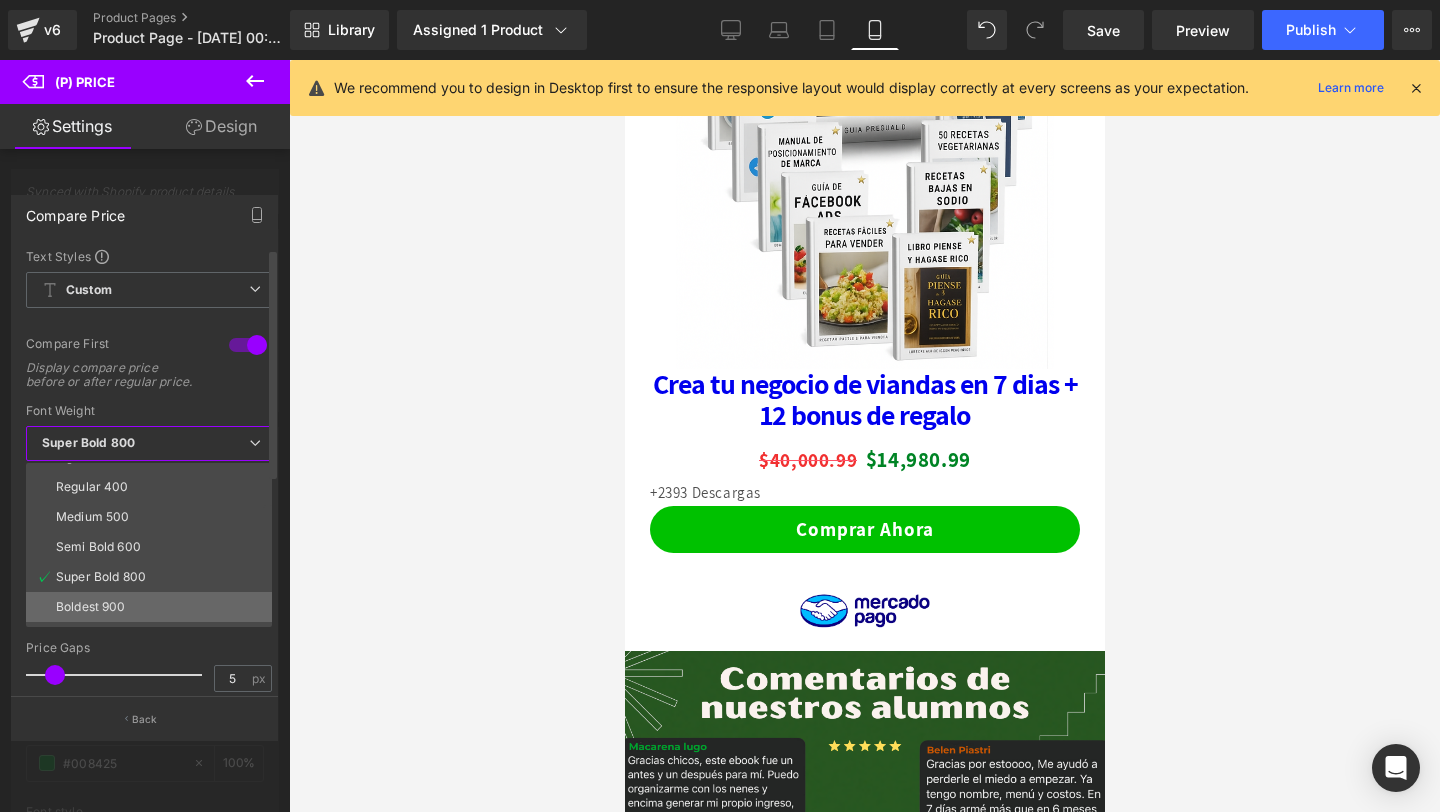 click on "Boldest 900" at bounding box center (153, 607) 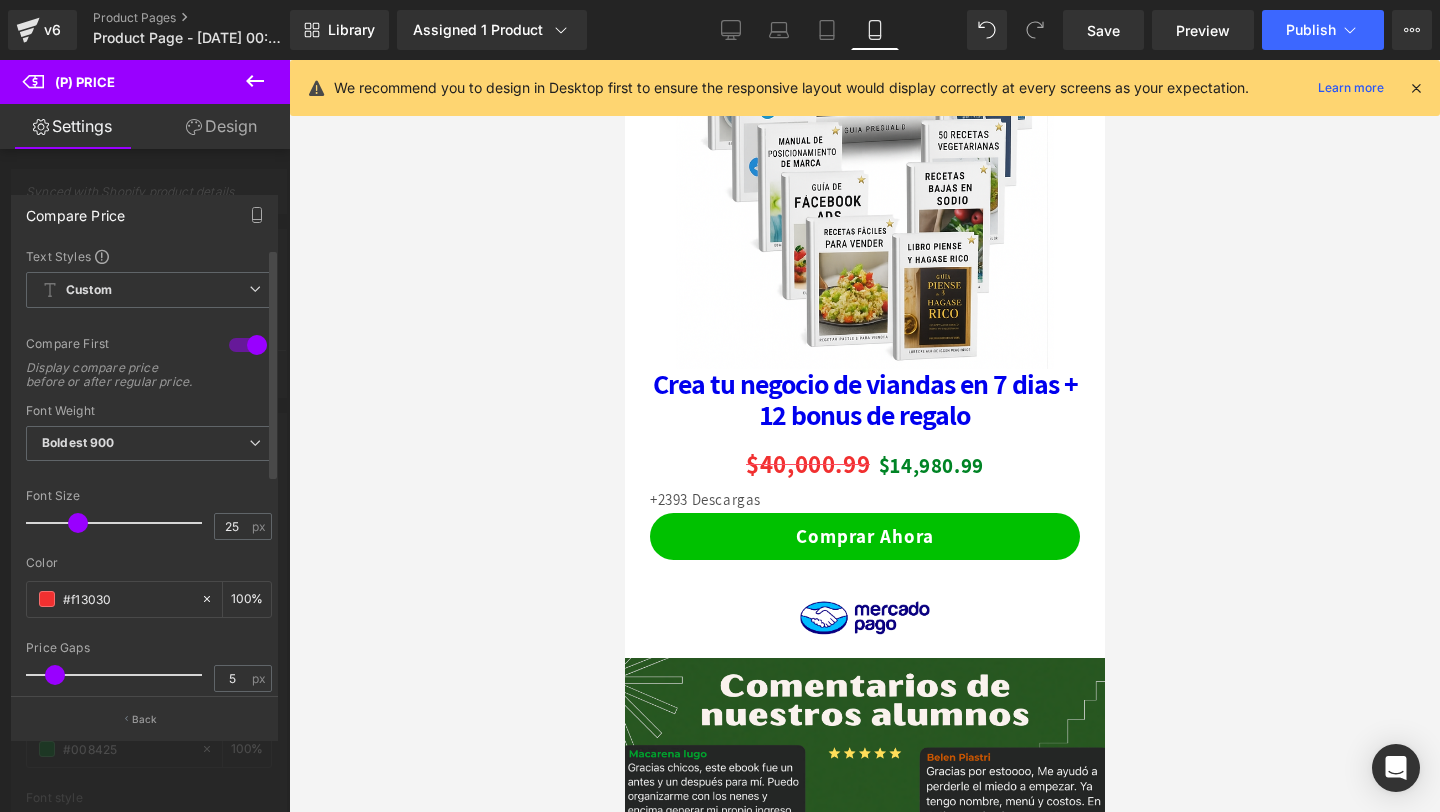type on "24" 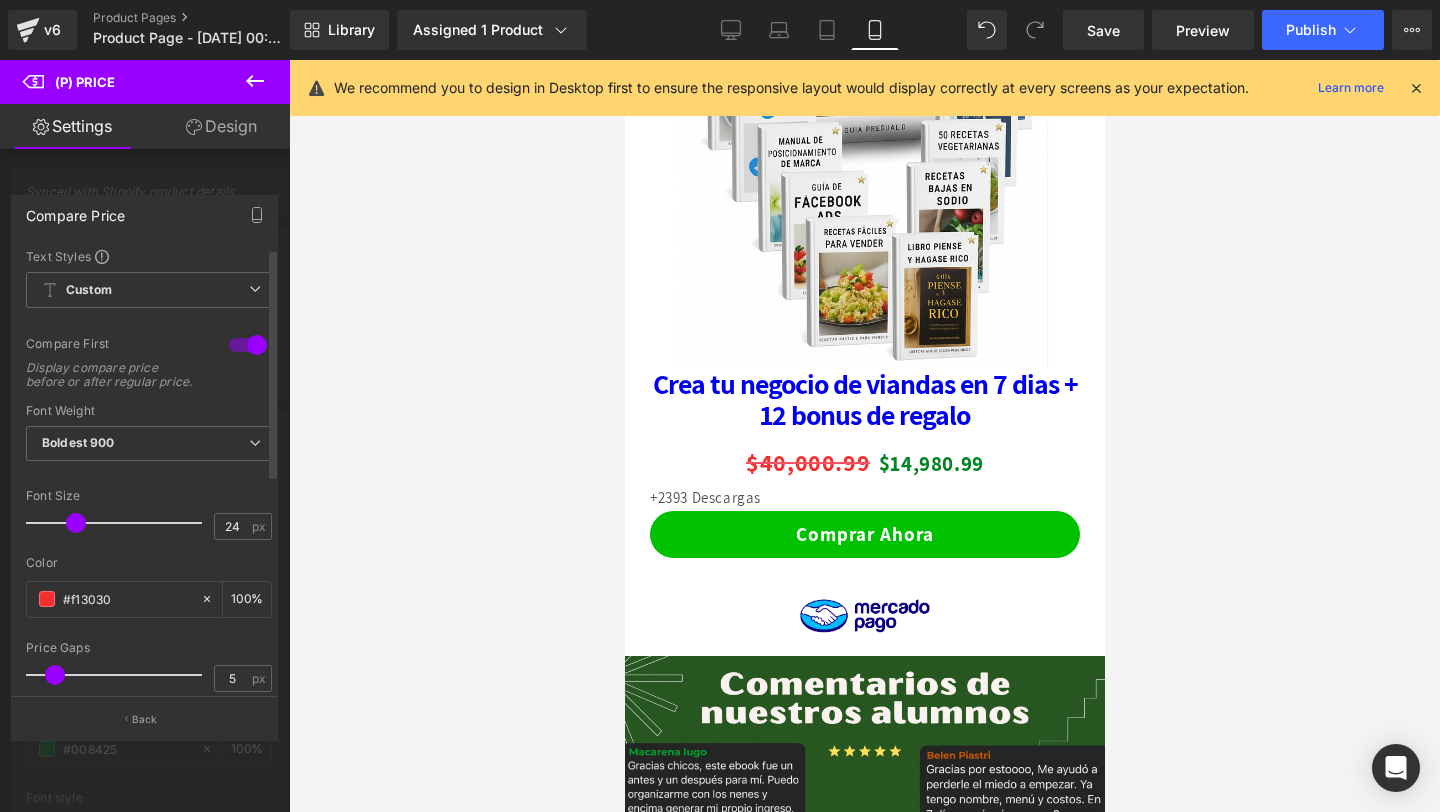 click at bounding box center (76, 523) 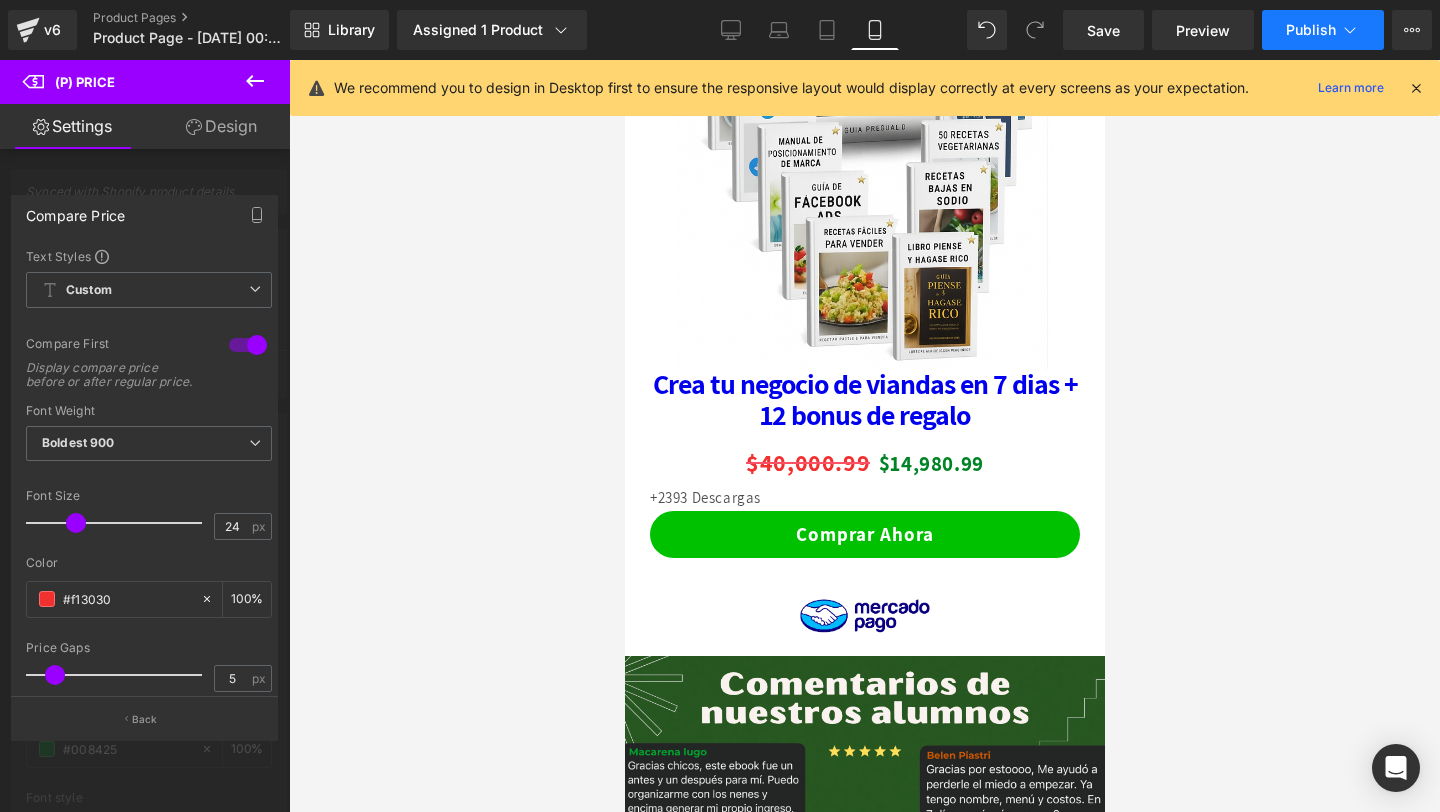 click on "Publish" at bounding box center (1311, 30) 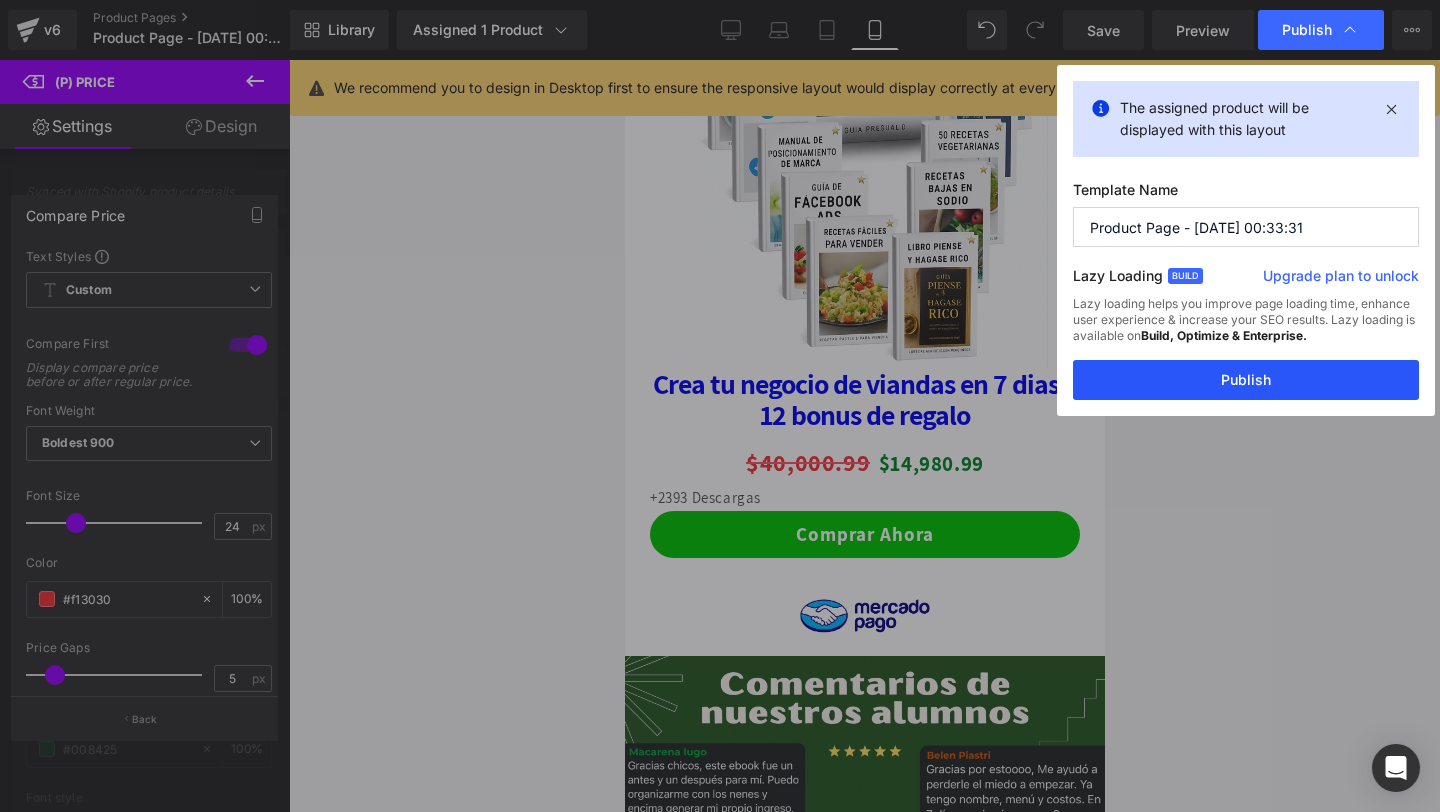 click on "Publish" at bounding box center [1246, 380] 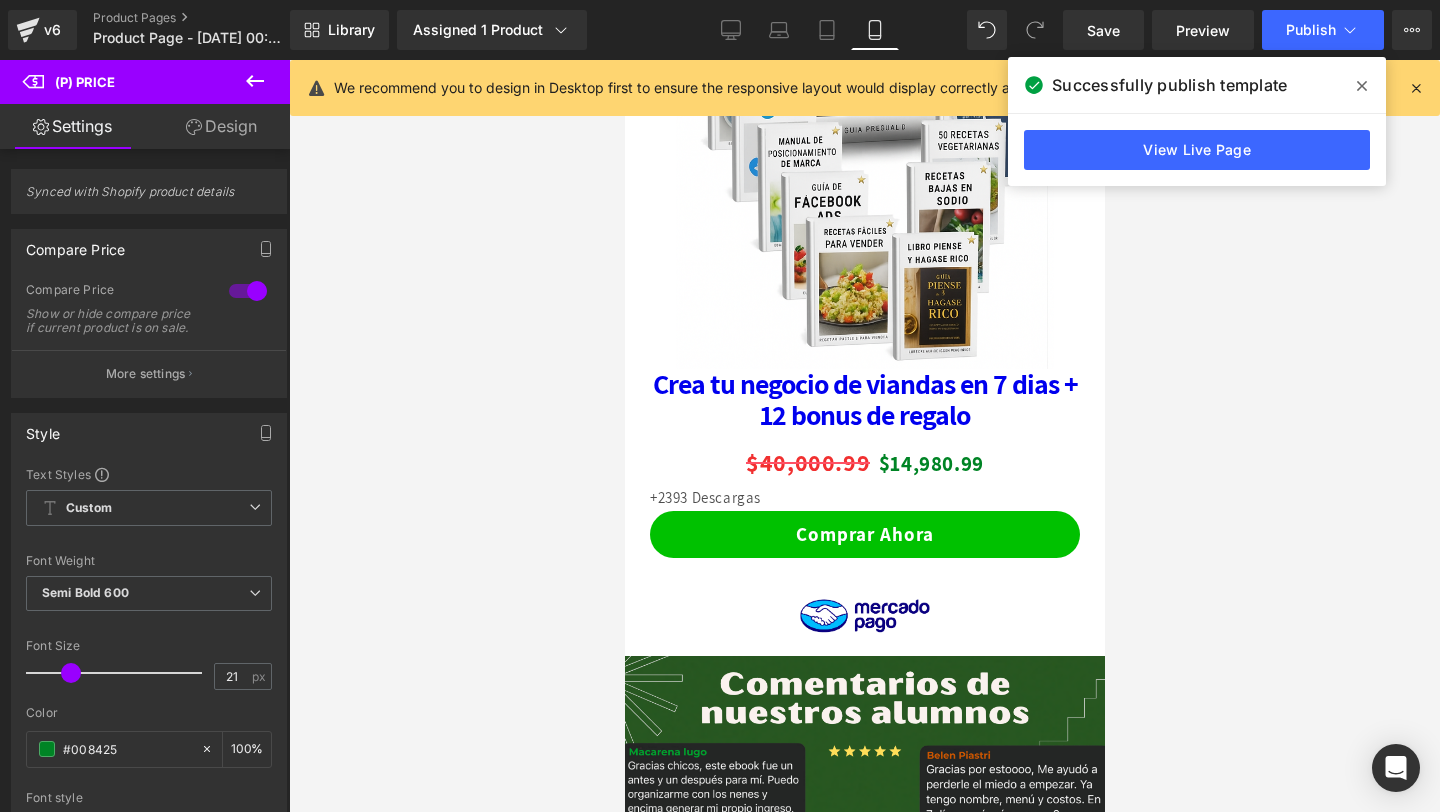 click at bounding box center [864, 436] 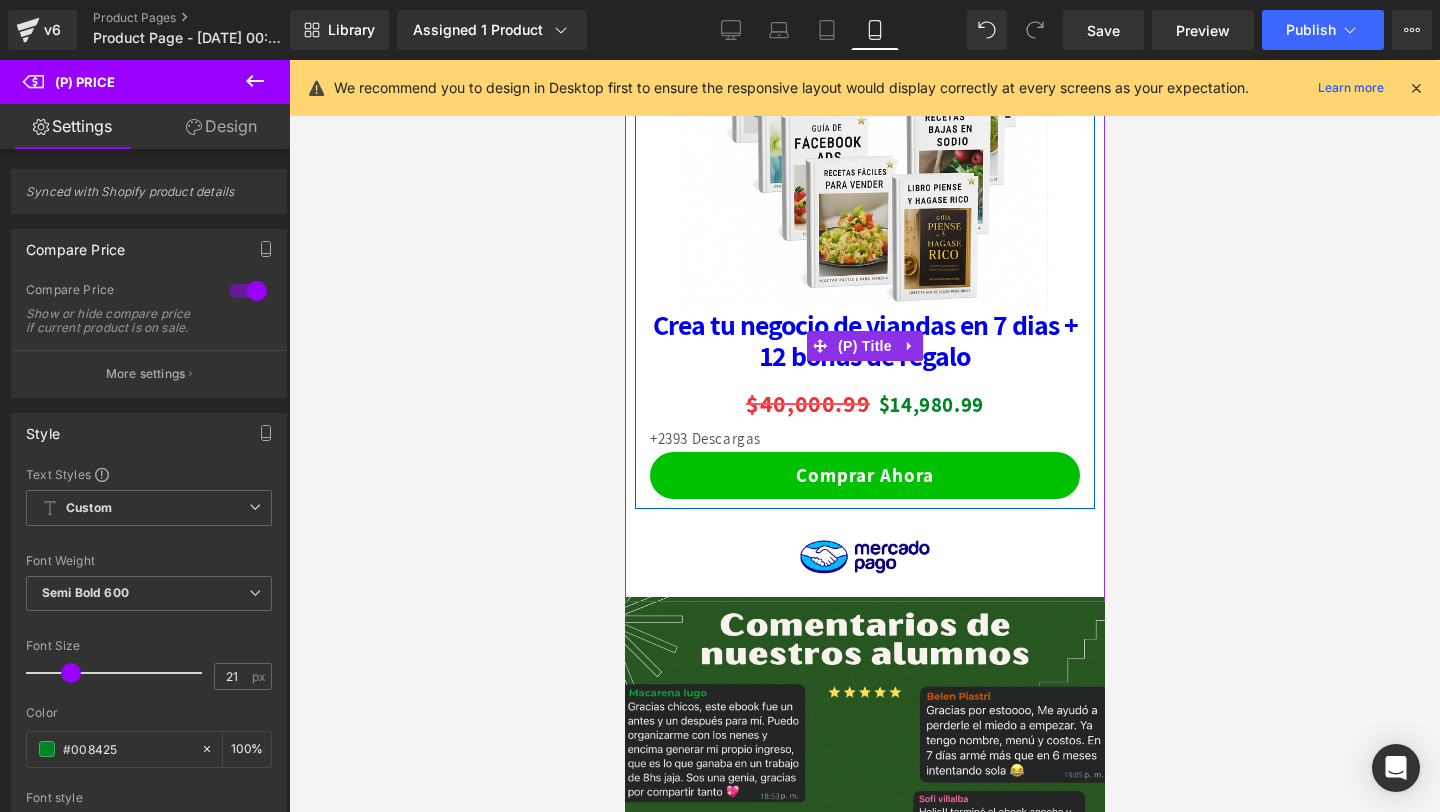 scroll, scrollTop: 3705, scrollLeft: 0, axis: vertical 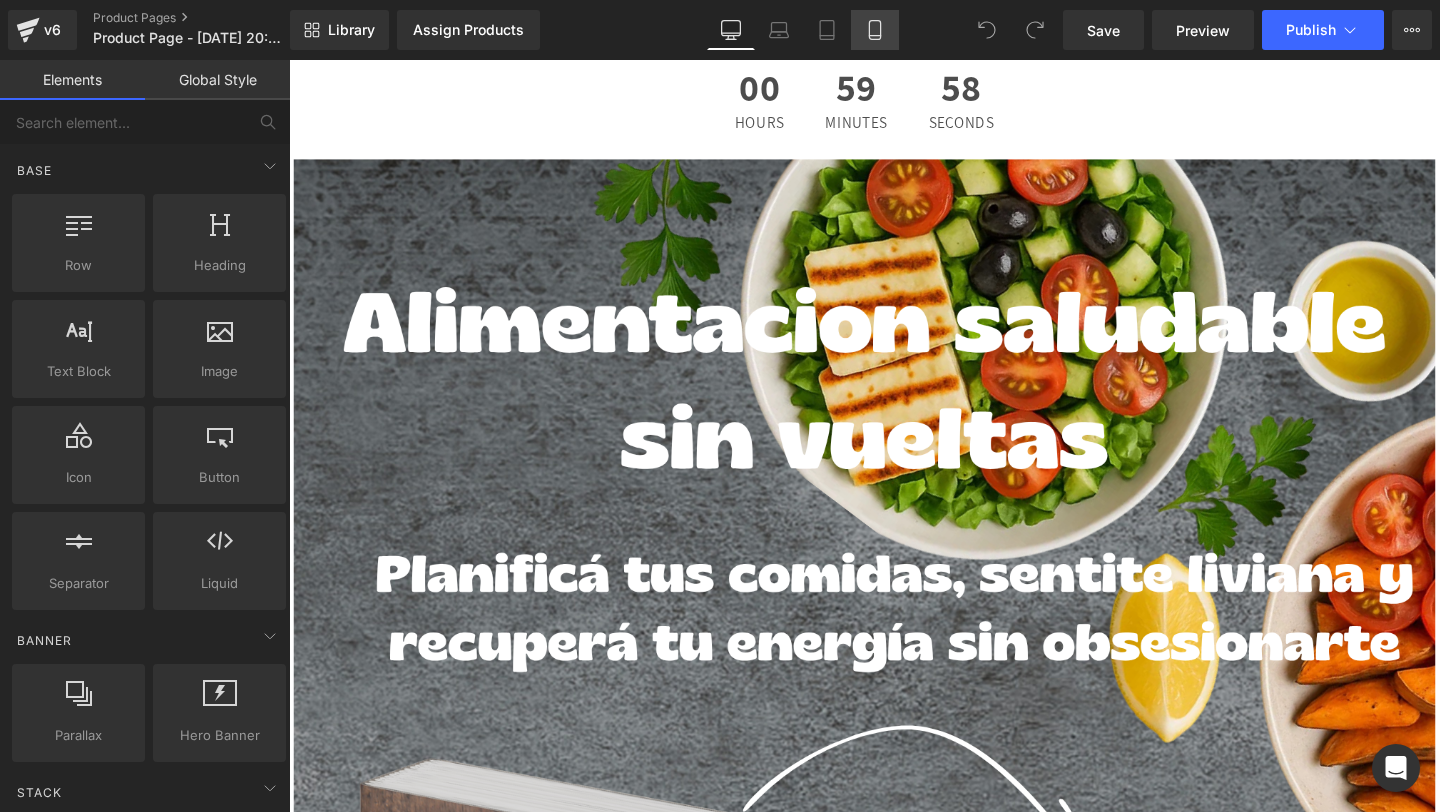click 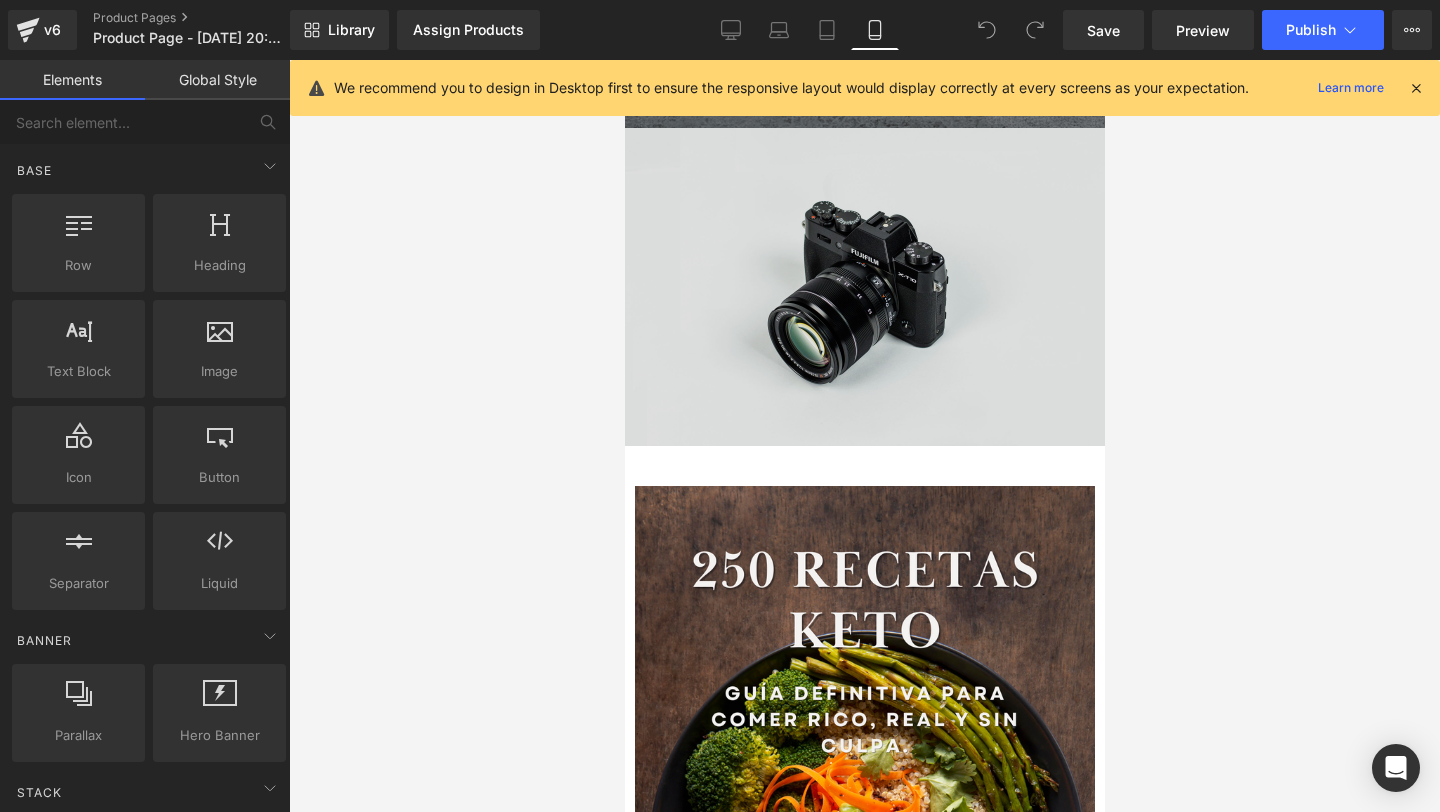 scroll, scrollTop: 4509, scrollLeft: 0, axis: vertical 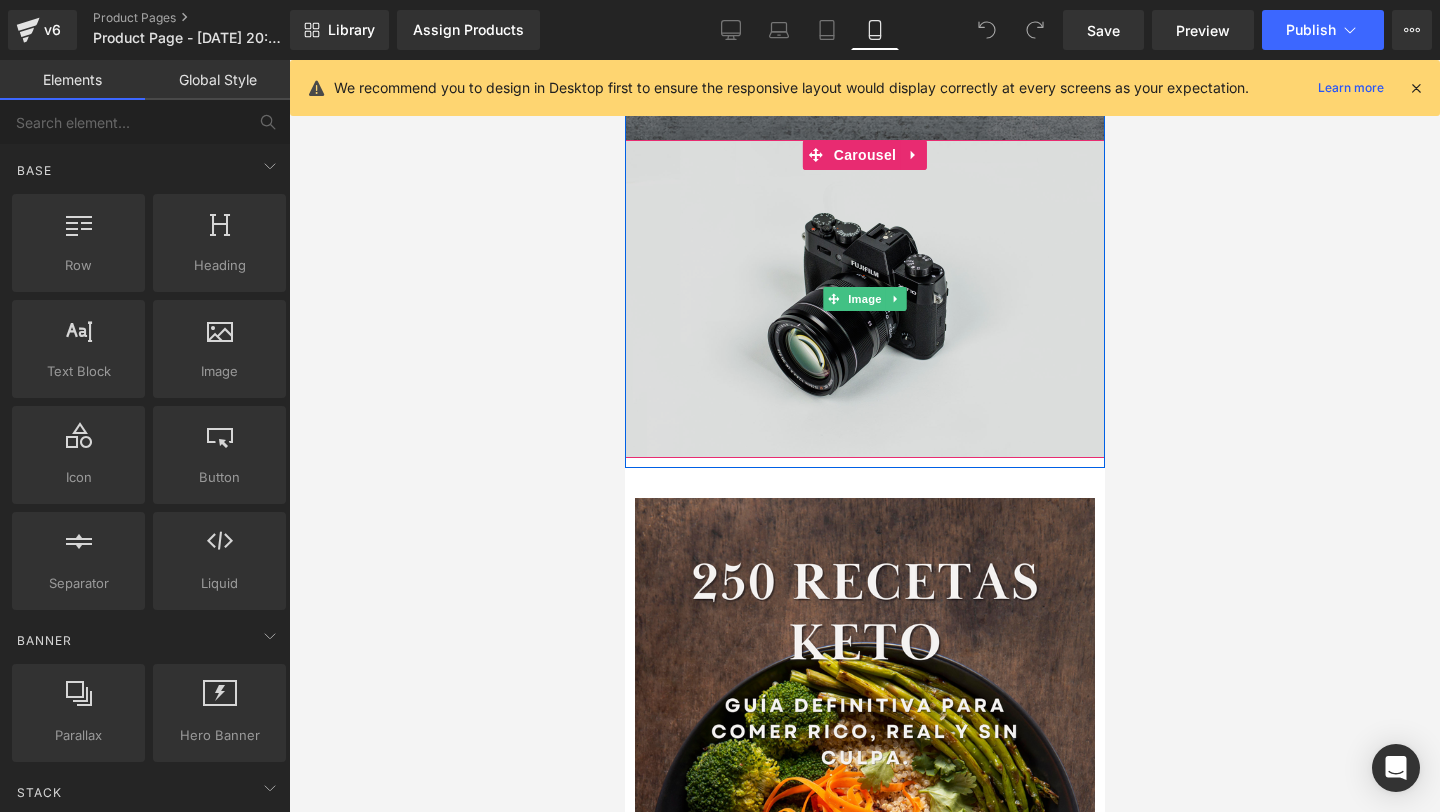 click at bounding box center (864, 299) 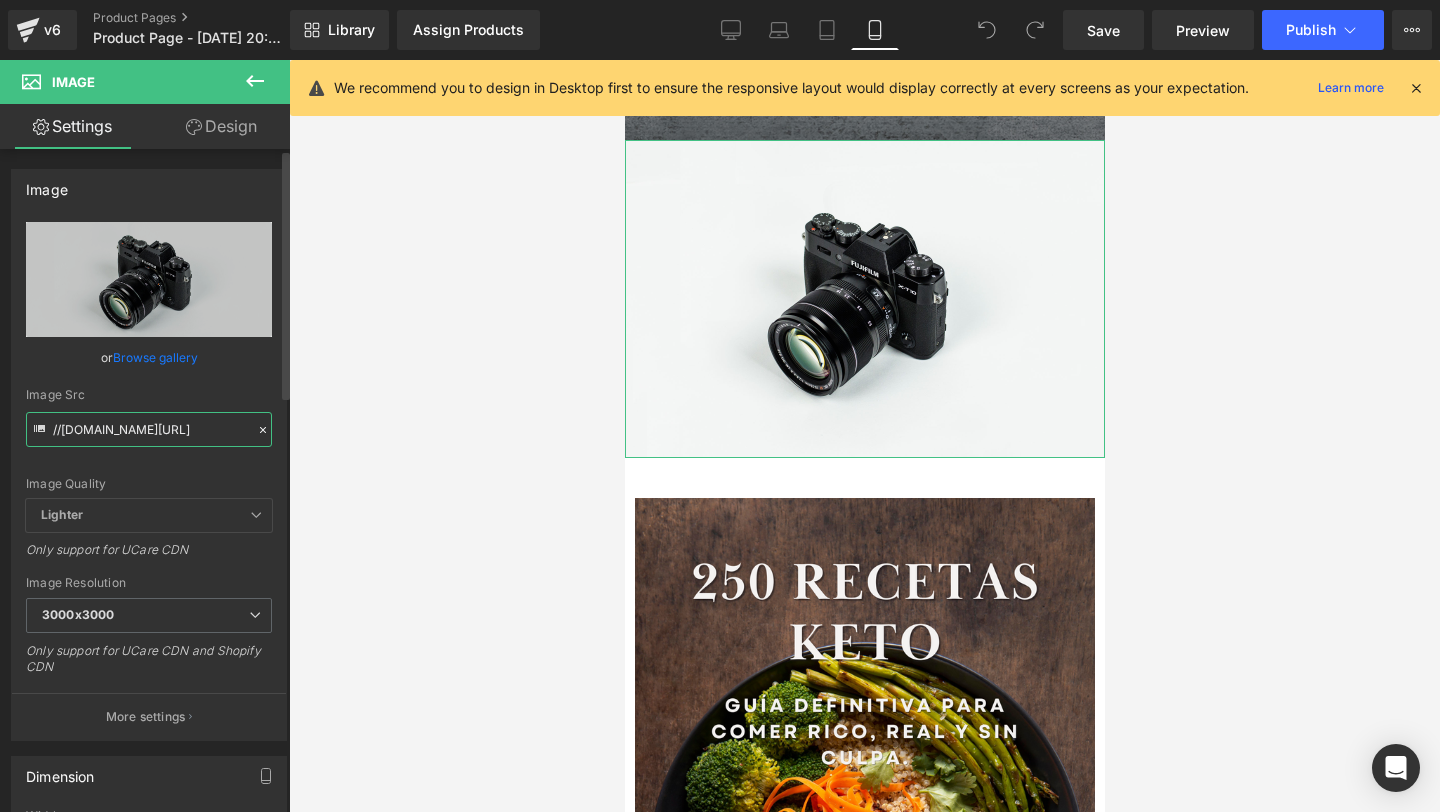 click on "//[DOMAIN_NAME][URL]" at bounding box center [149, 429] 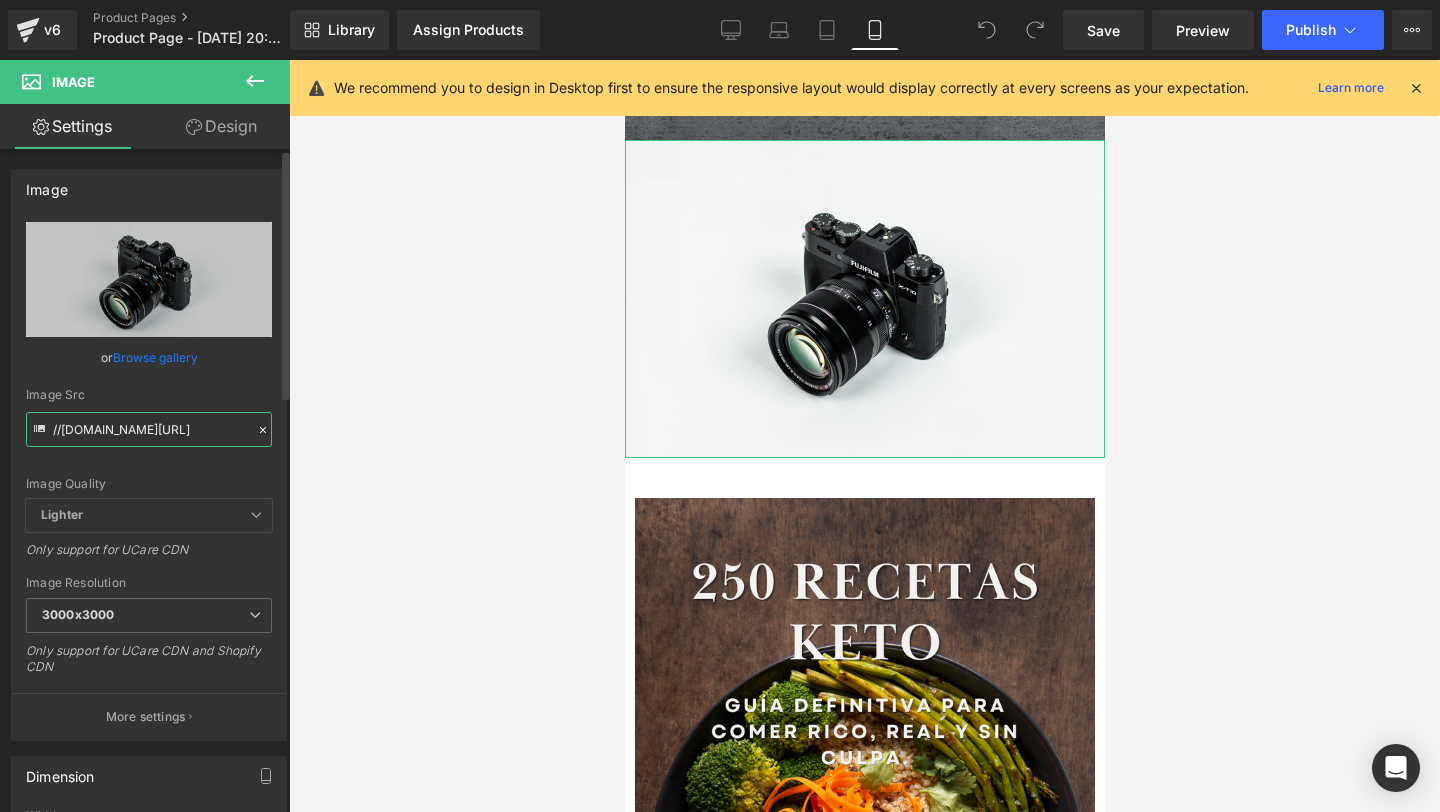 click on "//[DOMAIN_NAME][URL]" at bounding box center (149, 429) 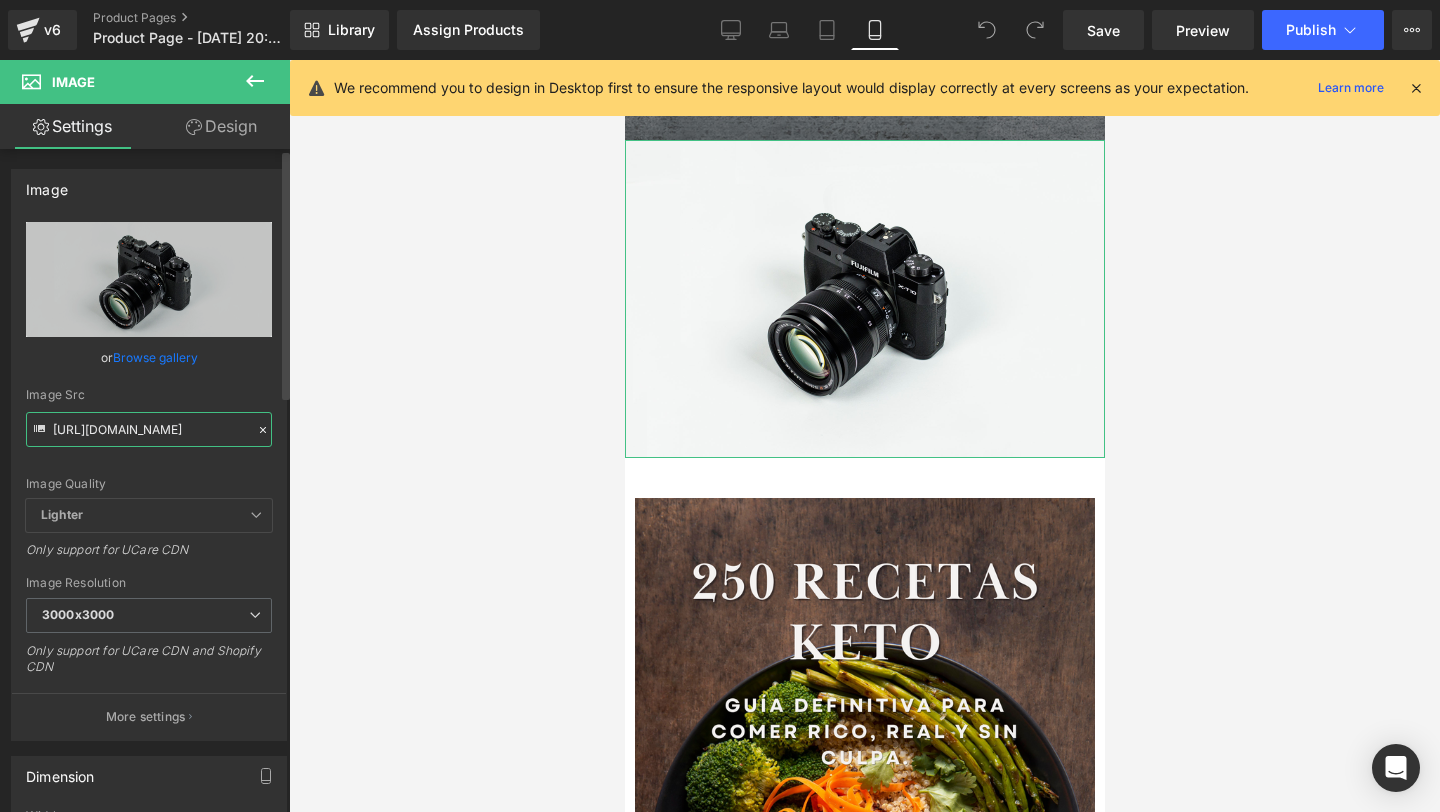scroll, scrollTop: 0, scrollLeft: 34, axis: horizontal 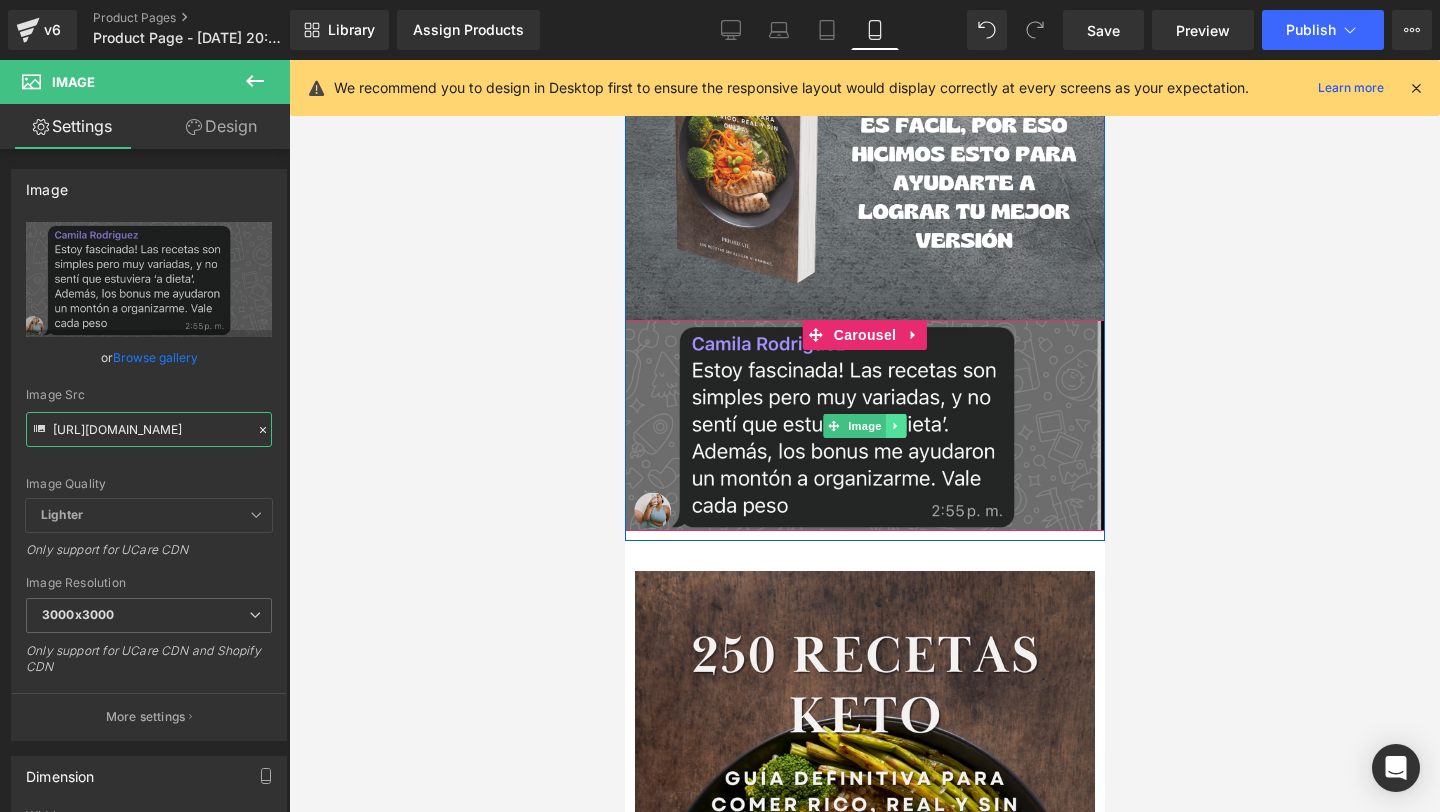 type on "[URL][DOMAIN_NAME]" 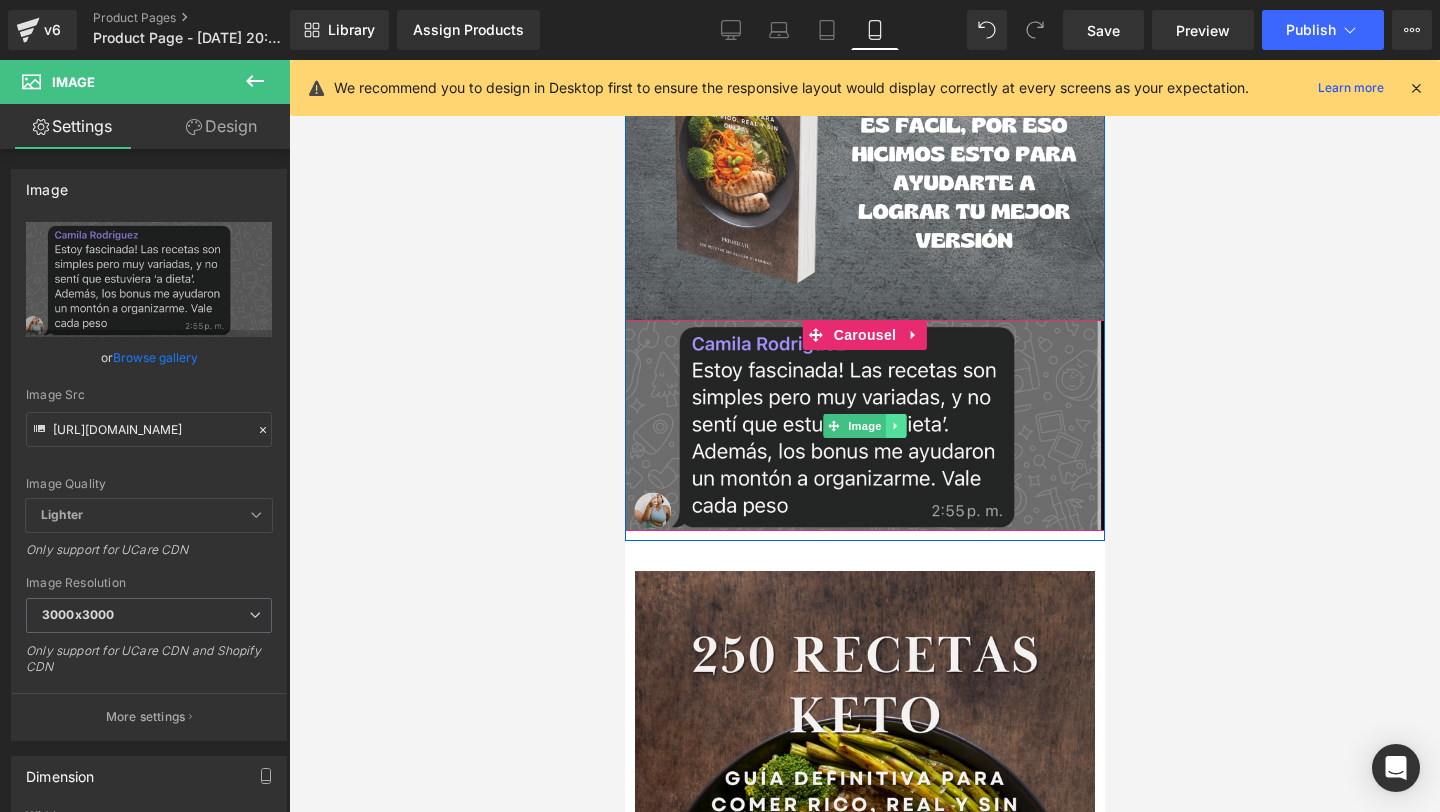scroll, scrollTop: 0, scrollLeft: 0, axis: both 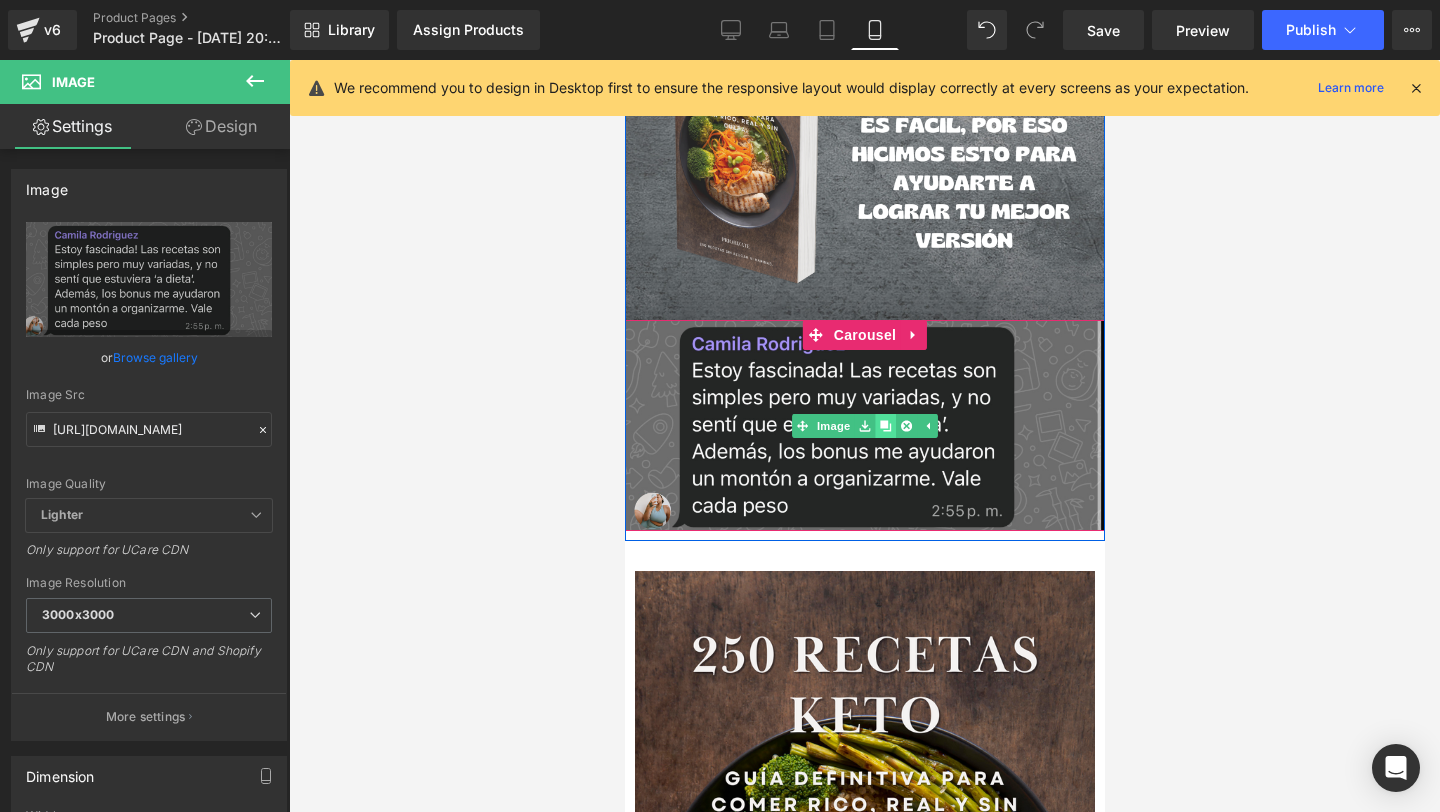click 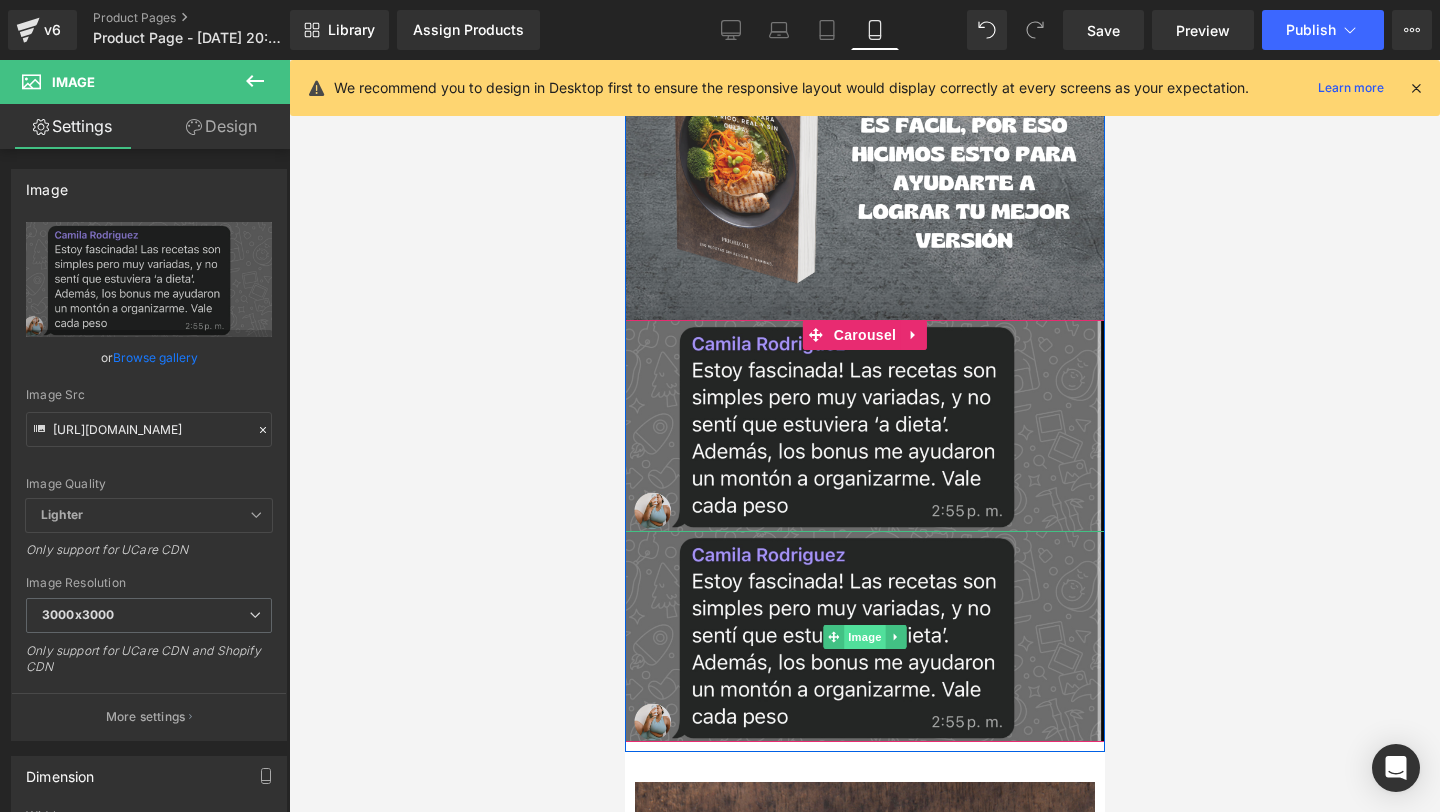 click on "Image" at bounding box center [864, 637] 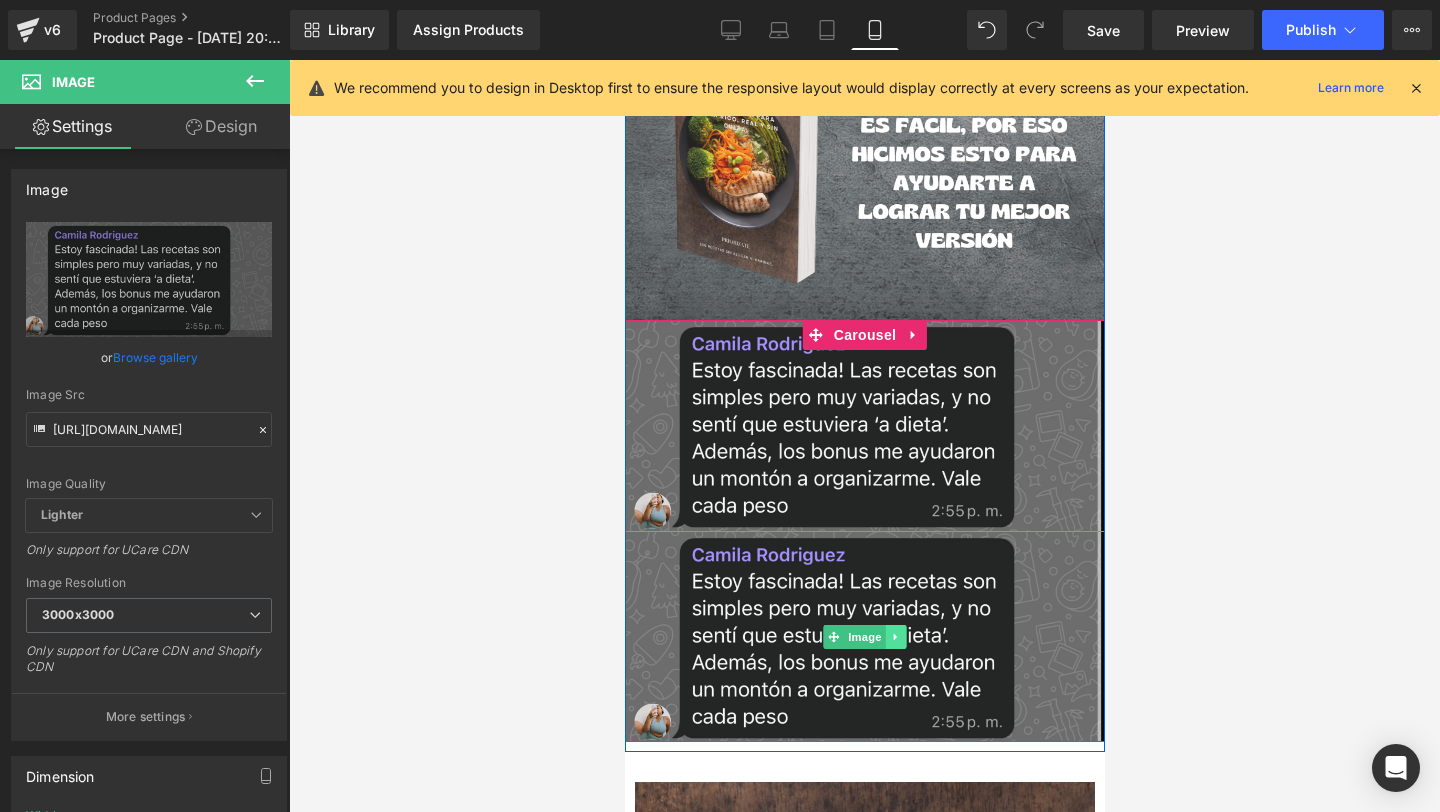 click at bounding box center (895, 637) 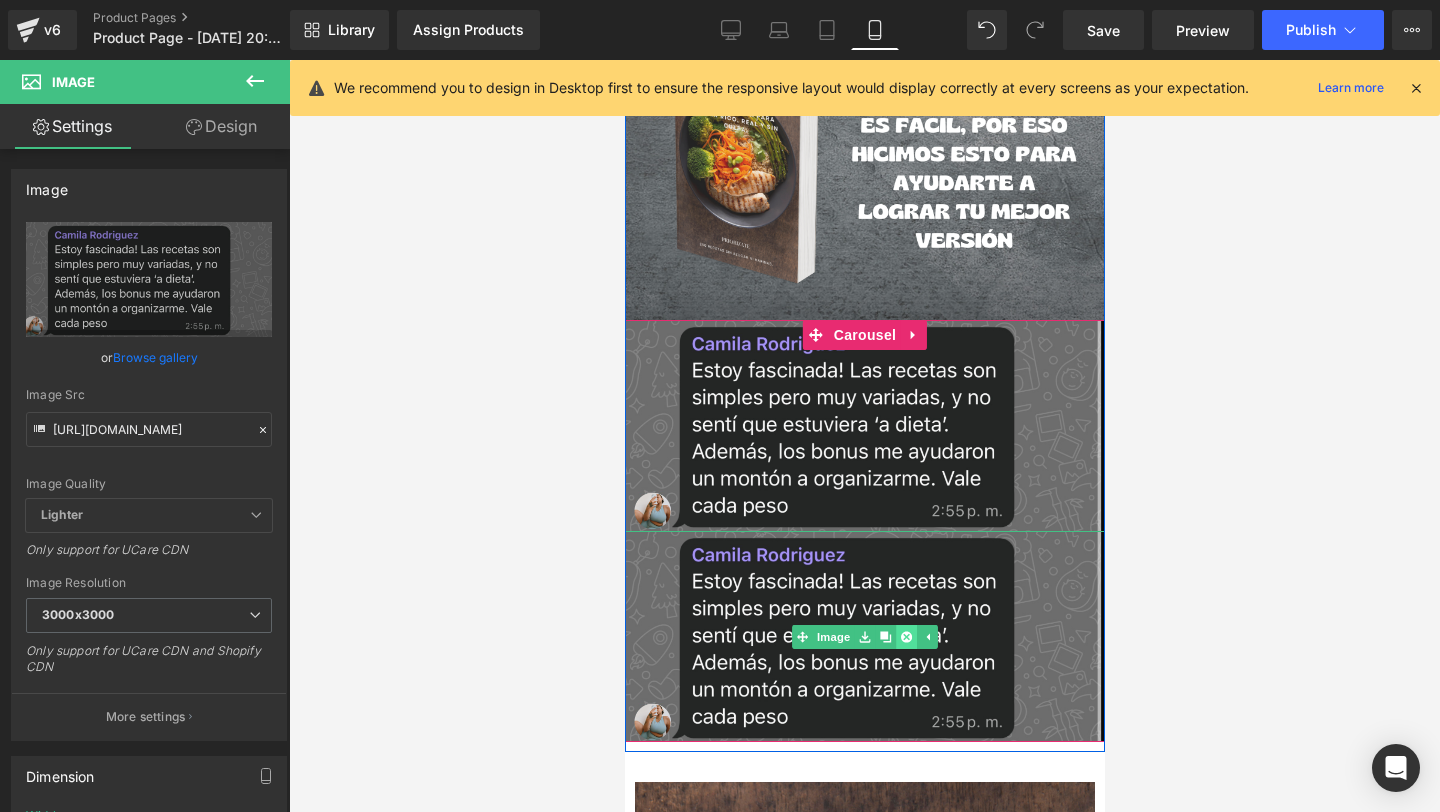 click 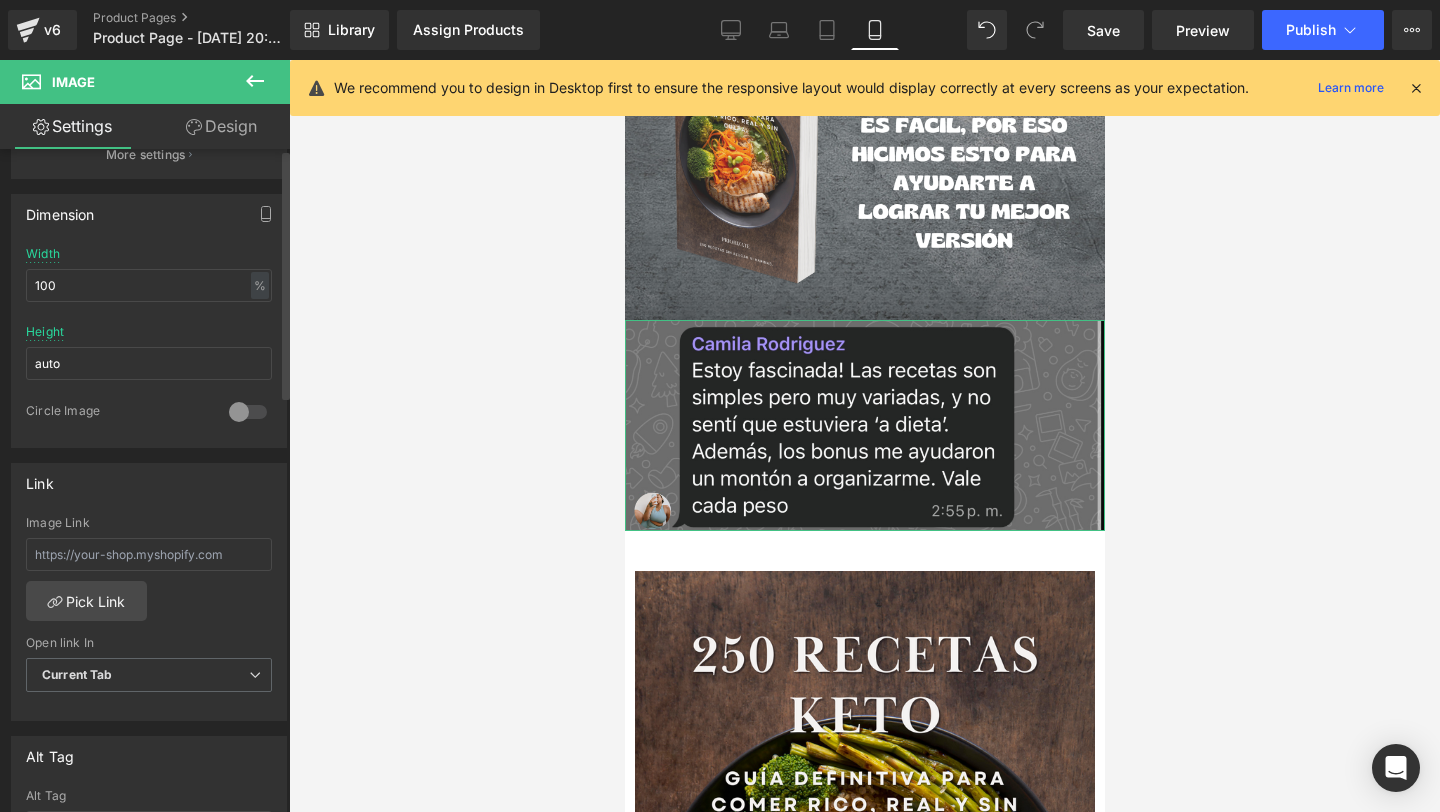 scroll, scrollTop: 0, scrollLeft: 0, axis: both 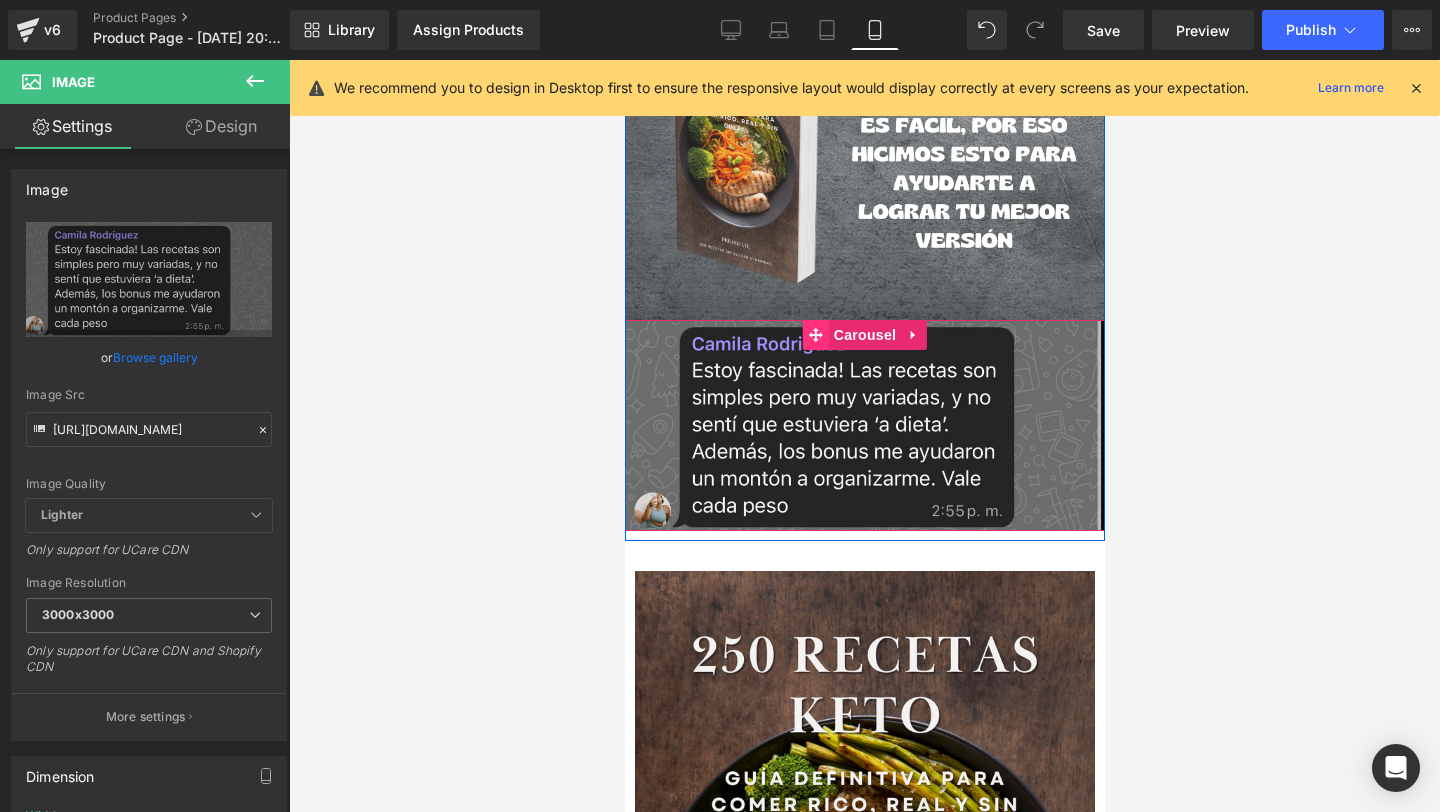 click 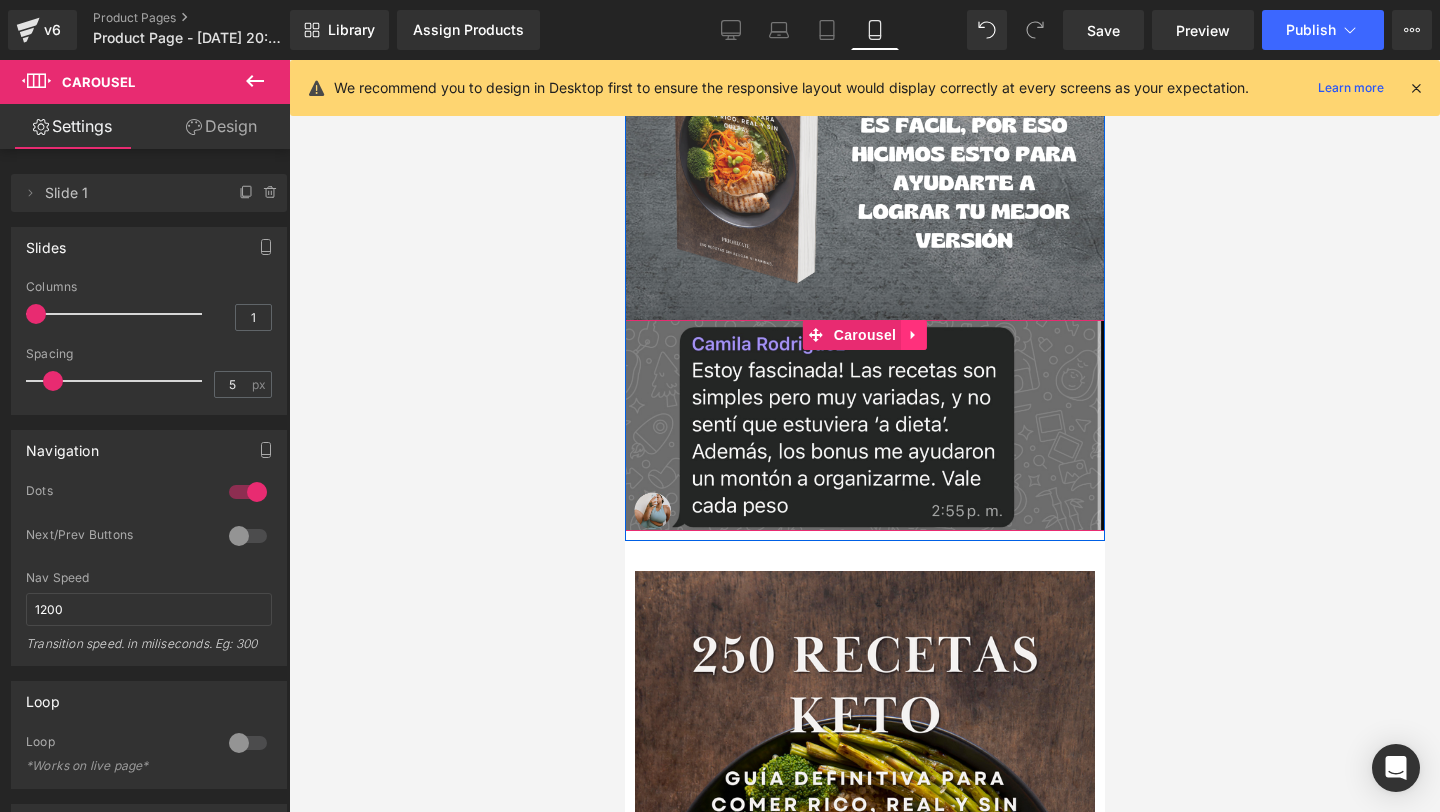 click 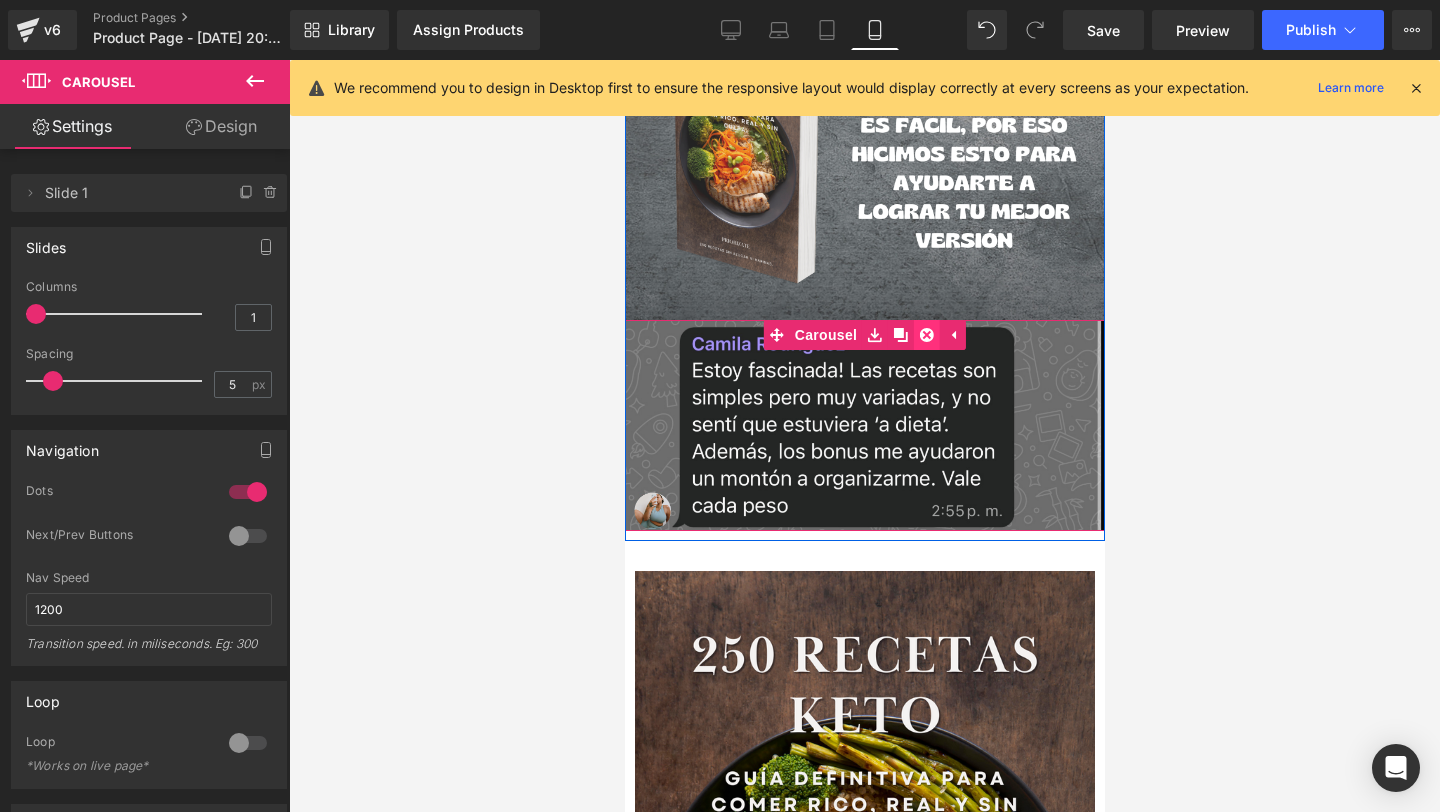 click 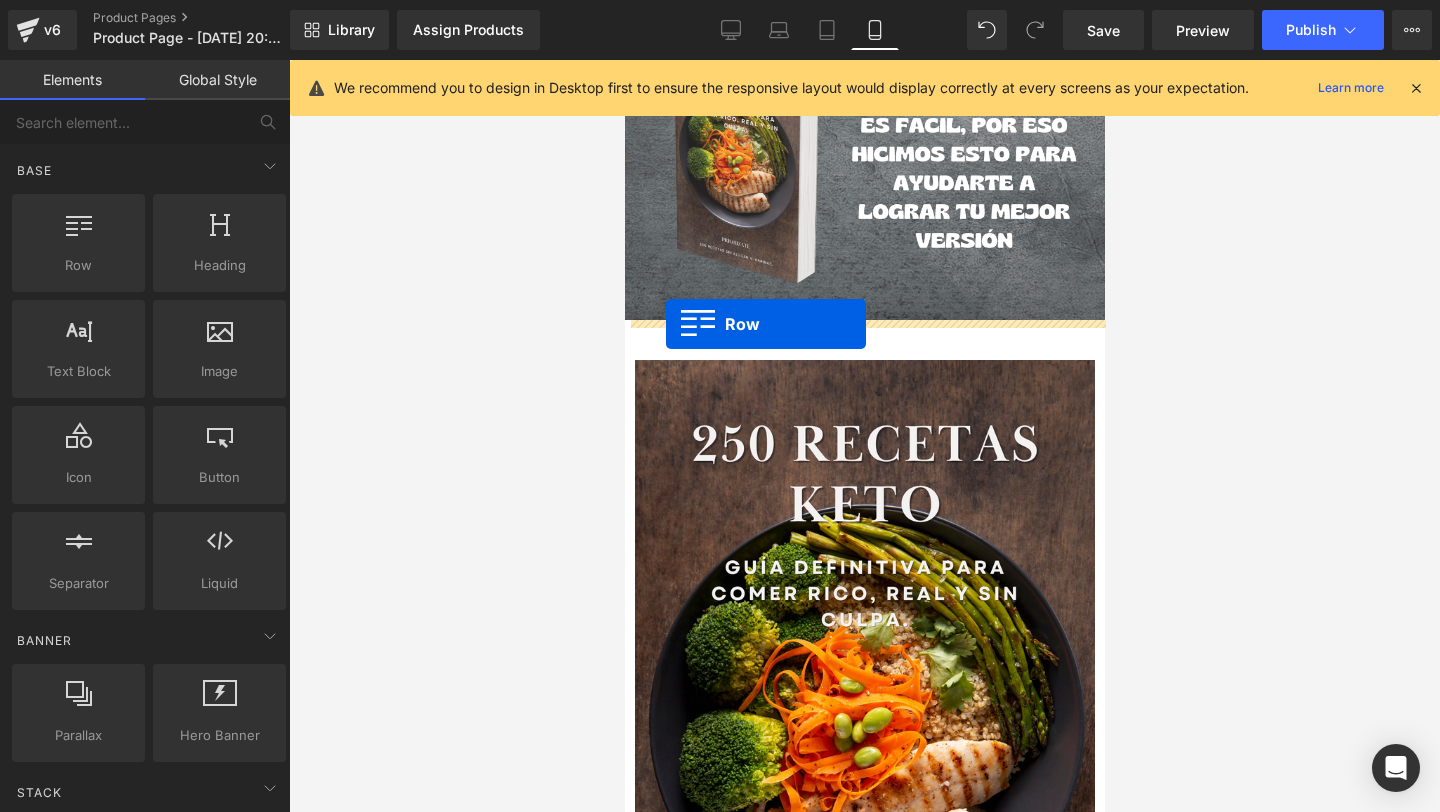 drag, startPoint x: 690, startPoint y: 315, endPoint x: 665, endPoint y: 324, distance: 26.57066 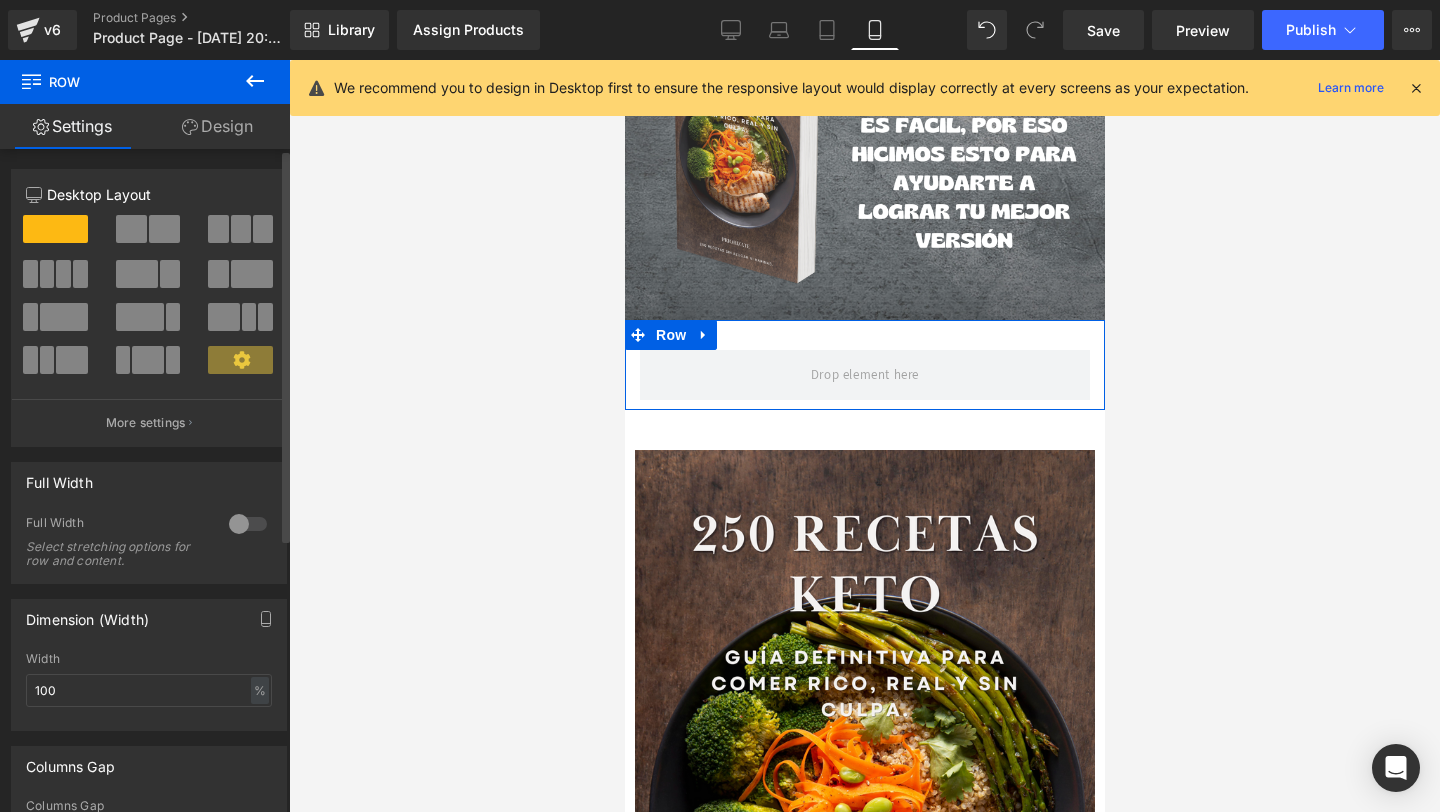 click at bounding box center (164, 229) 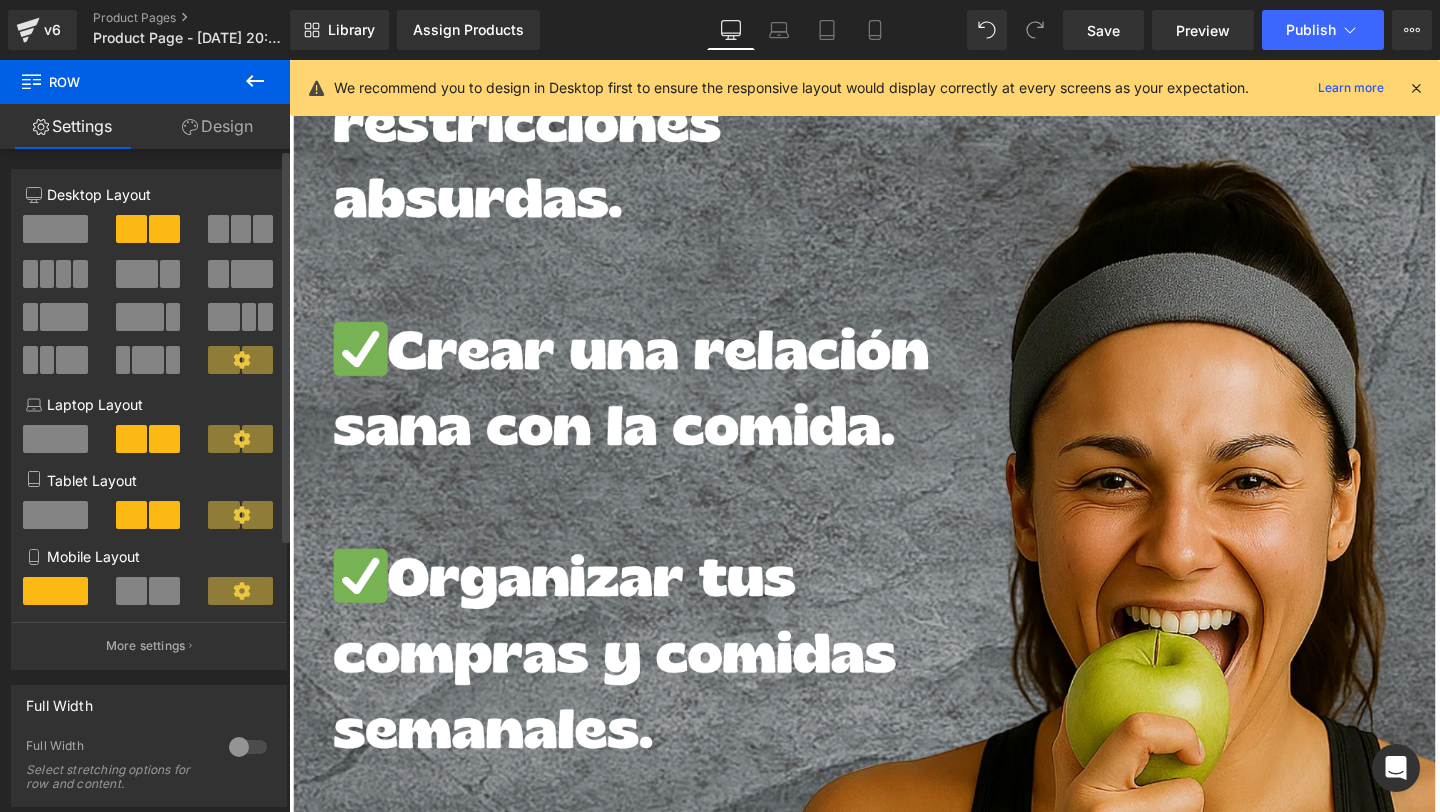 scroll, scrollTop: 11166, scrollLeft: 0, axis: vertical 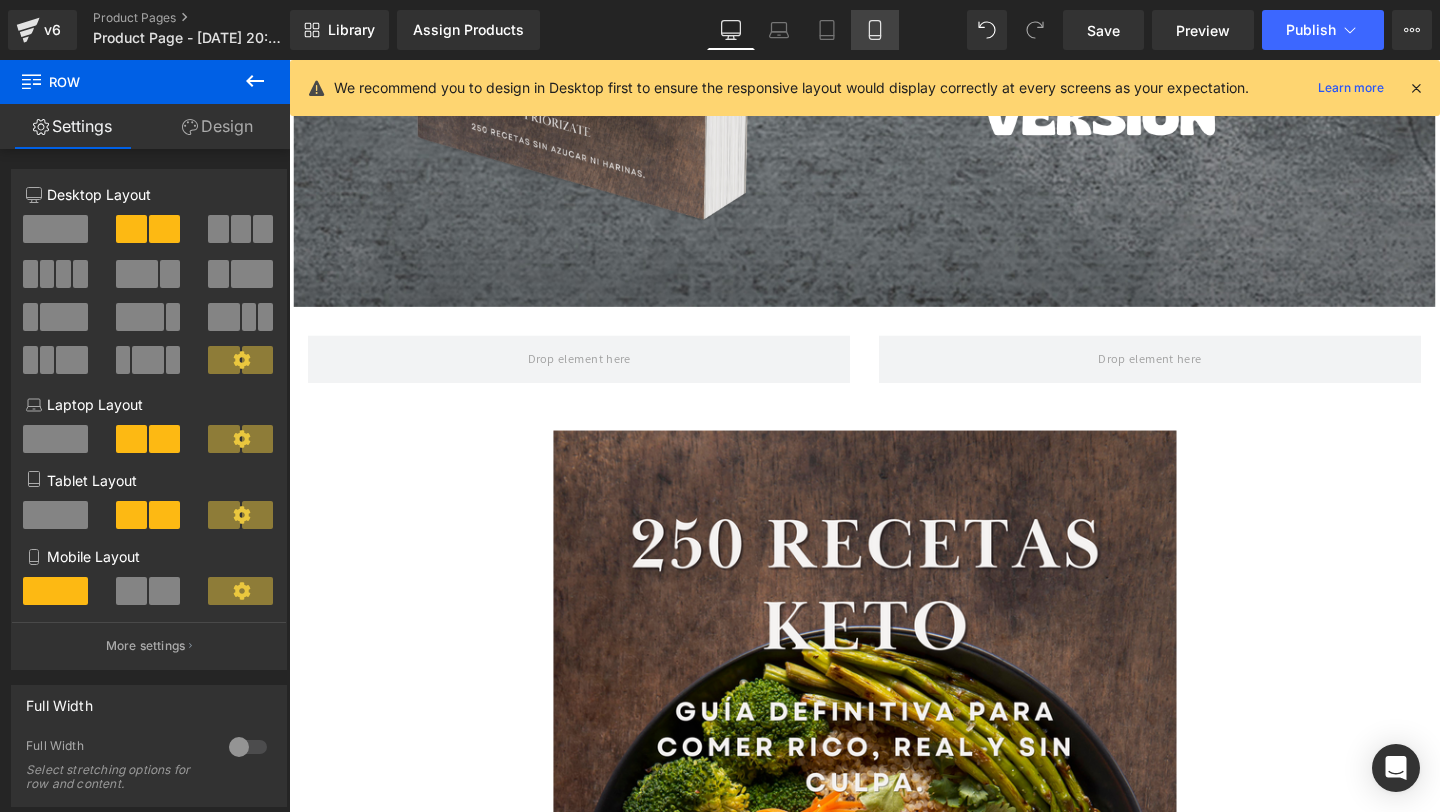 click on "Mobile" at bounding box center [875, 30] 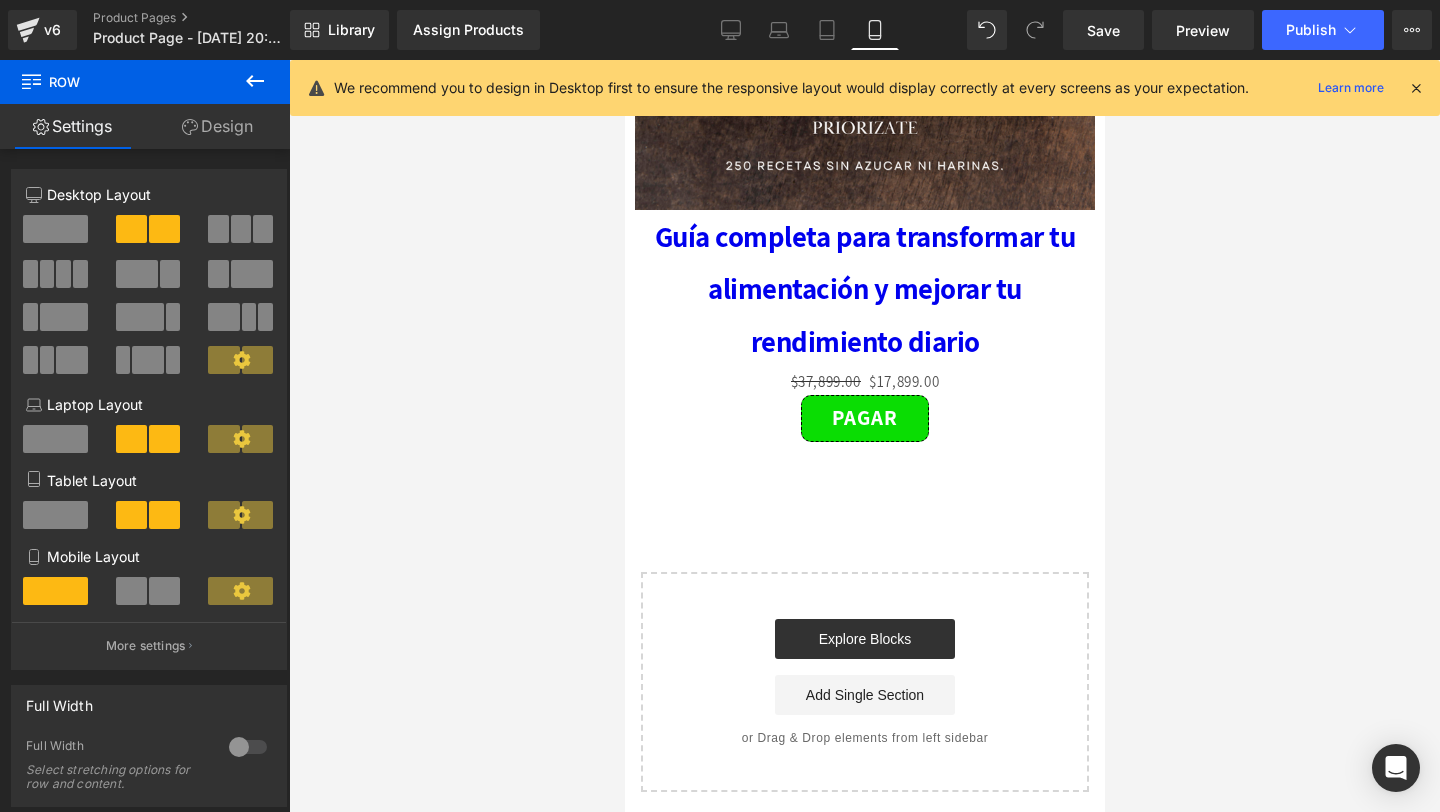 scroll, scrollTop: 4329, scrollLeft: 0, axis: vertical 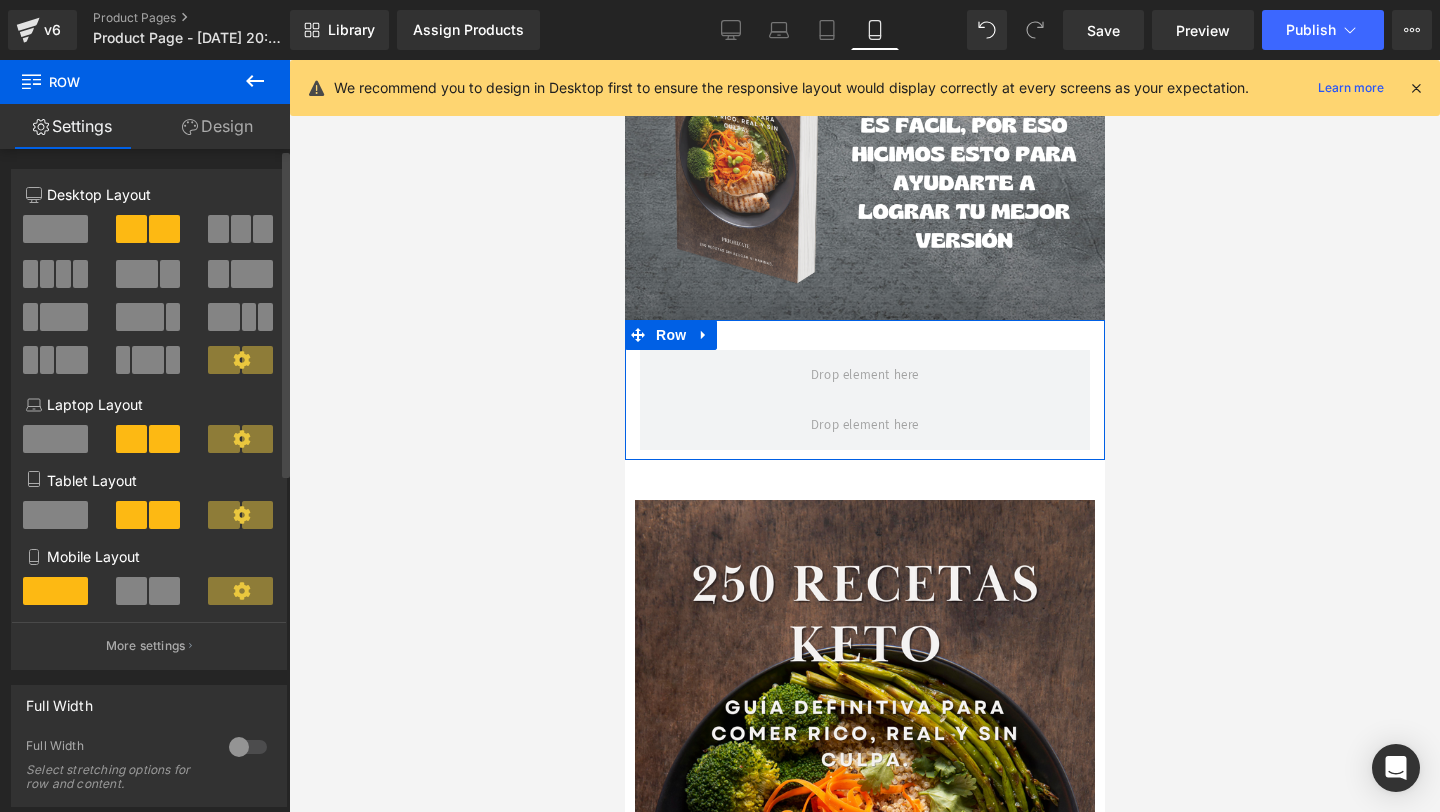 click at bounding box center (55, 229) 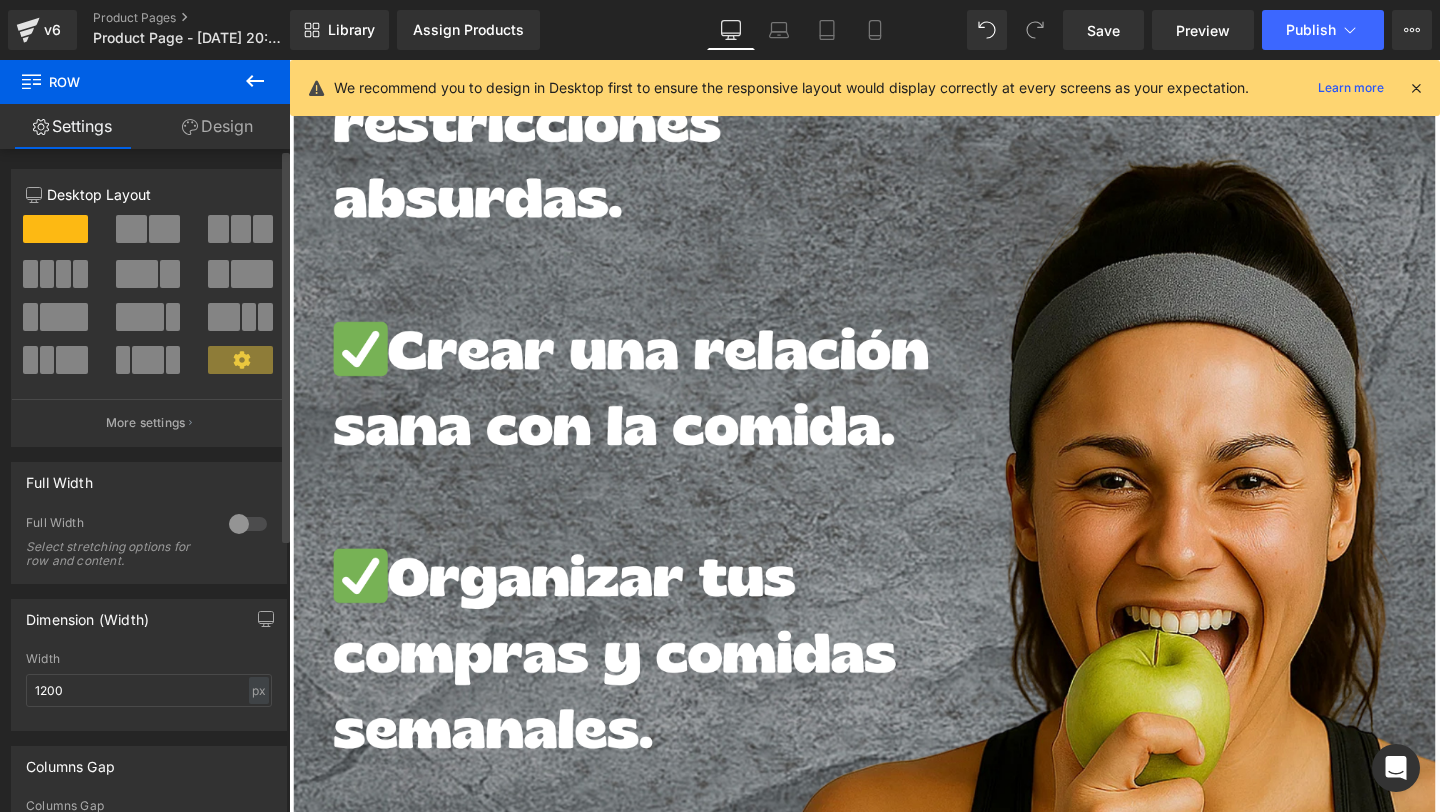 scroll, scrollTop: 11166, scrollLeft: 0, axis: vertical 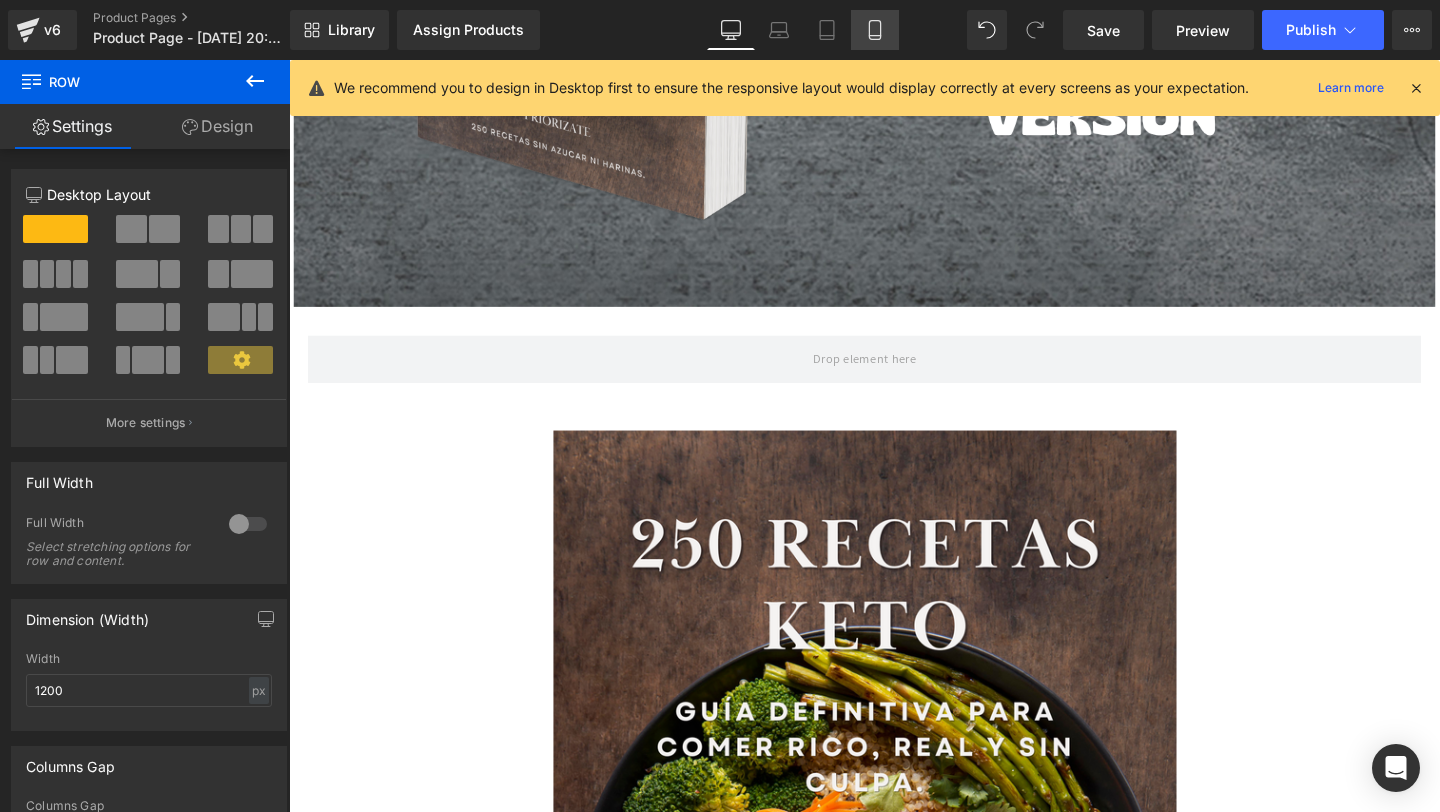 click 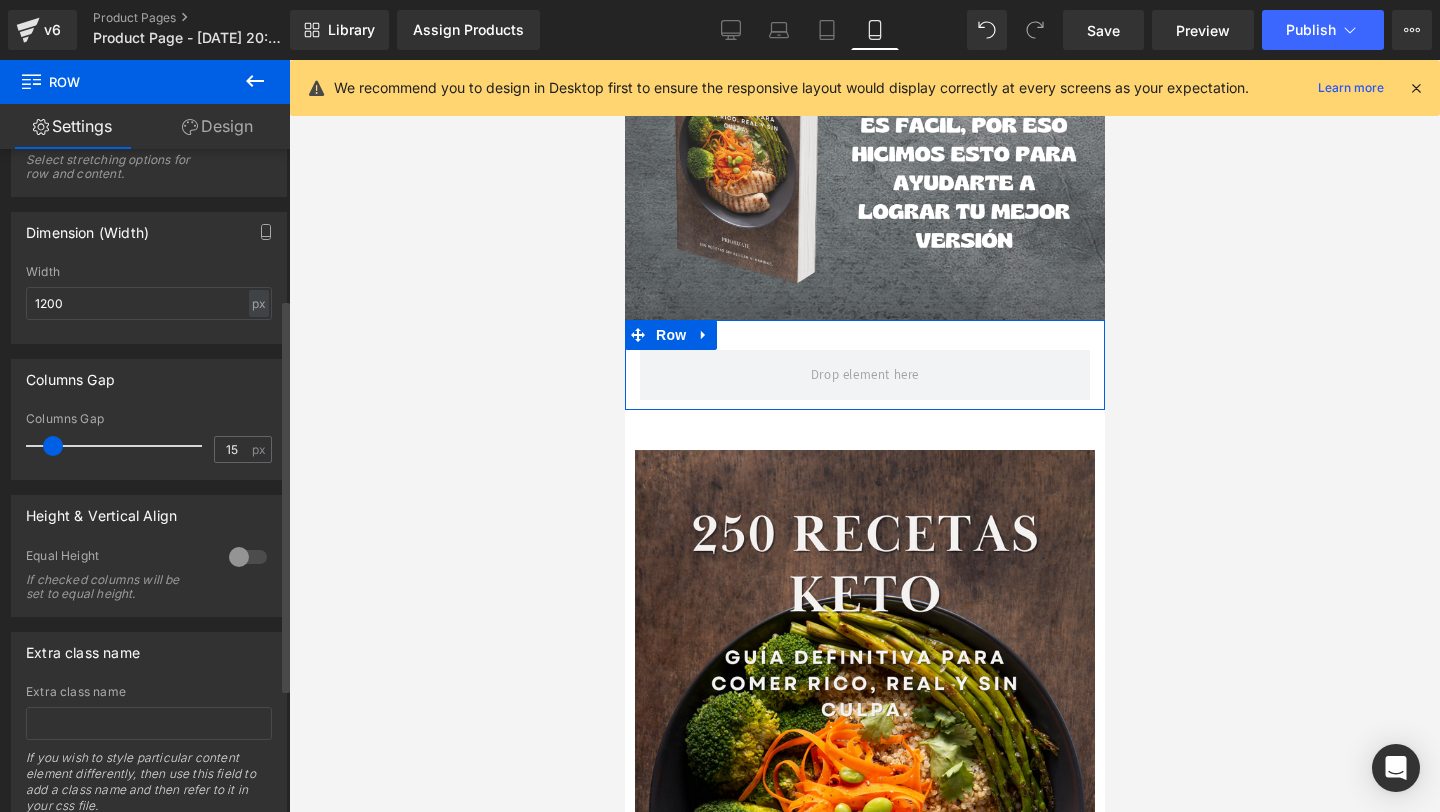 scroll, scrollTop: 460, scrollLeft: 0, axis: vertical 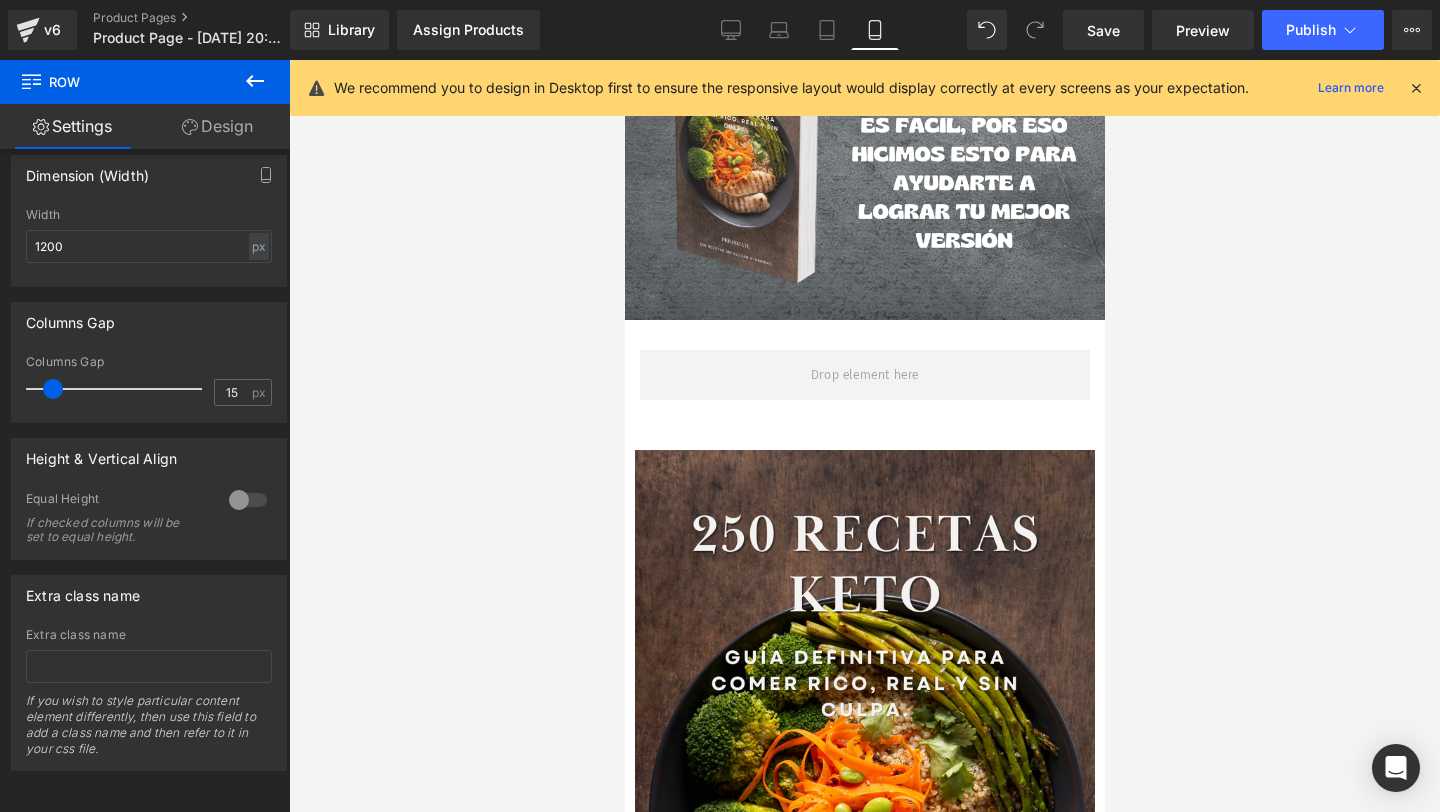 click on "Row" at bounding box center (120, 82) 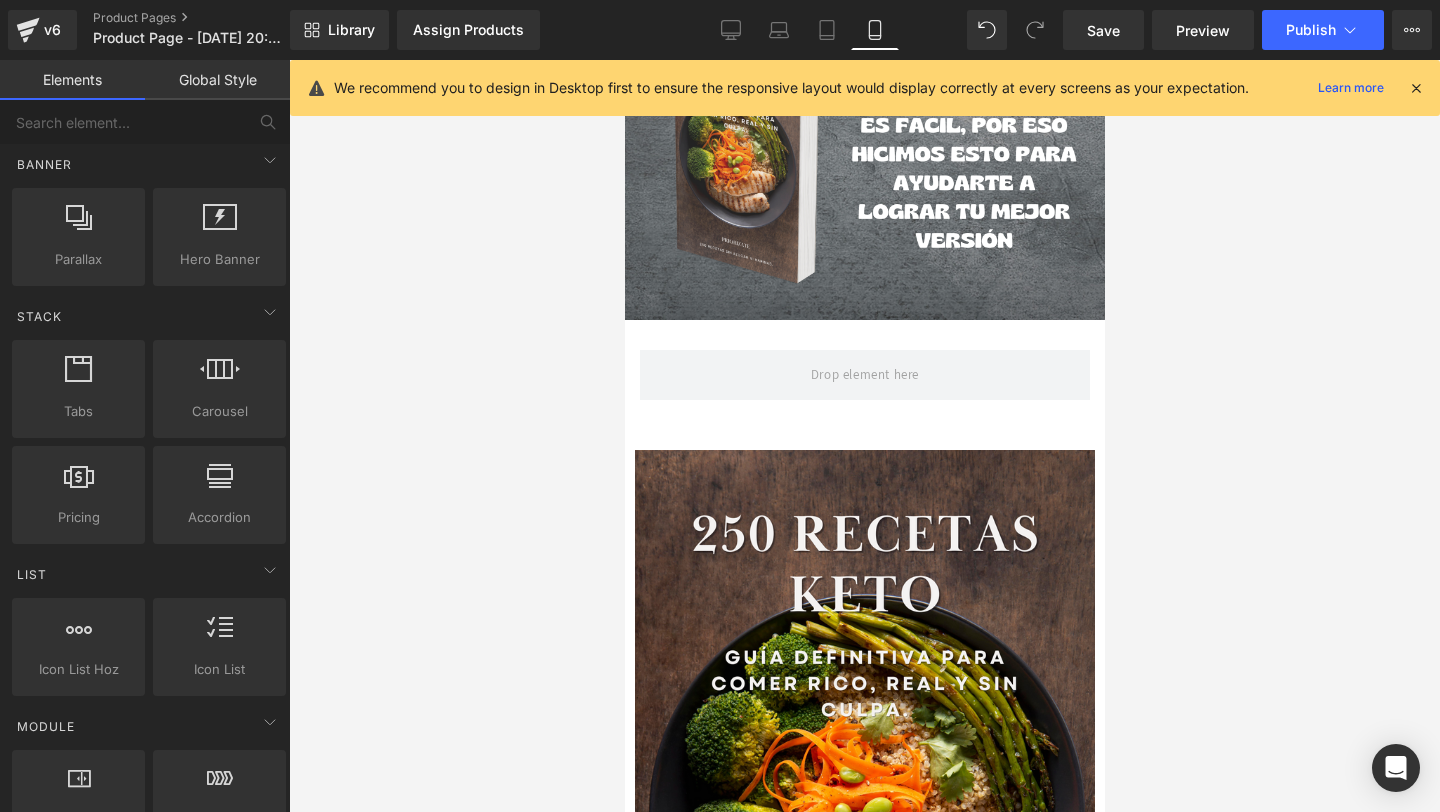 scroll, scrollTop: 482, scrollLeft: 0, axis: vertical 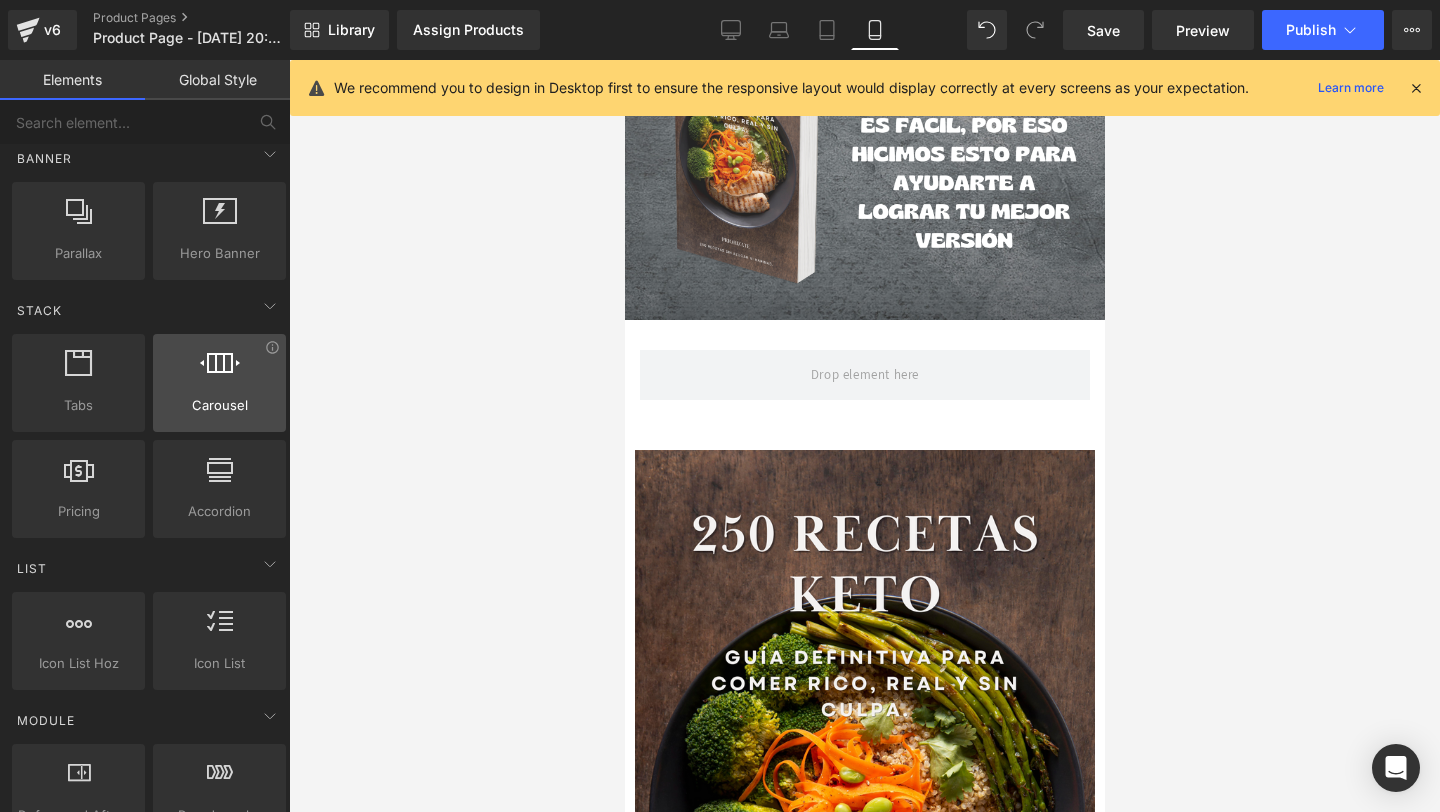 click at bounding box center [219, 372] 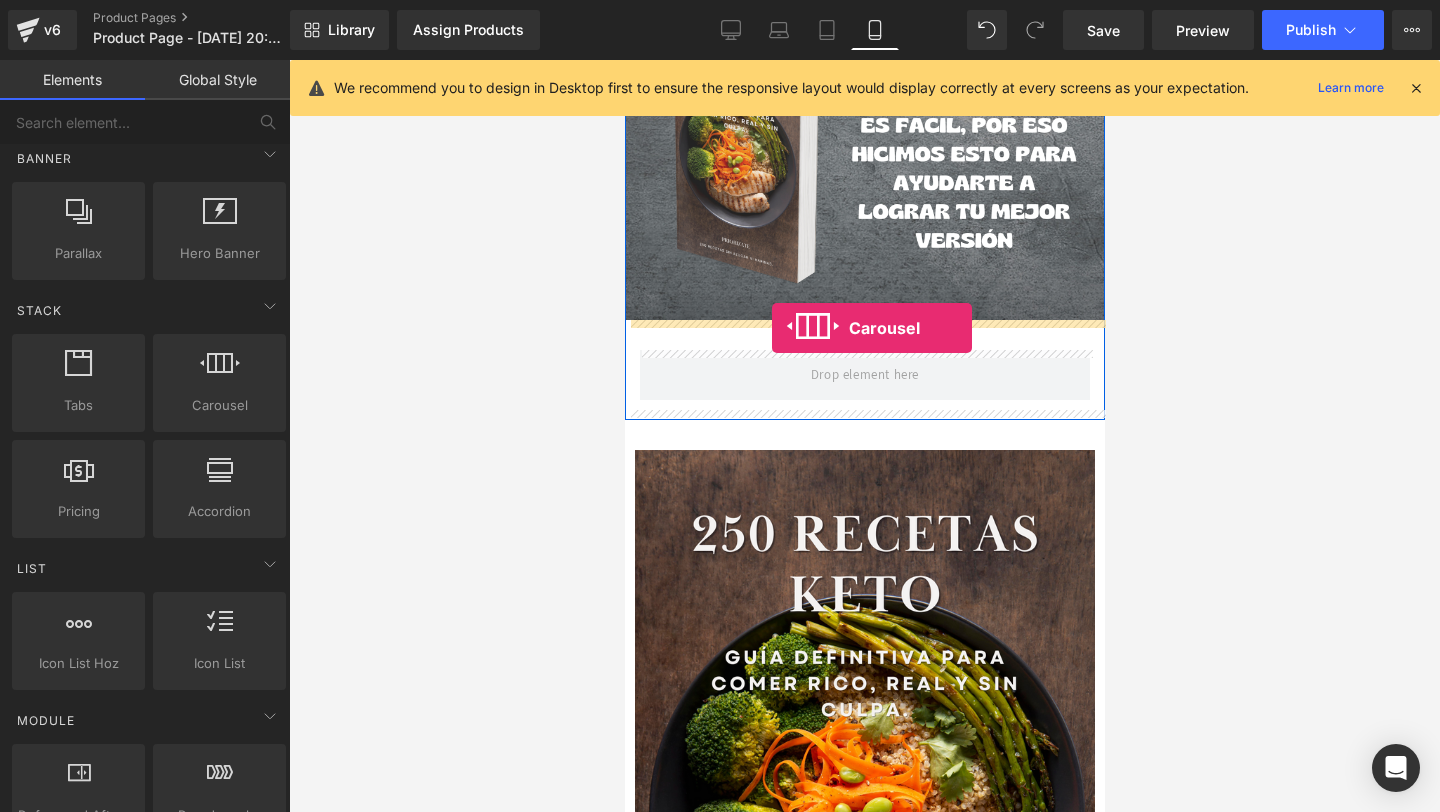 drag, startPoint x: 848, startPoint y: 451, endPoint x: 771, endPoint y: 328, distance: 145.11375 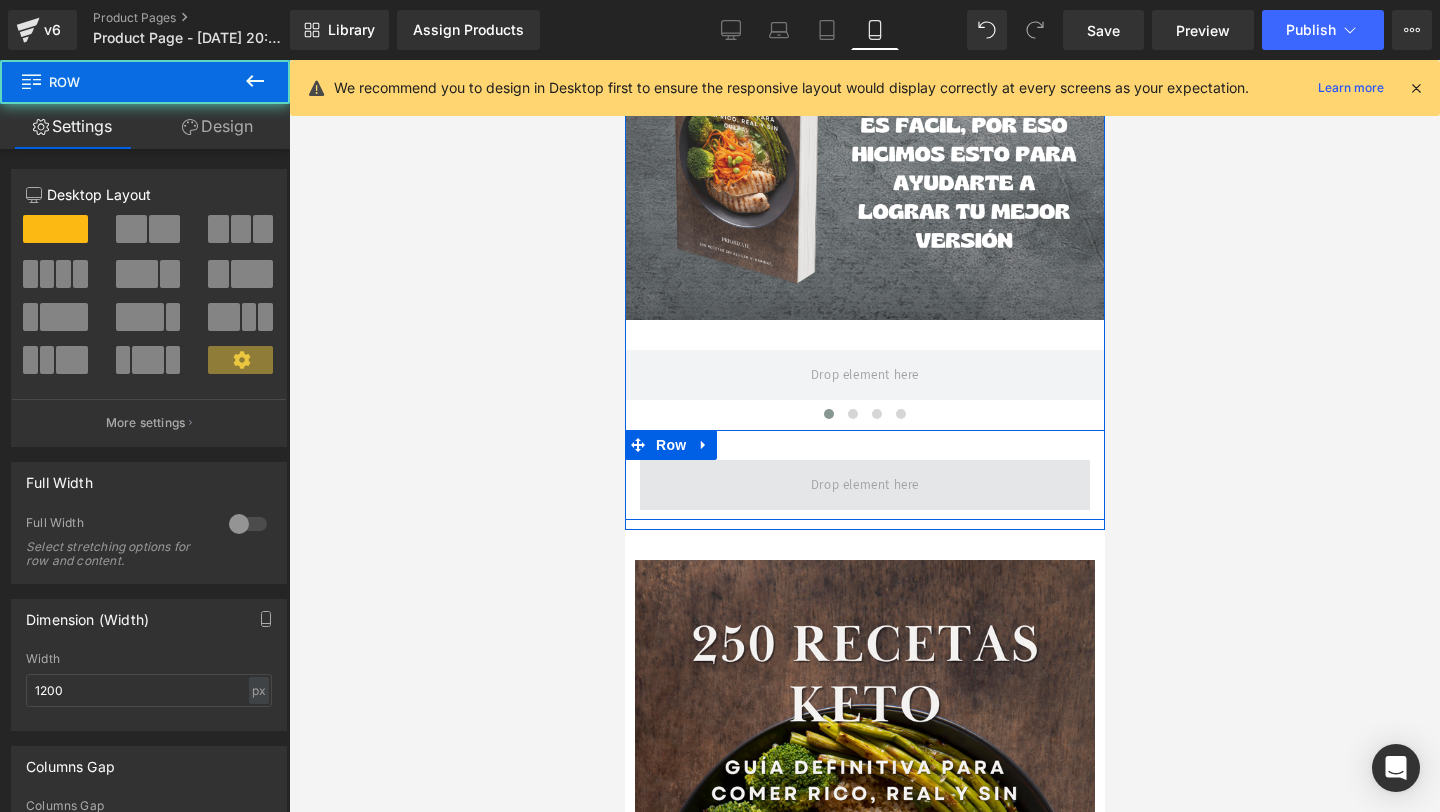 click at bounding box center (864, 485) 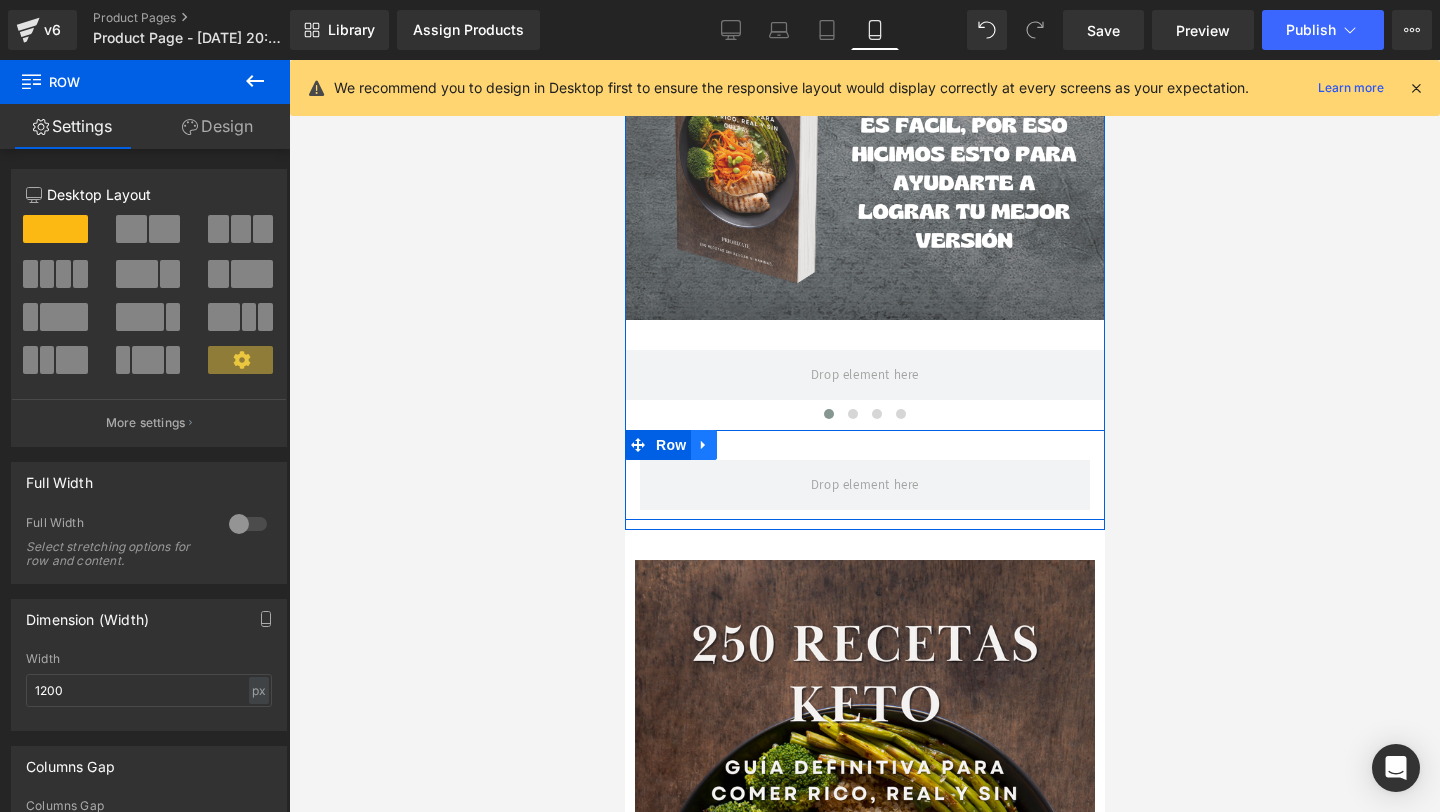click 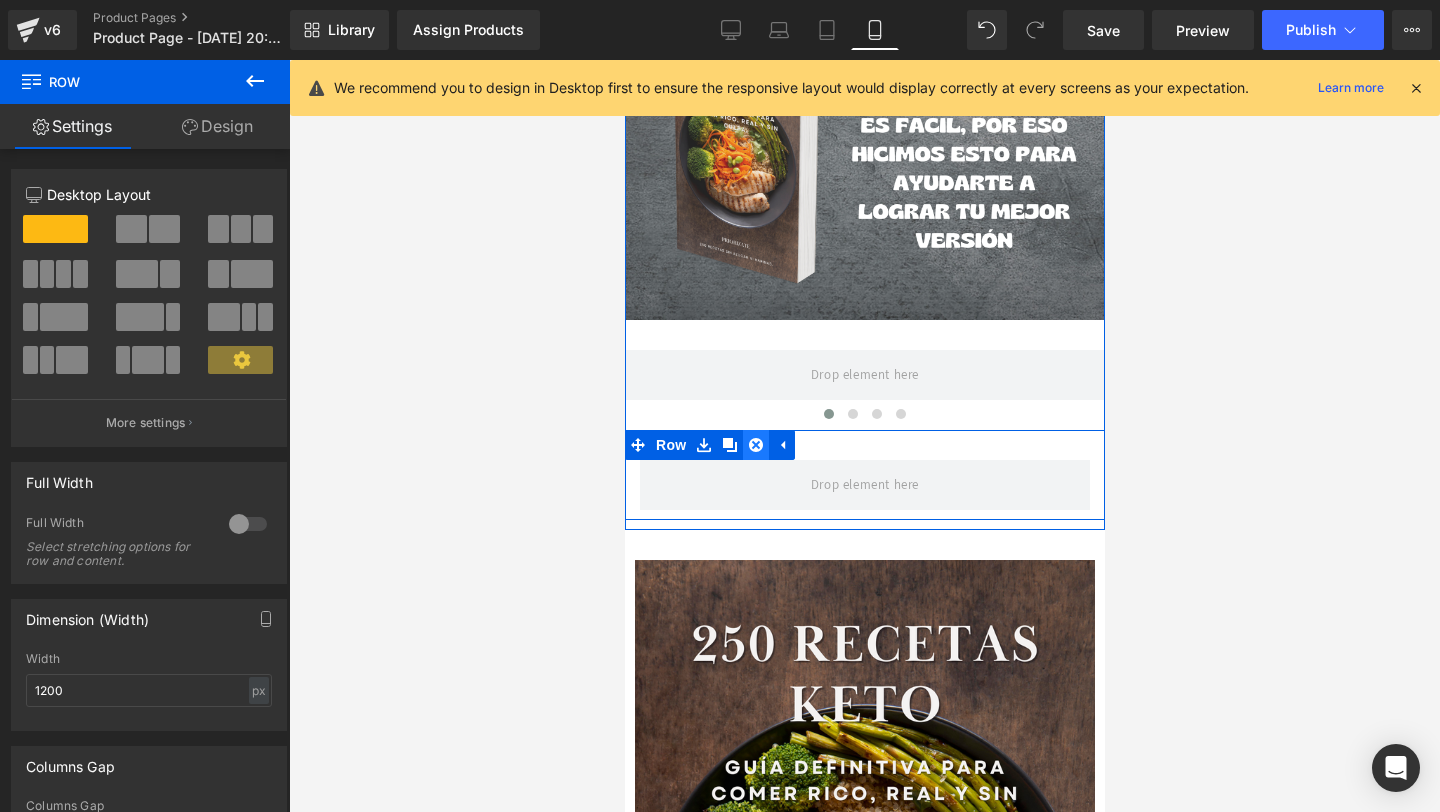 click 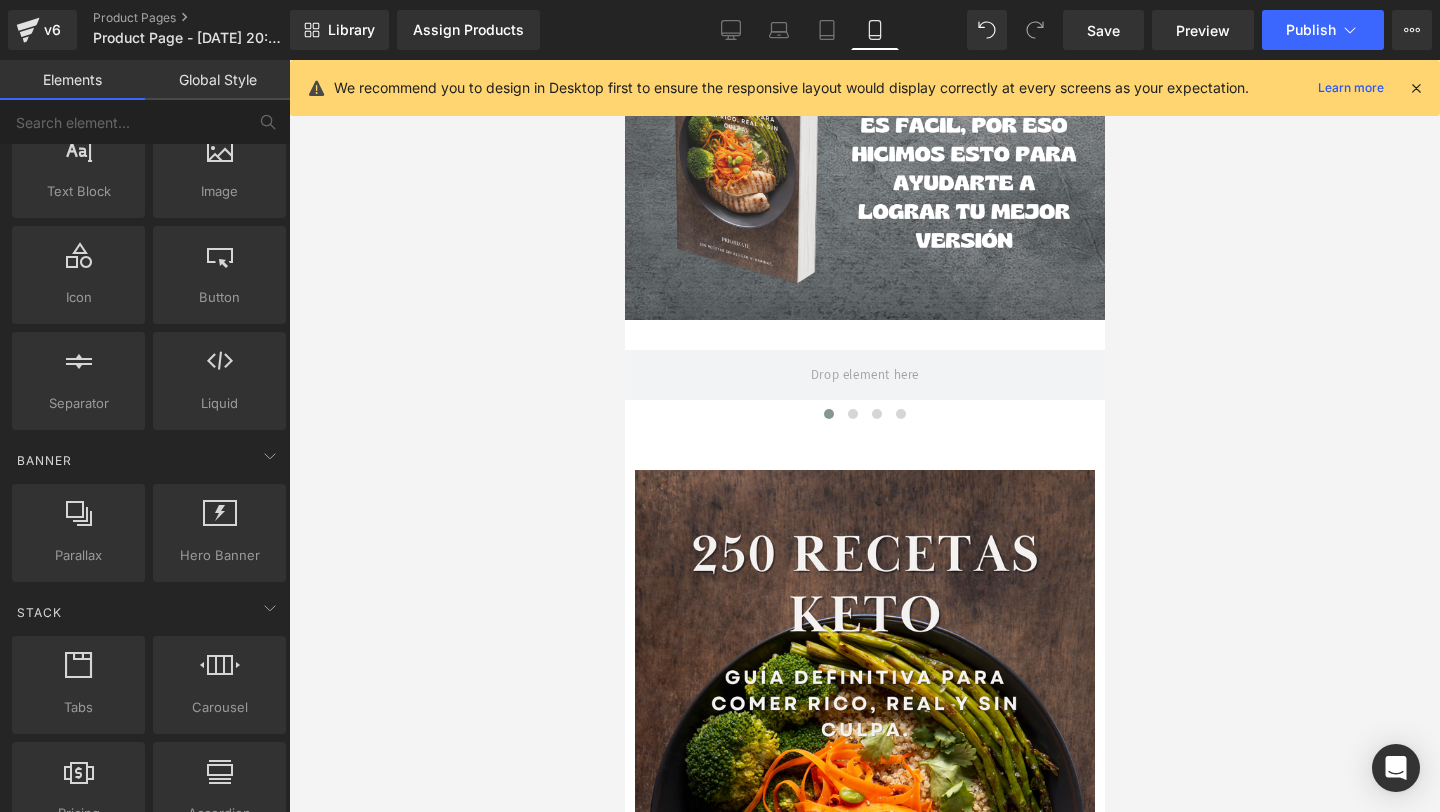 scroll, scrollTop: 0, scrollLeft: 0, axis: both 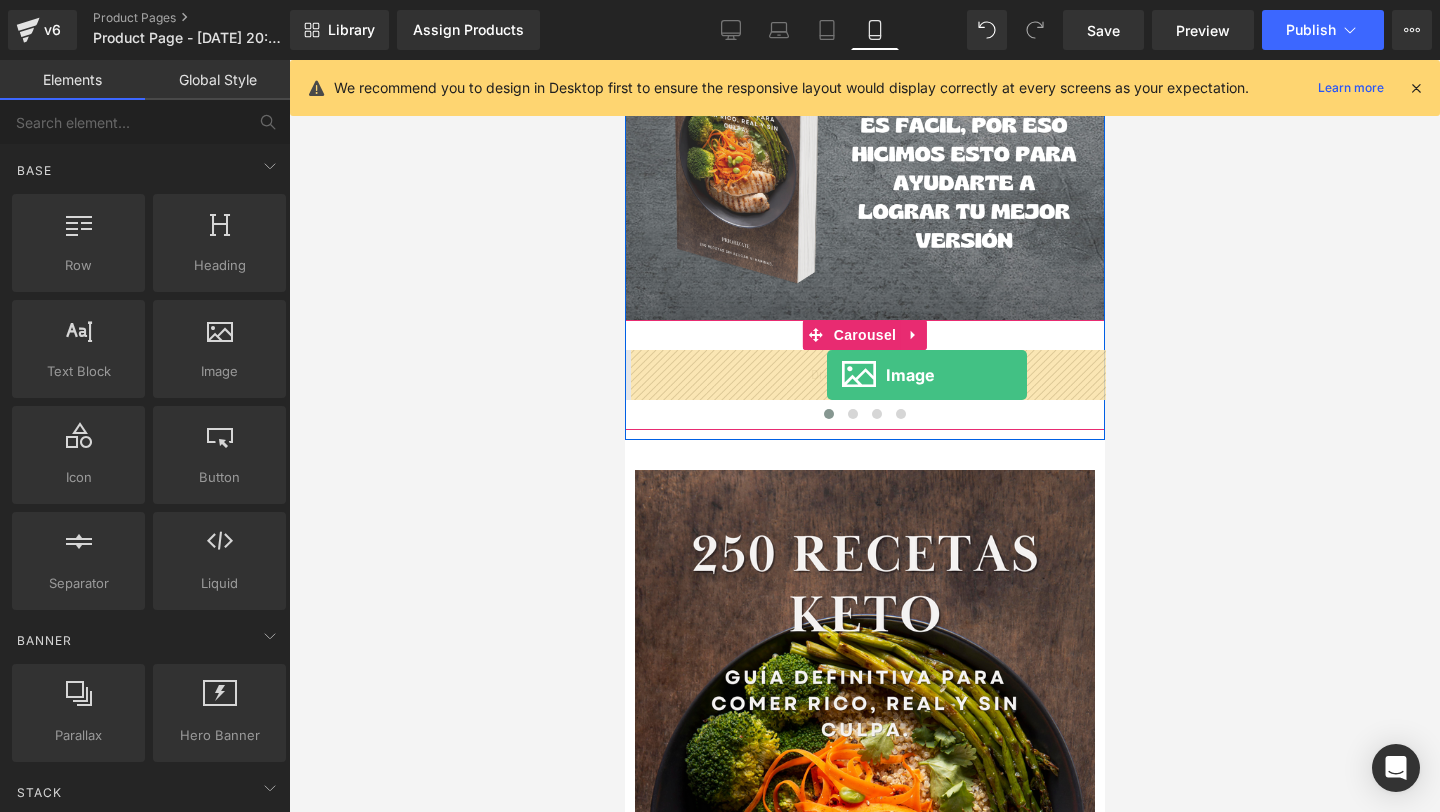 drag, startPoint x: 823, startPoint y: 403, endPoint x: 826, endPoint y: 375, distance: 28.160255 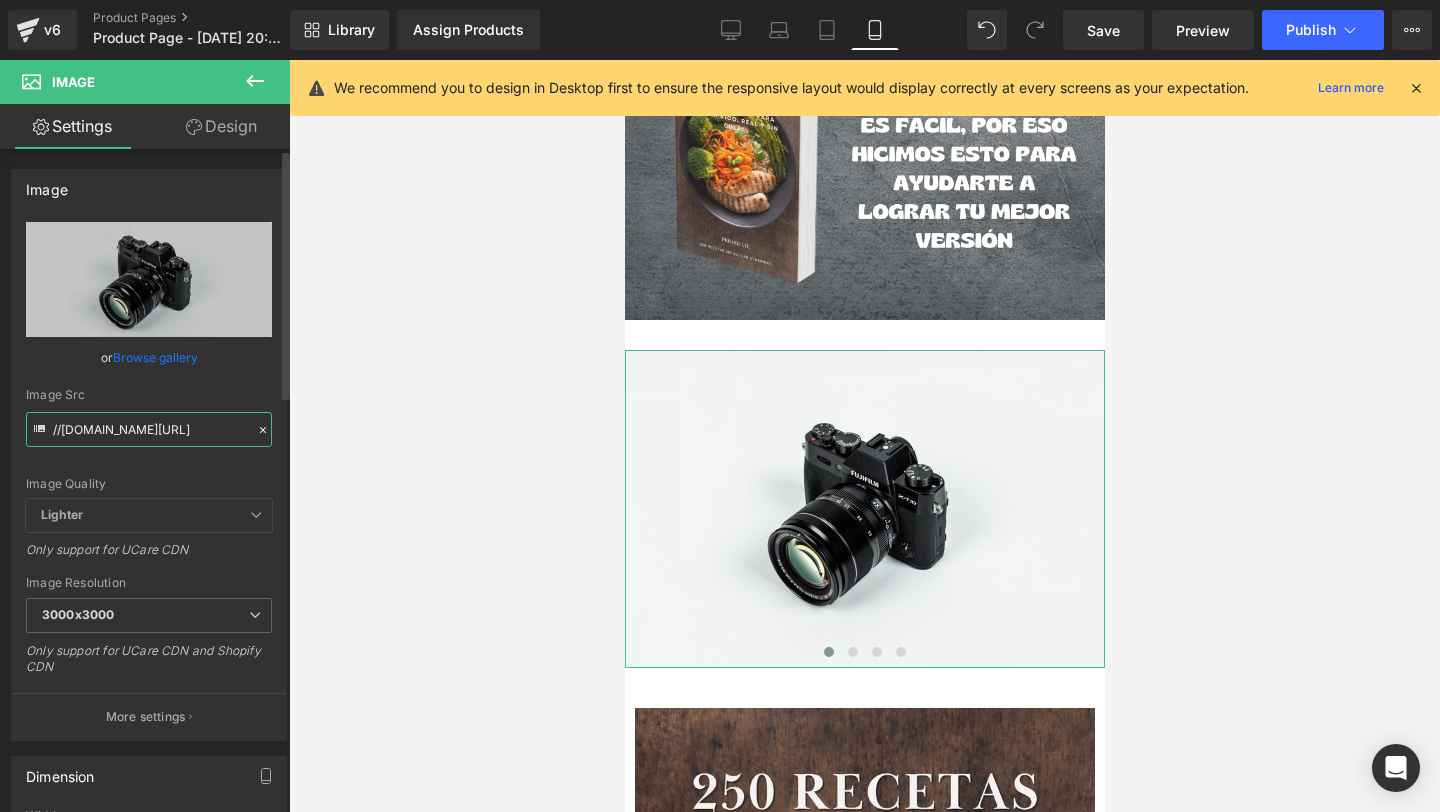 click on "//[DOMAIN_NAME][URL]" at bounding box center [149, 429] 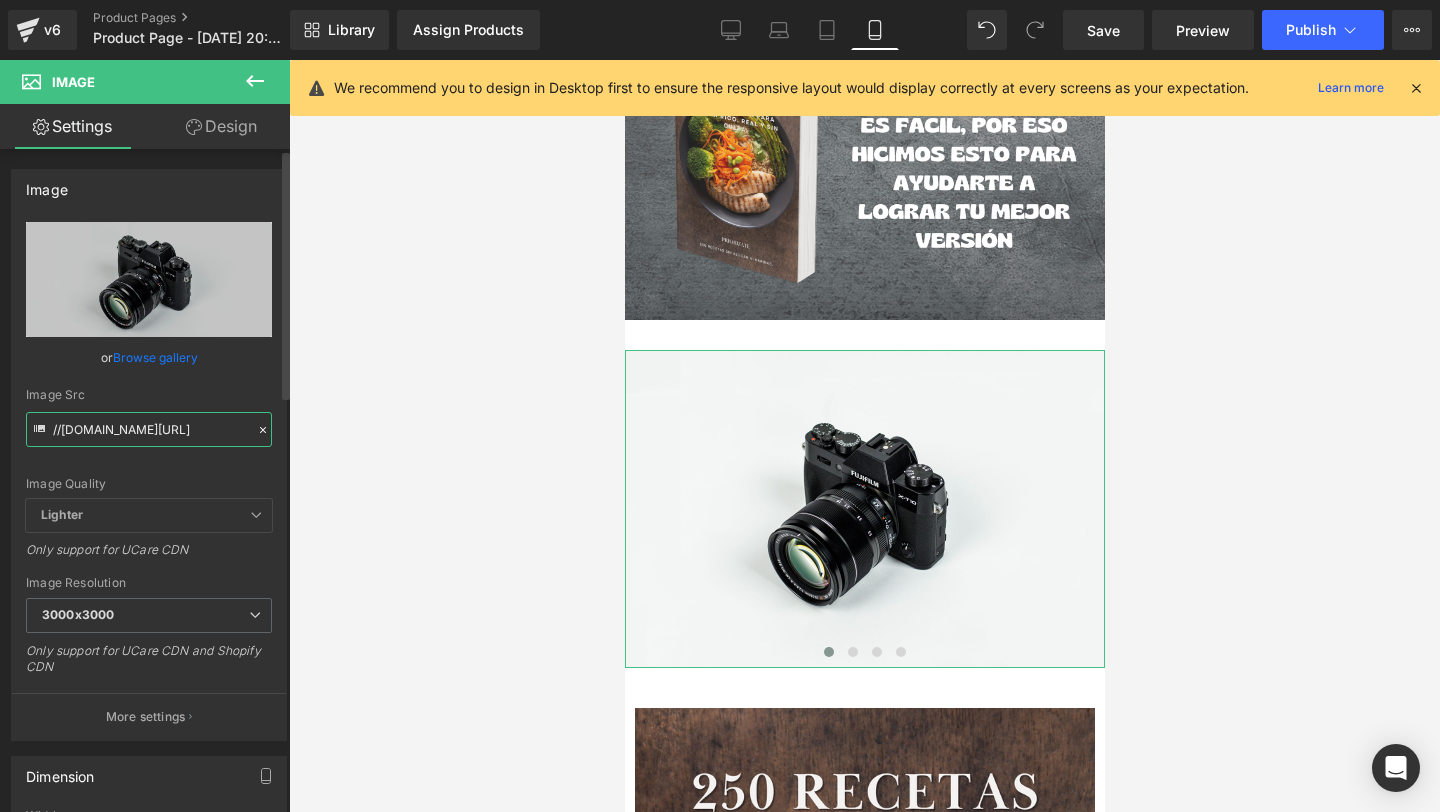 click on "//[DOMAIN_NAME][URL]" at bounding box center (149, 429) 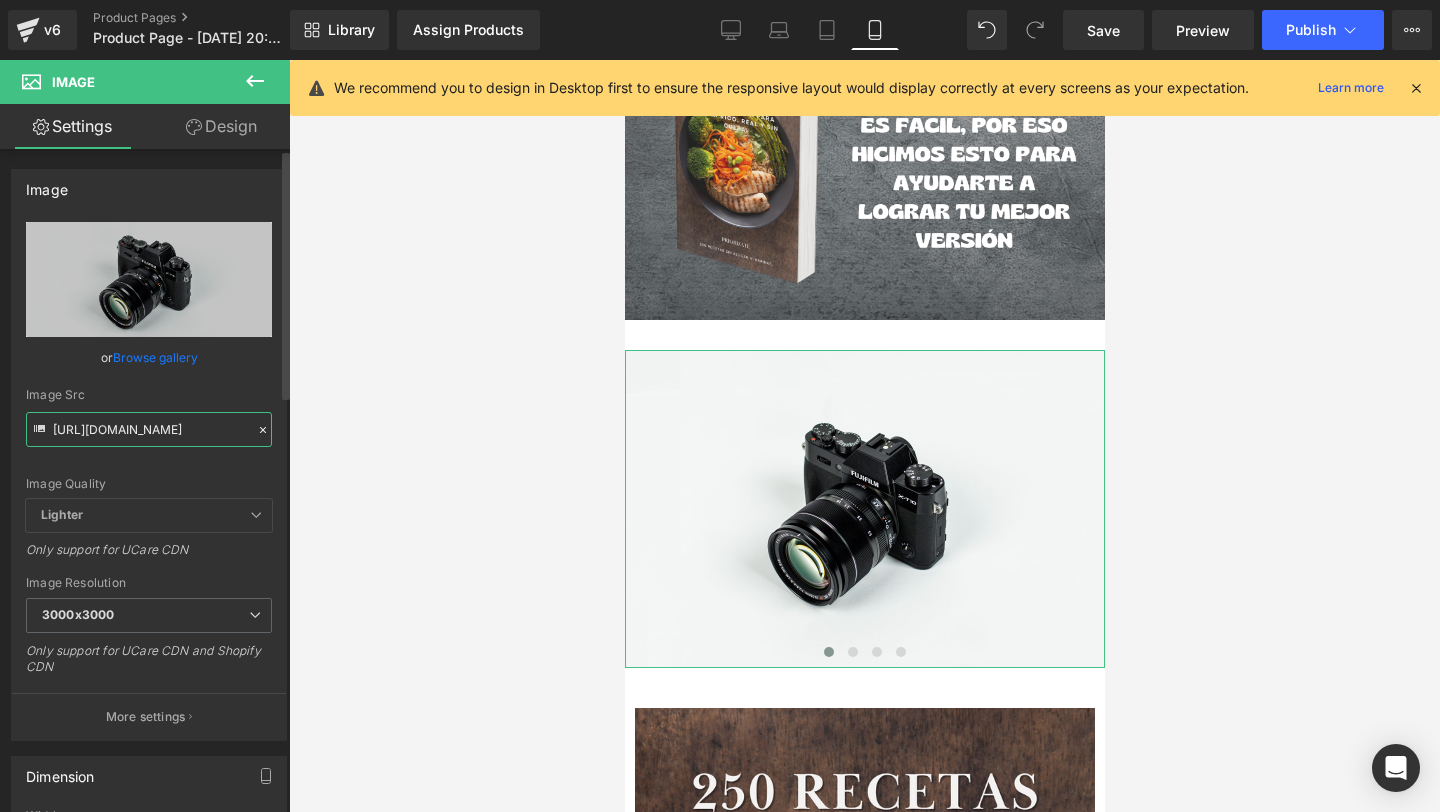 scroll, scrollTop: 0, scrollLeft: 34, axis: horizontal 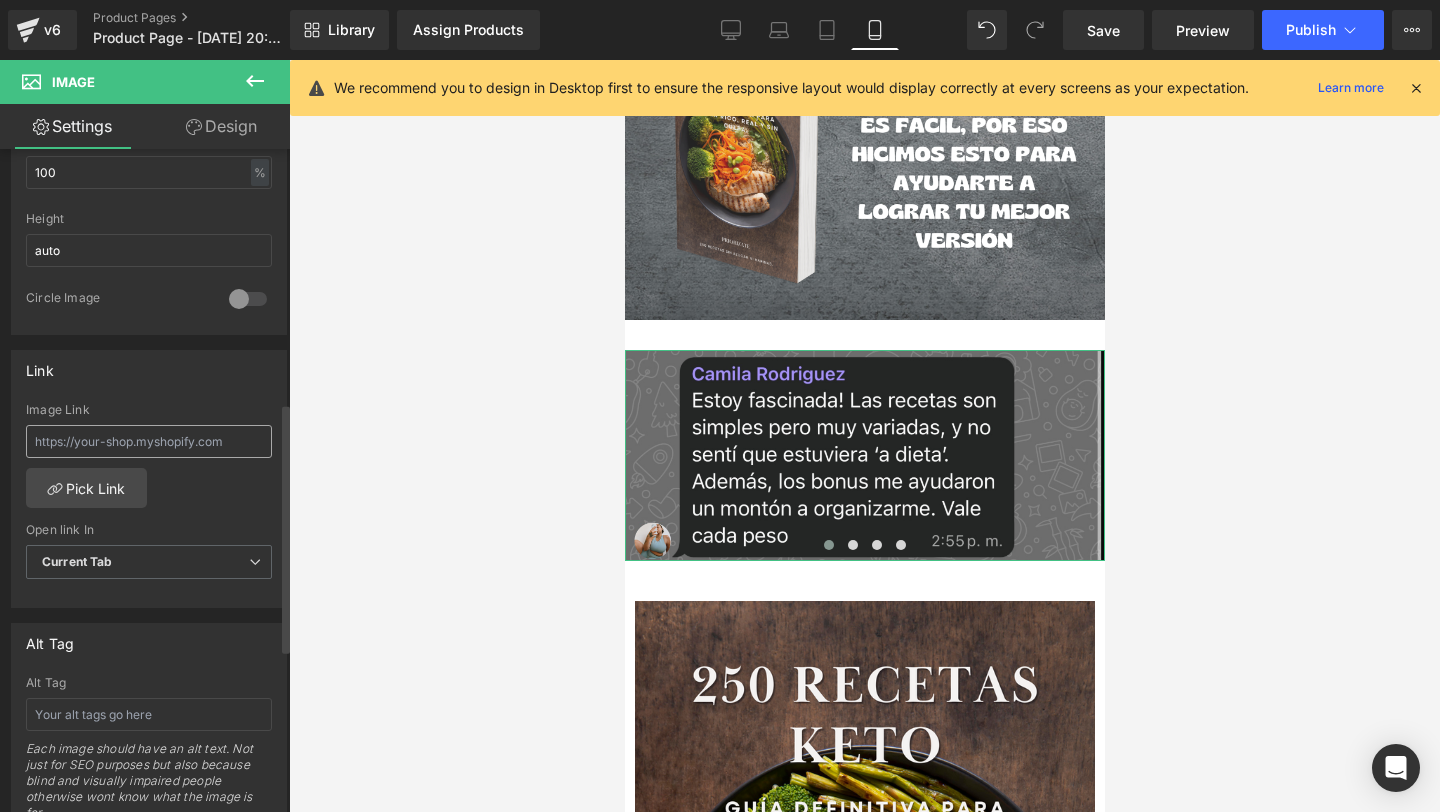 type on "[URL][DOMAIN_NAME]" 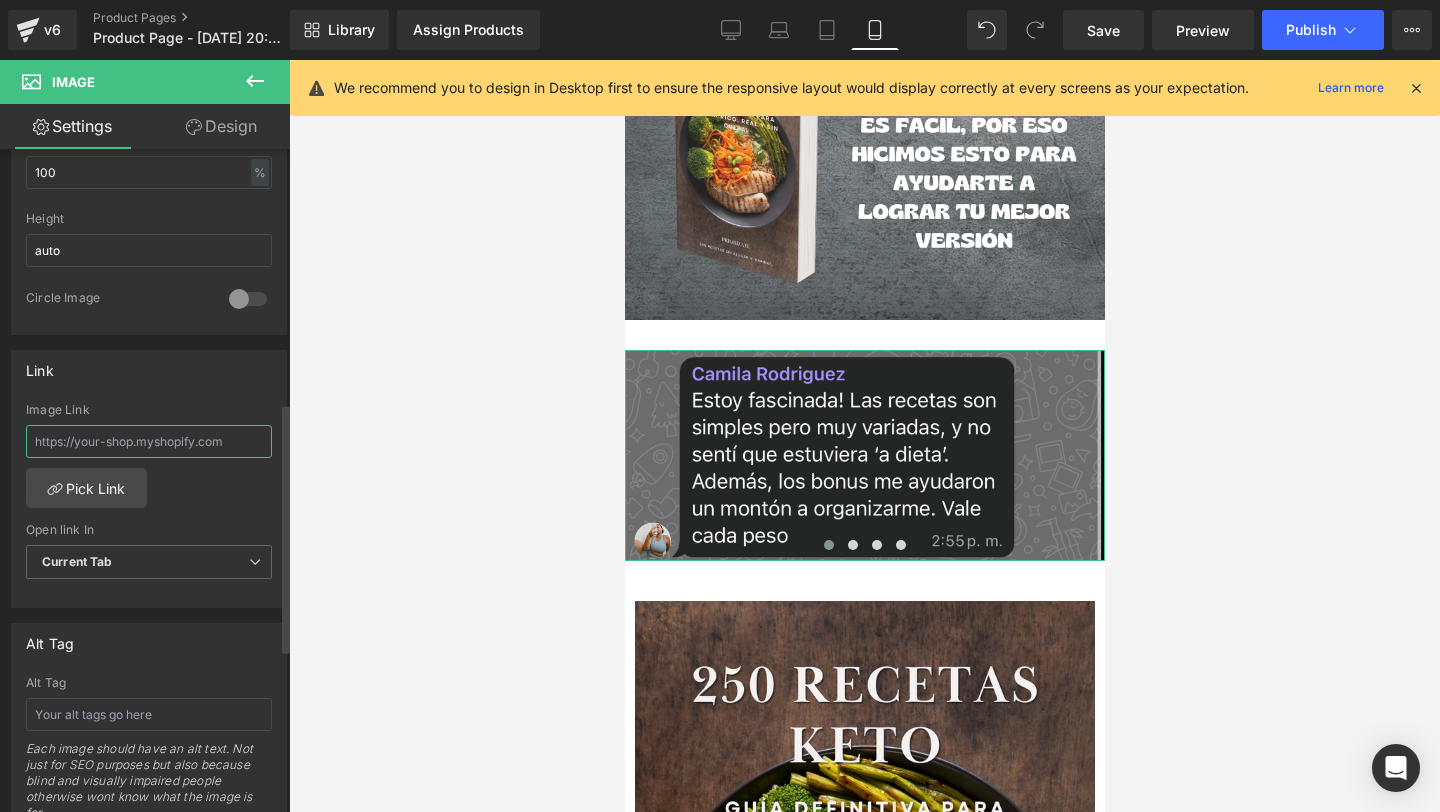 scroll, scrollTop: 0, scrollLeft: 0, axis: both 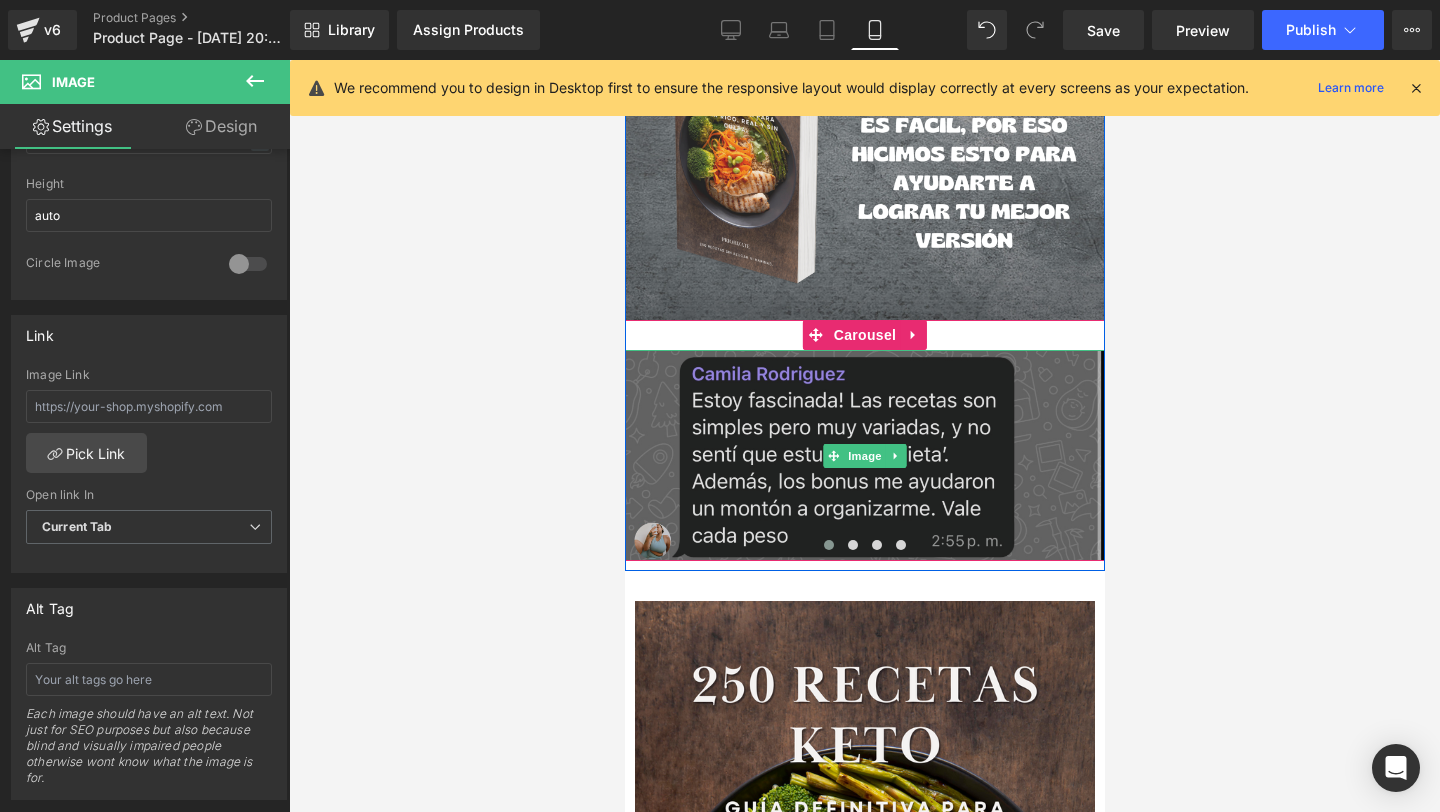 drag, startPoint x: 459, startPoint y: 393, endPoint x: 280, endPoint y: 395, distance: 179.01117 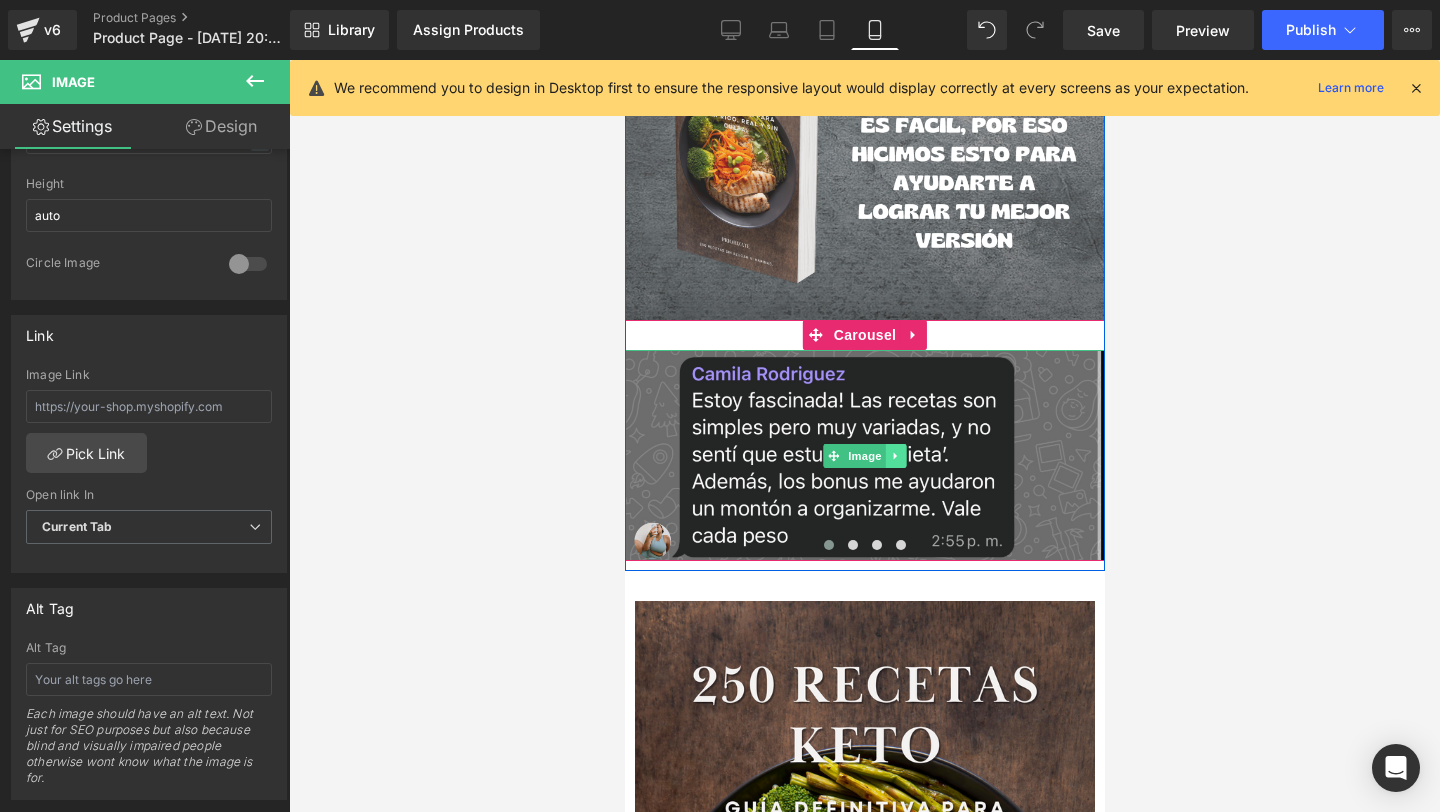 click at bounding box center [895, 456] 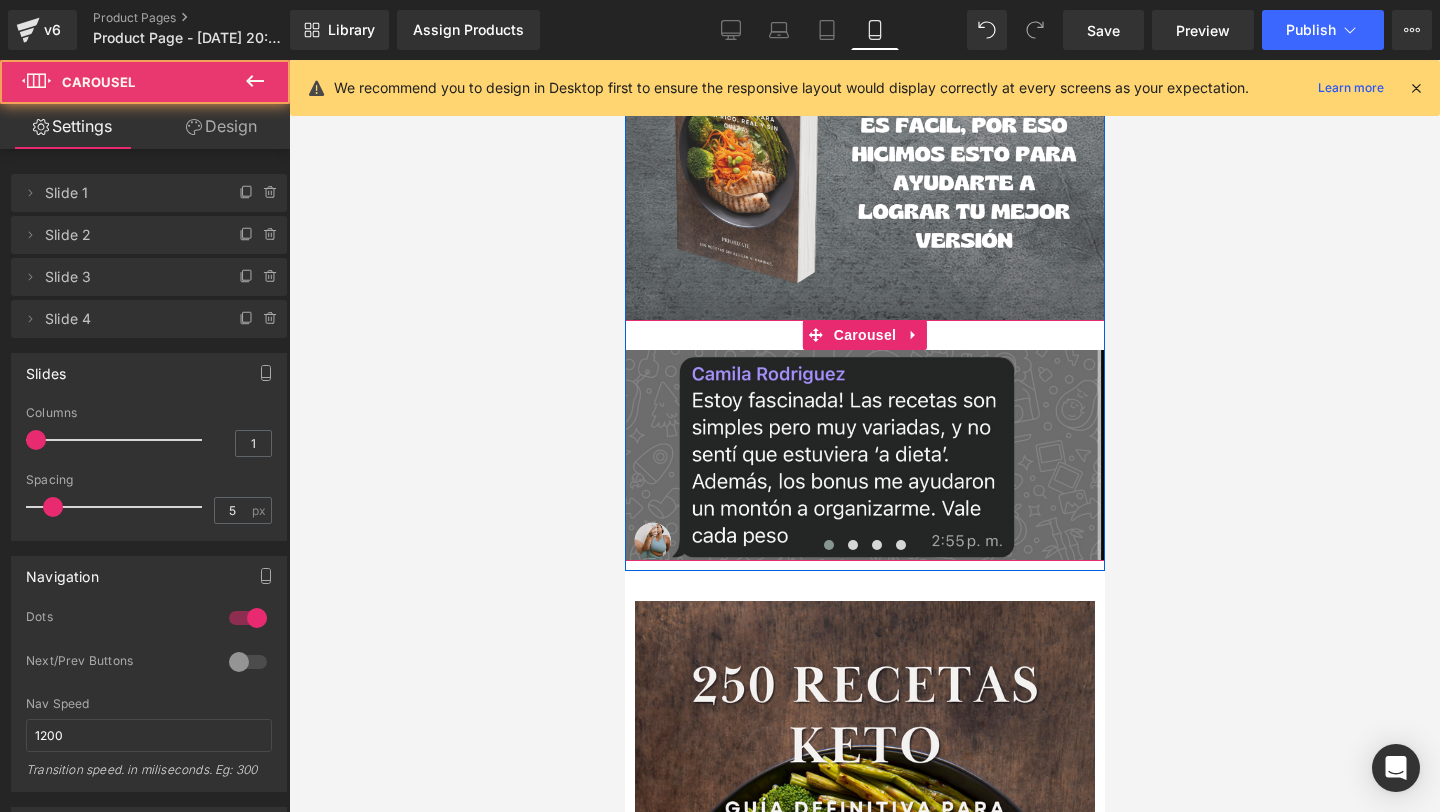 click at bounding box center [828, 545] 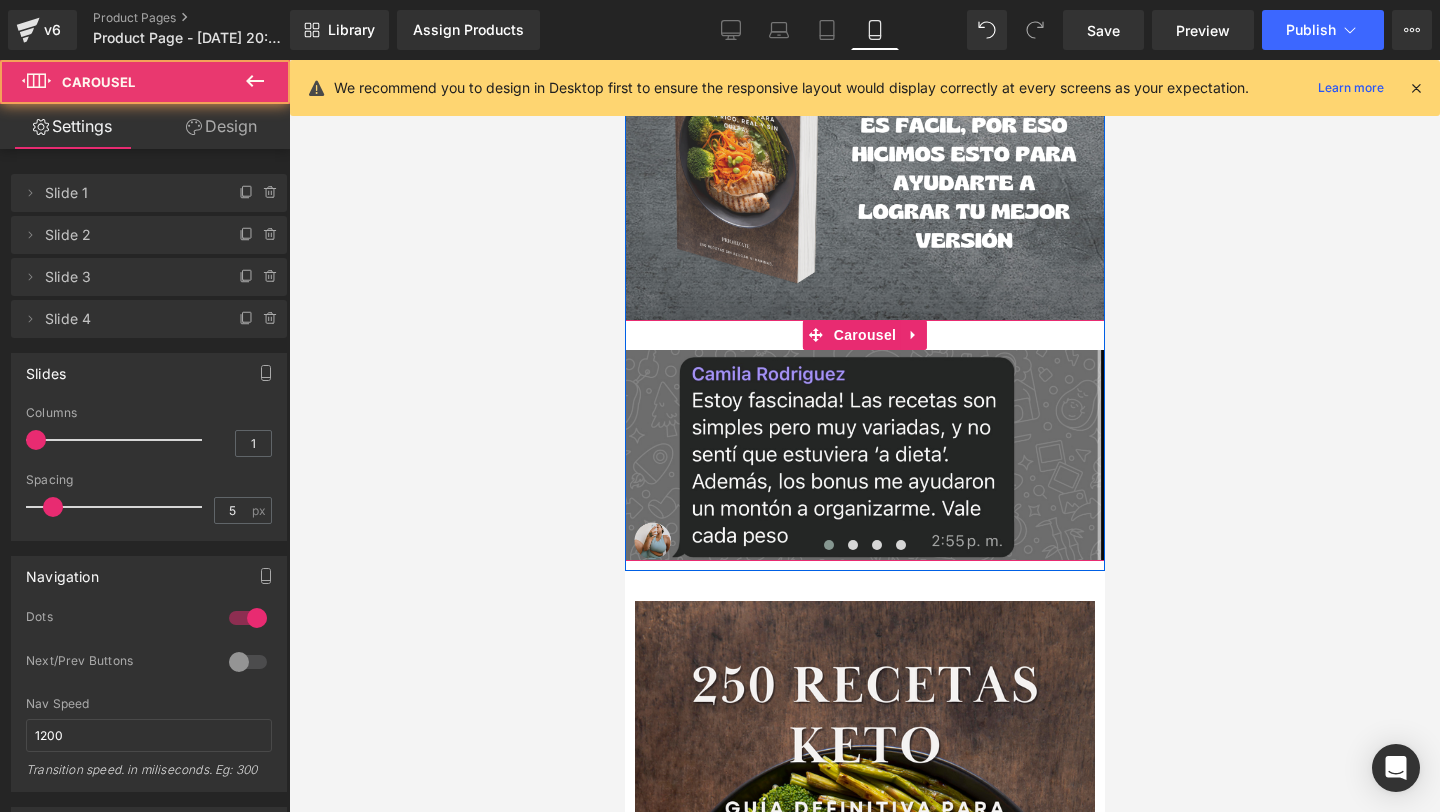 click at bounding box center (828, 545) 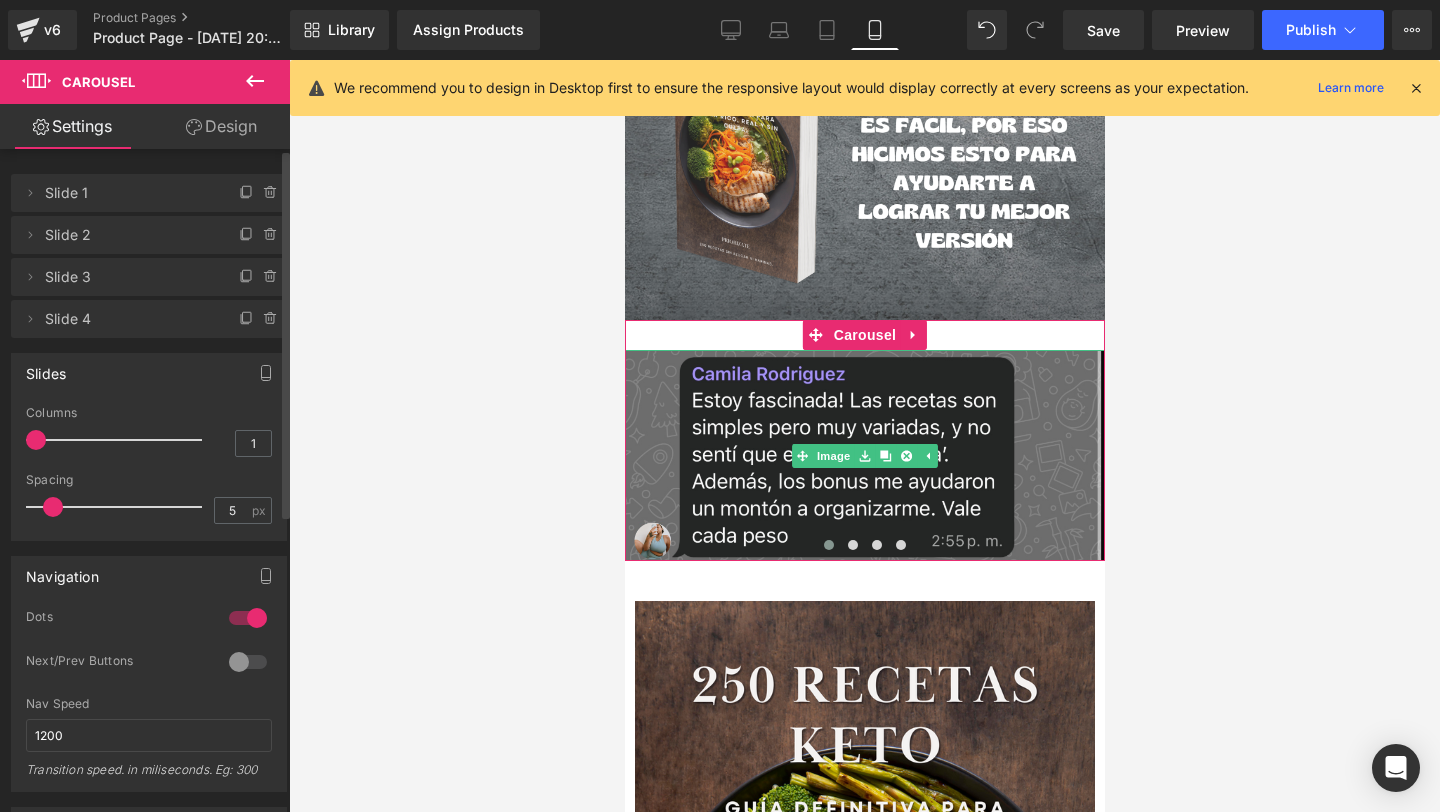 click on "Slide 1" at bounding box center (129, 193) 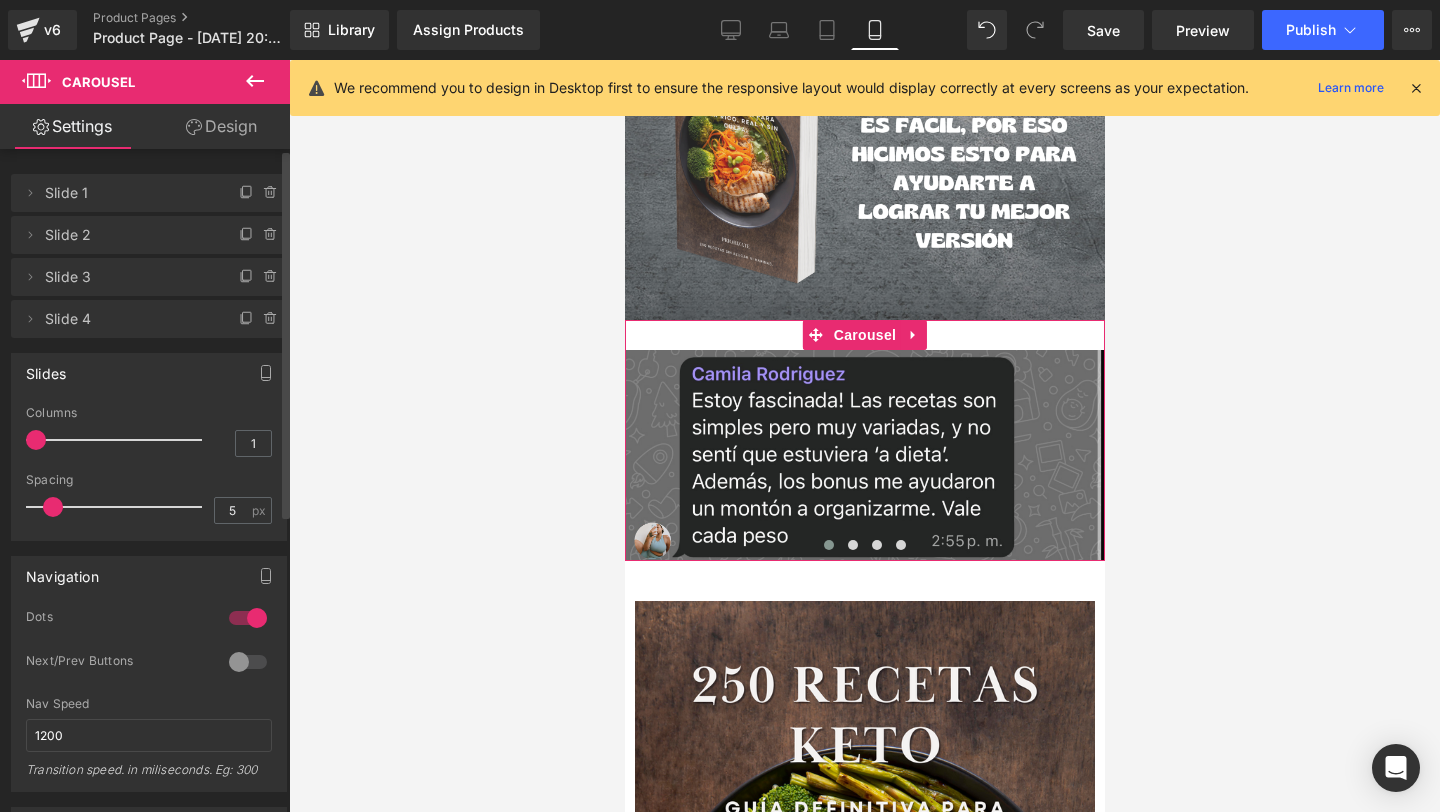 click on "Slide 2" at bounding box center (129, 235) 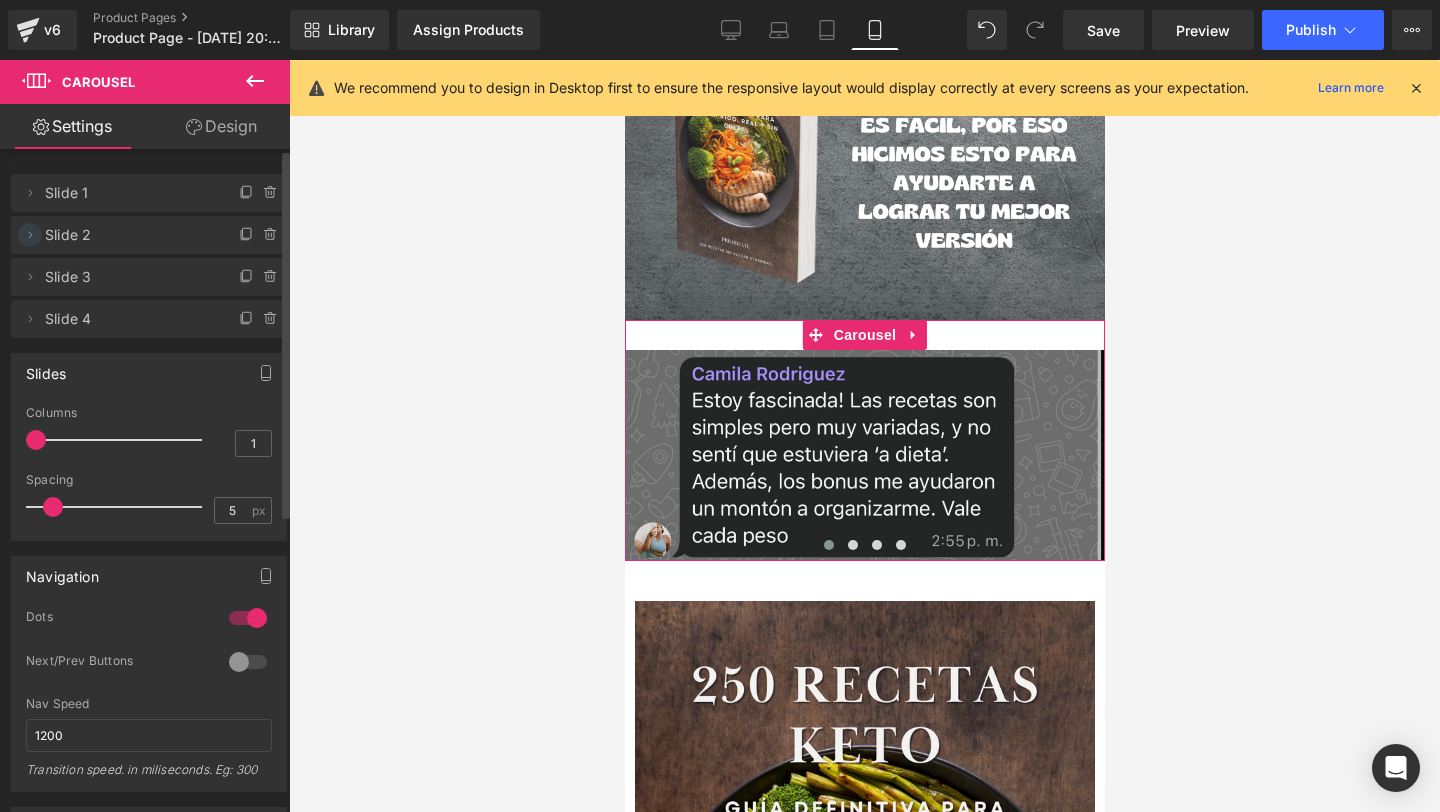 click 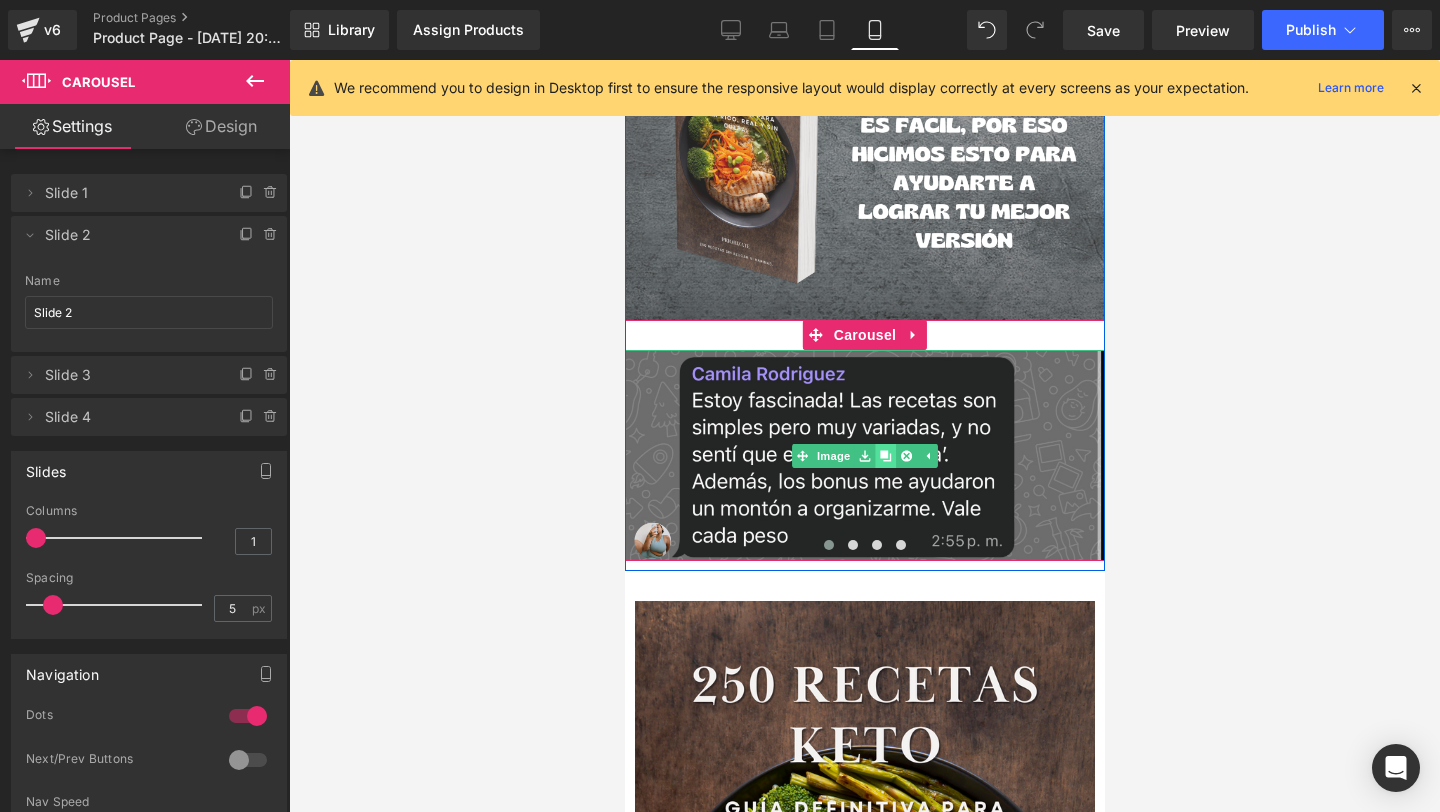 click 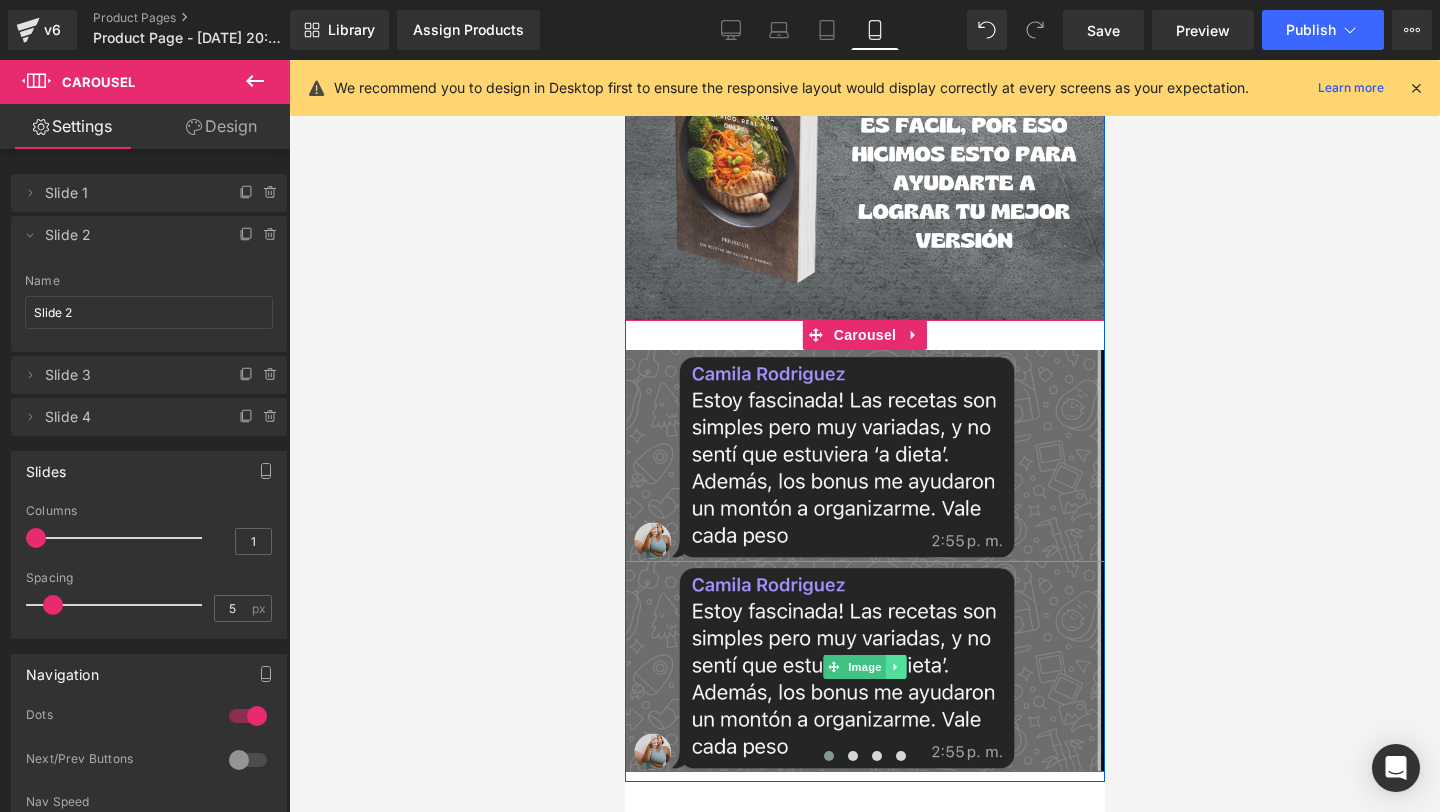 click 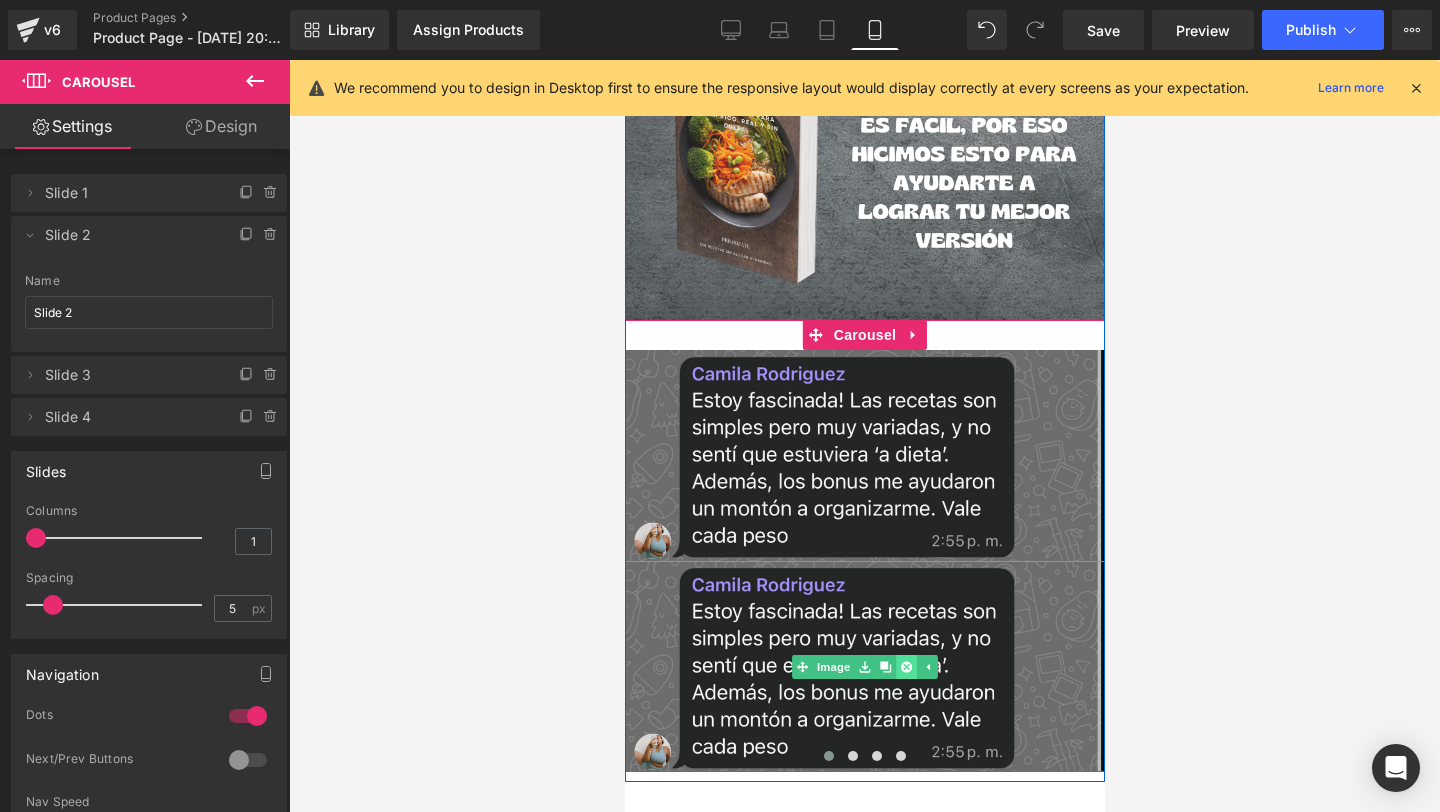 click at bounding box center (905, 667) 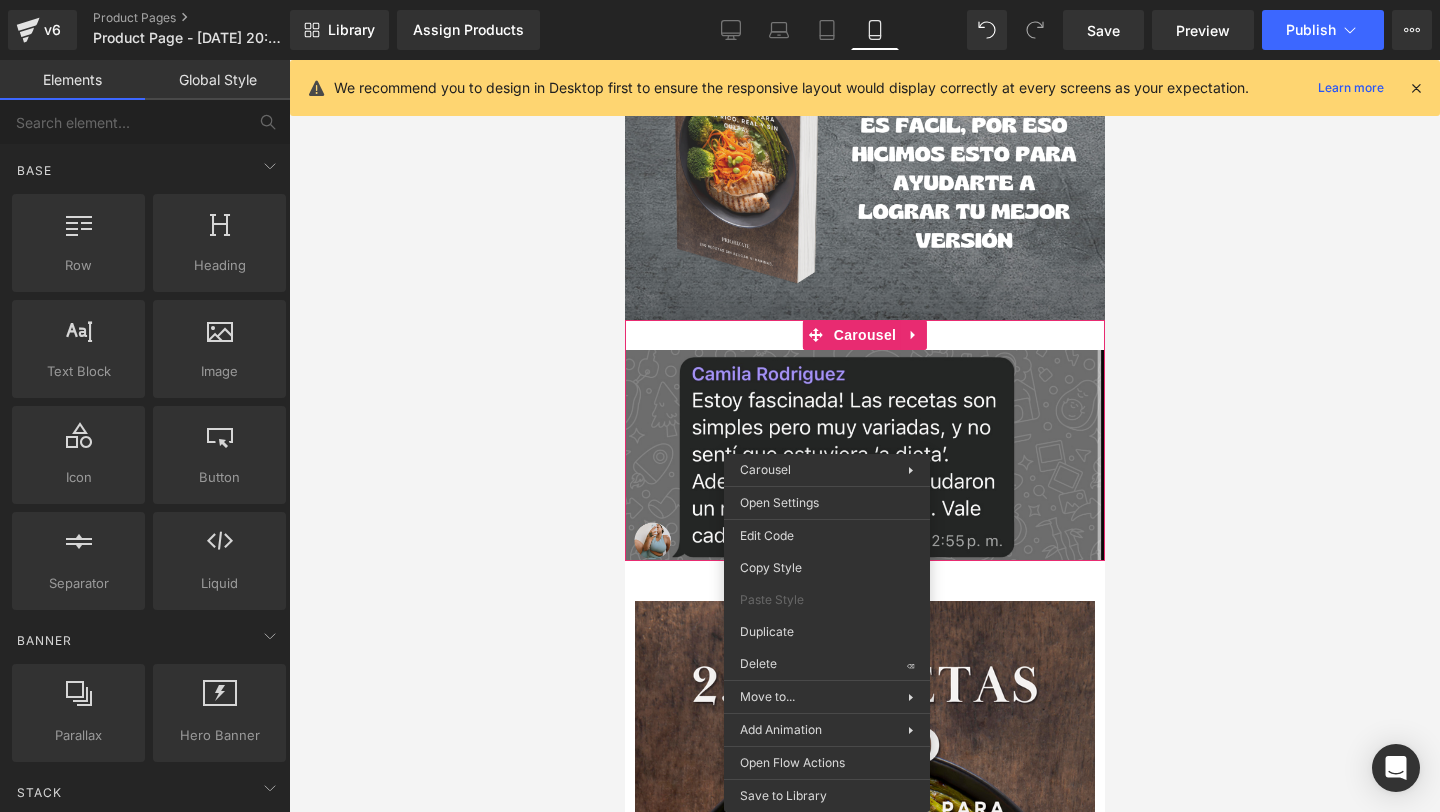 click at bounding box center [864, 436] 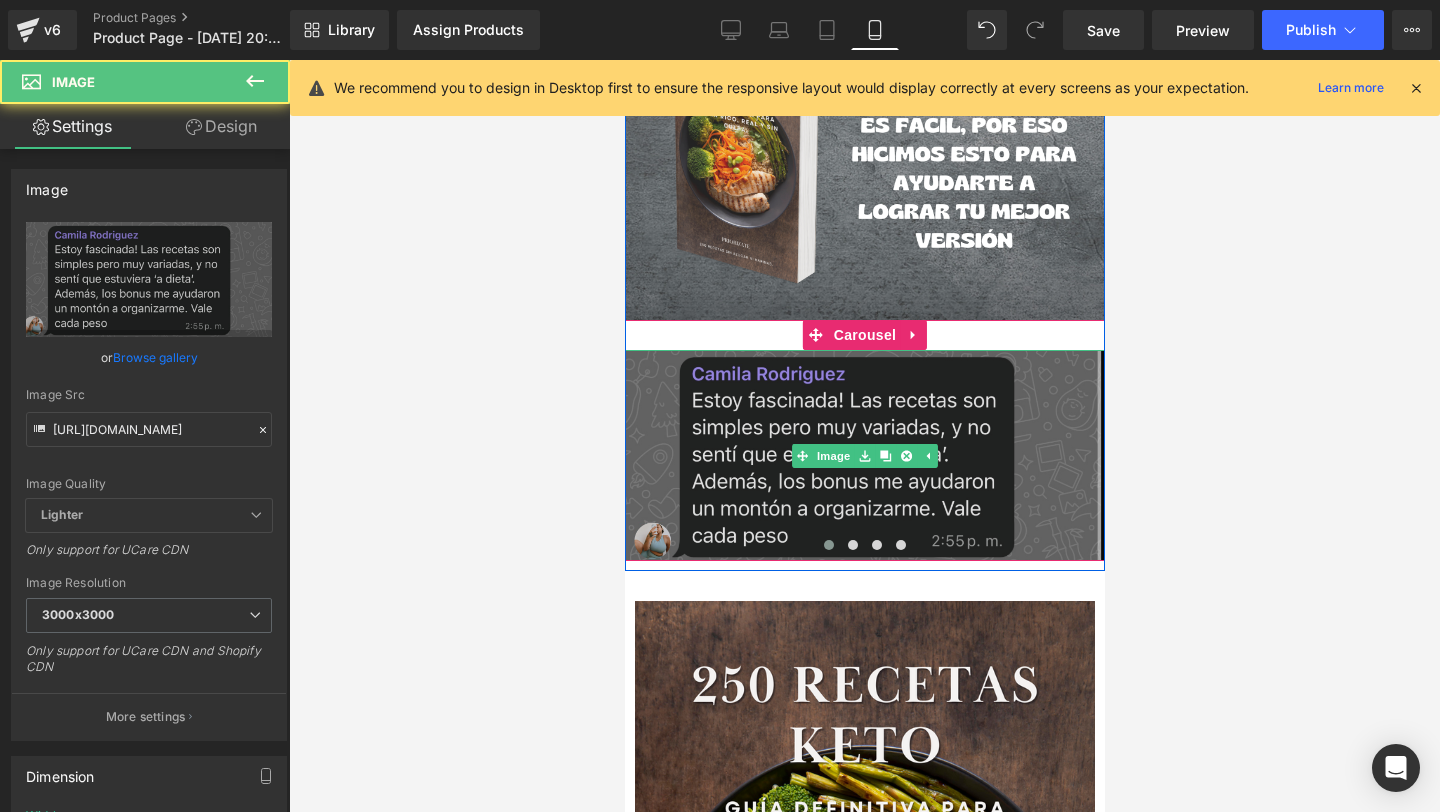 click at bounding box center (864, 455) 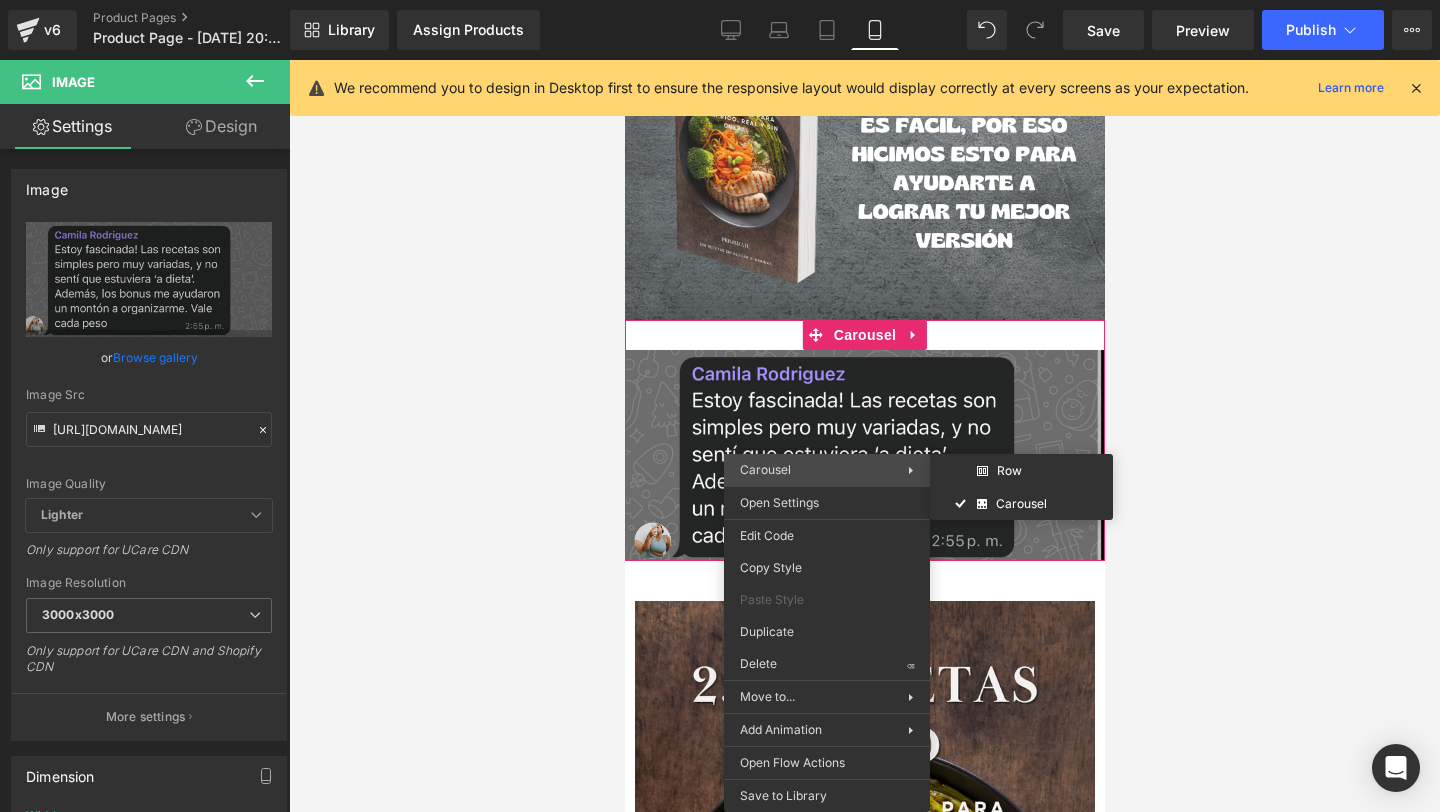 click on "Carousel Row Carousel" at bounding box center [827, 470] 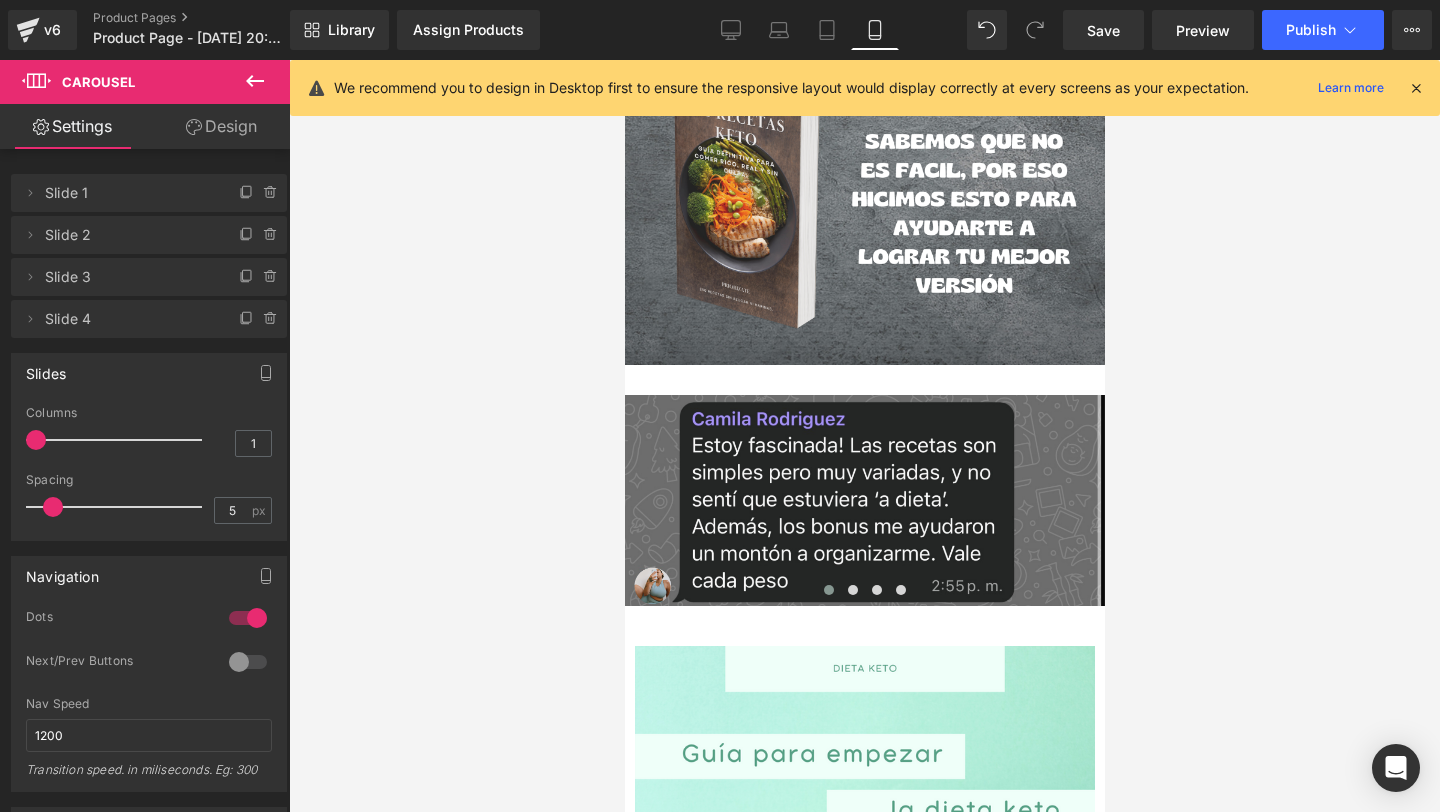 scroll, scrollTop: 4288, scrollLeft: 0, axis: vertical 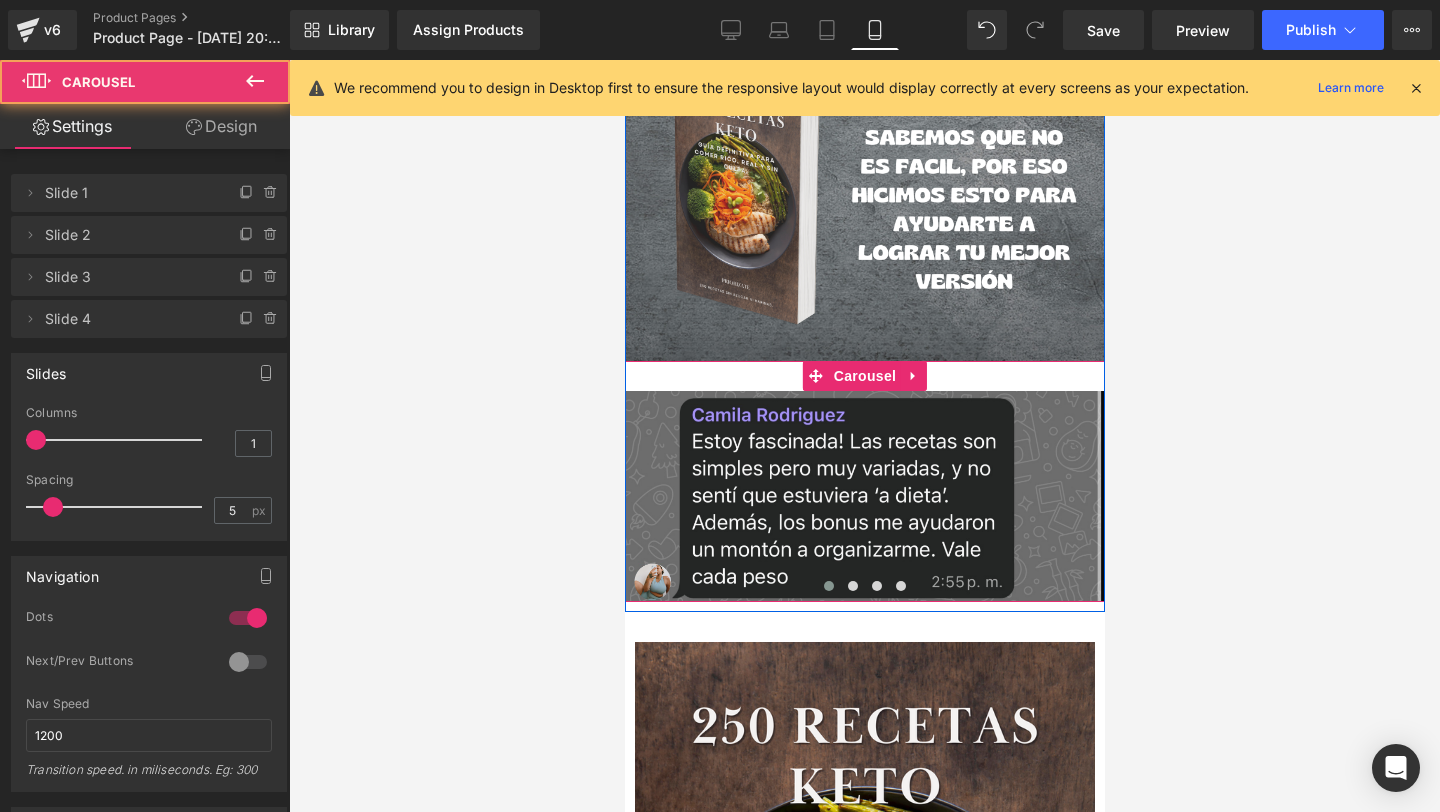 click at bounding box center (828, 586) 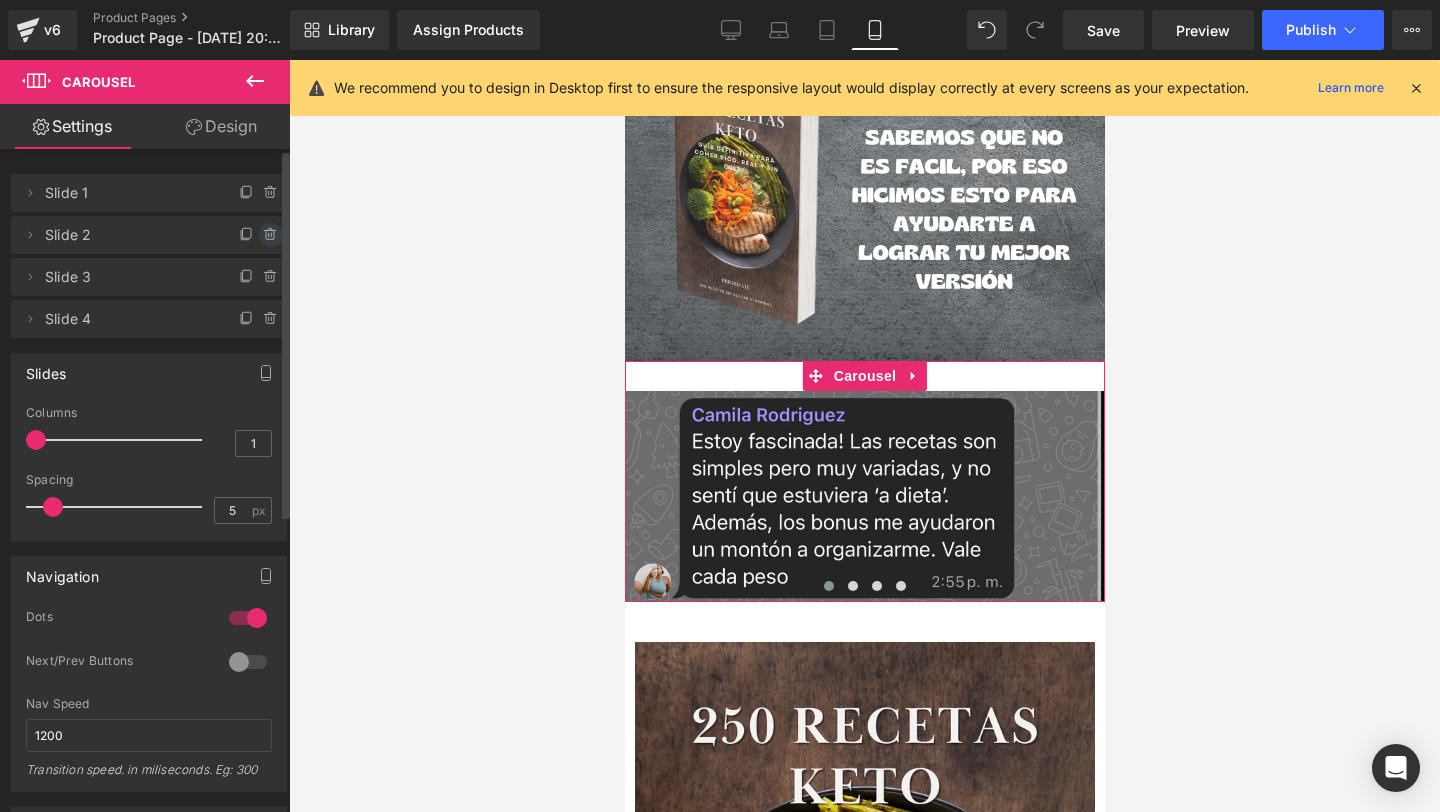 click 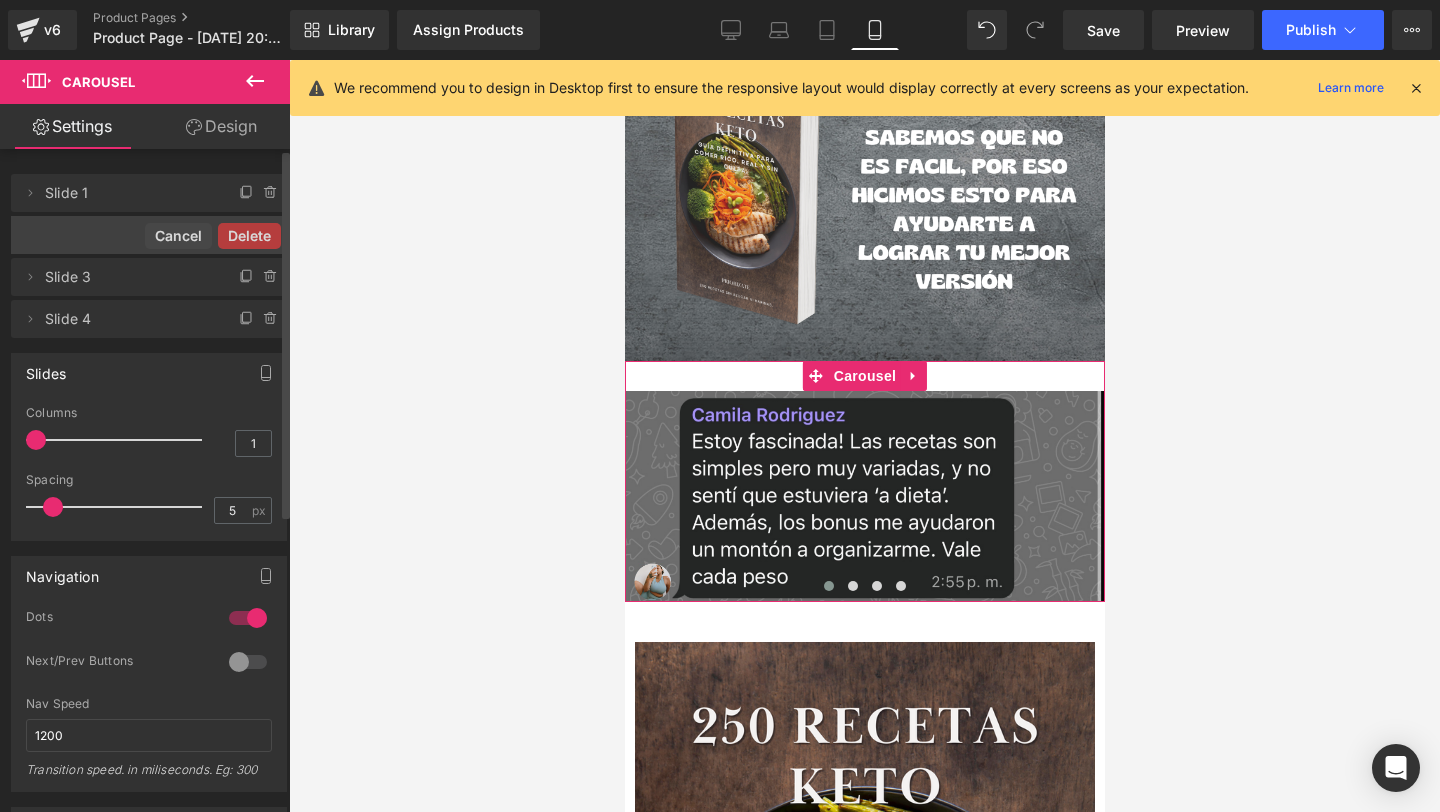 click on "Delete" at bounding box center (249, 236) 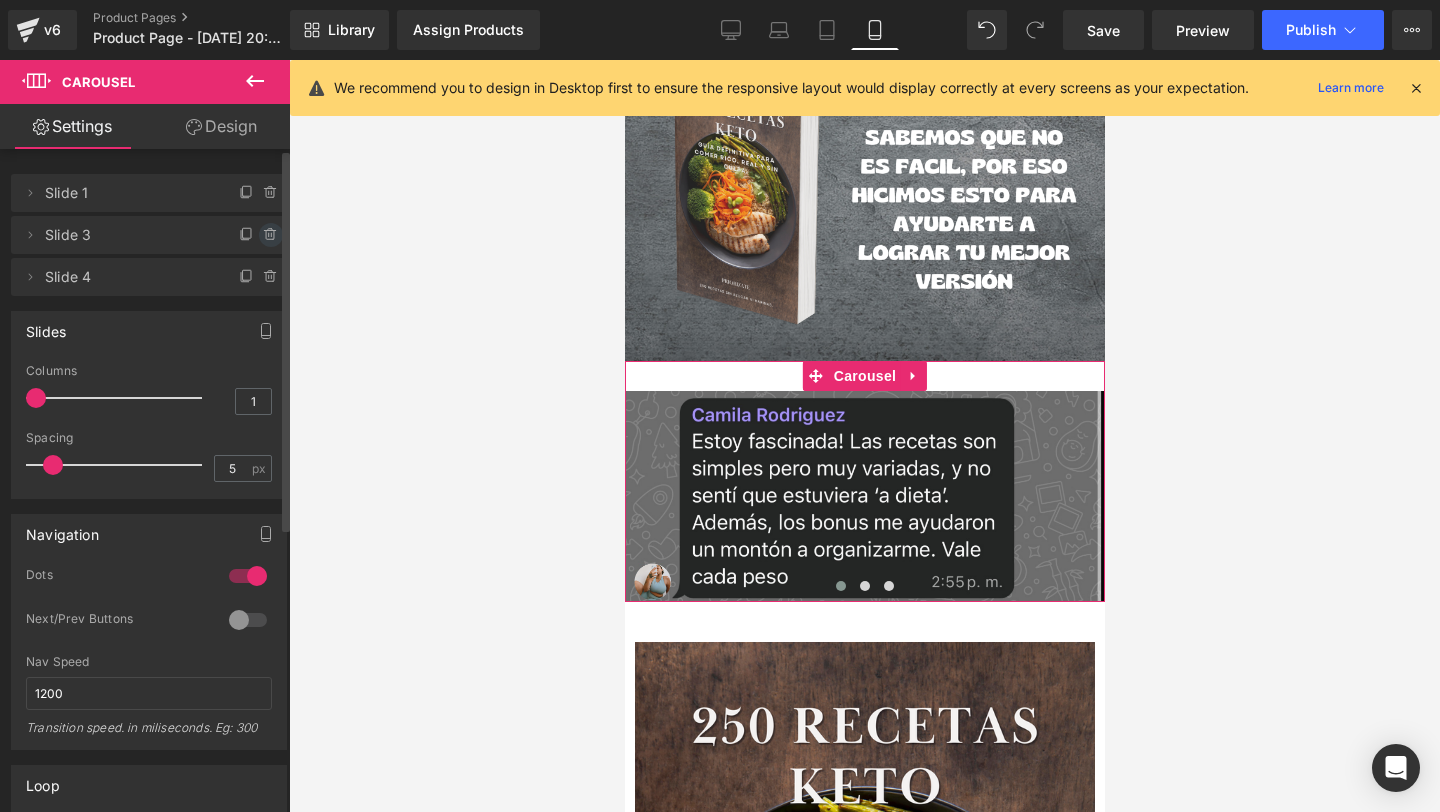 click 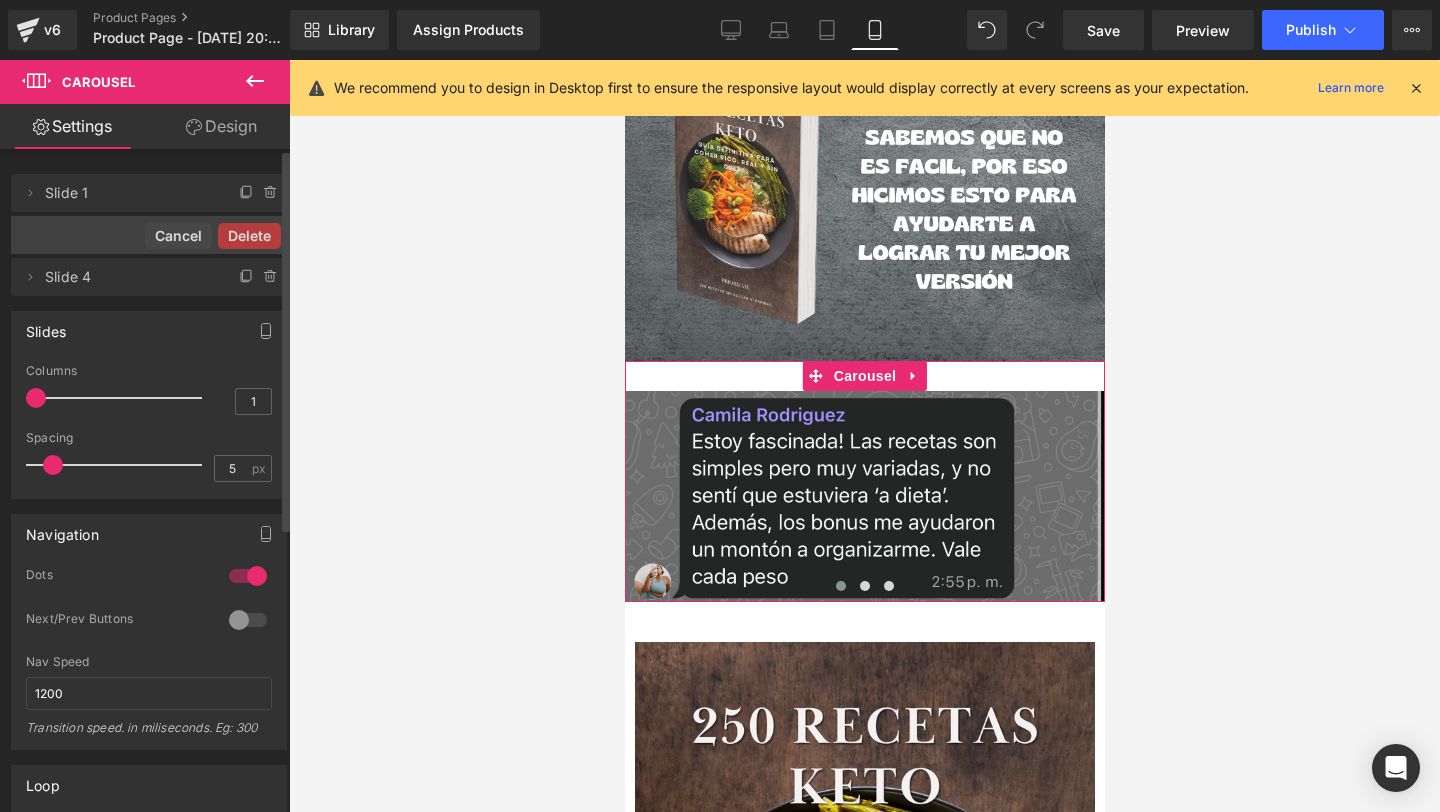 click on "Delete" at bounding box center (249, 236) 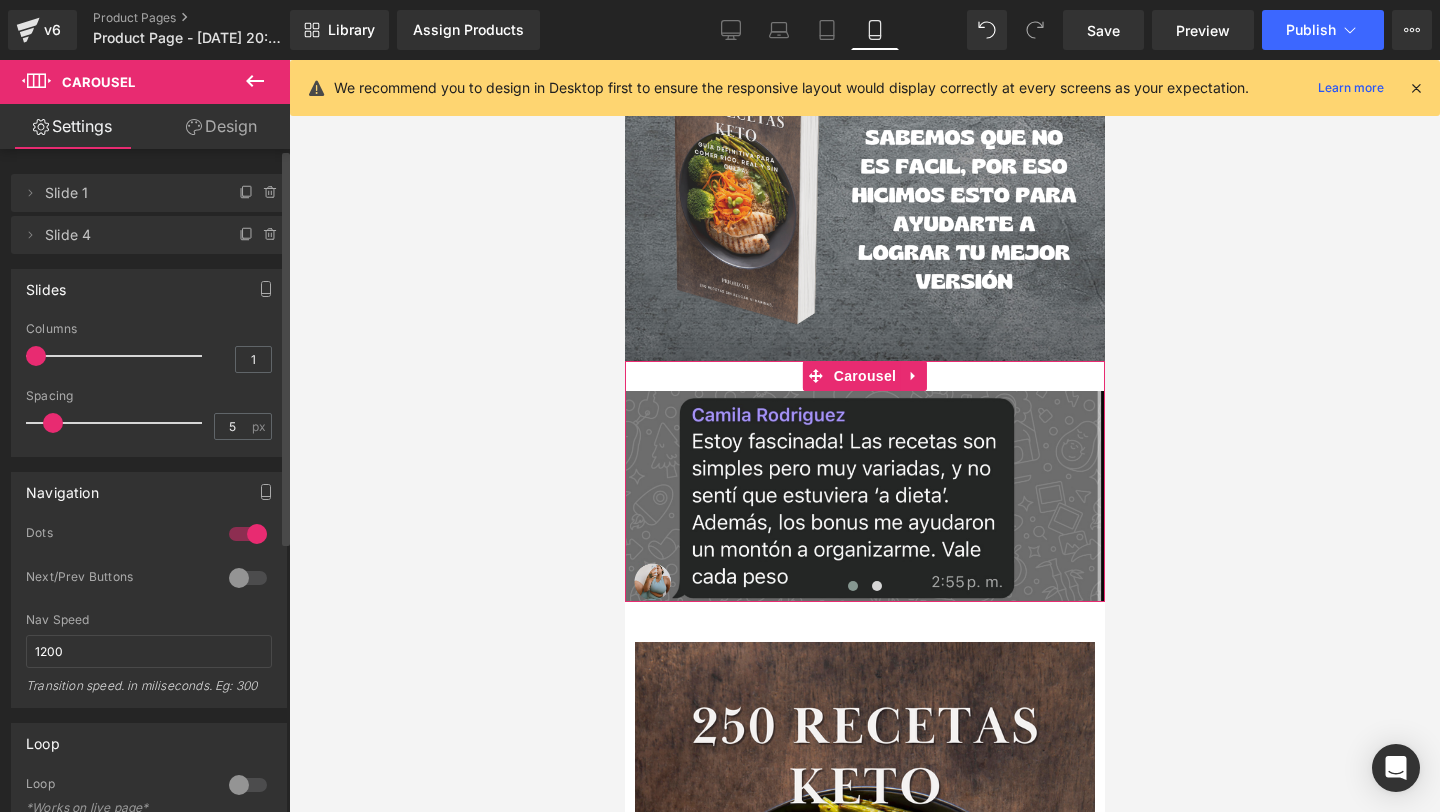 click 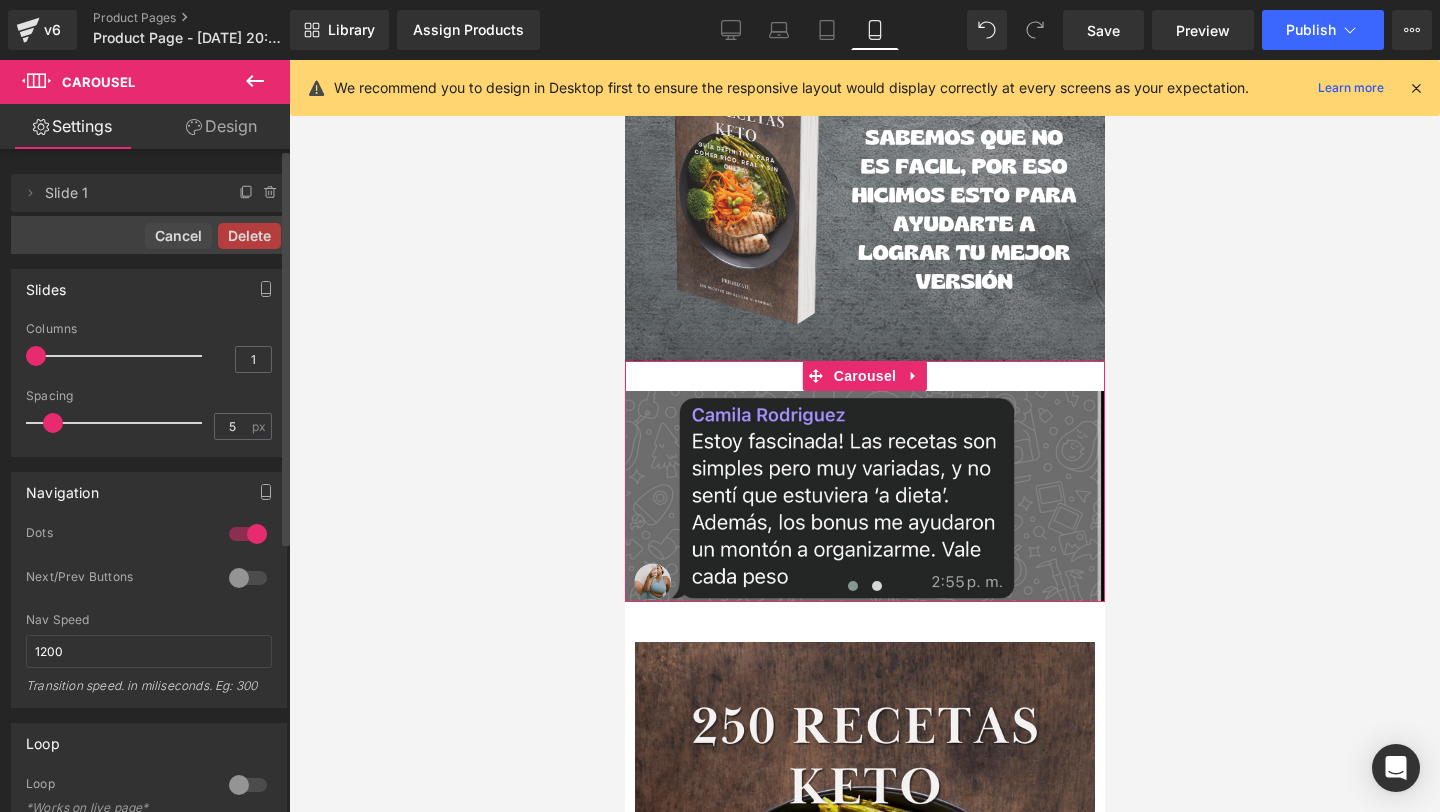 click on "Delete" at bounding box center (249, 236) 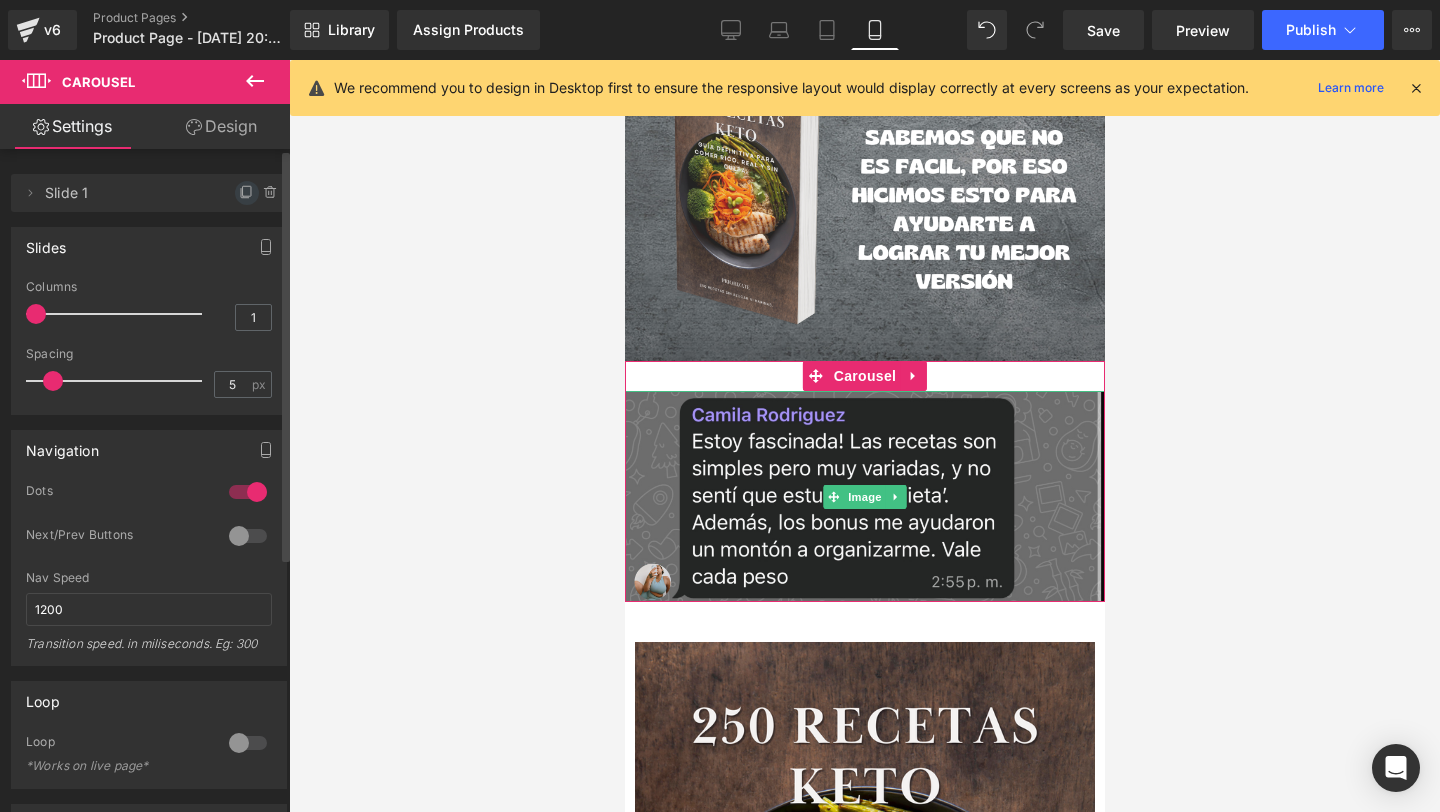 click 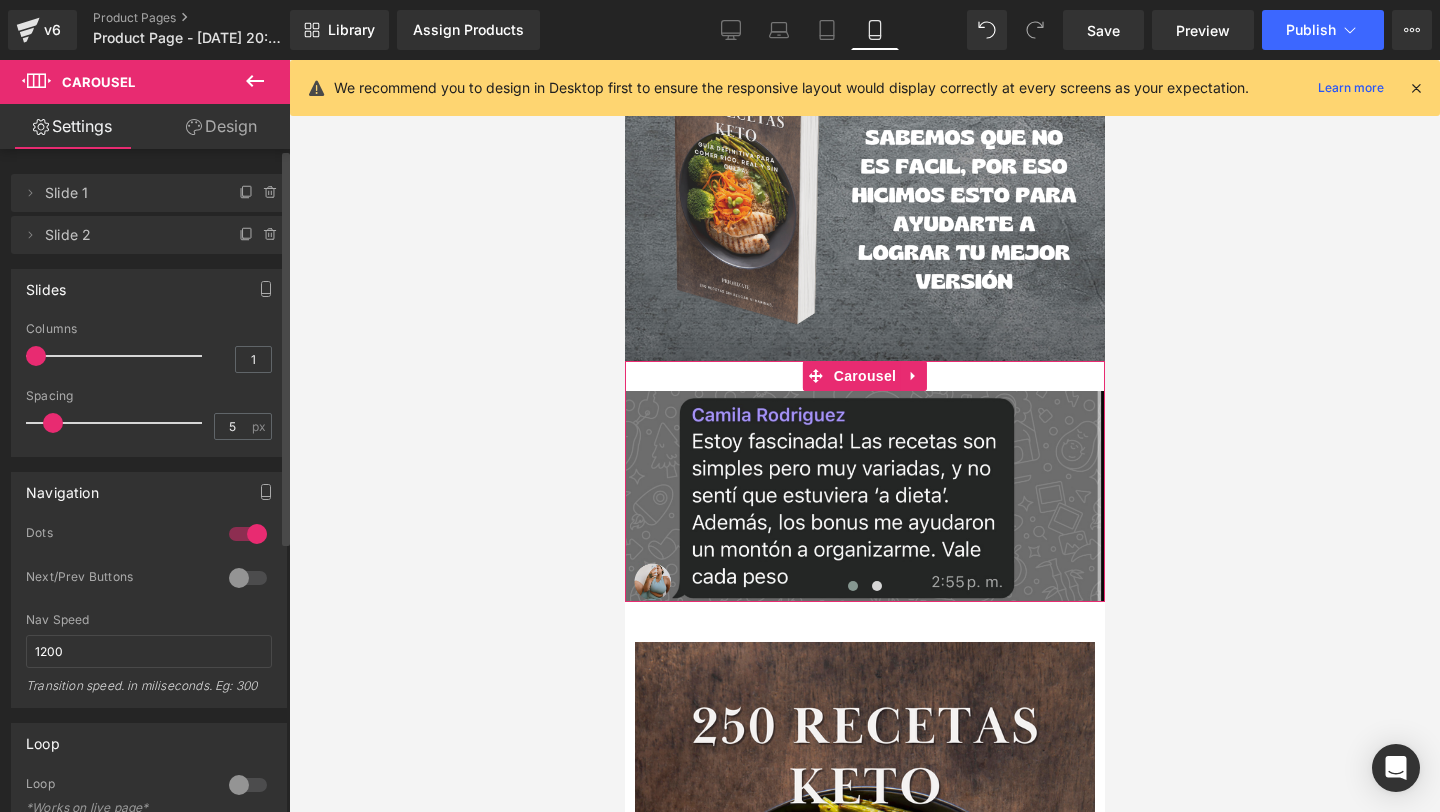click on "Slide 2" at bounding box center (129, 235) 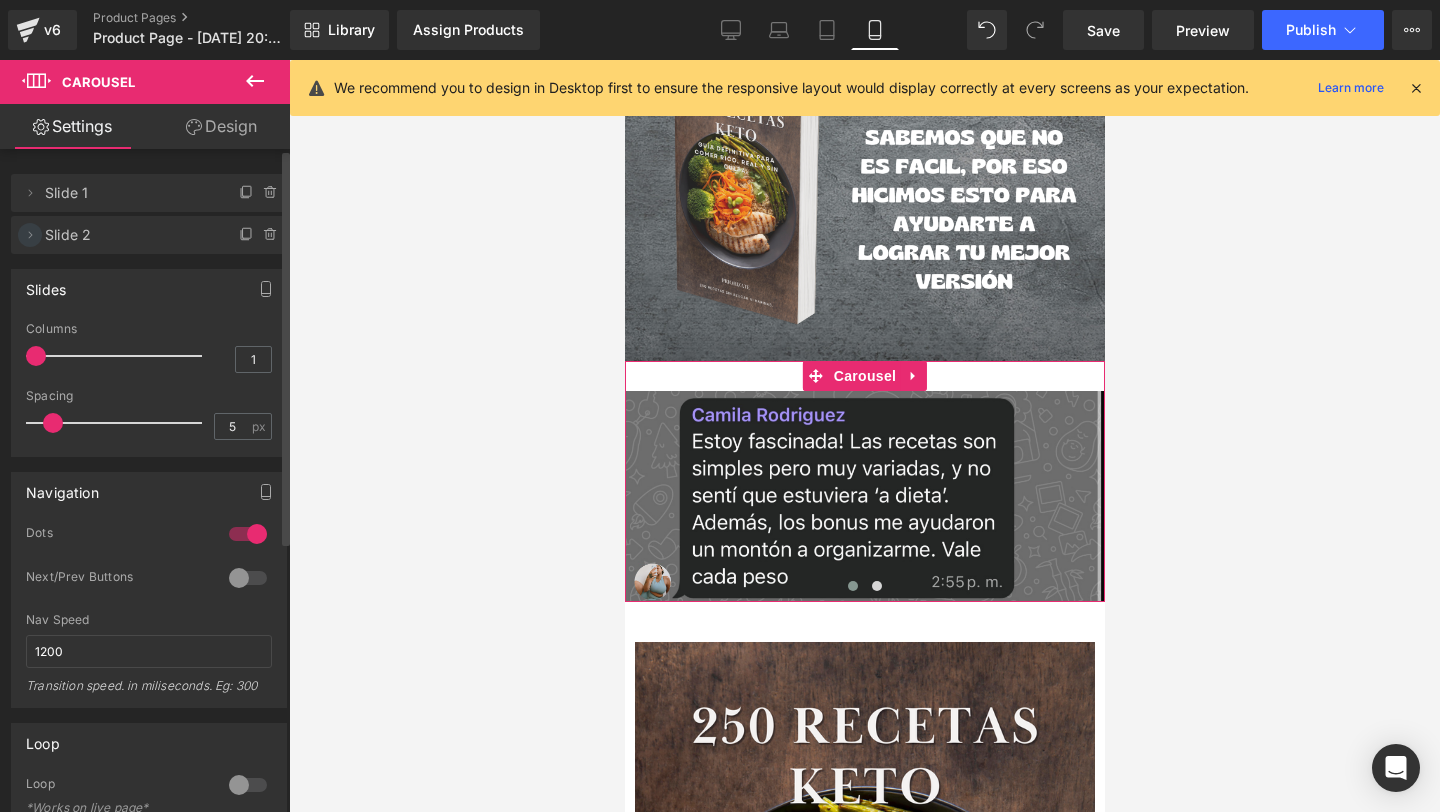 click 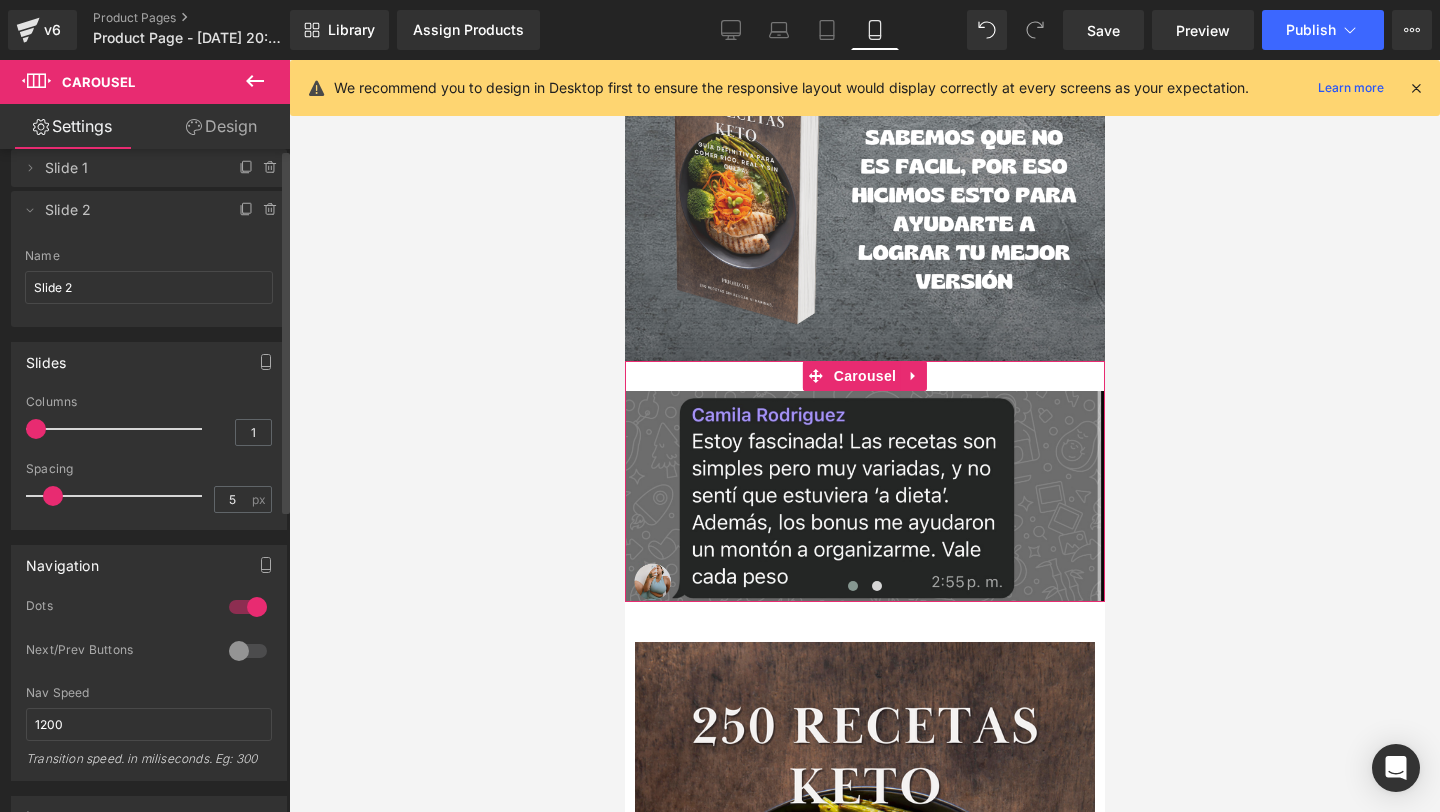 scroll, scrollTop: 0, scrollLeft: 0, axis: both 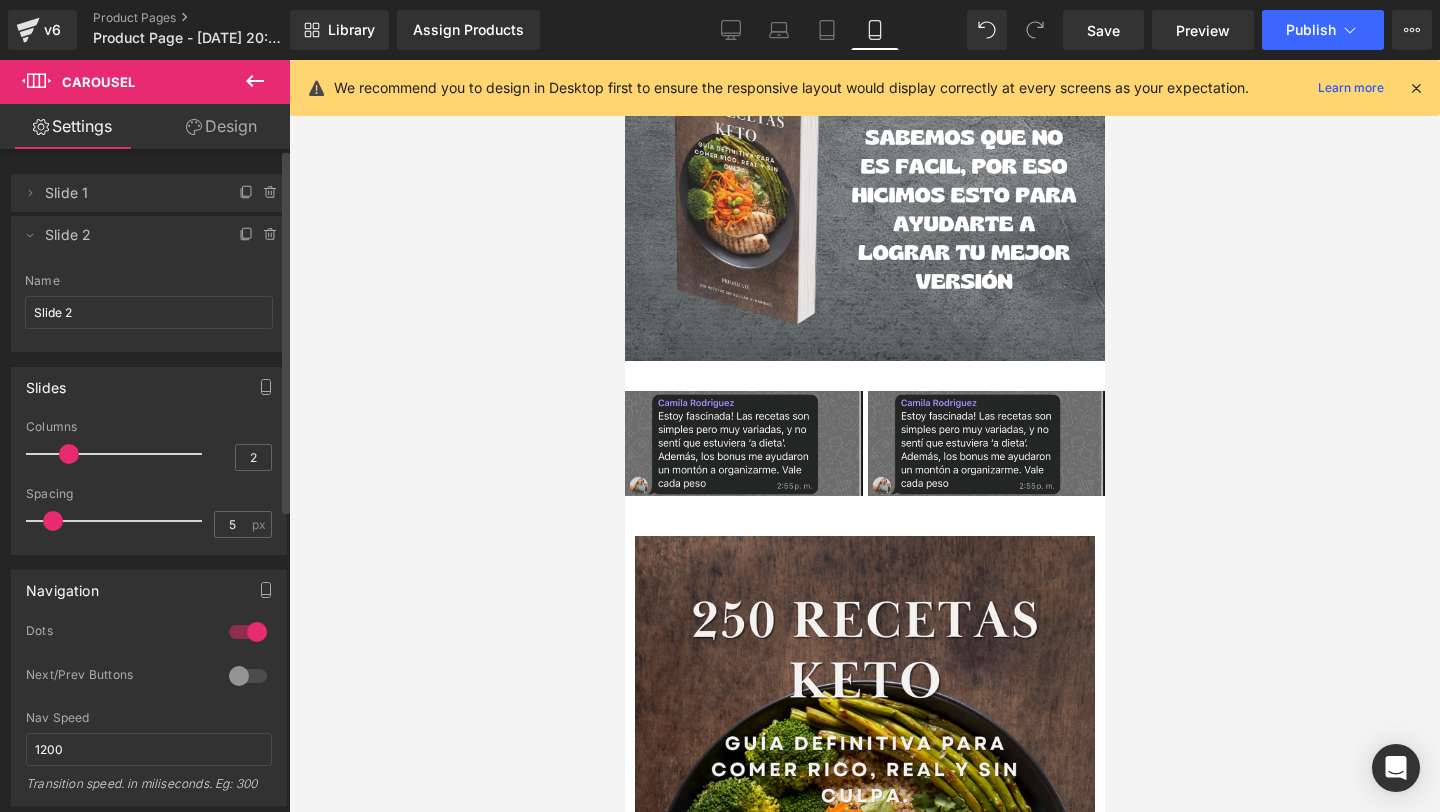 type on "1" 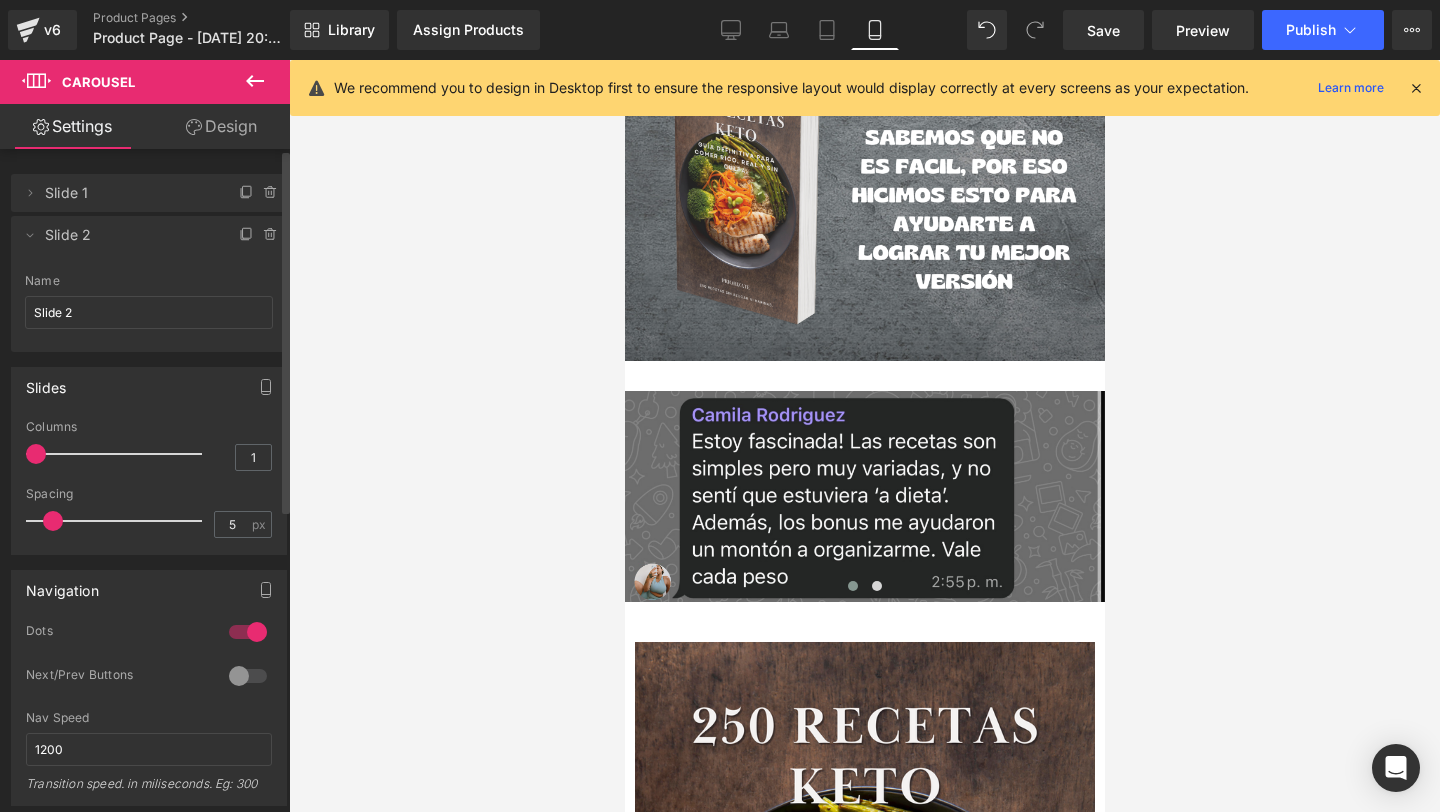 drag, startPoint x: 30, startPoint y: 453, endPoint x: 17, endPoint y: 463, distance: 16.40122 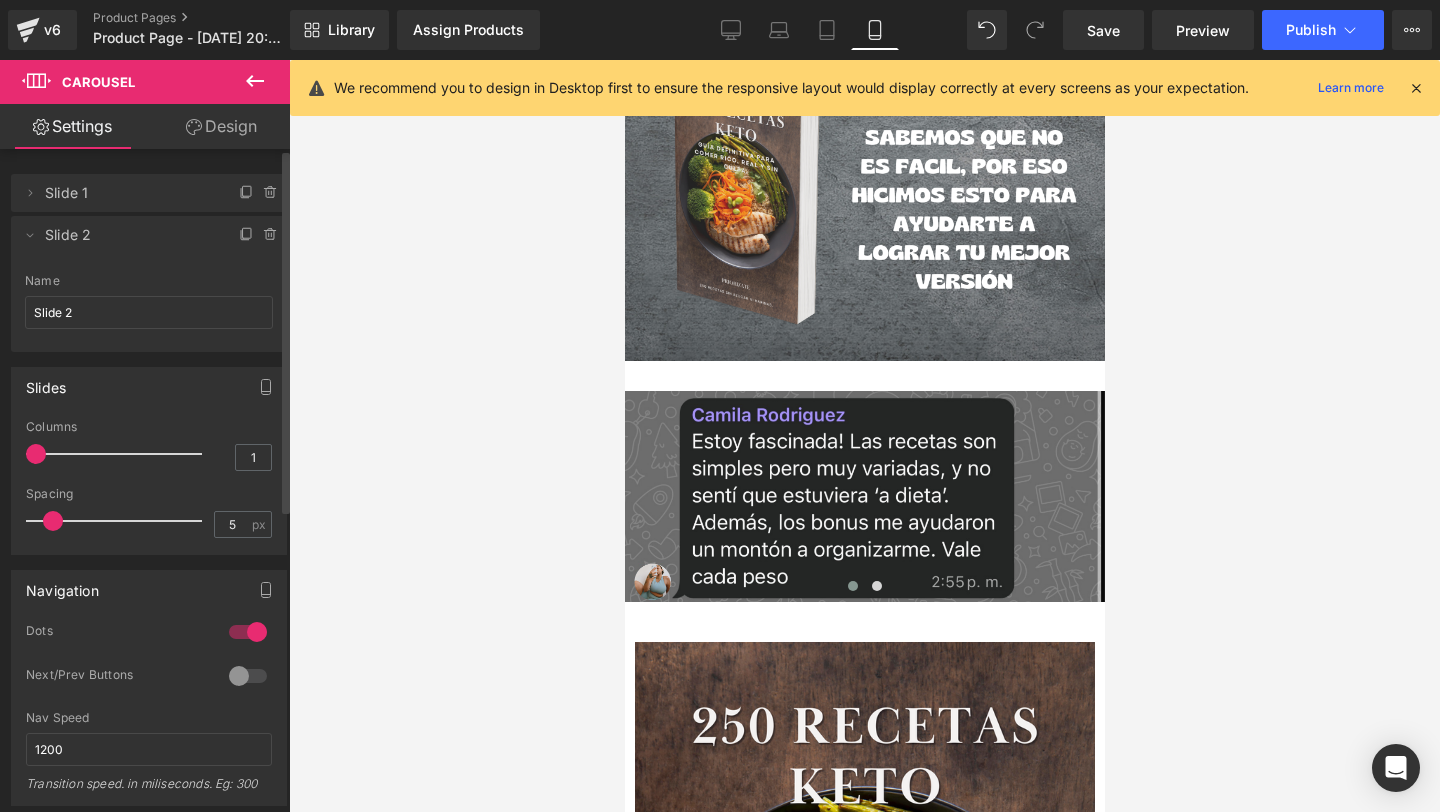 click on "3 Columns 3 3 Columns 3 3 Columns 3 1 Columns 1 5px Spacing 5 px 5px Spacing 5 px 5px Spacing 5 px 5px Spacing 5 px" at bounding box center (149, 487) 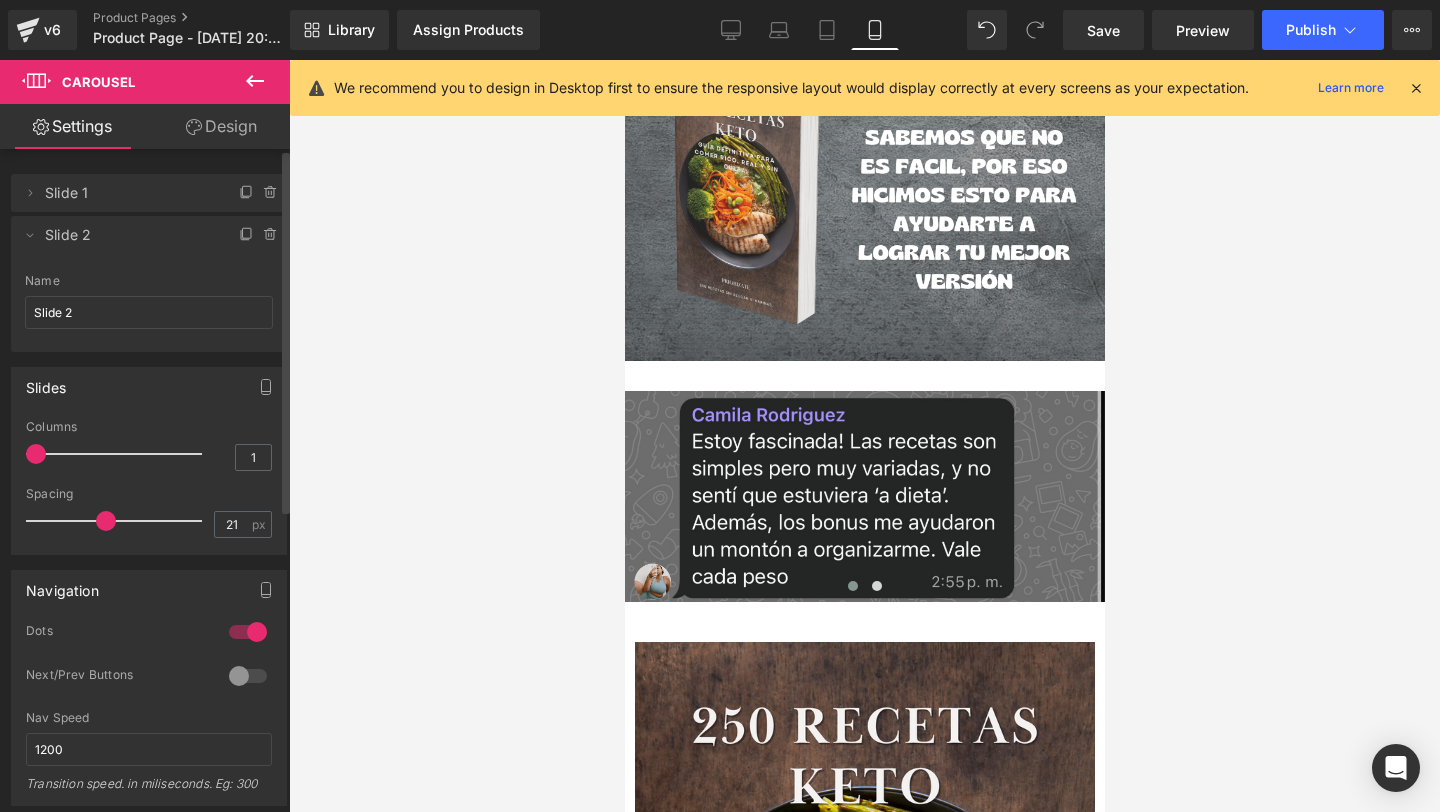 drag, startPoint x: 47, startPoint y: 524, endPoint x: 99, endPoint y: 531, distance: 52.46904 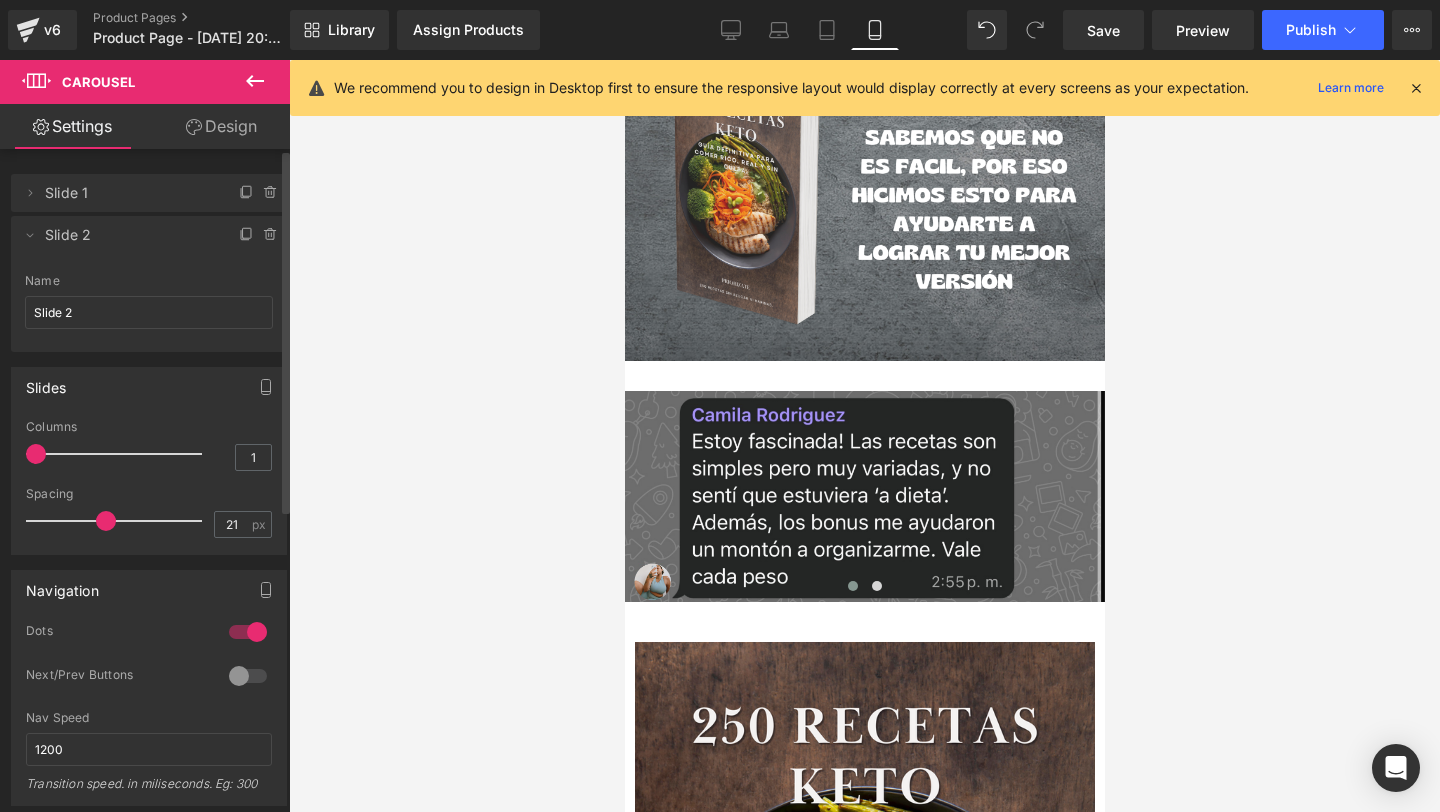 click at bounding box center [119, 521] 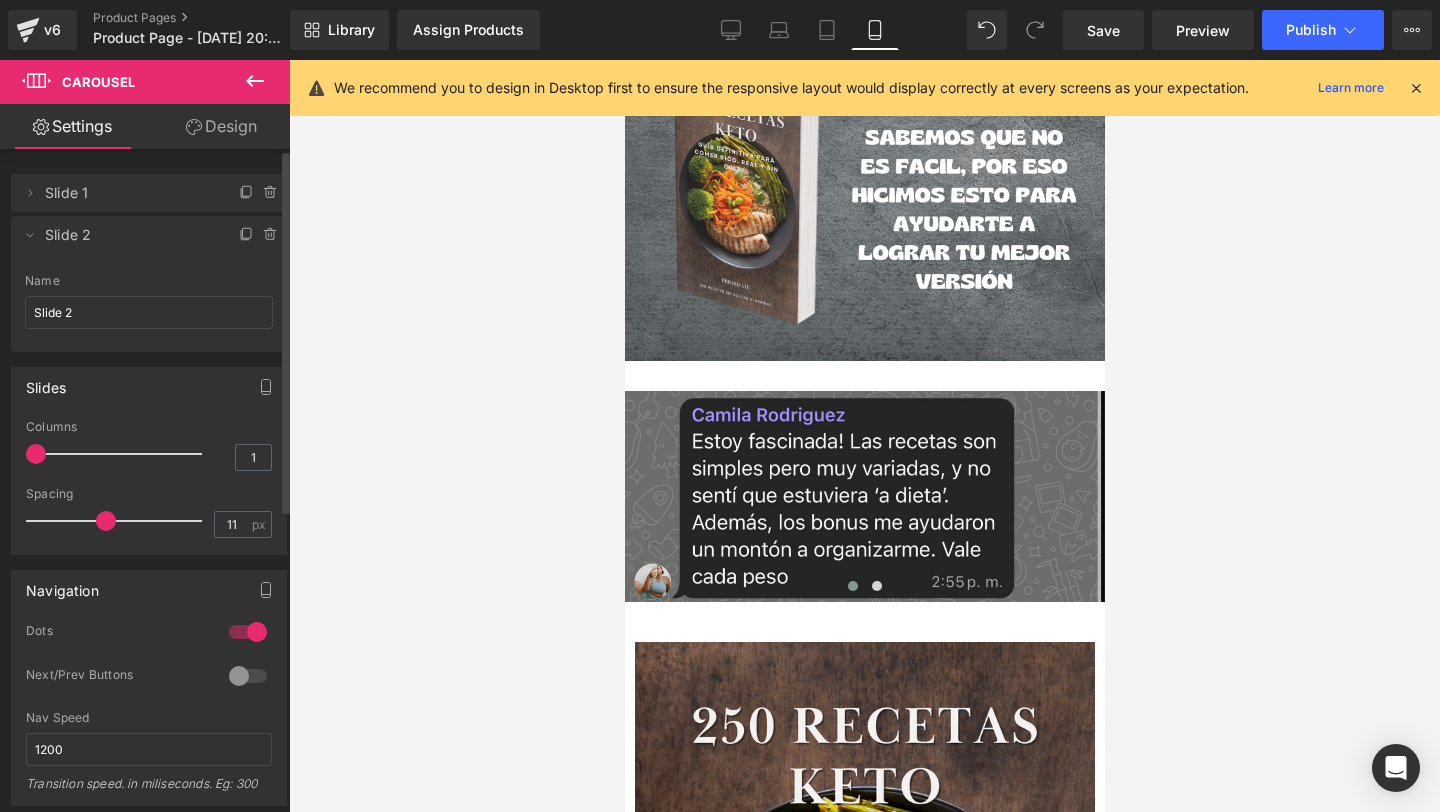 type on "0" 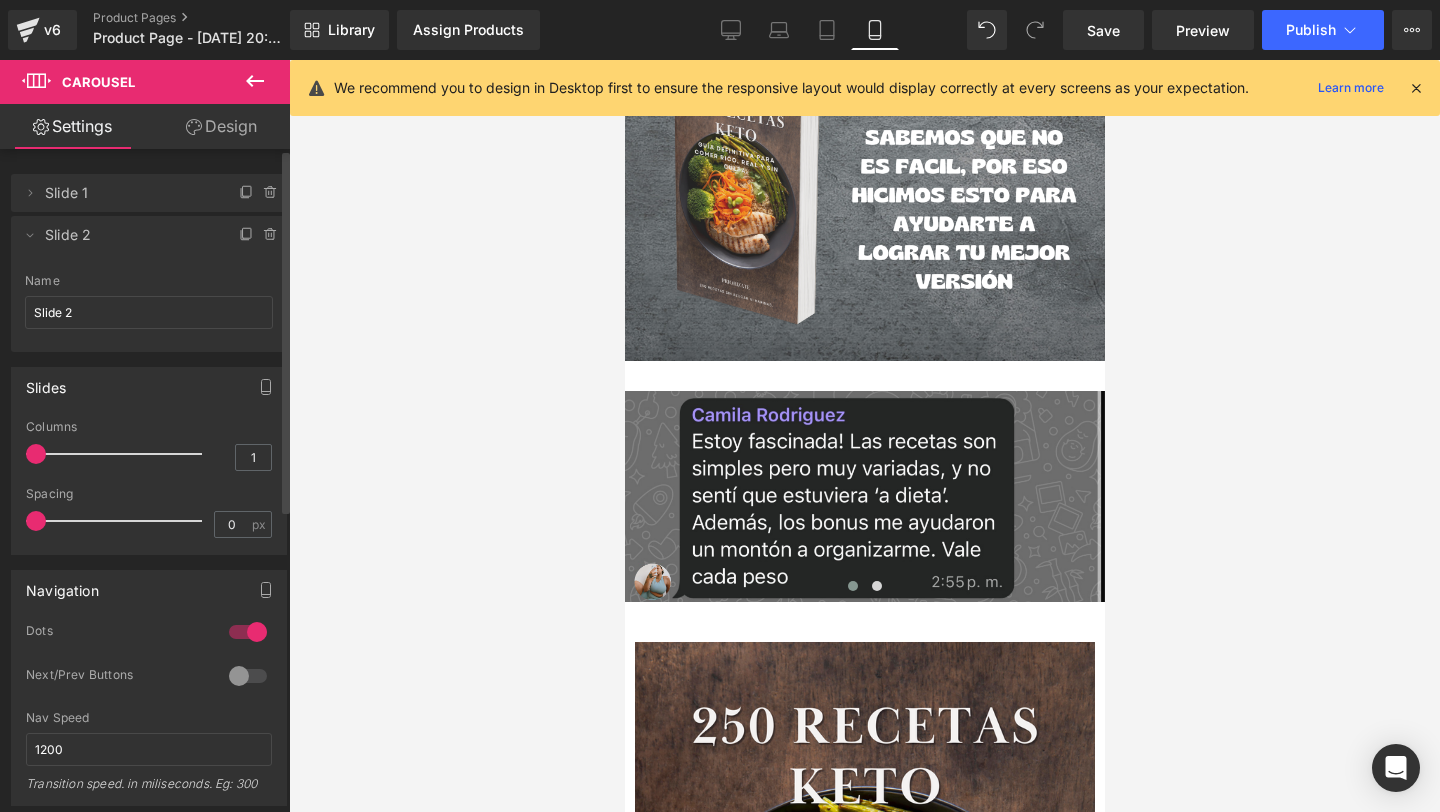 drag, startPoint x: 106, startPoint y: 523, endPoint x: 0, endPoint y: 521, distance: 106.01887 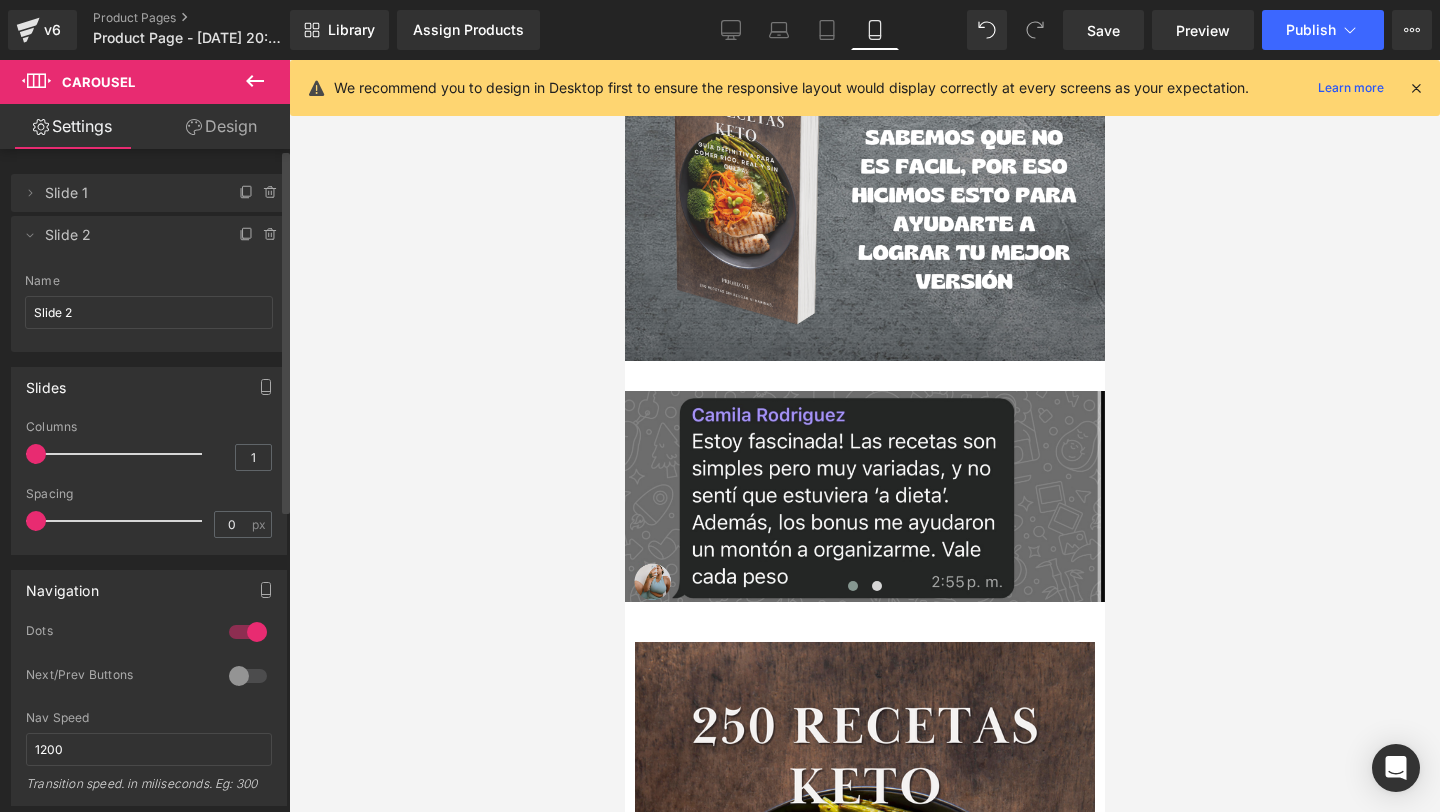 click on "Slides 3 Columns 3 3 Columns 3 3 Columns 3 1 Columns 1 5px Spacing 5 px 5px Spacing 5 px 5px Spacing 5 px 0px Spacing 0 px" at bounding box center [149, 453] 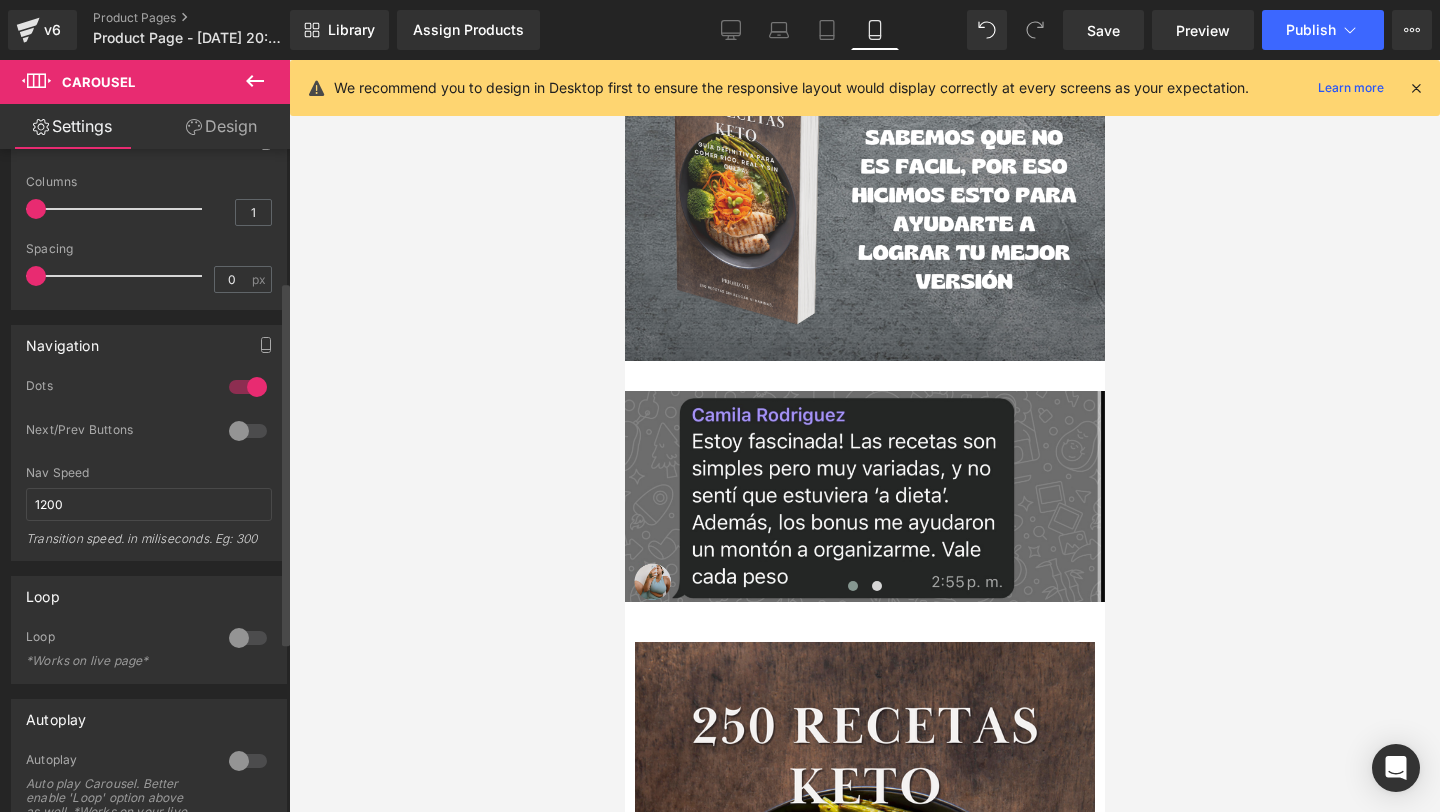 scroll, scrollTop: 239, scrollLeft: 0, axis: vertical 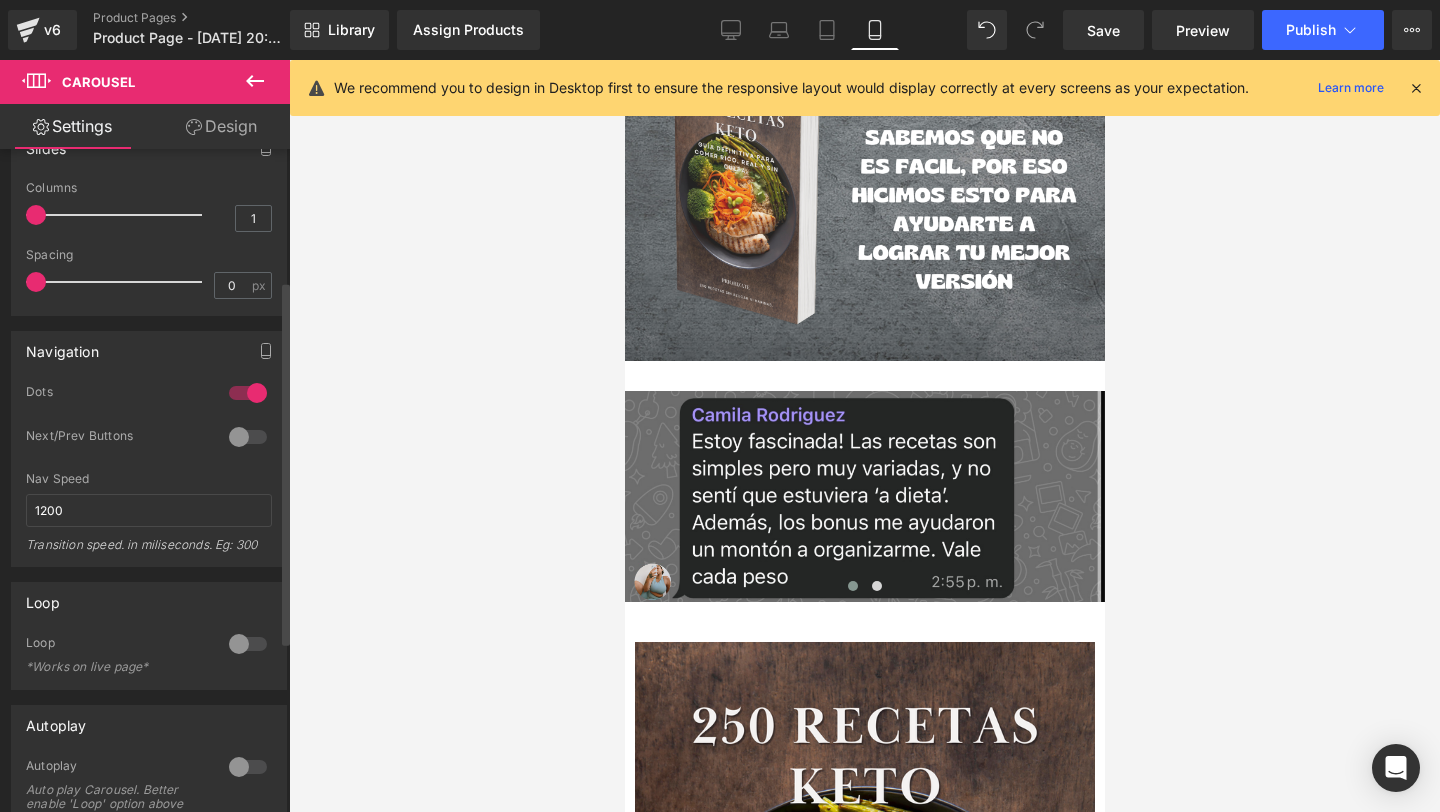 click at bounding box center (248, 437) 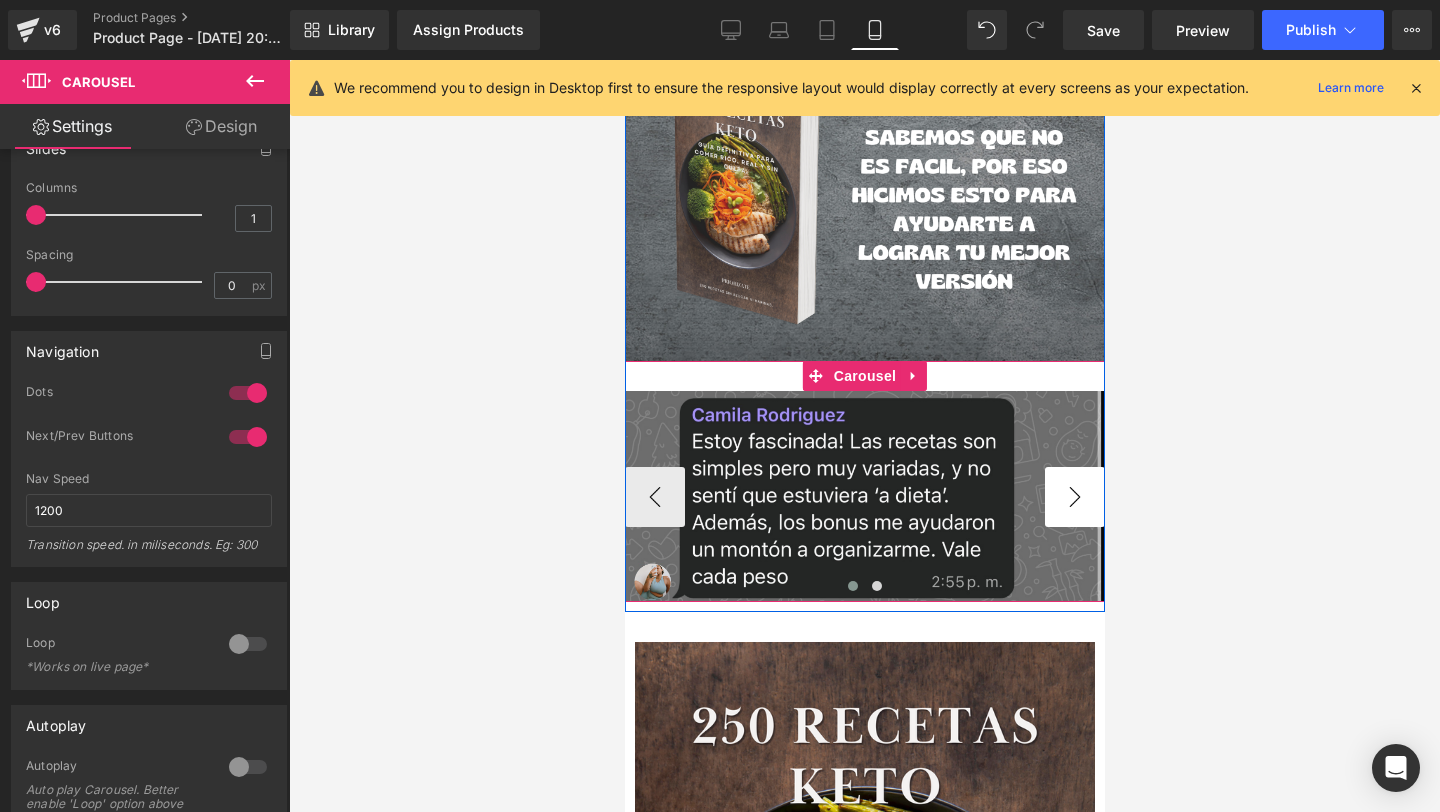 click on "›" at bounding box center (1074, 497) 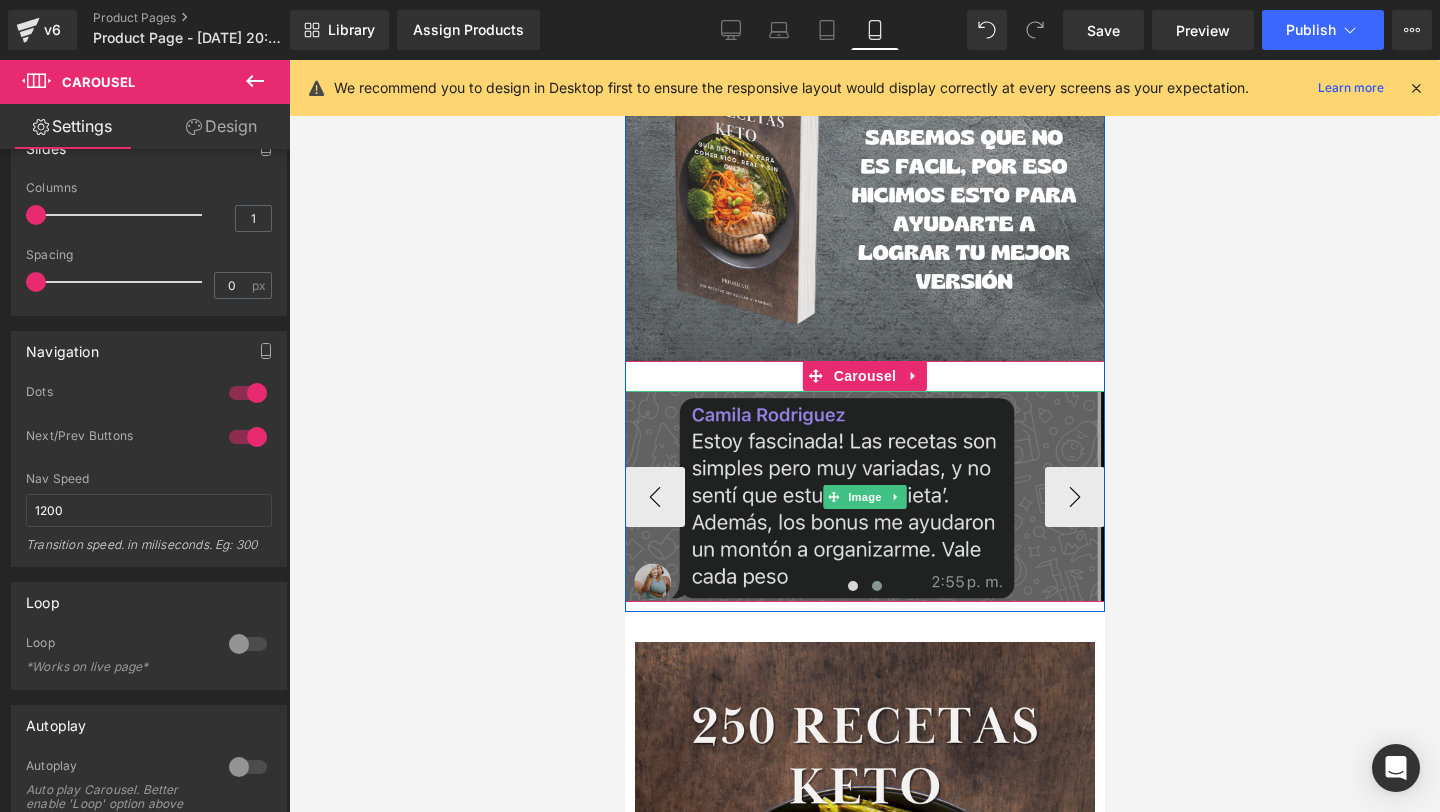 click at bounding box center [864, 496] 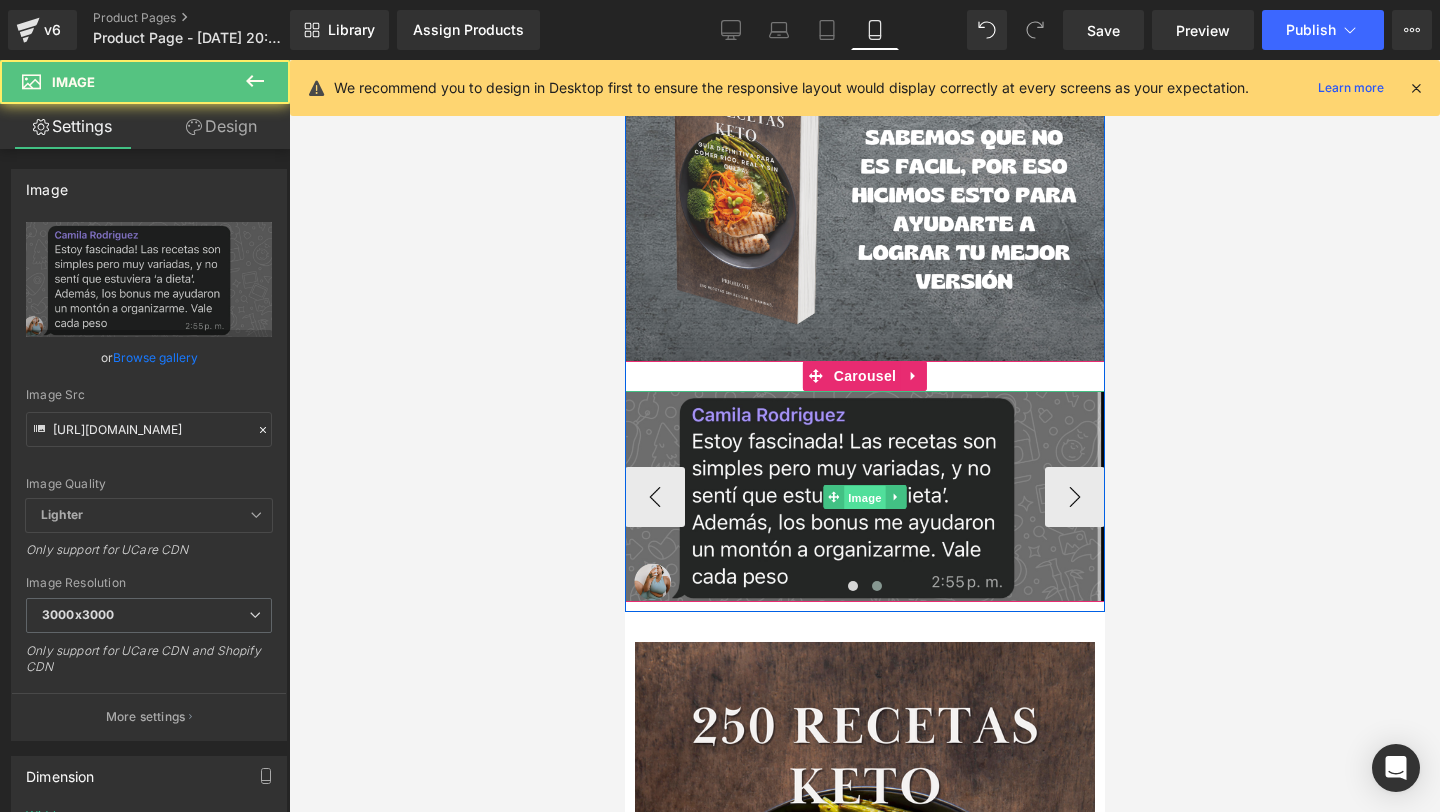 click on "Image" at bounding box center [864, 497] 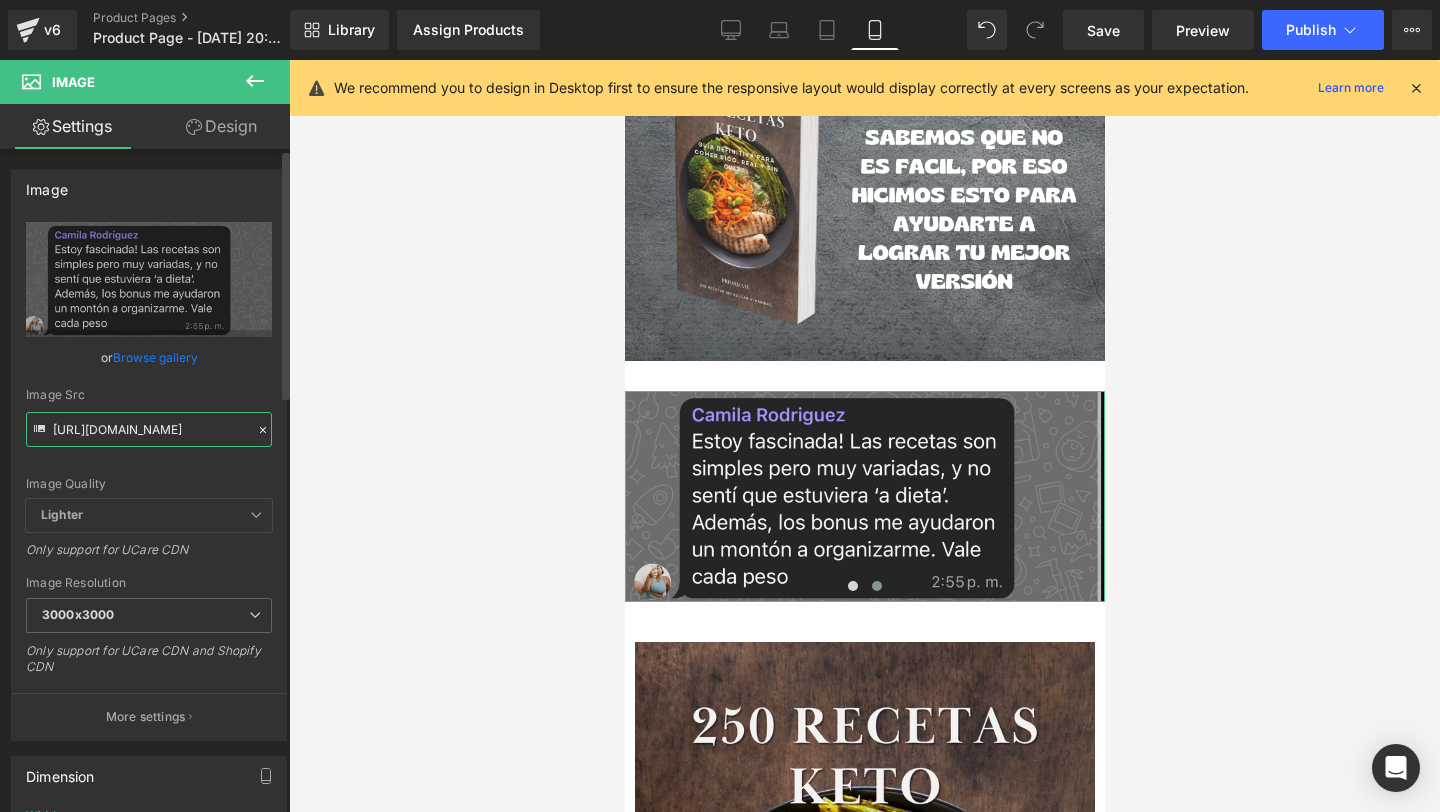 click on "[URL][DOMAIN_NAME]" at bounding box center [149, 429] 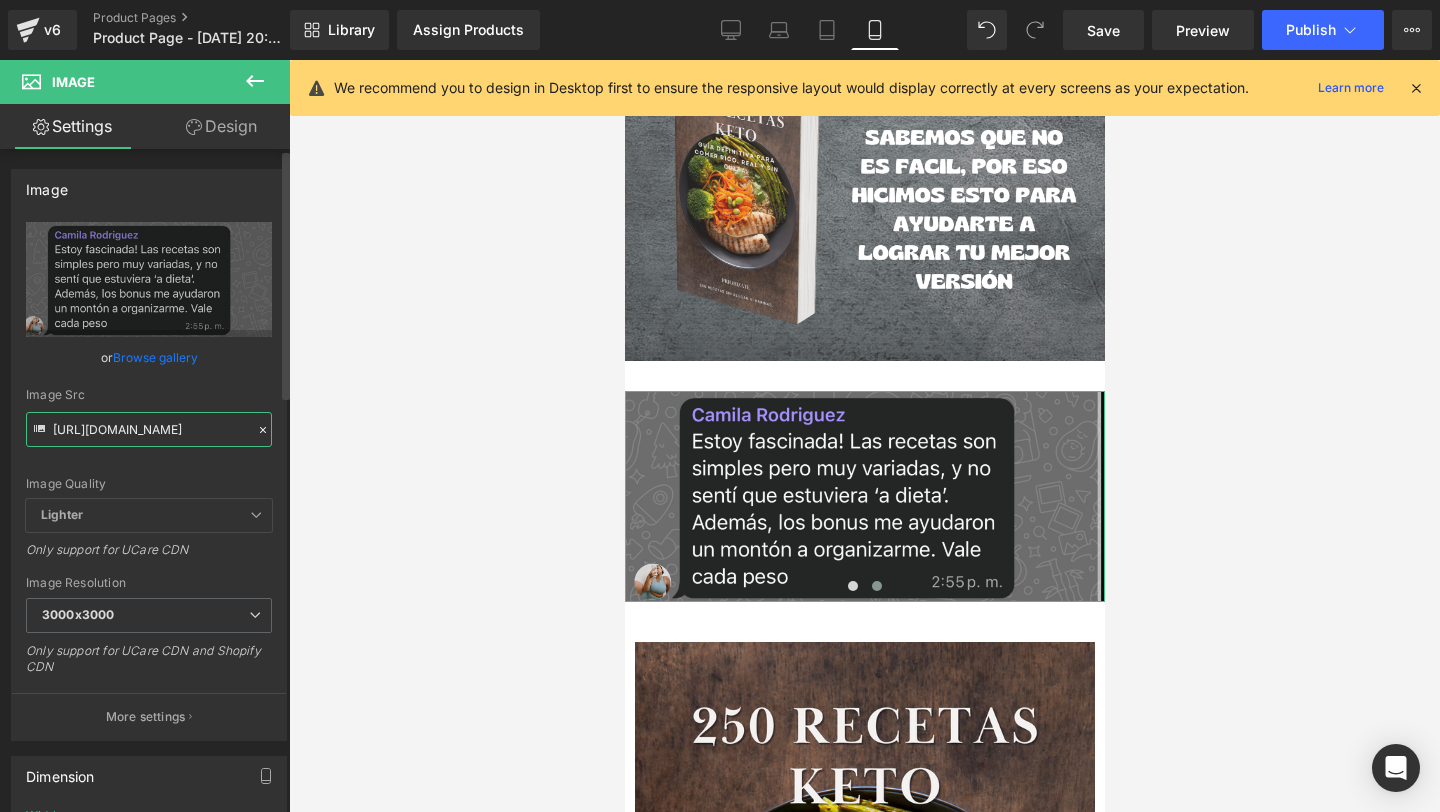 click on "[URL][DOMAIN_NAME]" at bounding box center (149, 429) 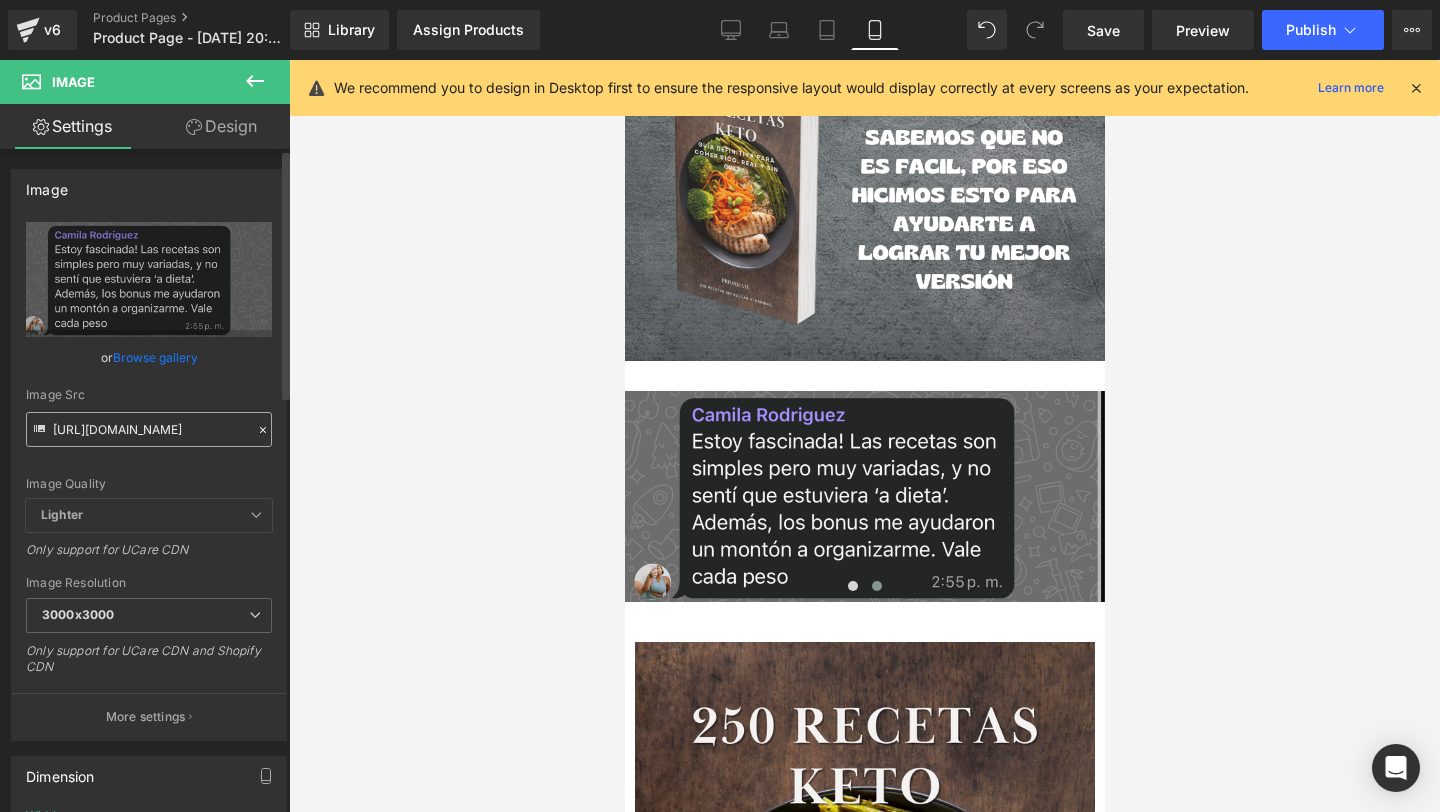 scroll, scrollTop: 0, scrollLeft: 0, axis: both 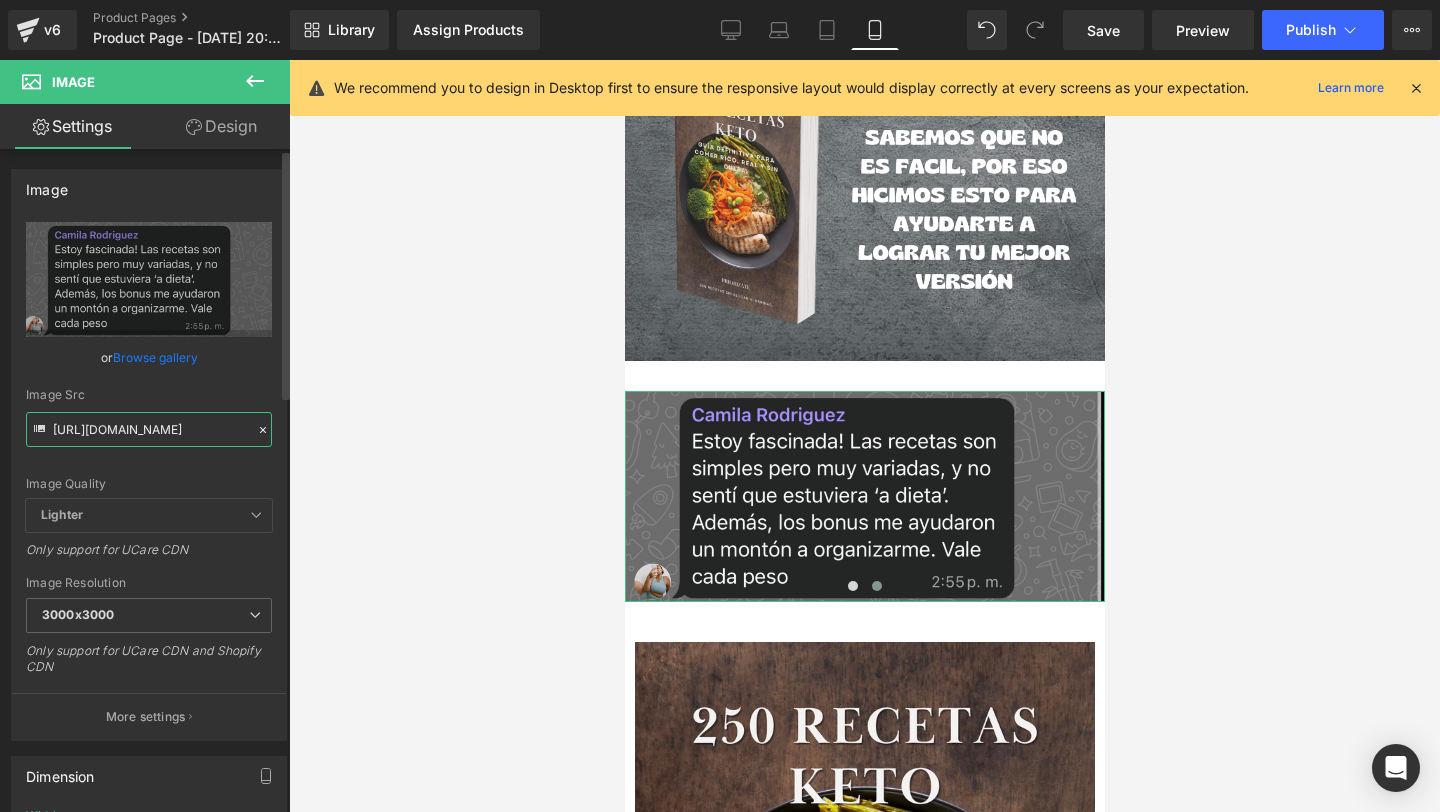 click on "[URL][DOMAIN_NAME]" at bounding box center (149, 429) 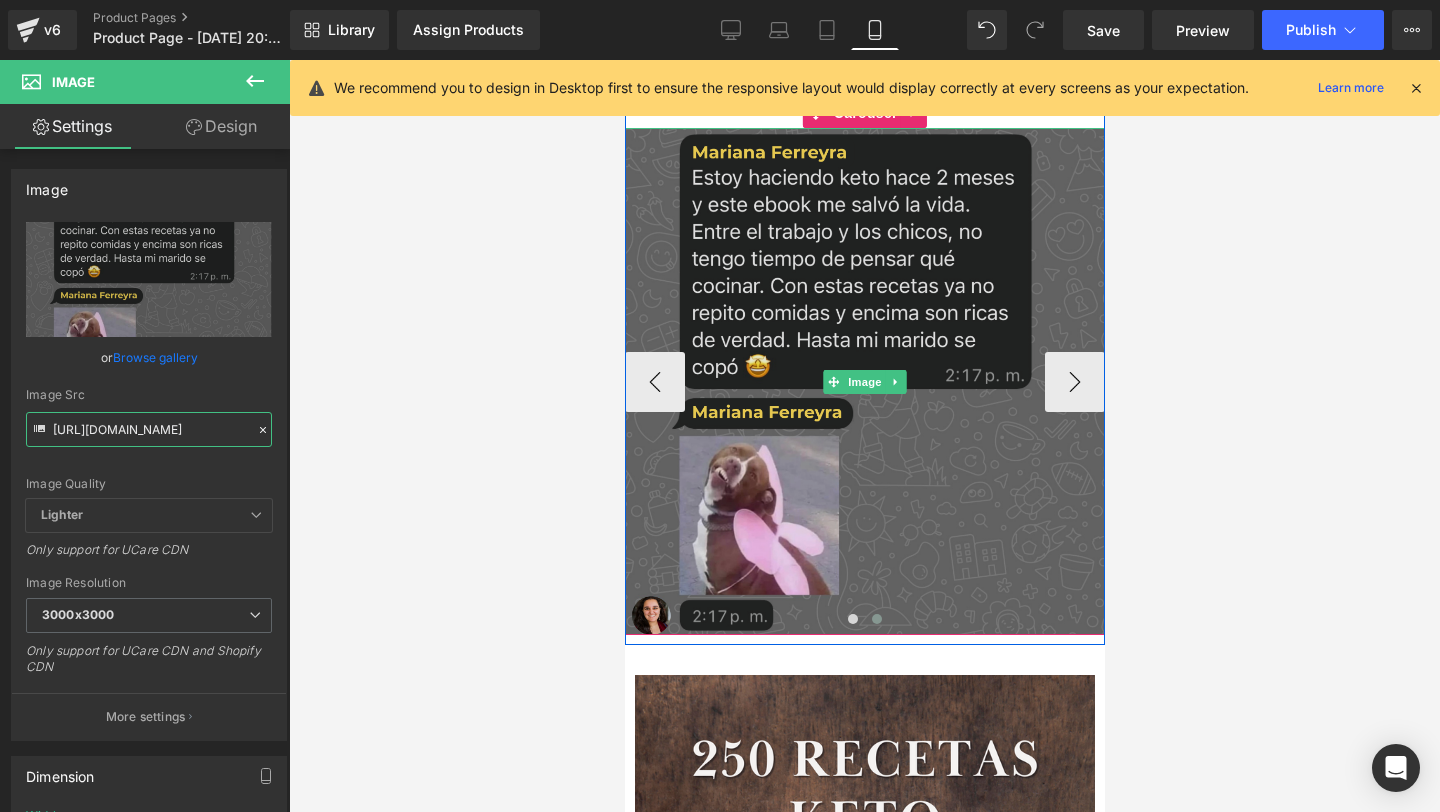 scroll, scrollTop: 4549, scrollLeft: 0, axis: vertical 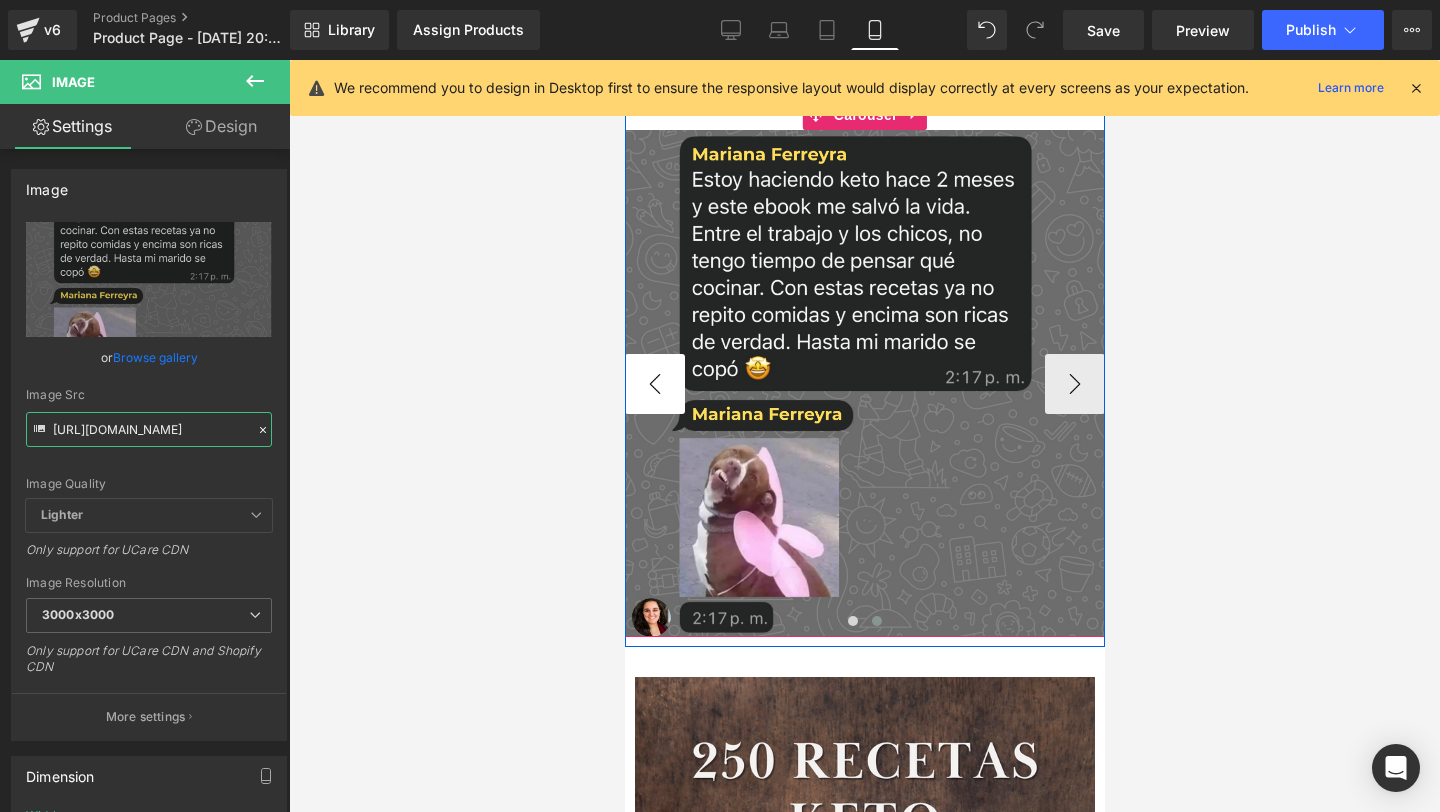 type on "[URL][DOMAIN_NAME]" 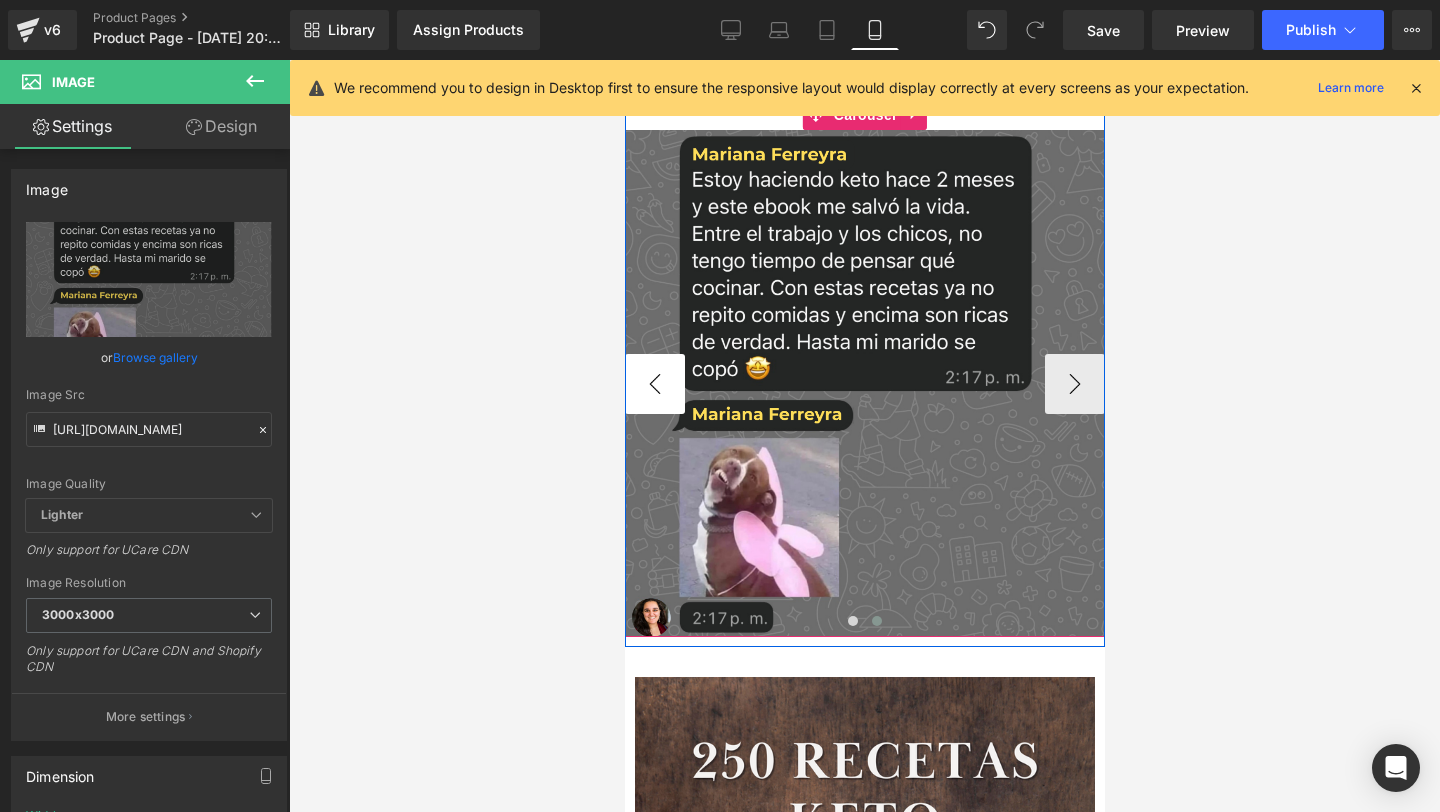 scroll, scrollTop: 0, scrollLeft: 0, axis: both 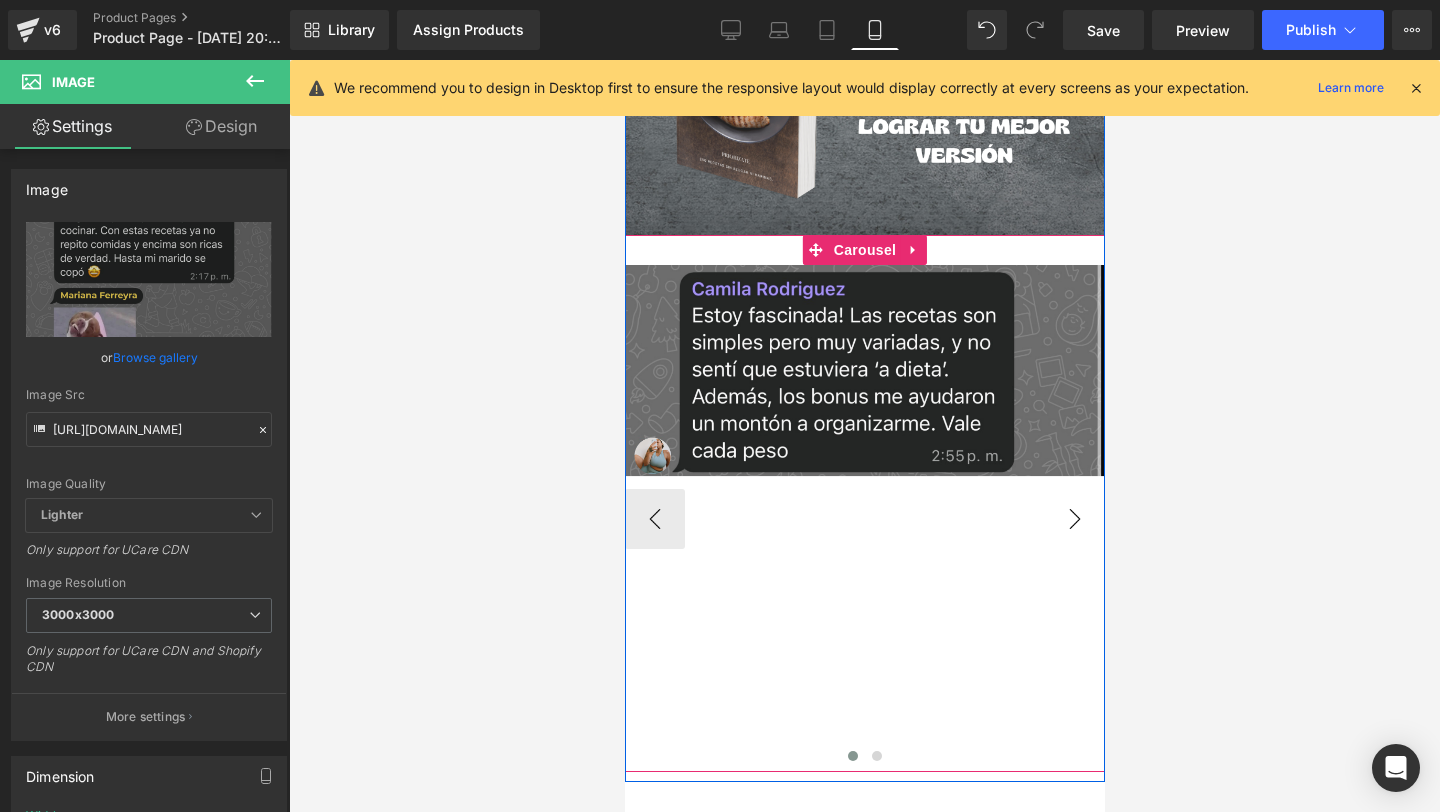 click on "›" at bounding box center (1074, 519) 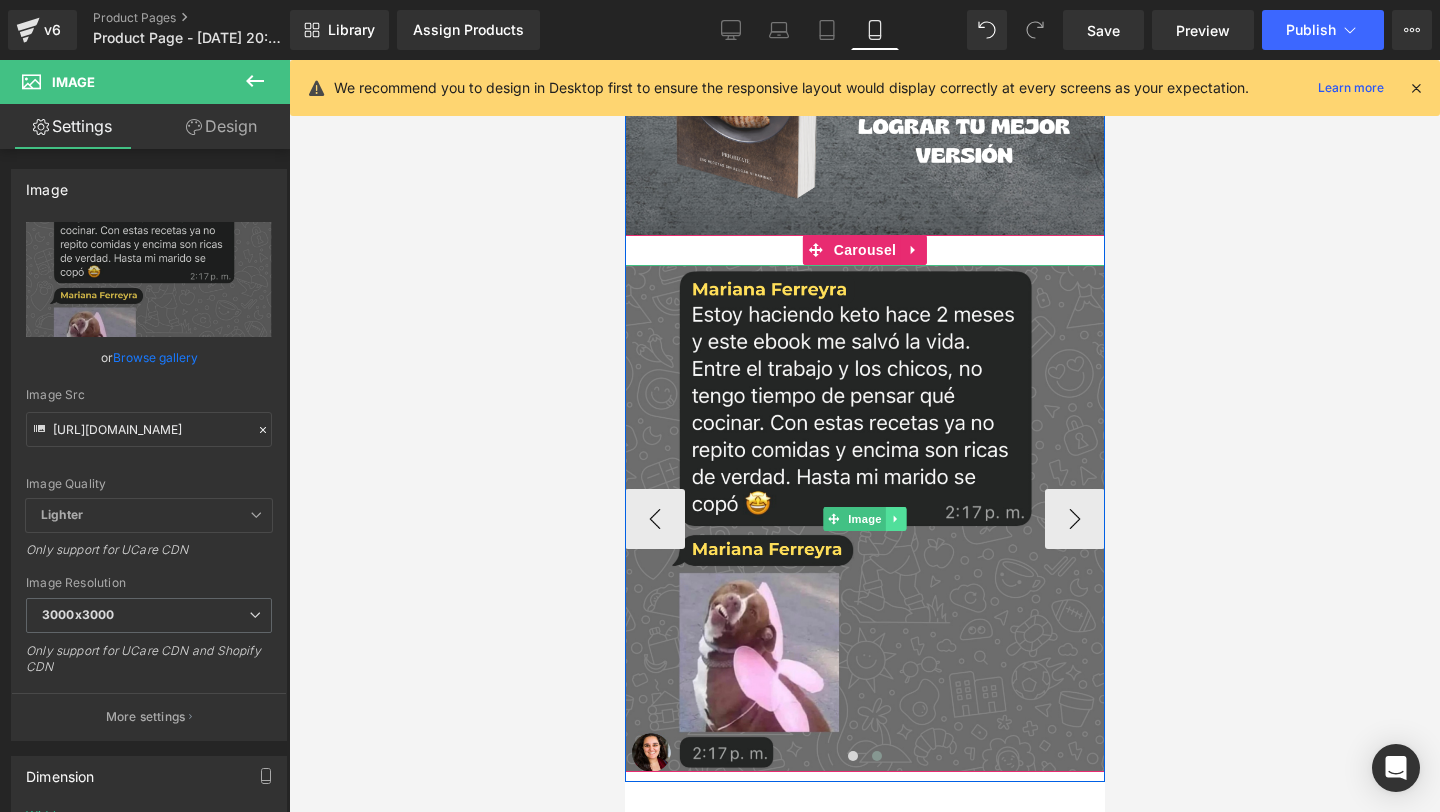 click 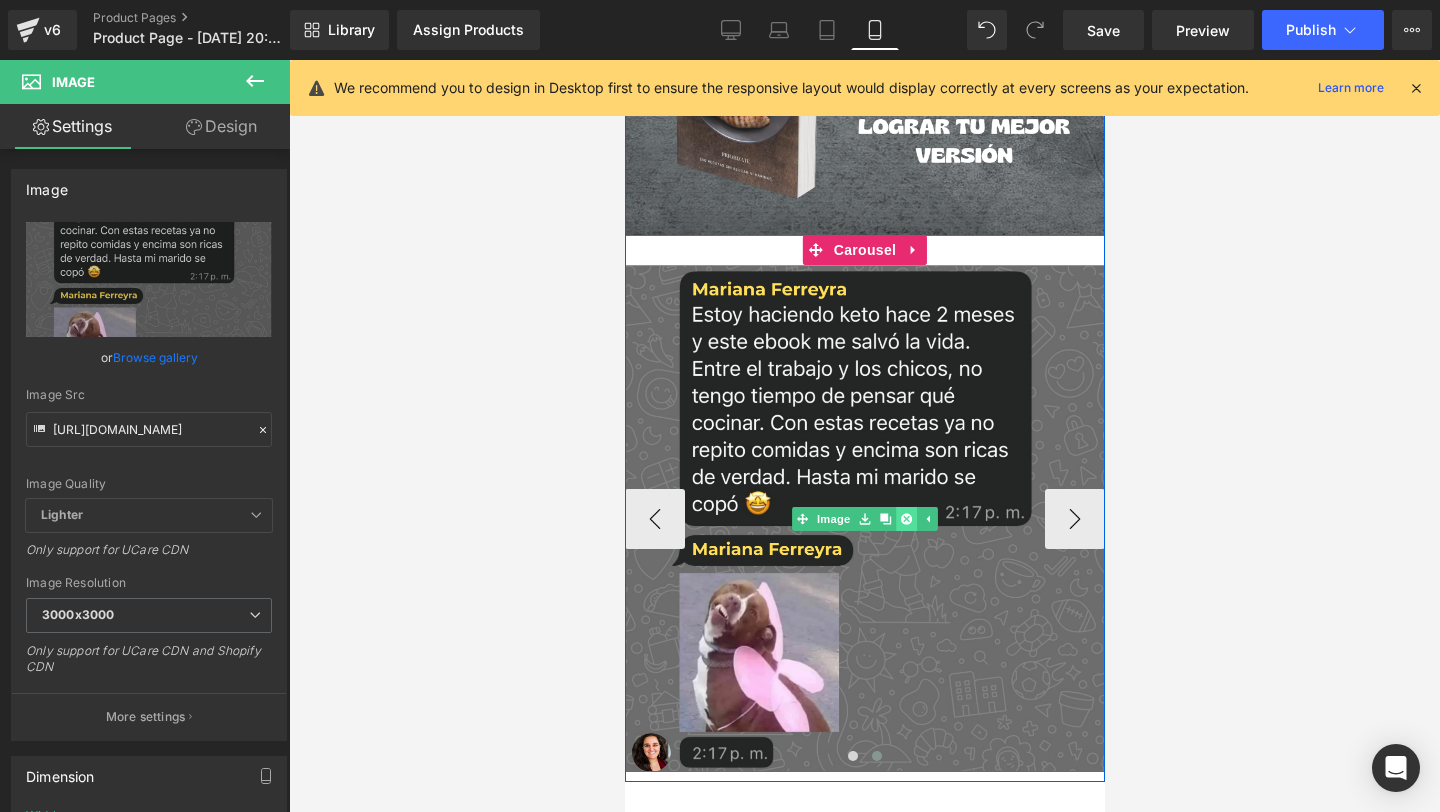 click 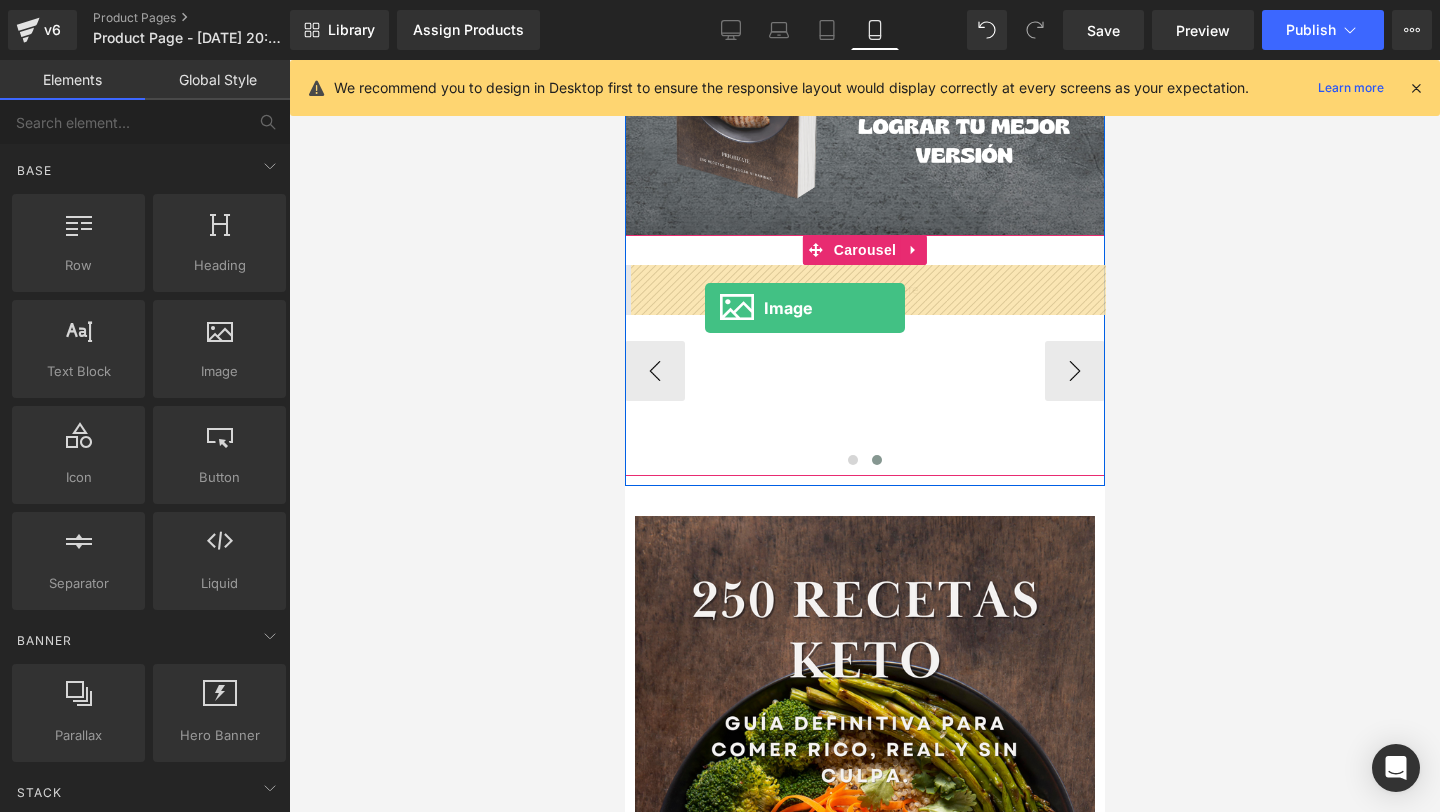 drag, startPoint x: 848, startPoint y: 409, endPoint x: 704, endPoint y: 308, distance: 175.88918 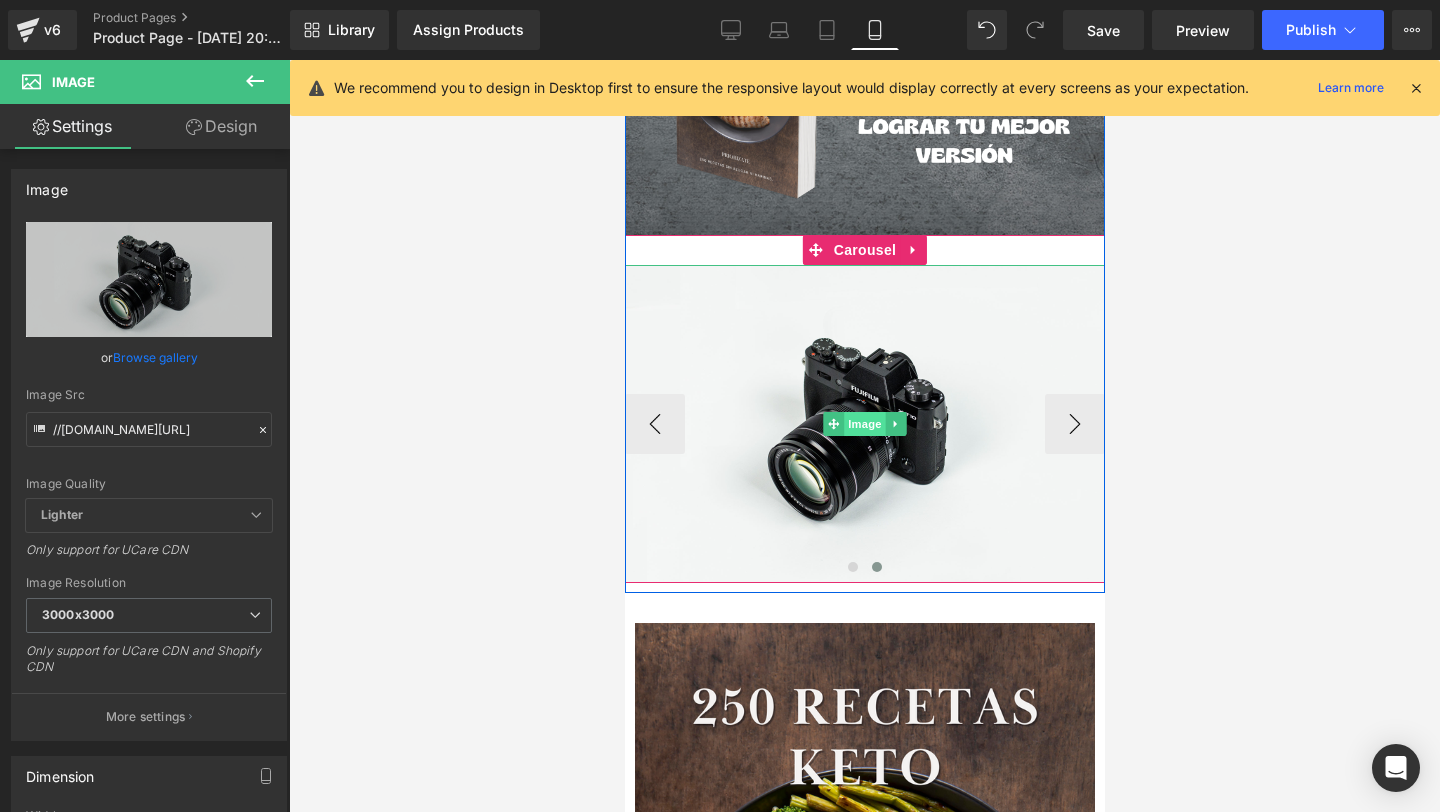 click on "Image" at bounding box center [864, 424] 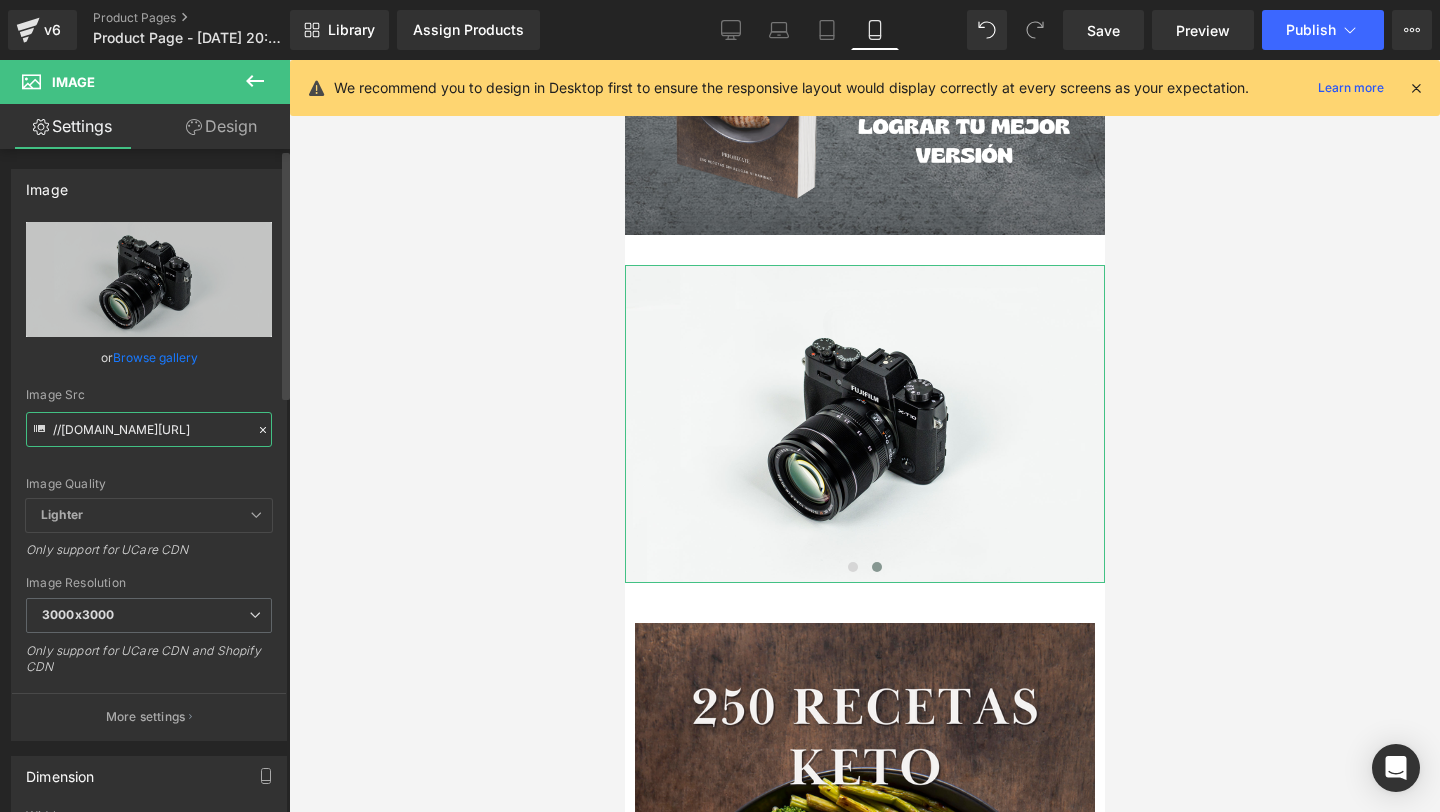 click on "//[DOMAIN_NAME][URL]" at bounding box center [149, 429] 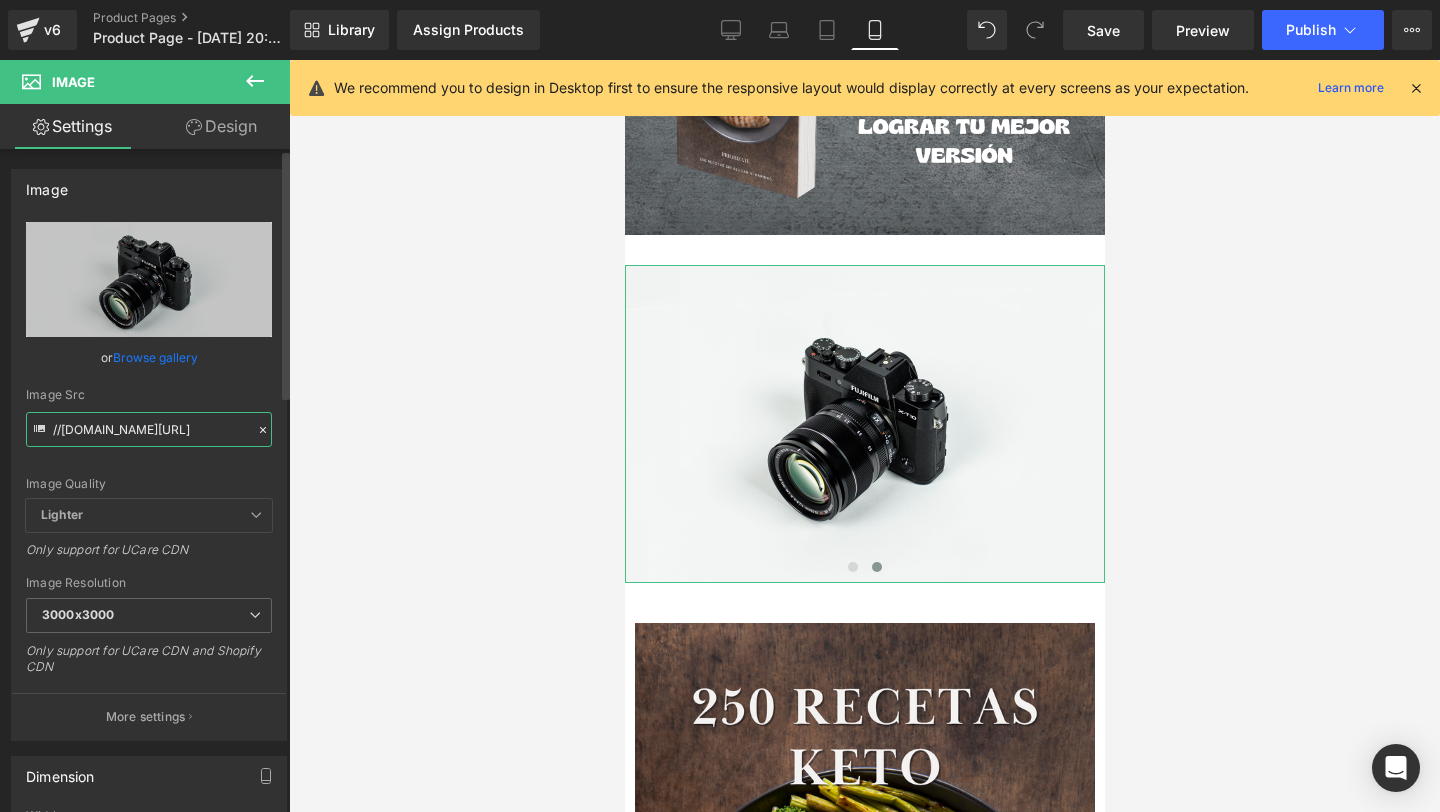 click on "//[DOMAIN_NAME][URL]" at bounding box center [149, 429] 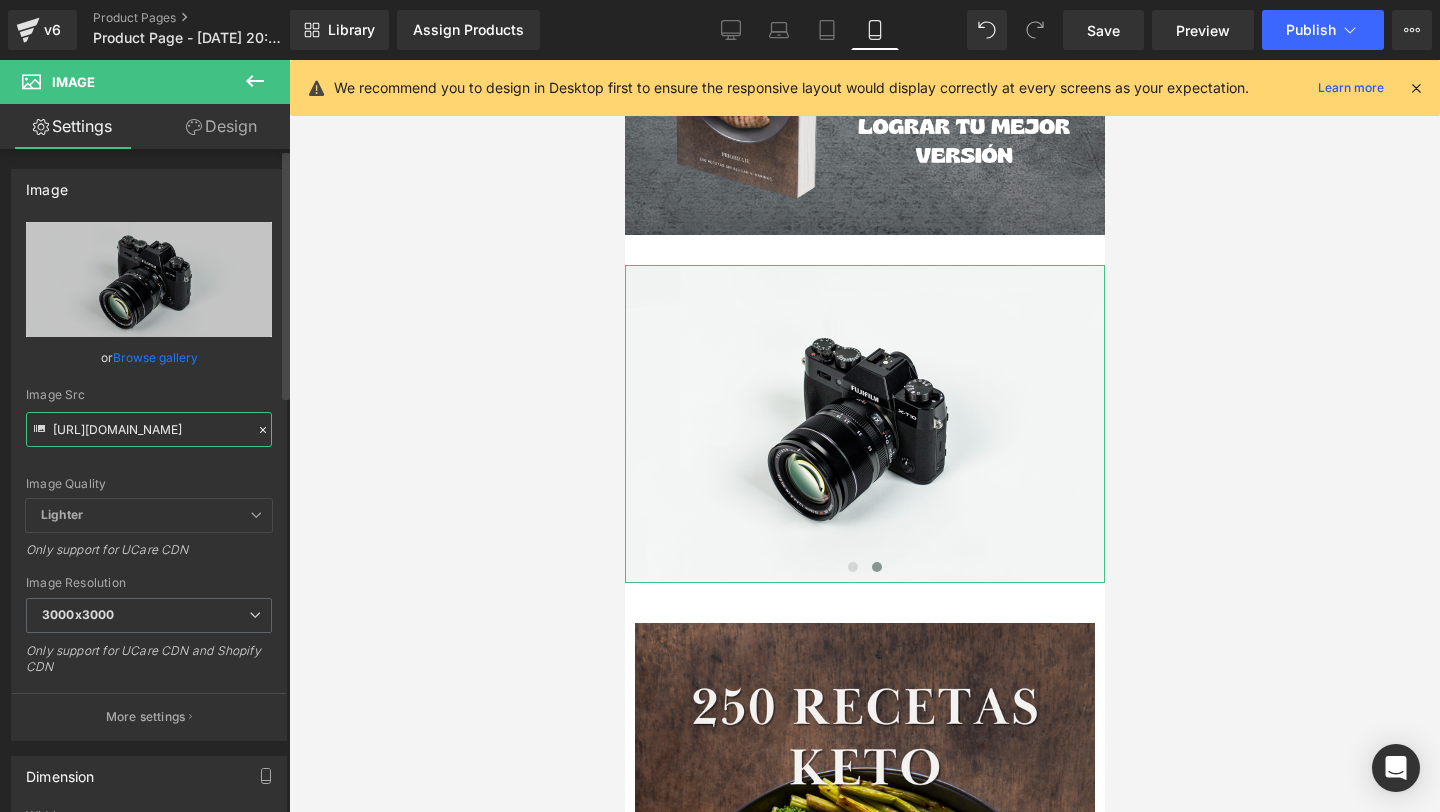 scroll, scrollTop: 0, scrollLeft: 41, axis: horizontal 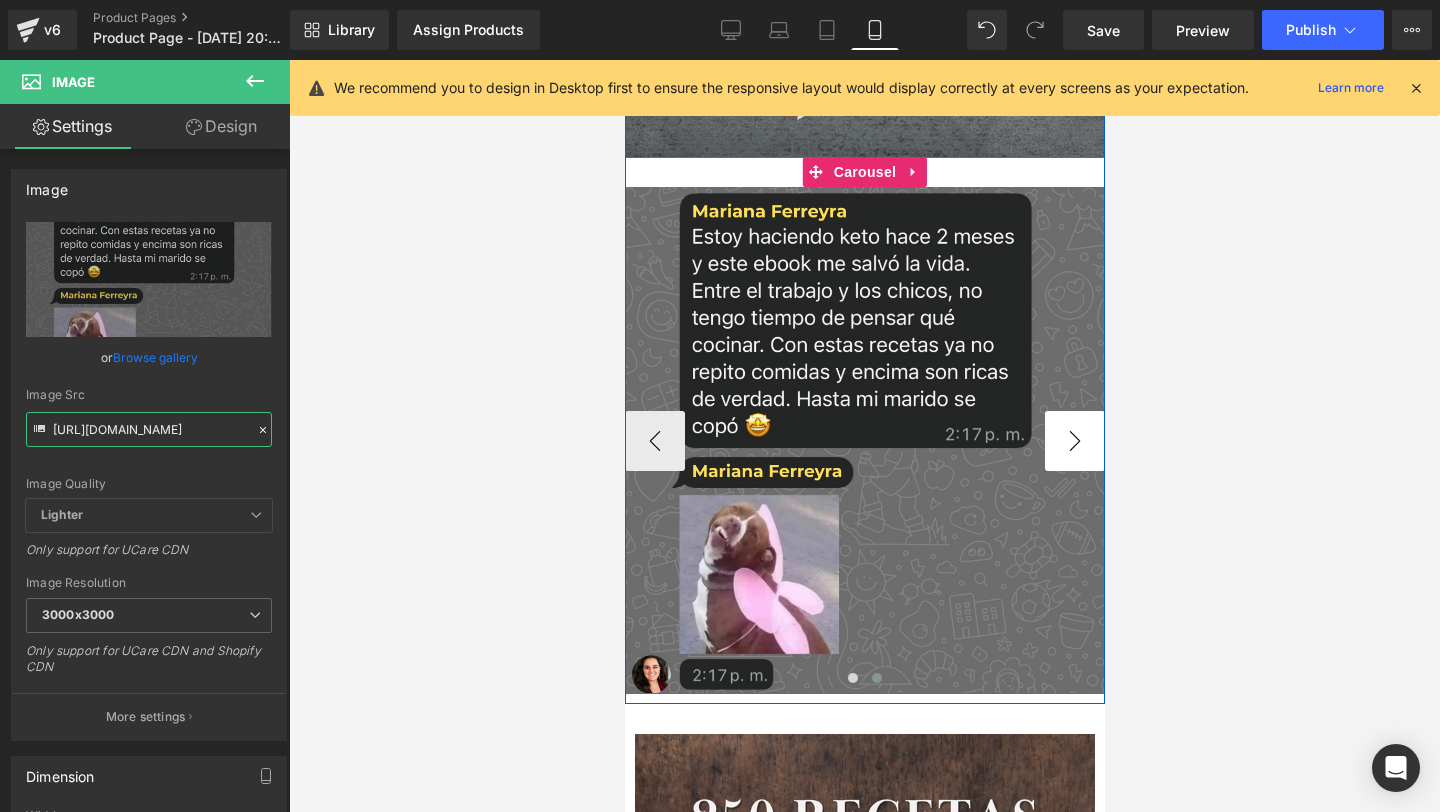 type on "[URL][DOMAIN_NAME]" 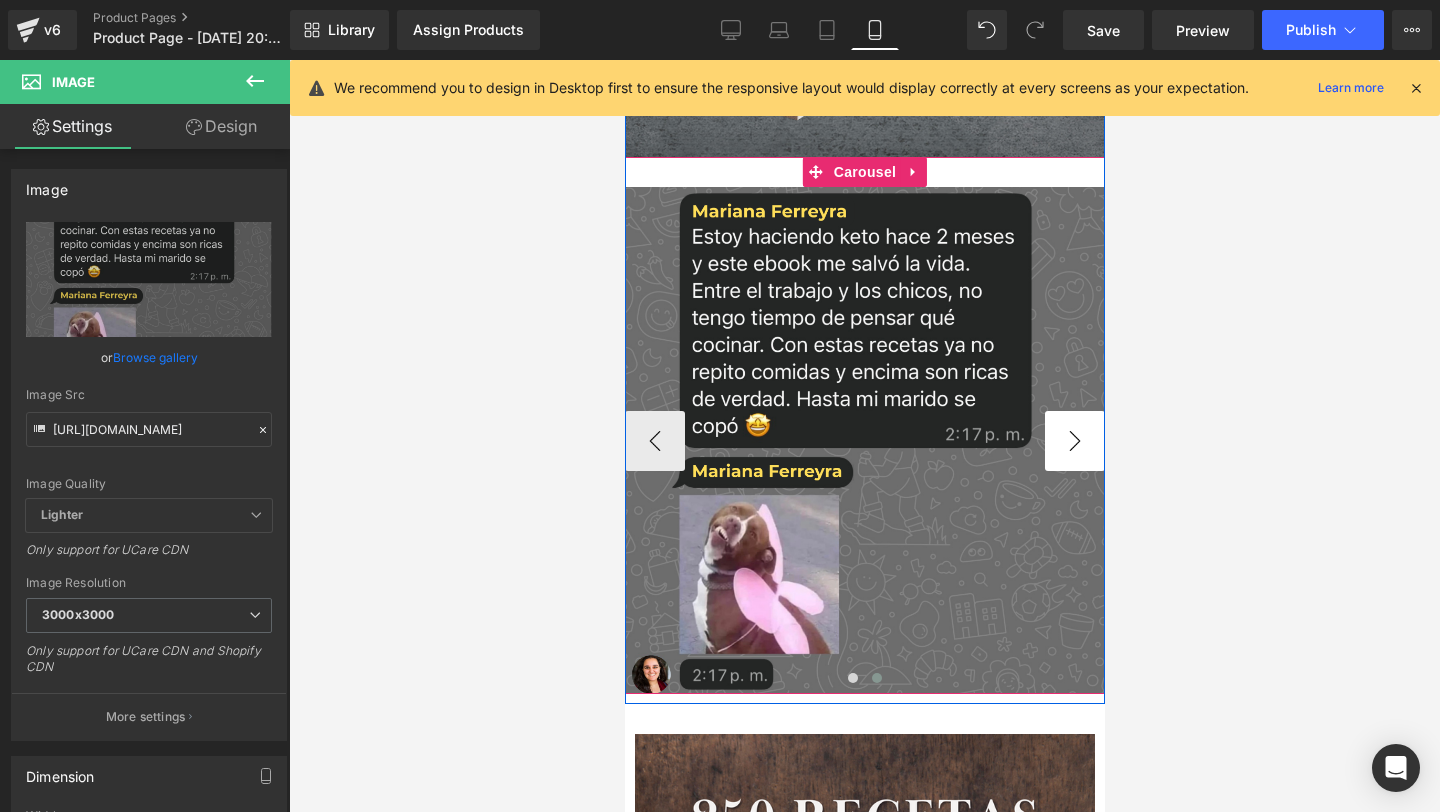 scroll, scrollTop: 0, scrollLeft: 0, axis: both 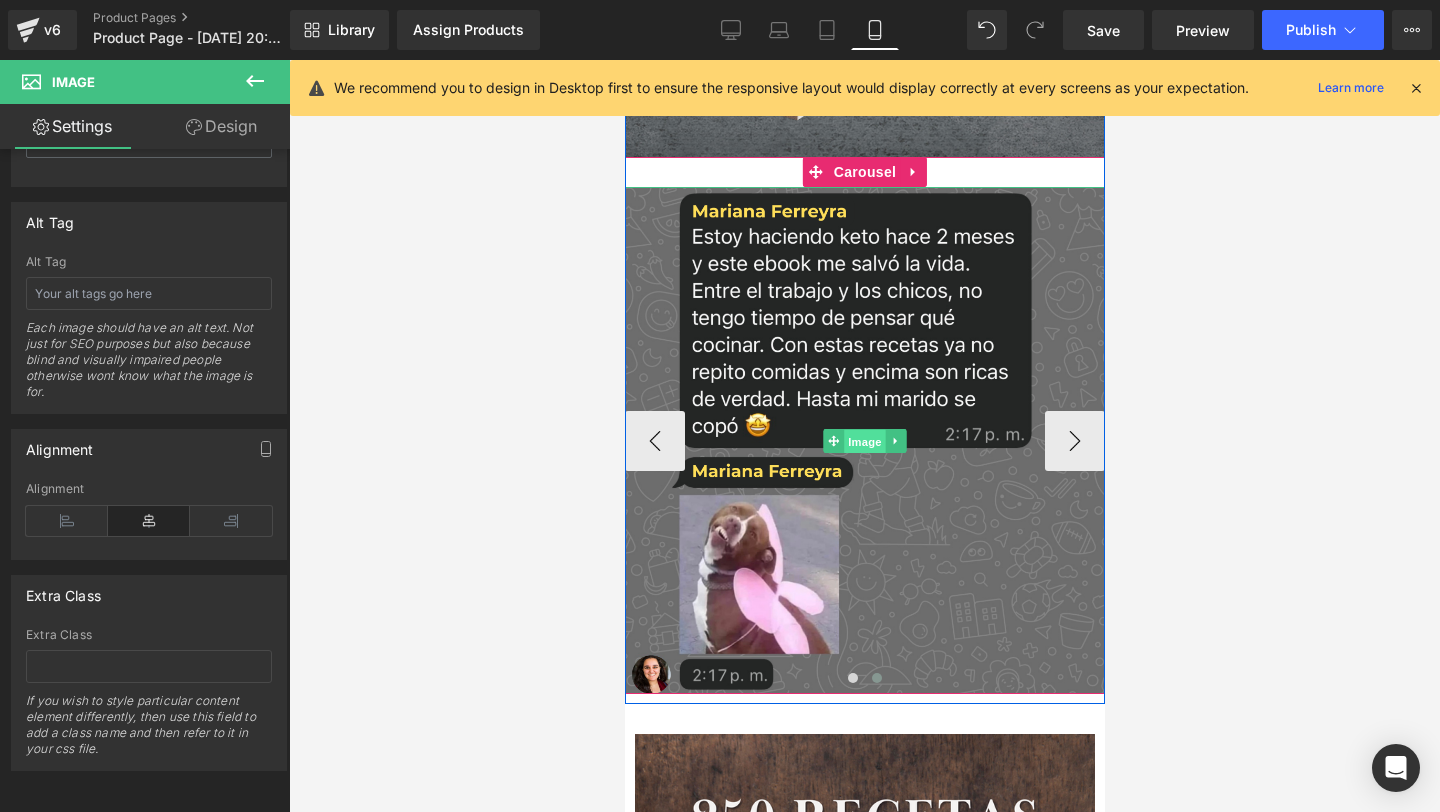 click on "Image" at bounding box center (864, 441) 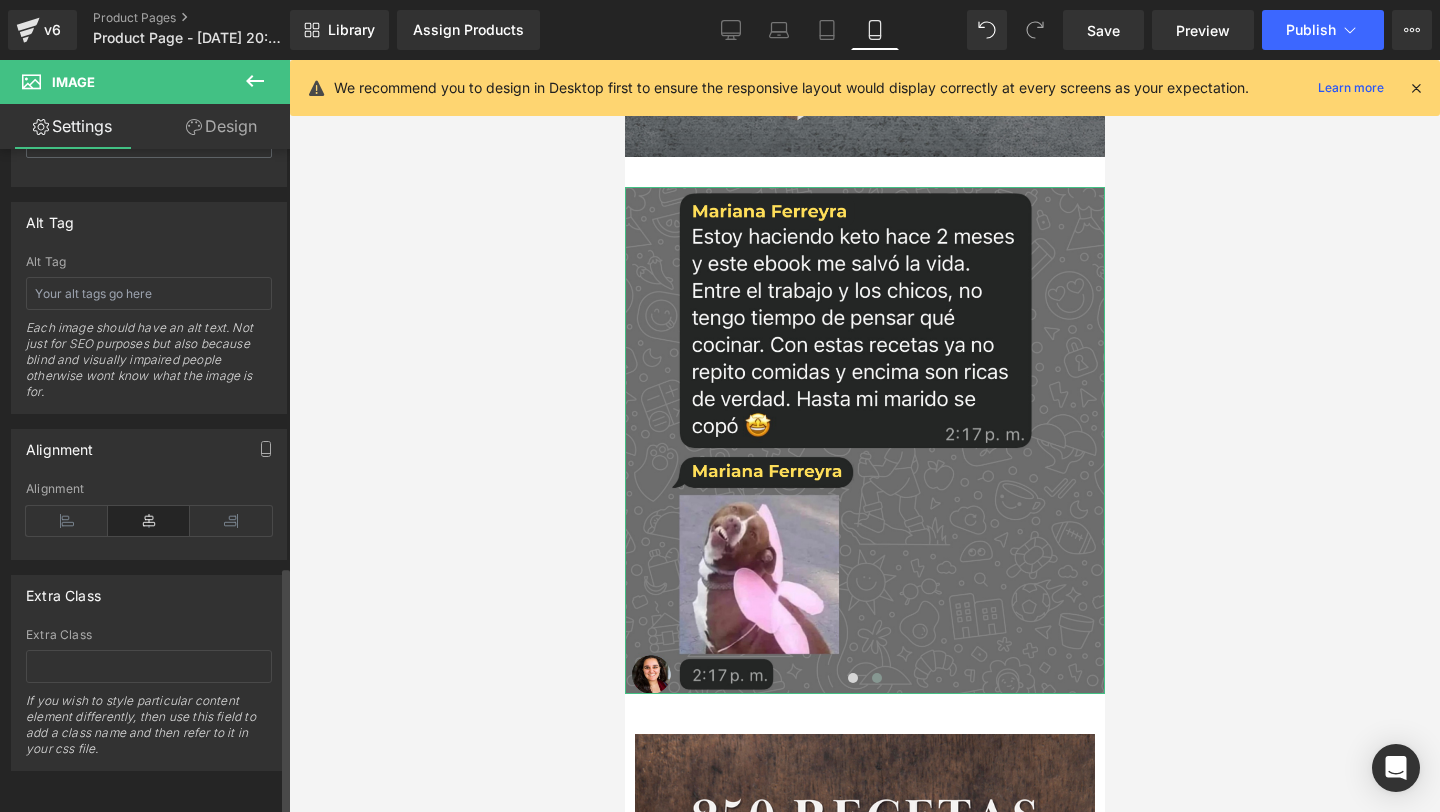 scroll, scrollTop: 0, scrollLeft: 0, axis: both 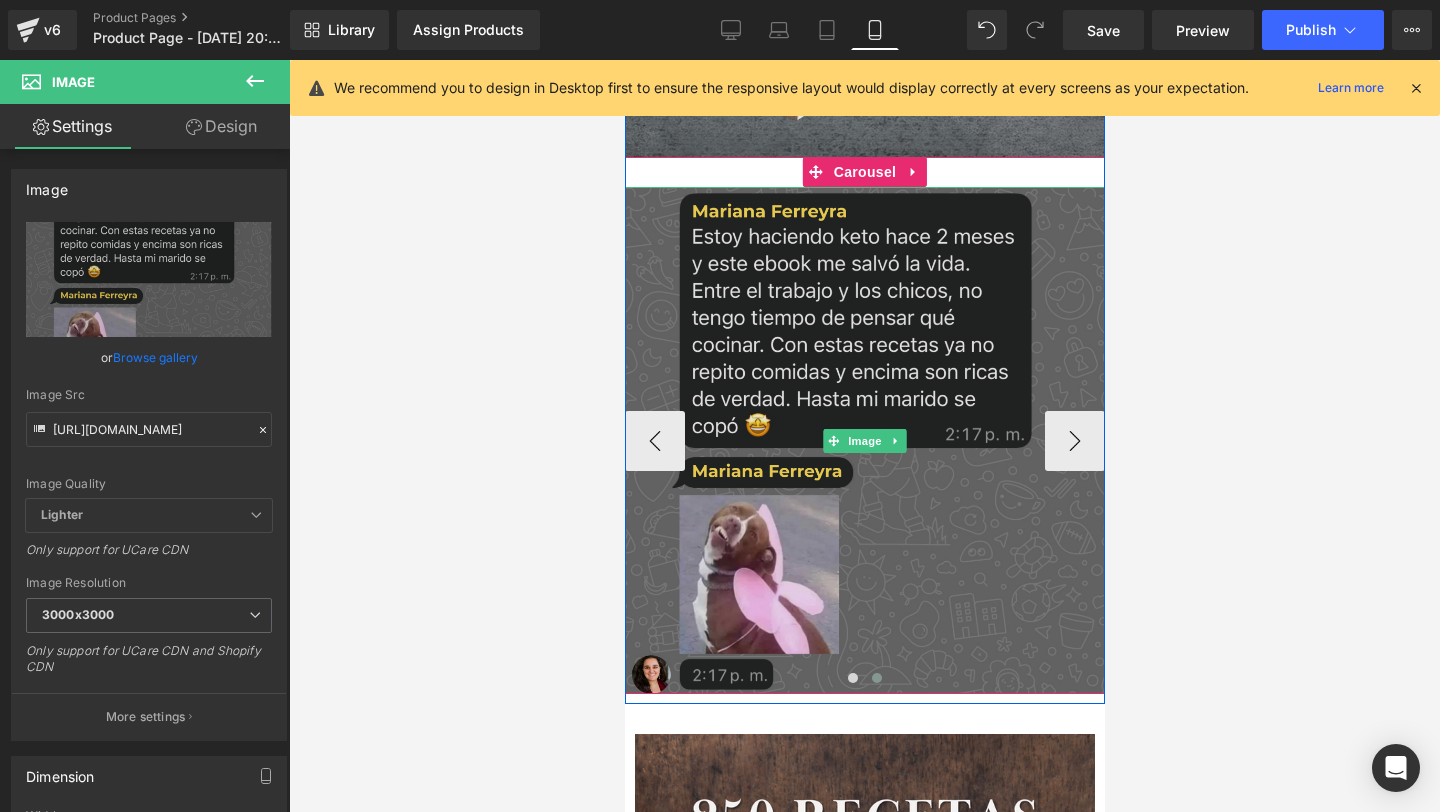 click at bounding box center (864, 440) 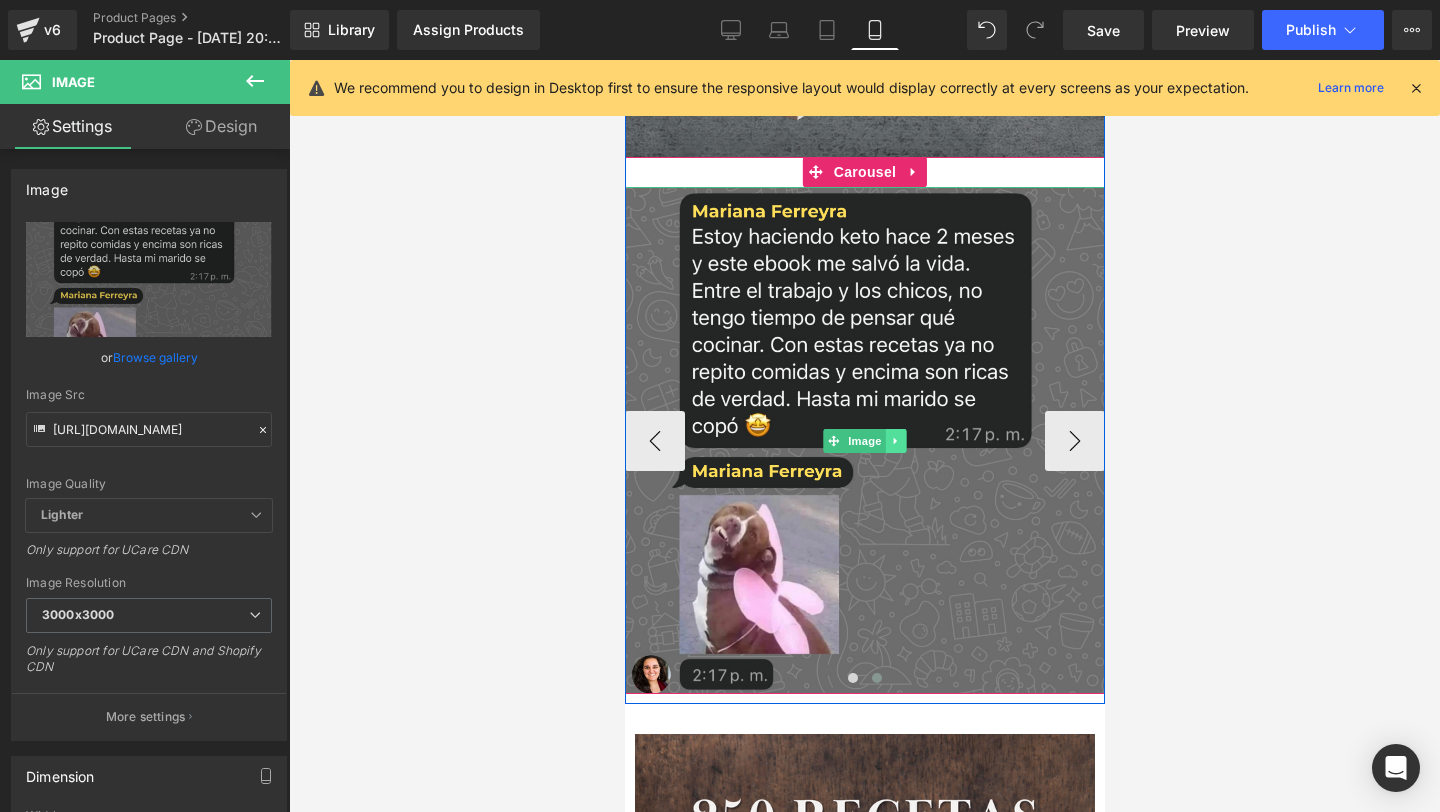 click 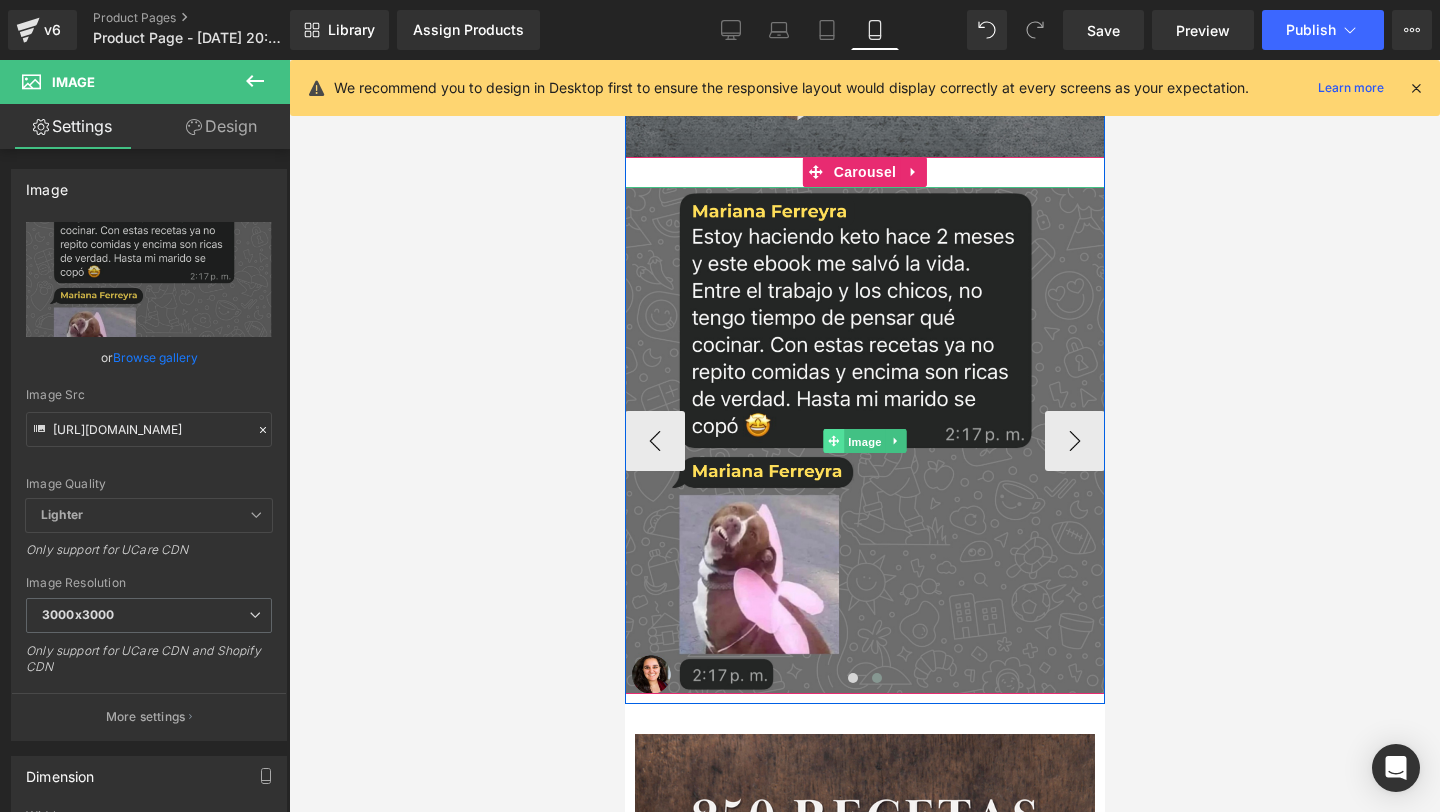 click on "Image" at bounding box center [853, 441] 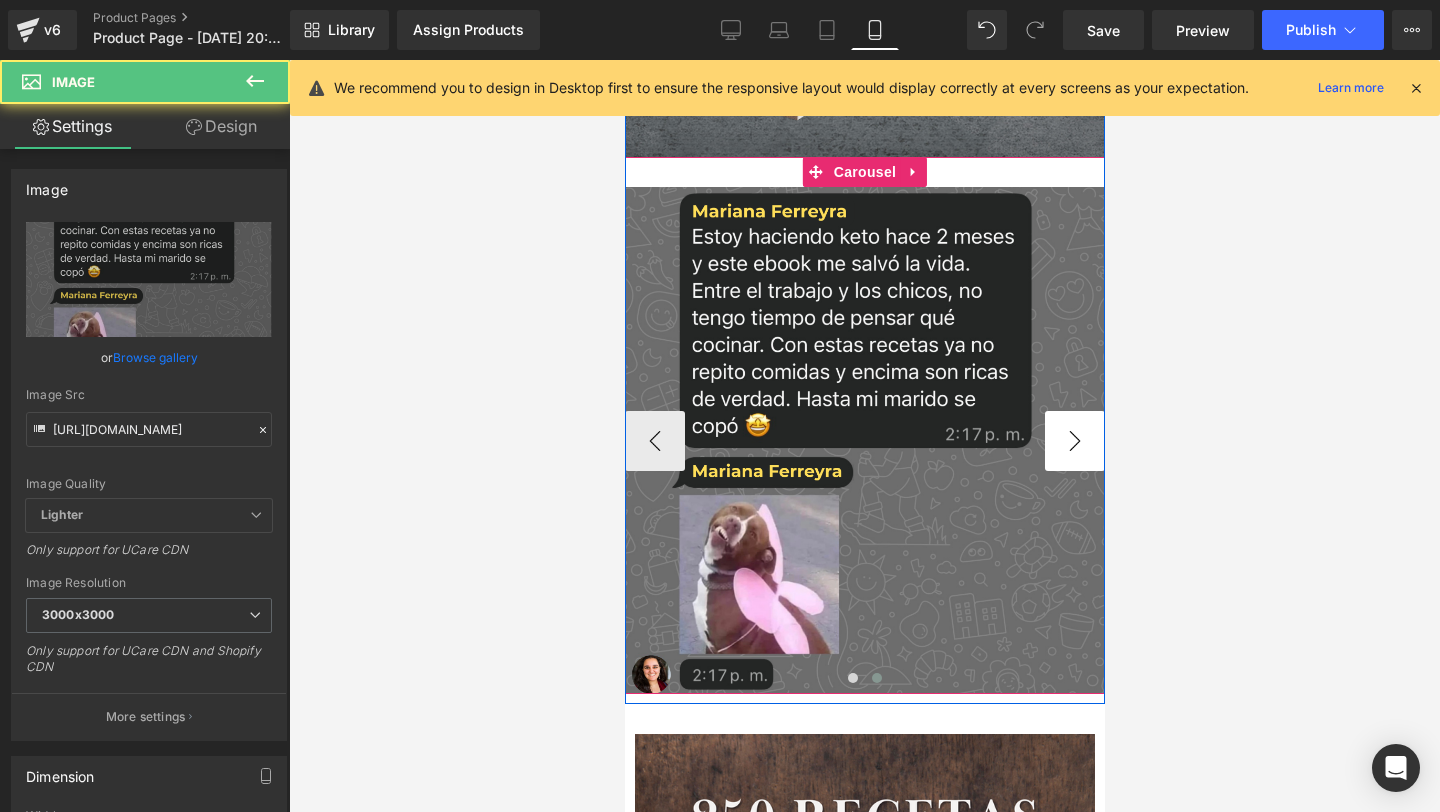 click on "›" at bounding box center (1074, 441) 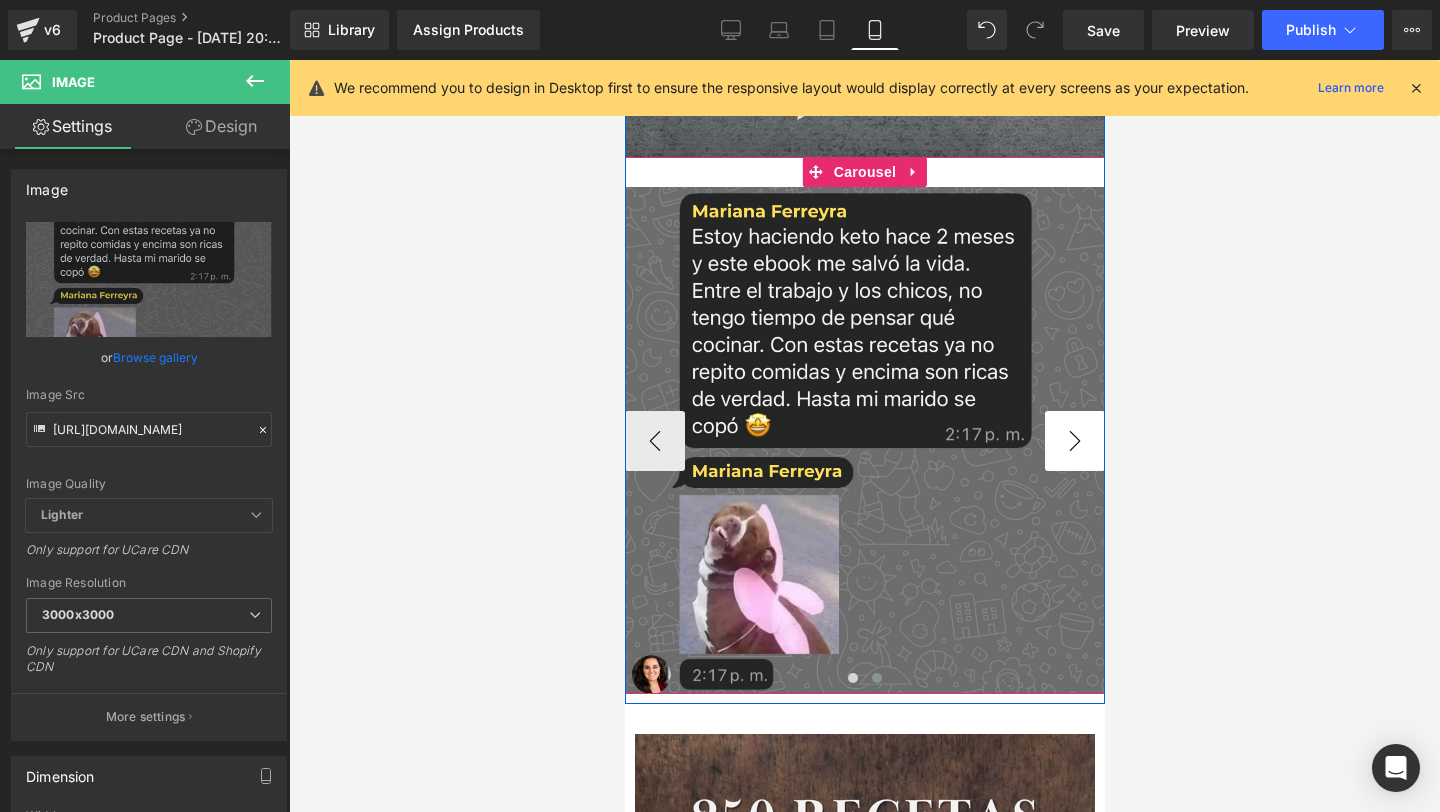click on "›" at bounding box center [1074, 441] 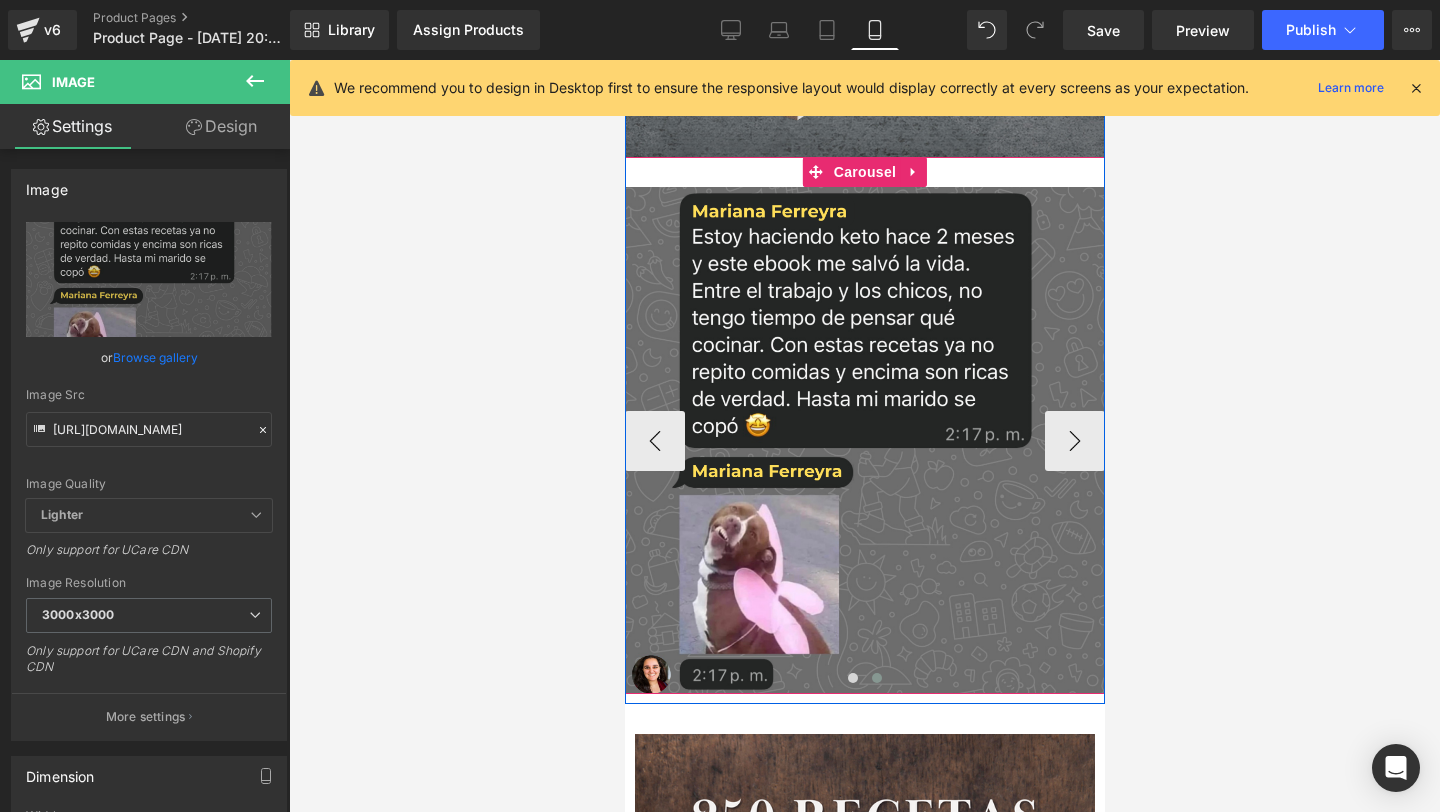 click at bounding box center (876, 678) 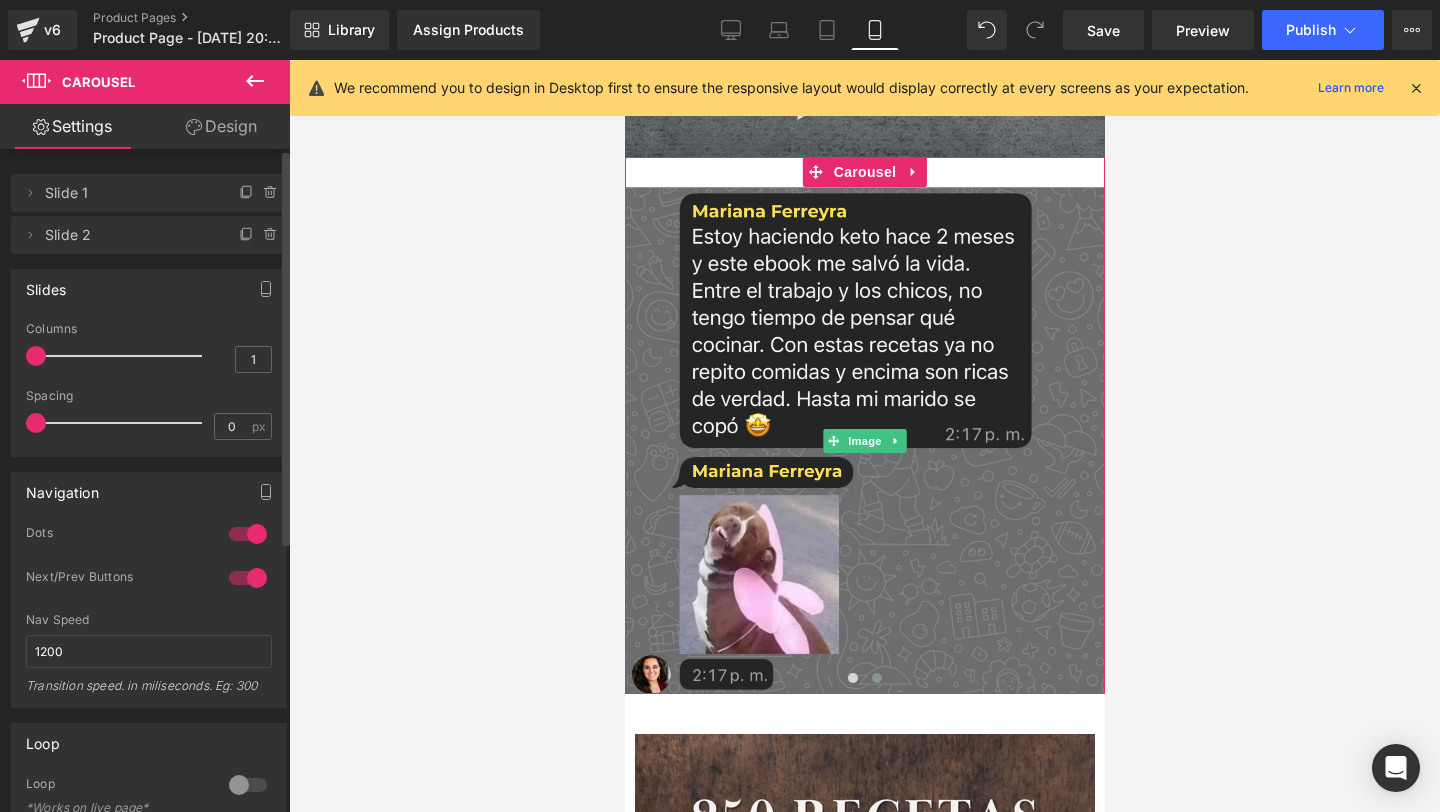 click on "Slide 2" at bounding box center [129, 235] 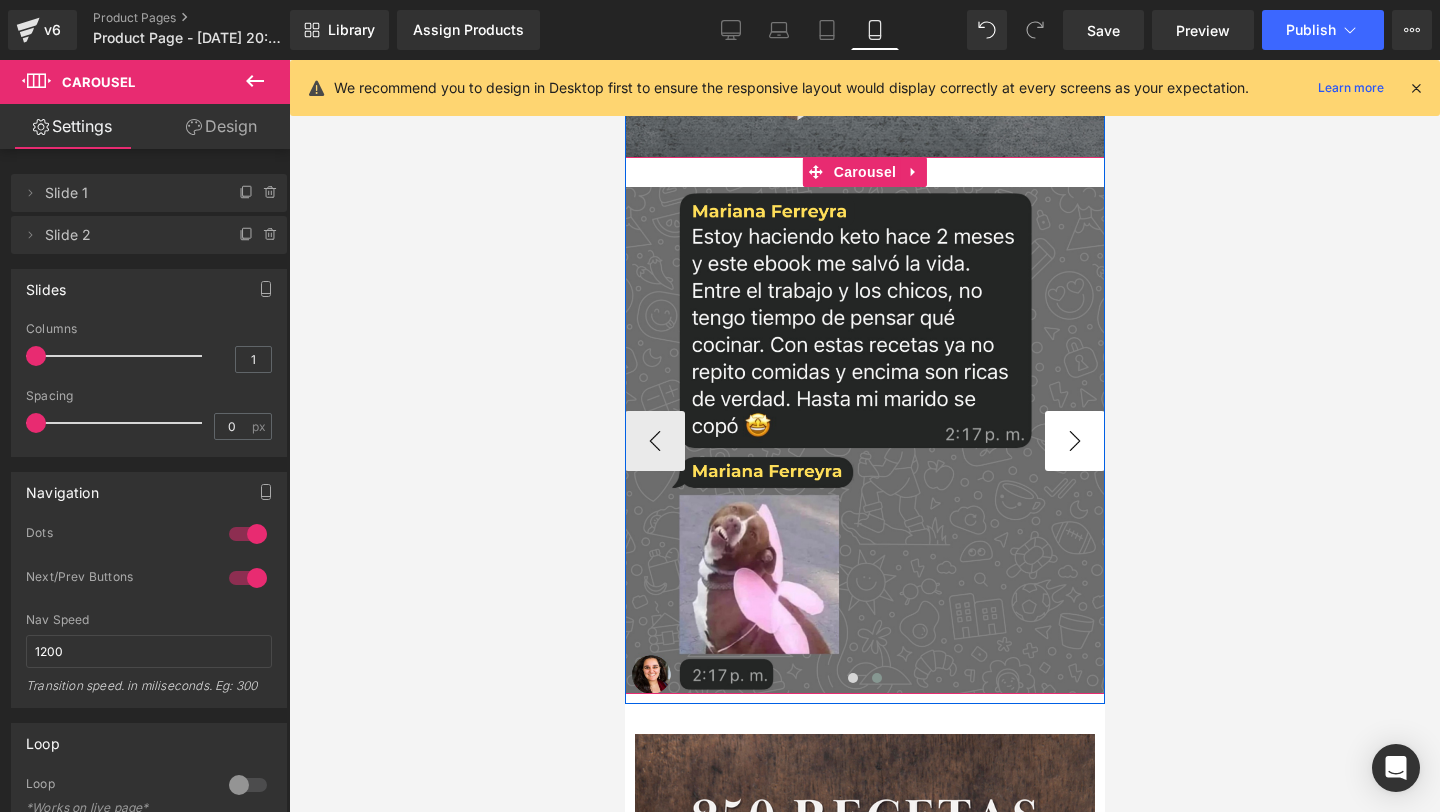click on "›" at bounding box center [1074, 441] 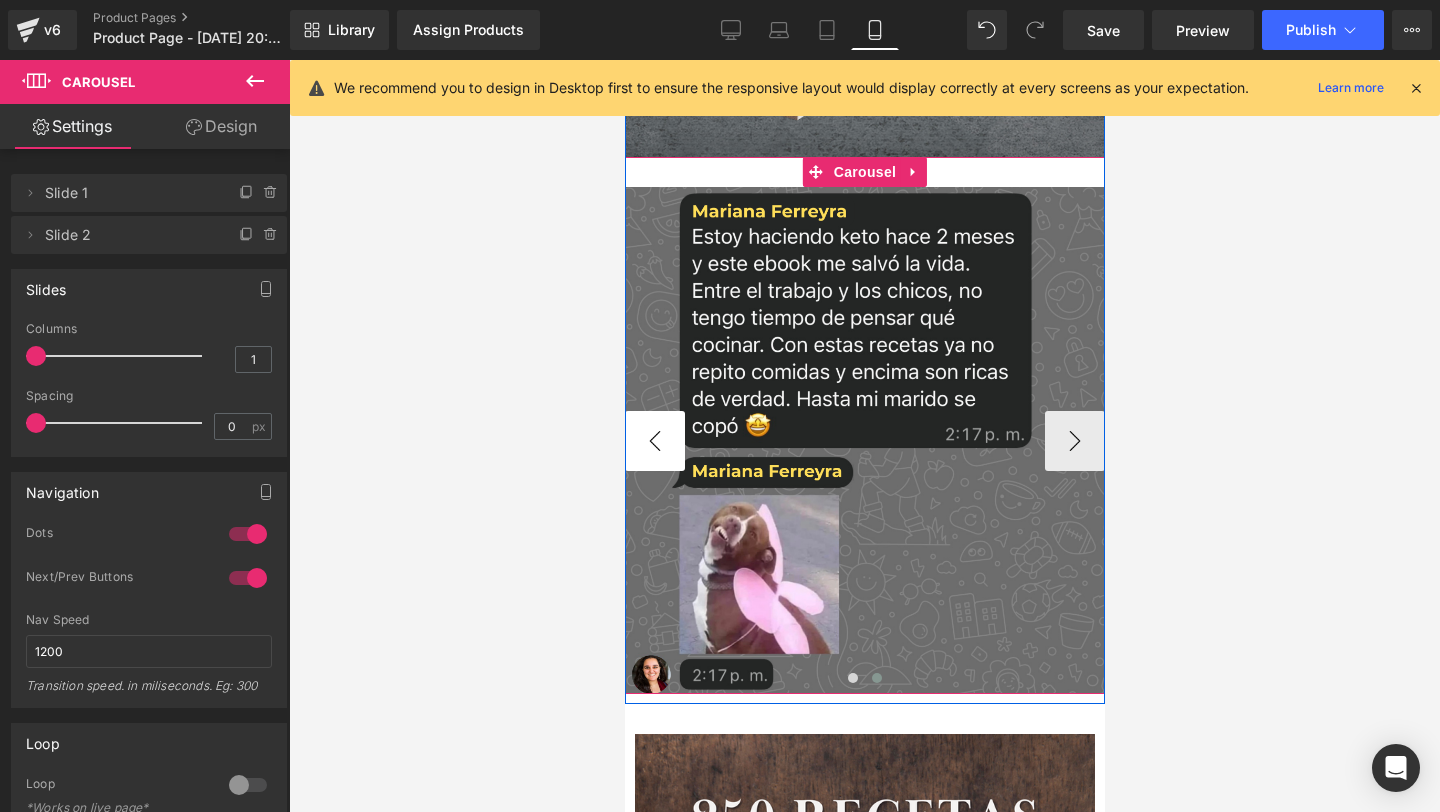 click on "‹" at bounding box center [654, 441] 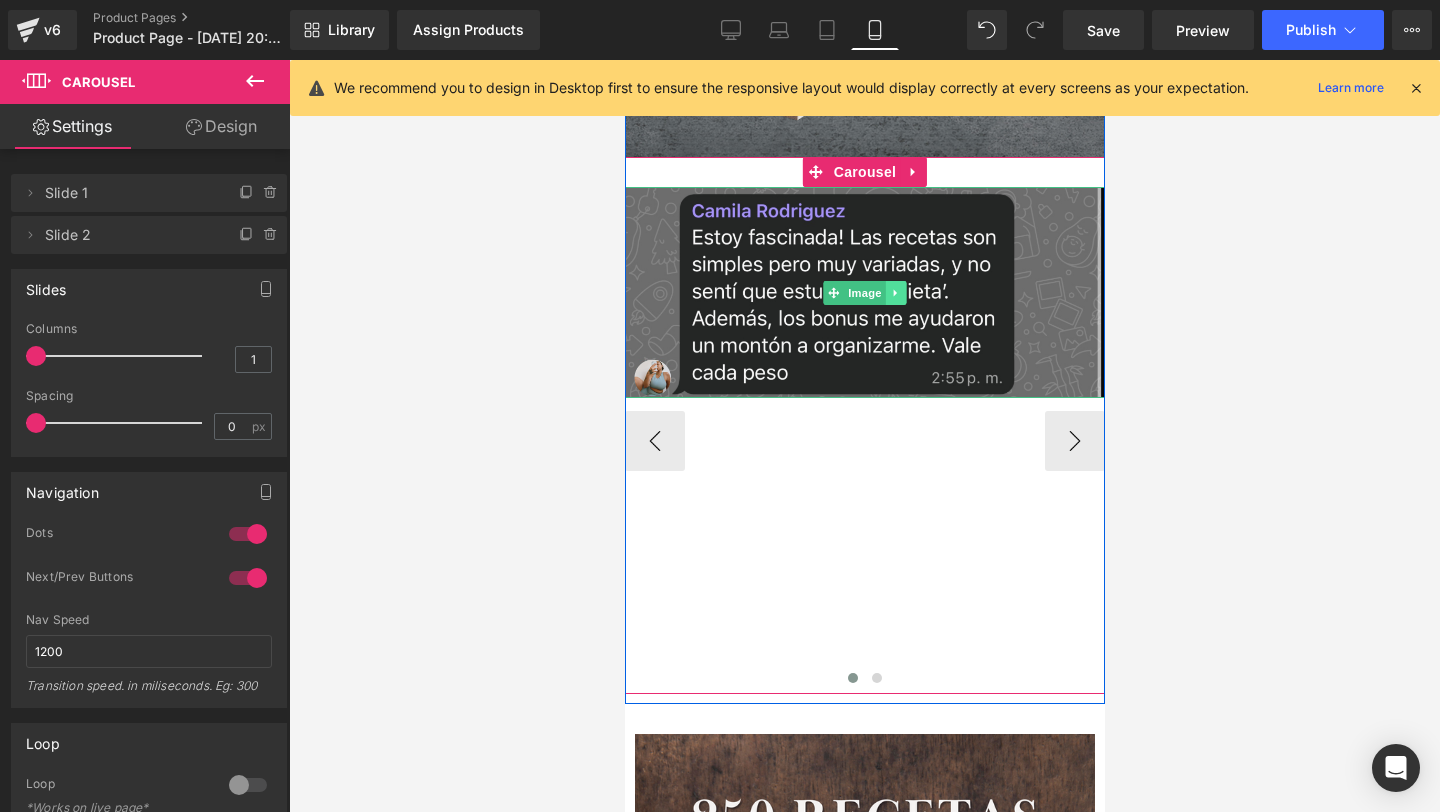 click 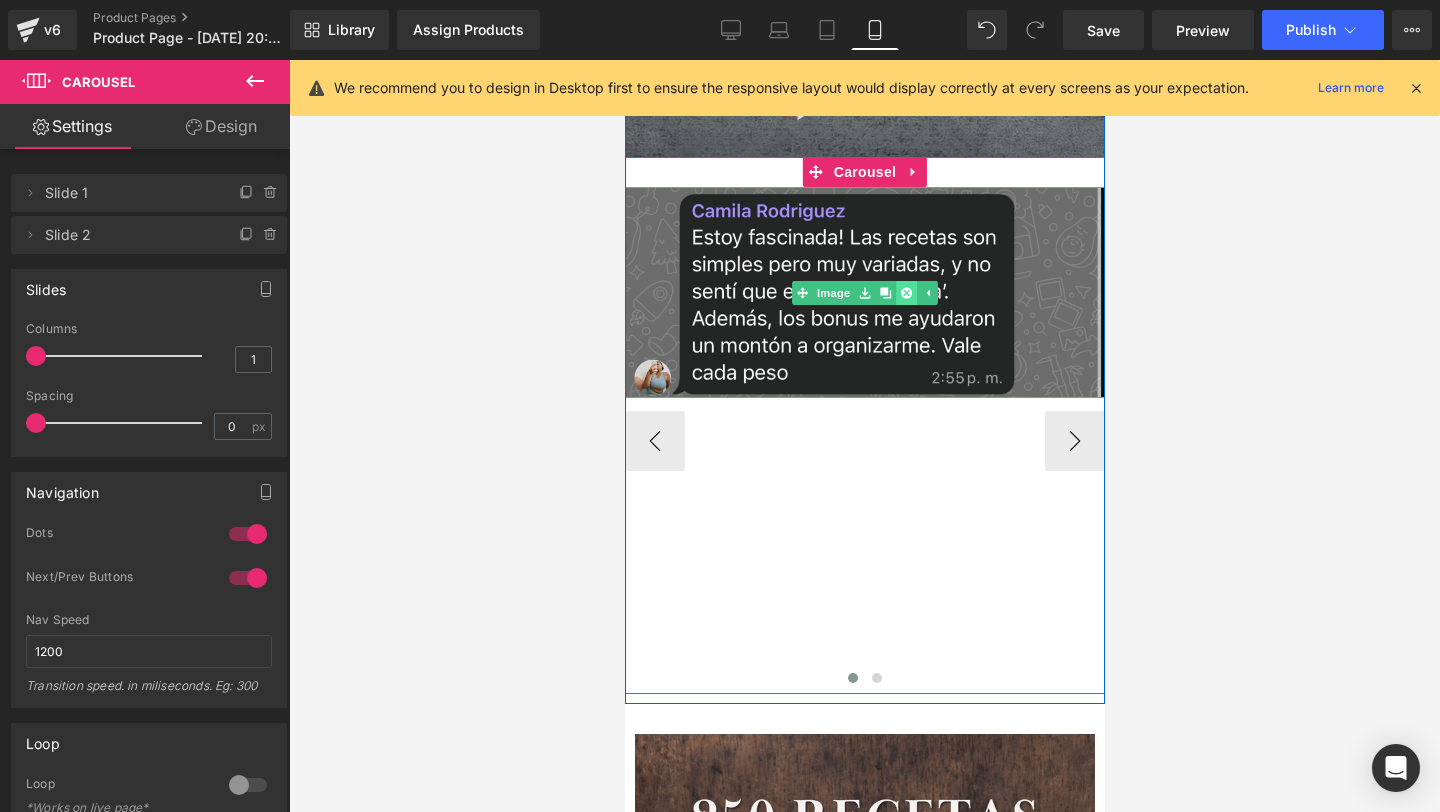 click at bounding box center (905, 293) 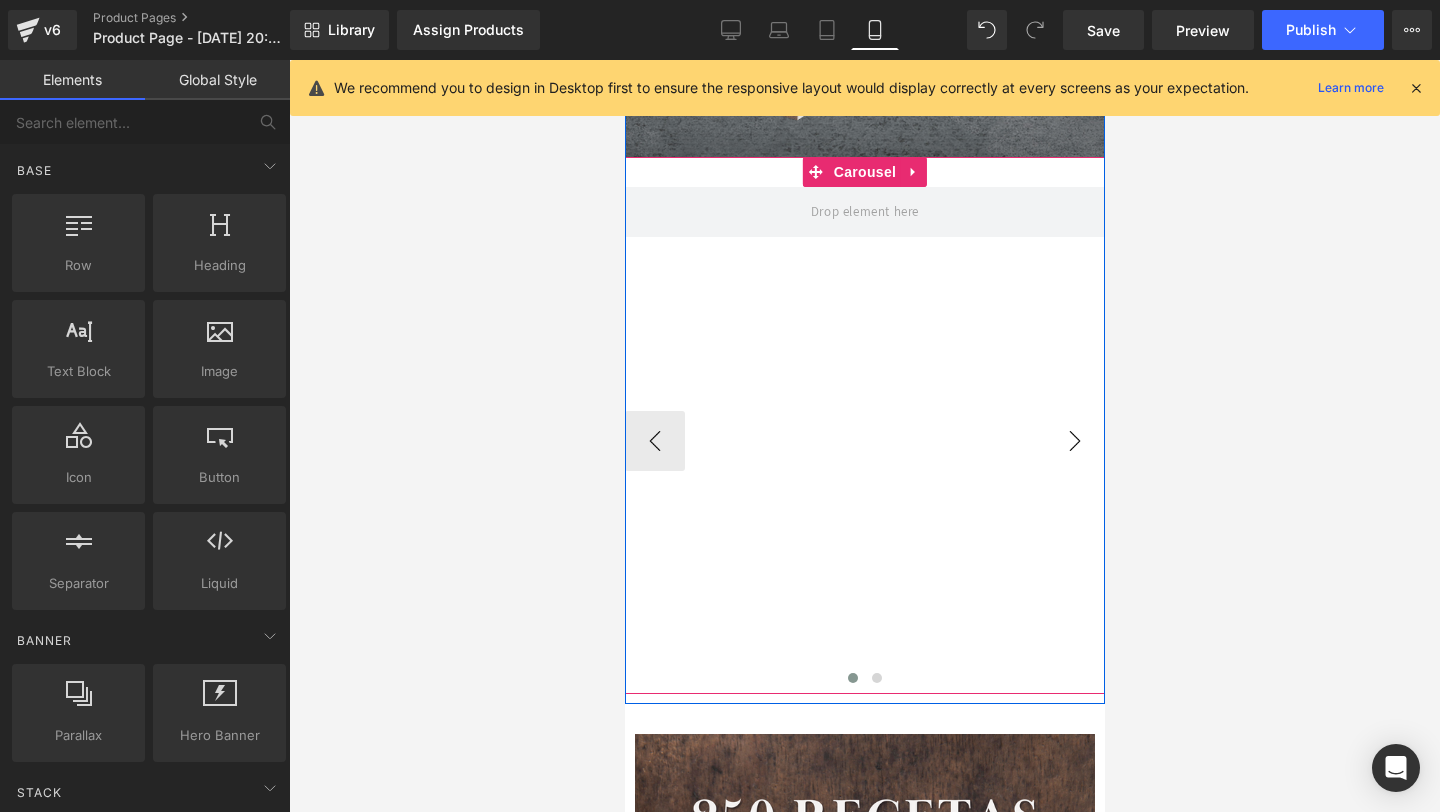 click on "›" at bounding box center (1074, 441) 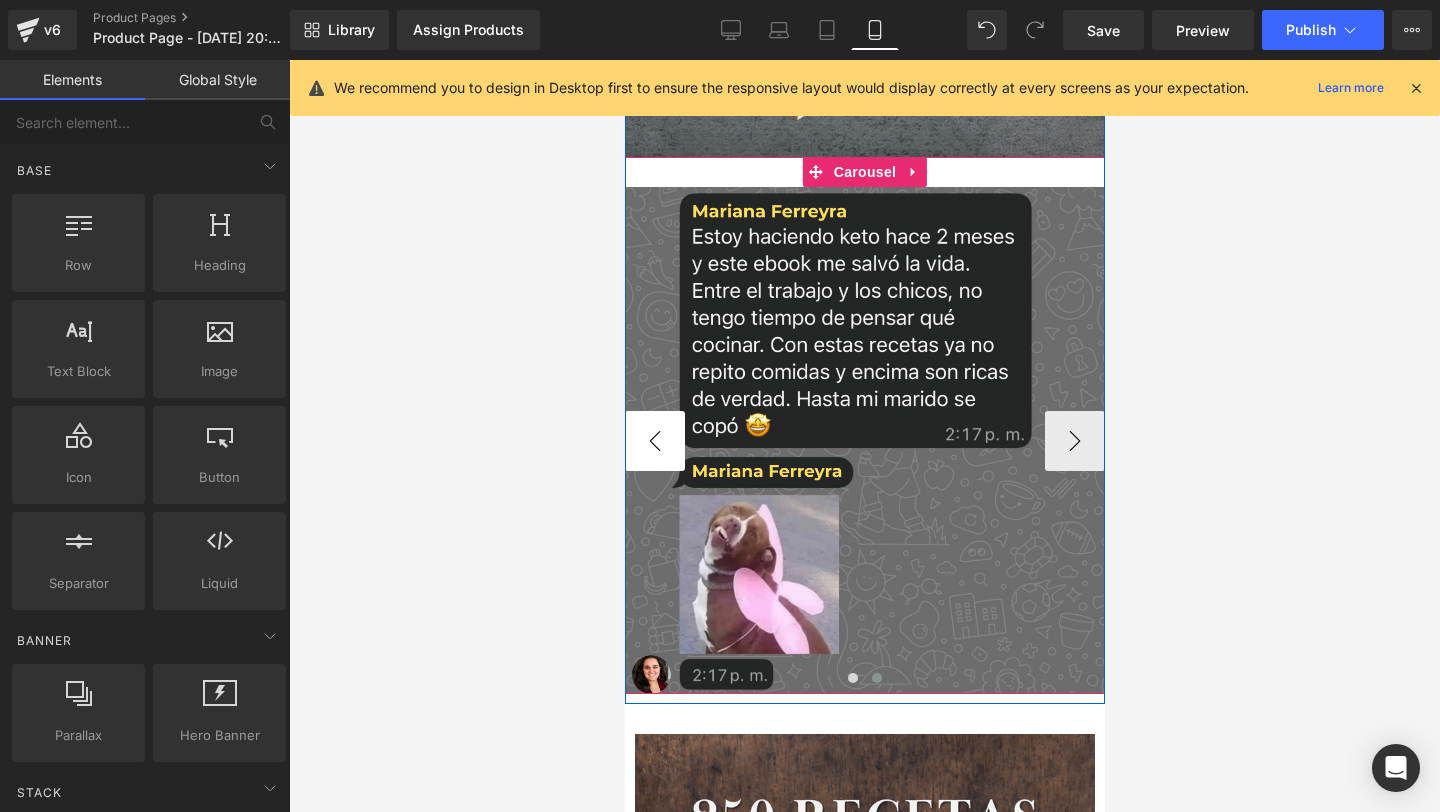 click on "‹" at bounding box center (654, 441) 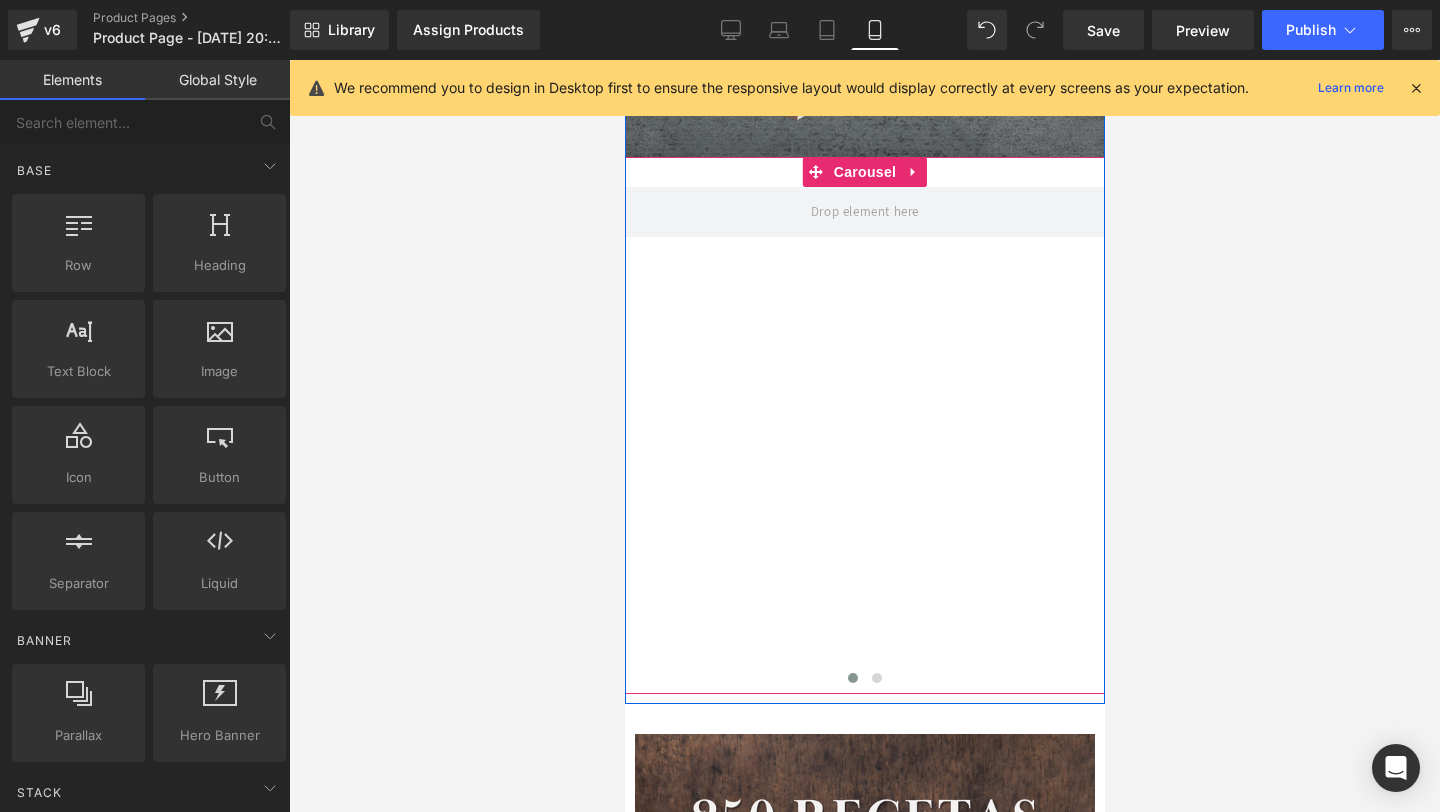click on "Image" at bounding box center [1104, 440] 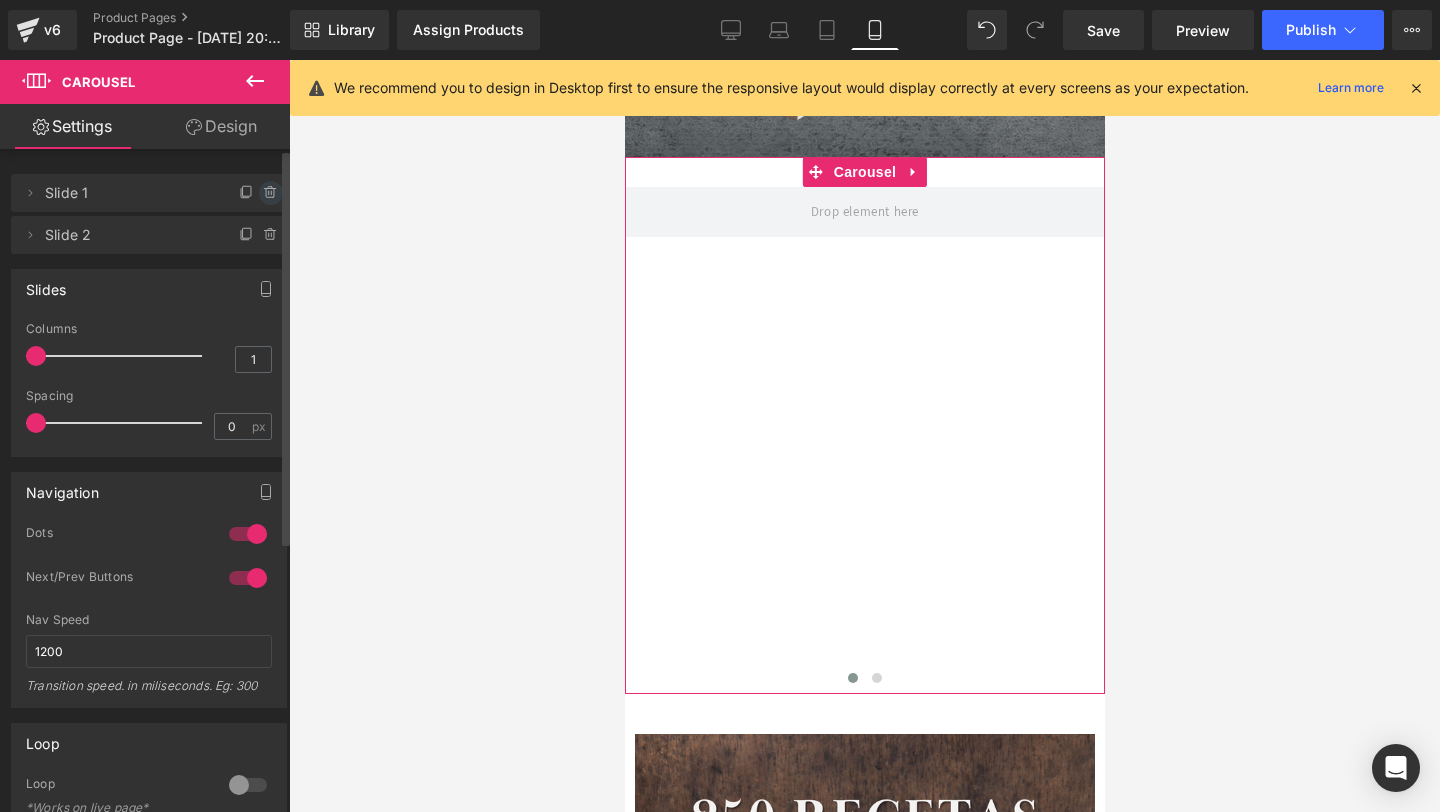 click 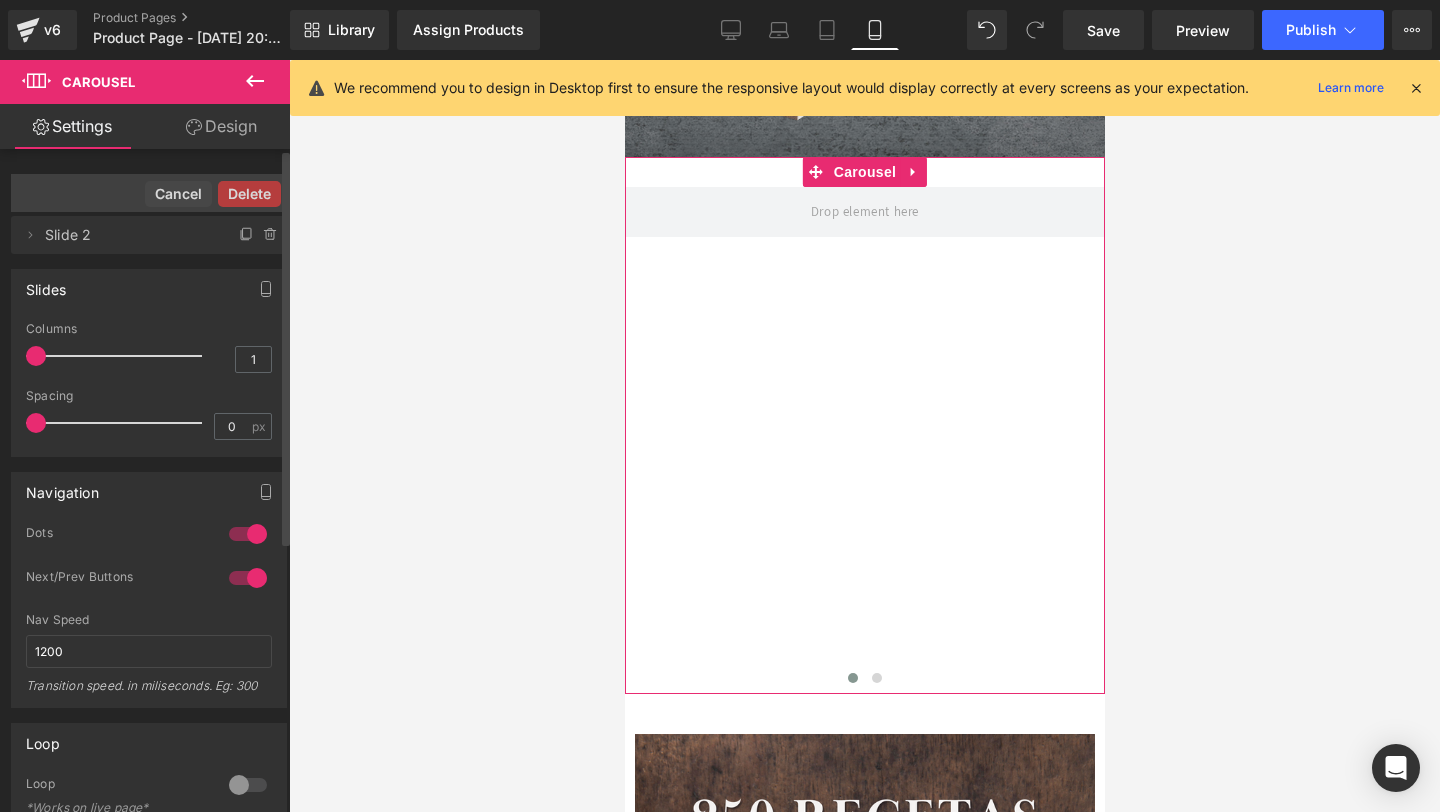 click on "Delete" at bounding box center (249, 194) 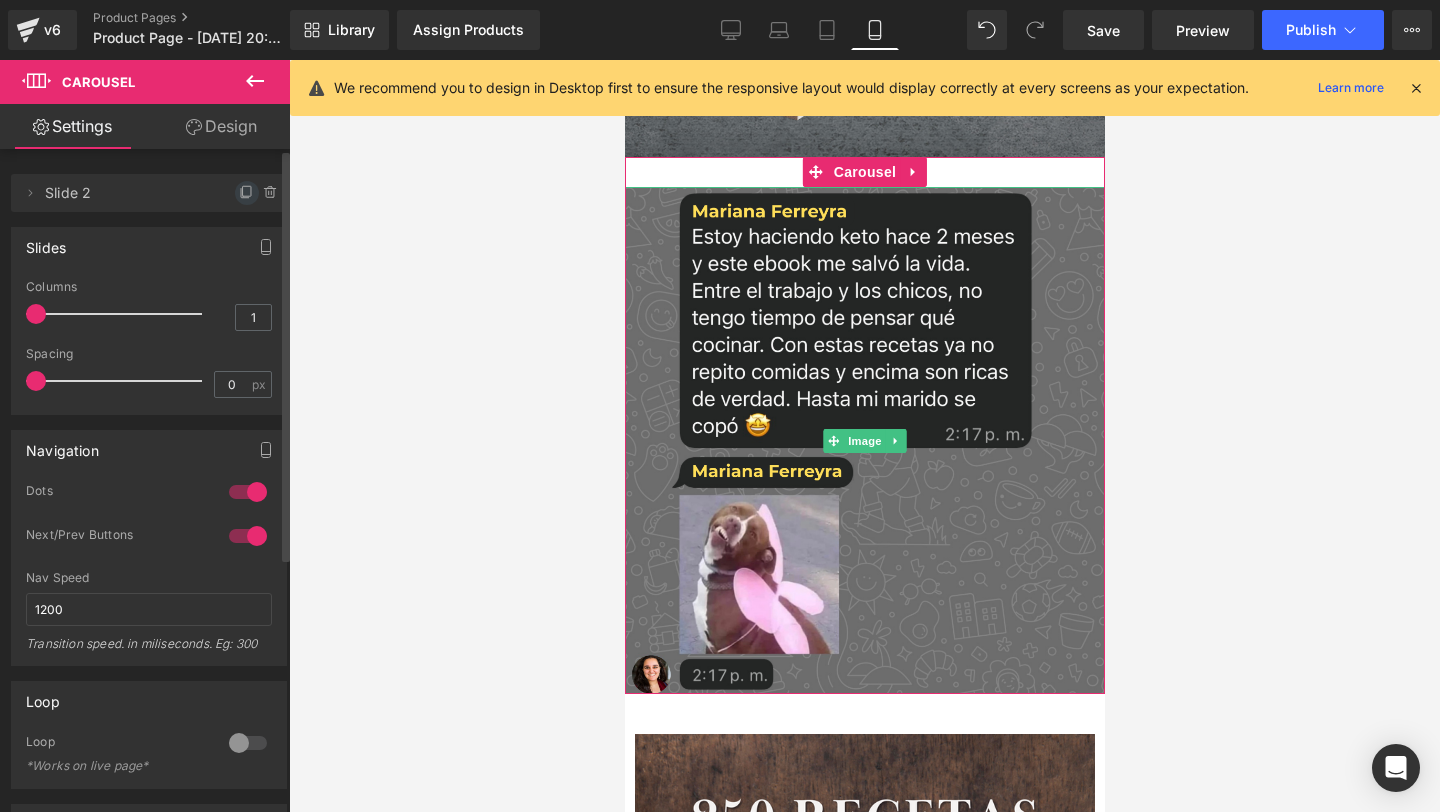 click 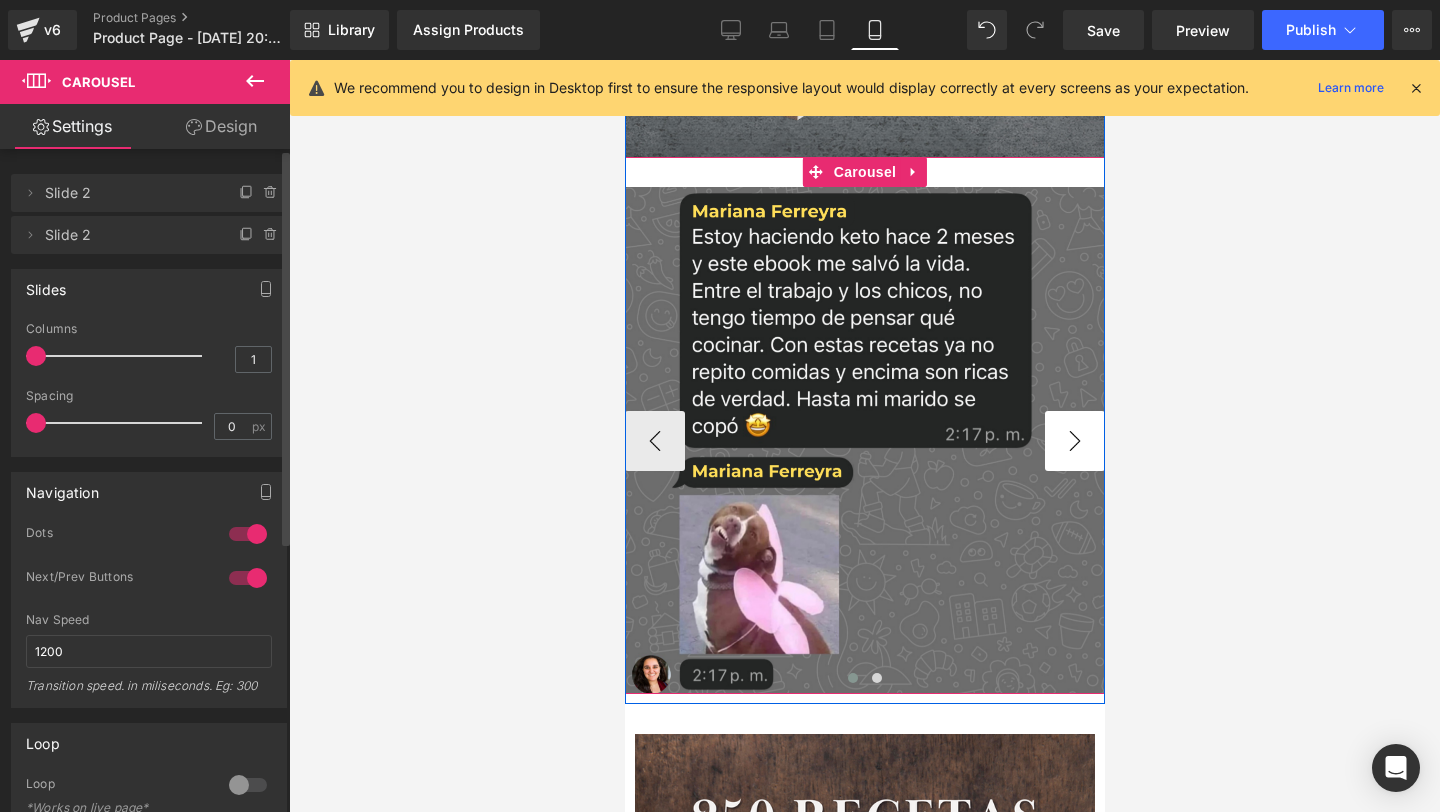 click on "›" at bounding box center (1074, 441) 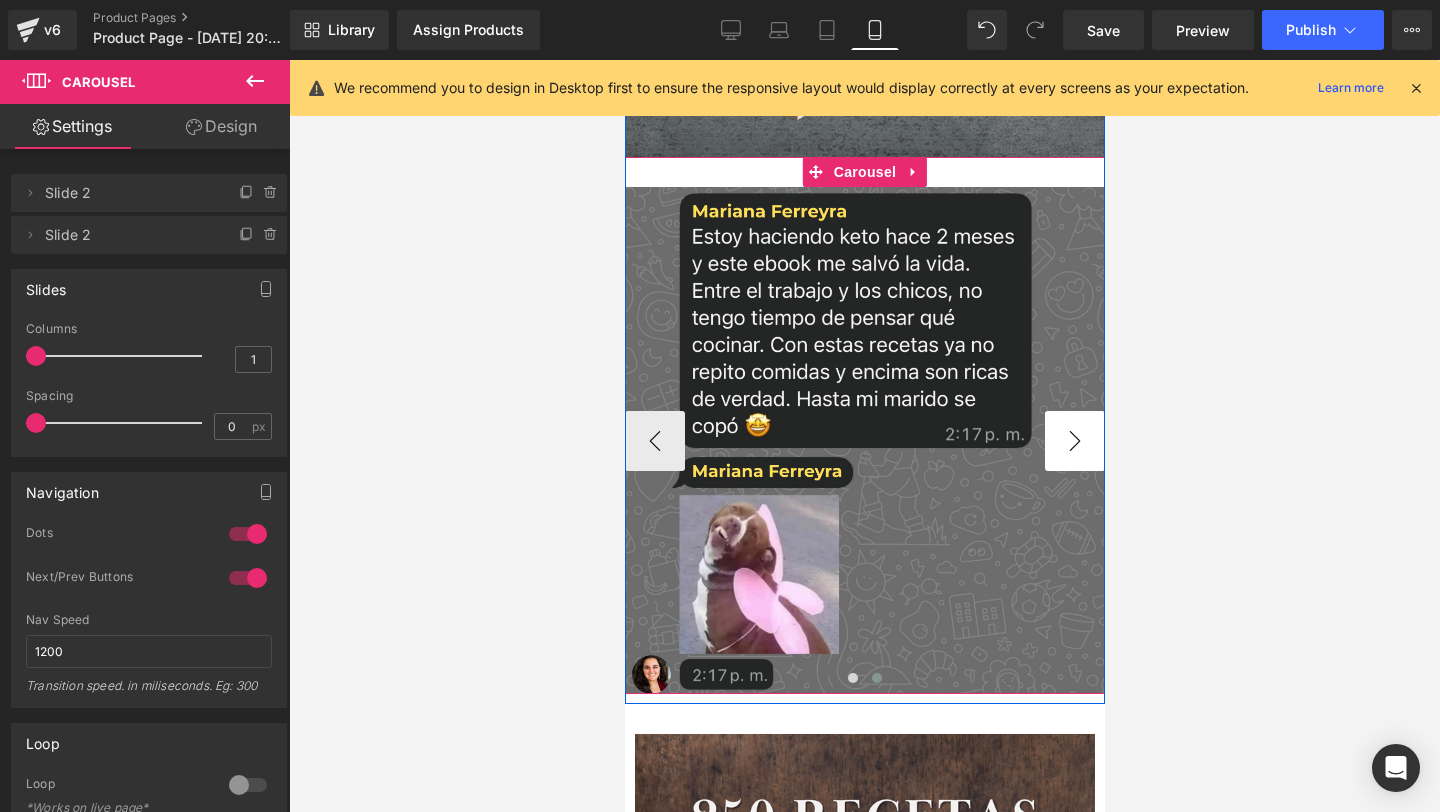 click on "›" at bounding box center (1074, 441) 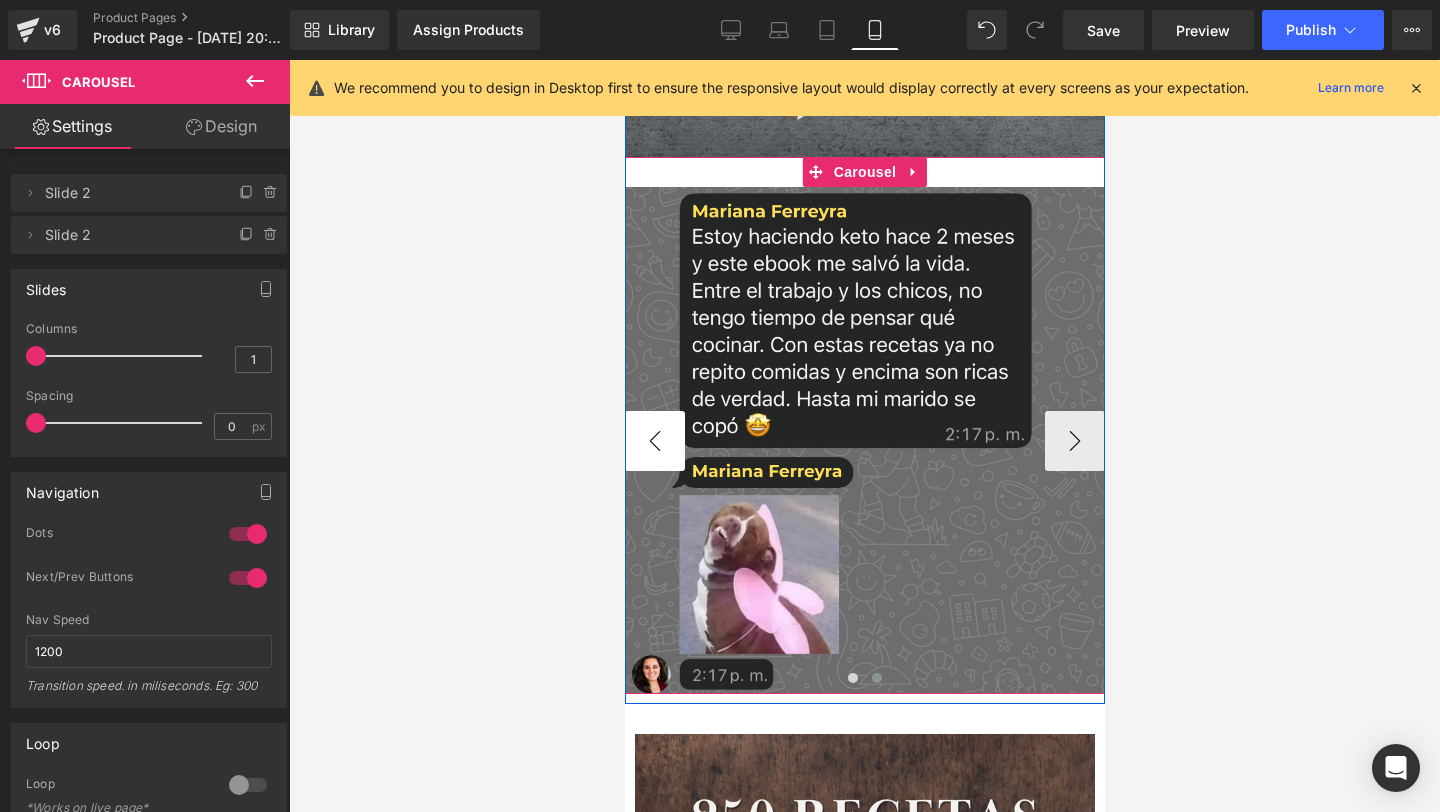 click on "‹" at bounding box center [654, 441] 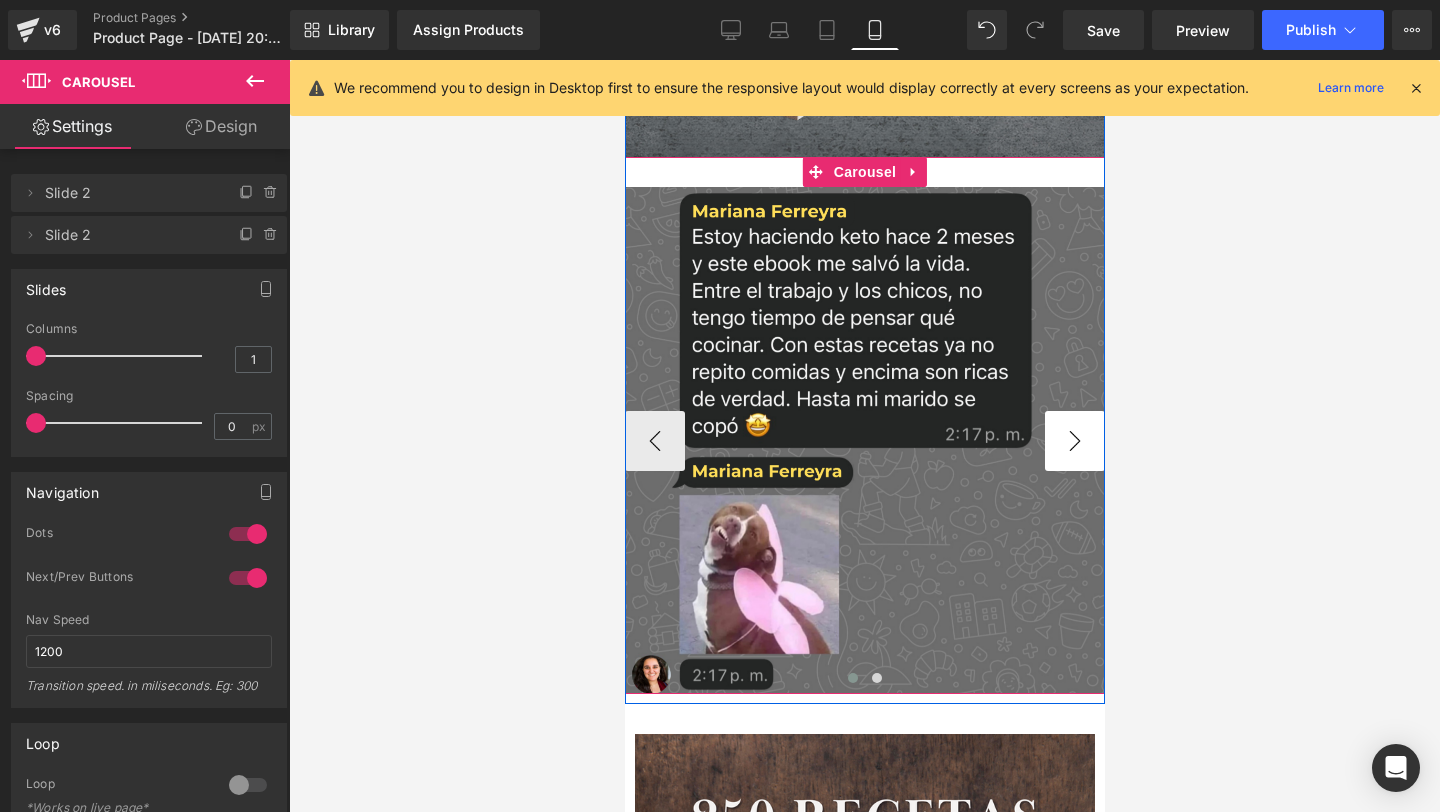 click on "›" at bounding box center [1074, 441] 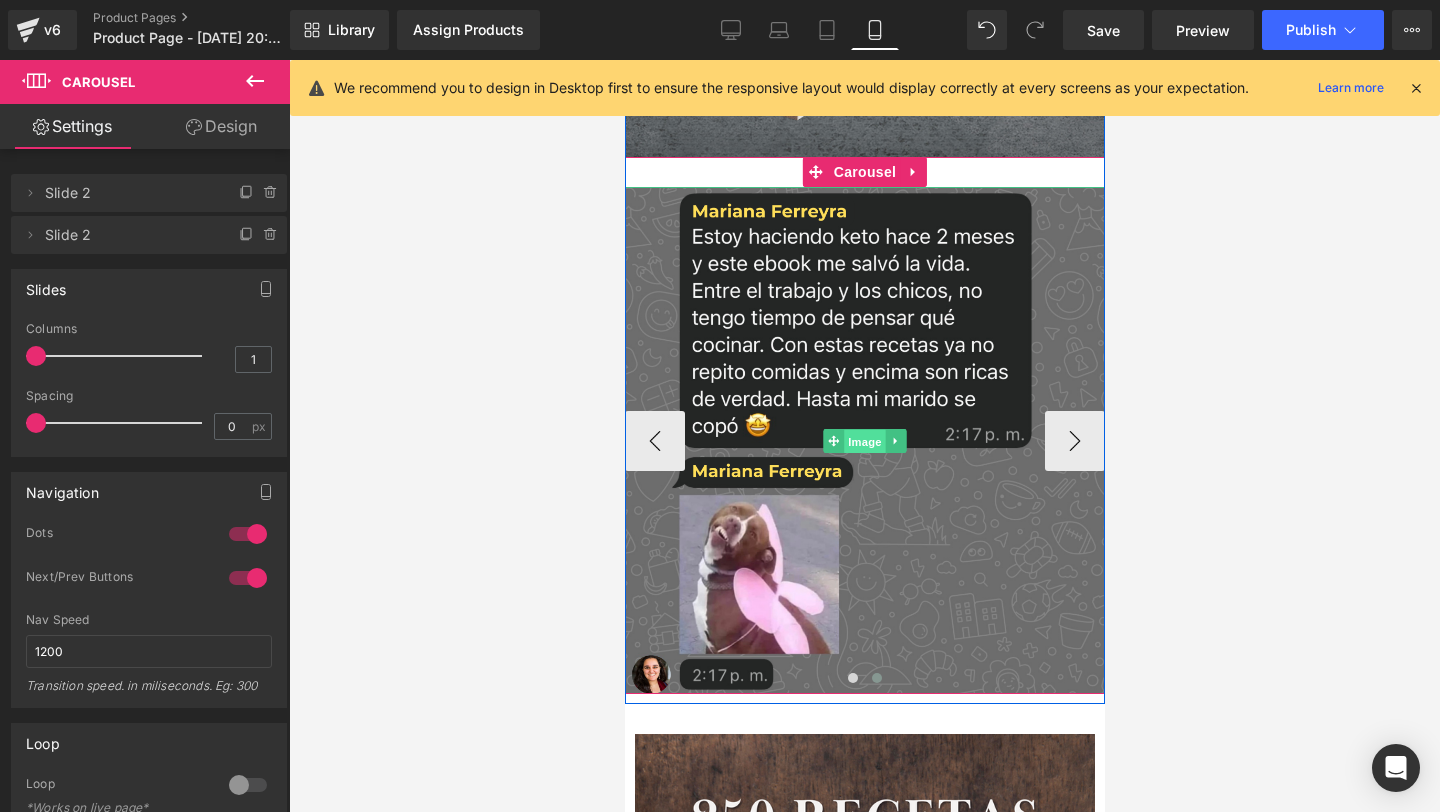 click on "Image" at bounding box center [864, 441] 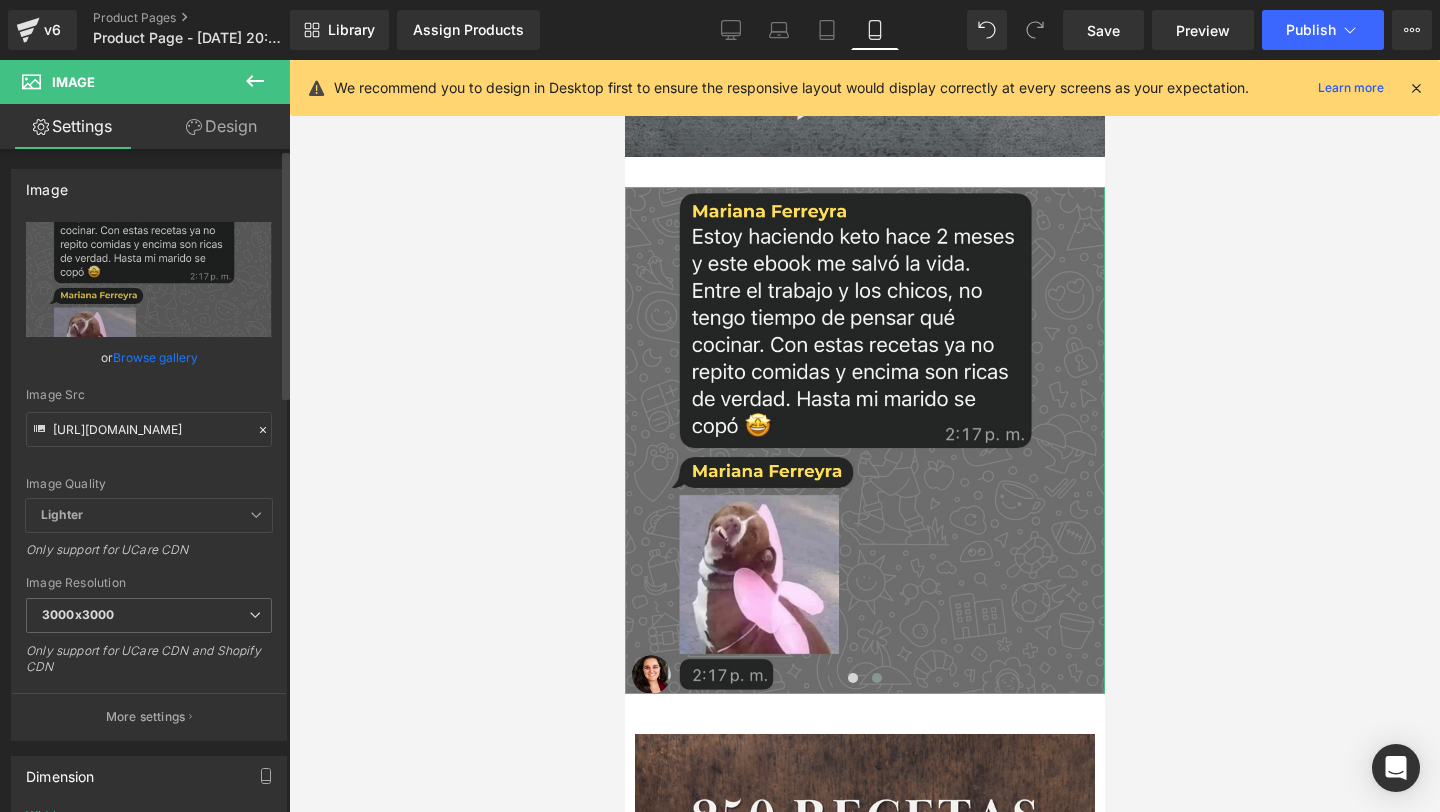 click at bounding box center (263, 430) 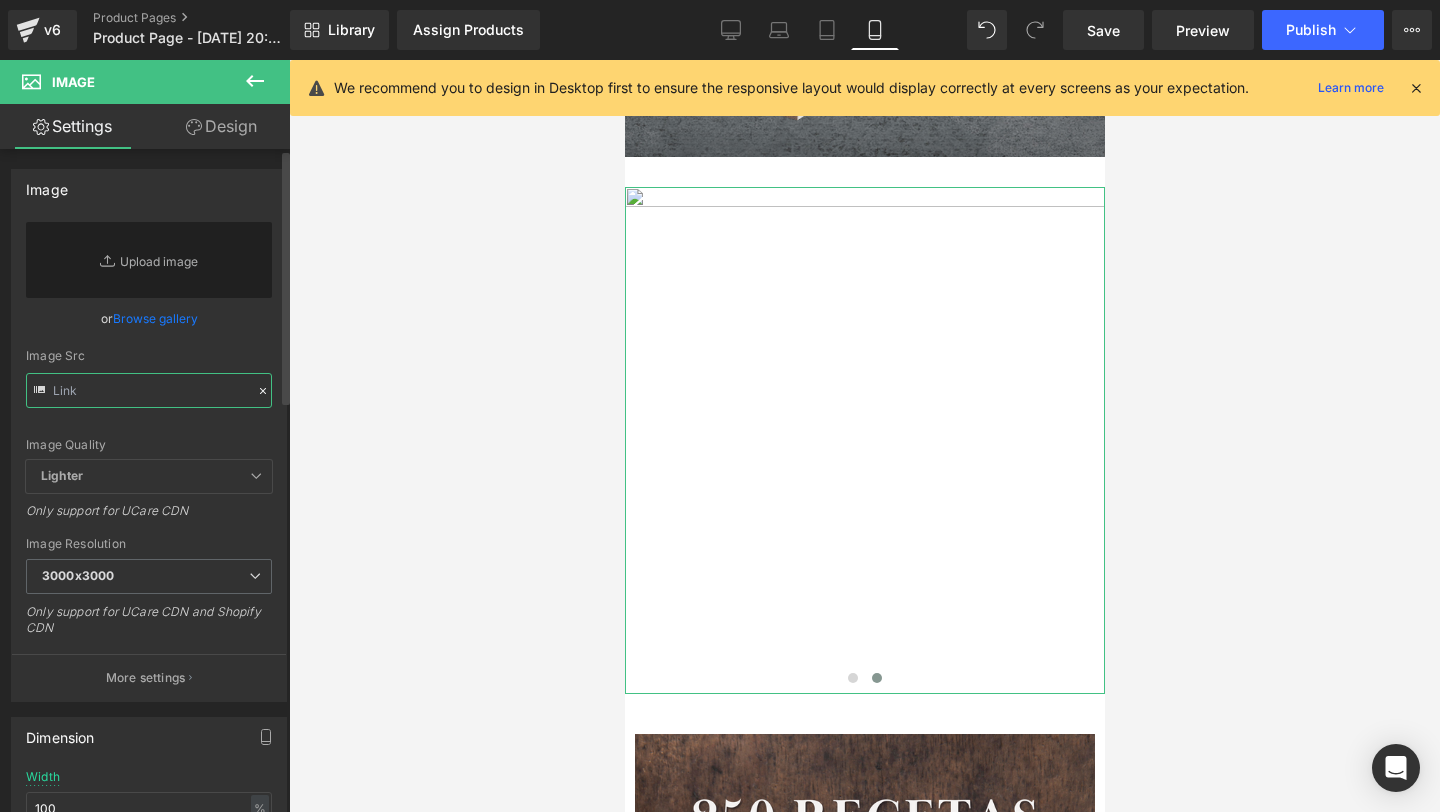 click at bounding box center [149, 390] 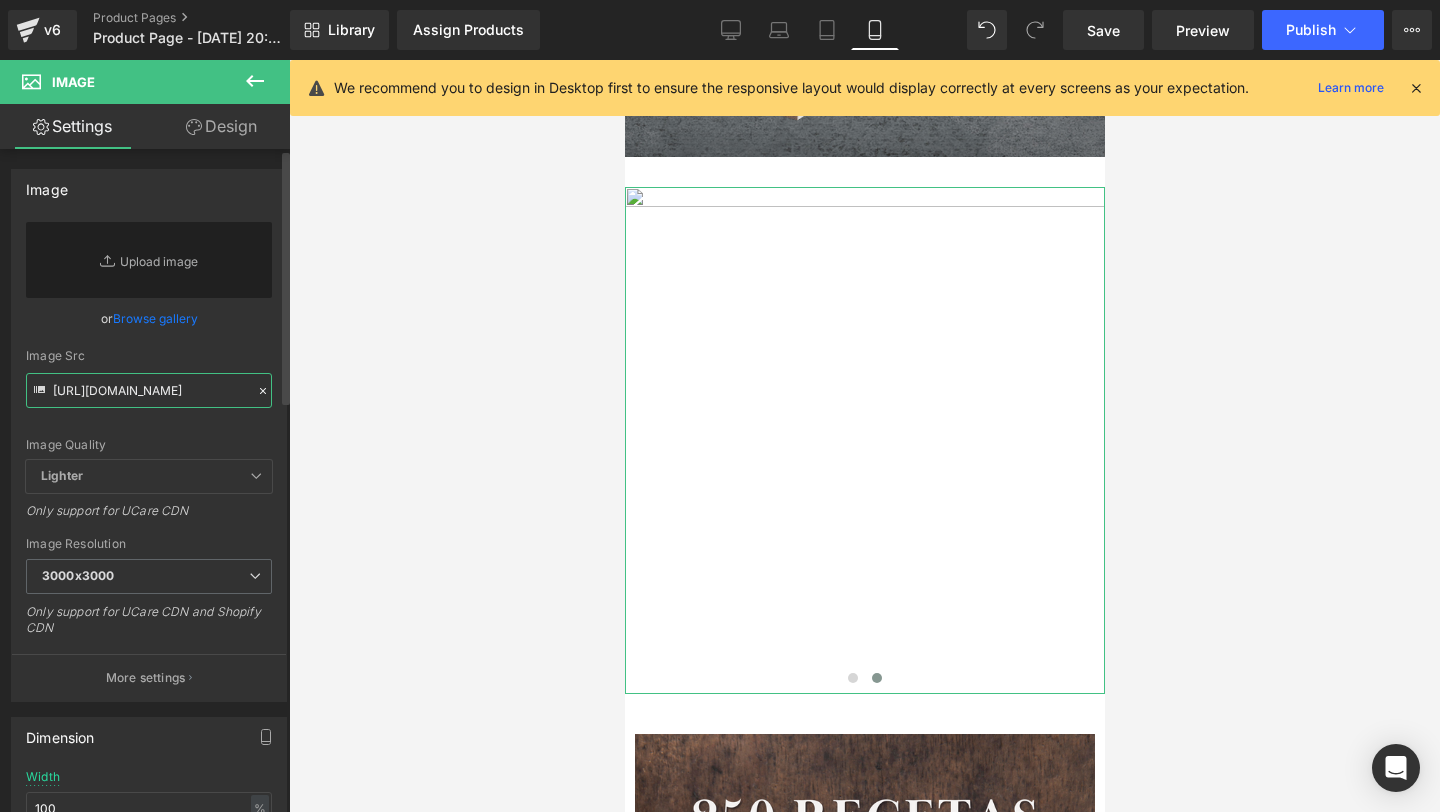 scroll, scrollTop: 0, scrollLeft: 34, axis: horizontal 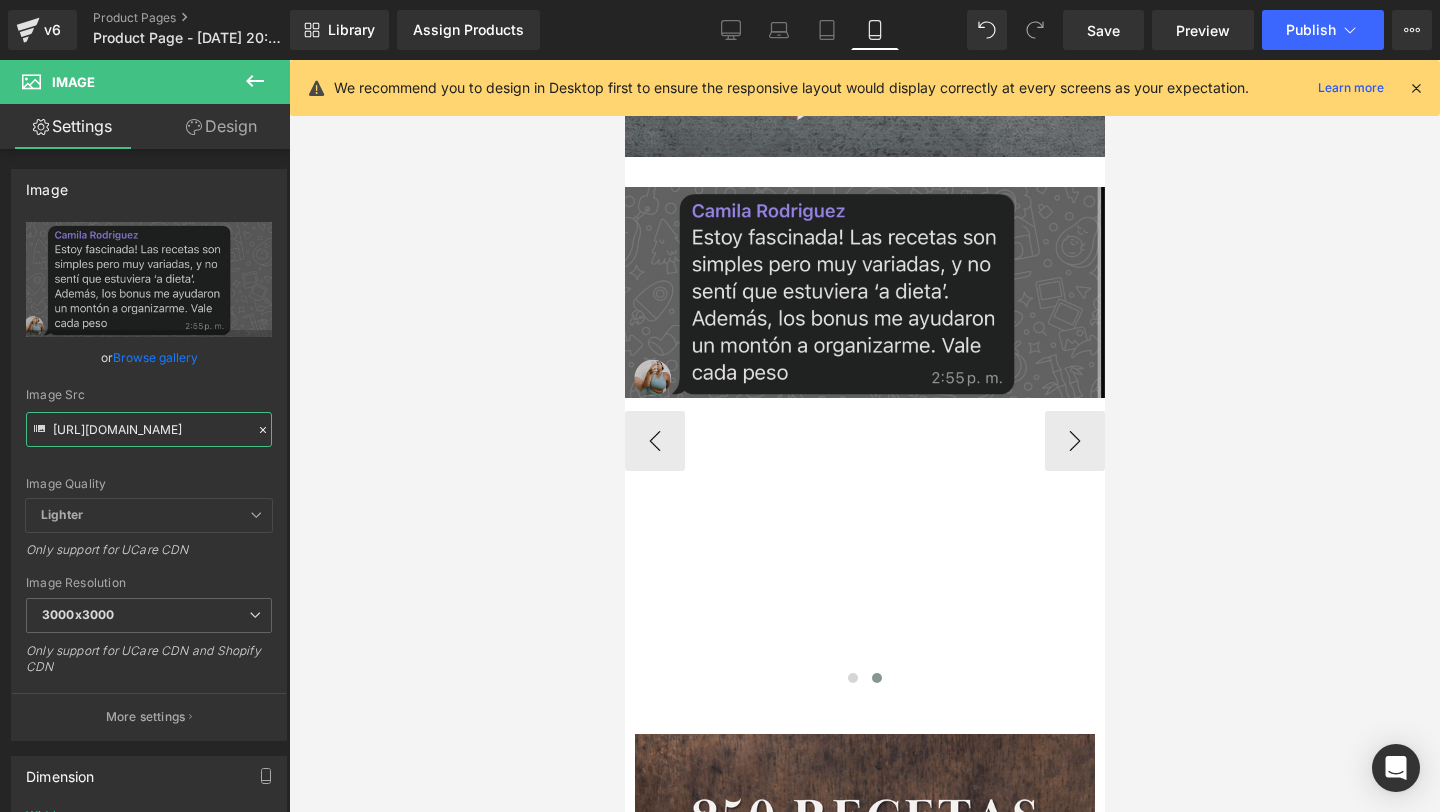 type on "[URL][DOMAIN_NAME]" 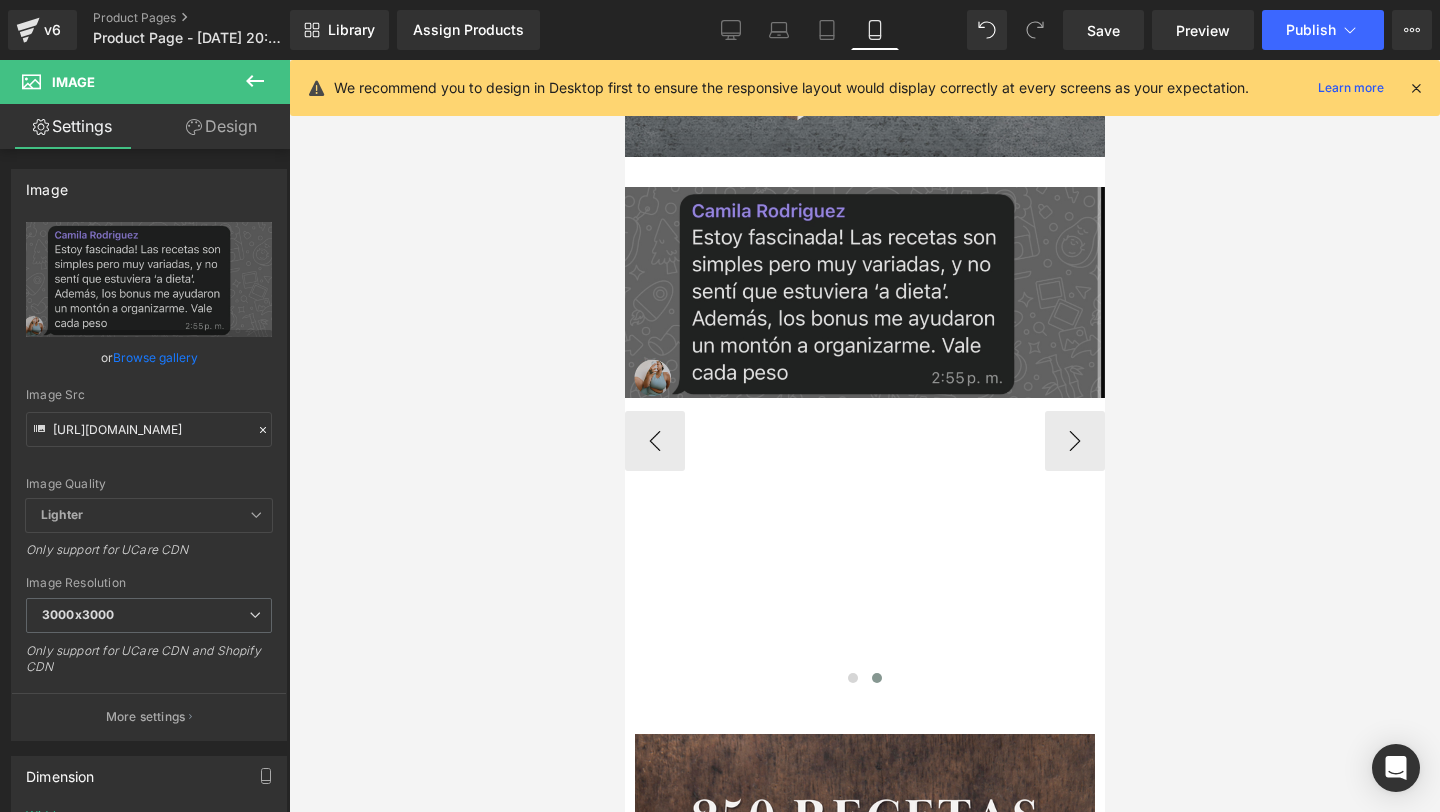 scroll, scrollTop: 0, scrollLeft: 0, axis: both 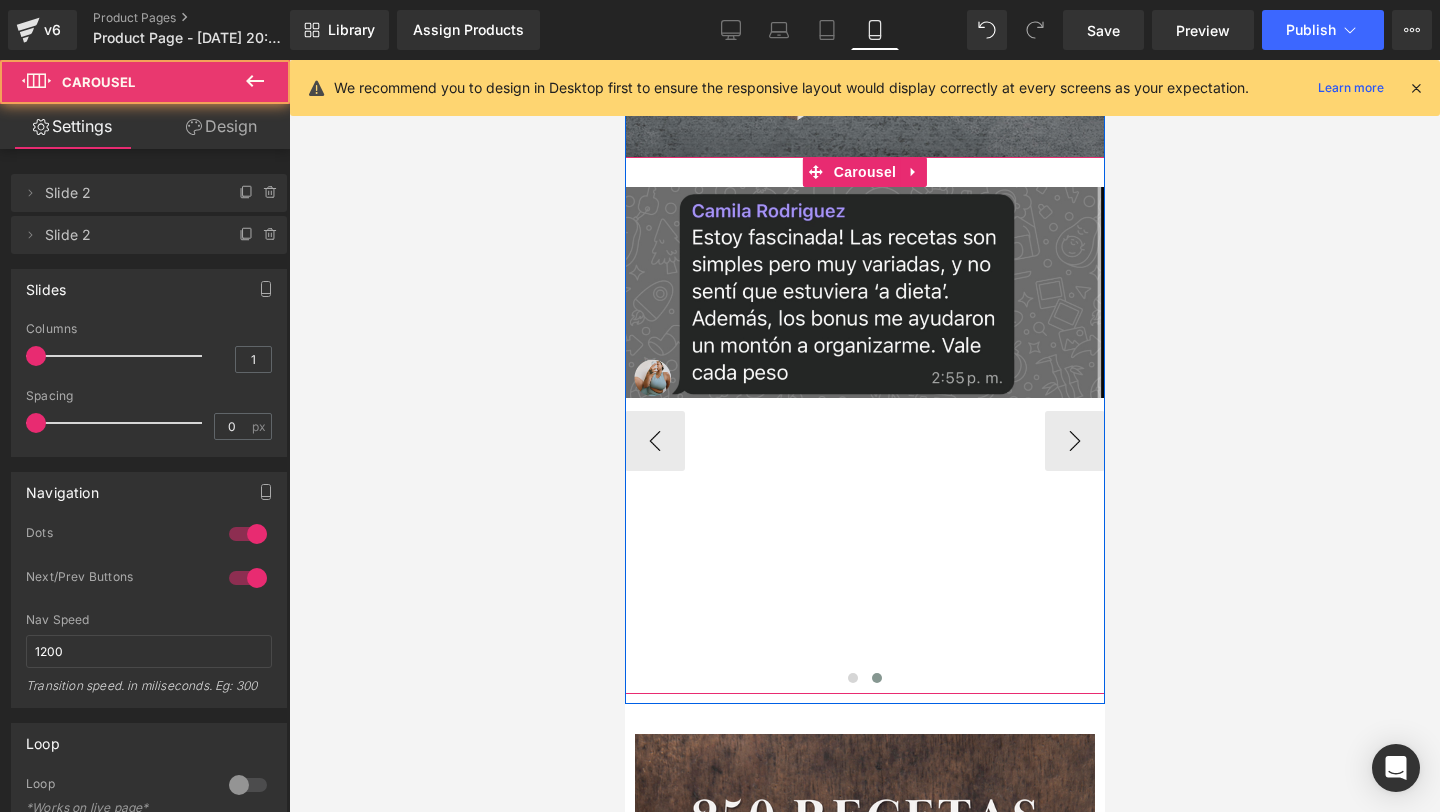 click on "Image
Image" at bounding box center [624, 440] 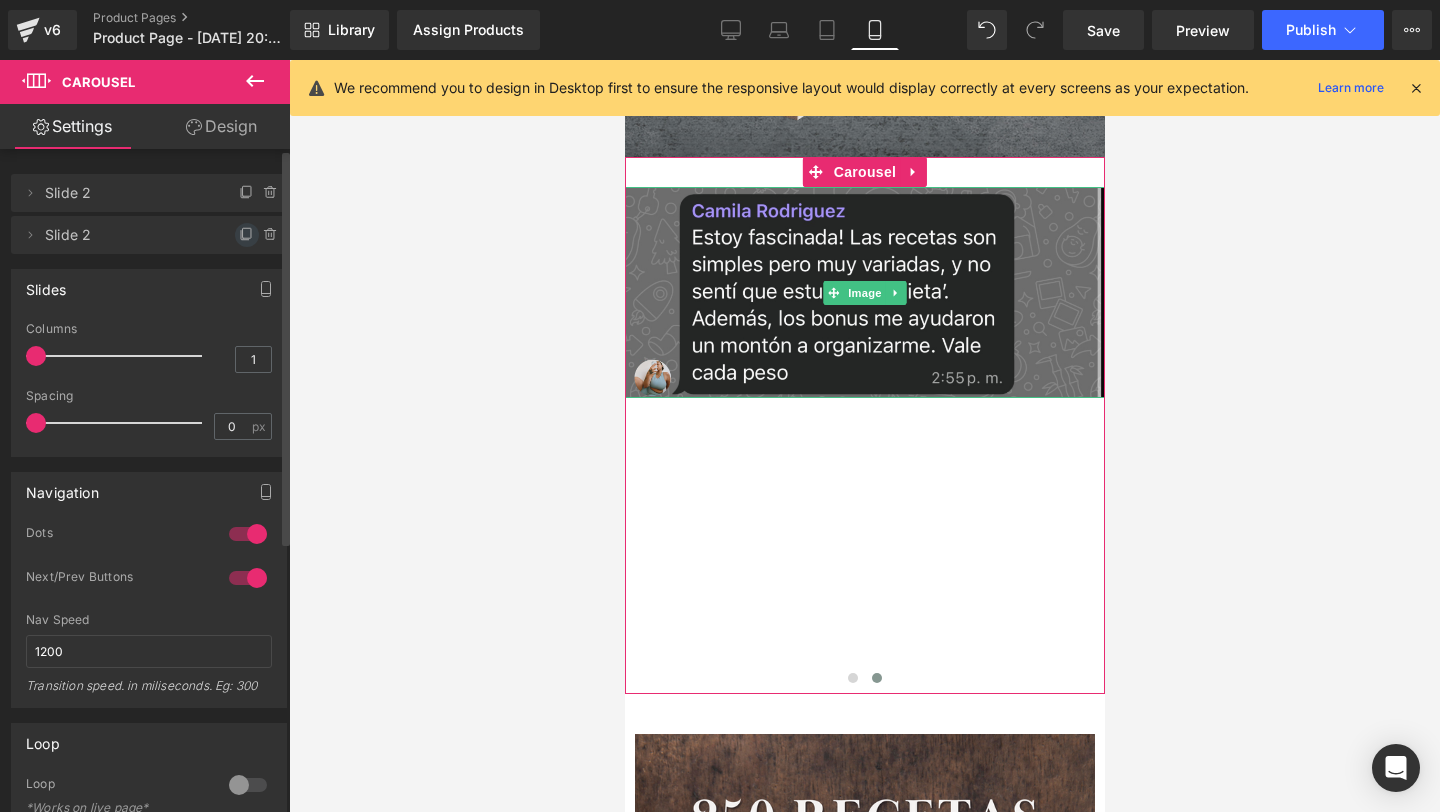 click 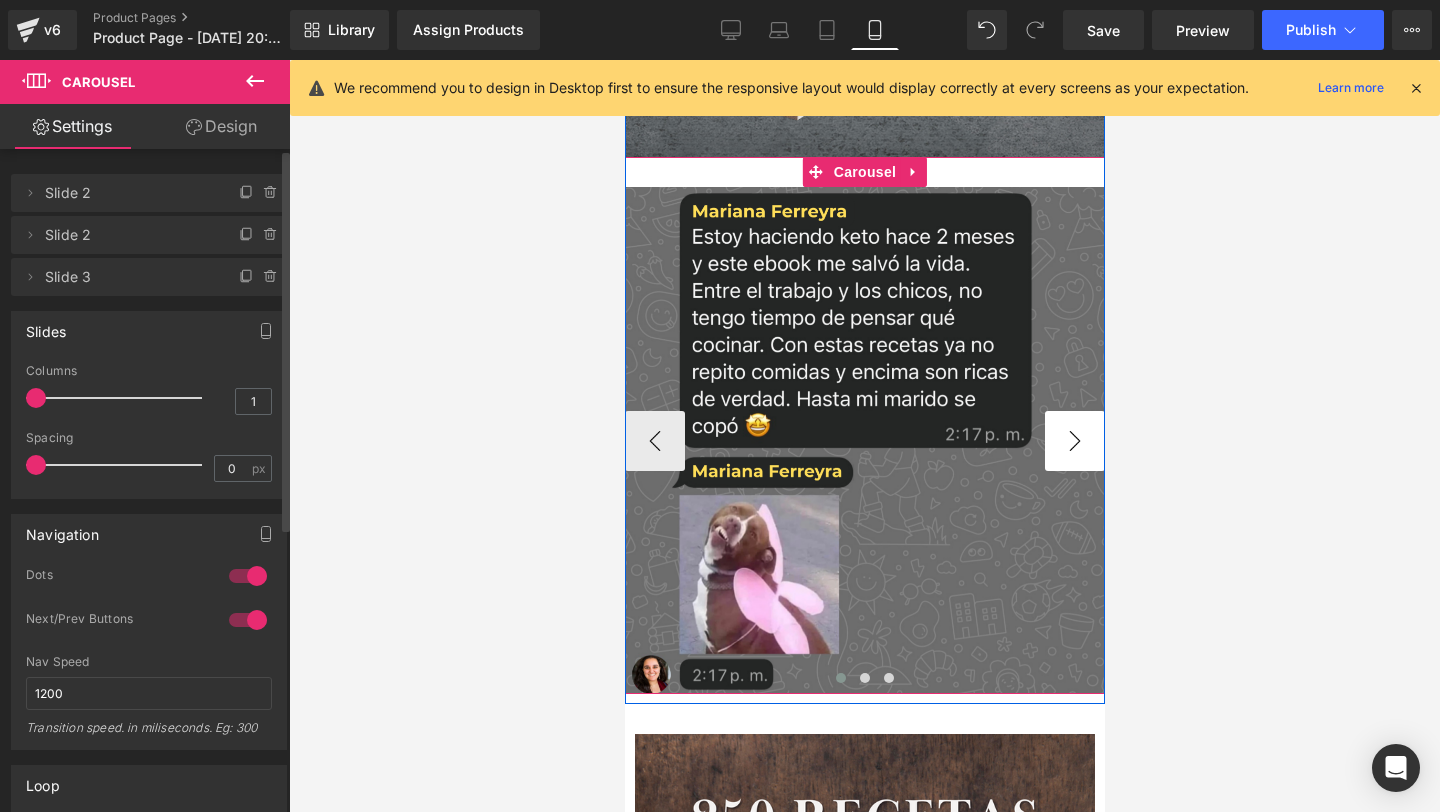 click on "›" at bounding box center [1074, 441] 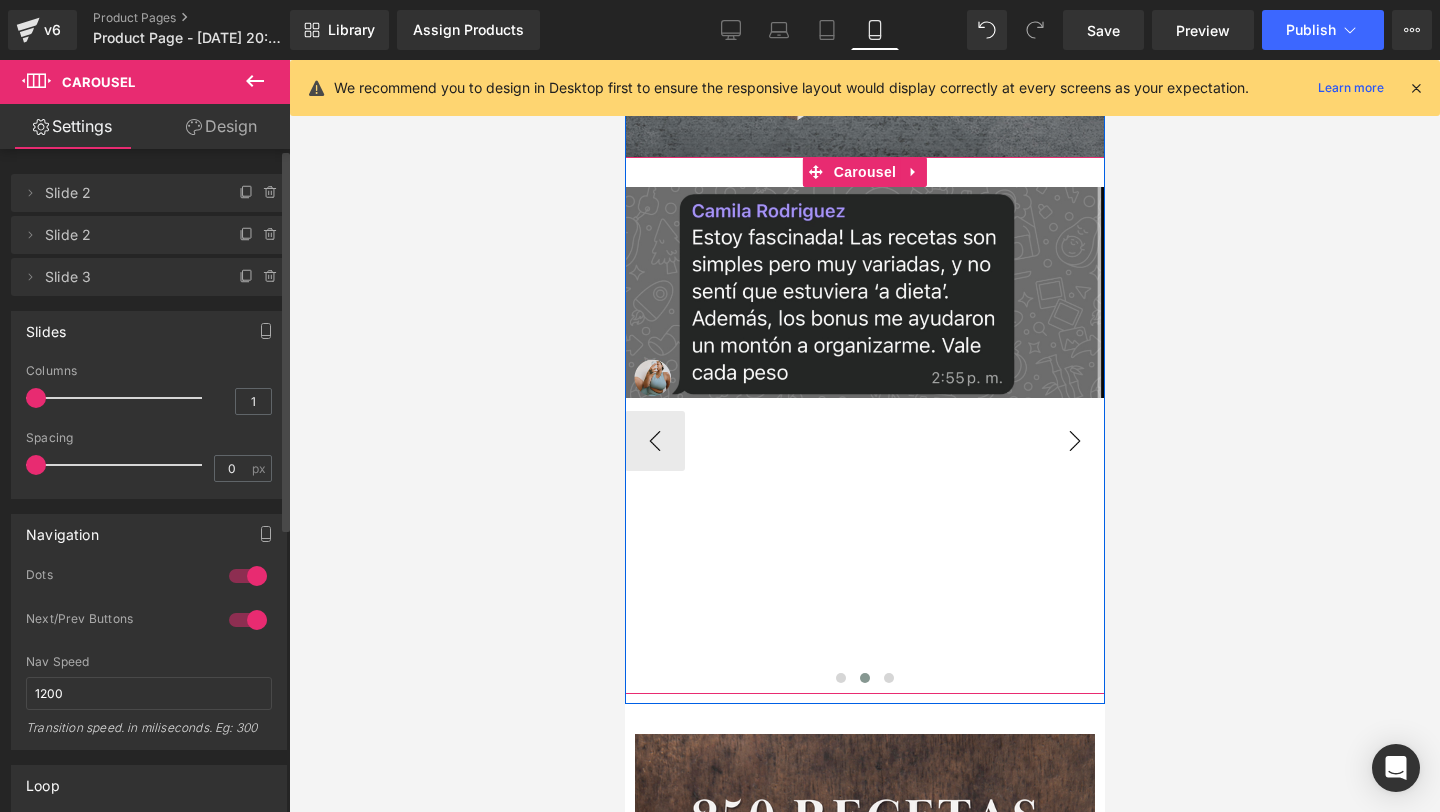 click on "›" at bounding box center [1074, 441] 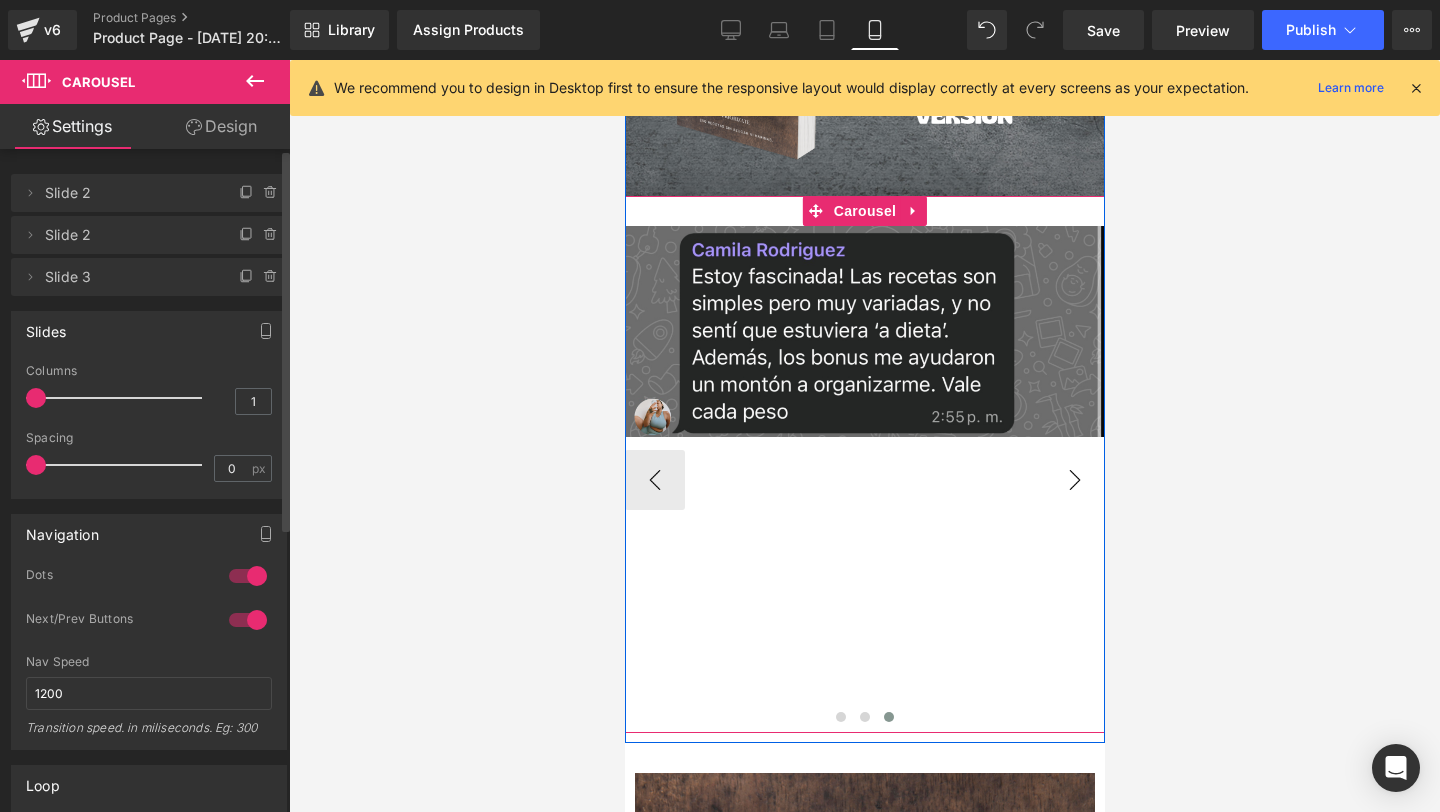 scroll, scrollTop: 4454, scrollLeft: 0, axis: vertical 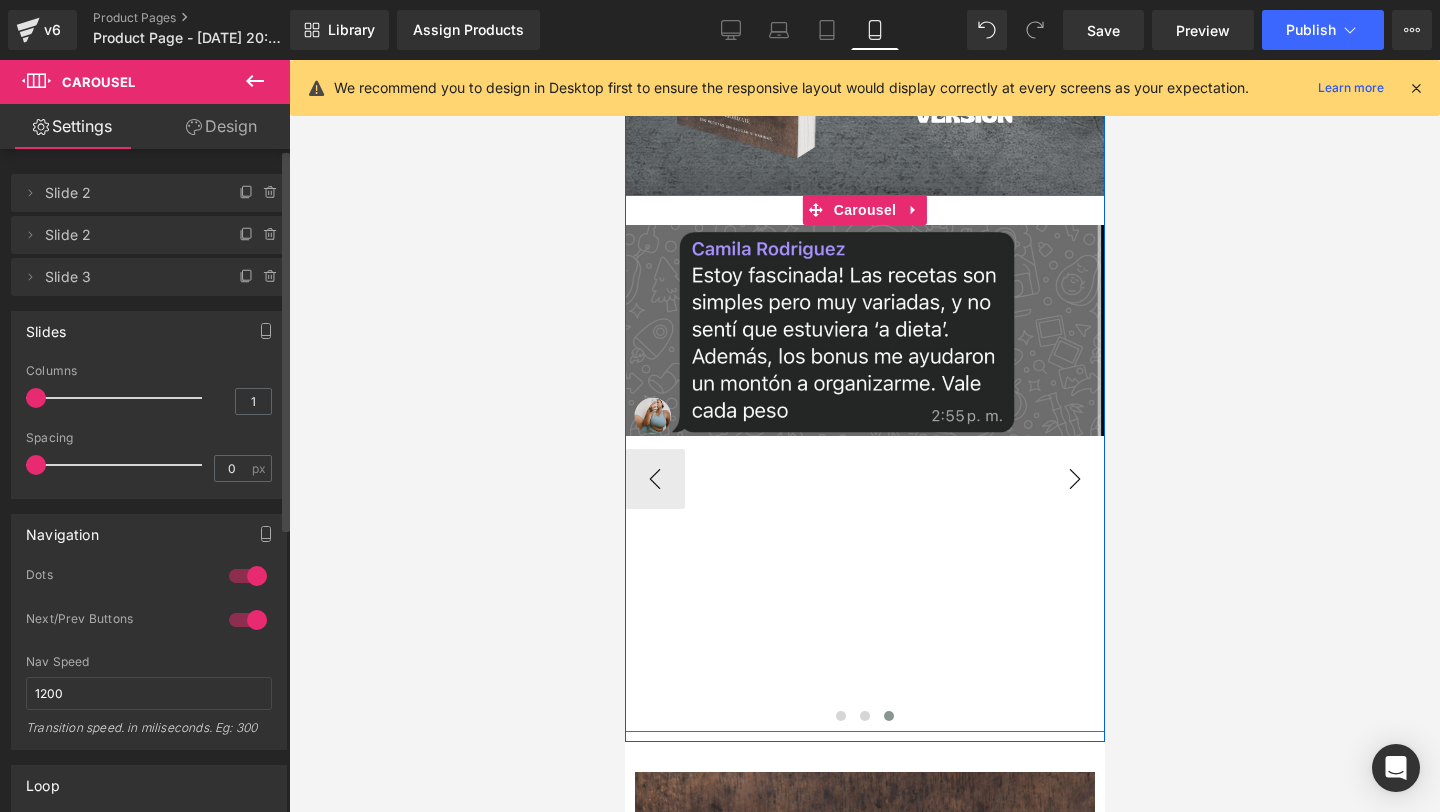 click on "›" at bounding box center [1074, 479] 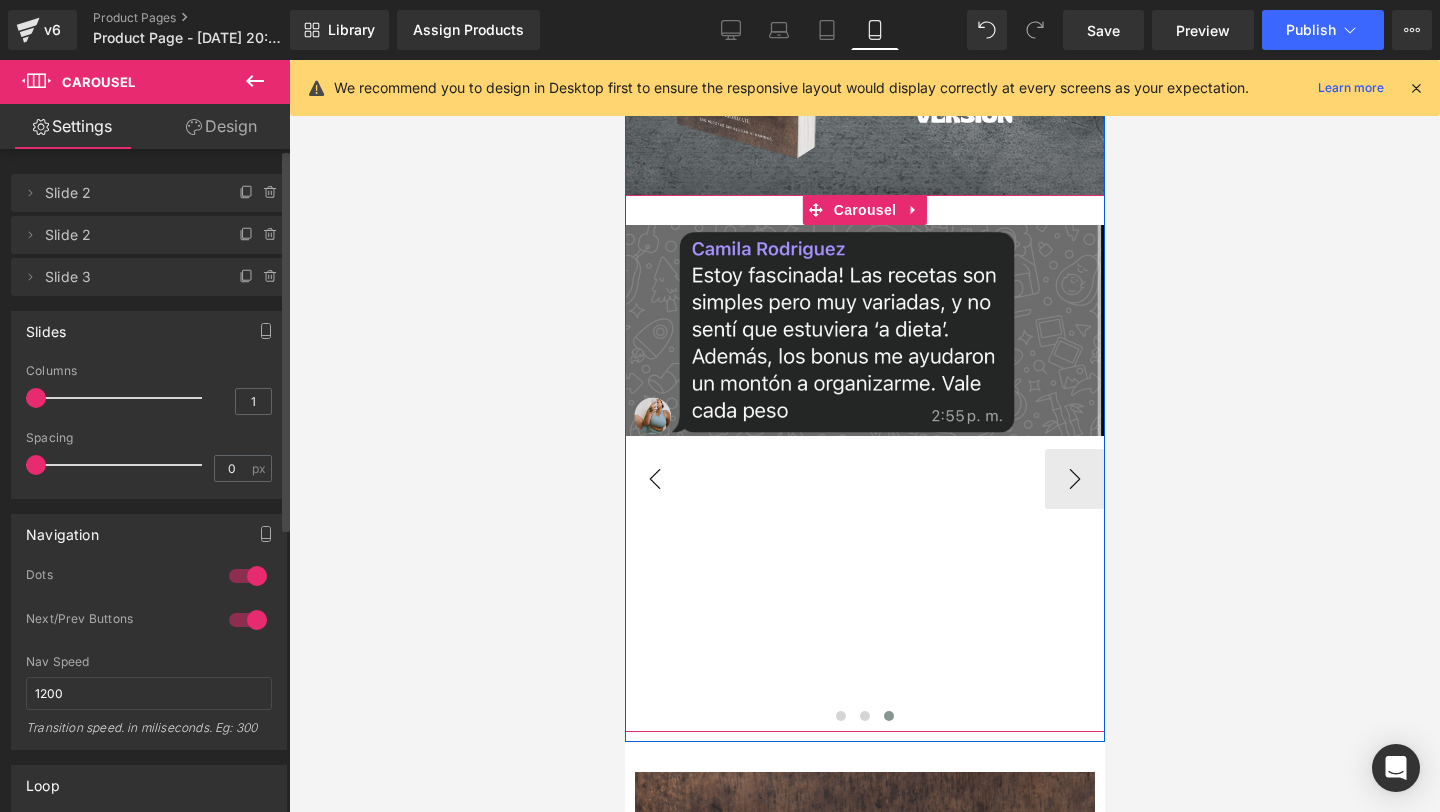 click on "‹" at bounding box center [654, 479] 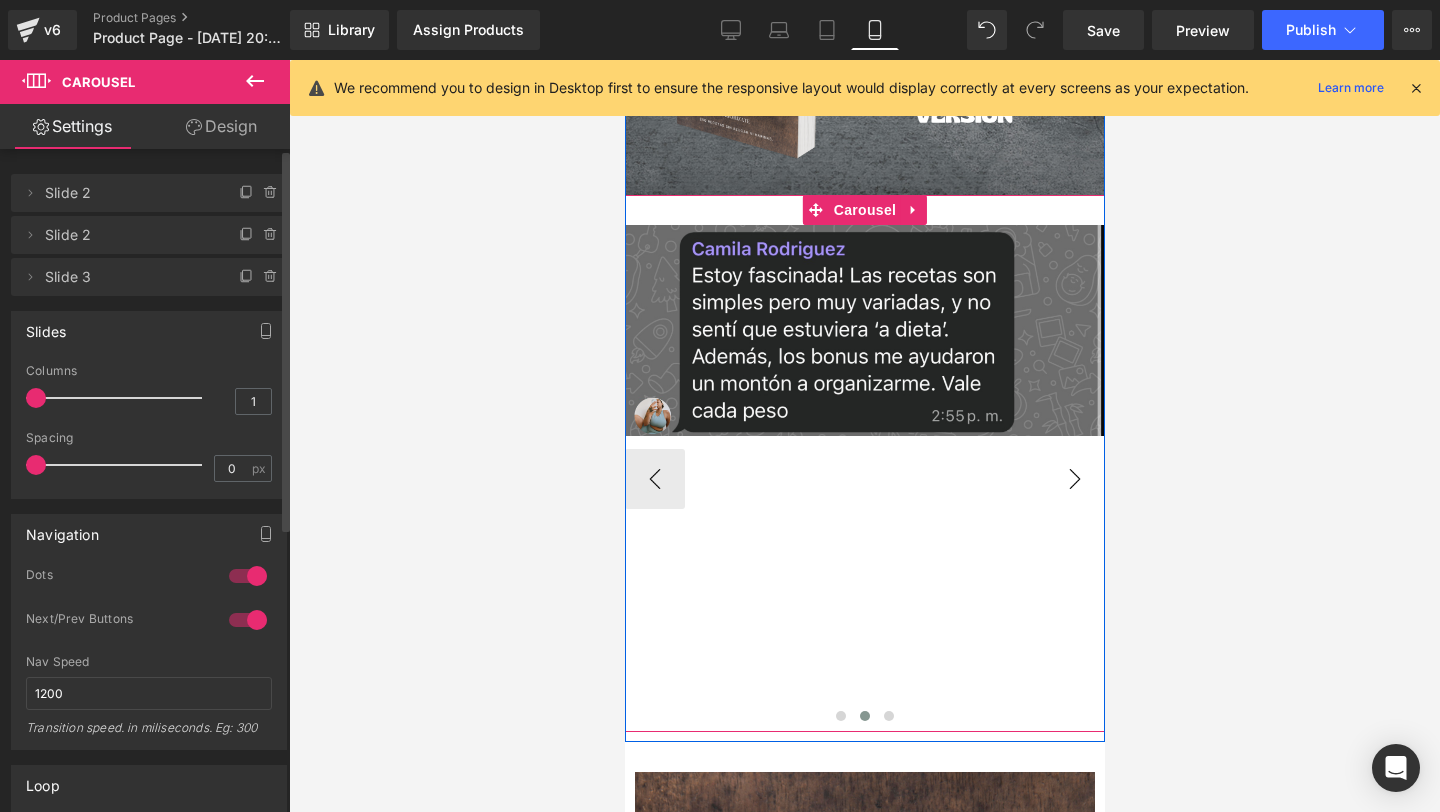 click on "›" at bounding box center (1074, 479) 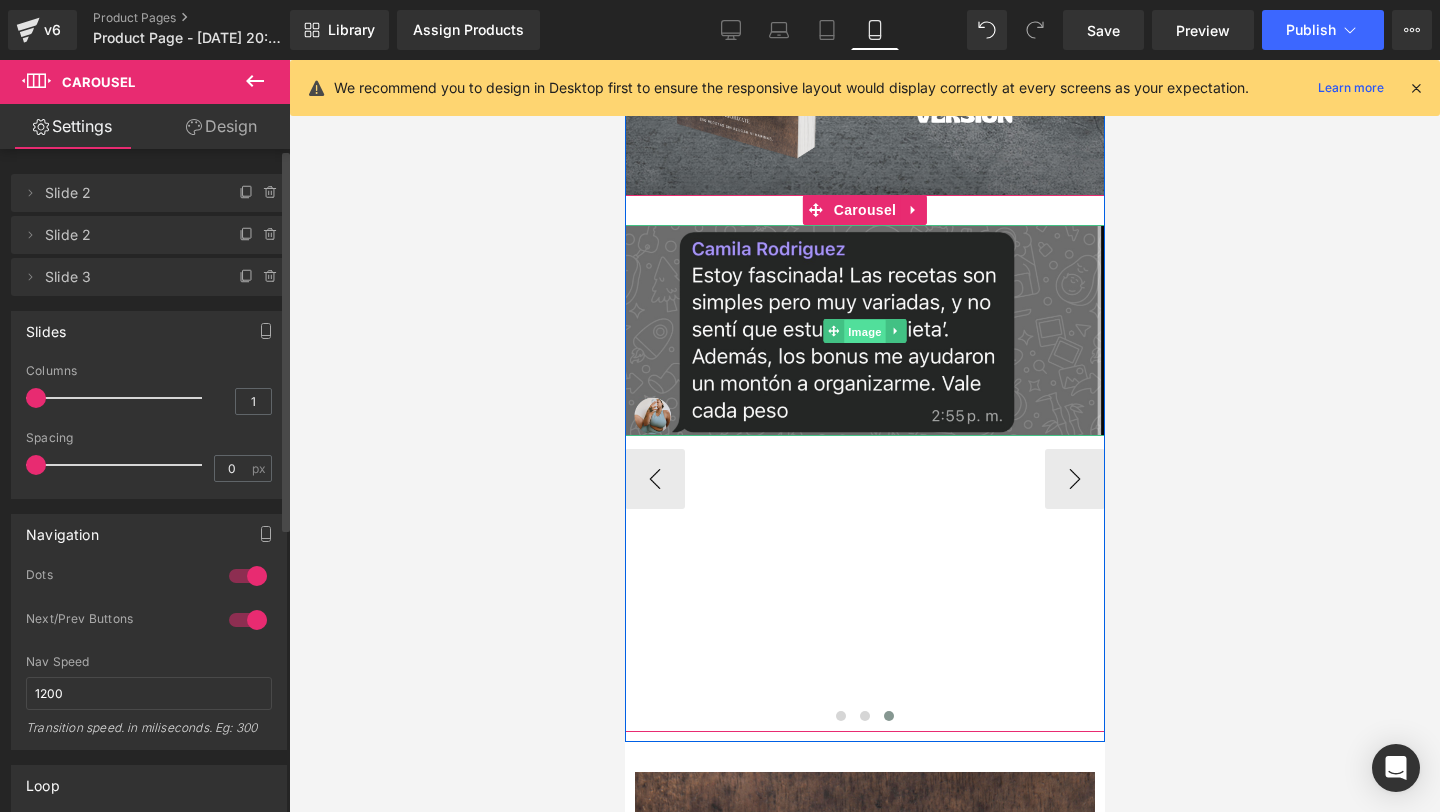 click on "Image" at bounding box center (864, 331) 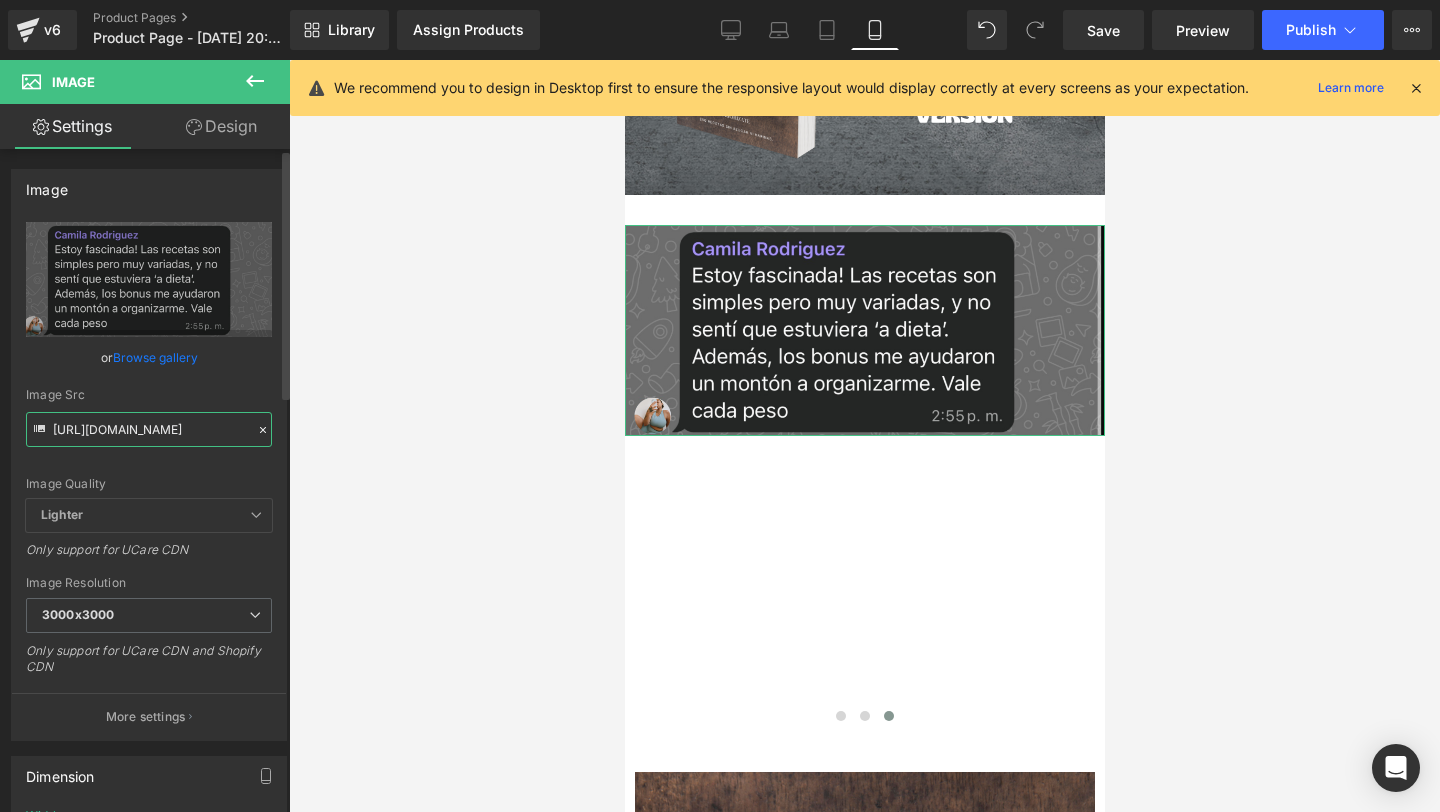 click on "[URL][DOMAIN_NAME]" at bounding box center [149, 429] 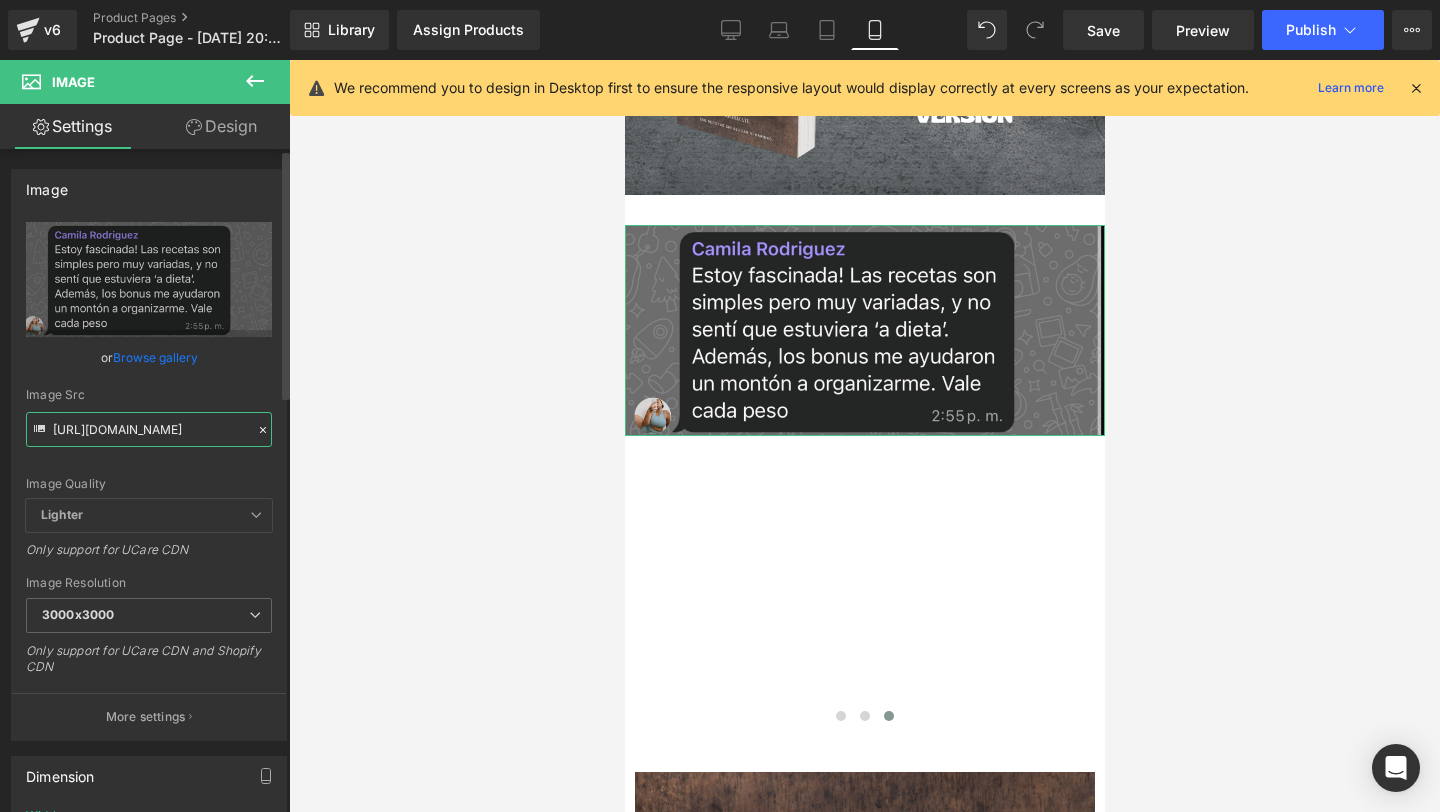 click on "[URL][DOMAIN_NAME]" at bounding box center (149, 429) 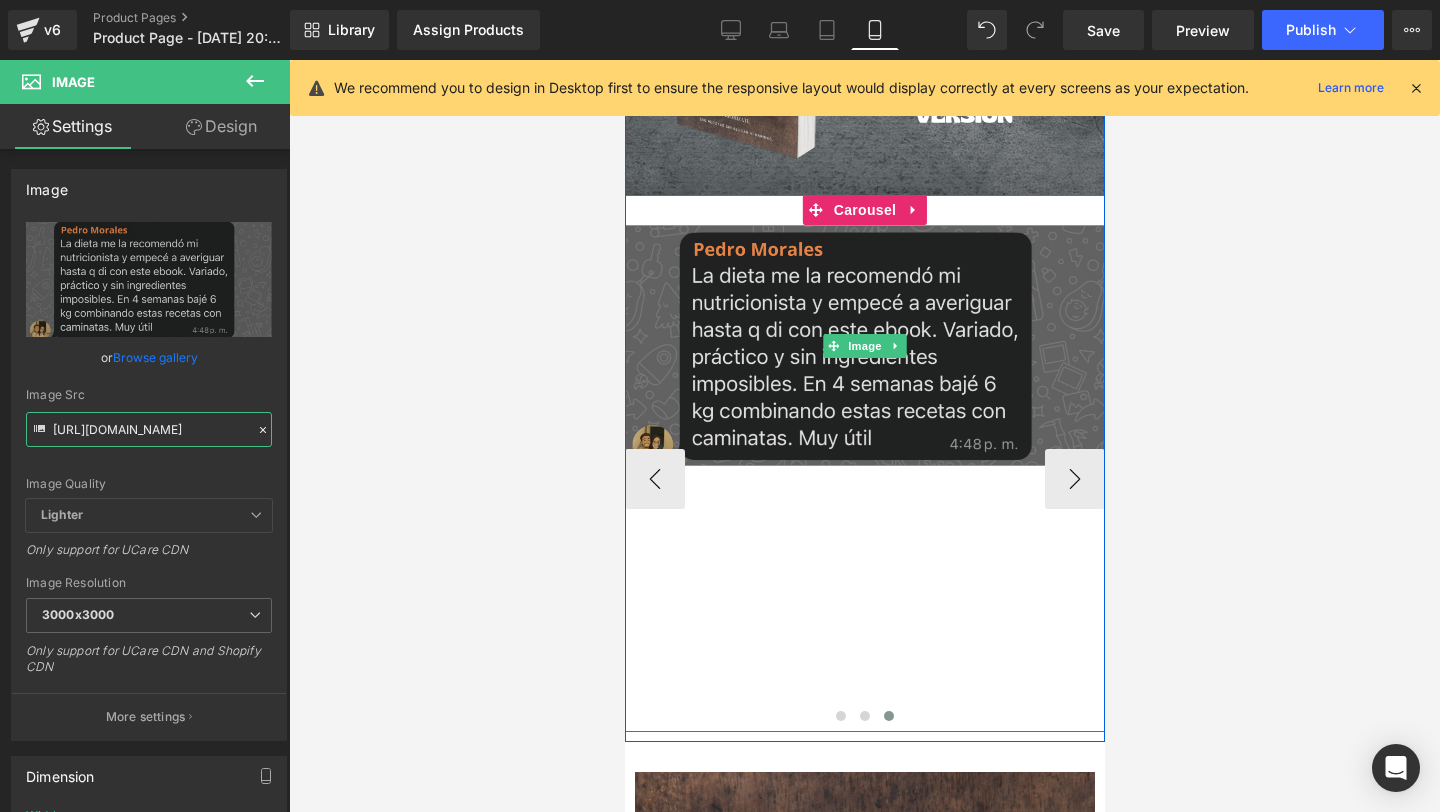 type on "[URL][DOMAIN_NAME]" 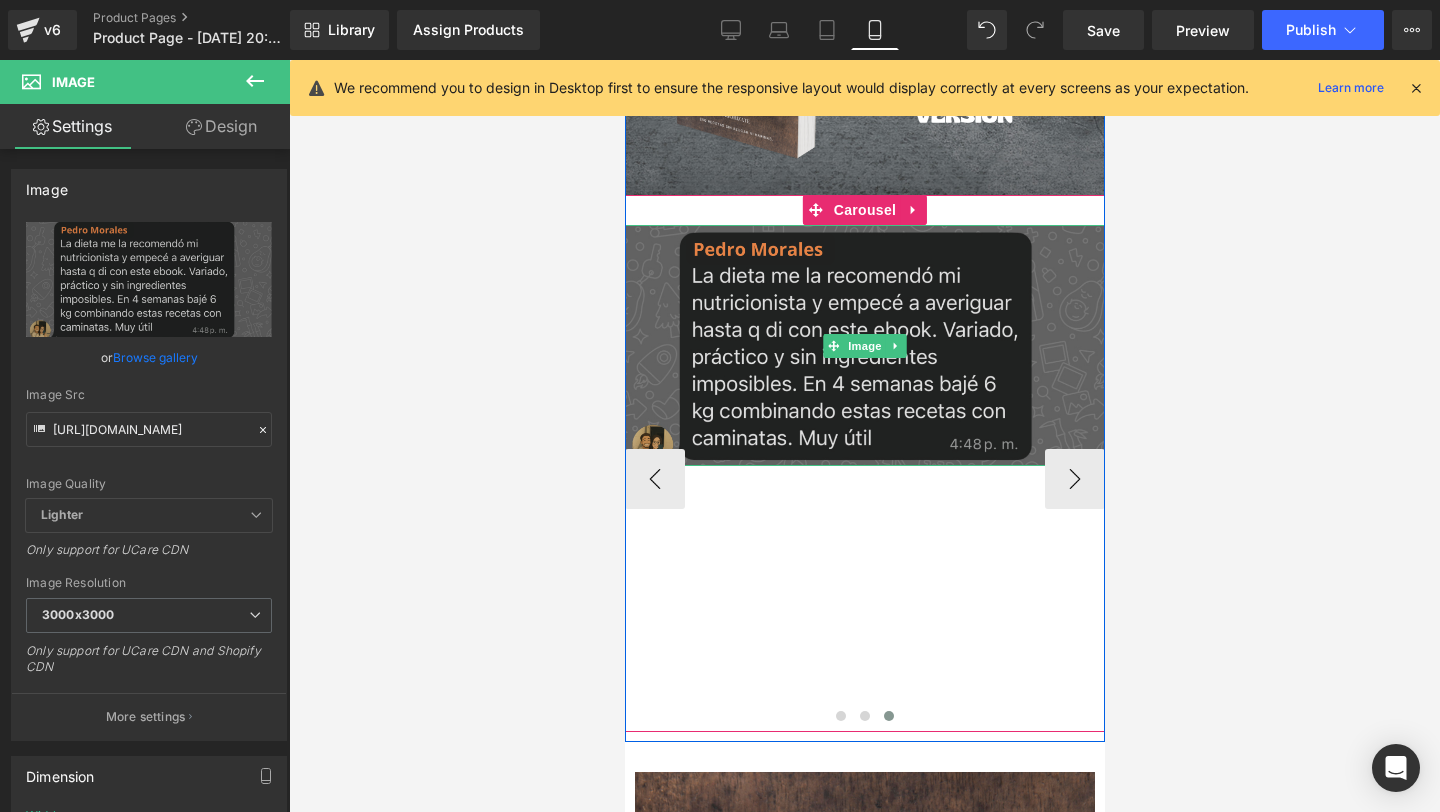 scroll, scrollTop: 0, scrollLeft: 0, axis: both 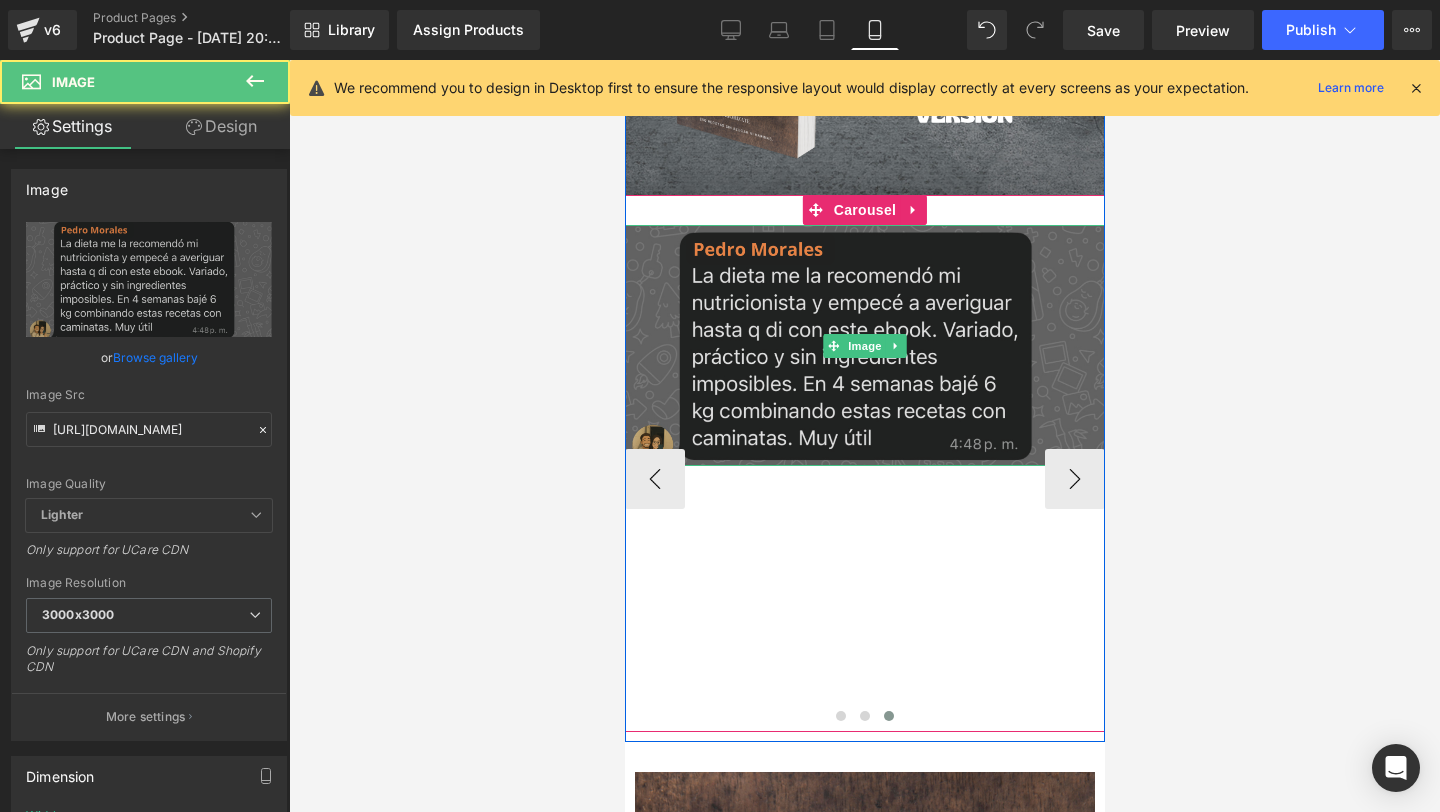 click at bounding box center (864, 345) 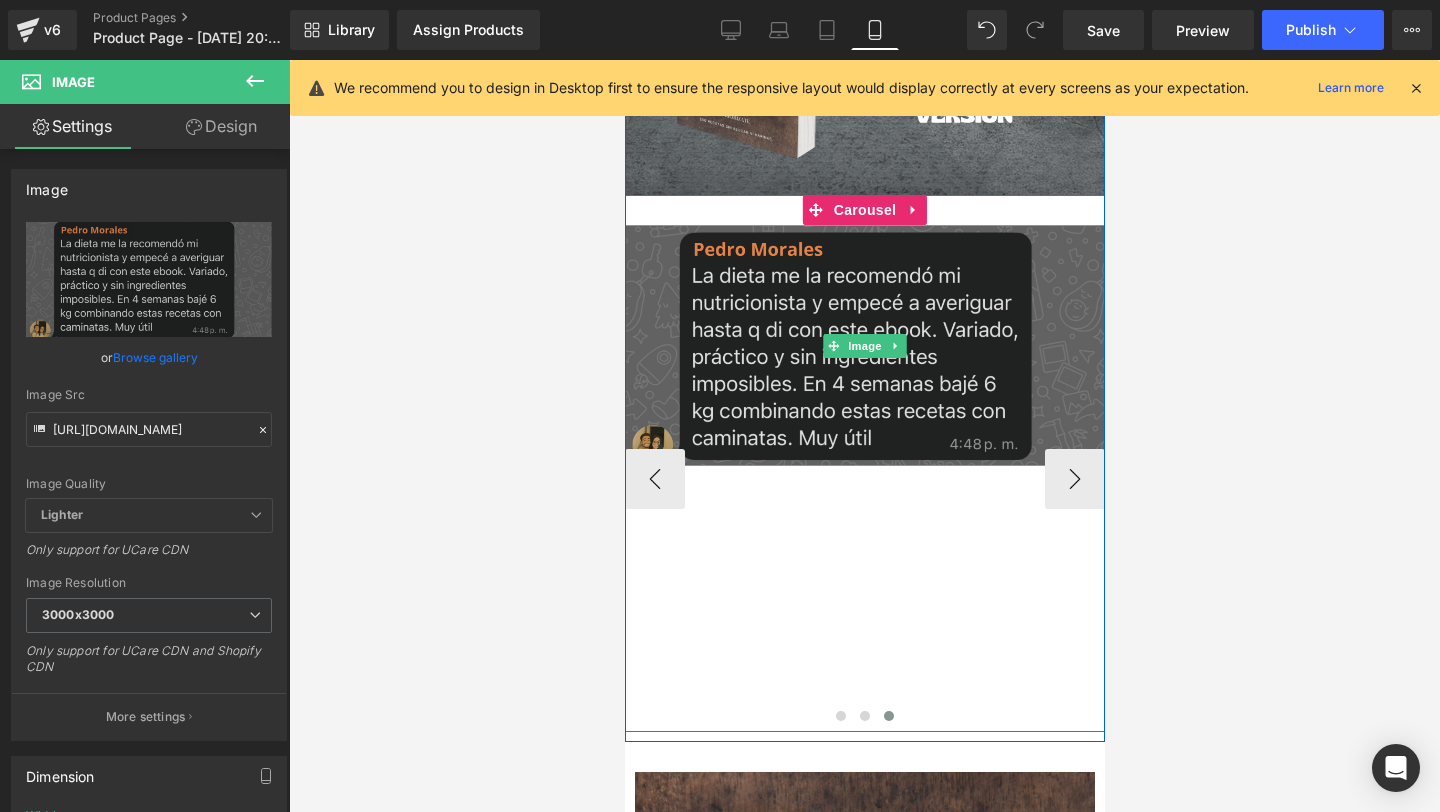 click at bounding box center (864, 345) 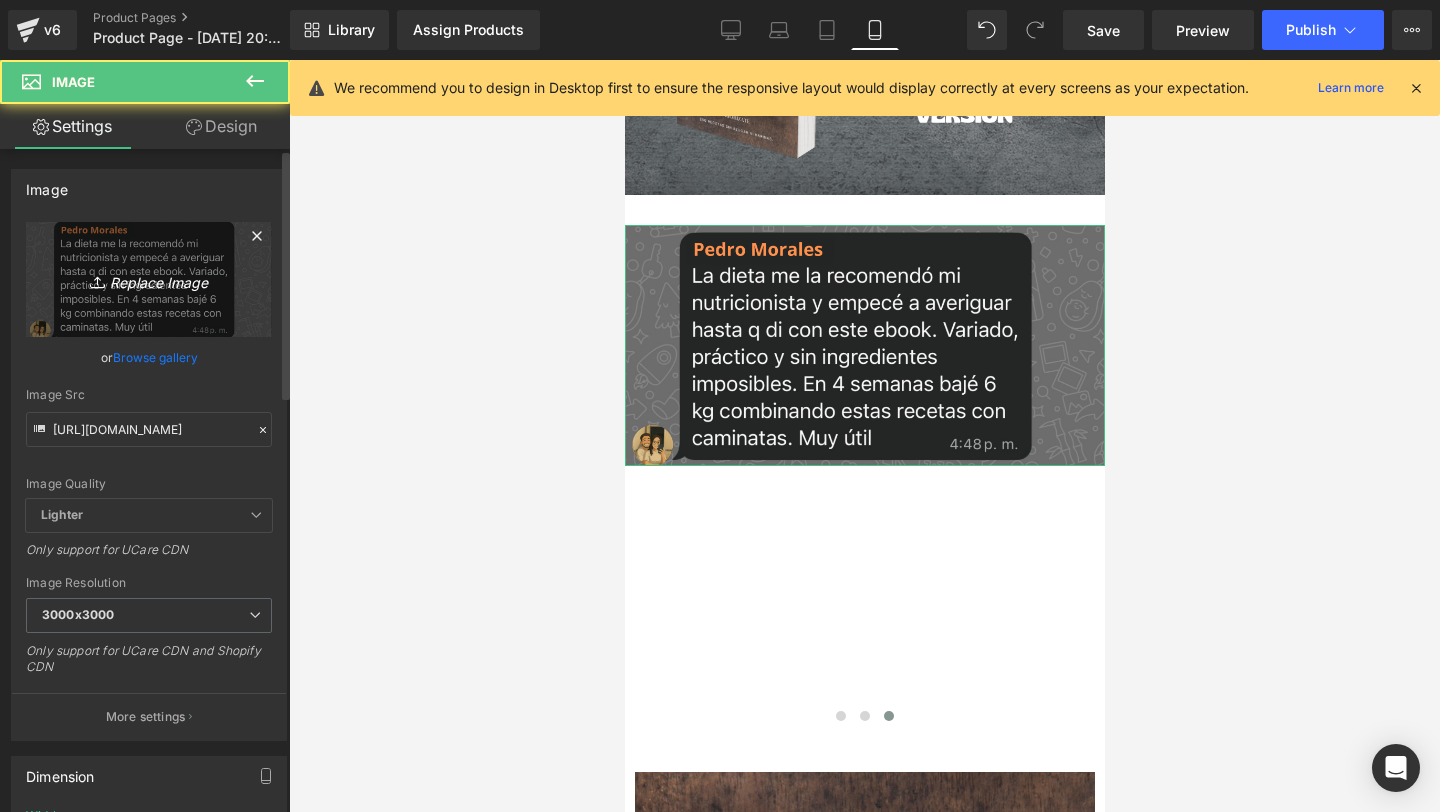 click on "Replace Image" at bounding box center [149, 279] 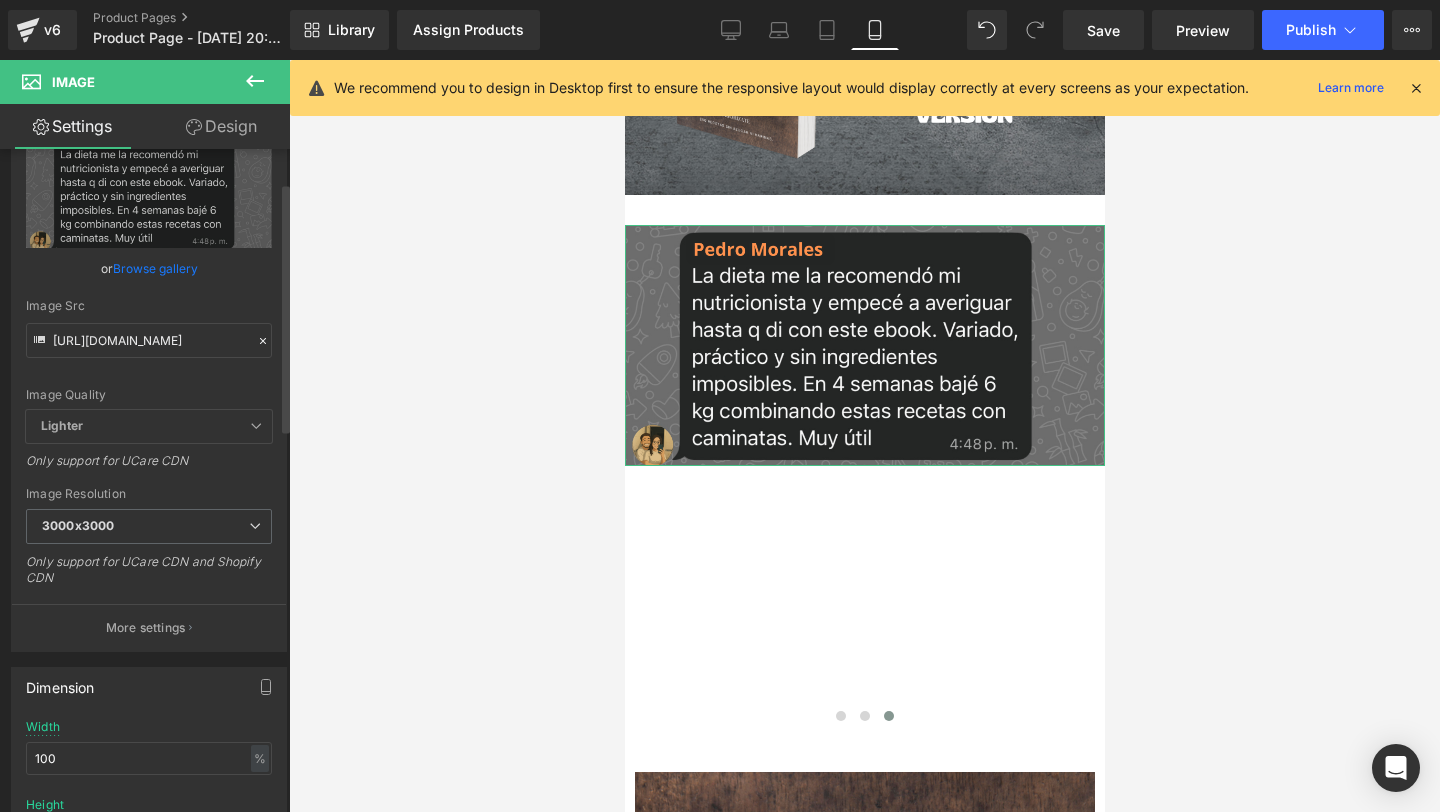 scroll, scrollTop: 0, scrollLeft: 0, axis: both 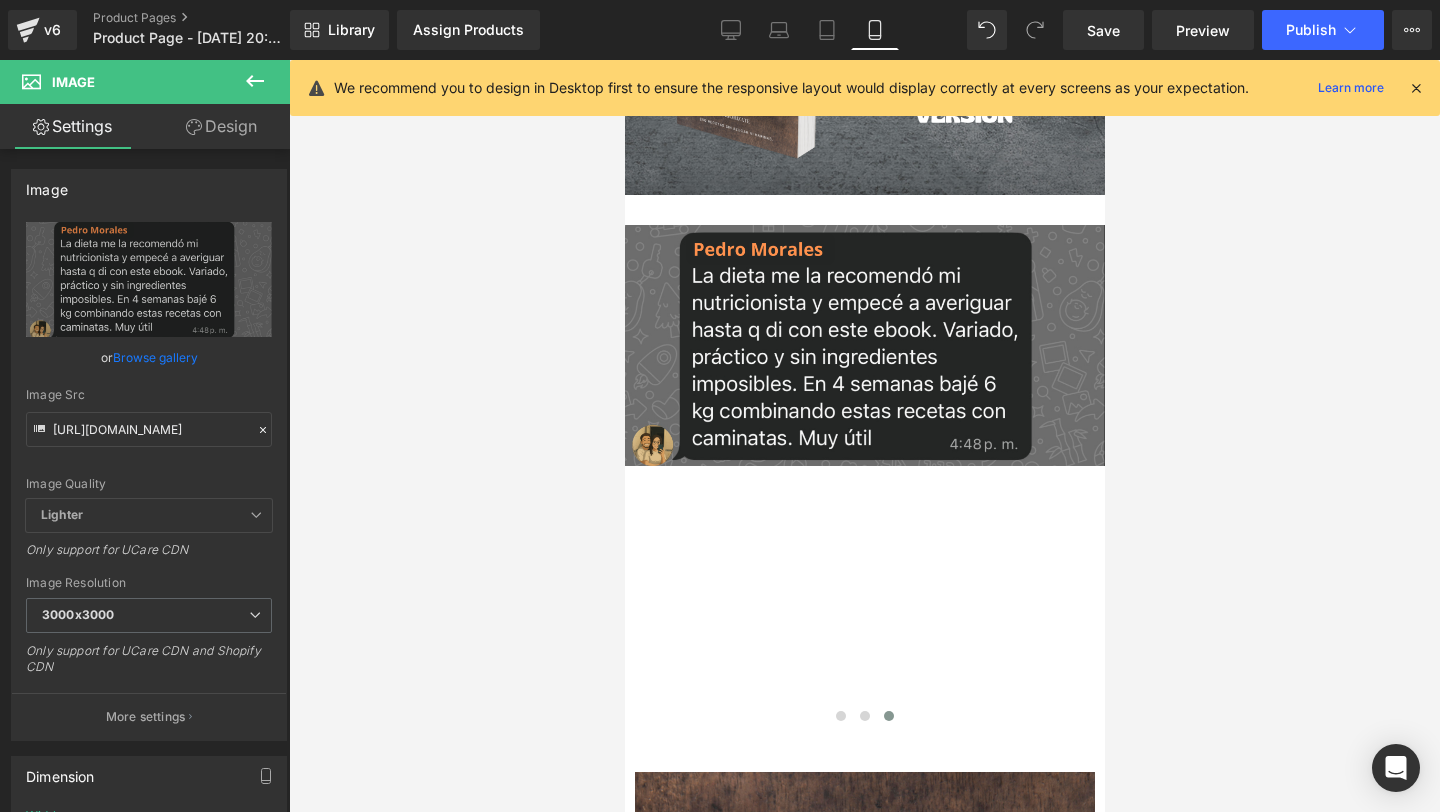 click 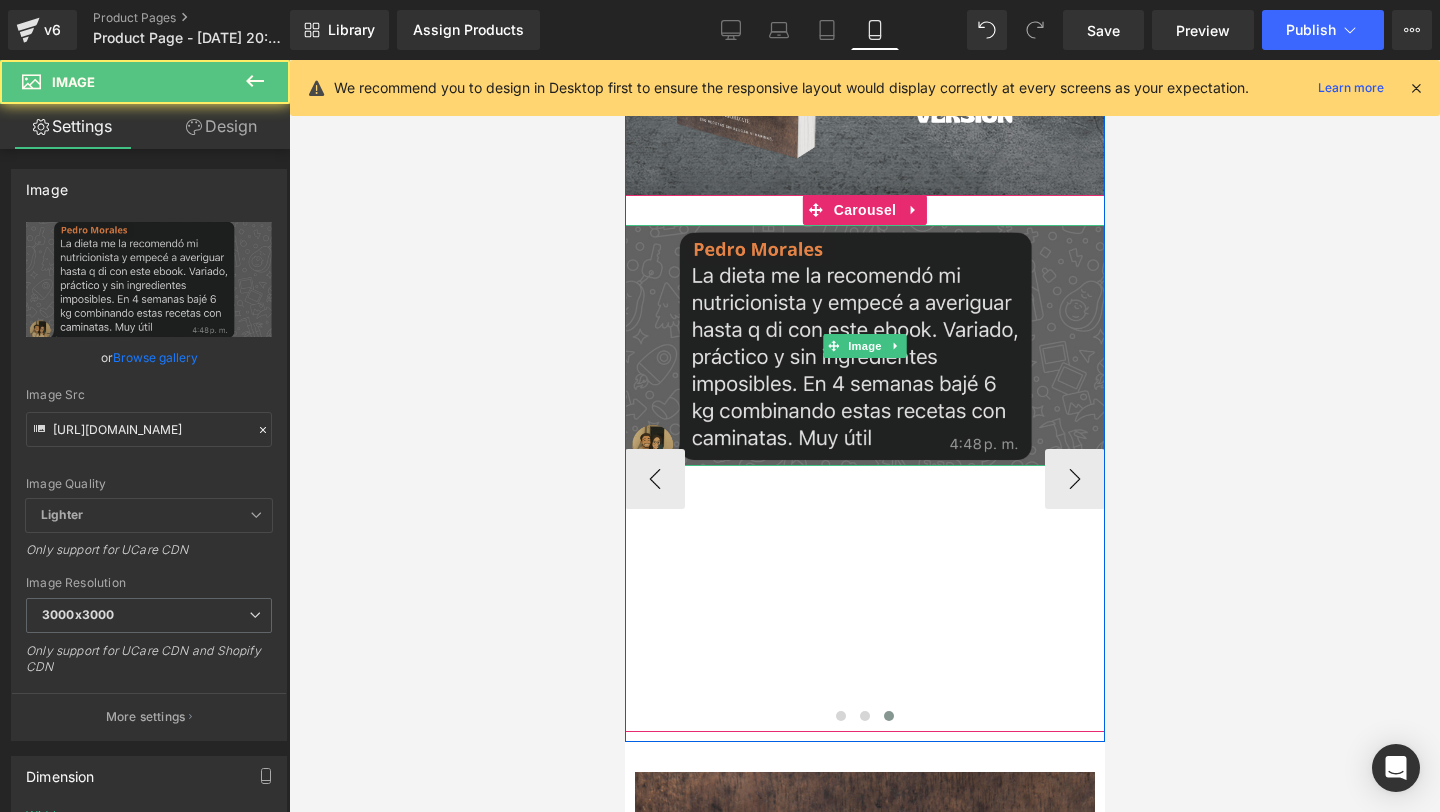 click at bounding box center [864, 345] 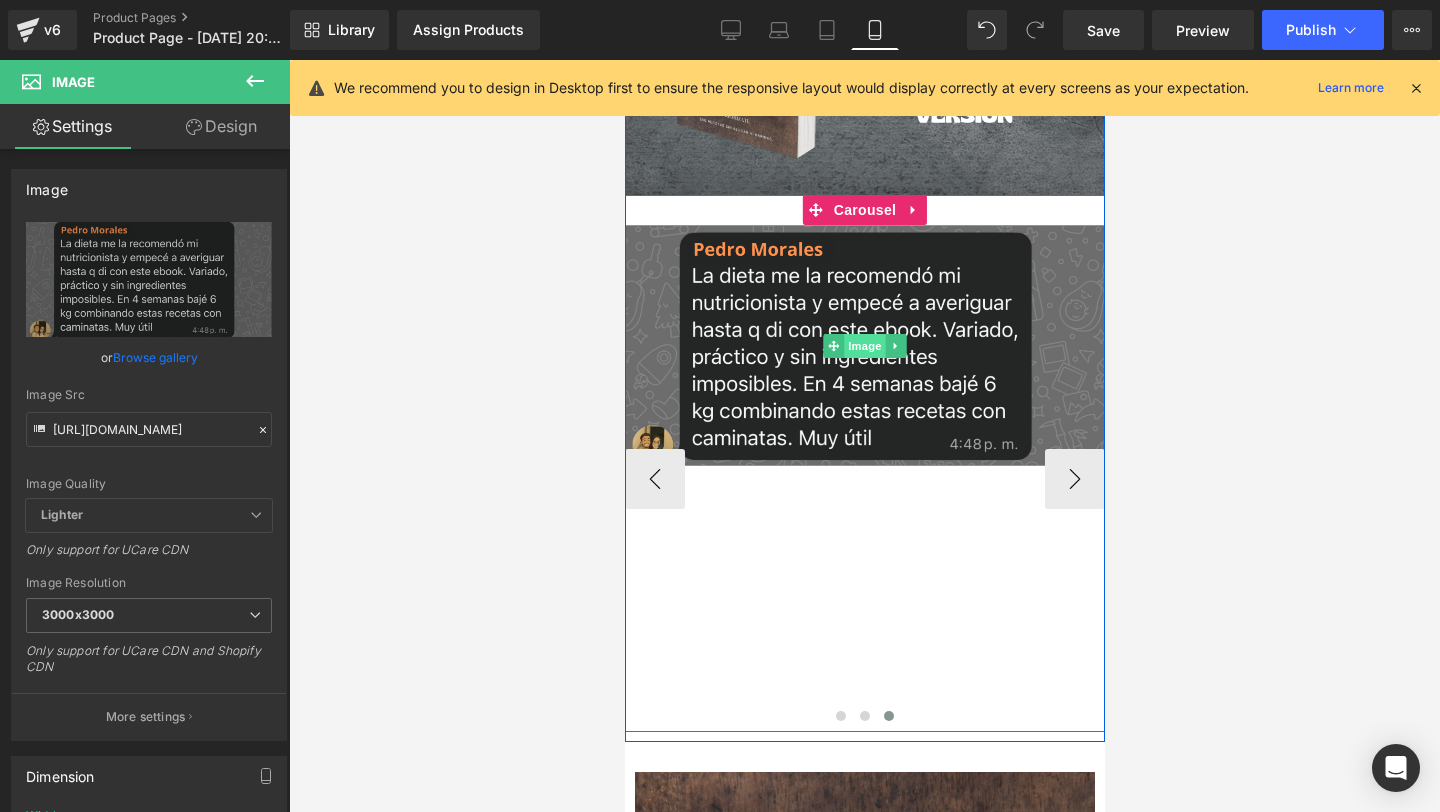 click on "Image" at bounding box center (864, 346) 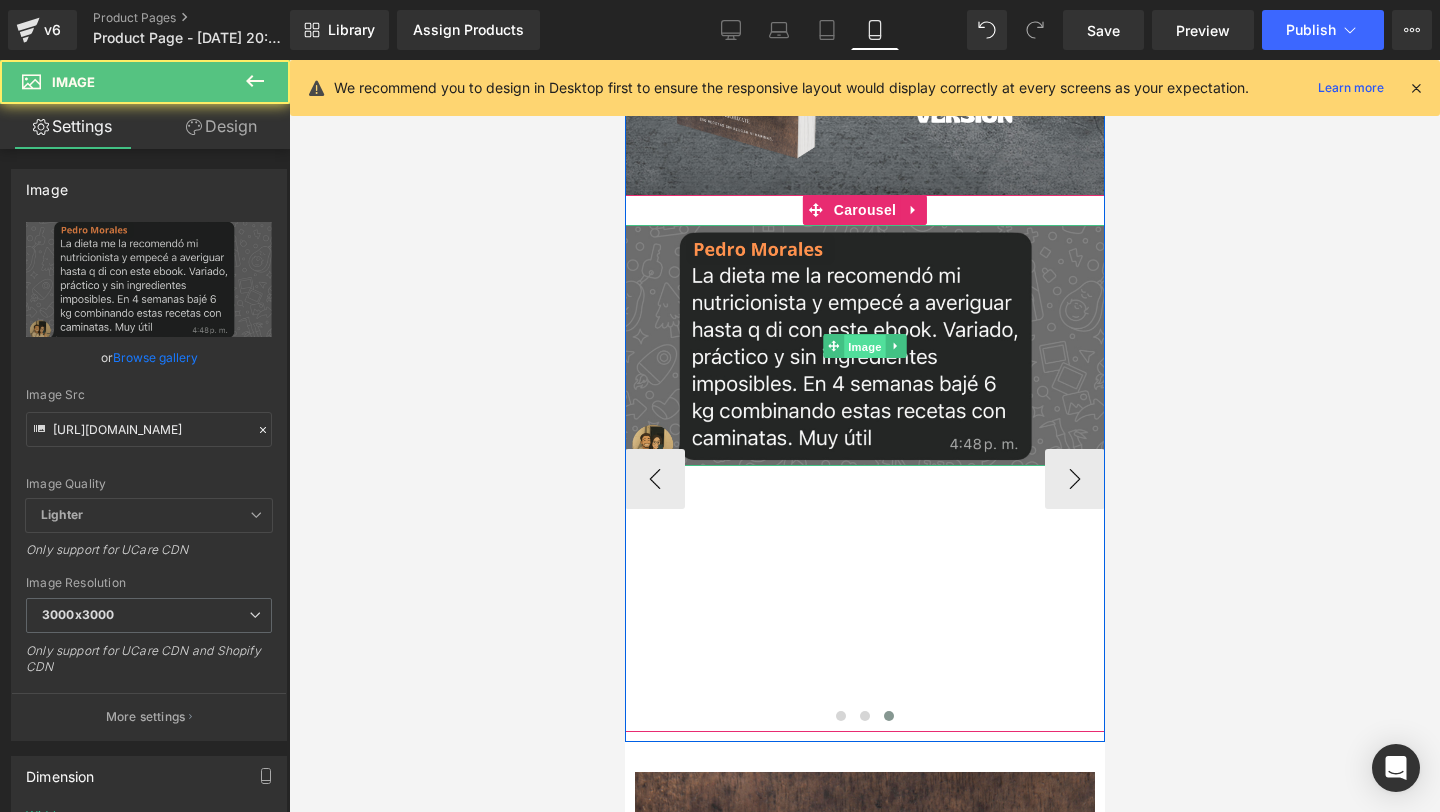 click on "Image" at bounding box center [864, 346] 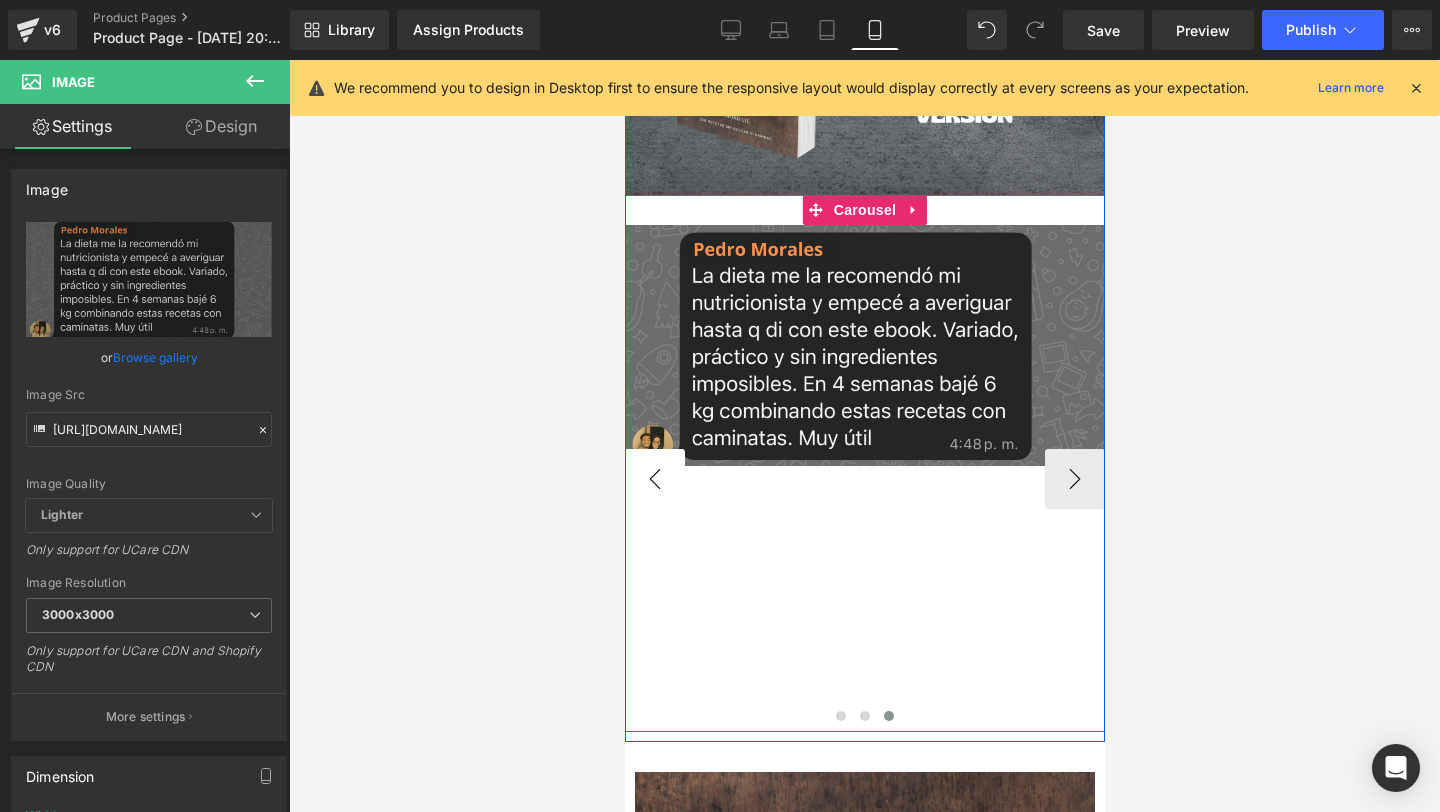 click on "‹" at bounding box center (654, 479) 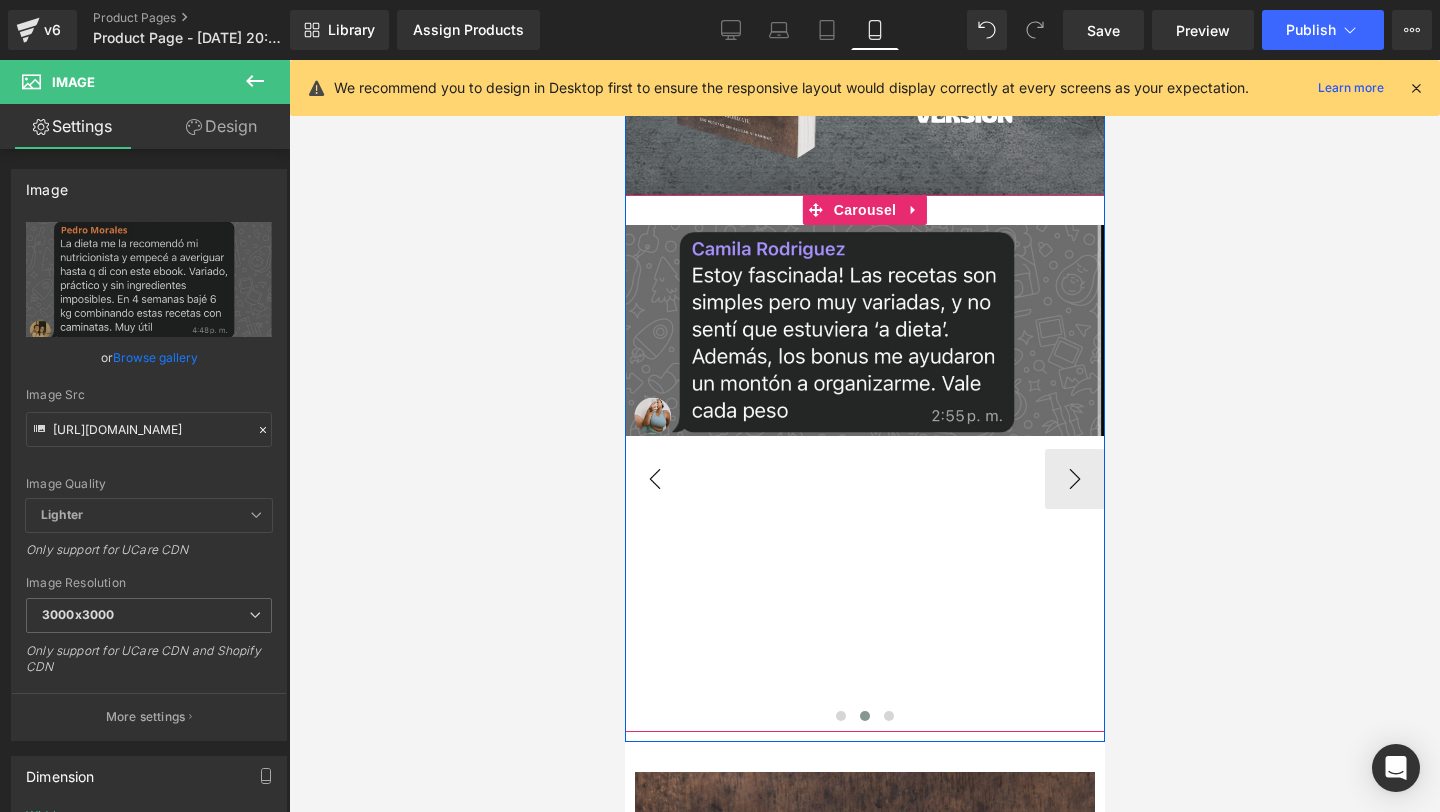 click on "‹" at bounding box center (654, 479) 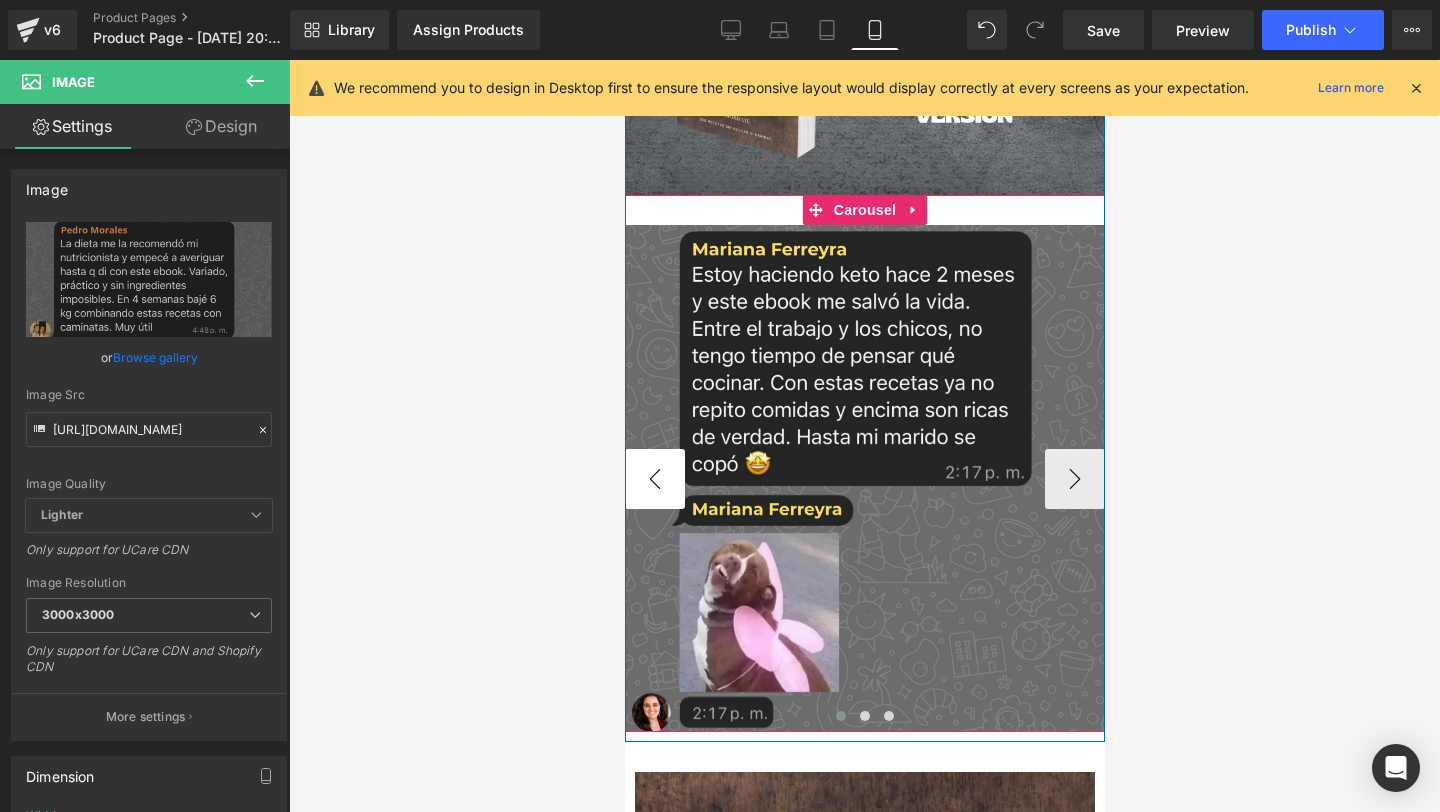 click on "‹" at bounding box center (654, 479) 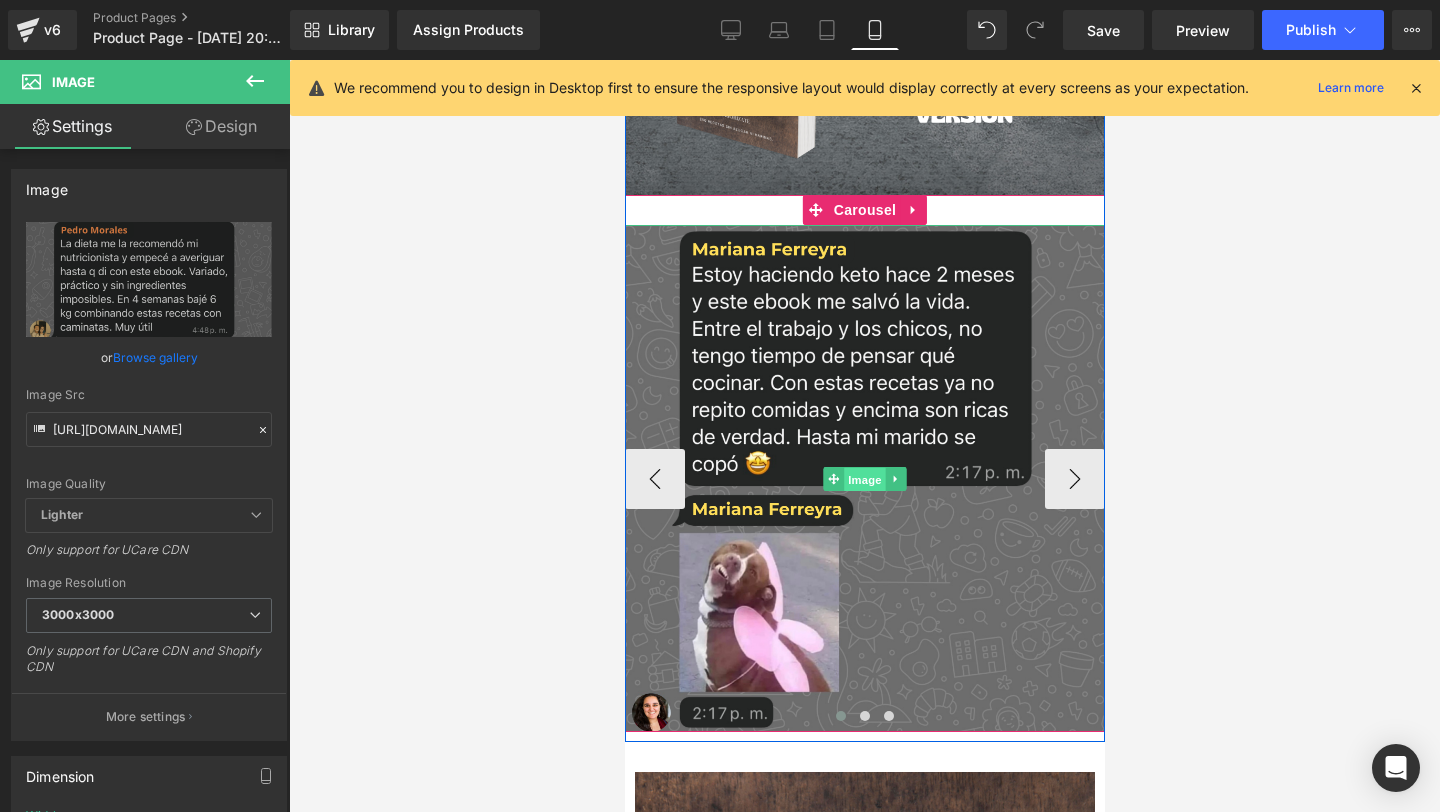 click on "Image" at bounding box center [864, 479] 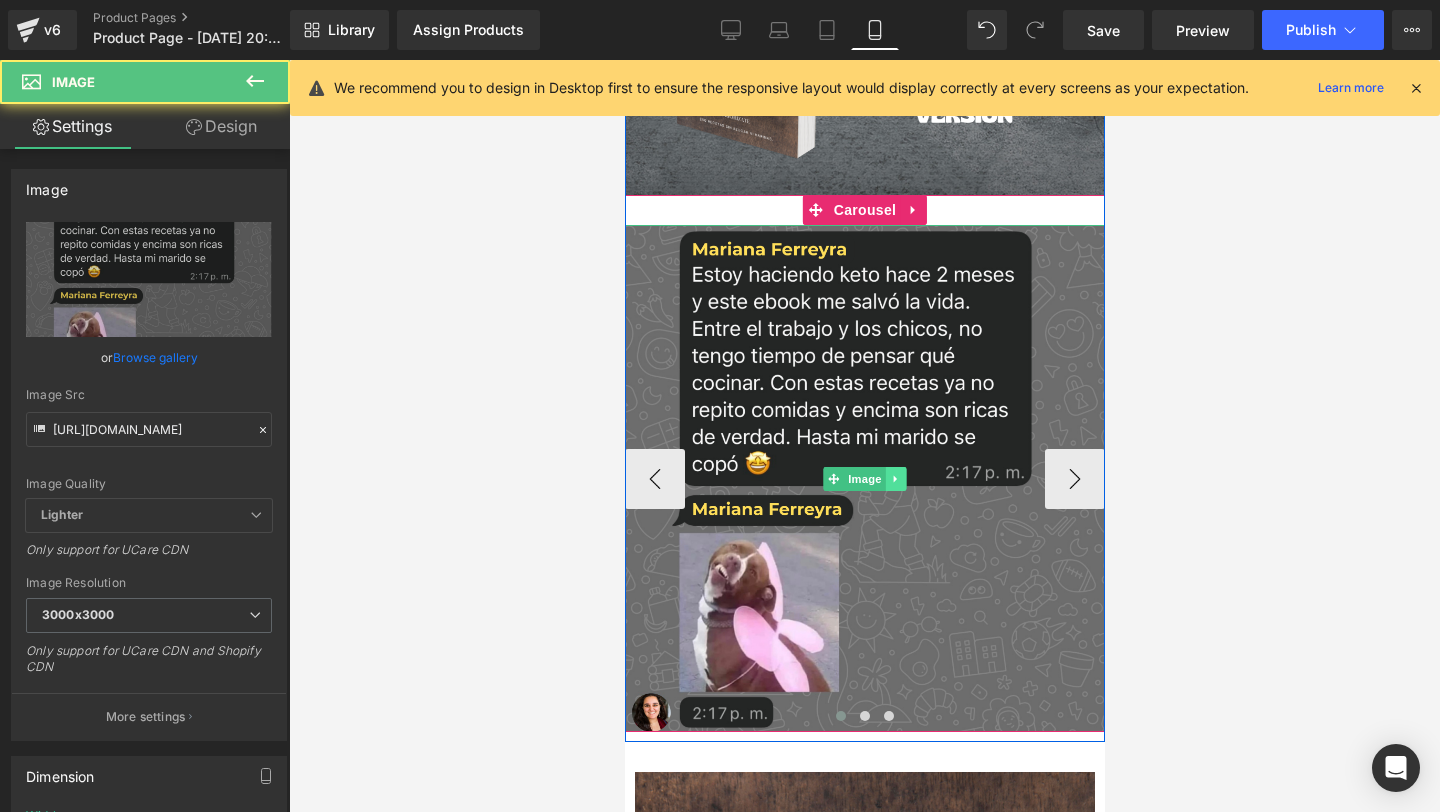click 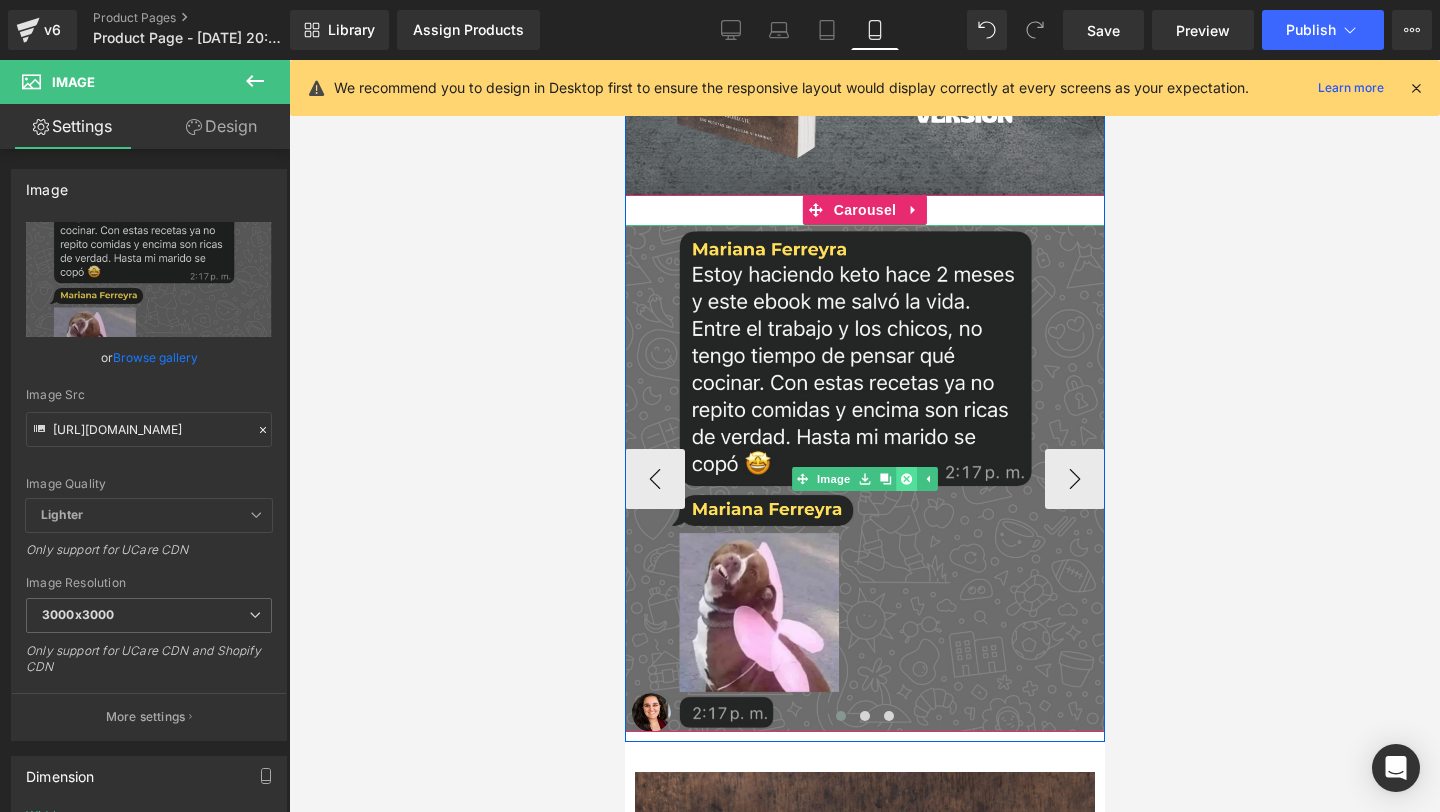 click 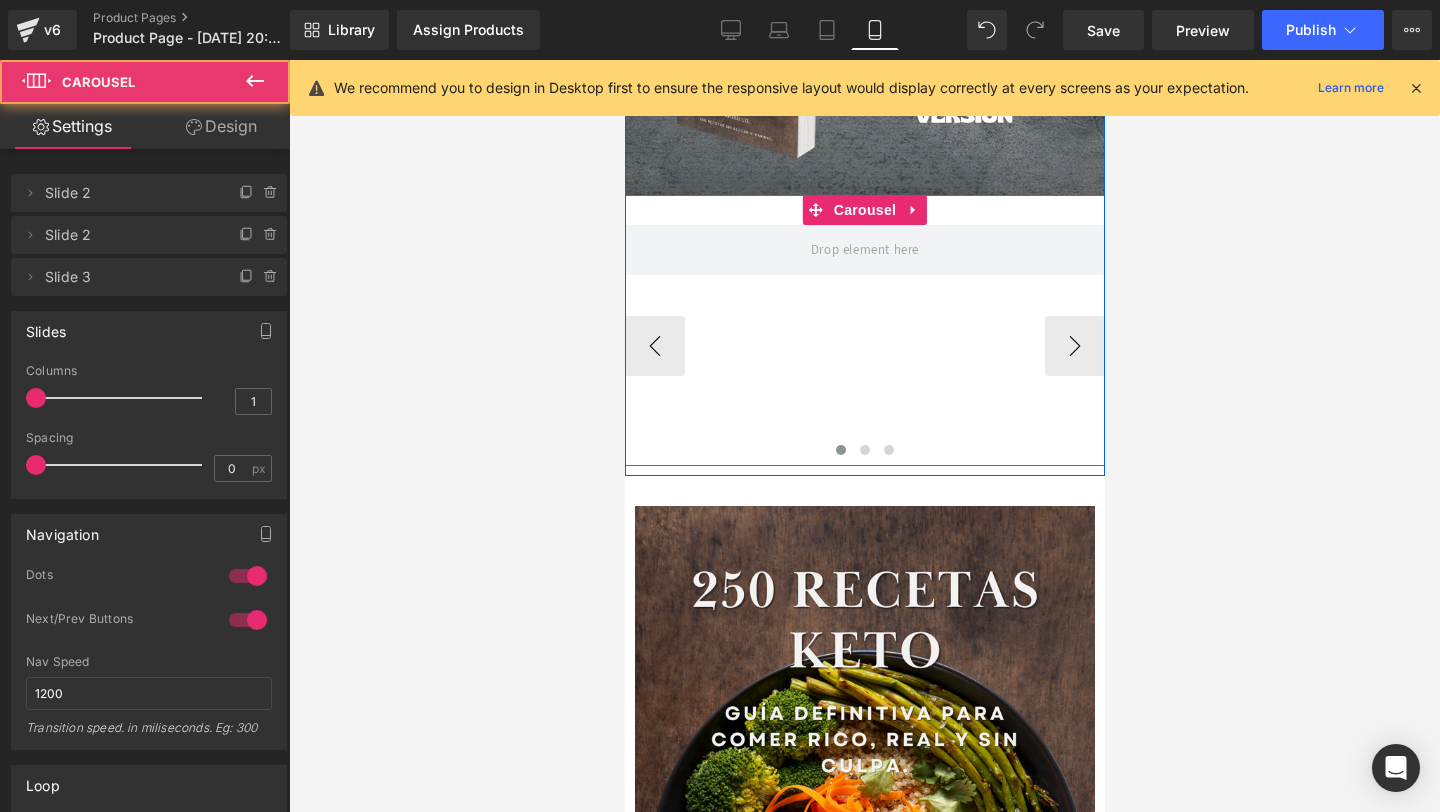 click on "Image
Image" at bounding box center [1344, 345] 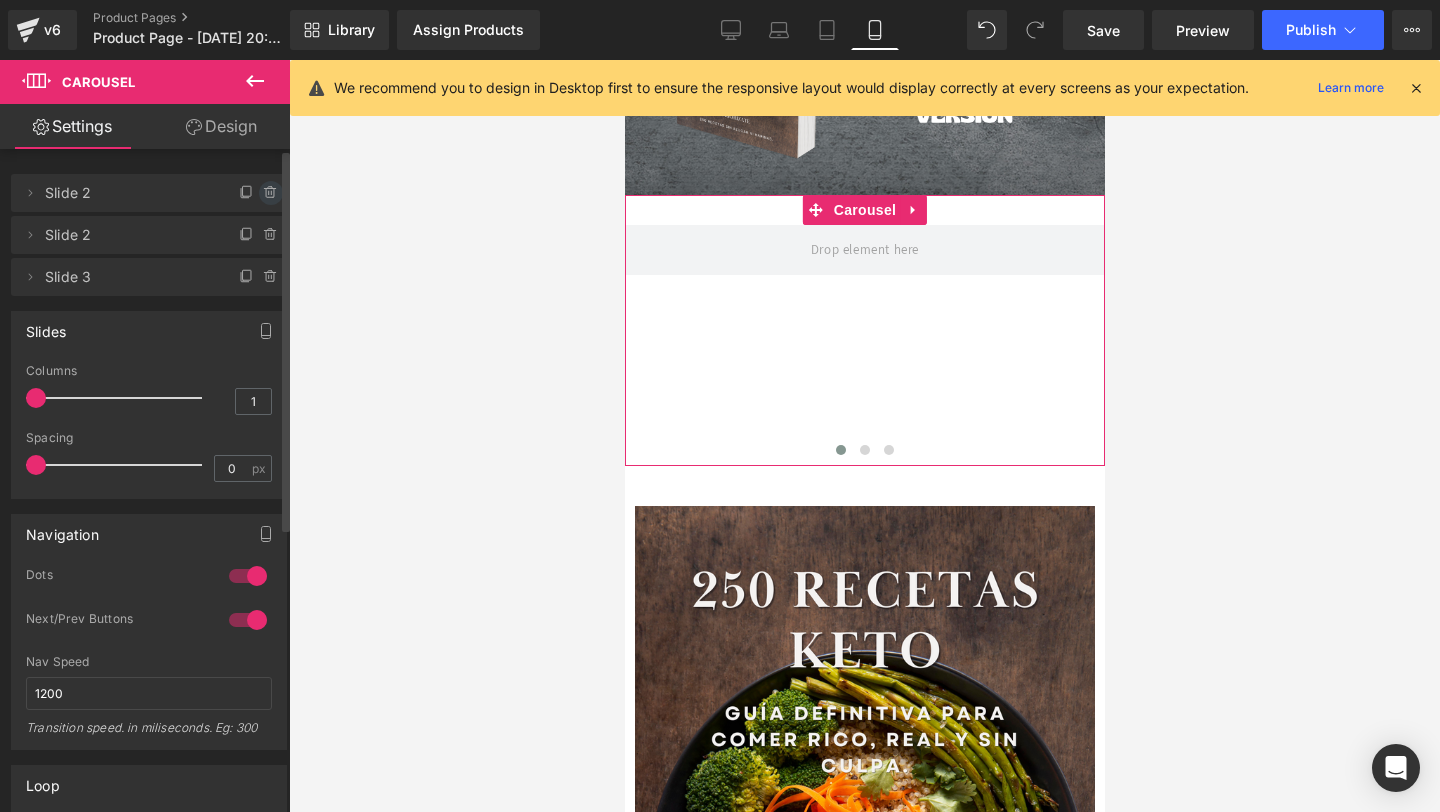click 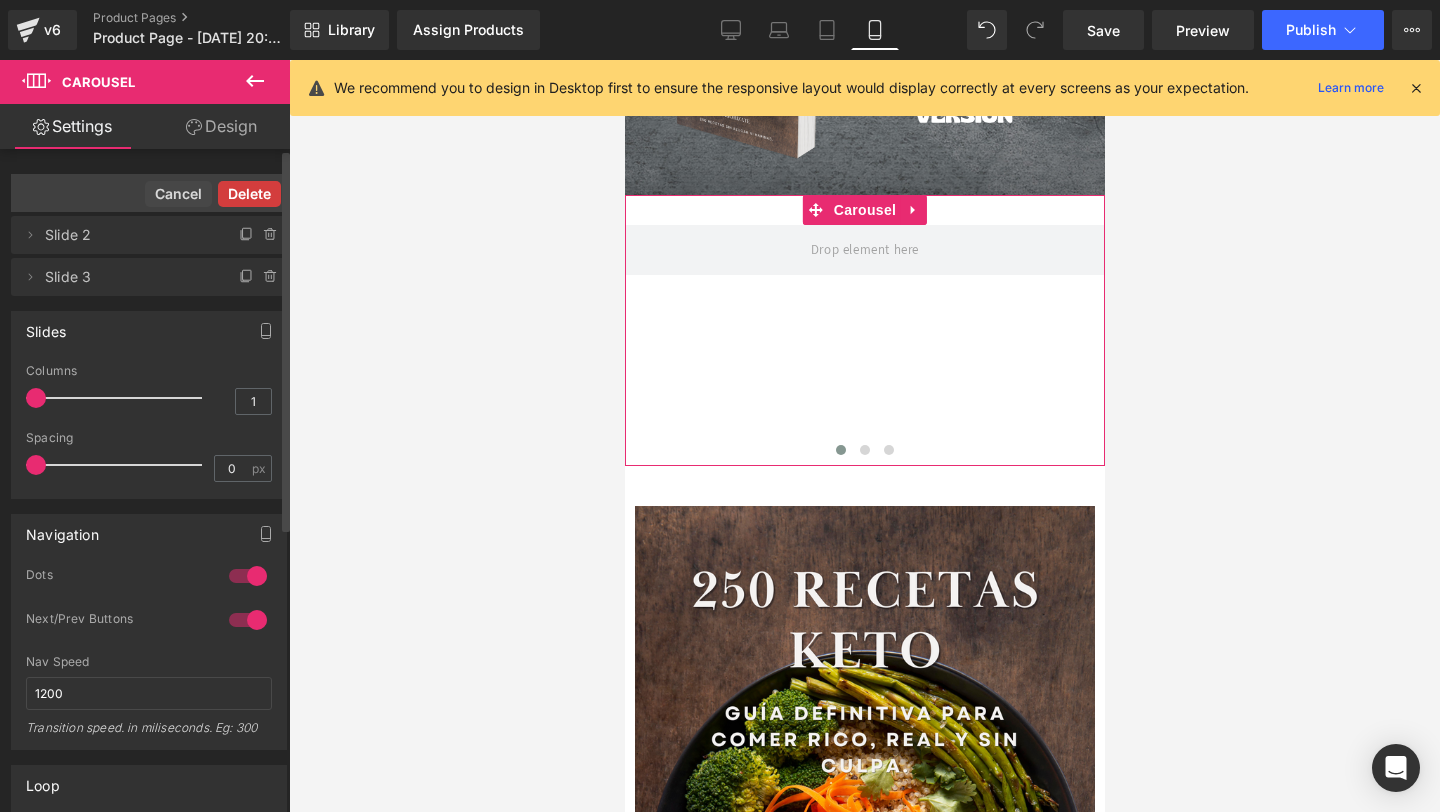 click on "Delete" at bounding box center [249, 194] 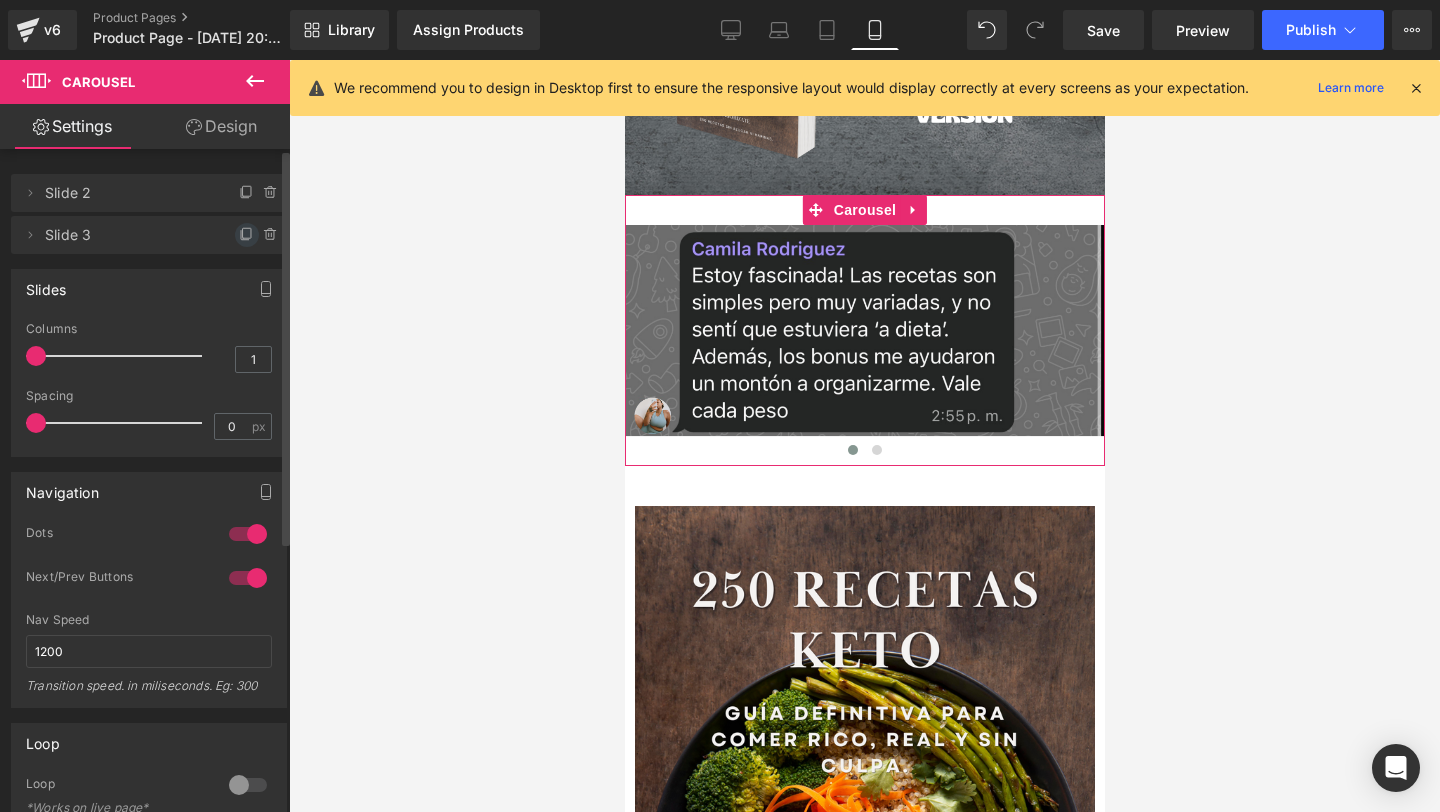 click 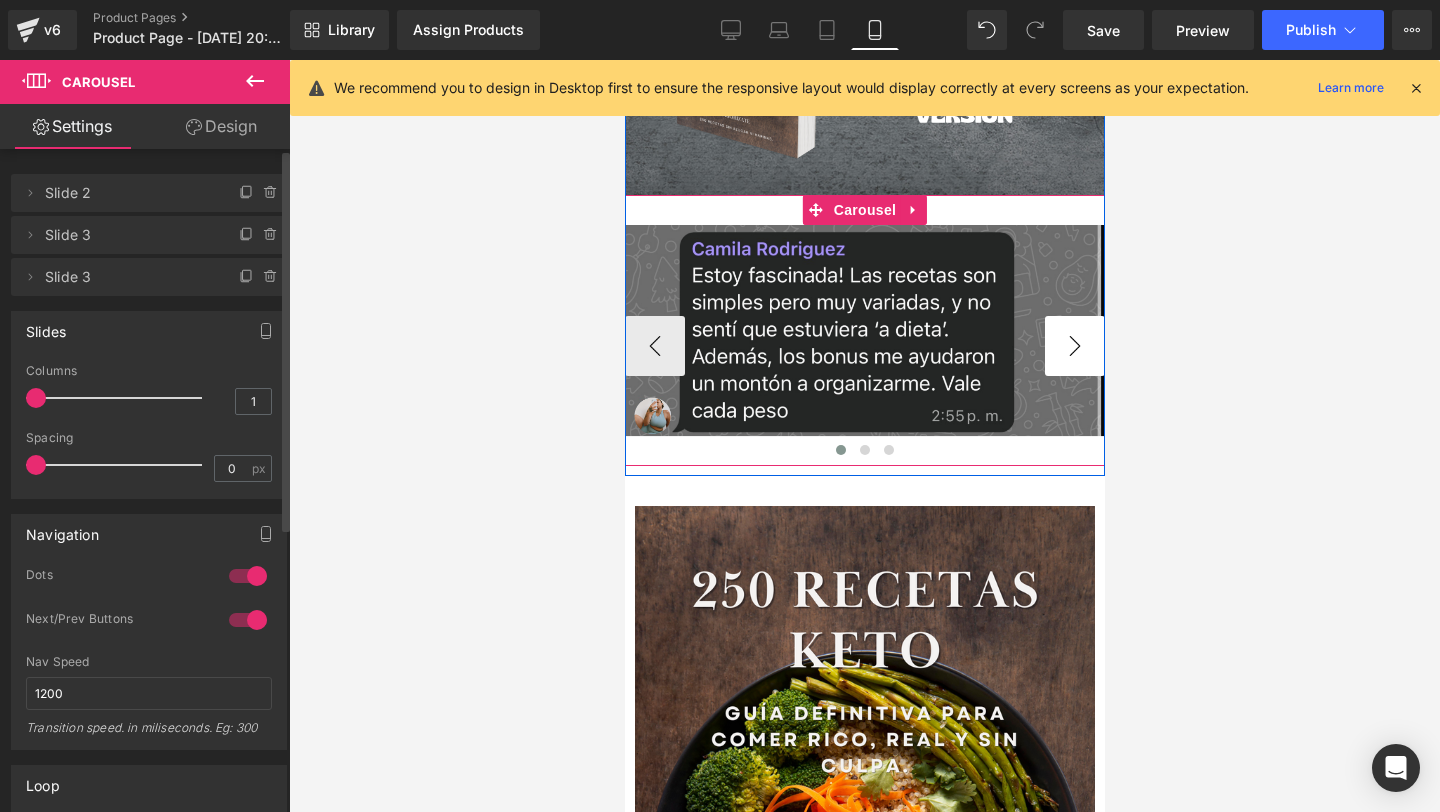 click on "›" at bounding box center [1074, 346] 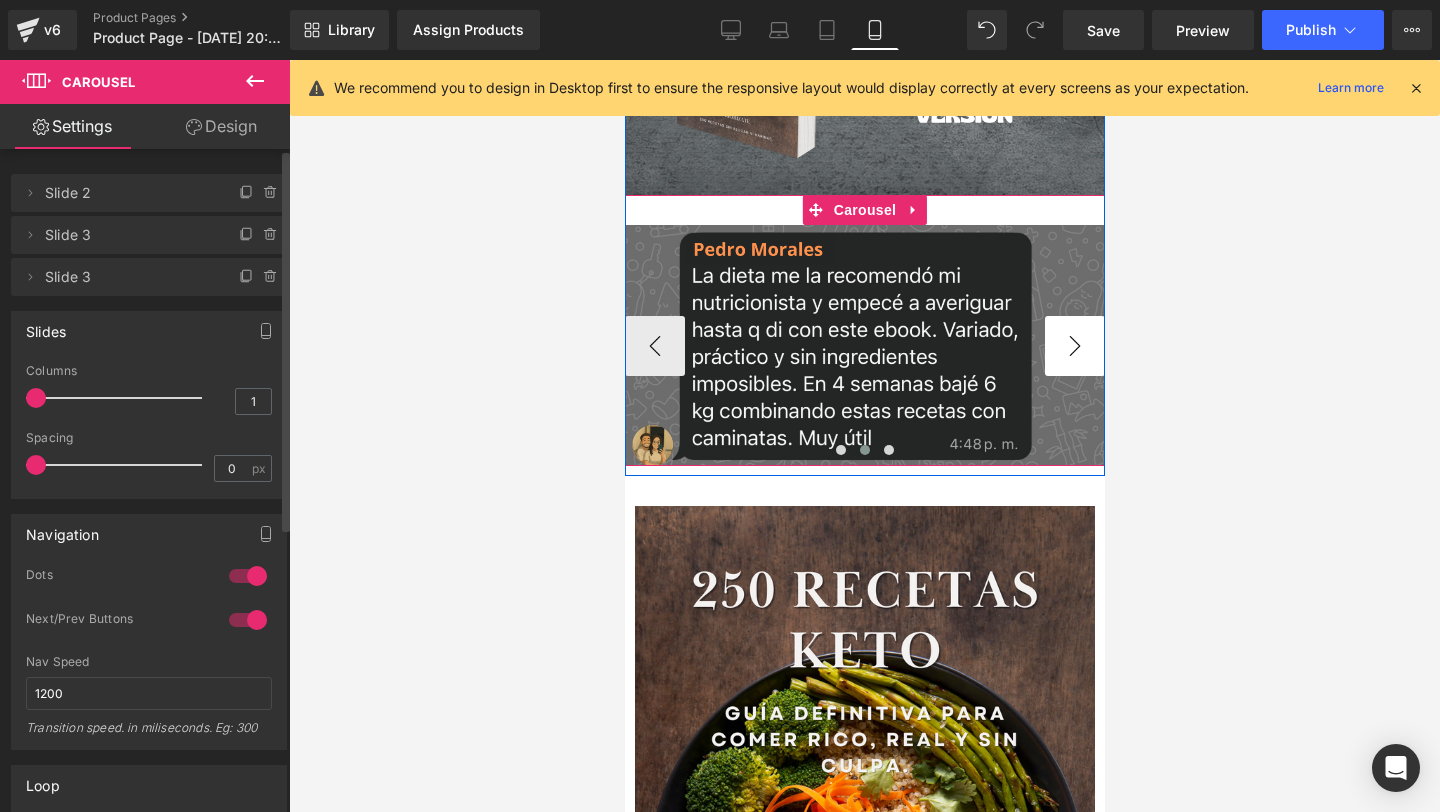 click on "›" at bounding box center [1074, 346] 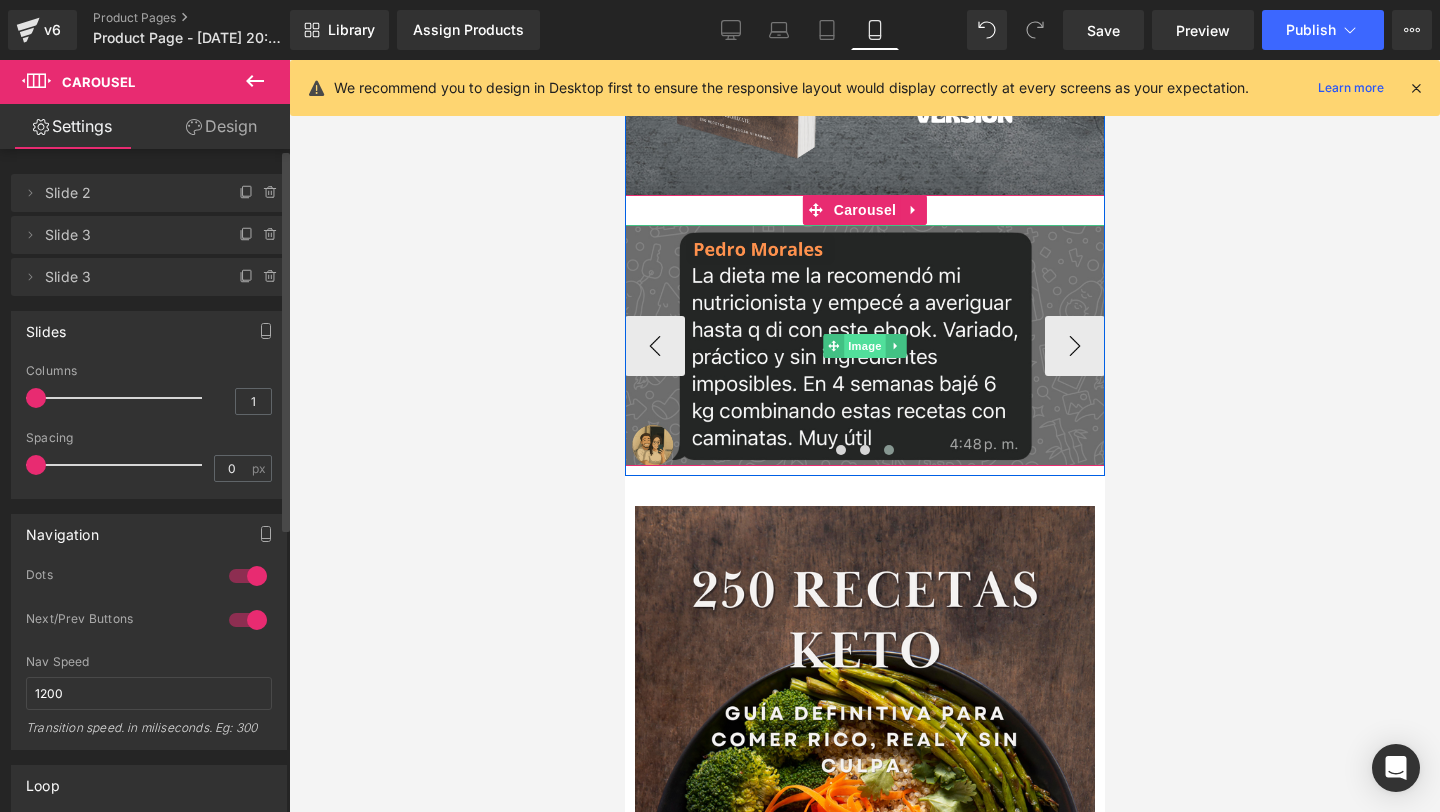click on "Image" at bounding box center [864, 346] 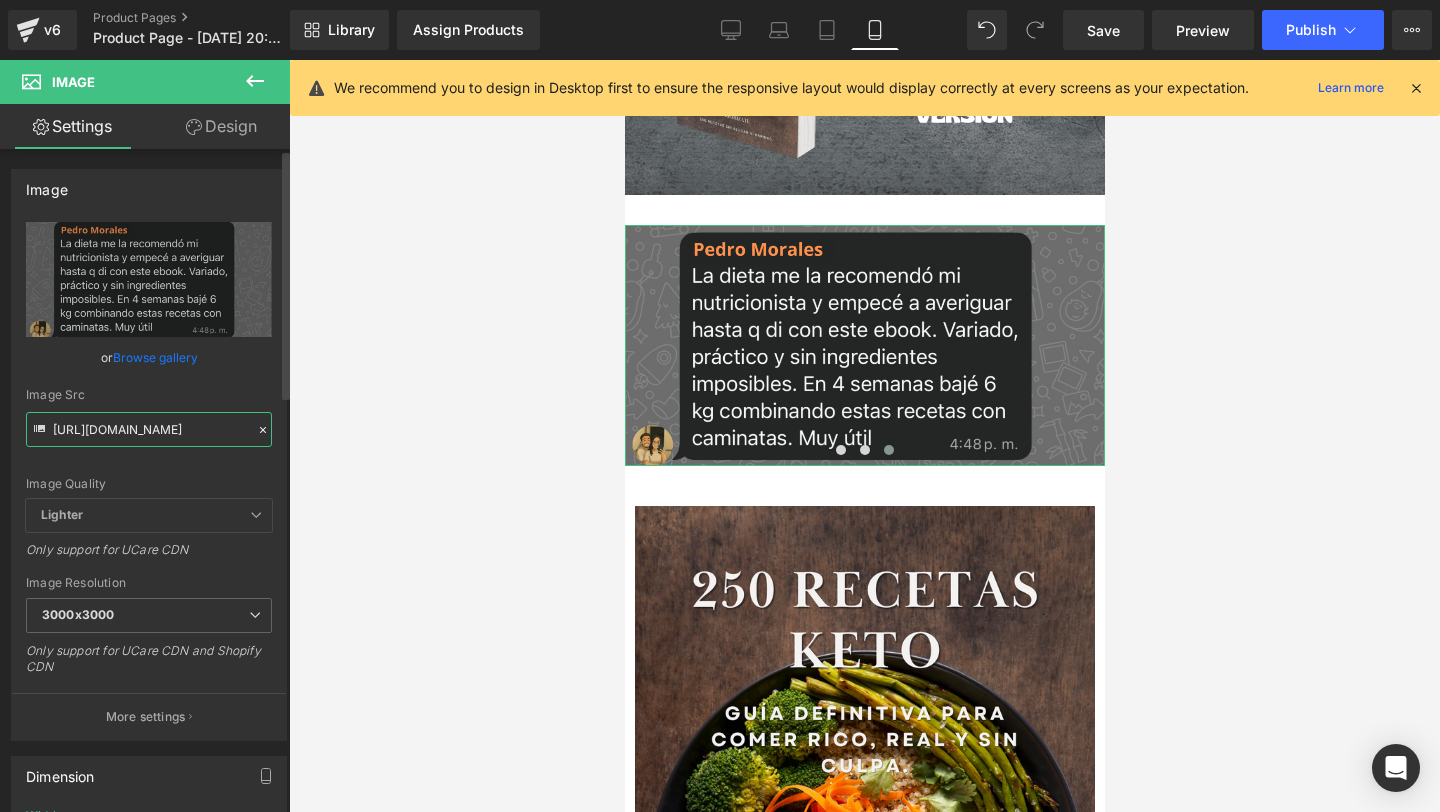 click on "[URL][DOMAIN_NAME]" at bounding box center [149, 429] 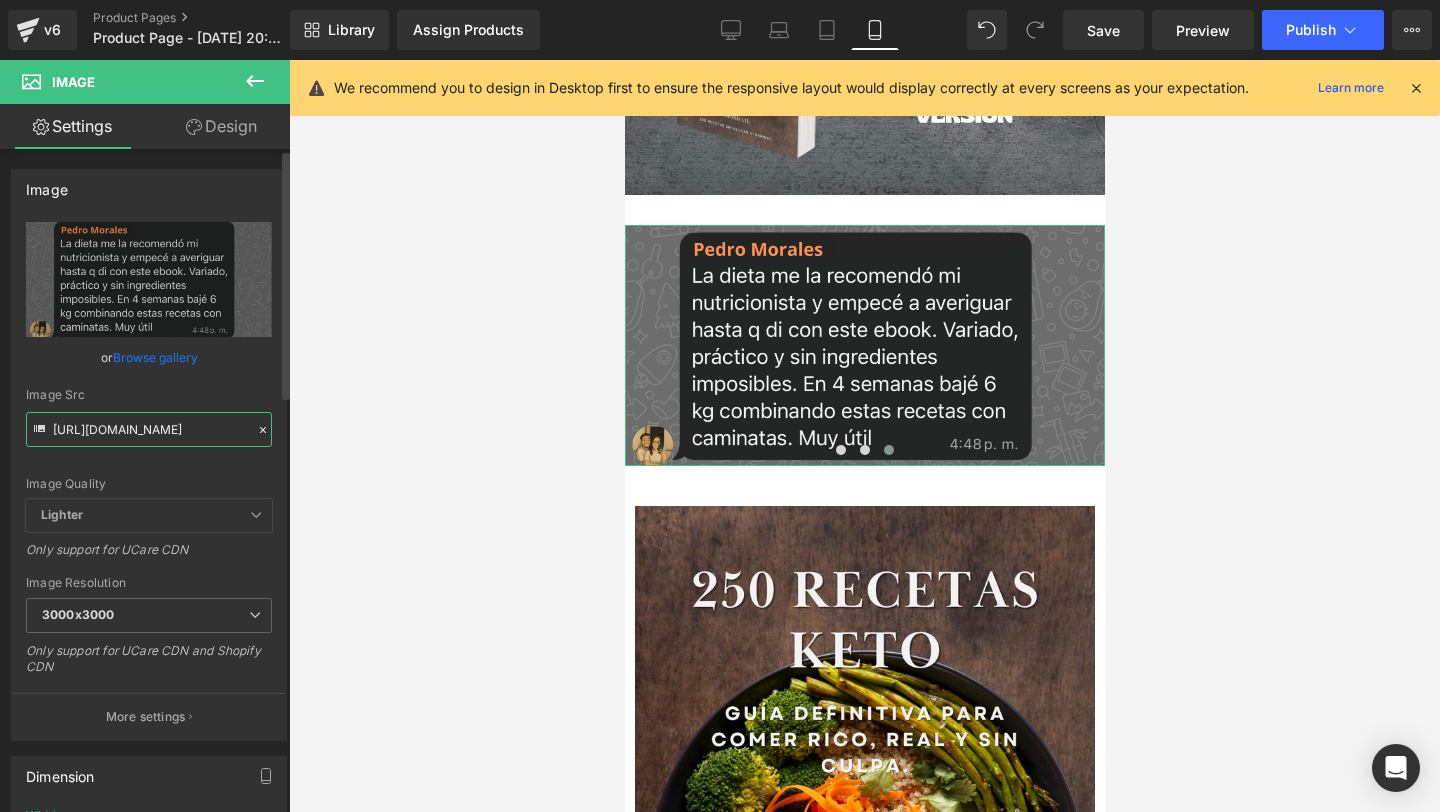 drag, startPoint x: 168, startPoint y: 444, endPoint x: 178, endPoint y: 427, distance: 19.723083 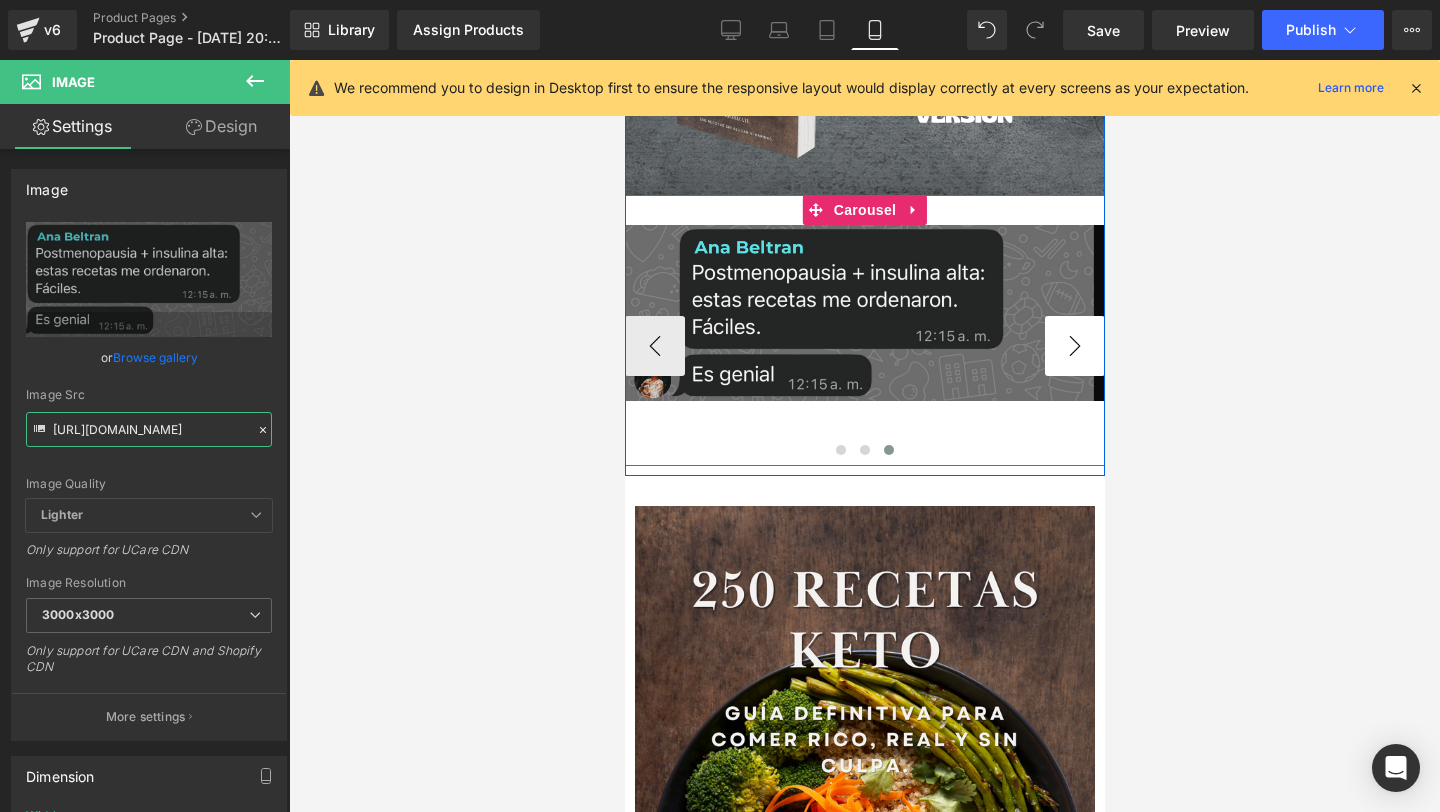 type on "[URL][DOMAIN_NAME]" 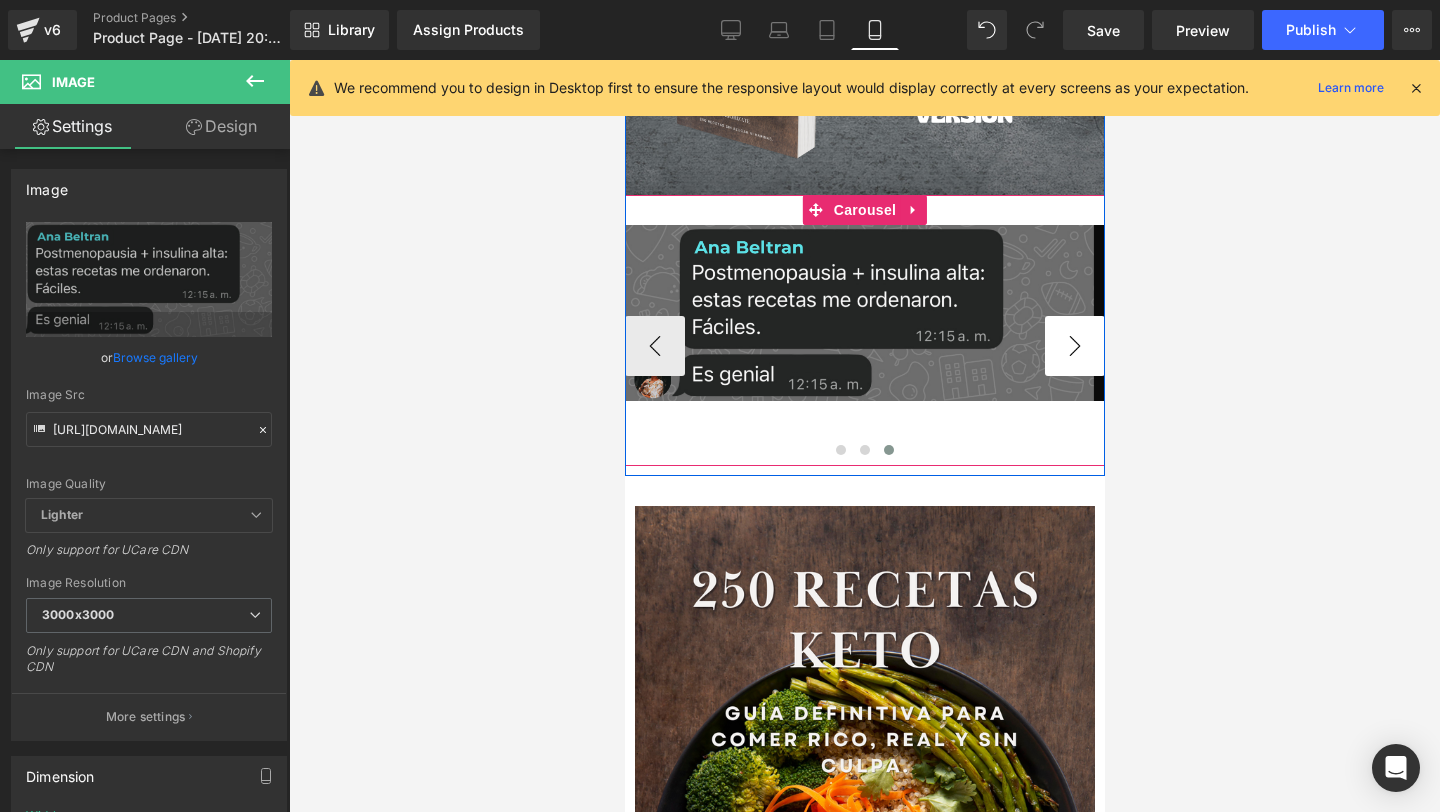 scroll, scrollTop: 0, scrollLeft: 0, axis: both 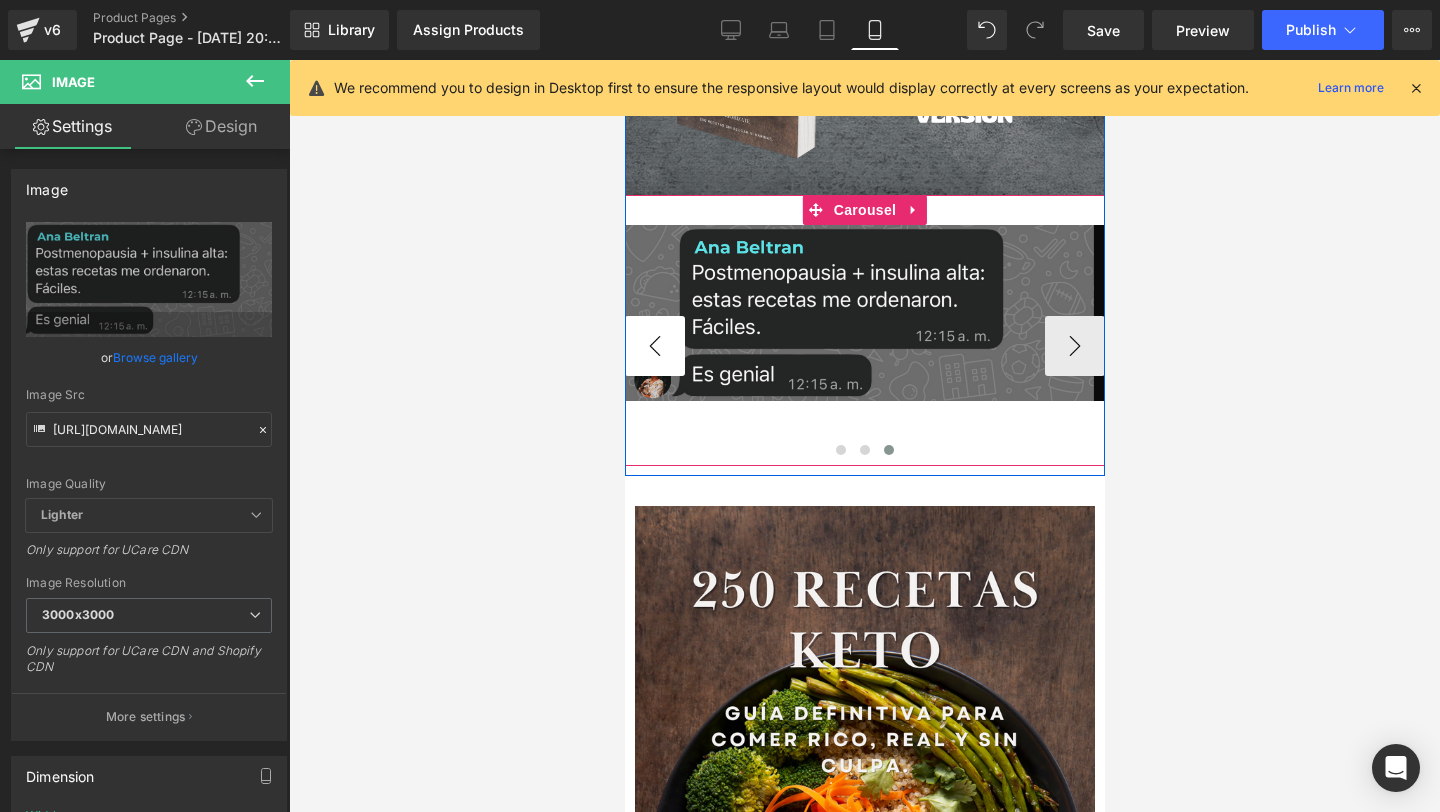 click on "‹" at bounding box center (654, 346) 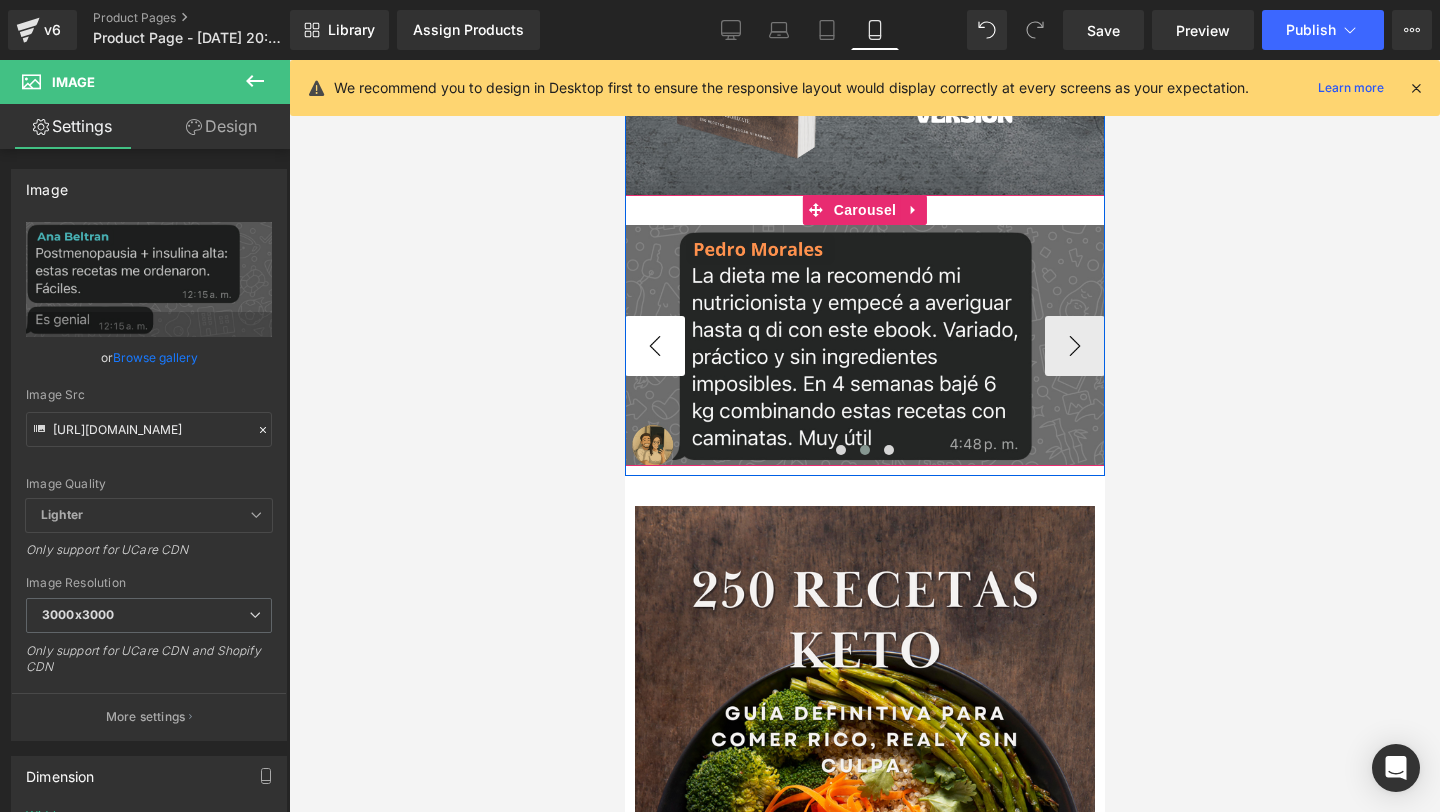 click on "‹" at bounding box center (654, 346) 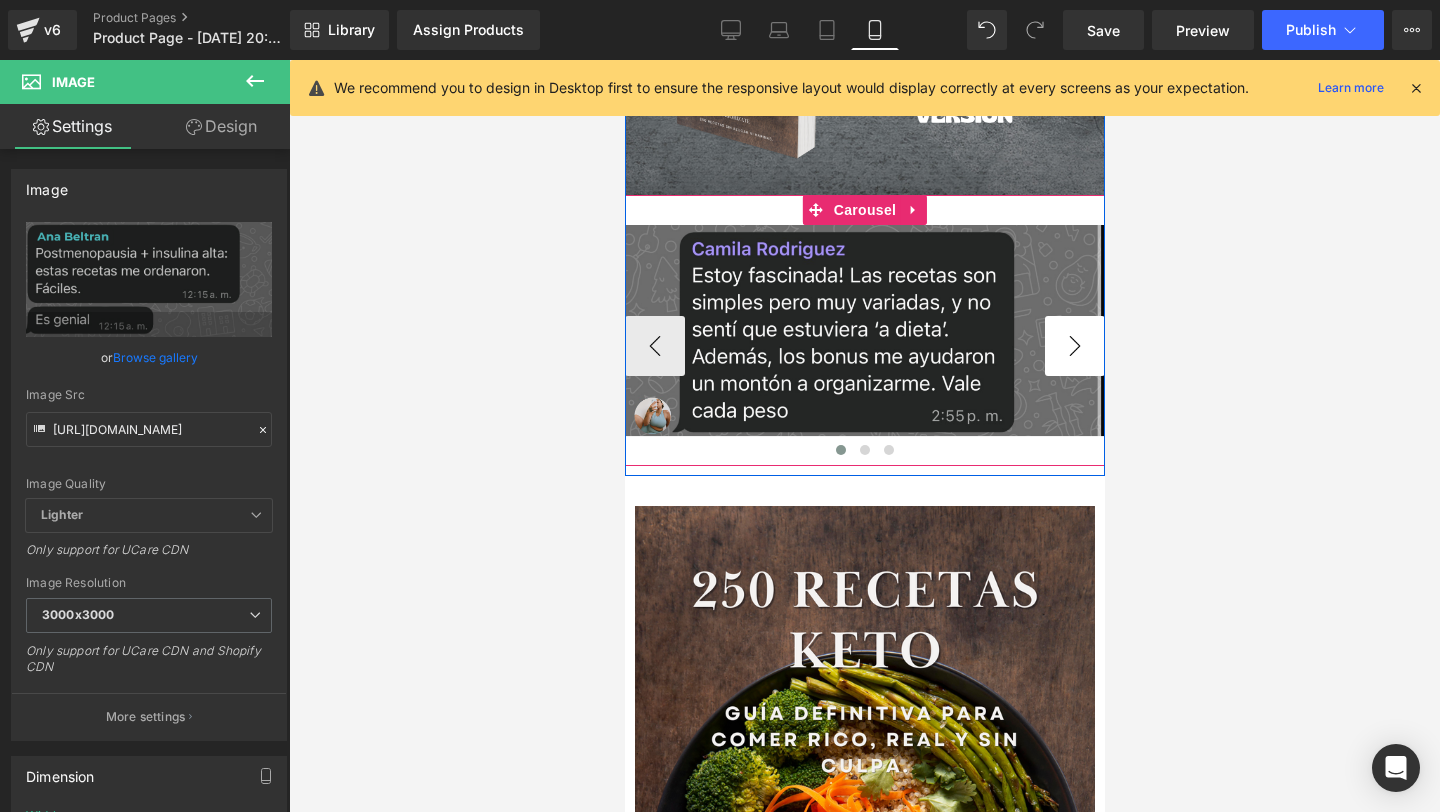 click on "›" at bounding box center [1074, 346] 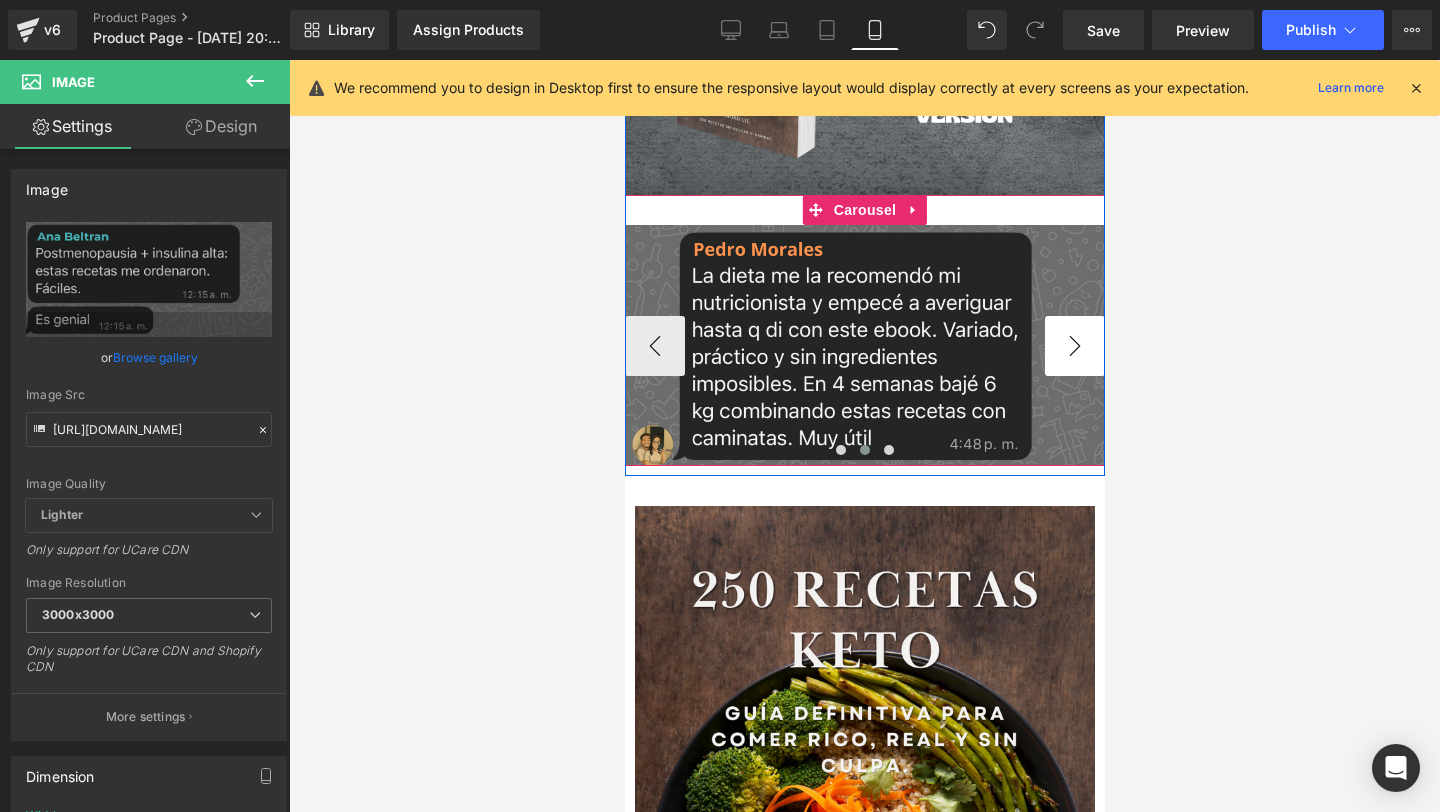 click on "›" at bounding box center [1074, 346] 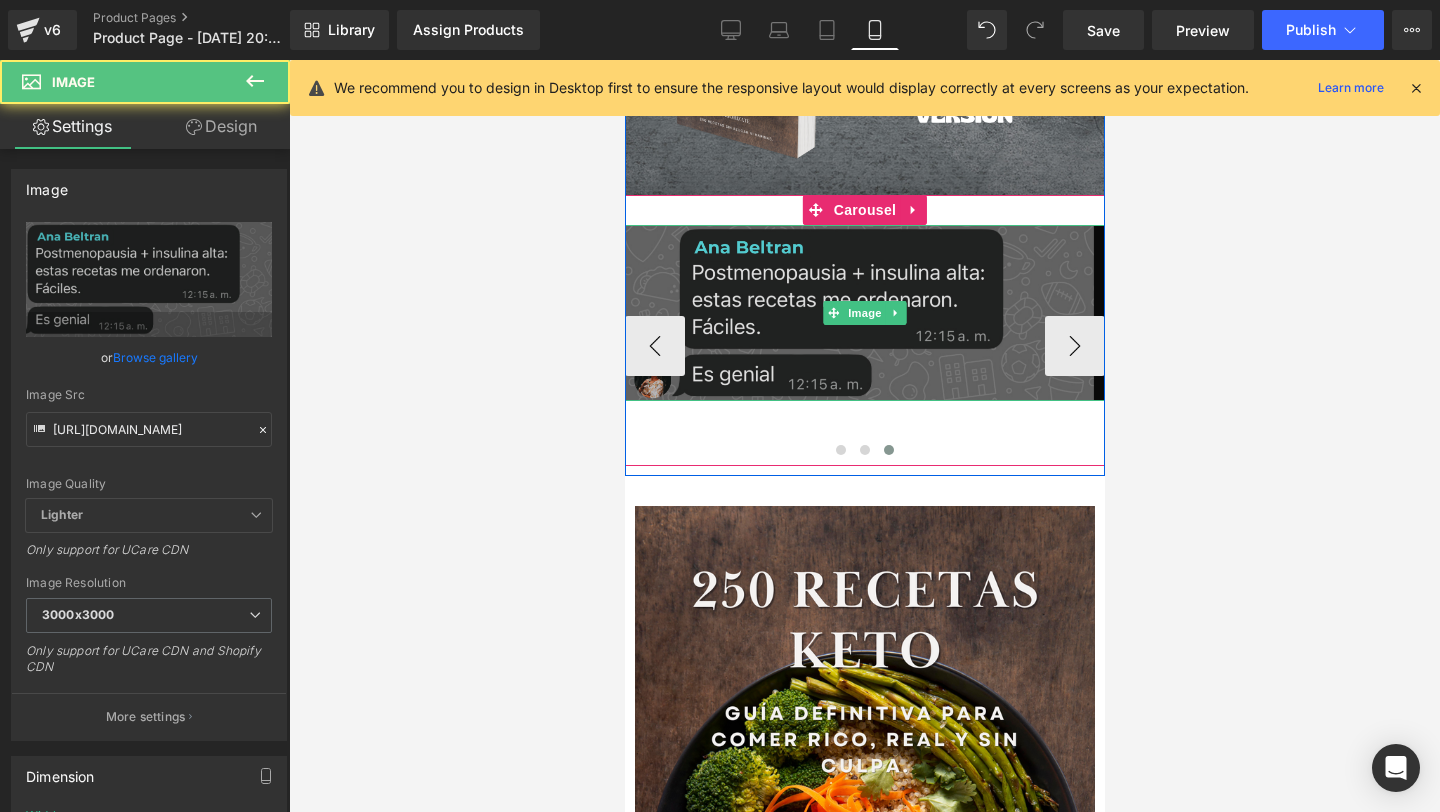 click at bounding box center (864, 313) 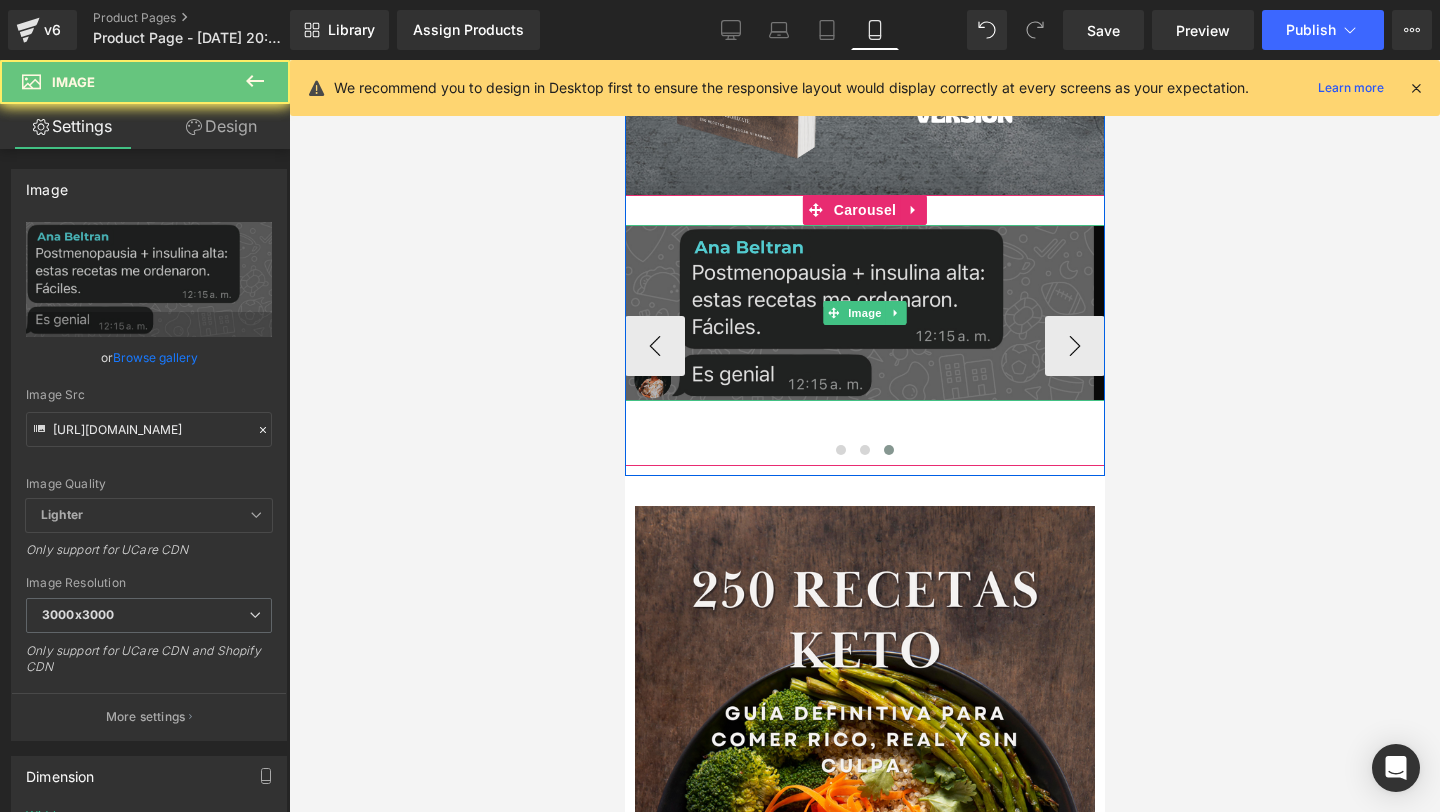 click at bounding box center [864, 313] 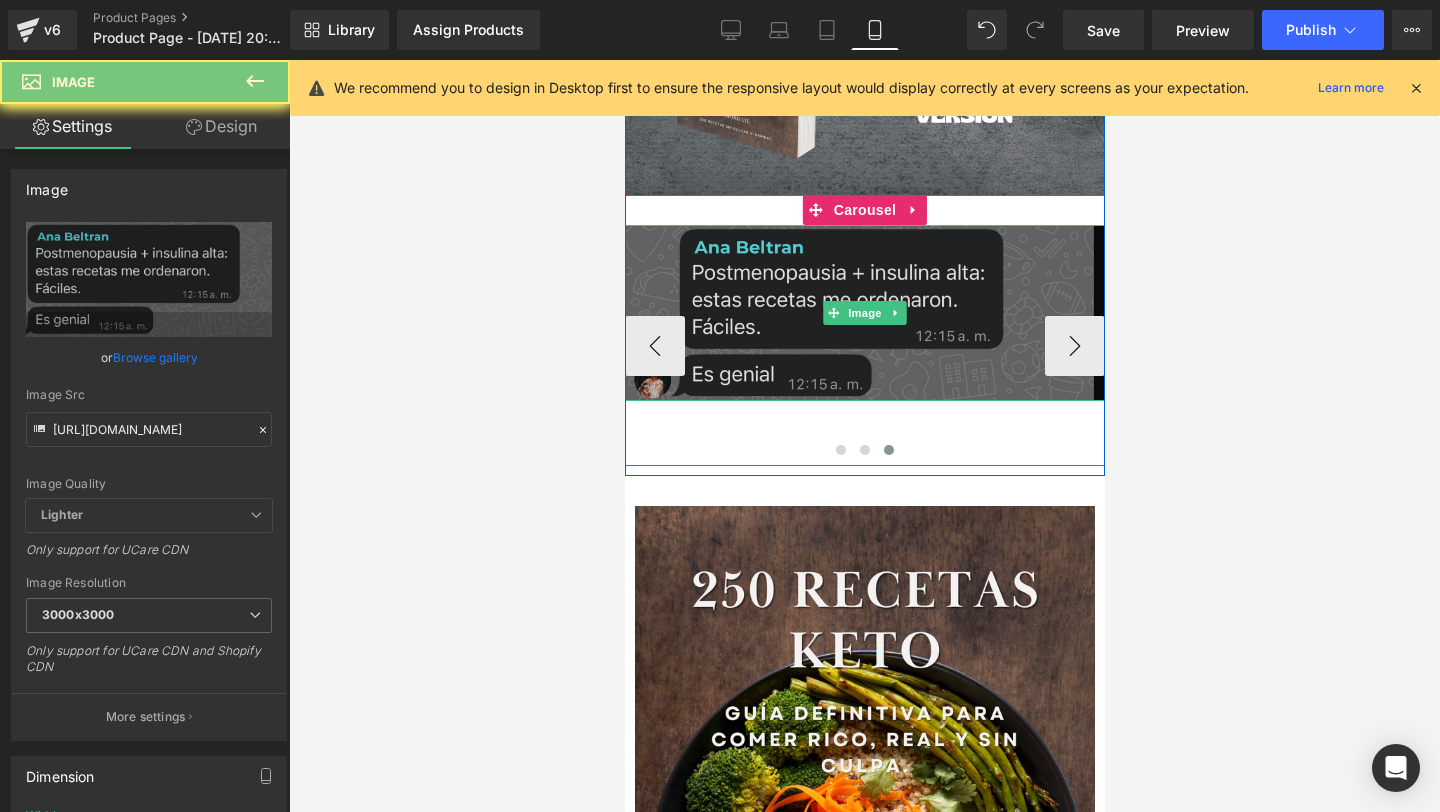 click at bounding box center (864, 313) 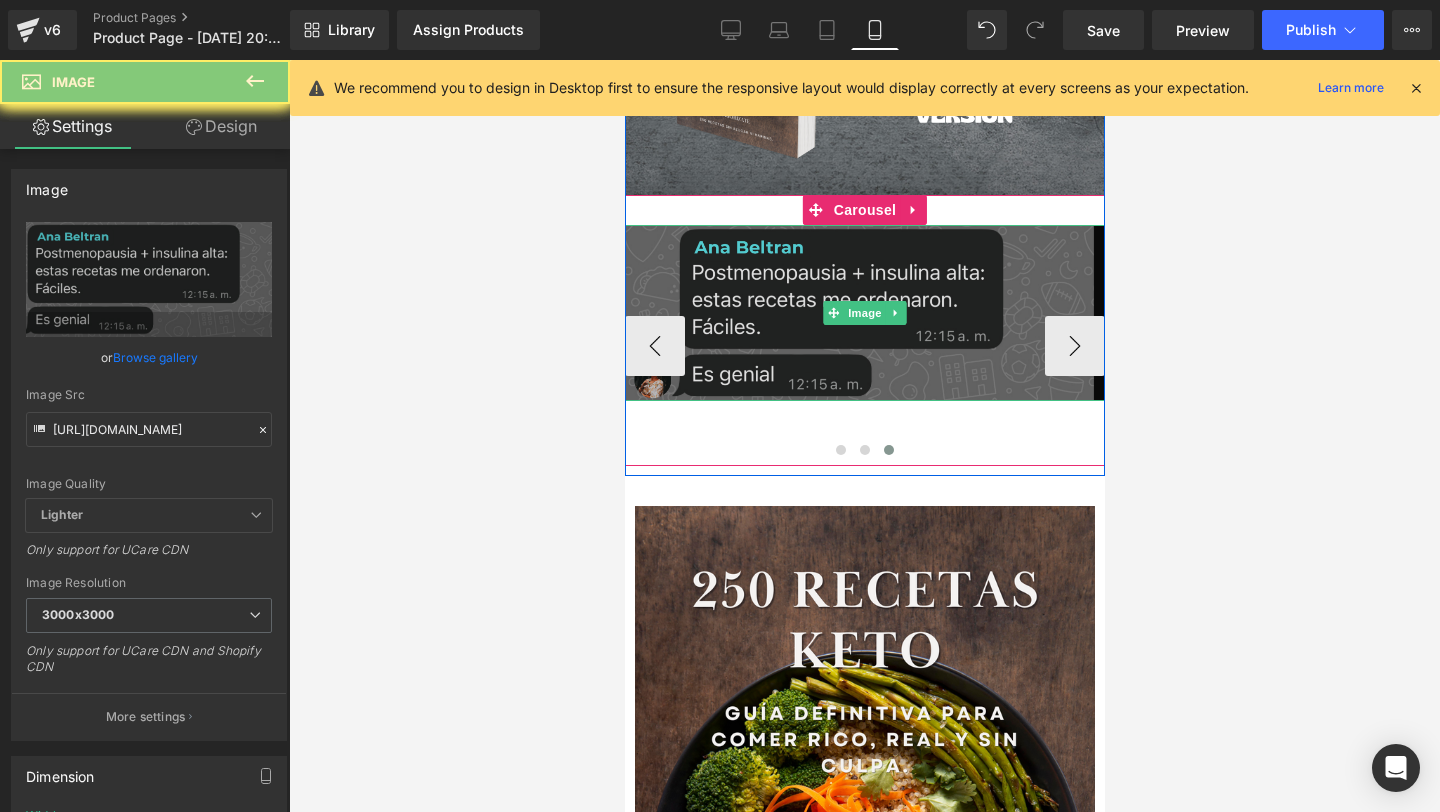 drag, startPoint x: 882, startPoint y: 374, endPoint x: 866, endPoint y: 329, distance: 47.759815 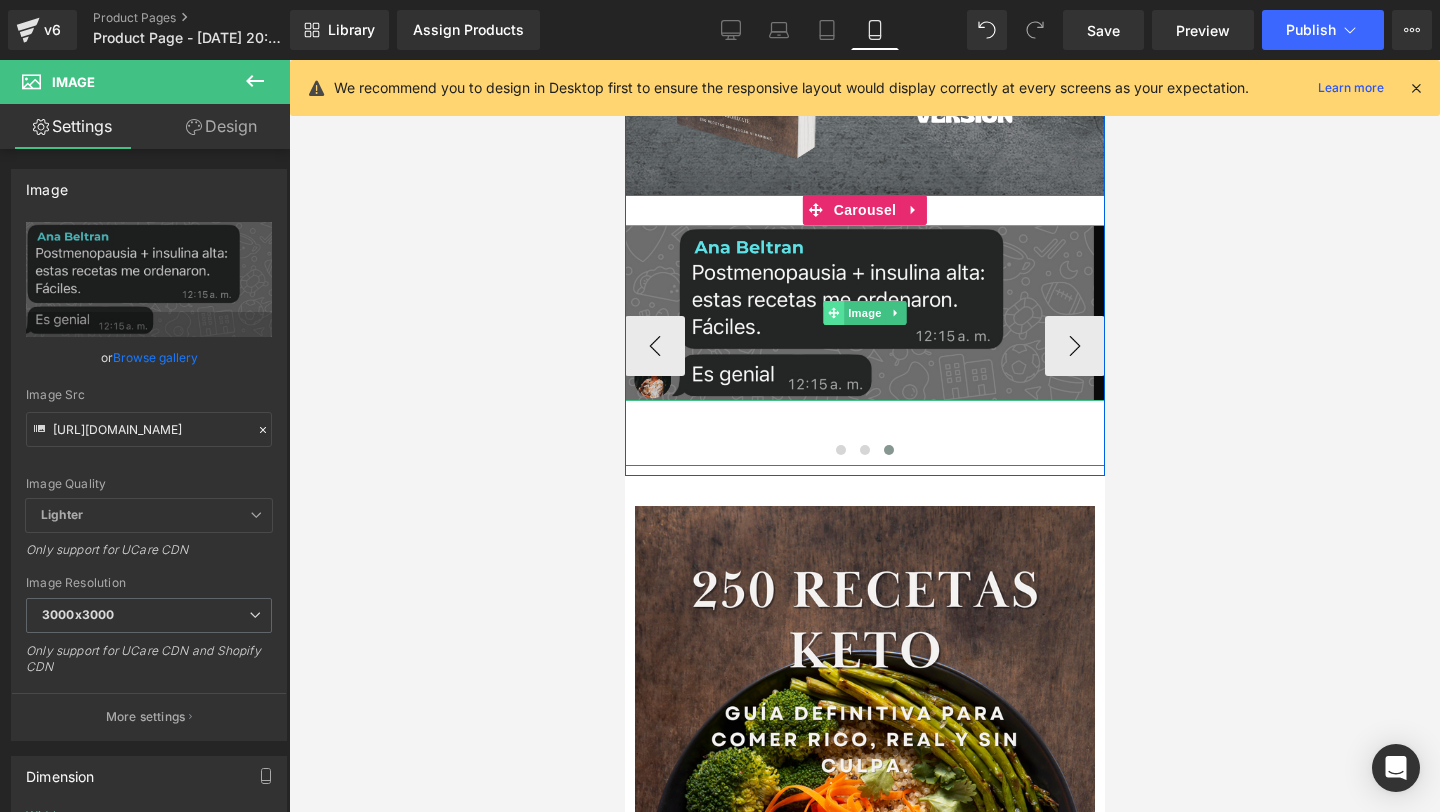 click on "Image" at bounding box center [864, 313] 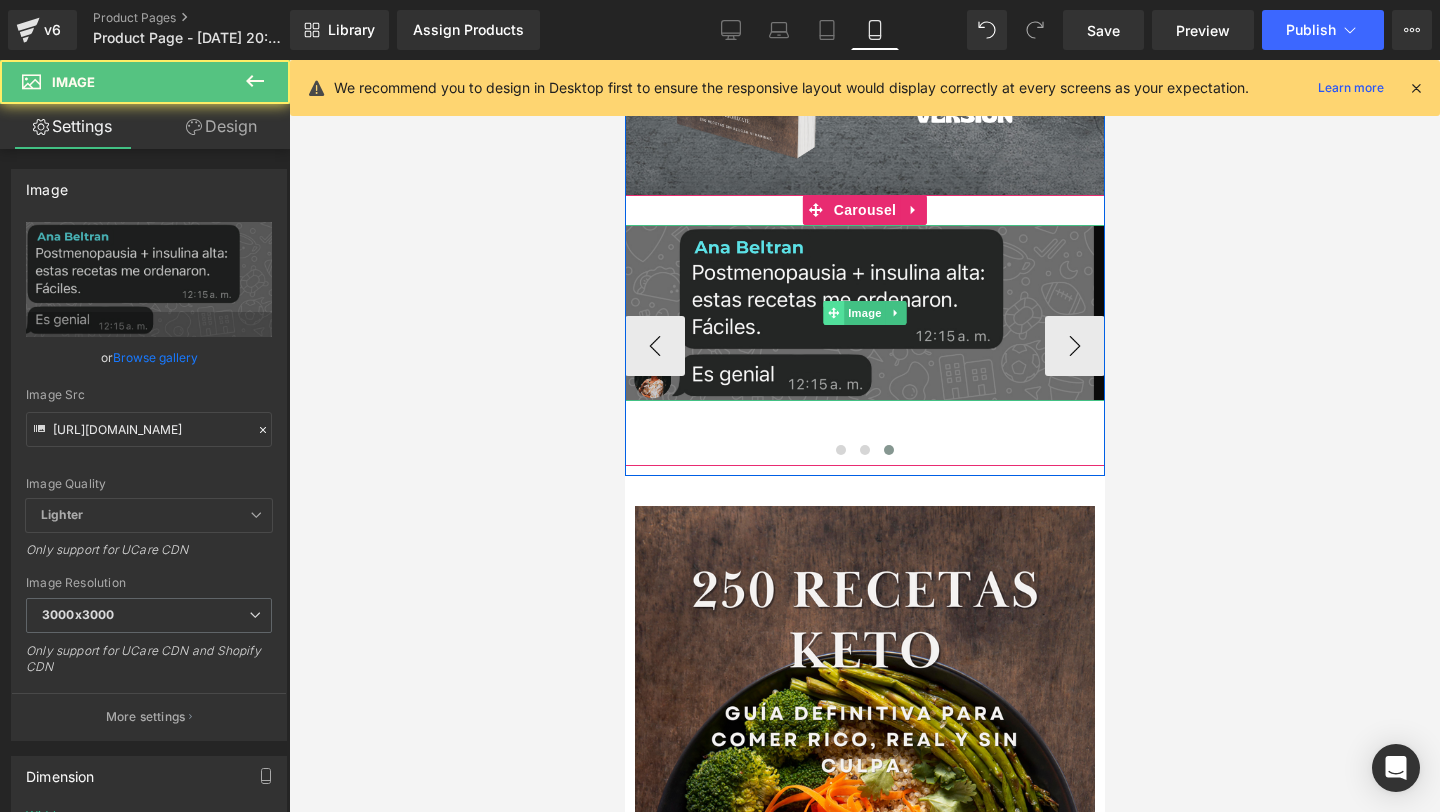 click at bounding box center (832, 313) 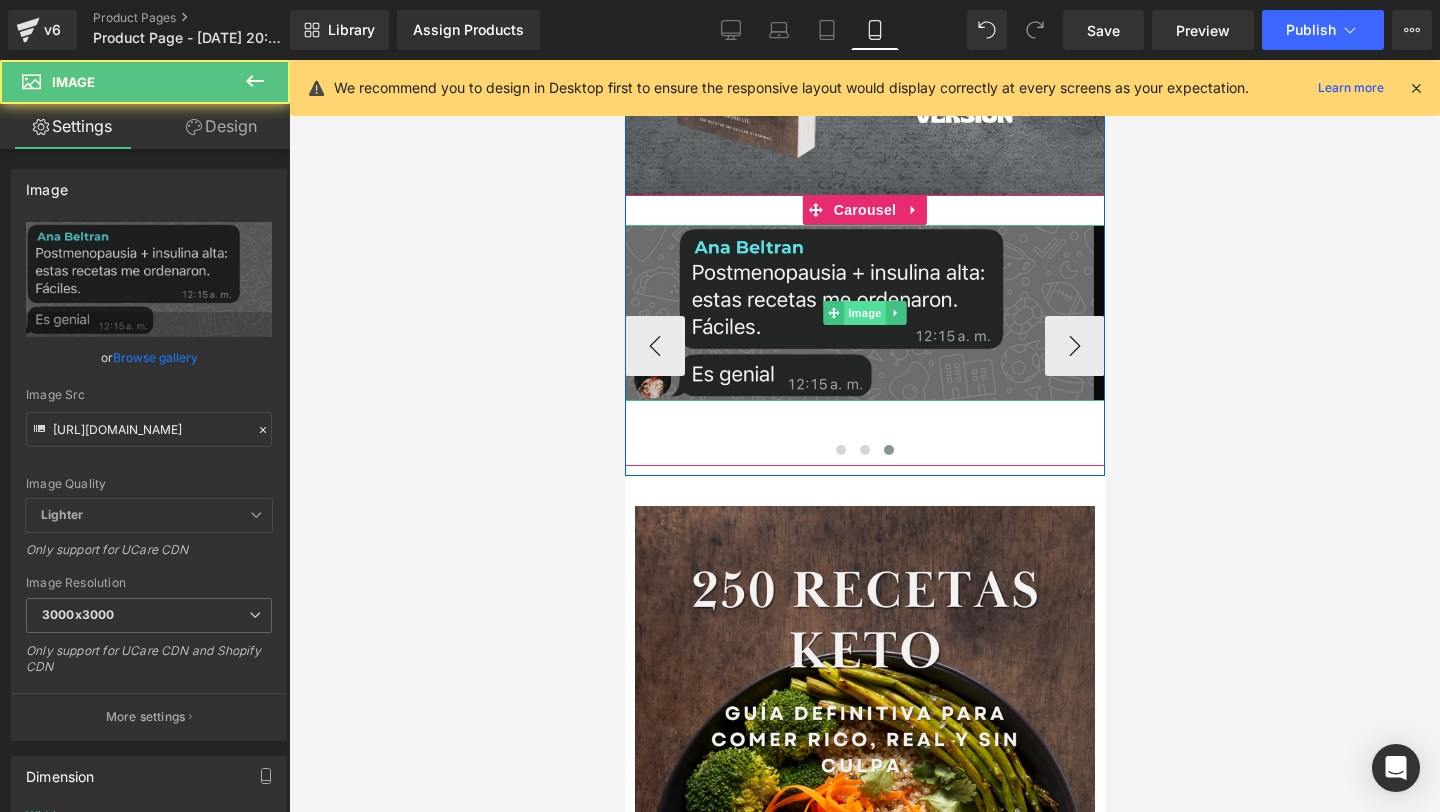 click on "Image" at bounding box center (864, 313) 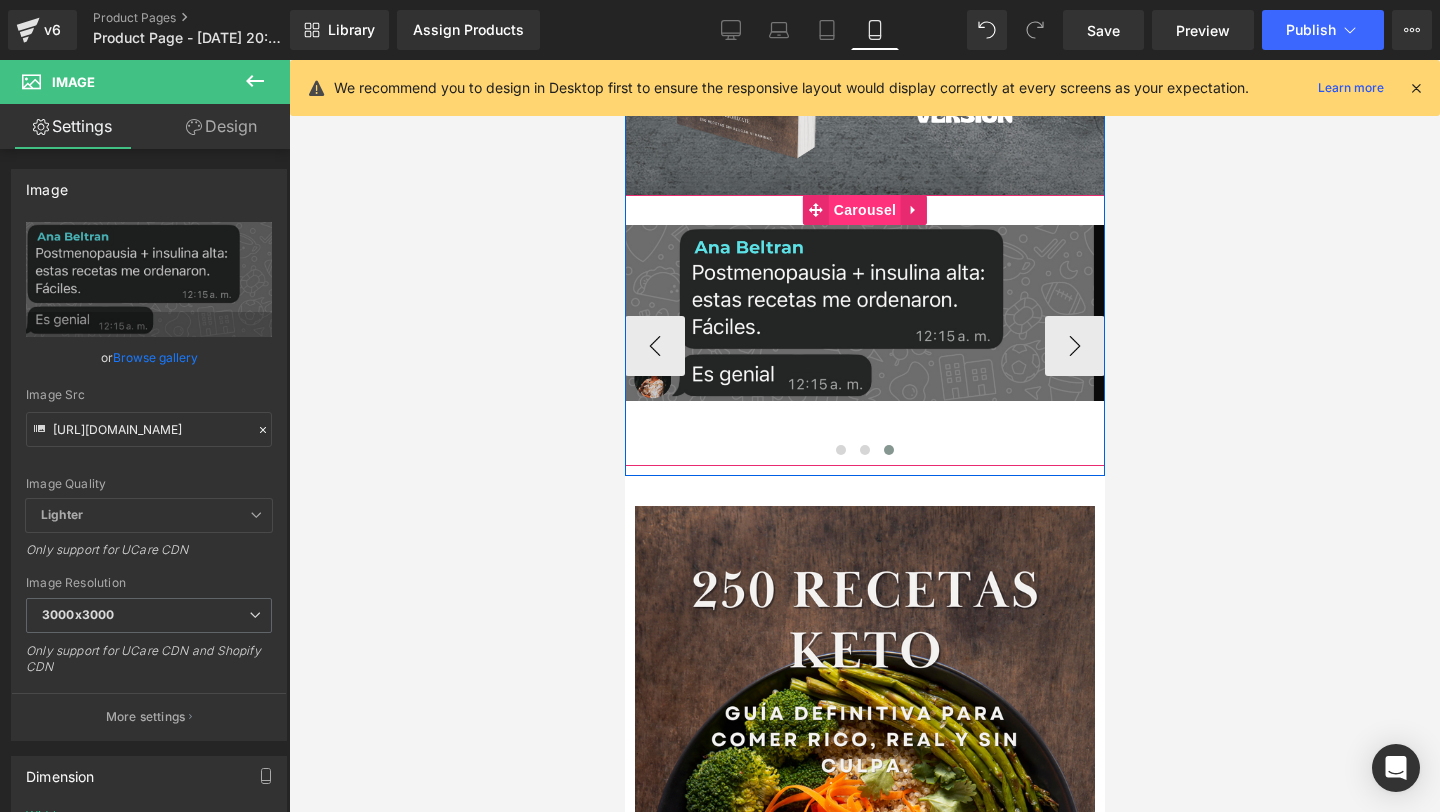 click on "Carousel" at bounding box center (864, 210) 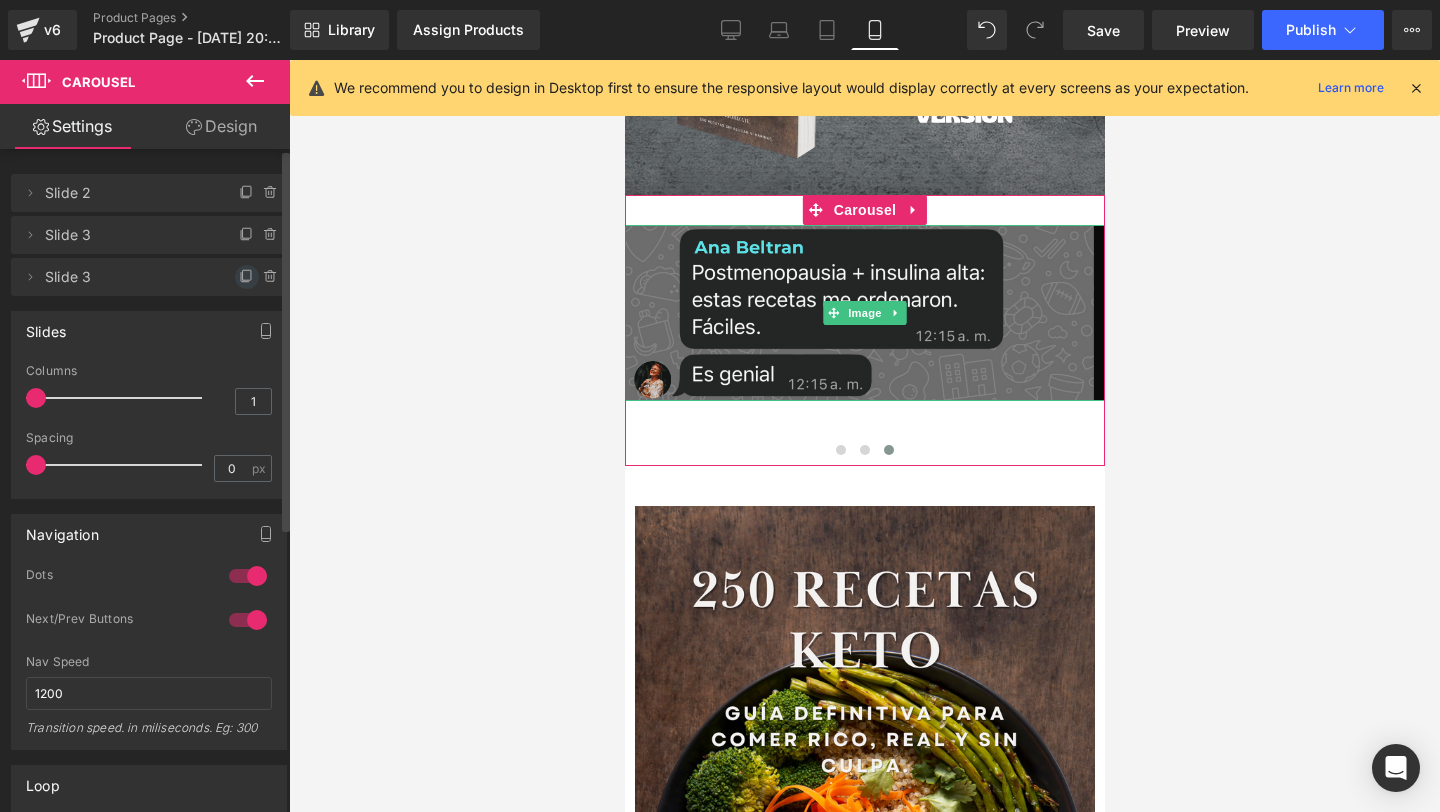 click 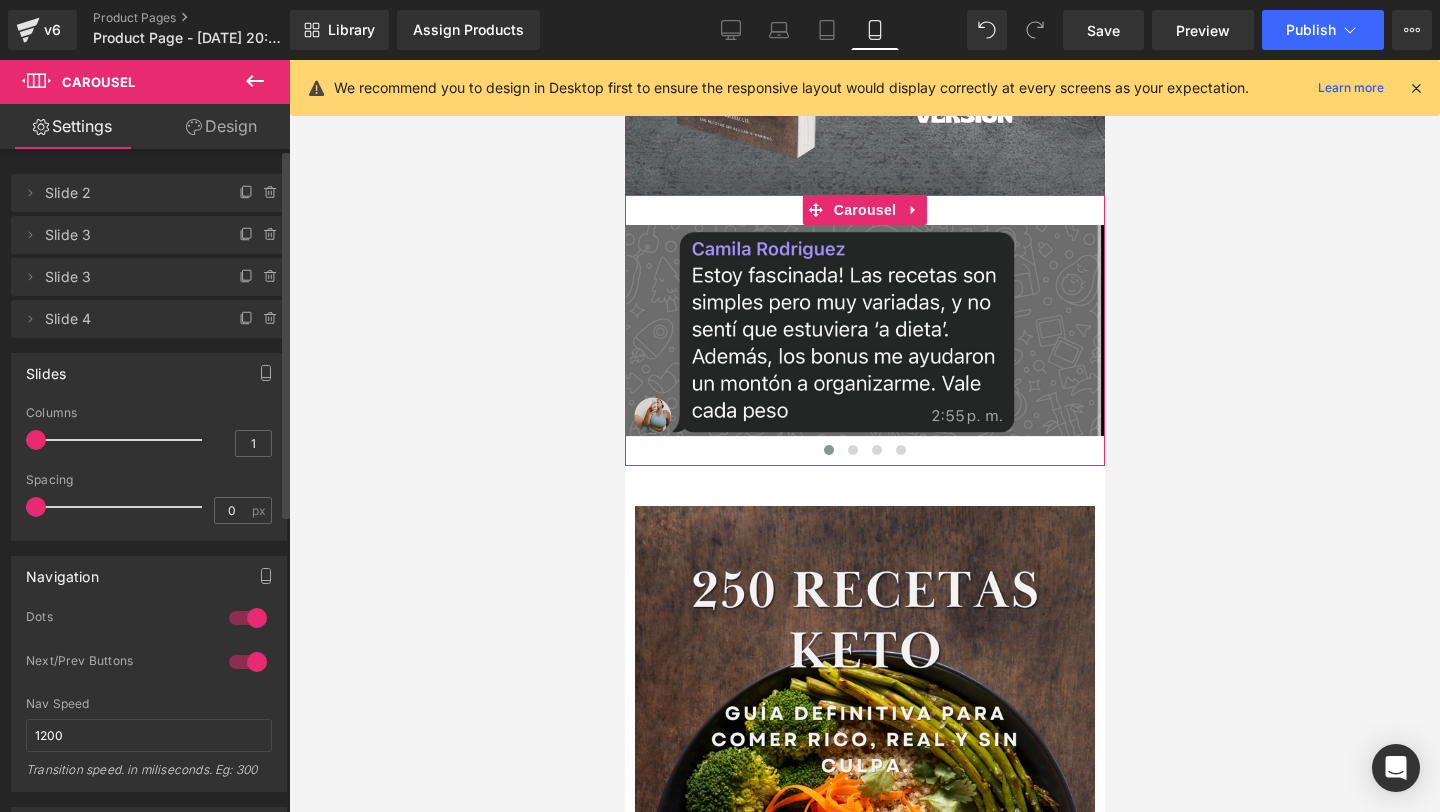 click on "Delete Cancel             Slide 4       Slide 4" at bounding box center (149, 319) 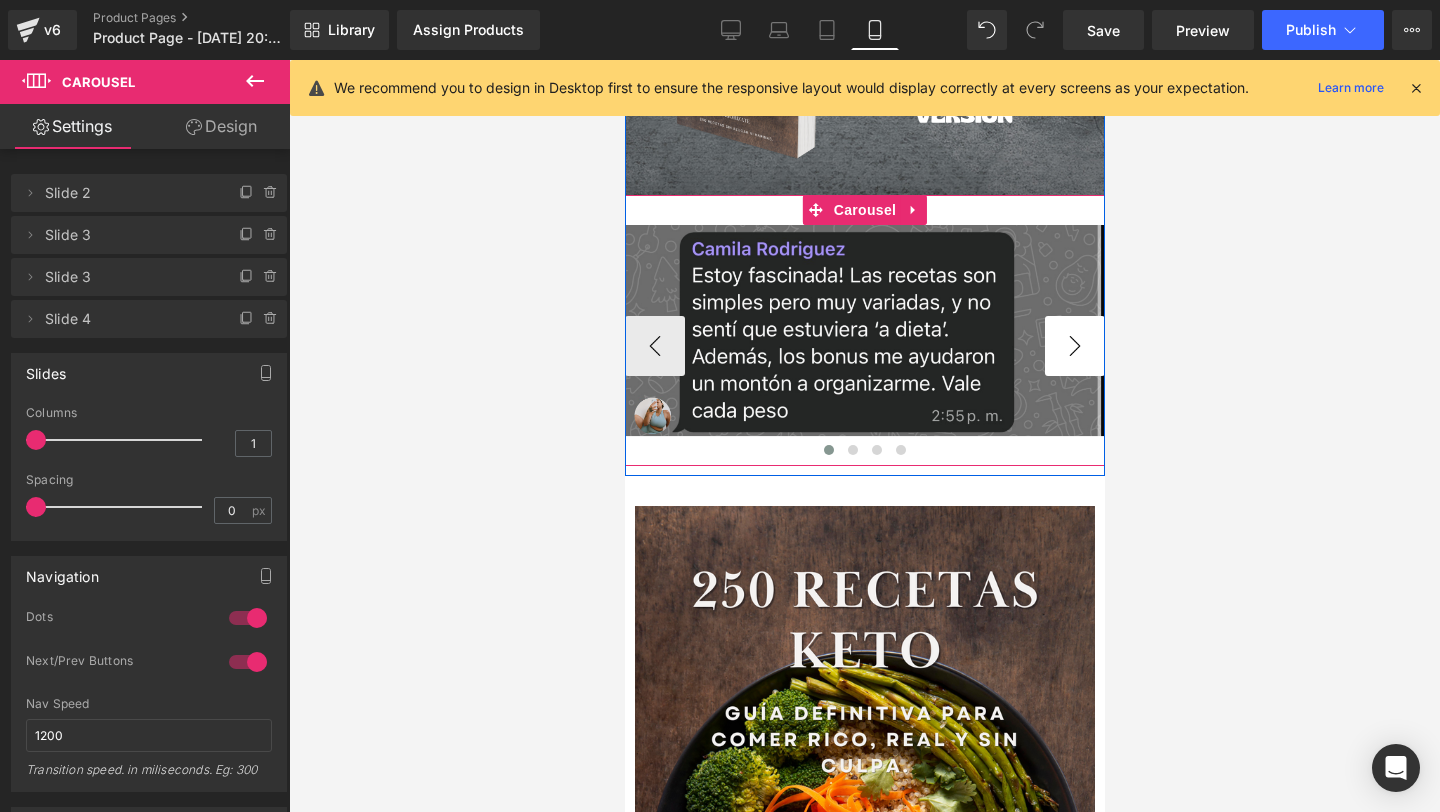 click on "›" at bounding box center (1074, 346) 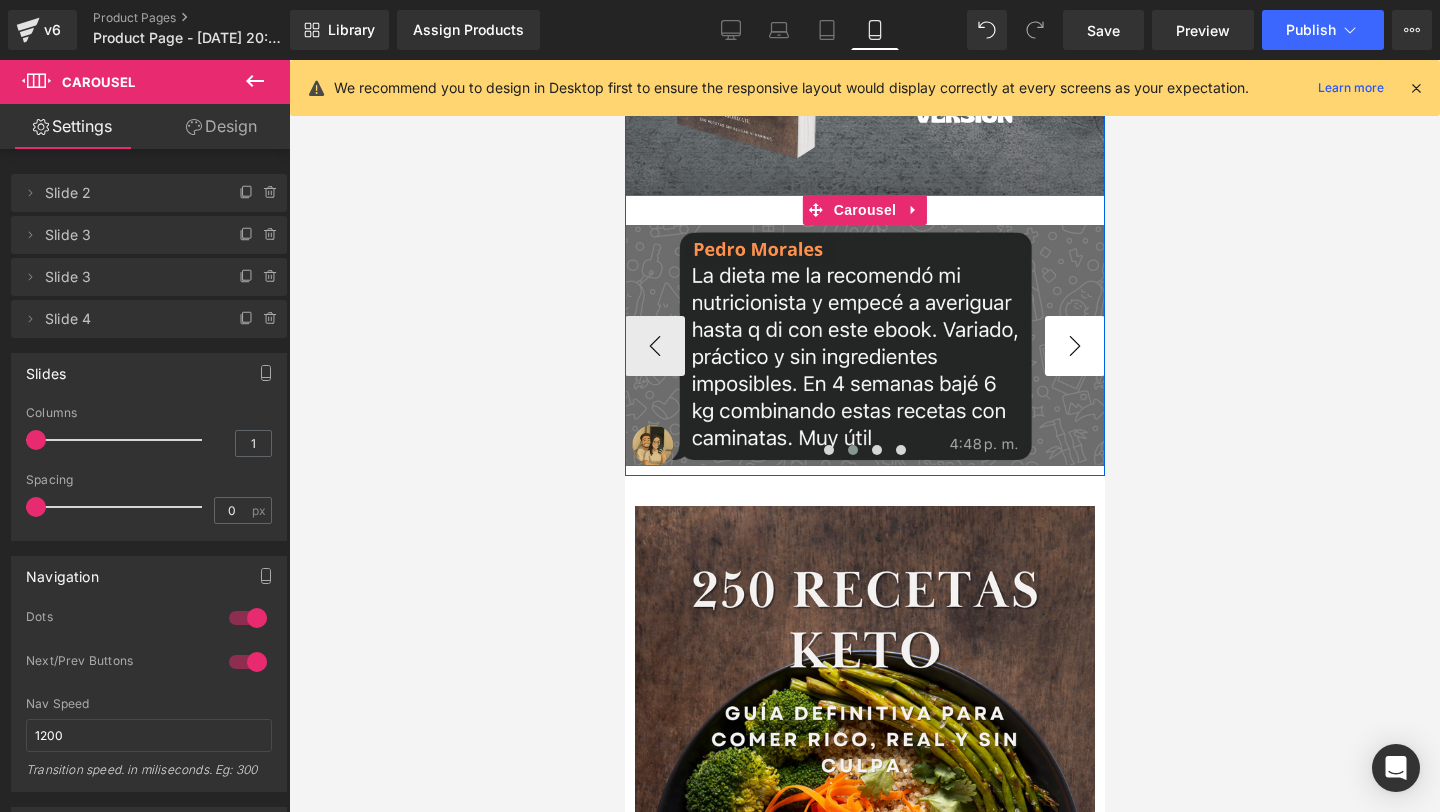 click on "›" at bounding box center (1074, 346) 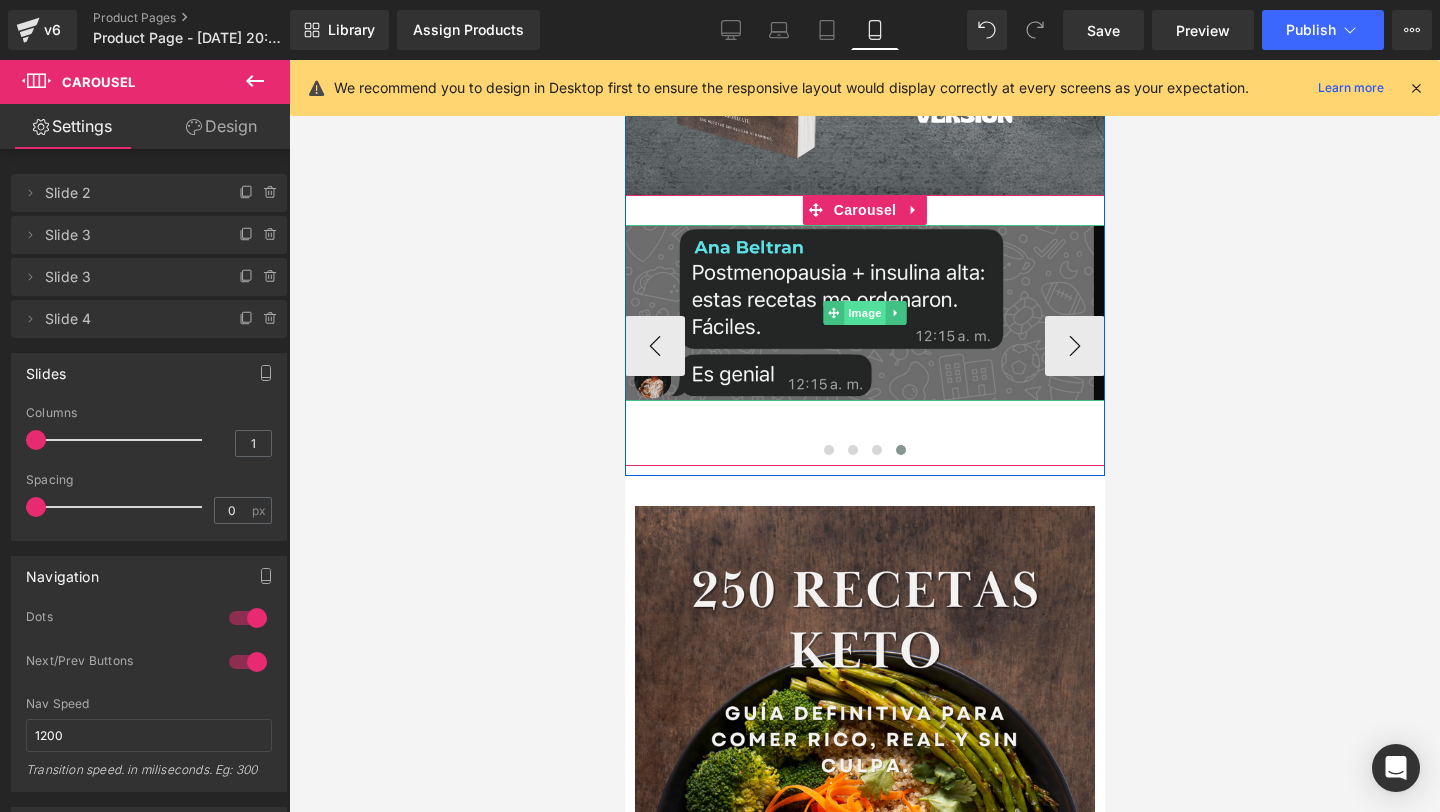 click on "Image" at bounding box center (864, 313) 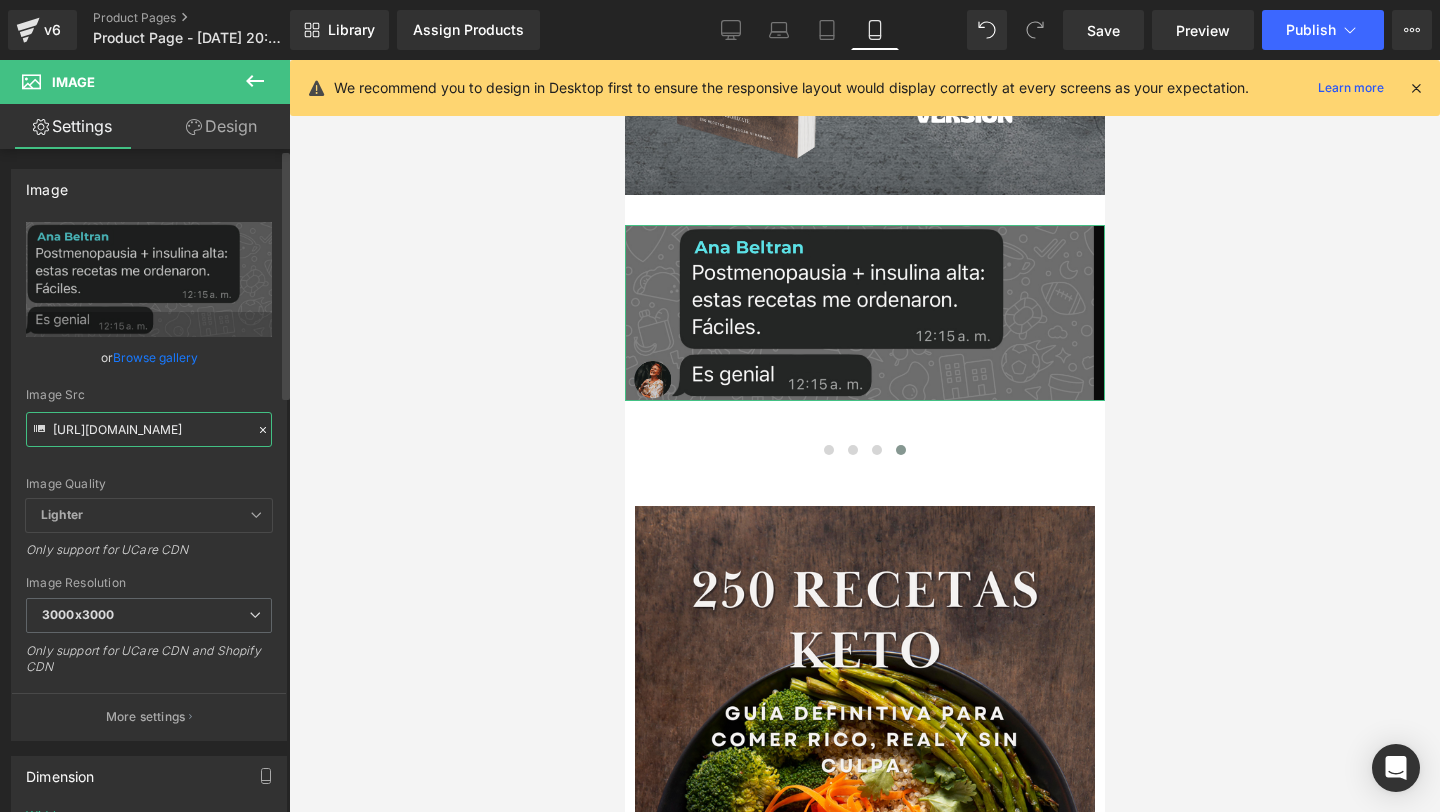 click on "[URL][DOMAIN_NAME]" at bounding box center (149, 429) 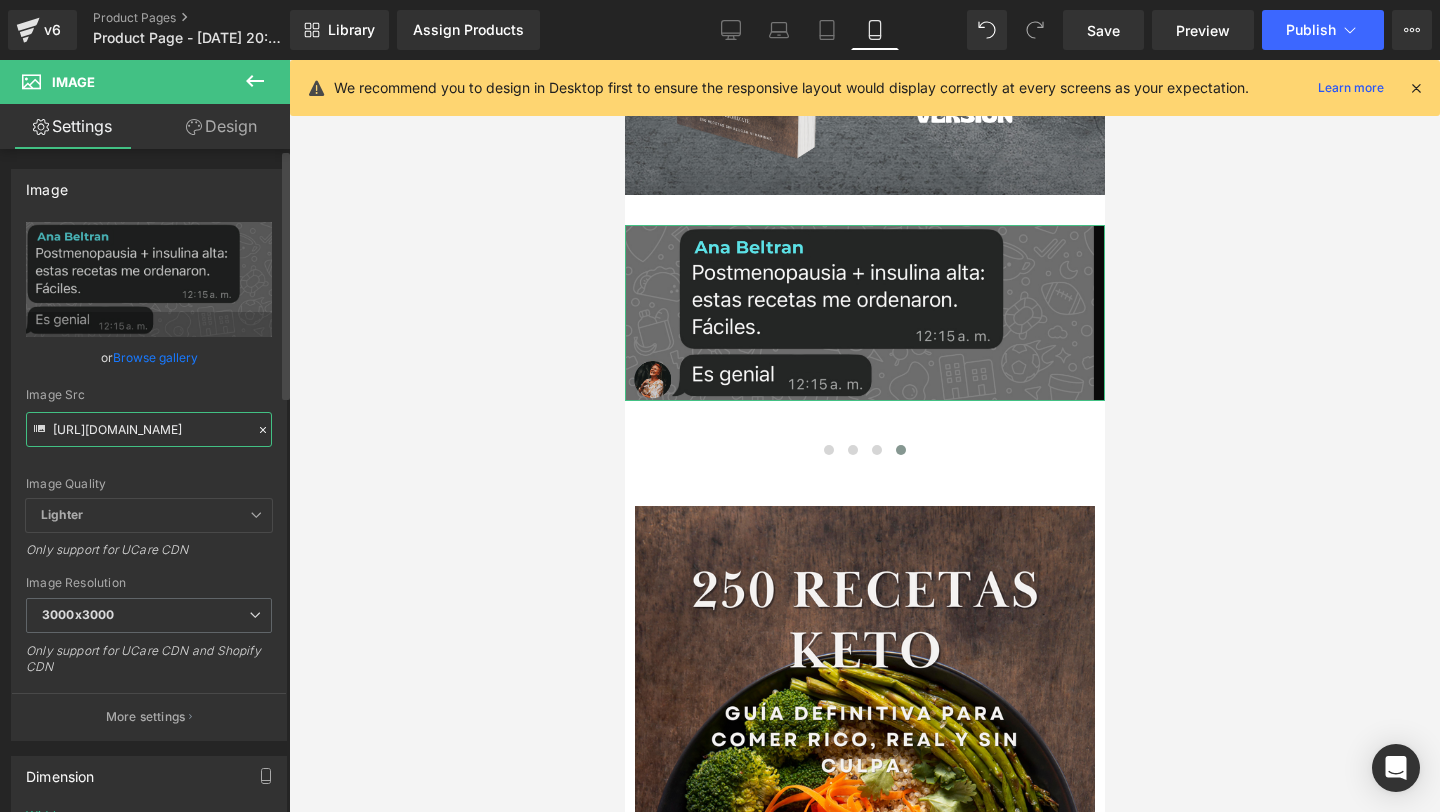 click on "[URL][DOMAIN_NAME]" at bounding box center [149, 429] 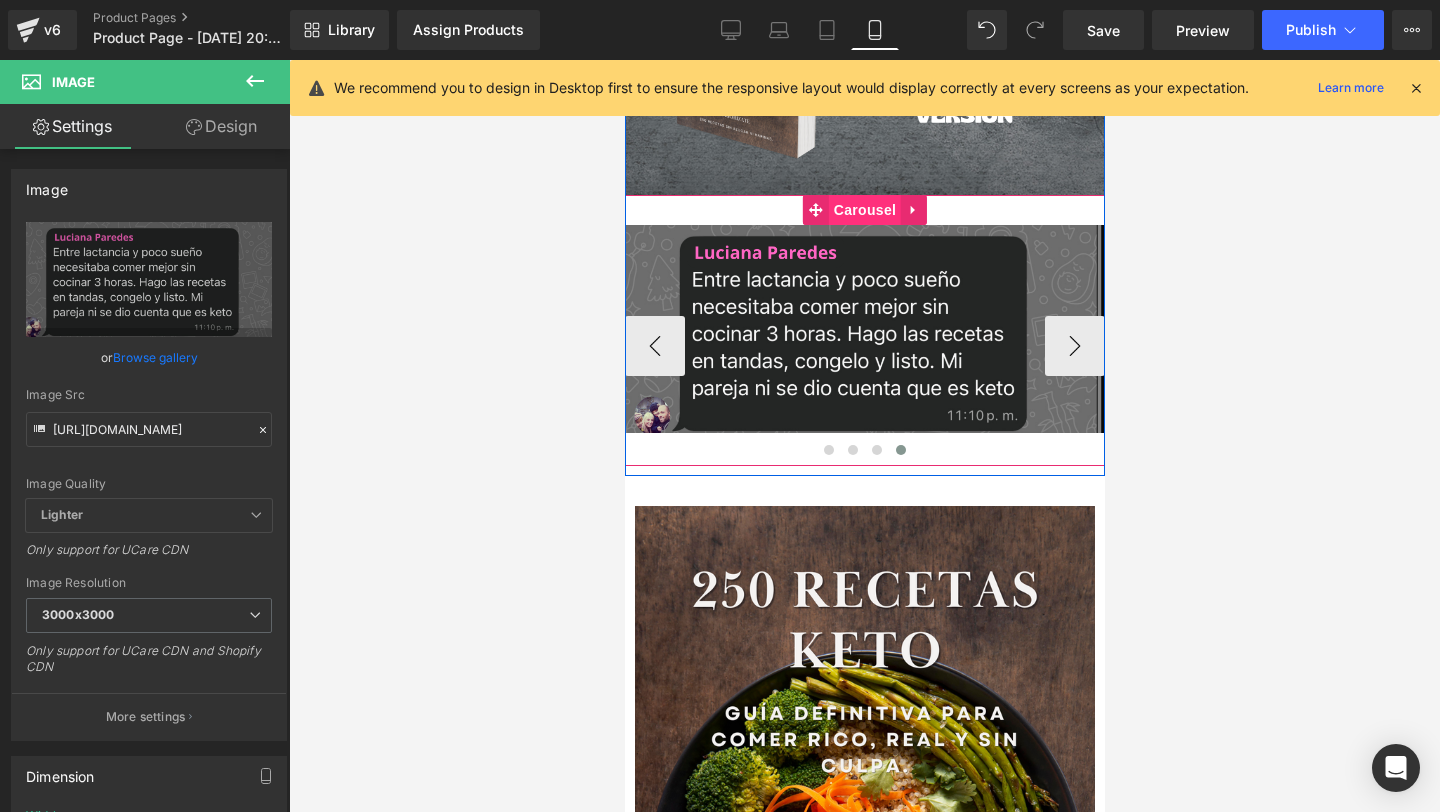 click on "Carousel" at bounding box center (864, 210) 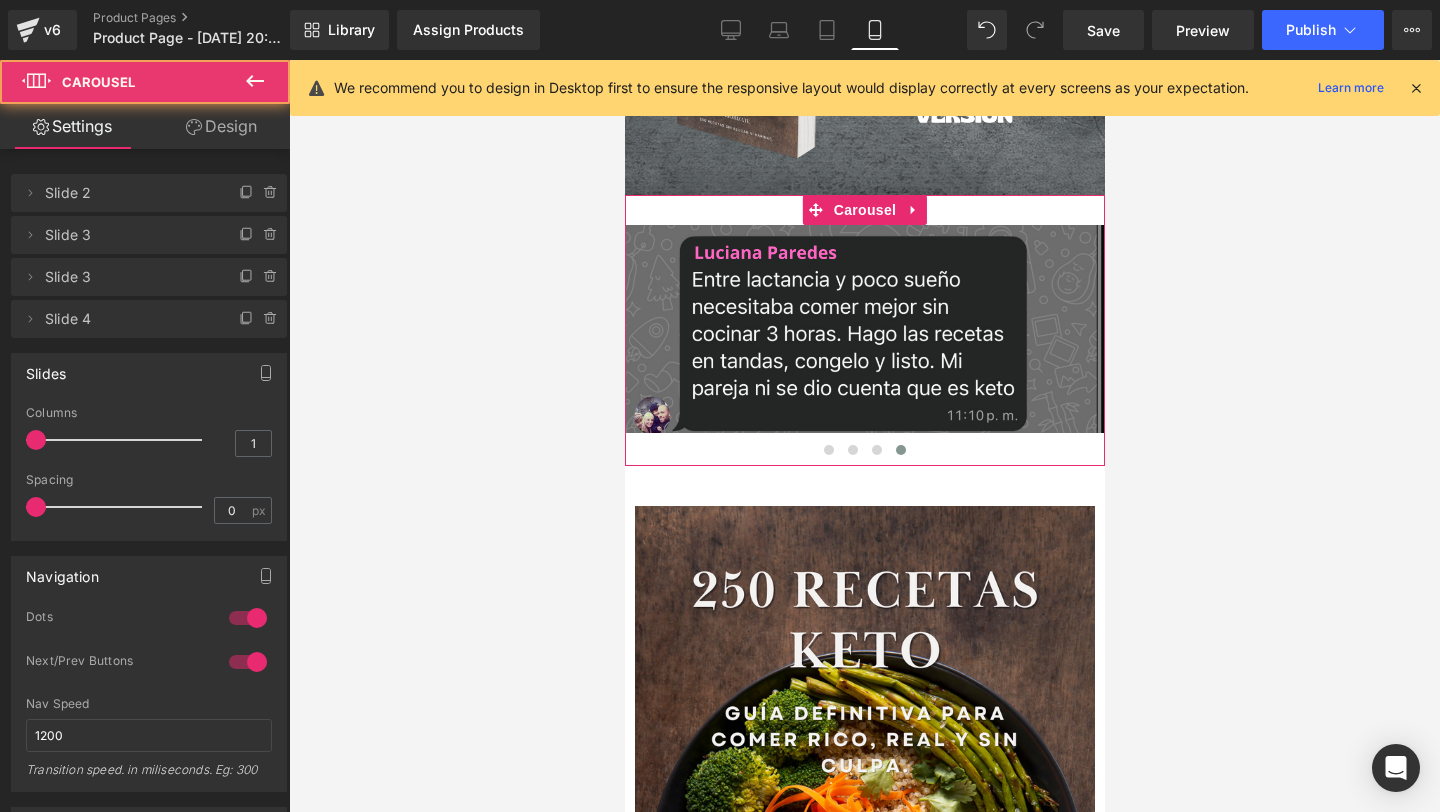 click 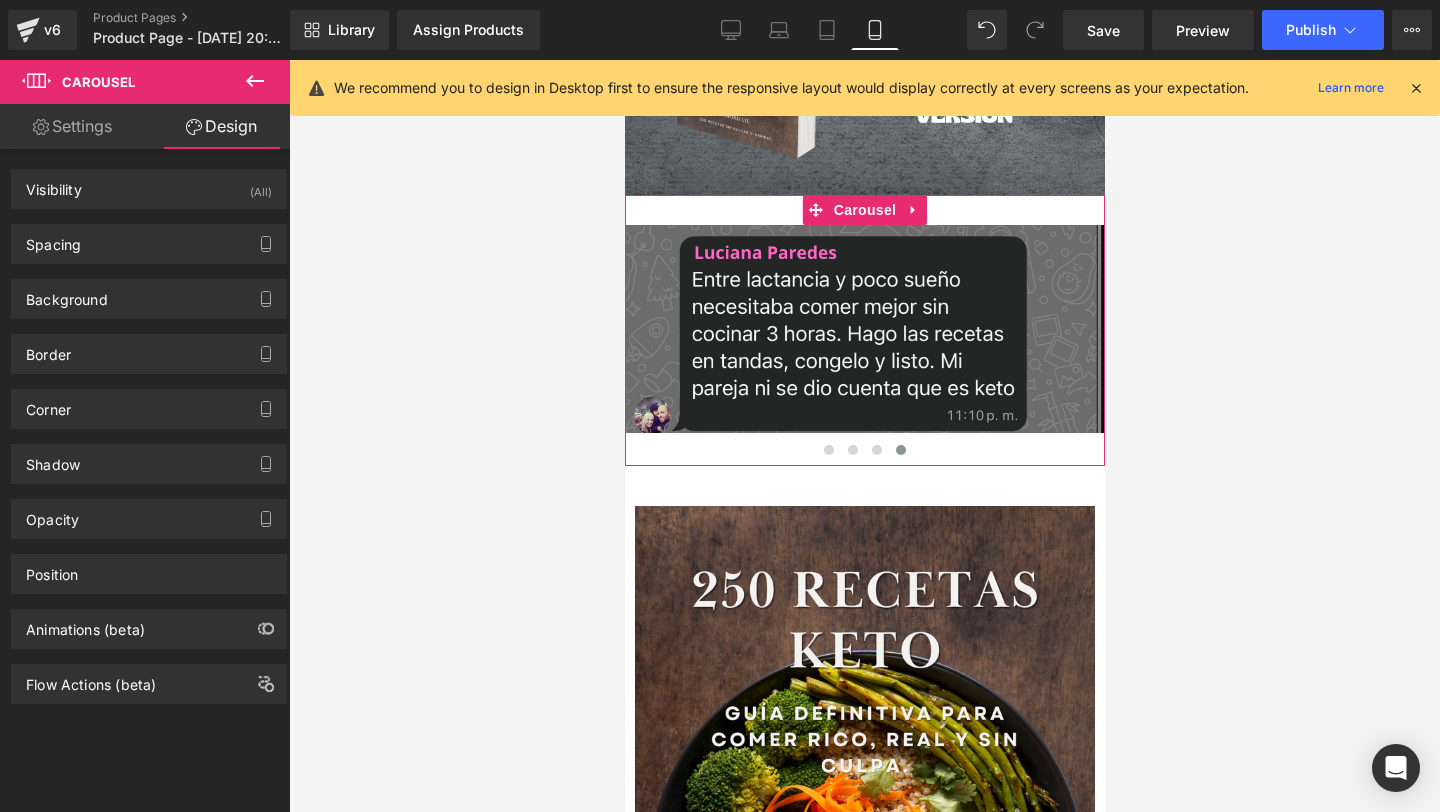 type on "0" 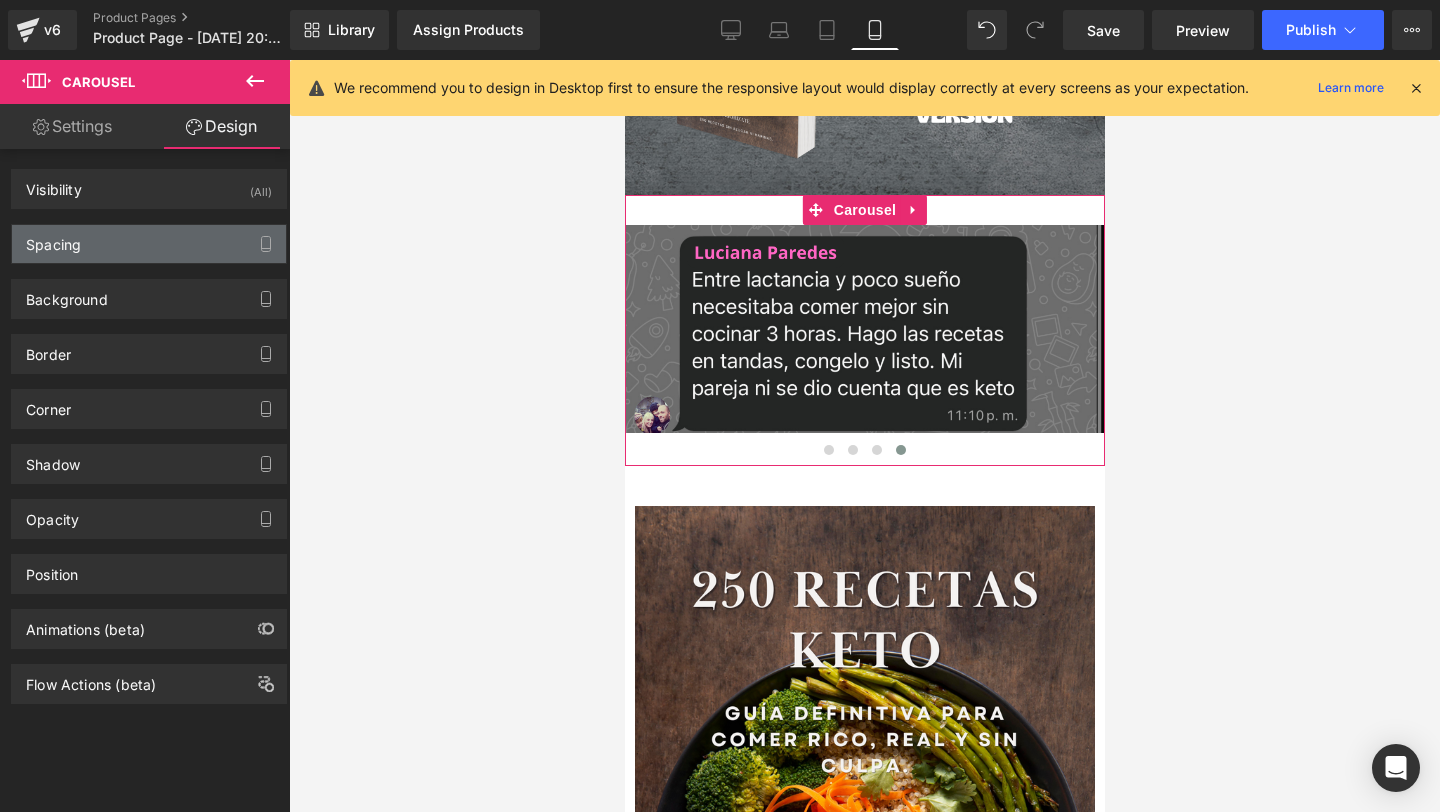 click on "Spacing" at bounding box center [149, 244] 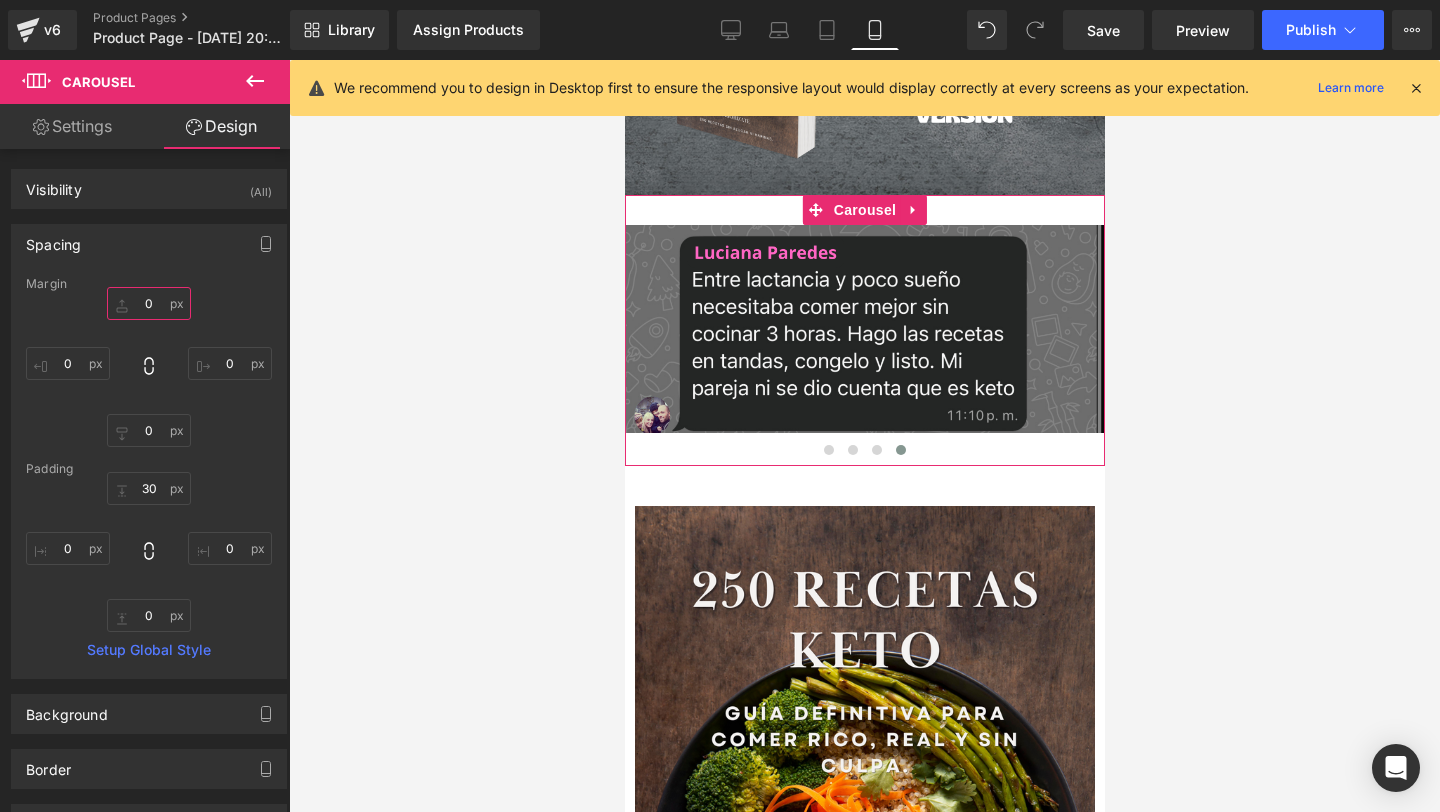 click on "0" at bounding box center (149, 303) 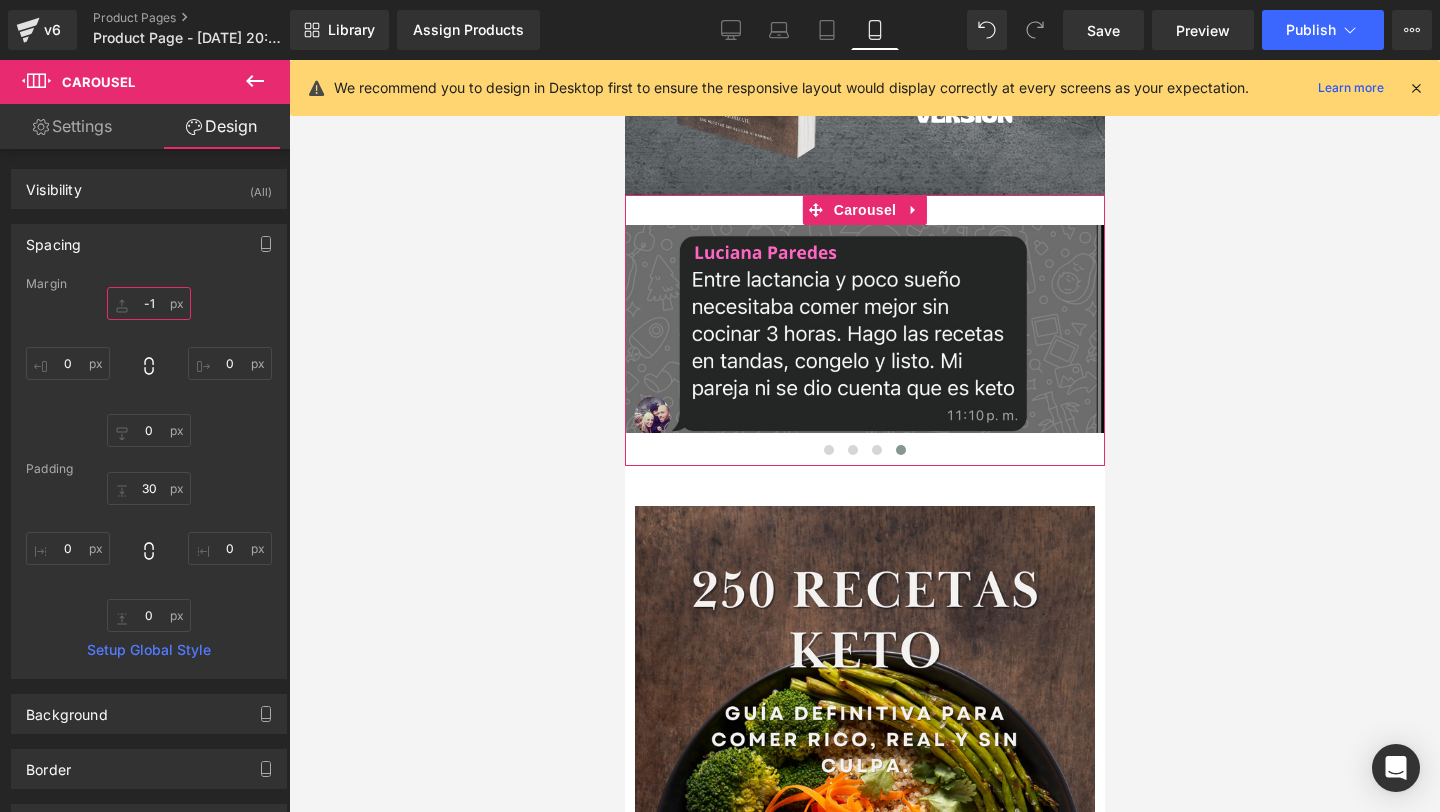 type on "-1-" 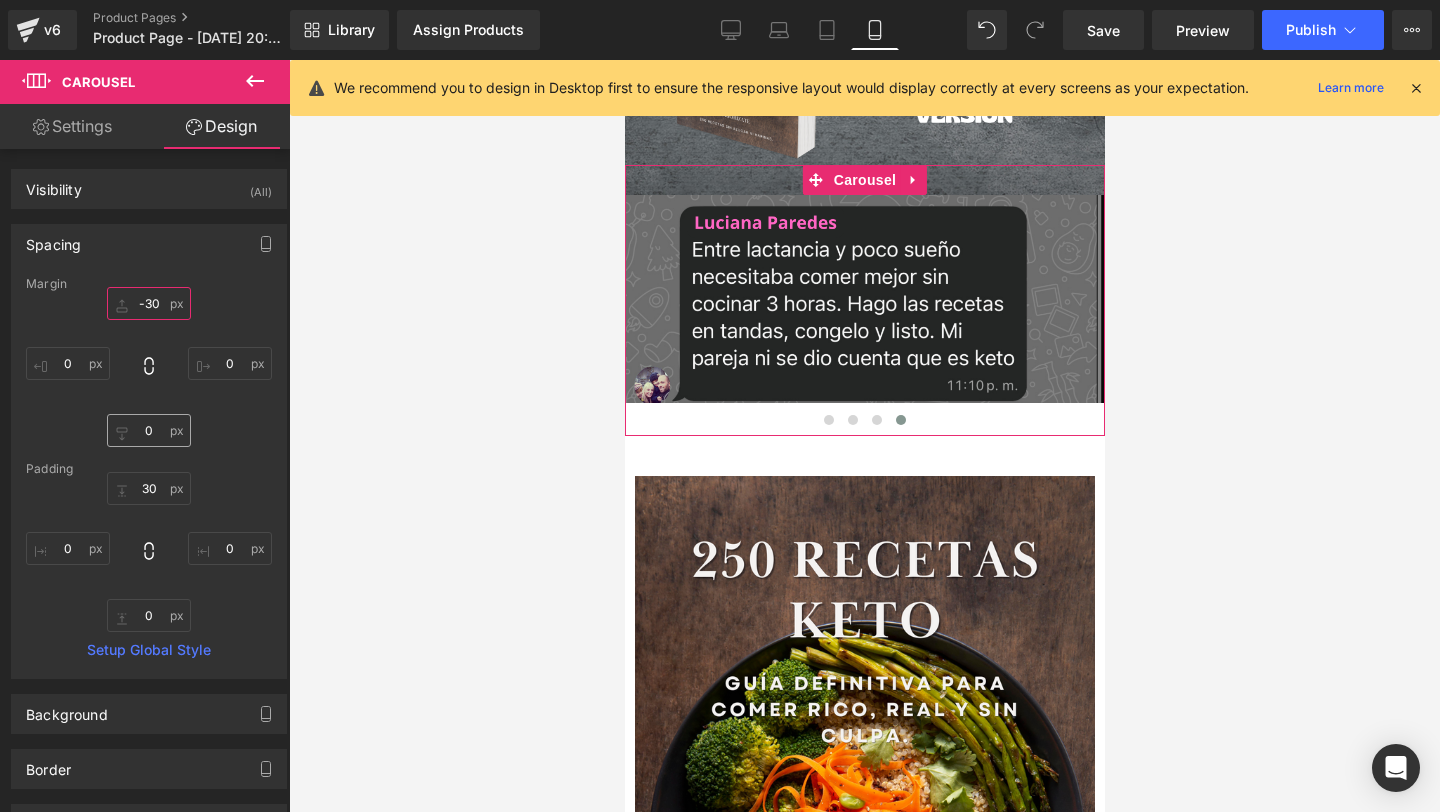 type on "-30" 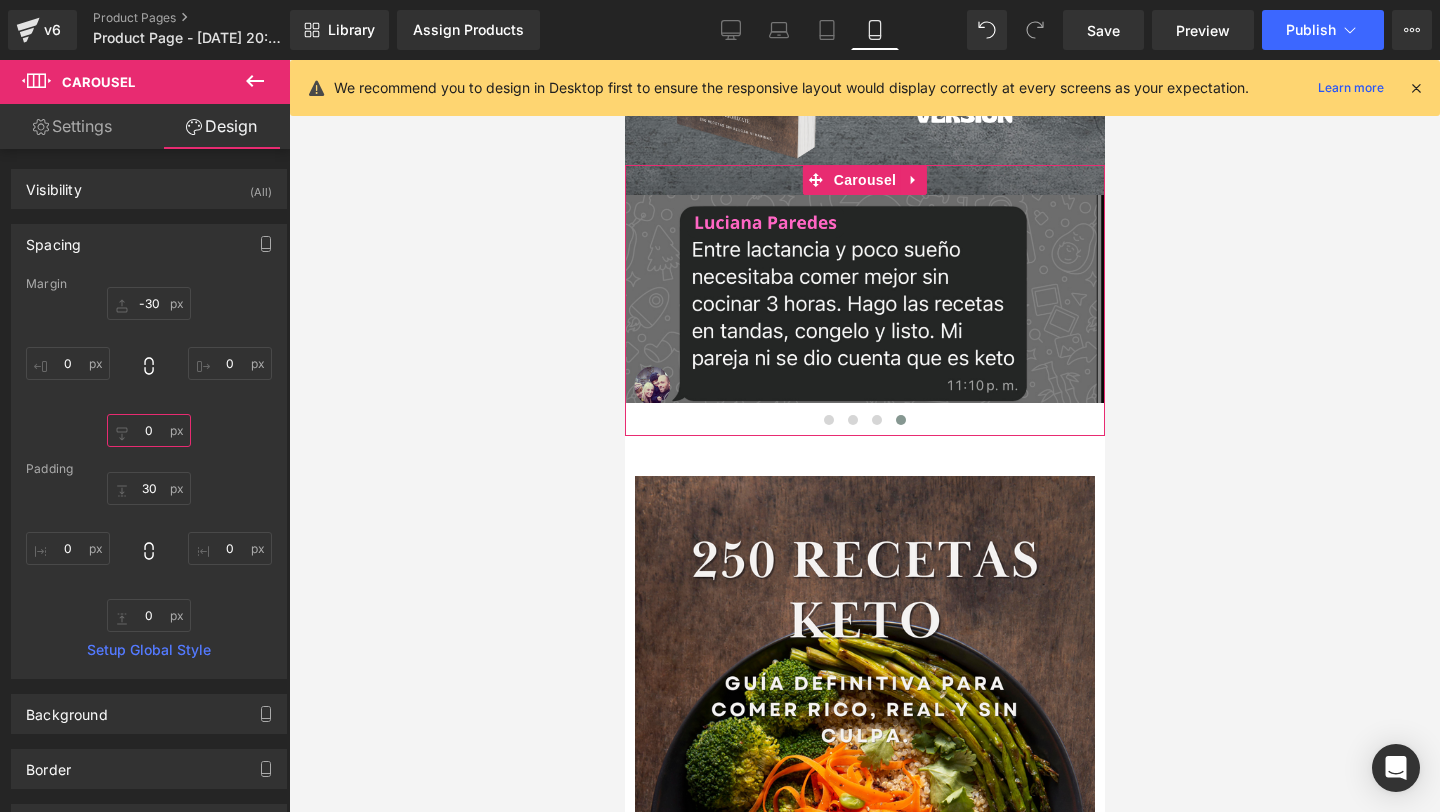 click on "0" at bounding box center (149, 430) 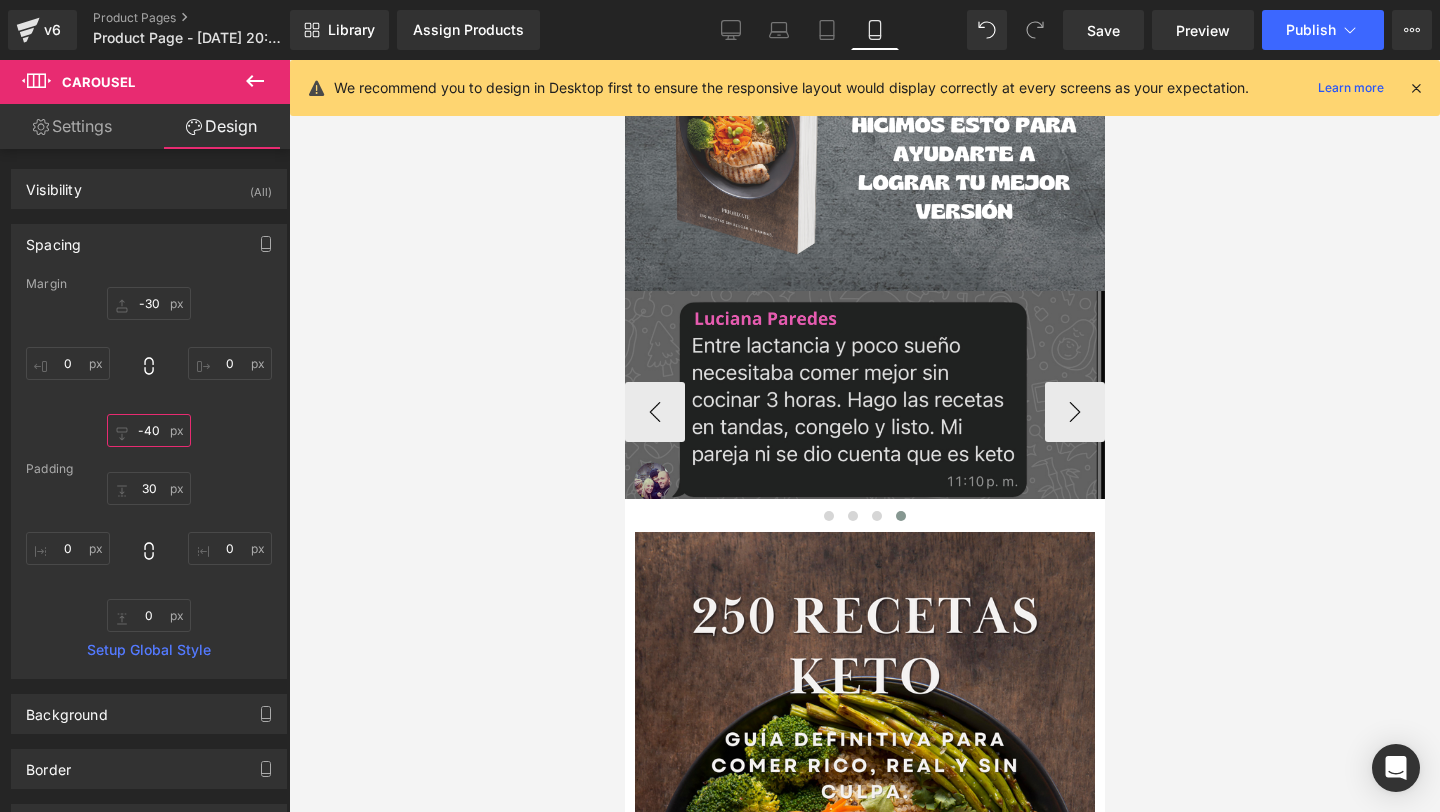 scroll, scrollTop: 4352, scrollLeft: 0, axis: vertical 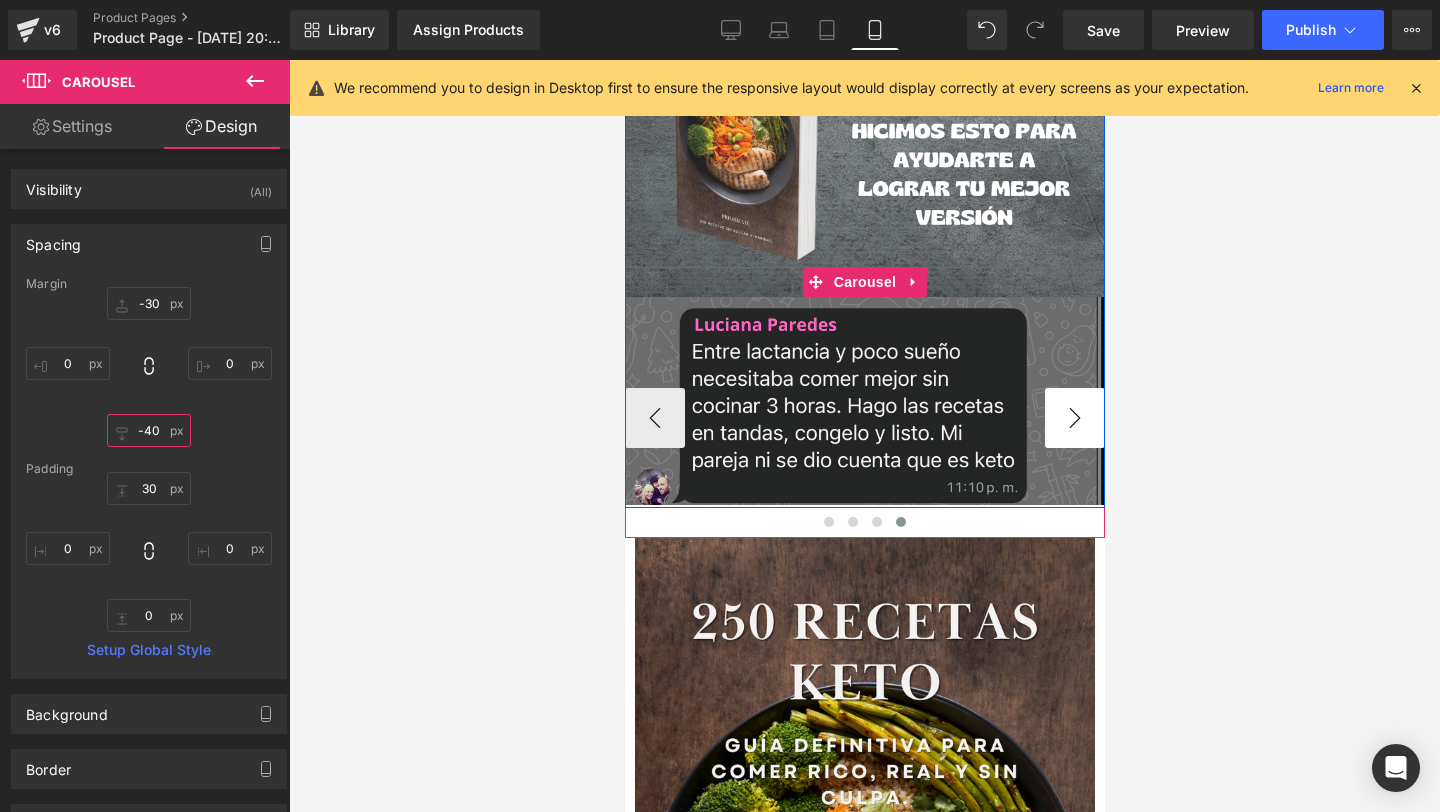 type on "-40" 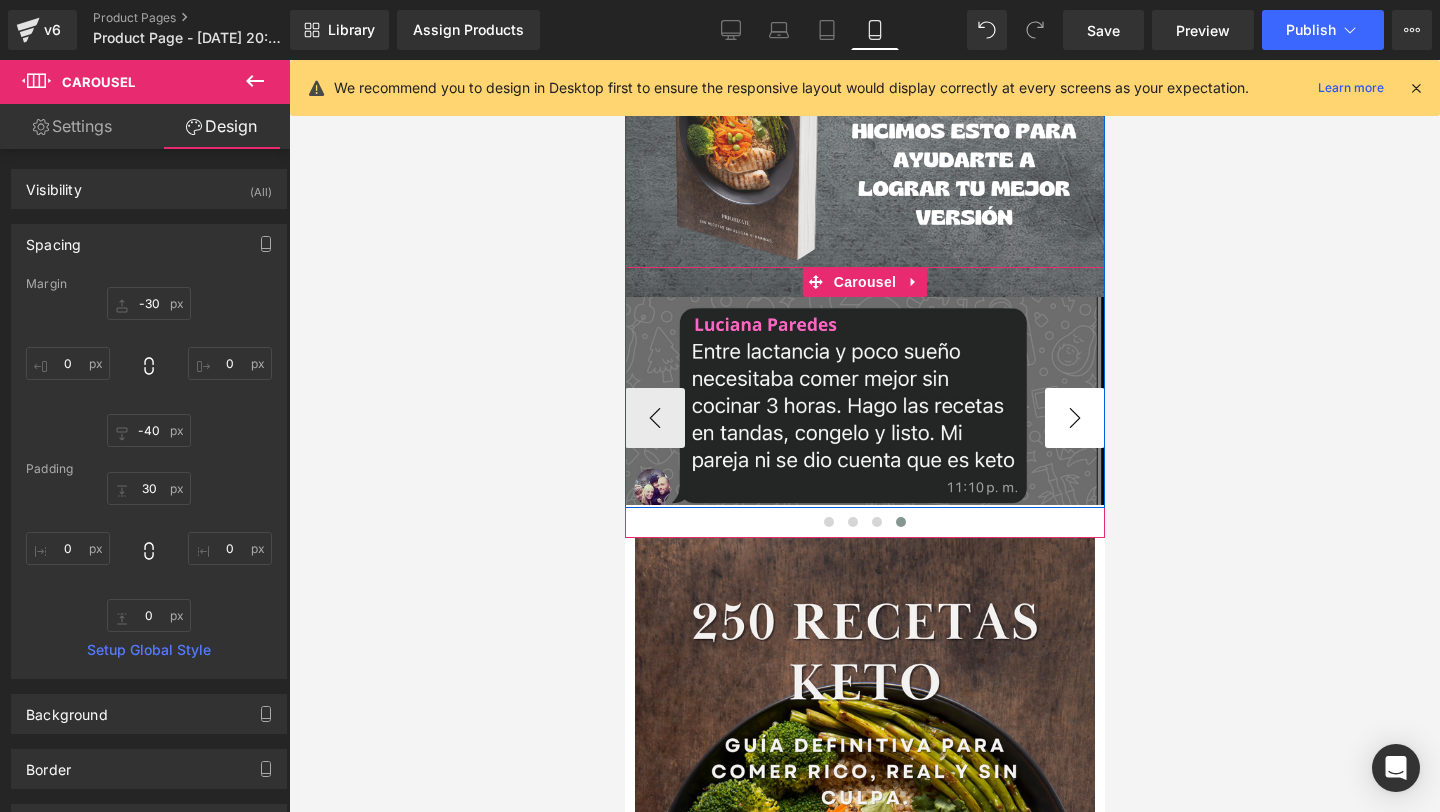 click on "›" at bounding box center [1074, 418] 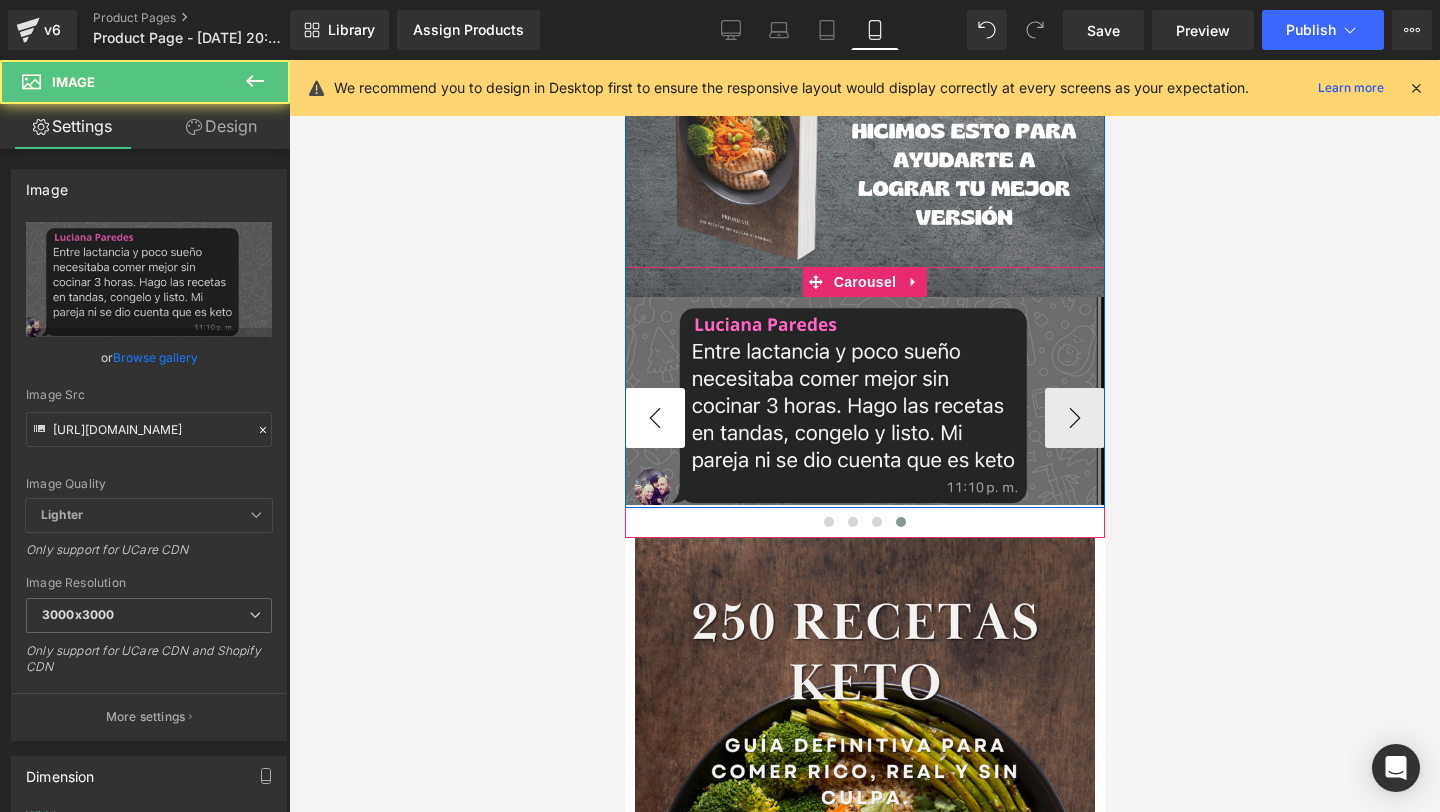 click on "‹" at bounding box center (654, 418) 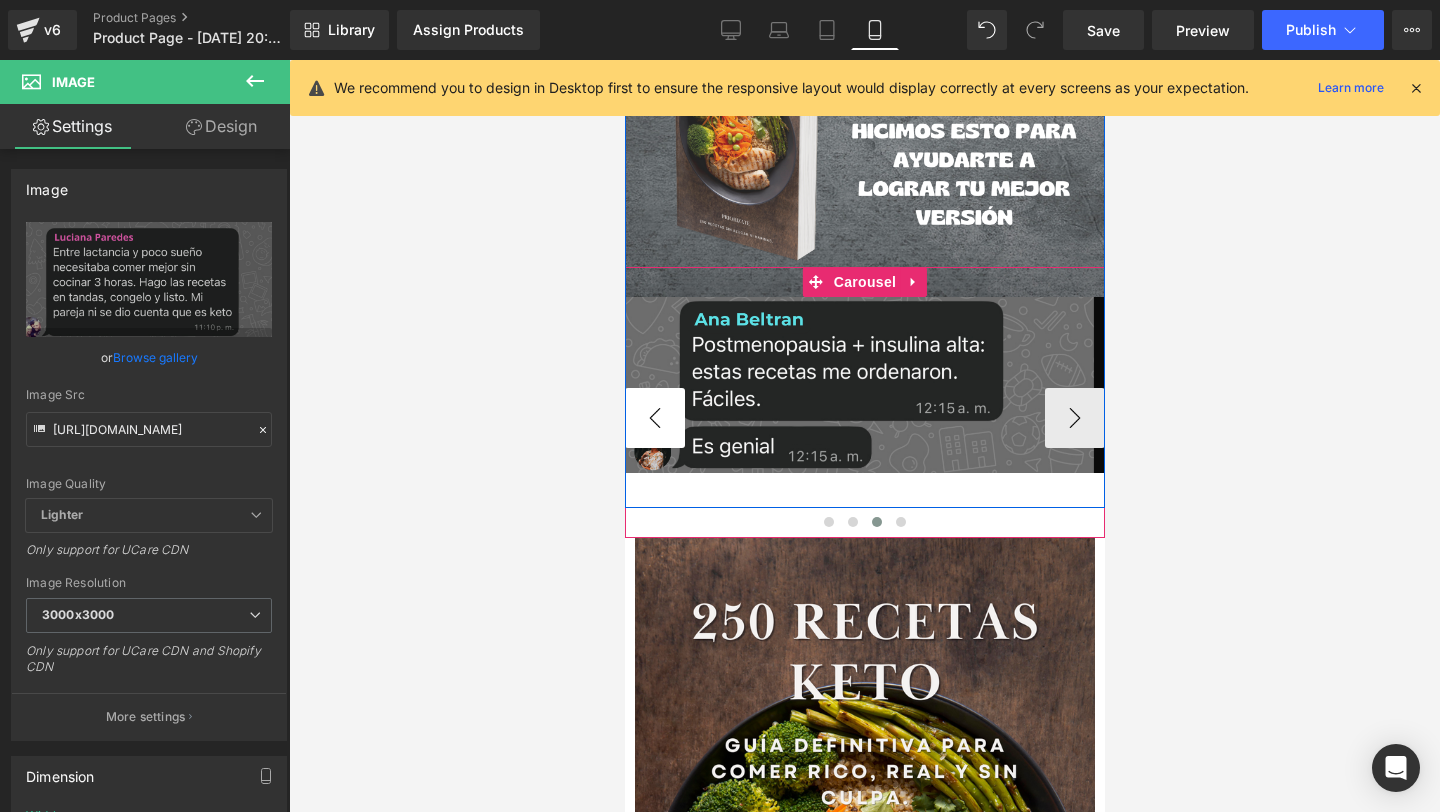 click on "‹" at bounding box center (654, 418) 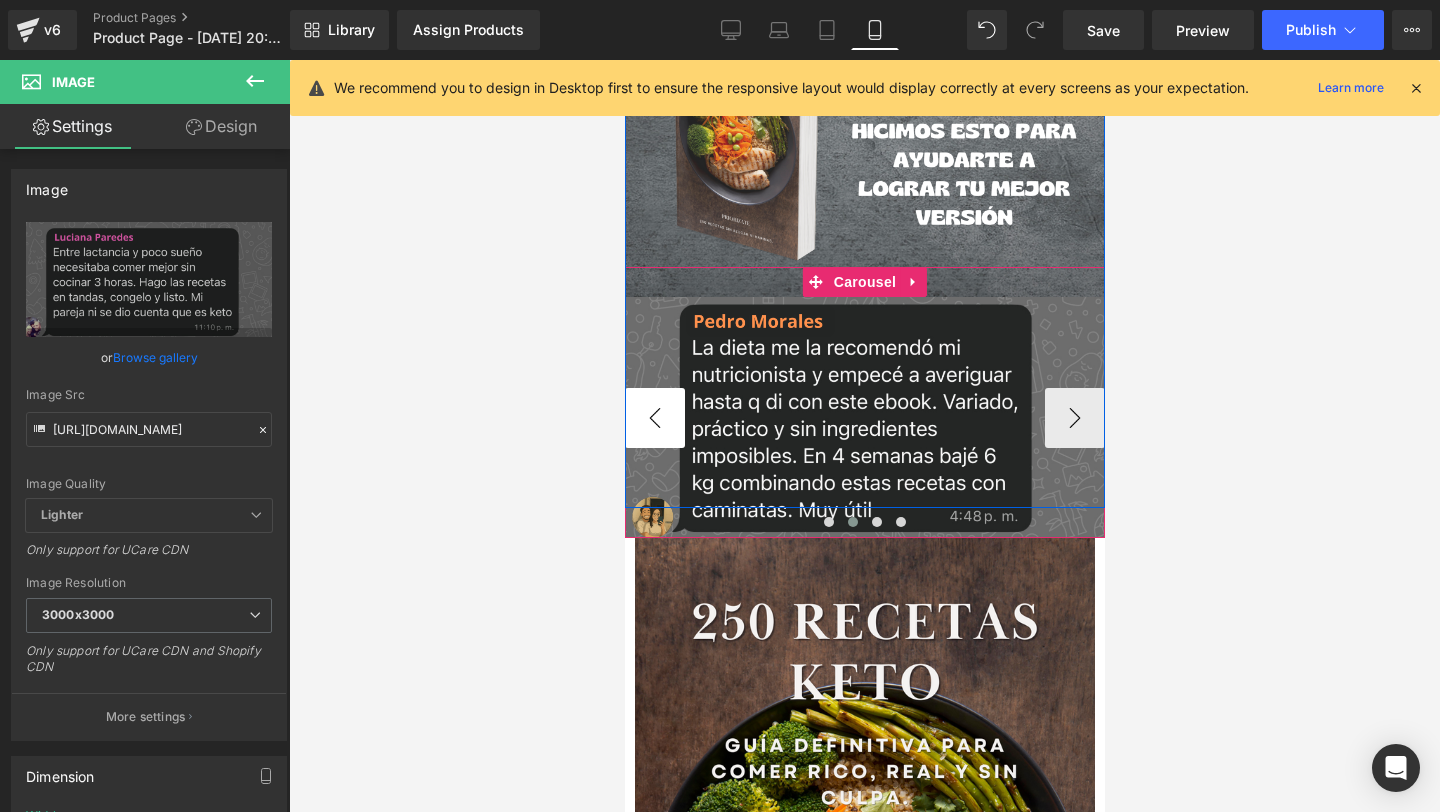 click on "‹" at bounding box center (654, 418) 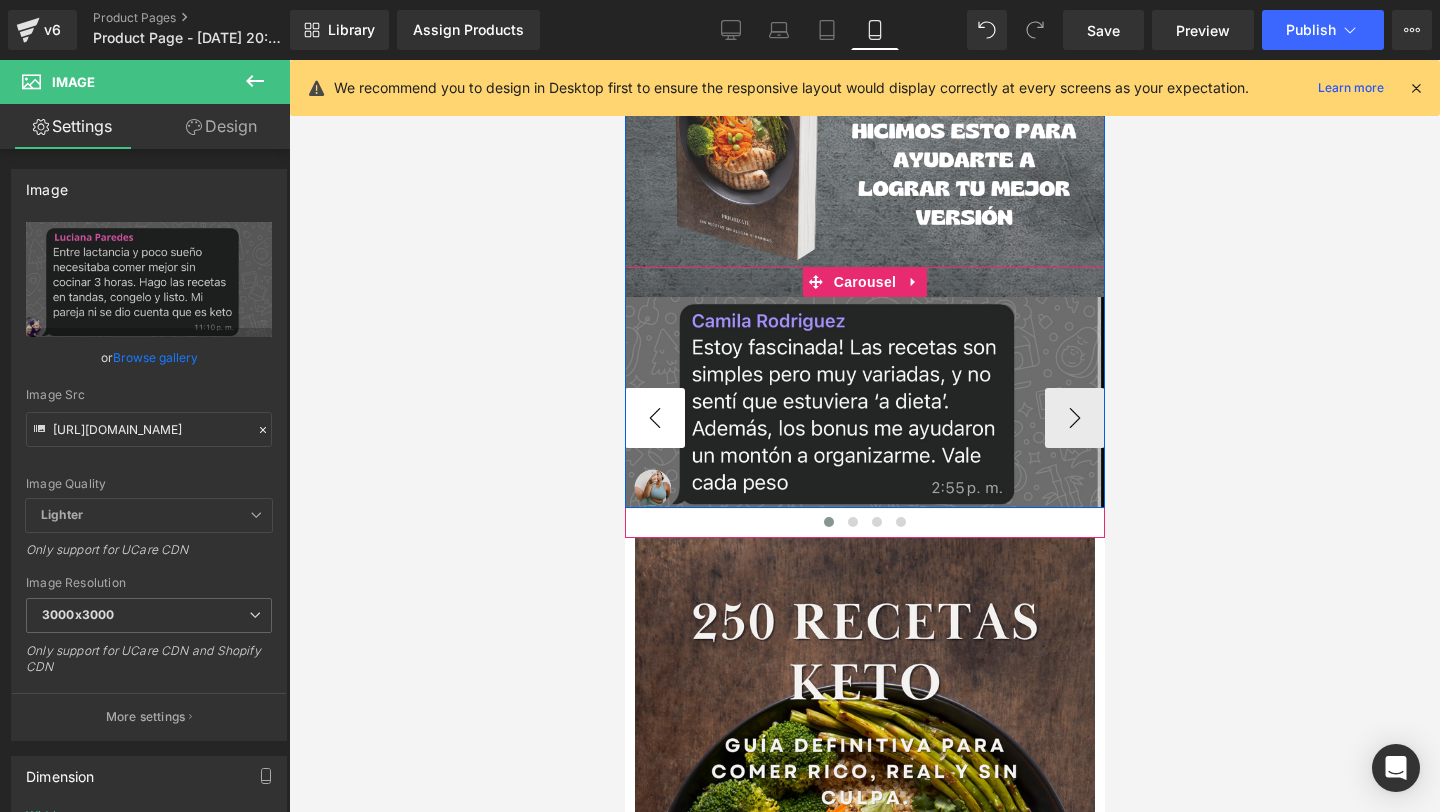 click on "‹" at bounding box center [654, 418] 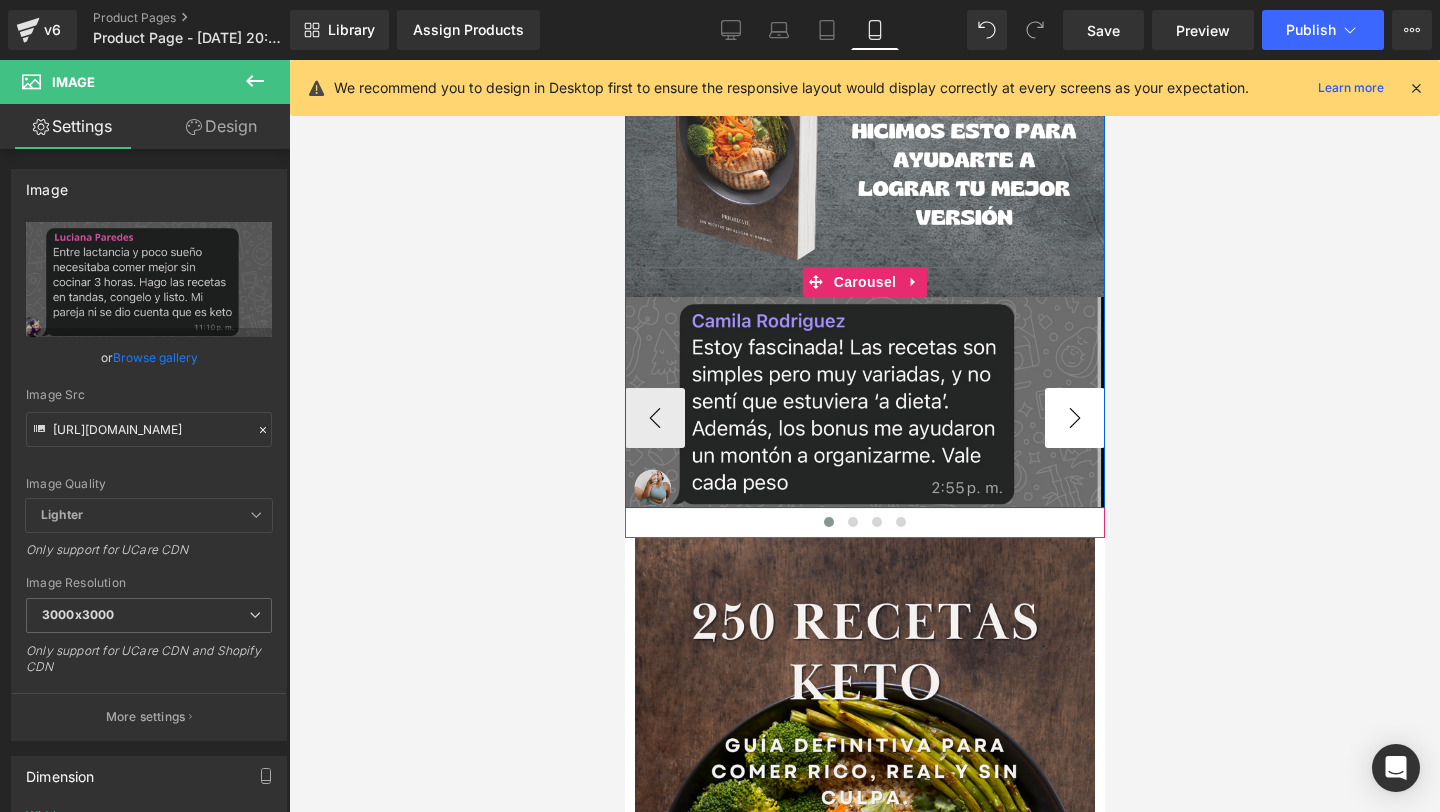 click on "›" at bounding box center [1074, 418] 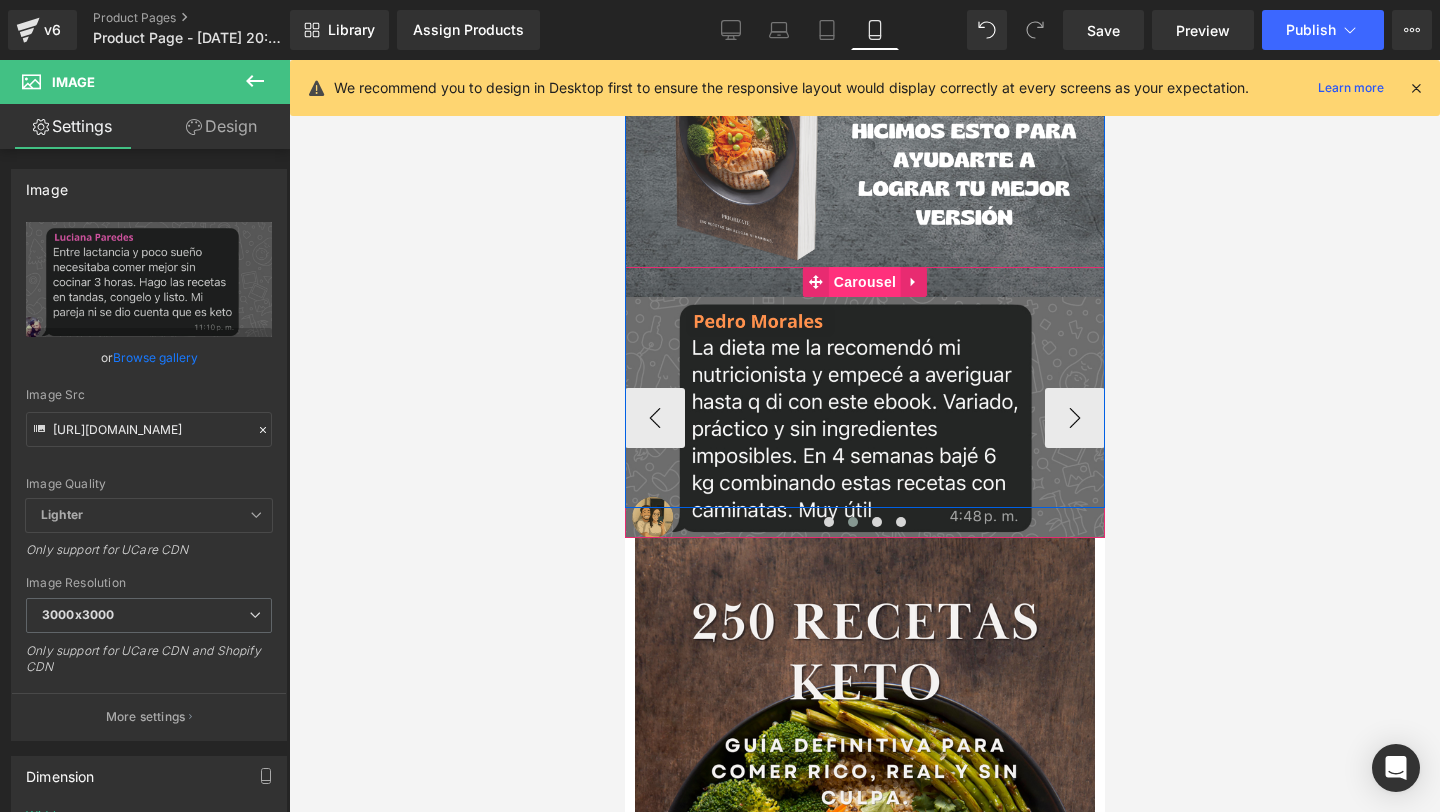 click on "Carousel" at bounding box center (864, 282) 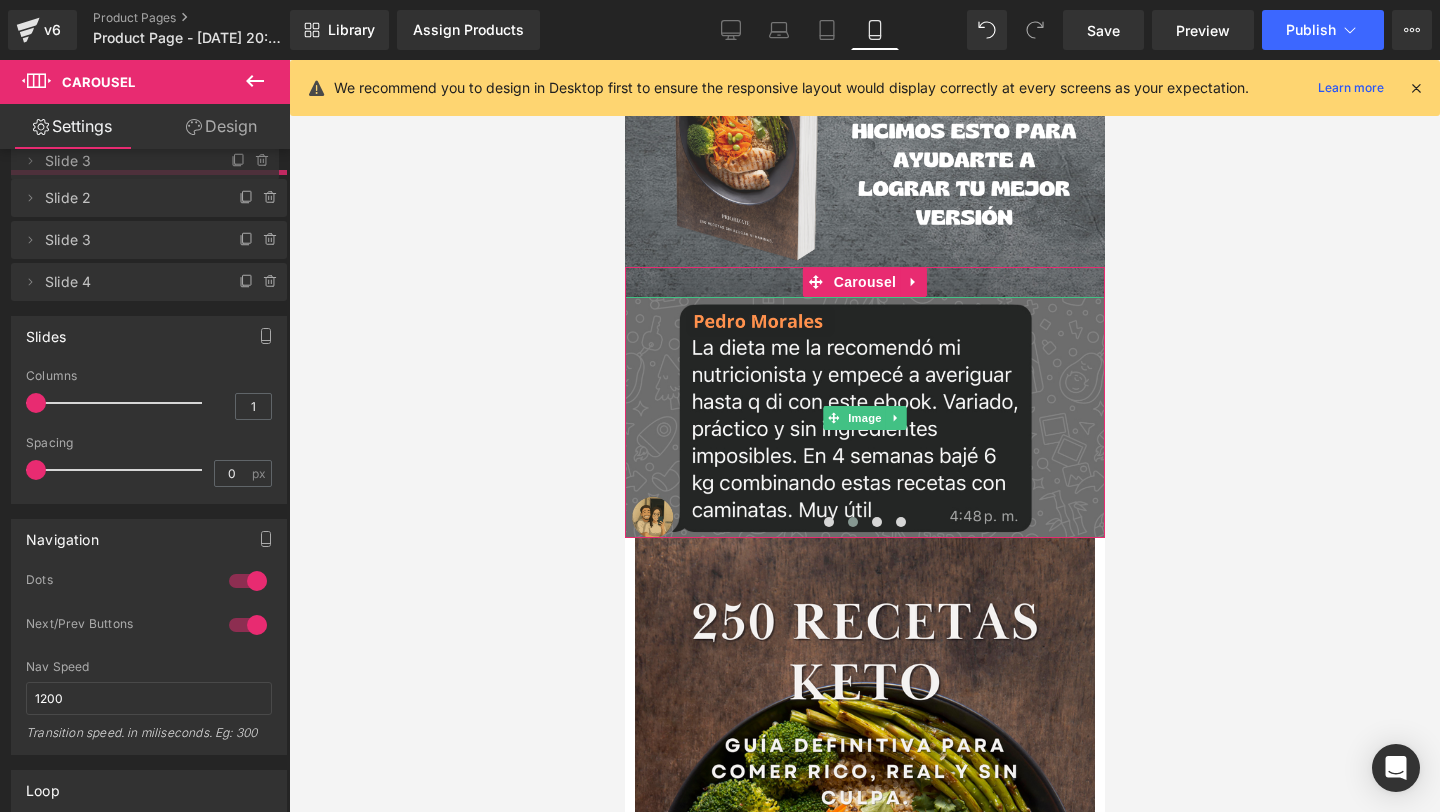 drag, startPoint x: 81, startPoint y: 244, endPoint x: 118, endPoint y: 170, distance: 82.73451 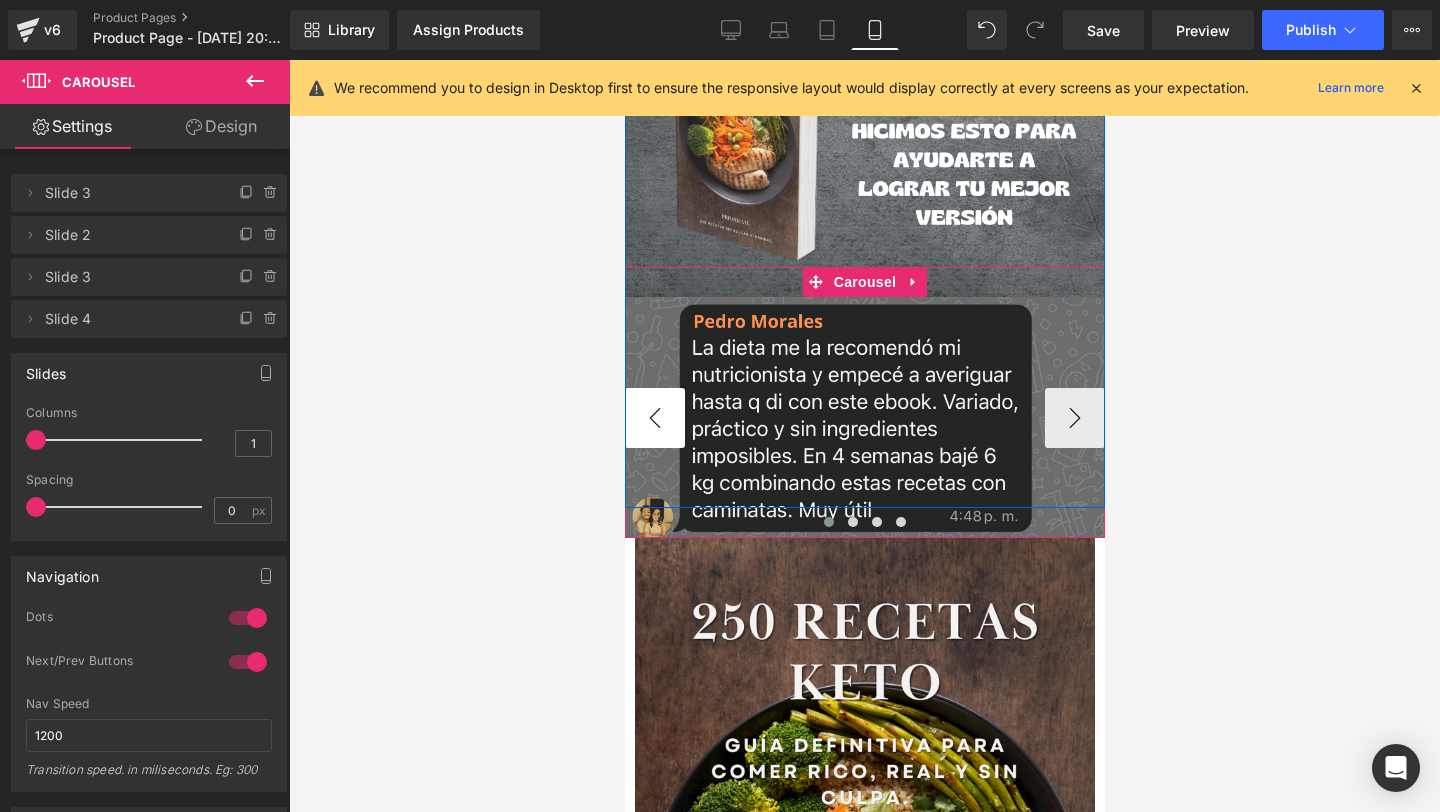 click on "‹" at bounding box center (654, 418) 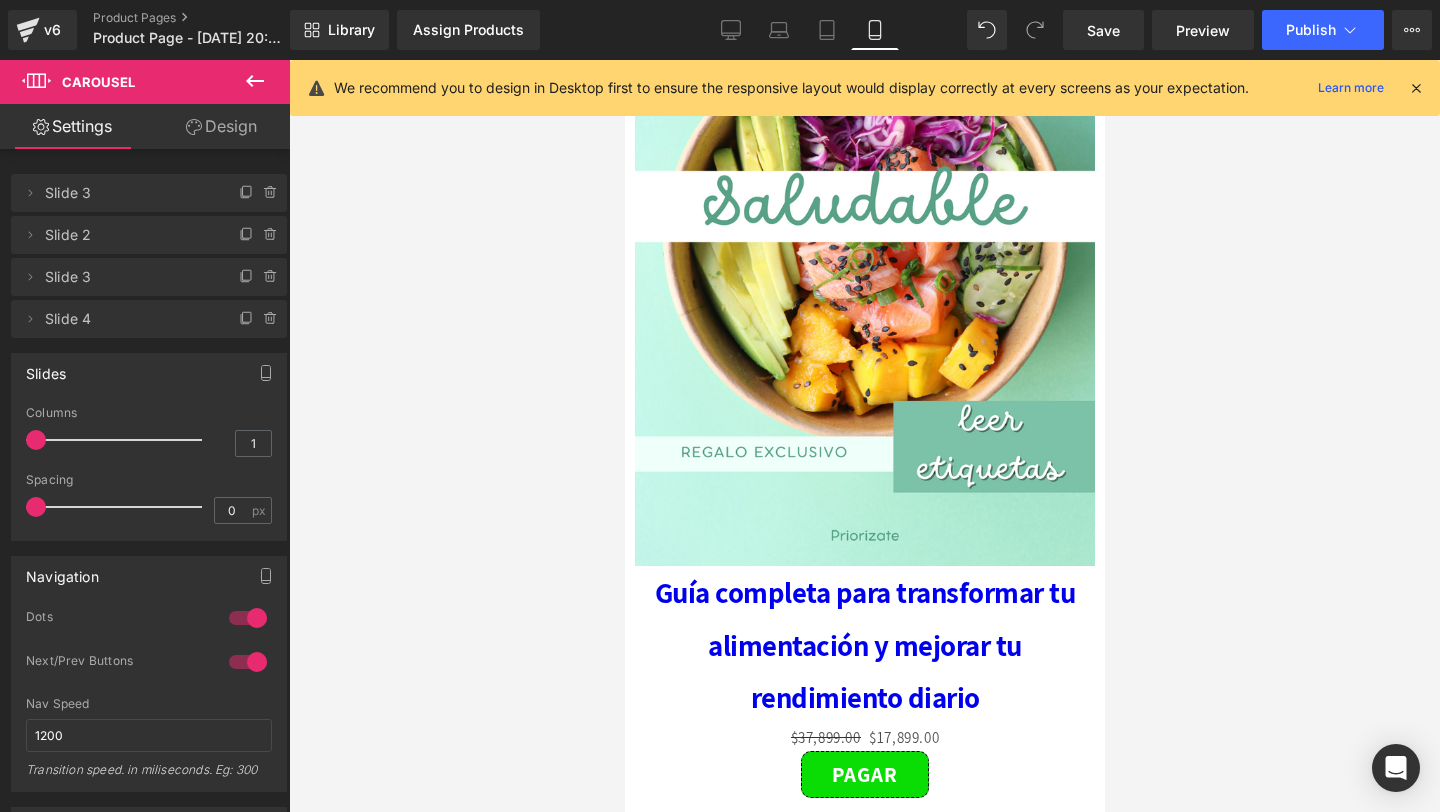 scroll, scrollTop: 4444, scrollLeft: 0, axis: vertical 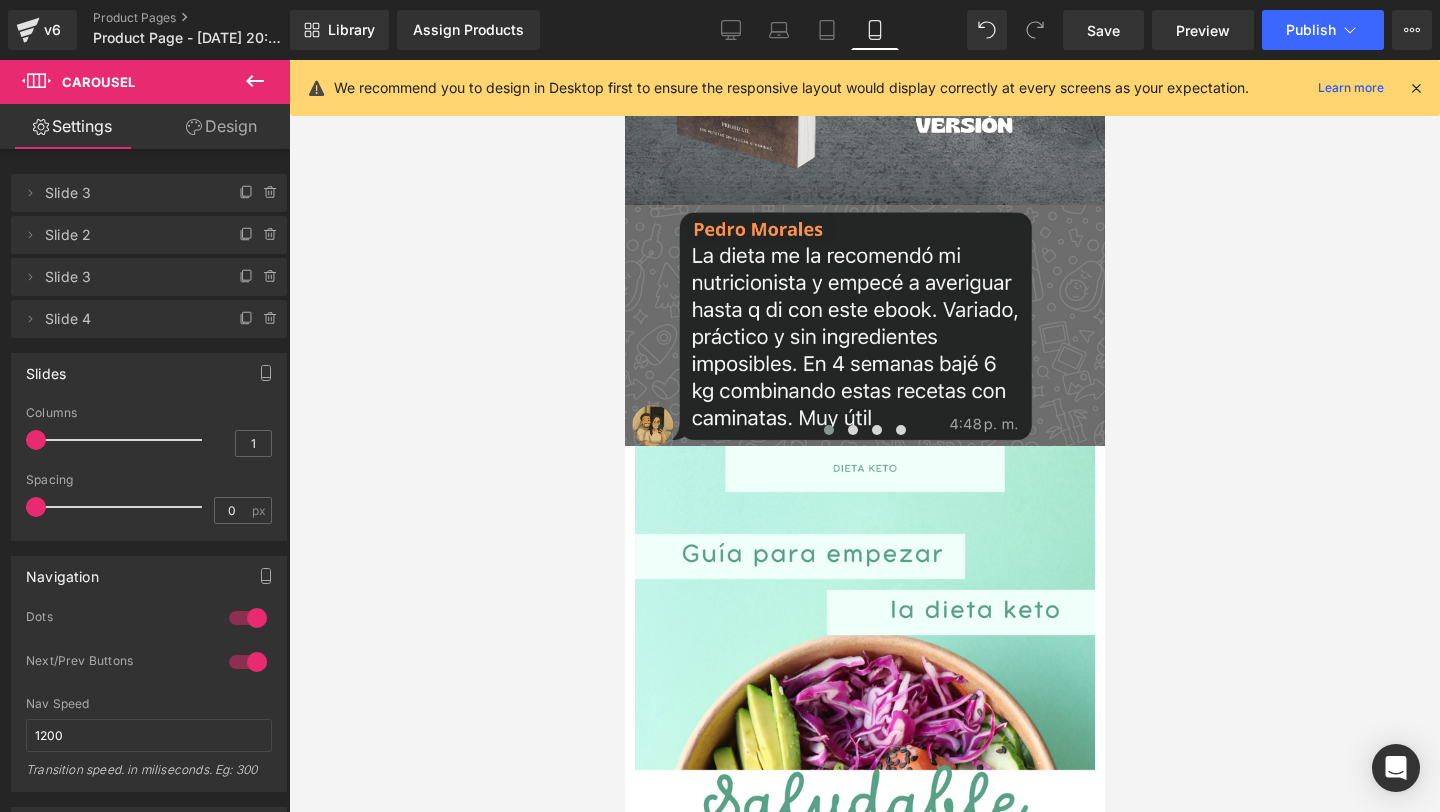 click at bounding box center (864, 805) 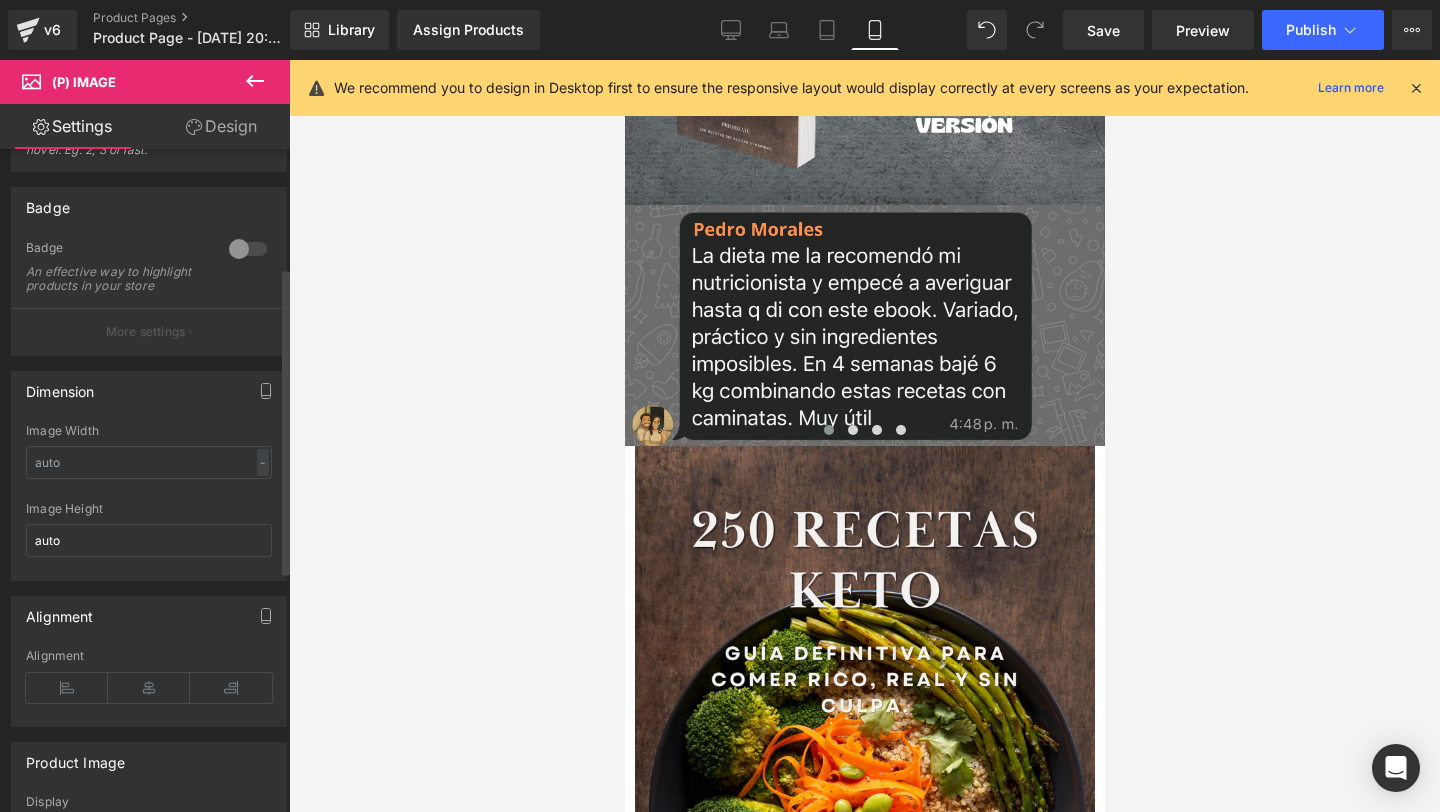 scroll, scrollTop: 256, scrollLeft: 0, axis: vertical 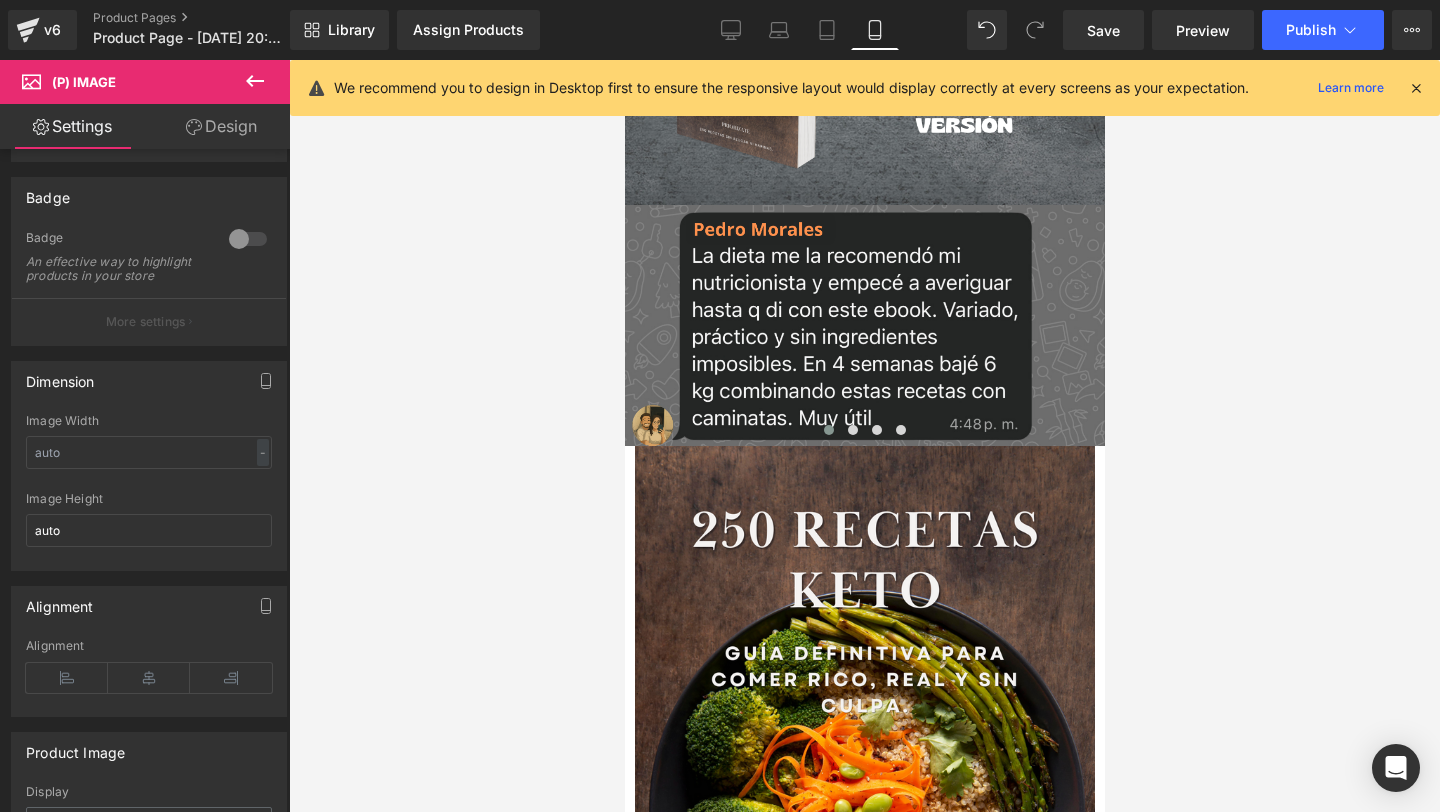 click 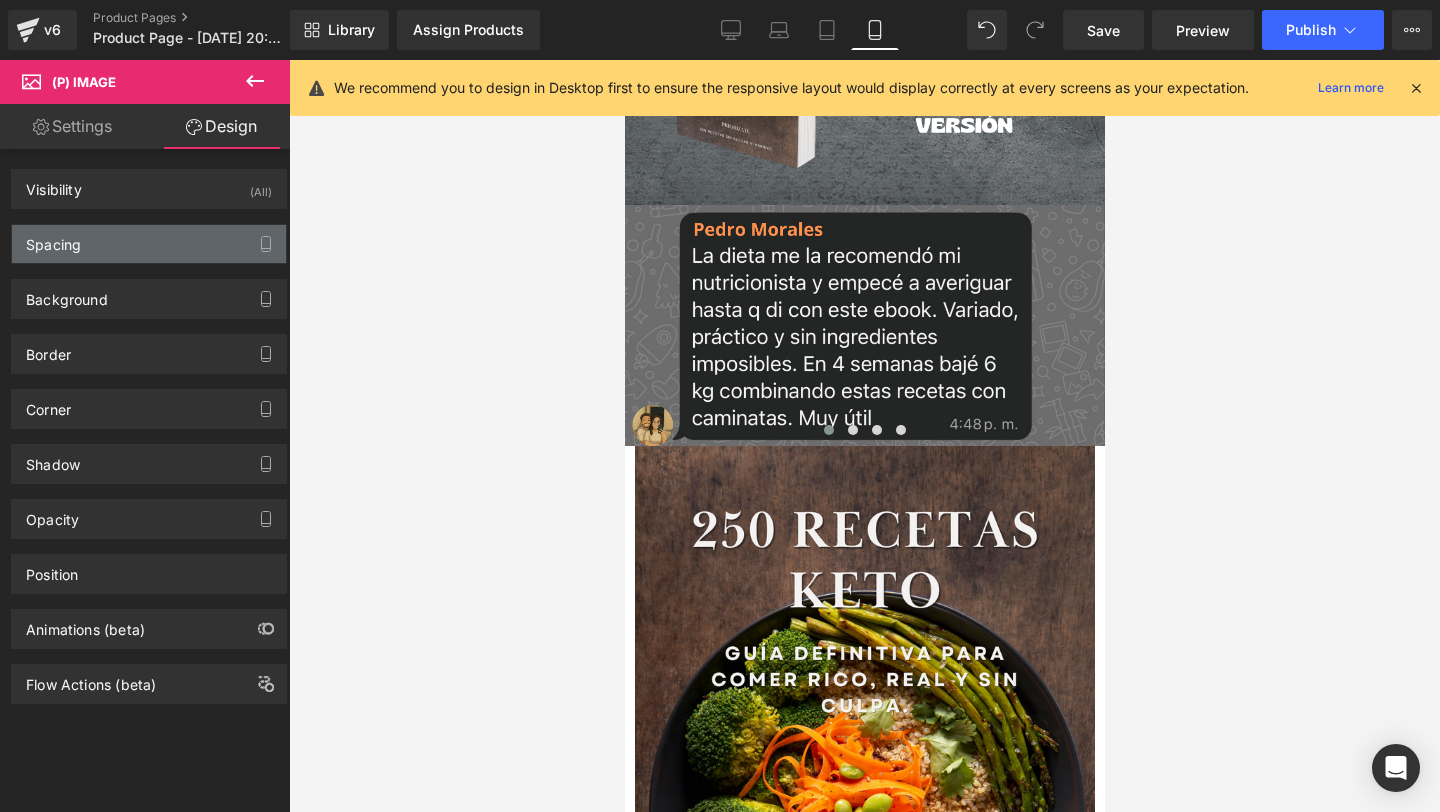 click on "Spacing" at bounding box center [149, 244] 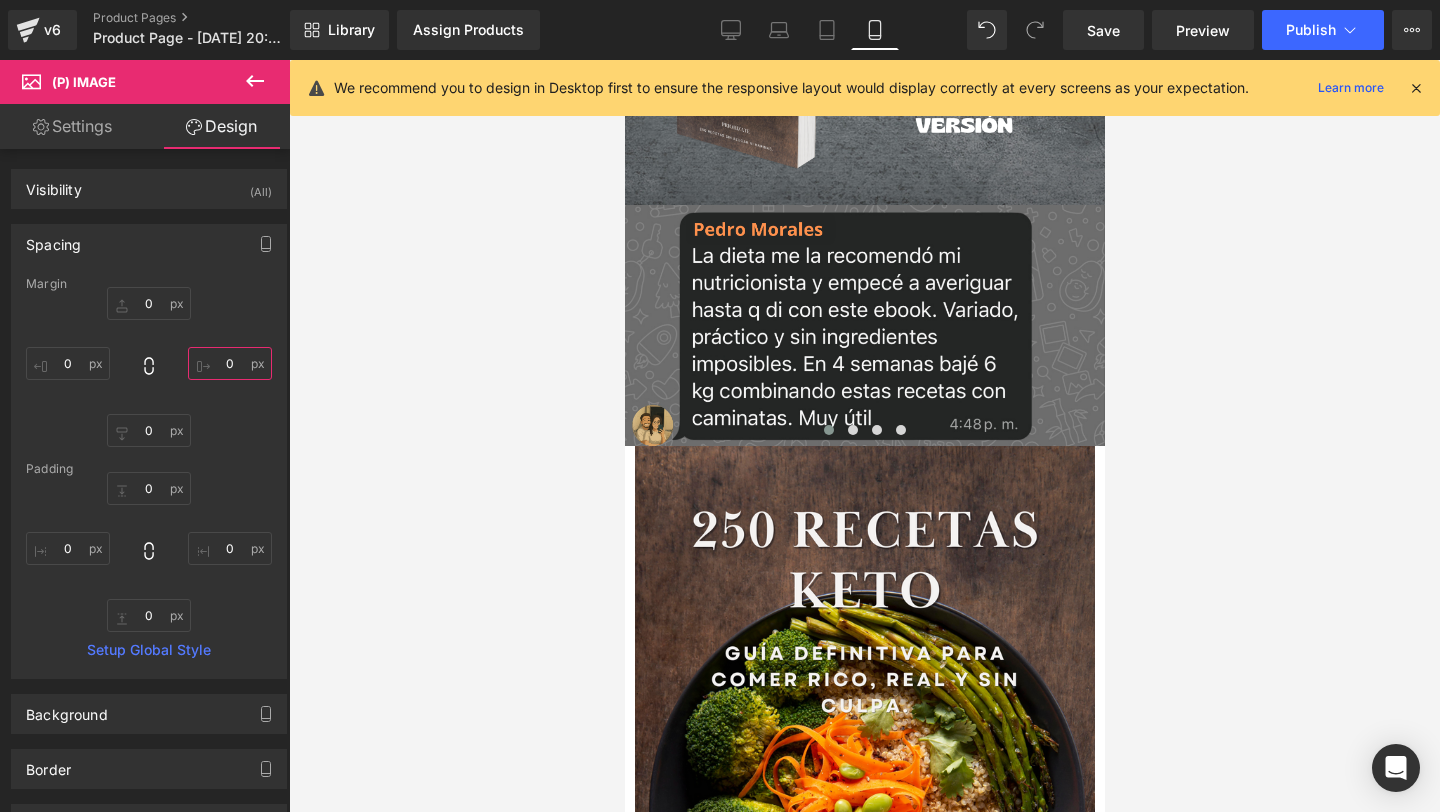 click on "0" at bounding box center [230, 363] 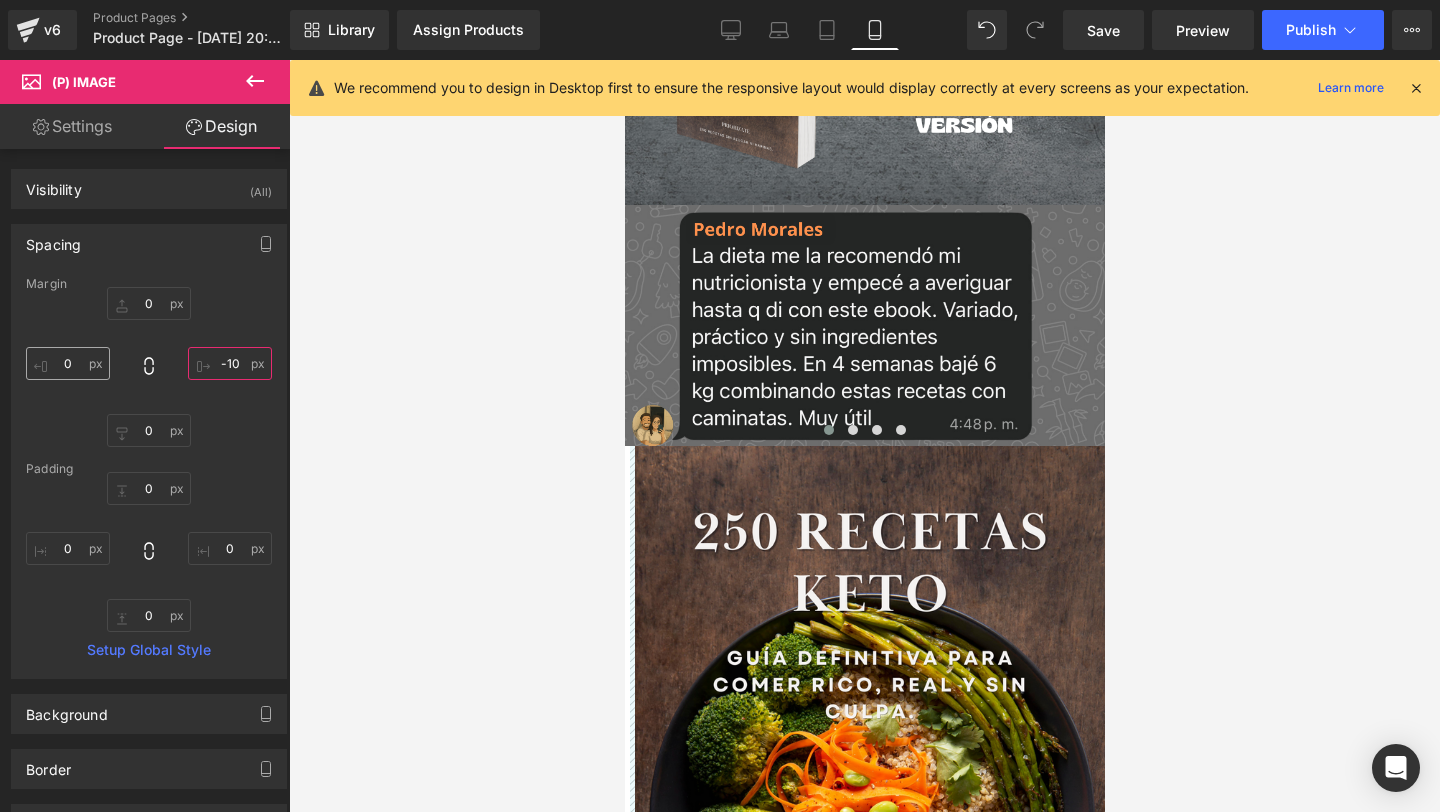 type on "-10" 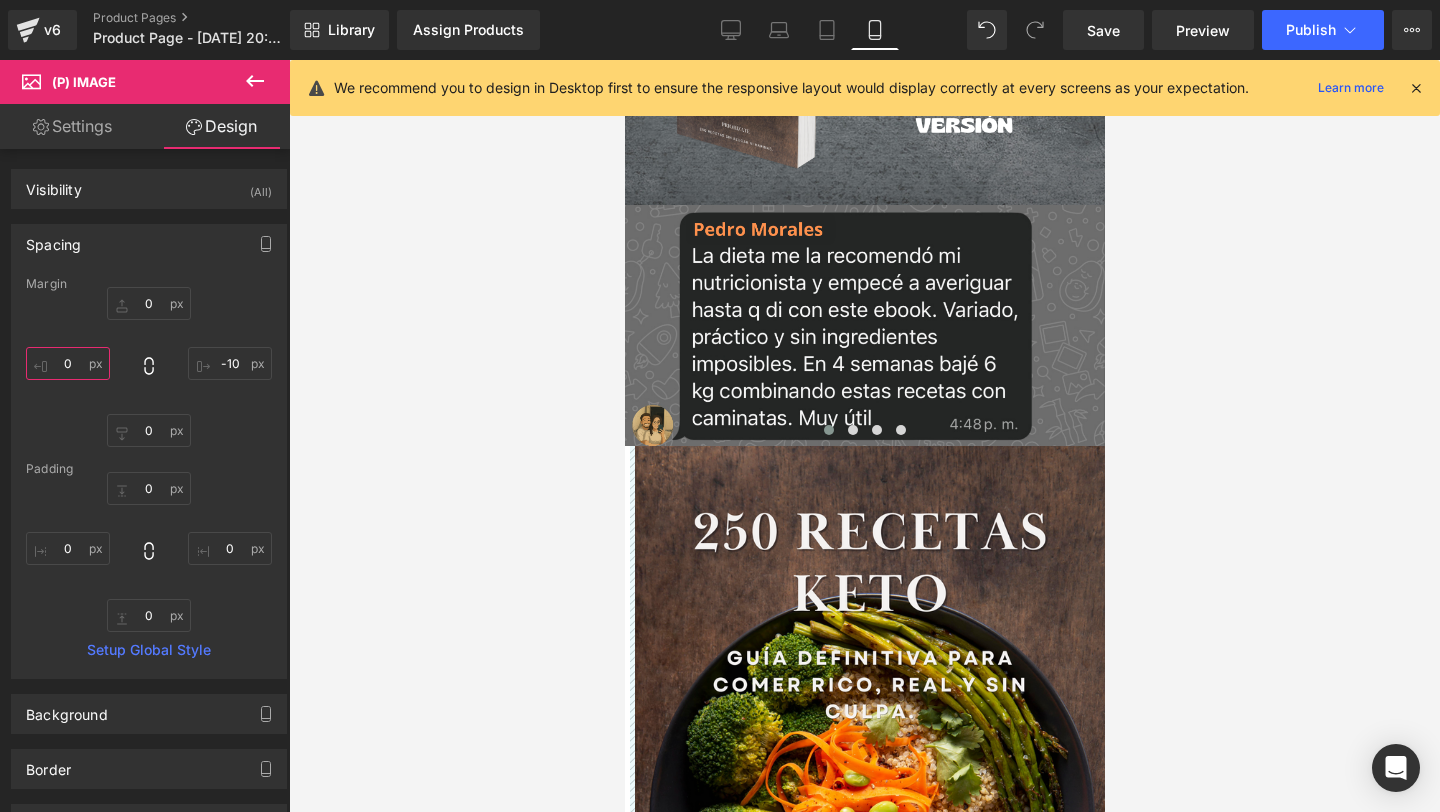 click on "0" at bounding box center (68, 363) 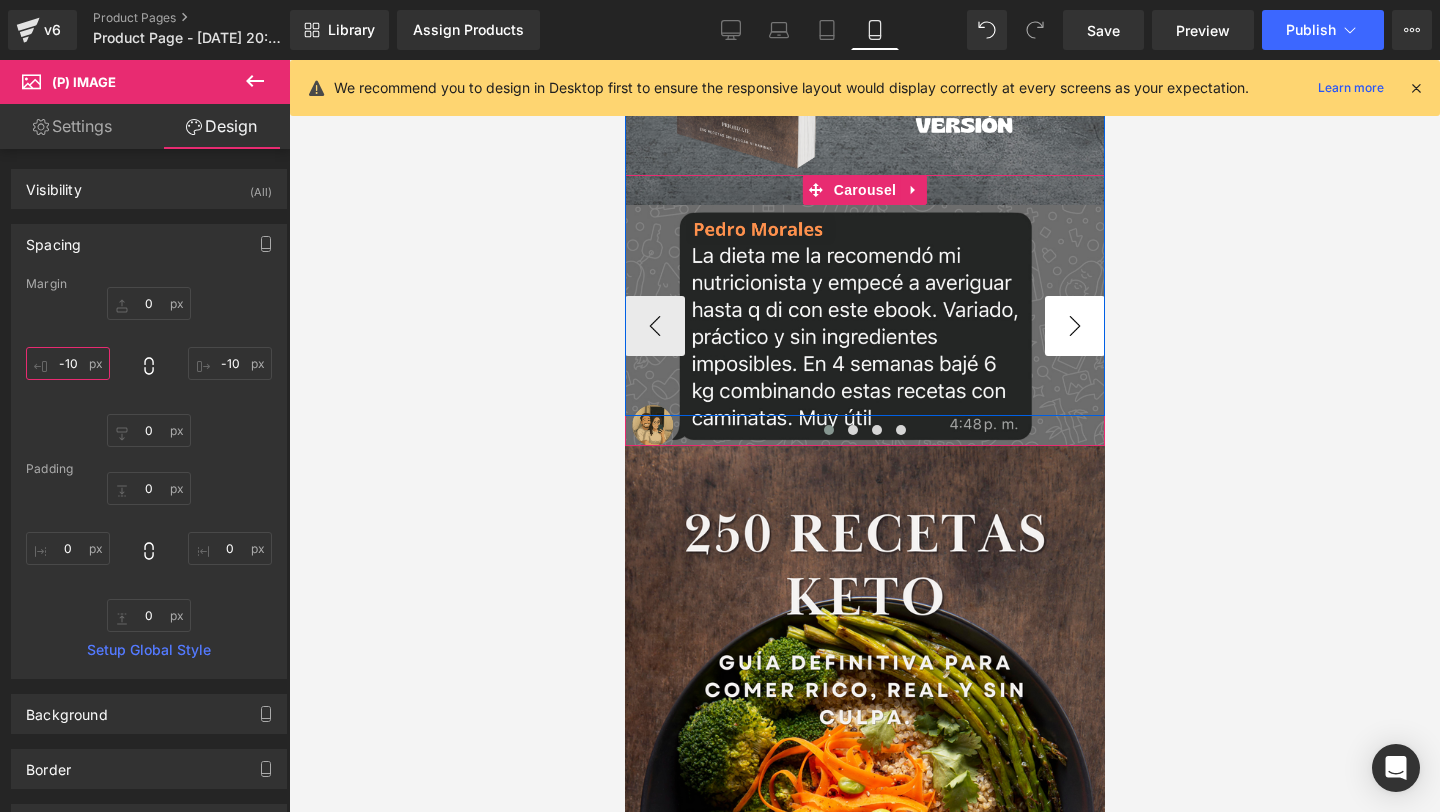 type on "-10" 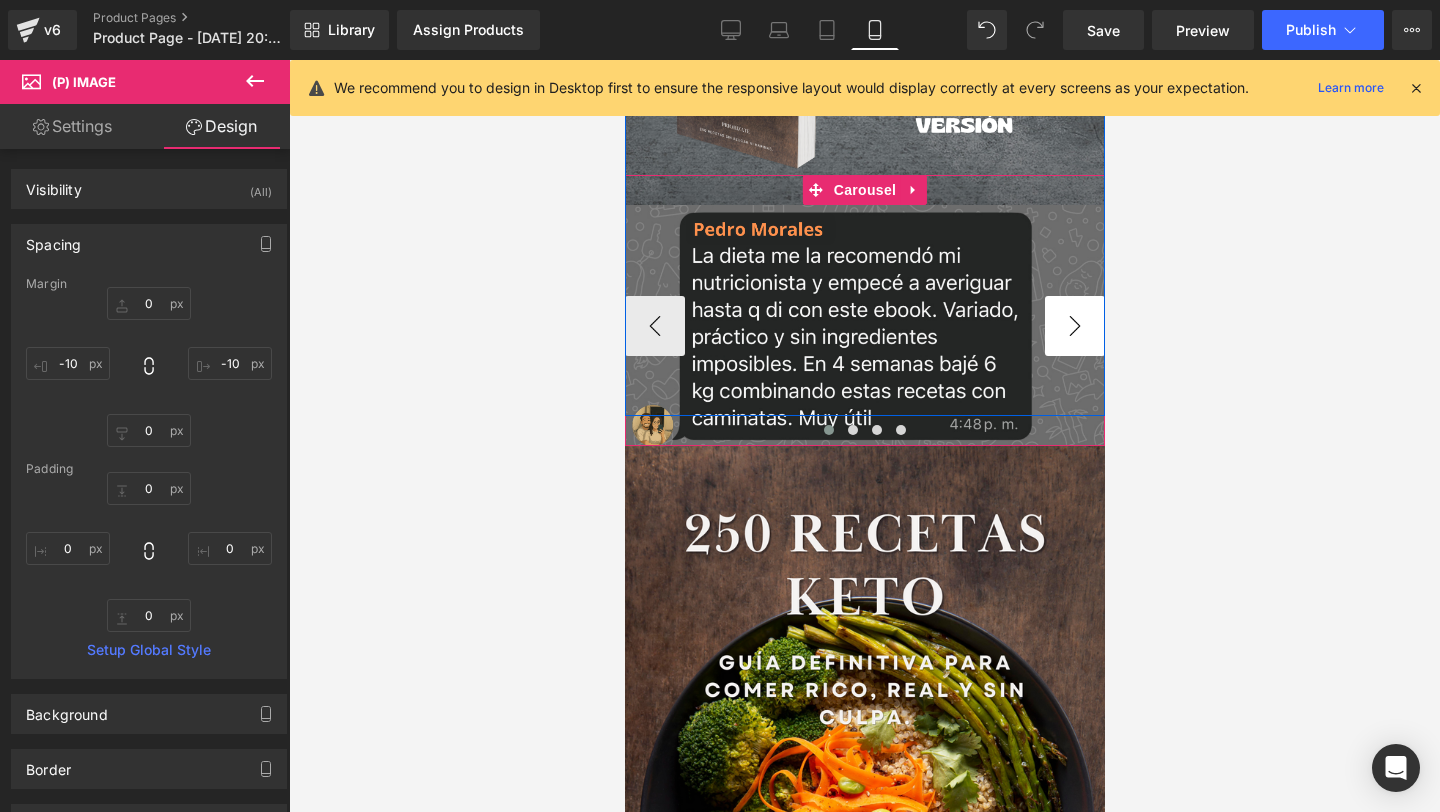 click on "›" at bounding box center (1074, 326) 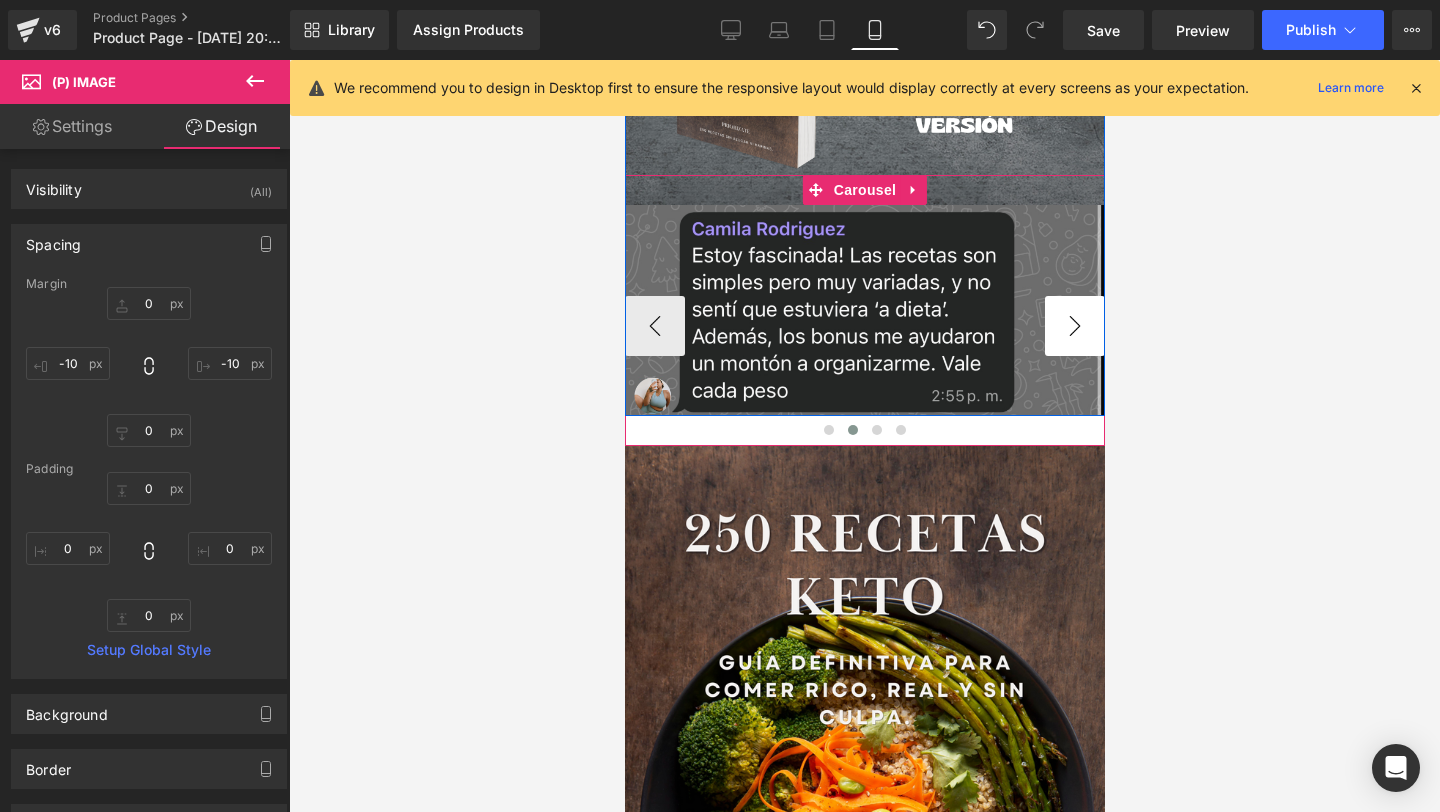click on "›" at bounding box center (1074, 326) 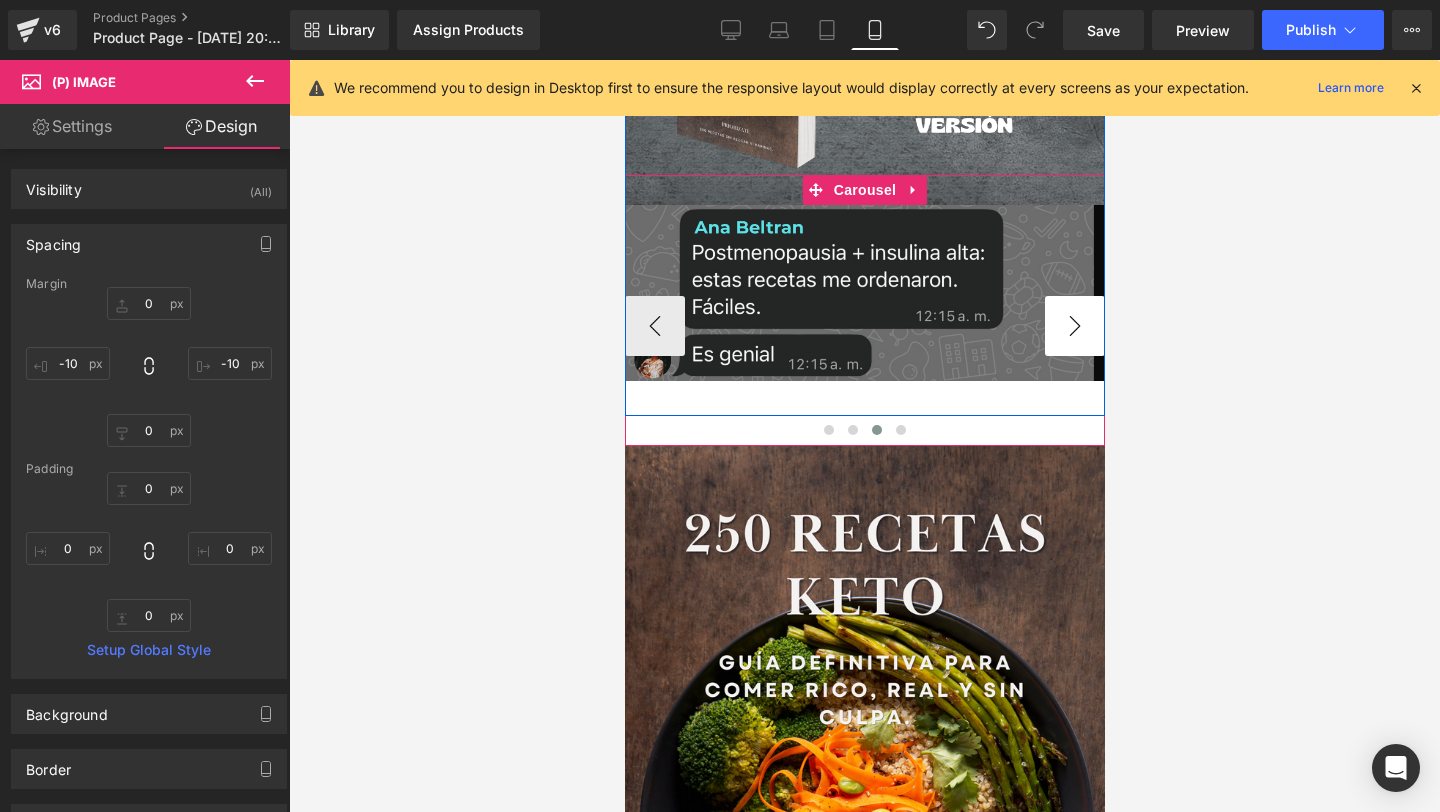 click on "›" at bounding box center (1074, 326) 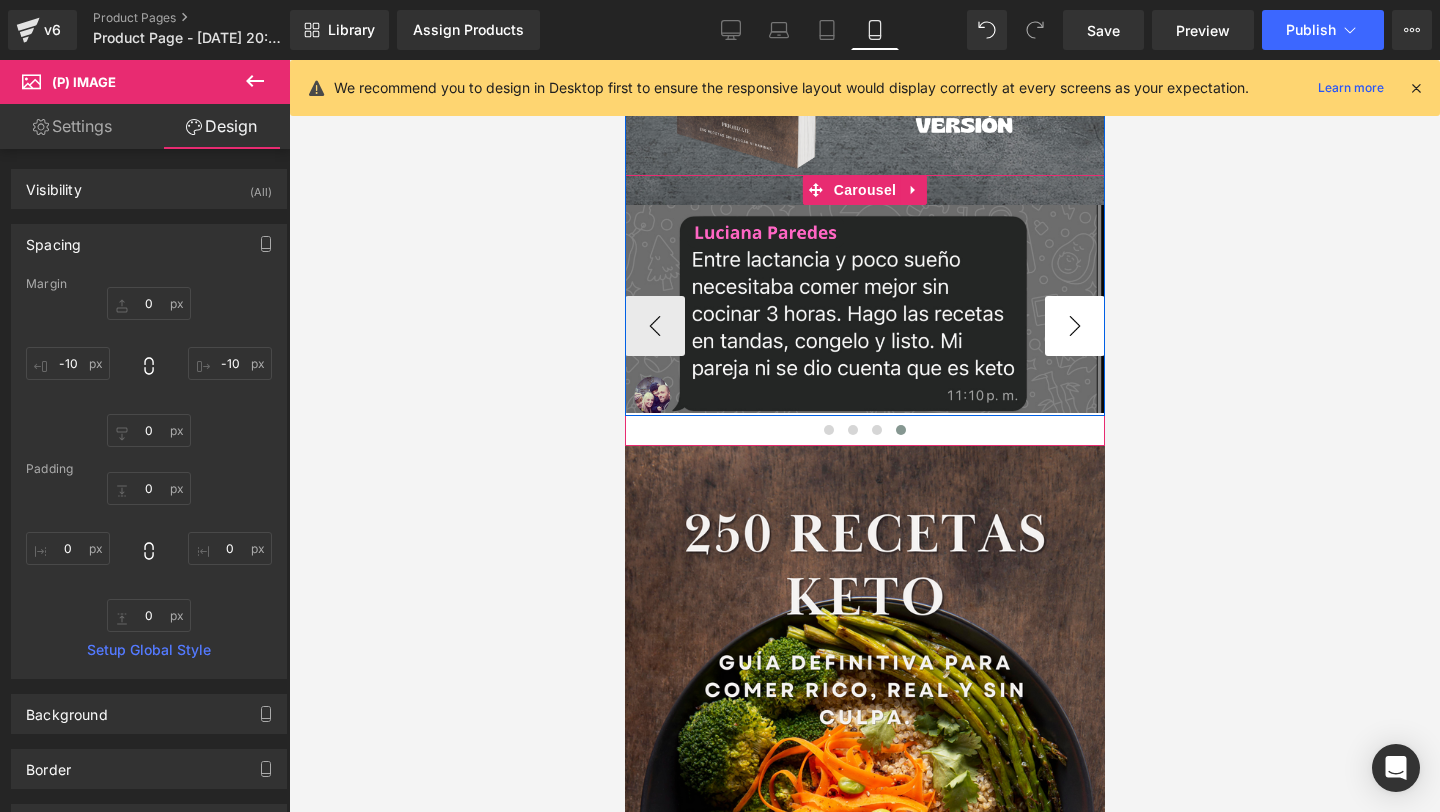 click on "›" at bounding box center (1074, 326) 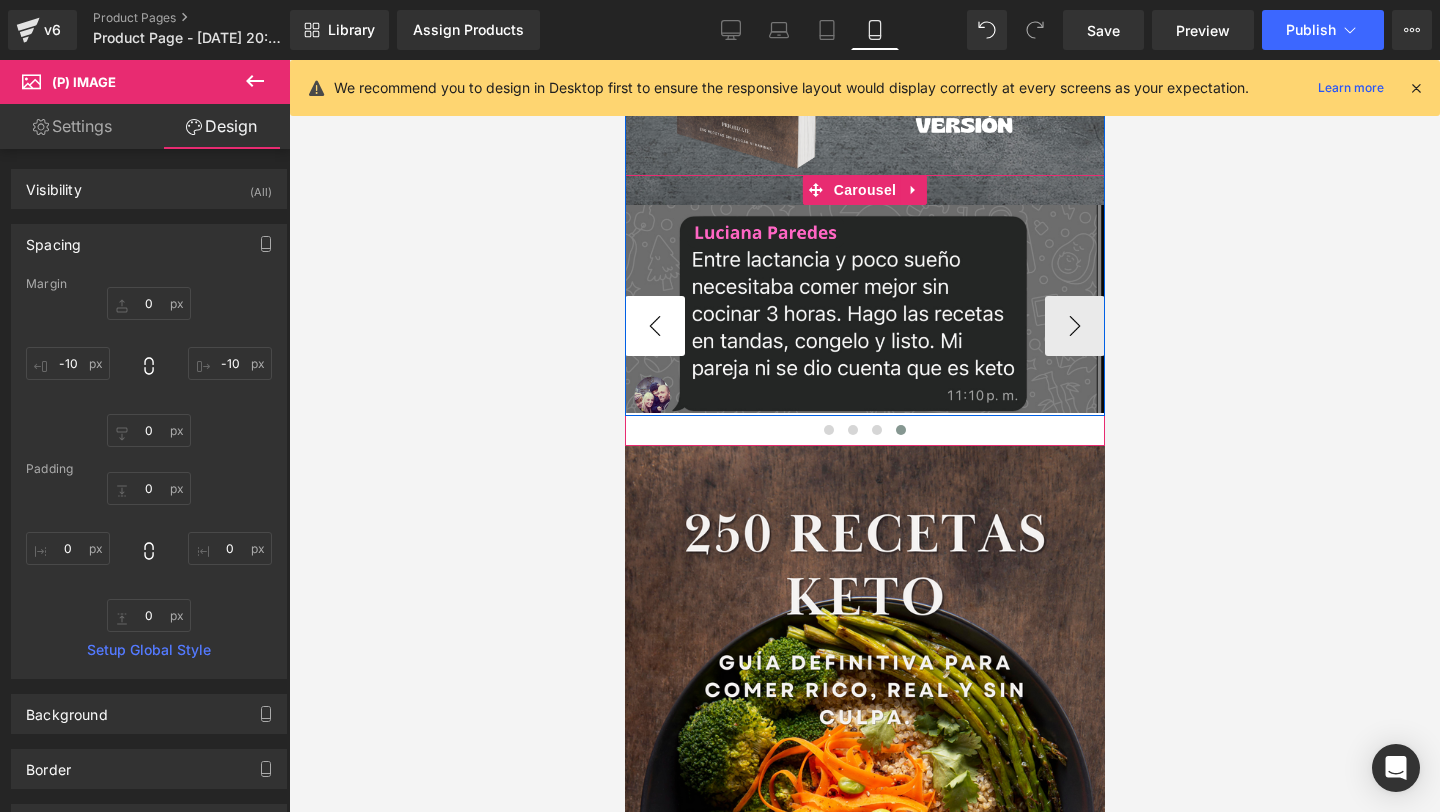 click on "‹" at bounding box center [654, 326] 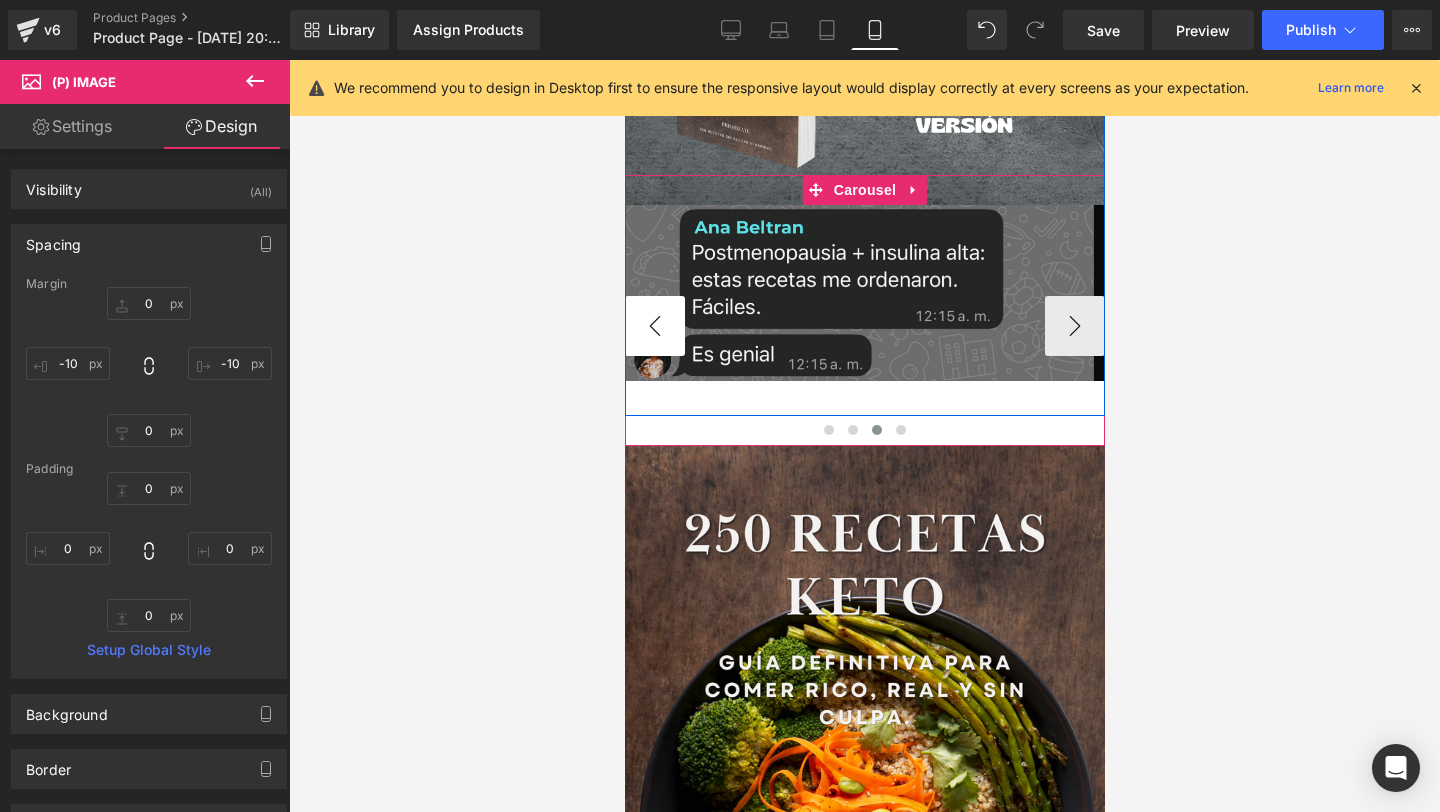 click on "‹" at bounding box center (654, 326) 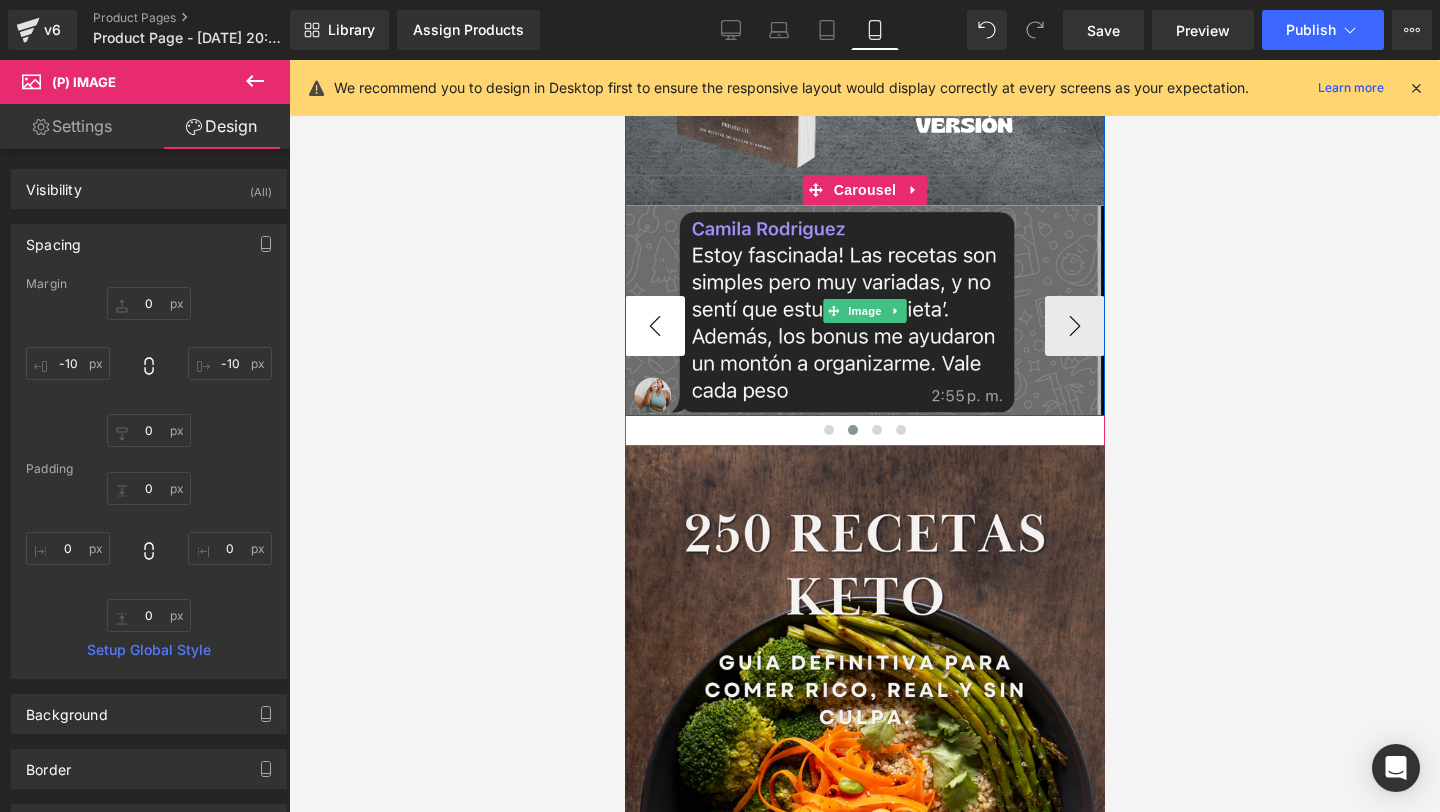 click on "‹" at bounding box center [654, 326] 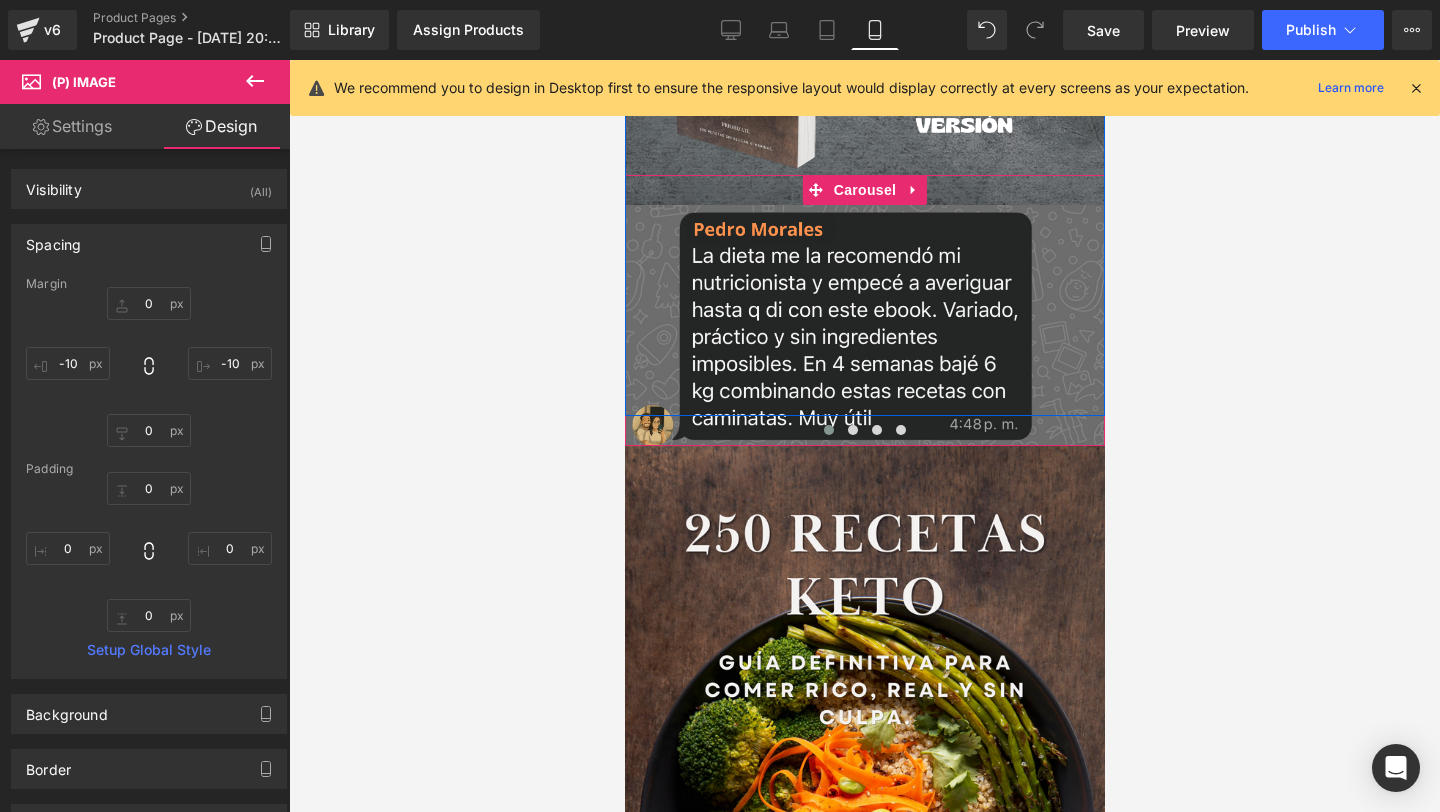 click at bounding box center [1101, -1984] 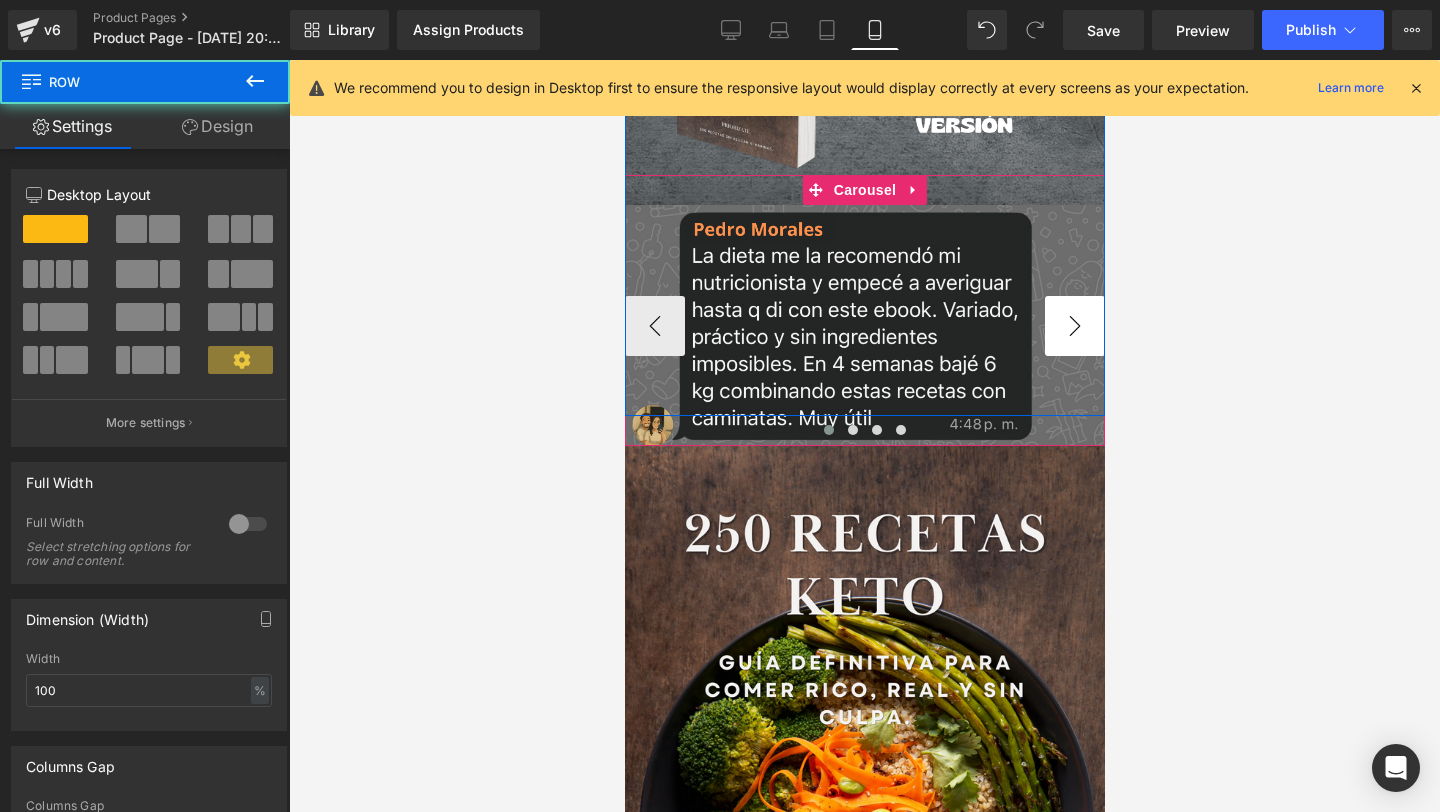 click on "›" at bounding box center [1074, 326] 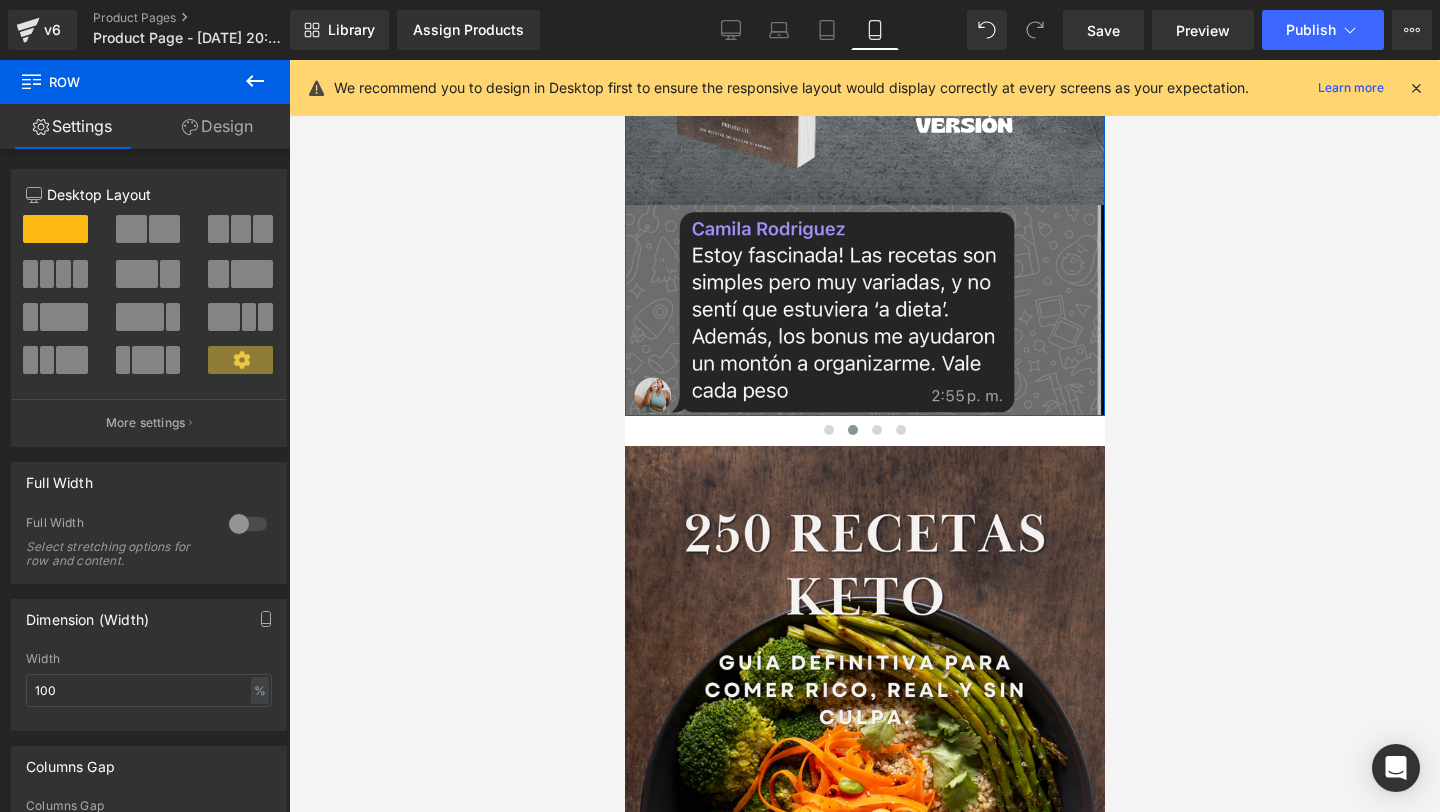 scroll, scrollTop: 460, scrollLeft: 0, axis: vertical 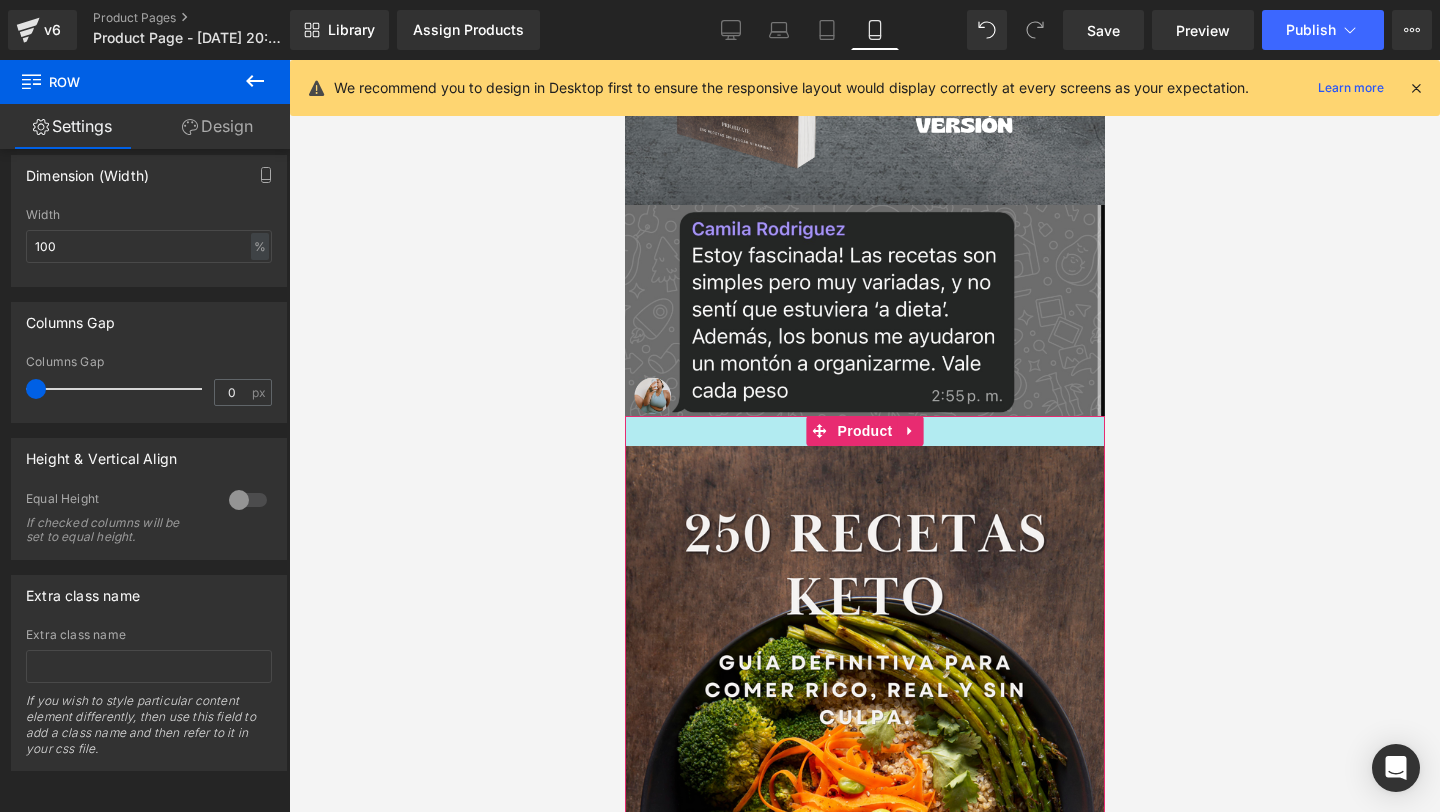 click at bounding box center (864, 431) 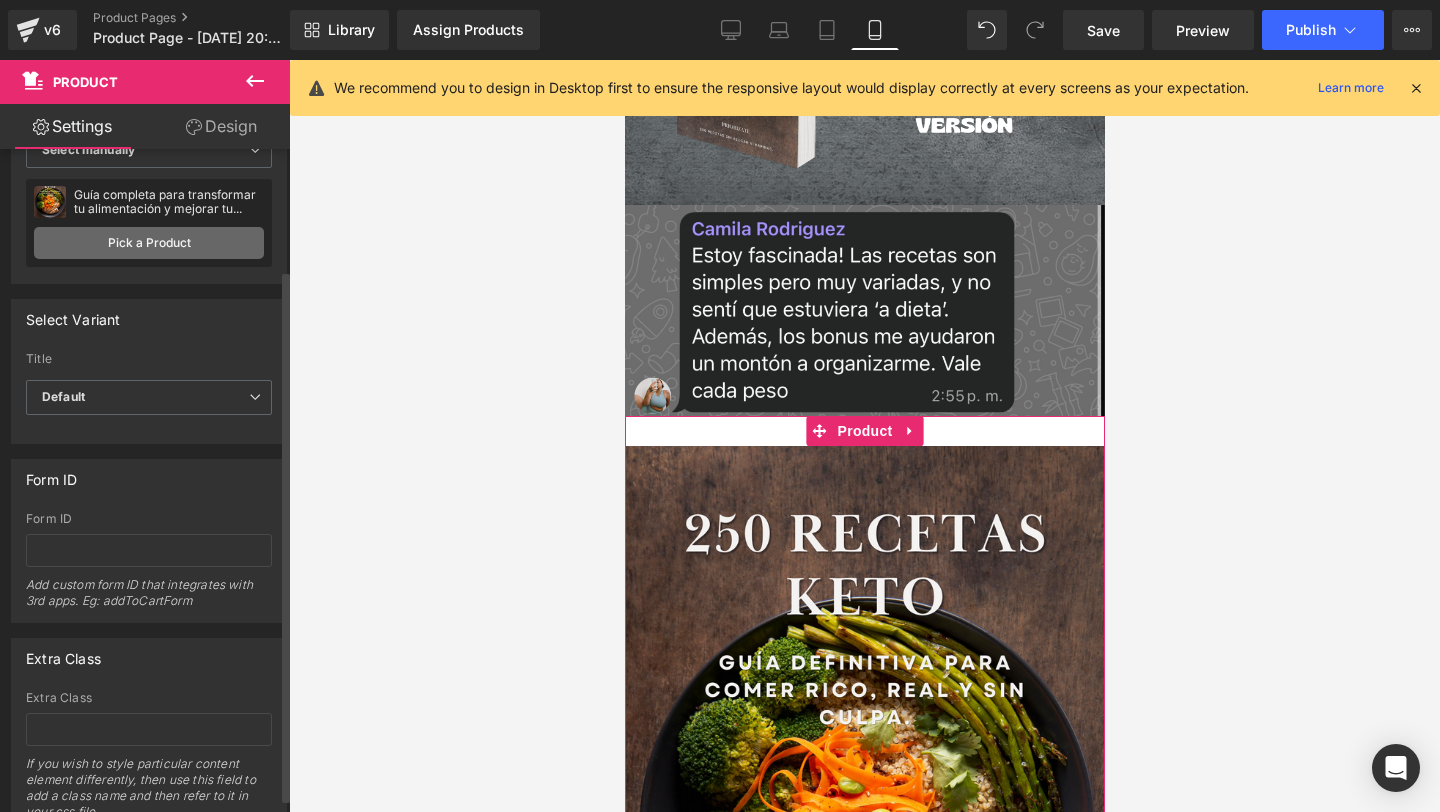 scroll, scrollTop: 166, scrollLeft: 0, axis: vertical 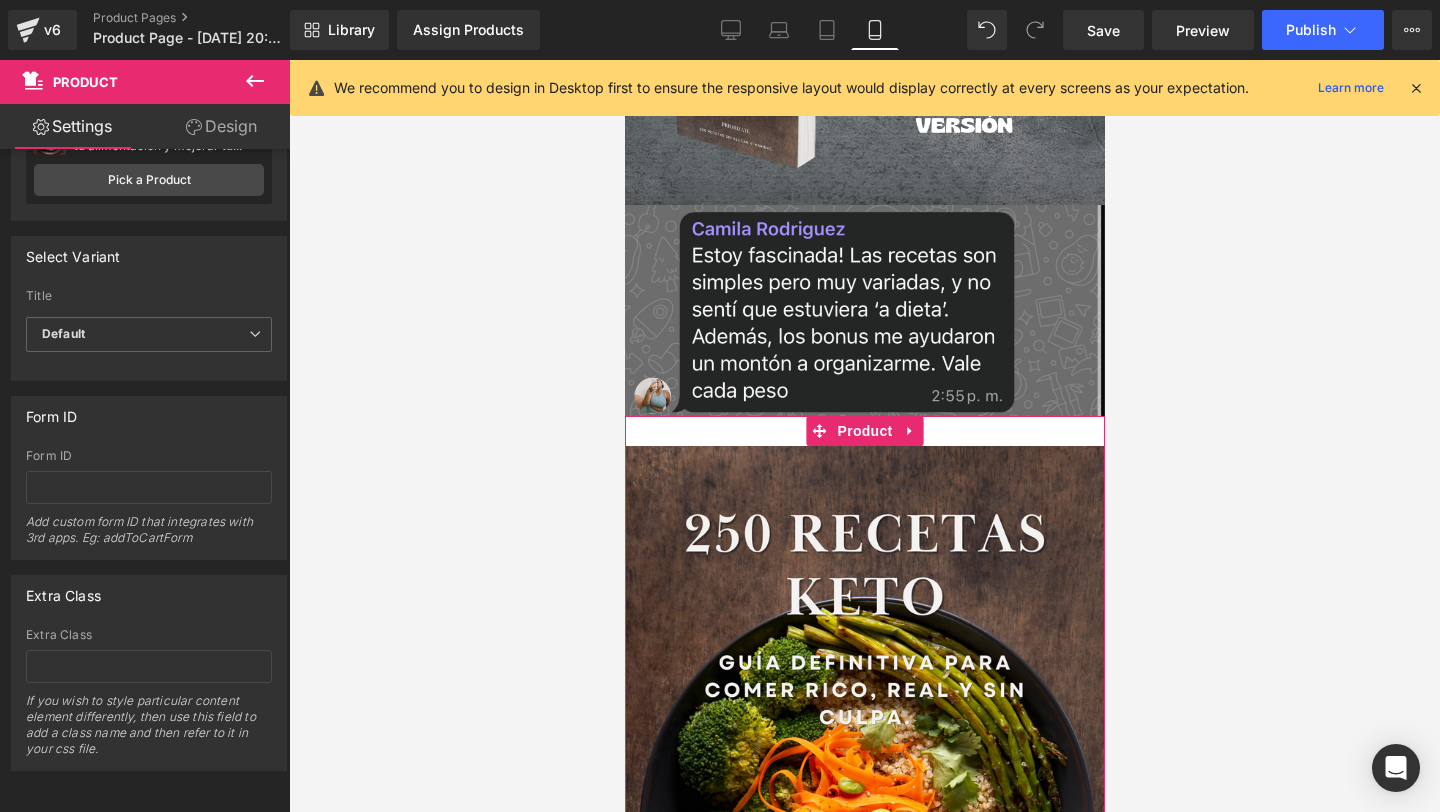 click on "Design" at bounding box center [221, 126] 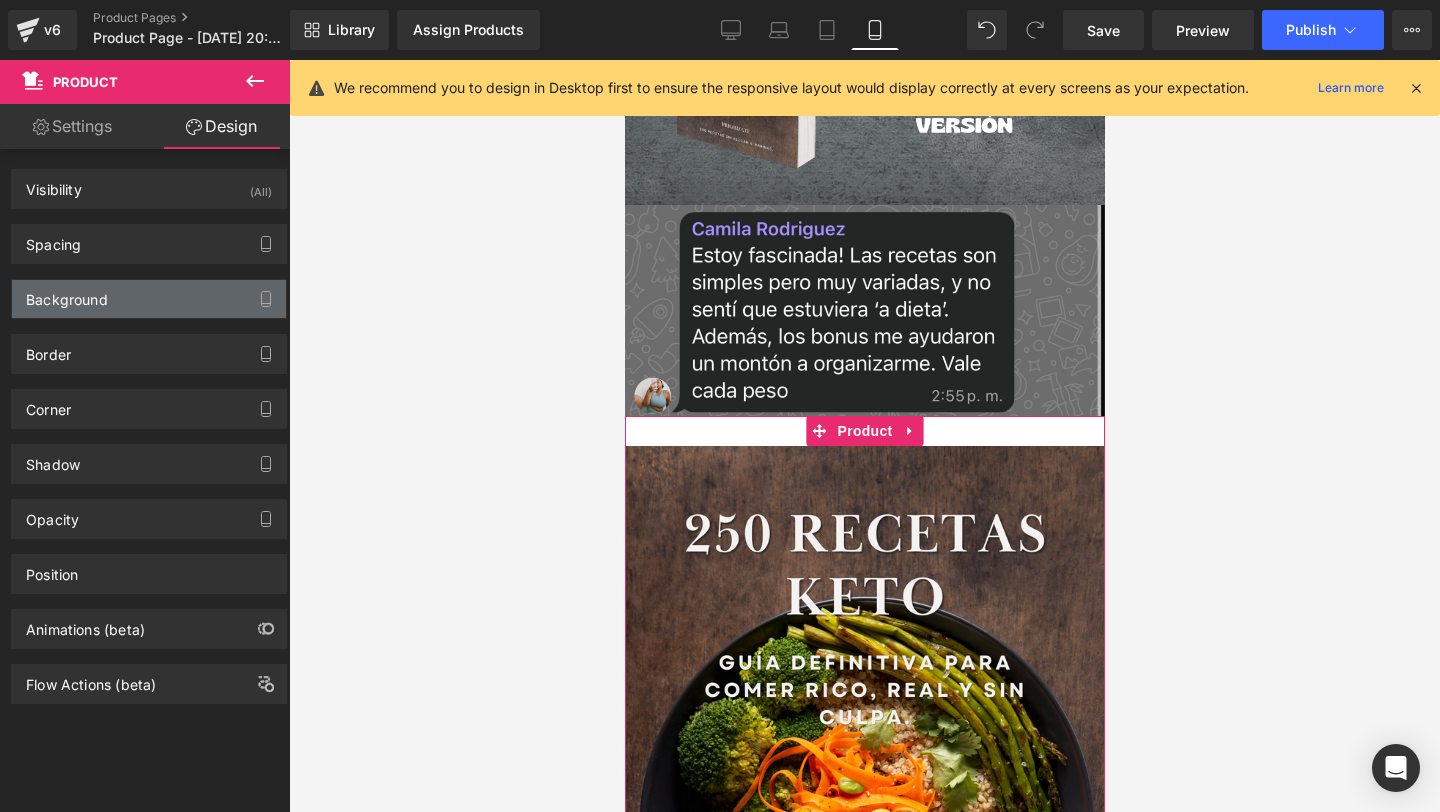 click on "Background" at bounding box center (149, 299) 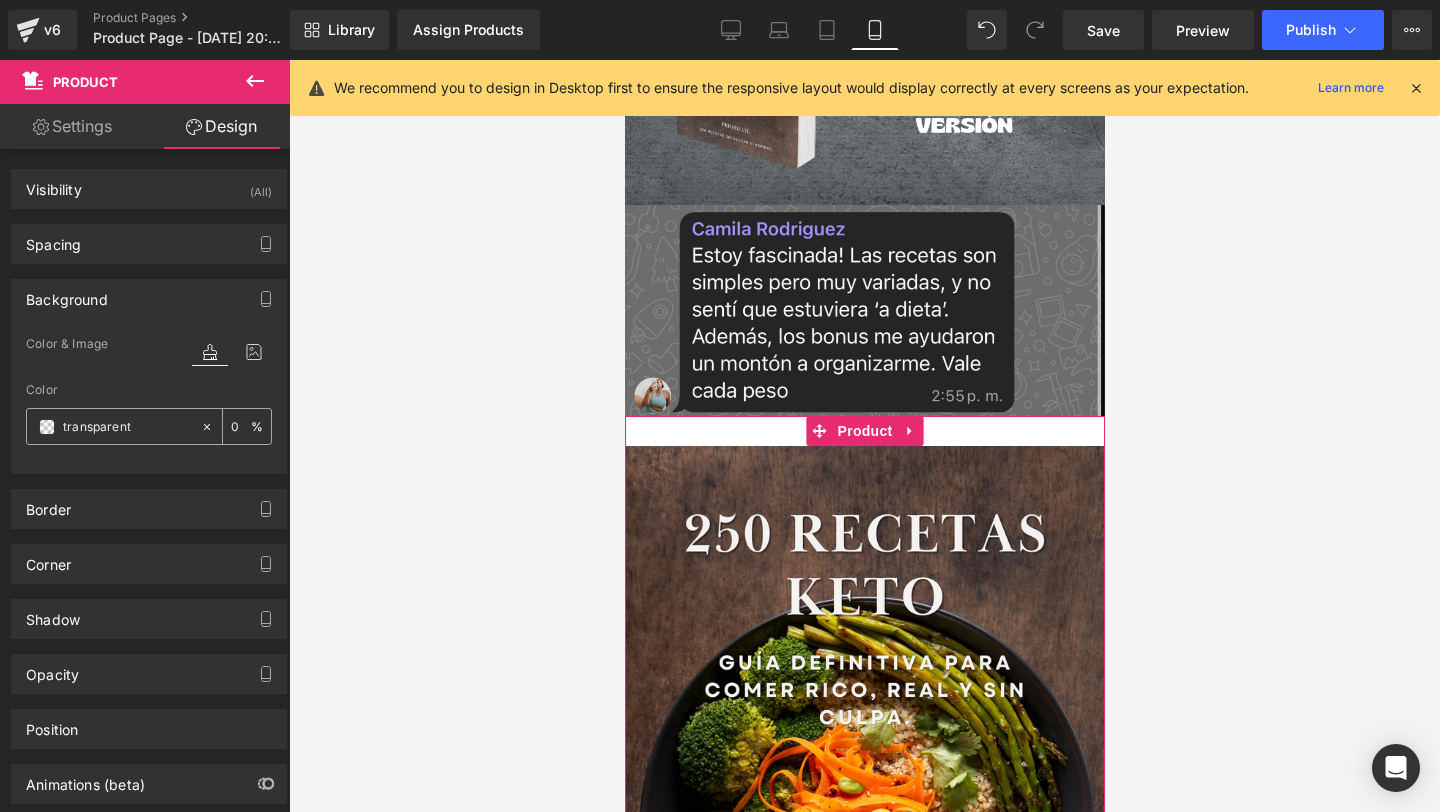 click on "transparent" at bounding box center (127, 427) 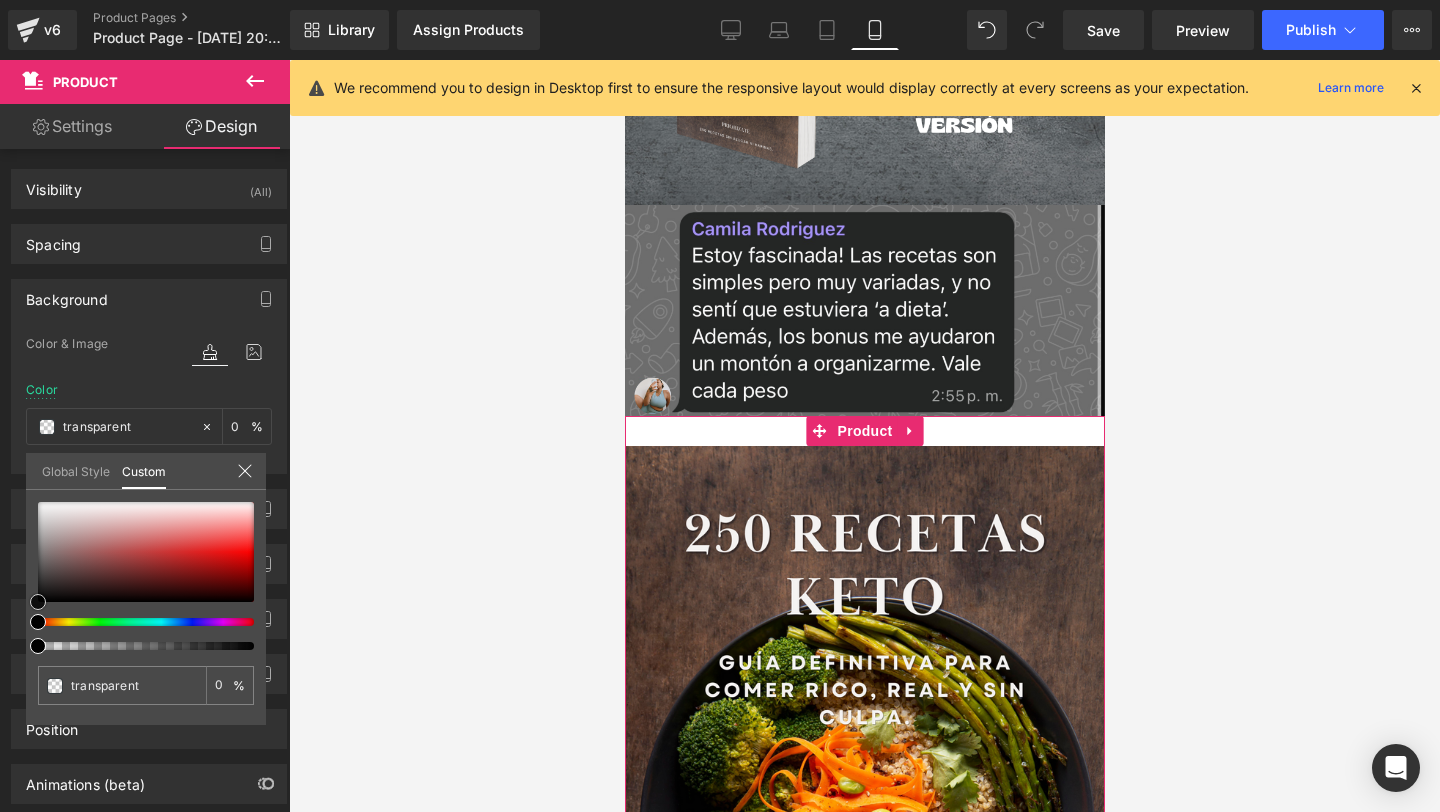 type on "#656161" 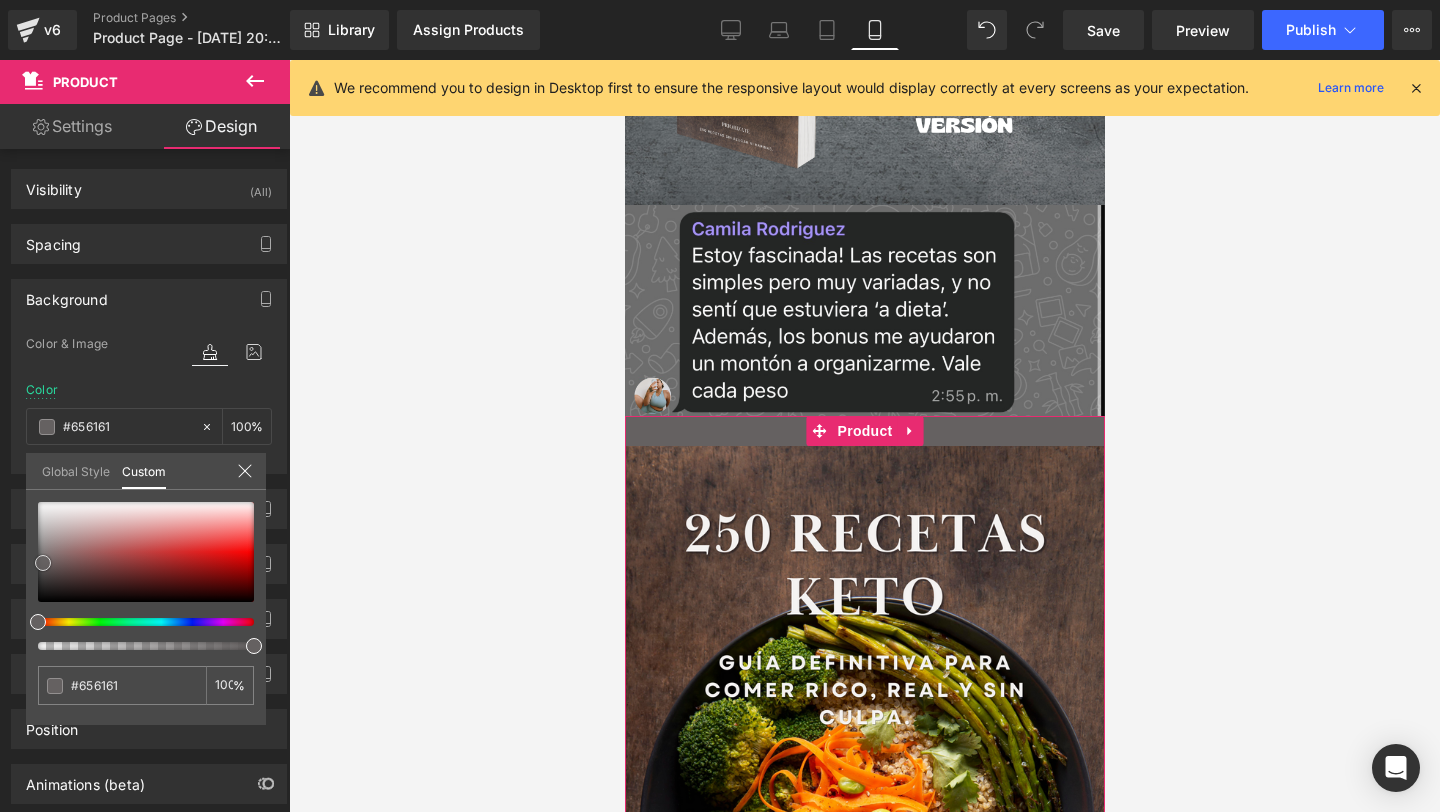 type on "#686363" 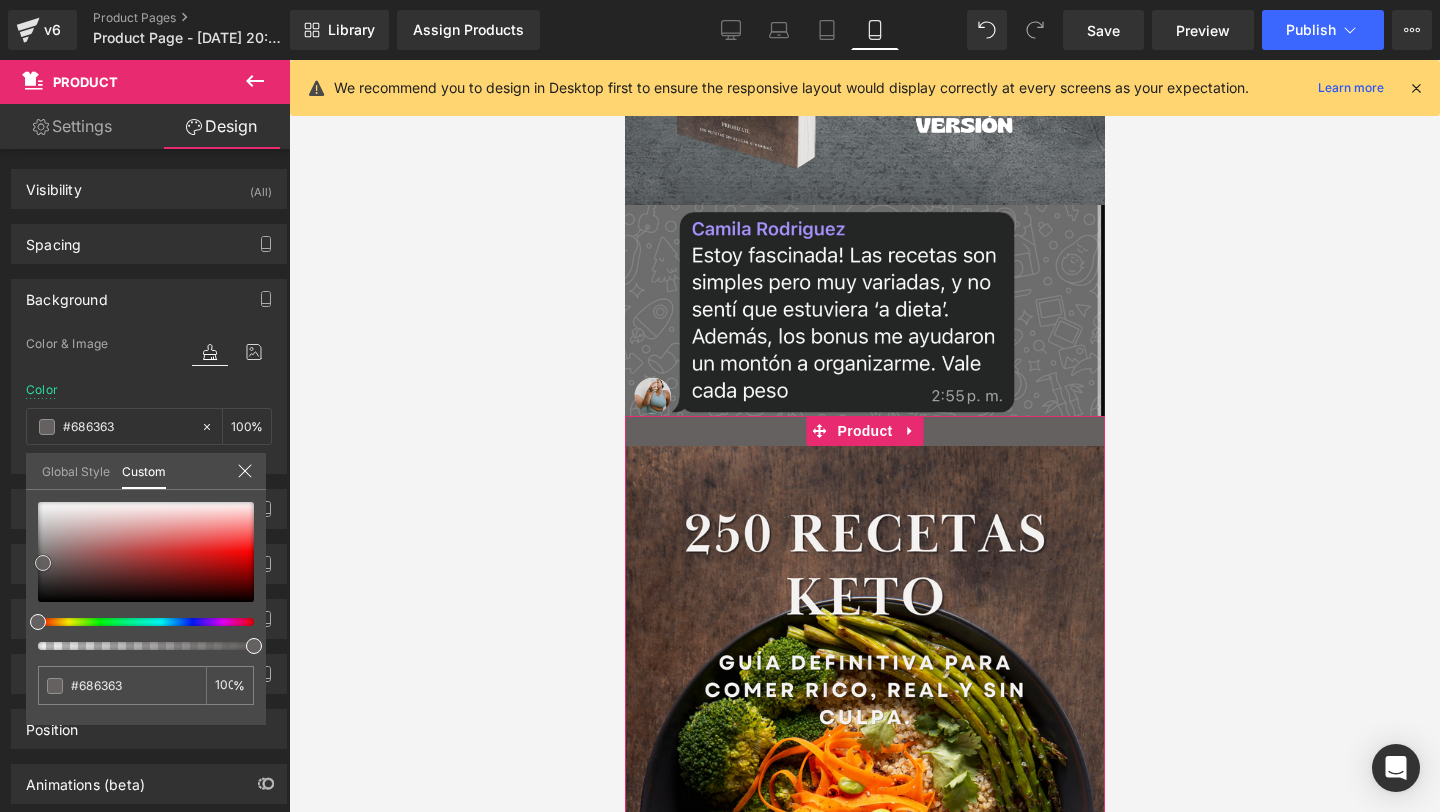 type on "#726d6d" 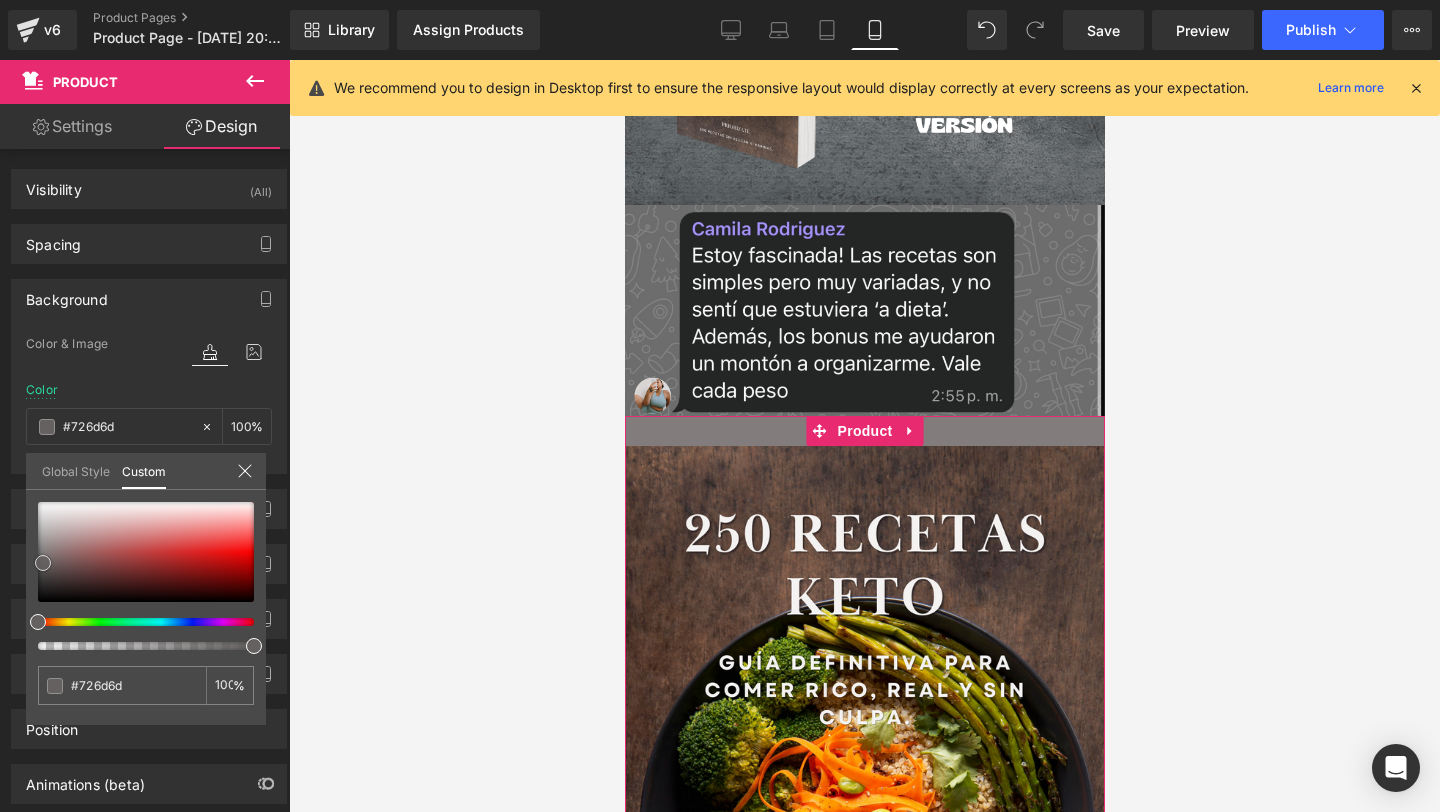 type on "#827c7c" 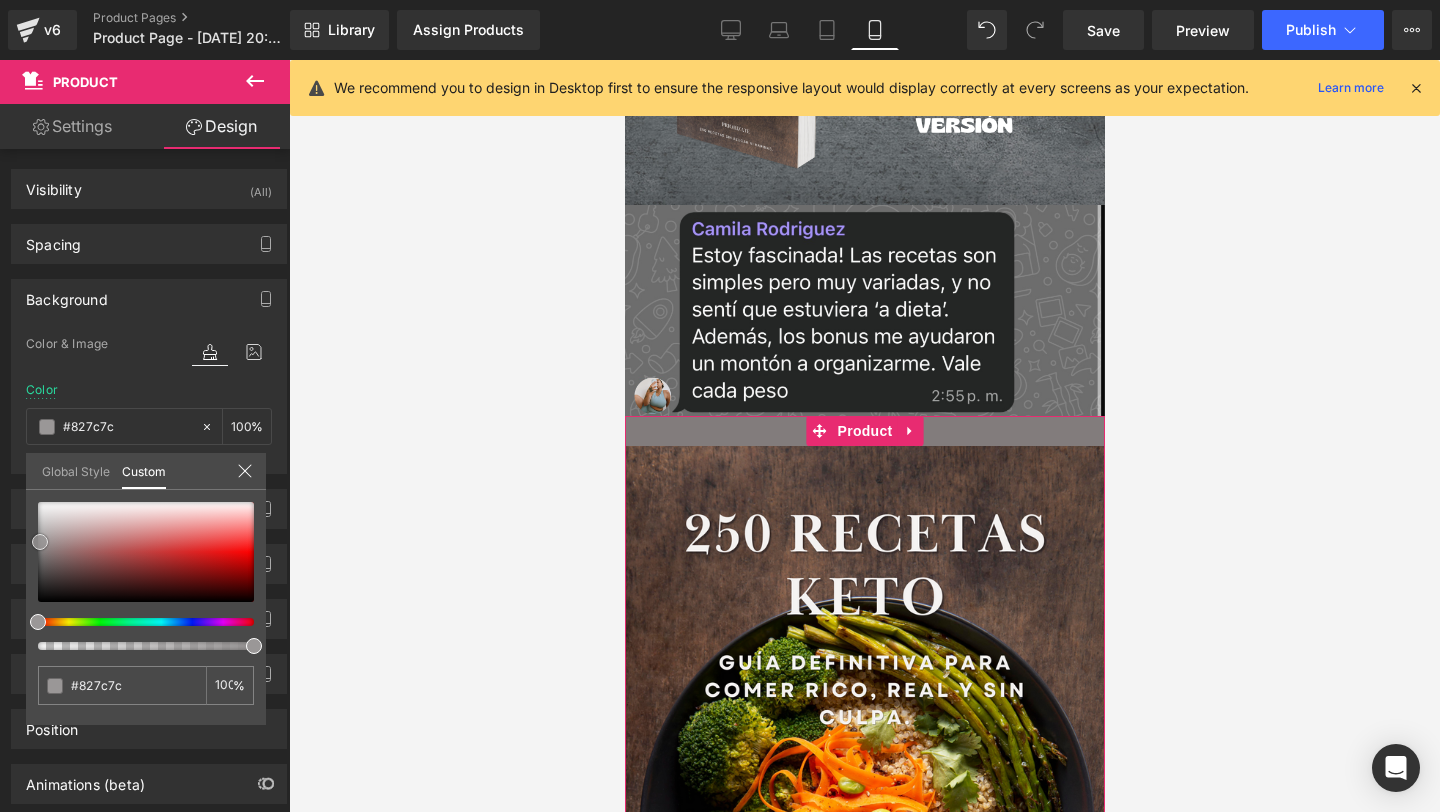 type on "#929090" 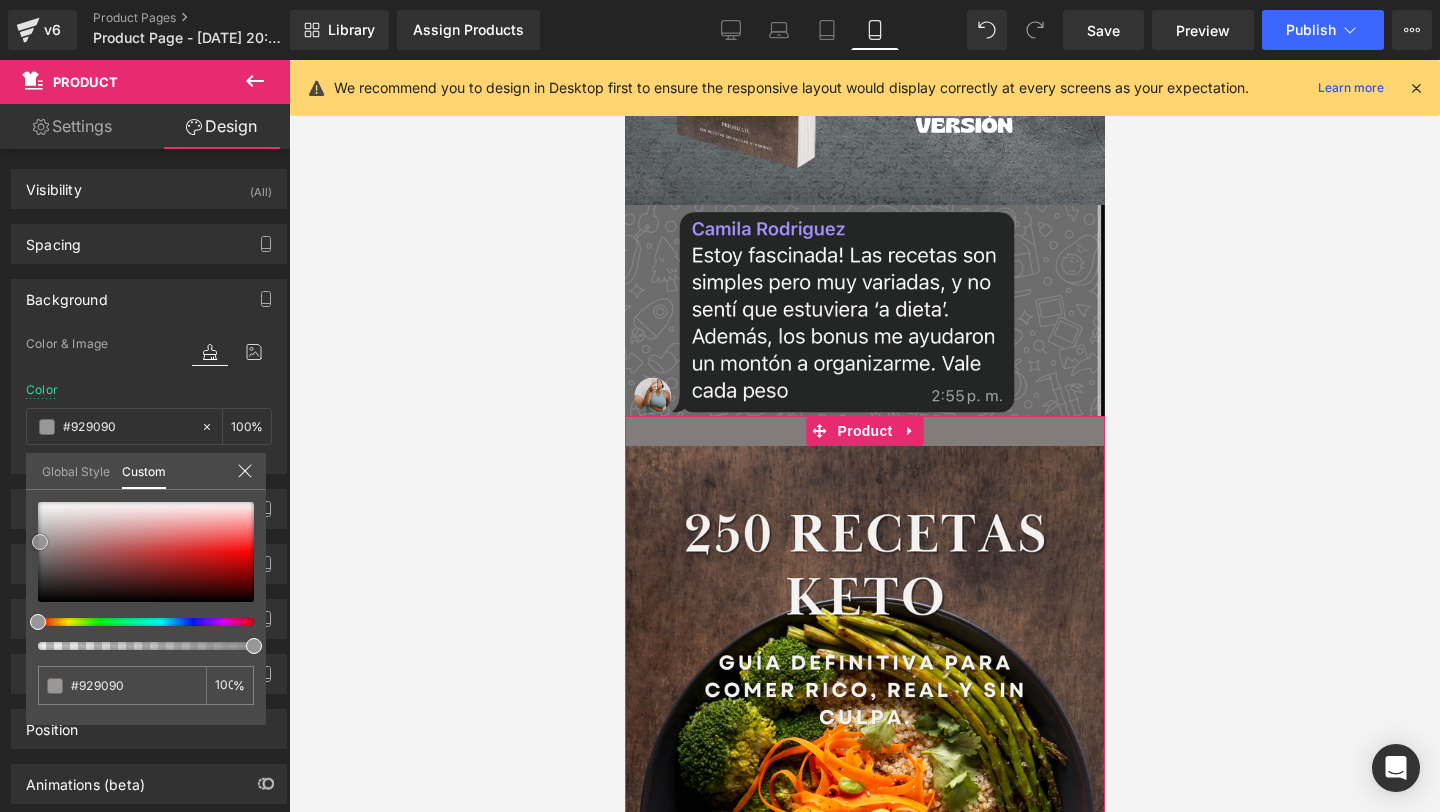 type on "#9f9d9d" 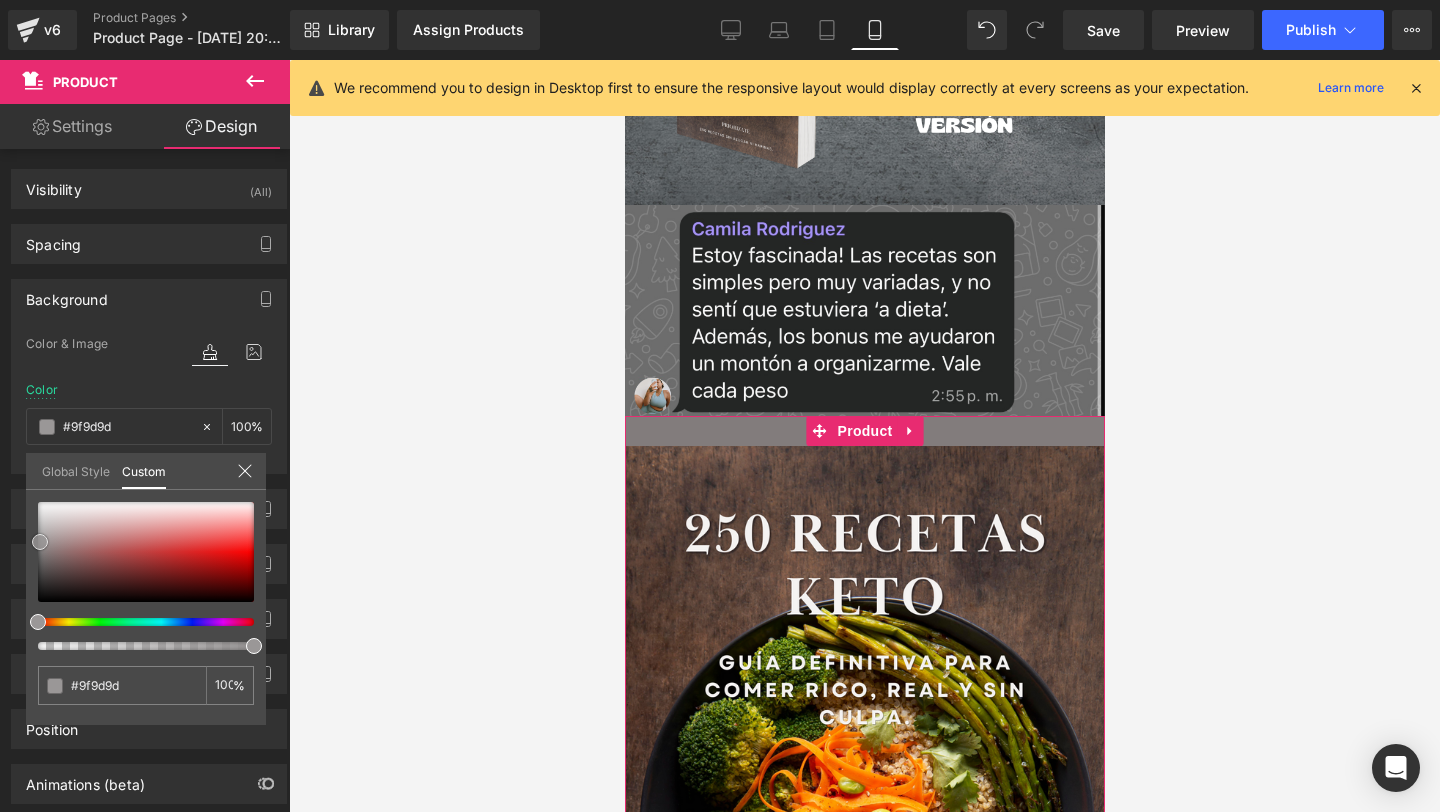 type on "#a4a2a2" 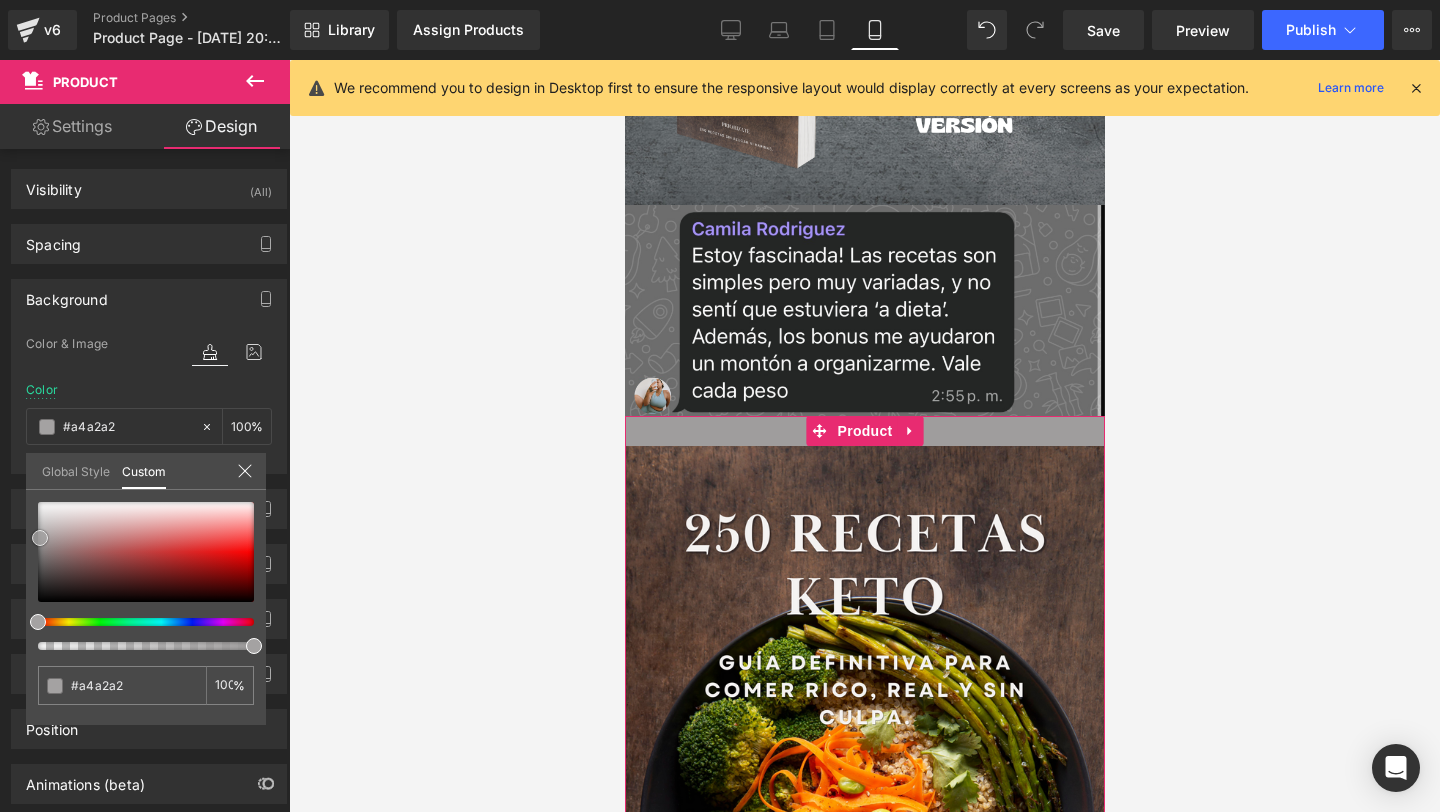 type on "#9f9d9d" 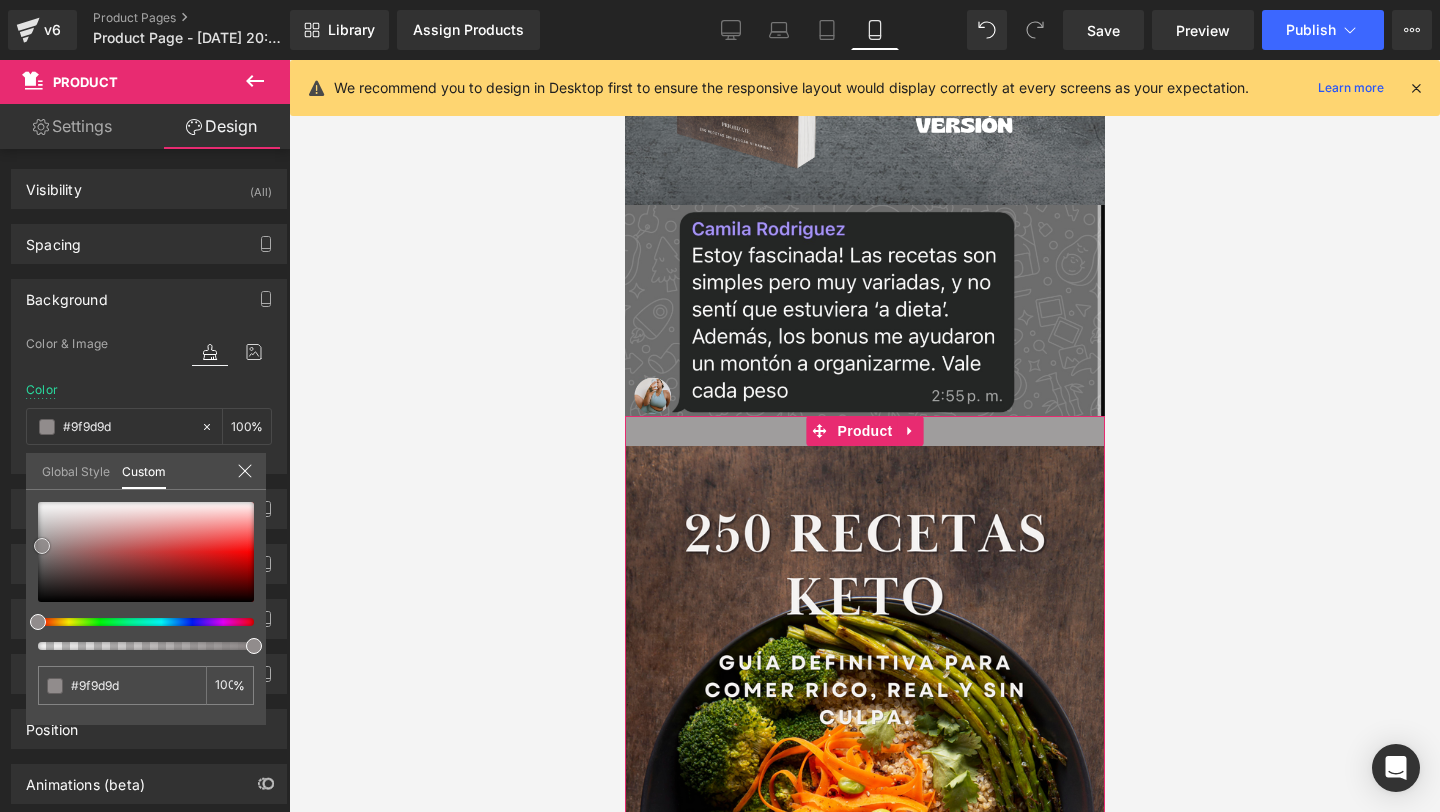 type on "#949292" 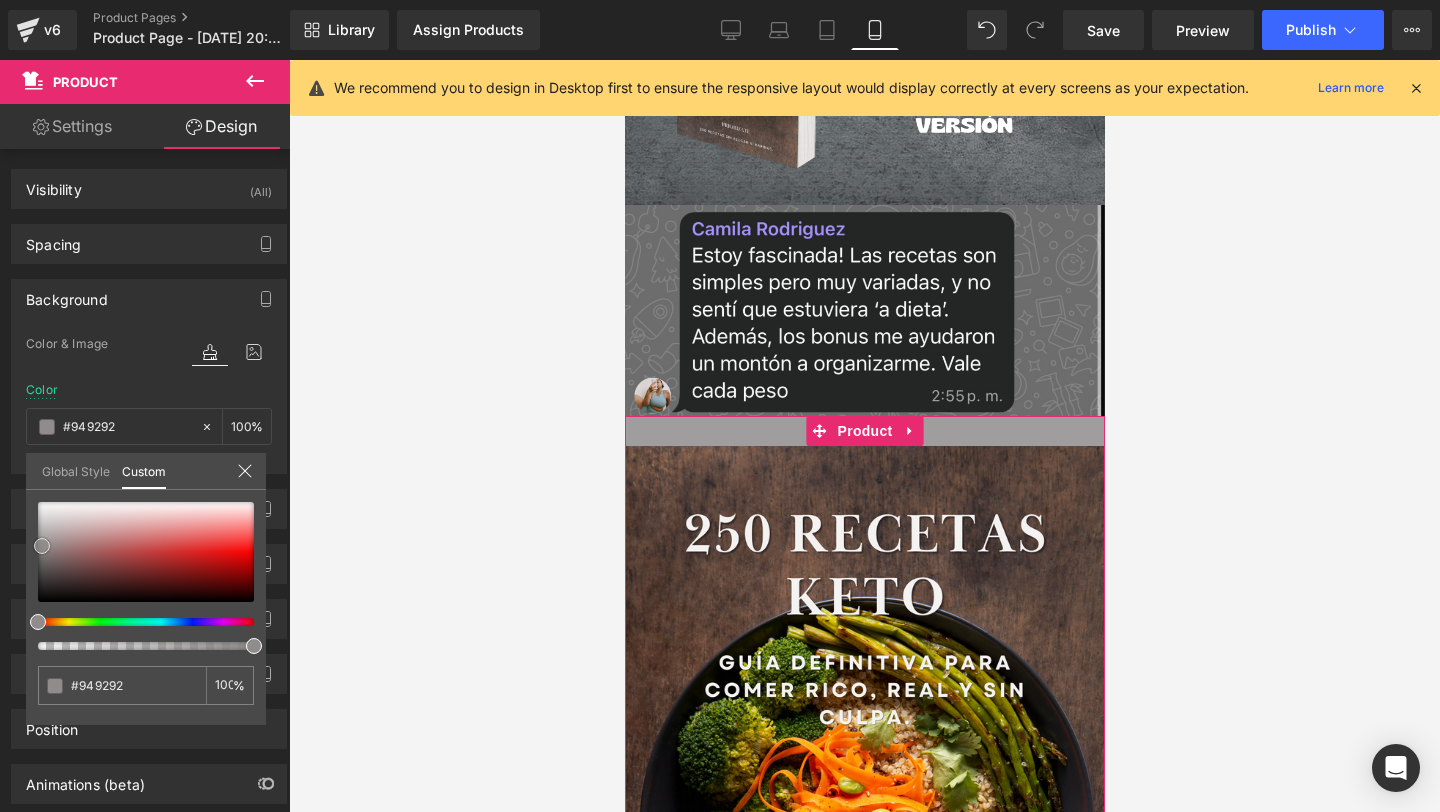 type on "#8c8787" 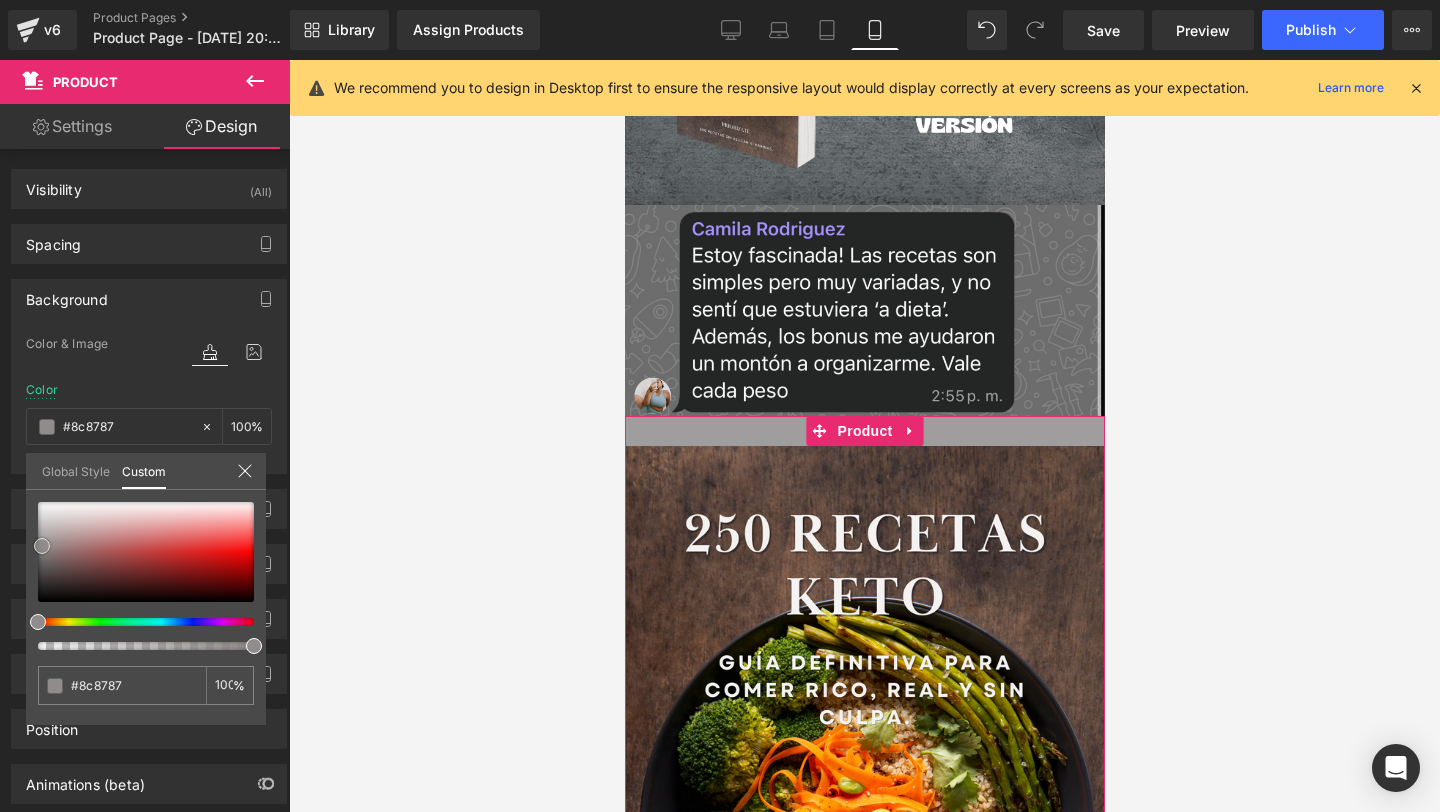 type on "#878282" 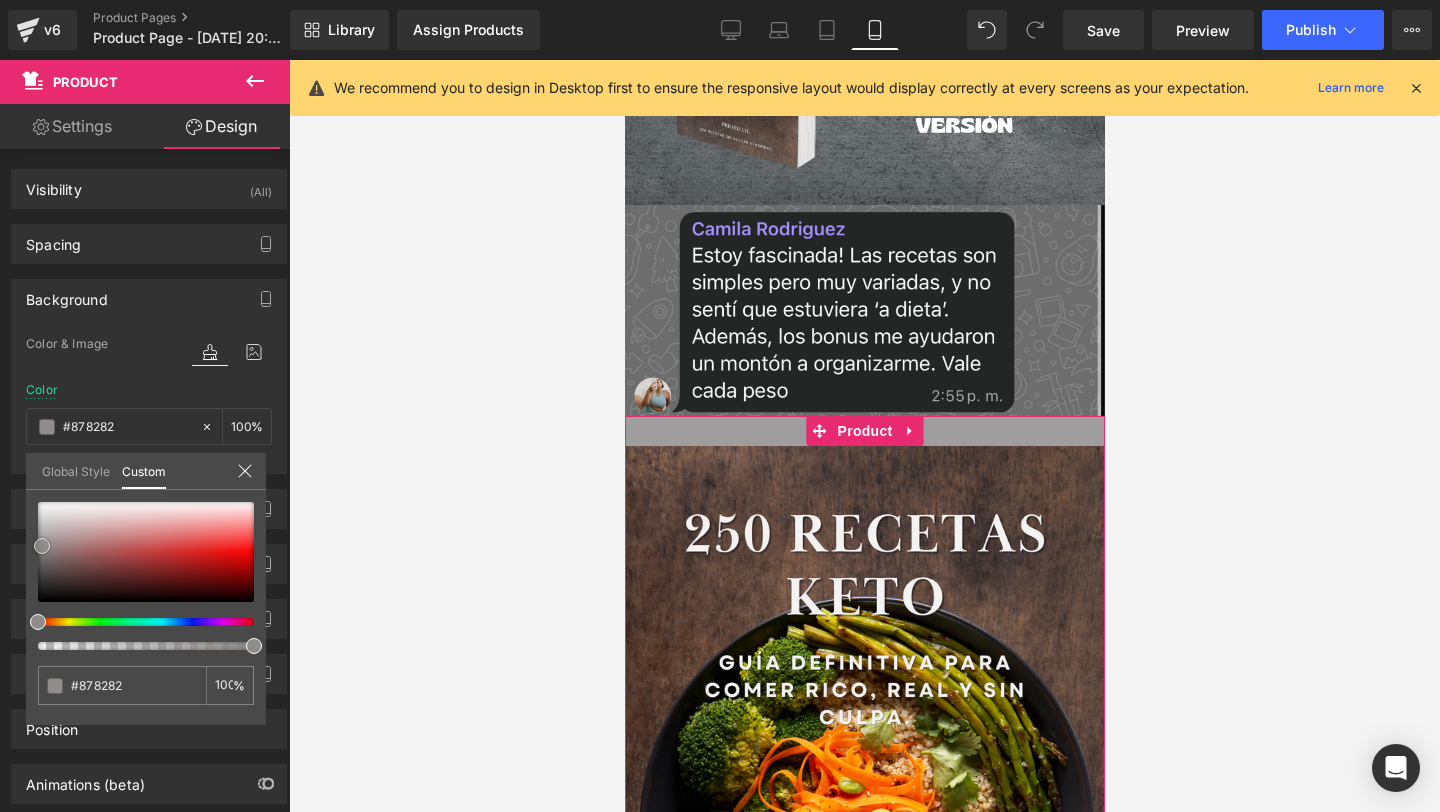 type on "#847f7f" 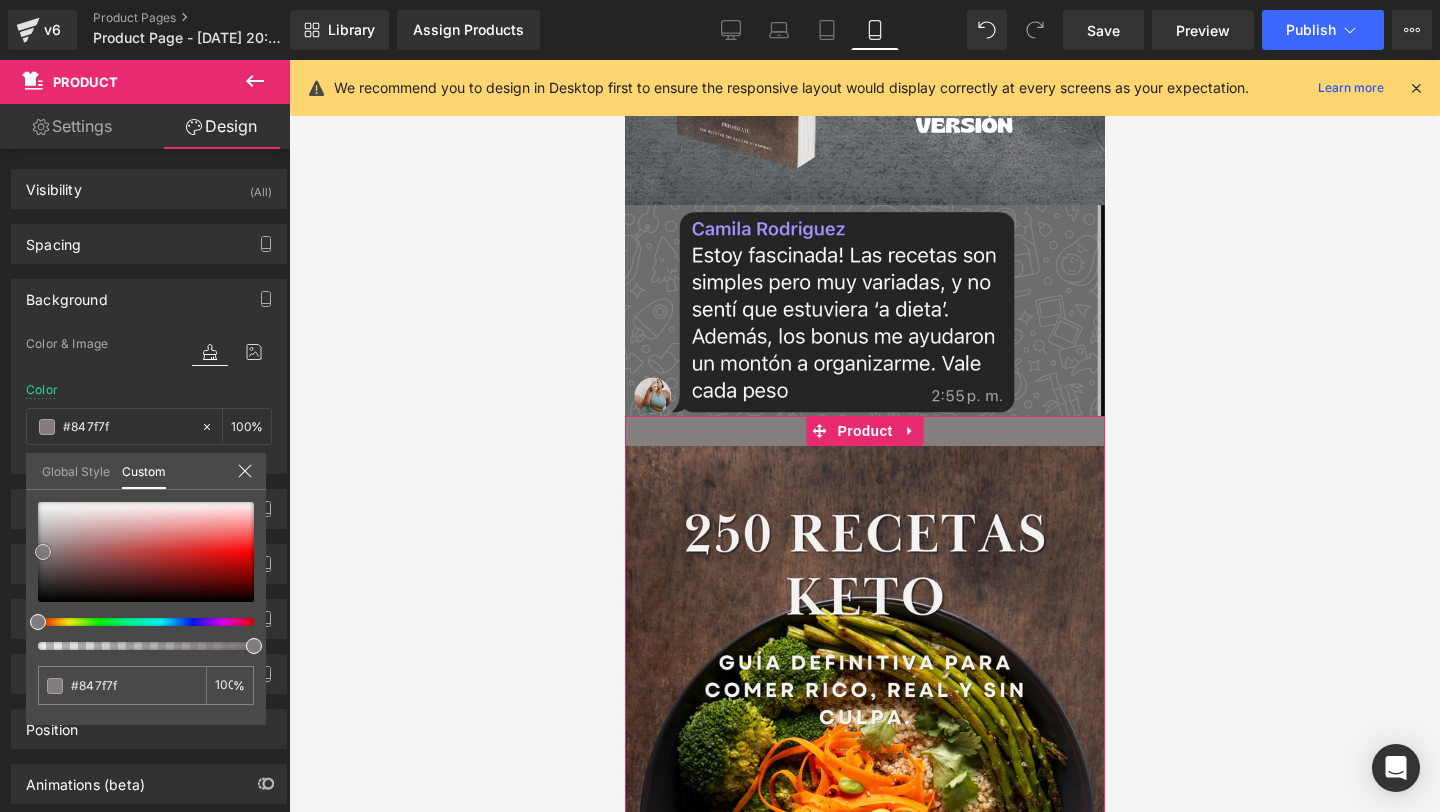 type on "#827c7c" 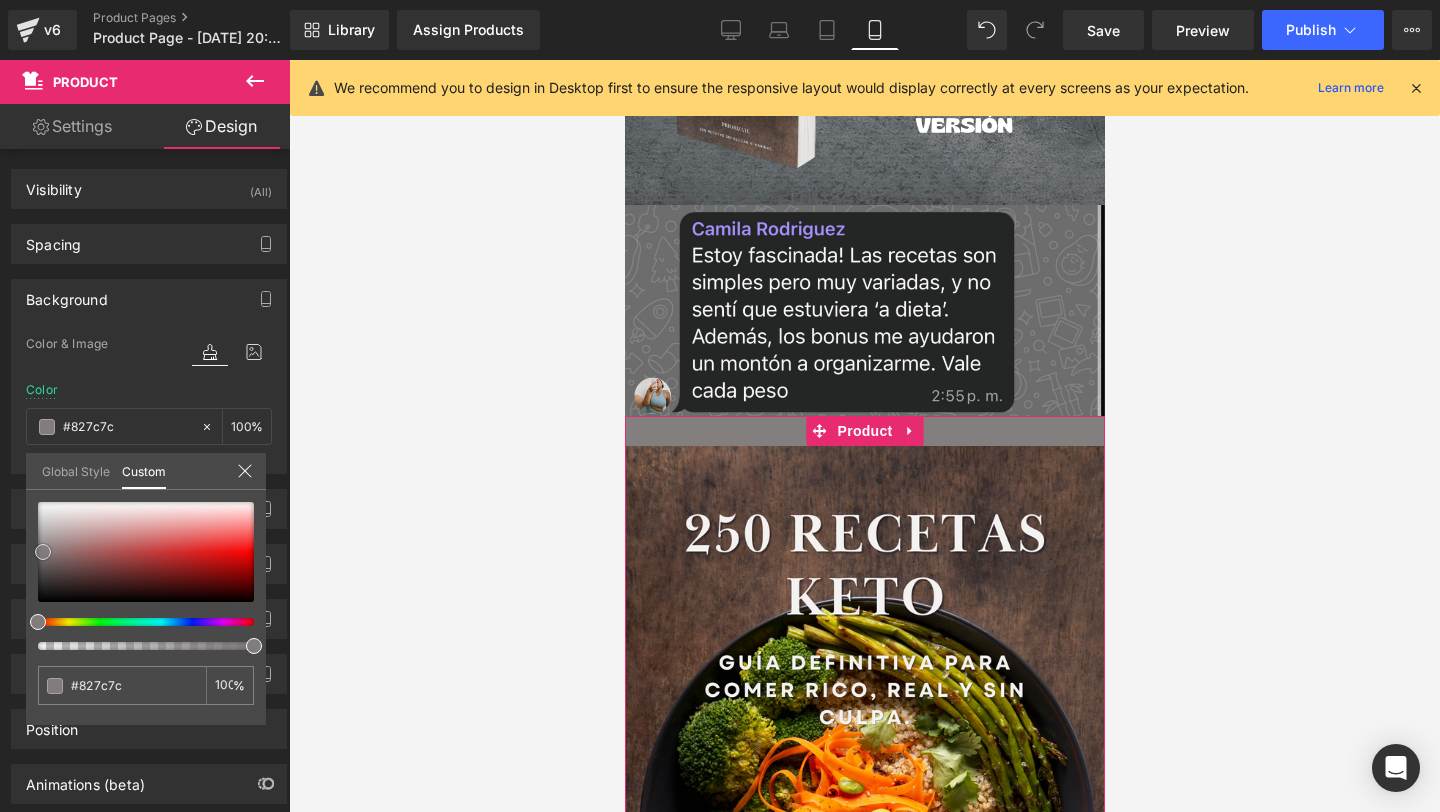 type on "#7f7a7a" 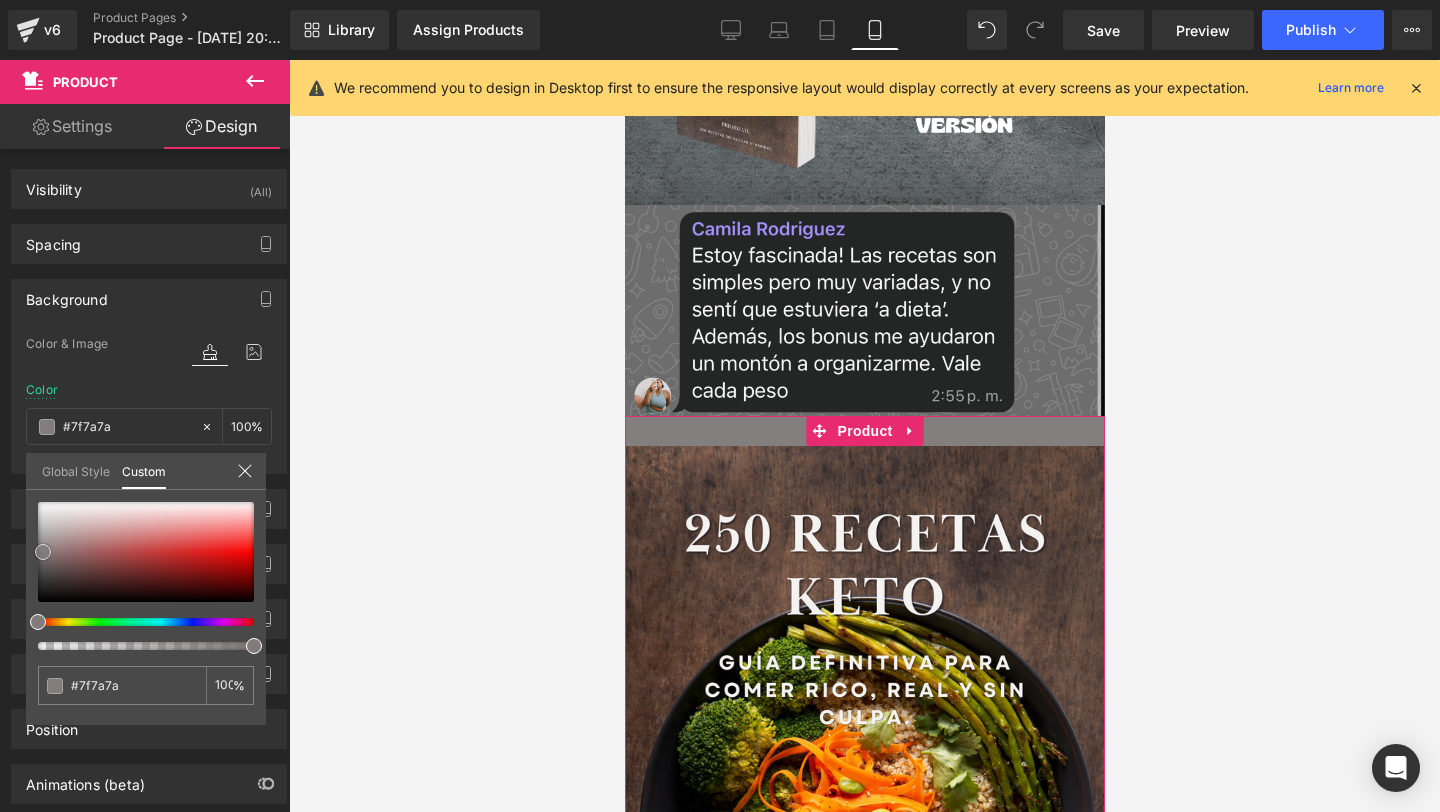 type on "#7e7676" 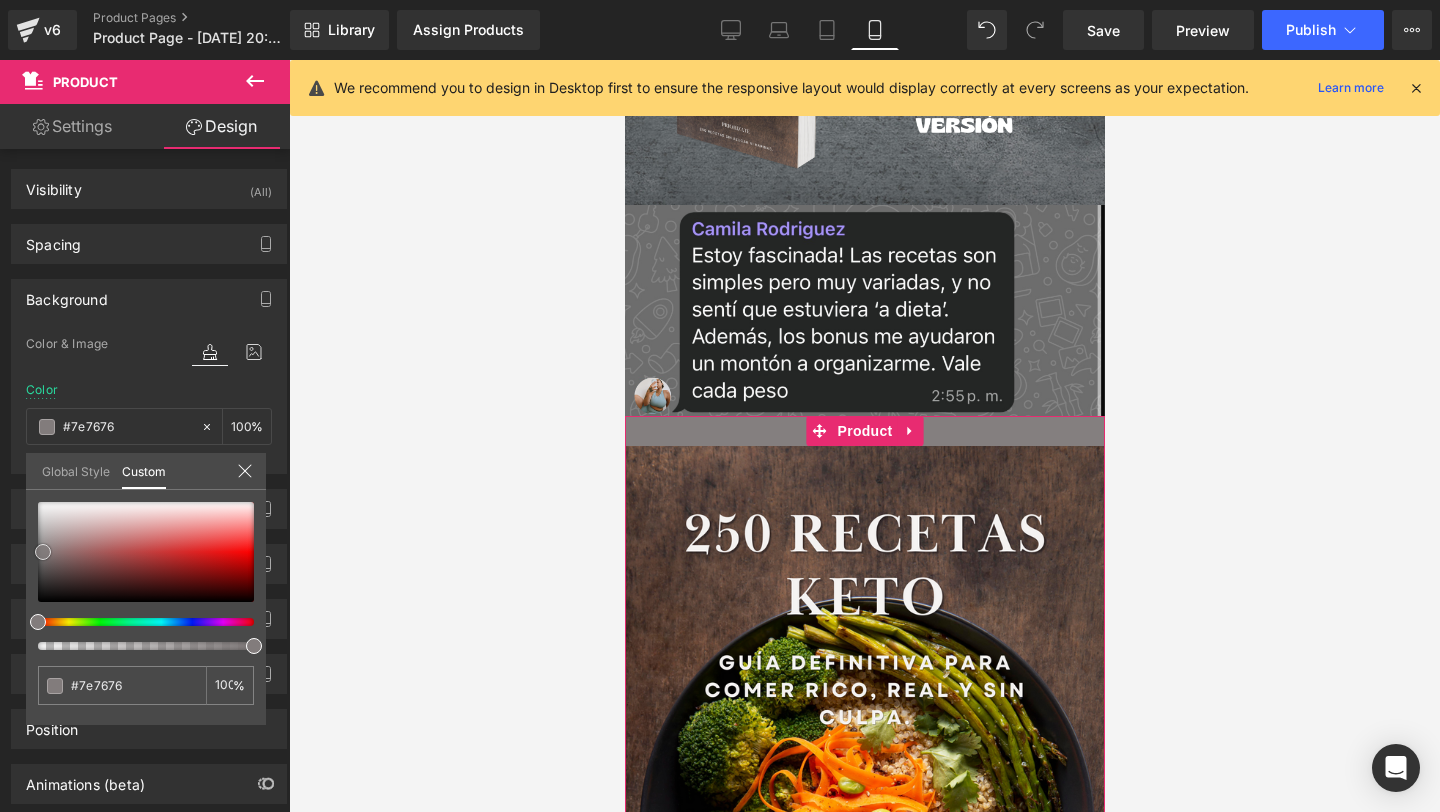 type on "#7b7474" 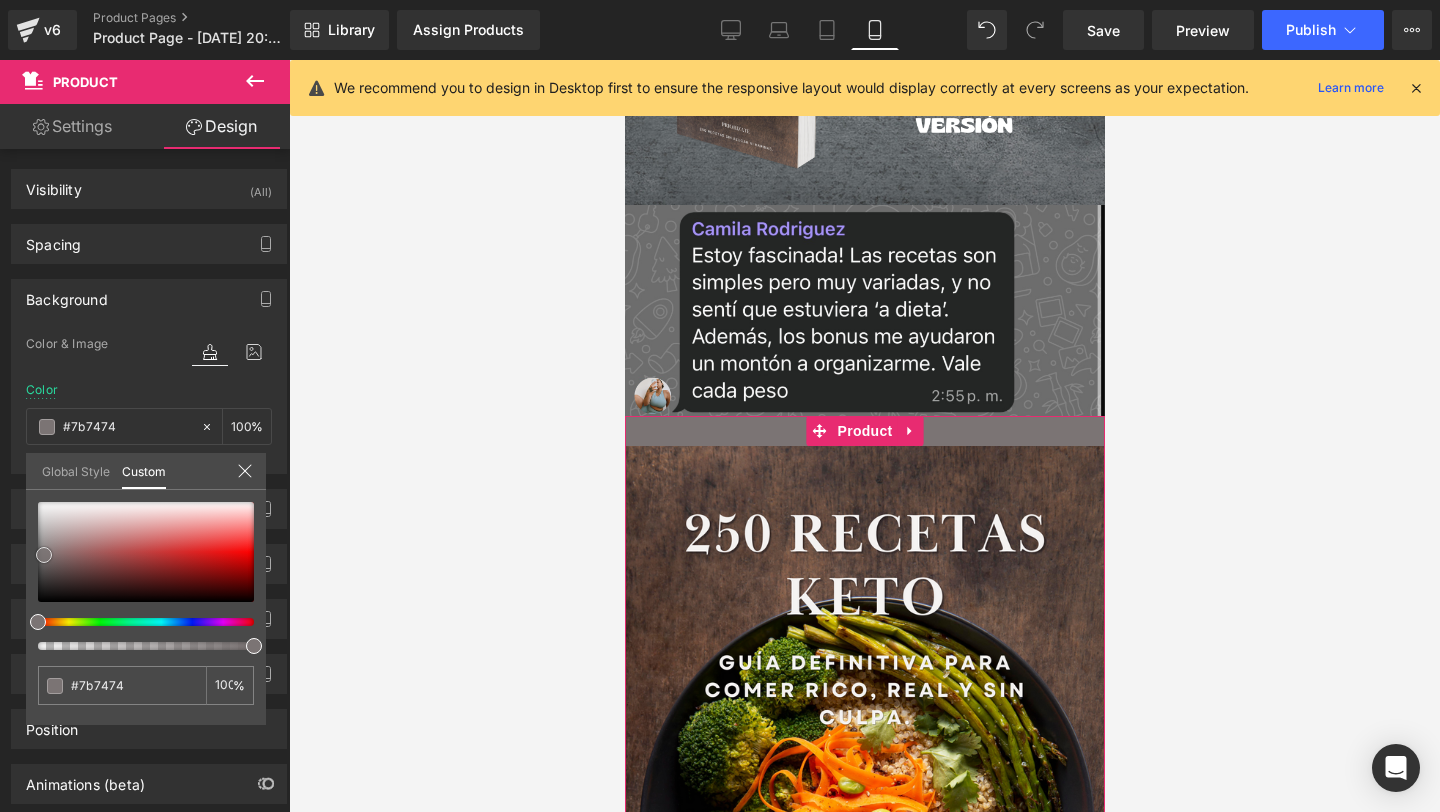 type on "#807979" 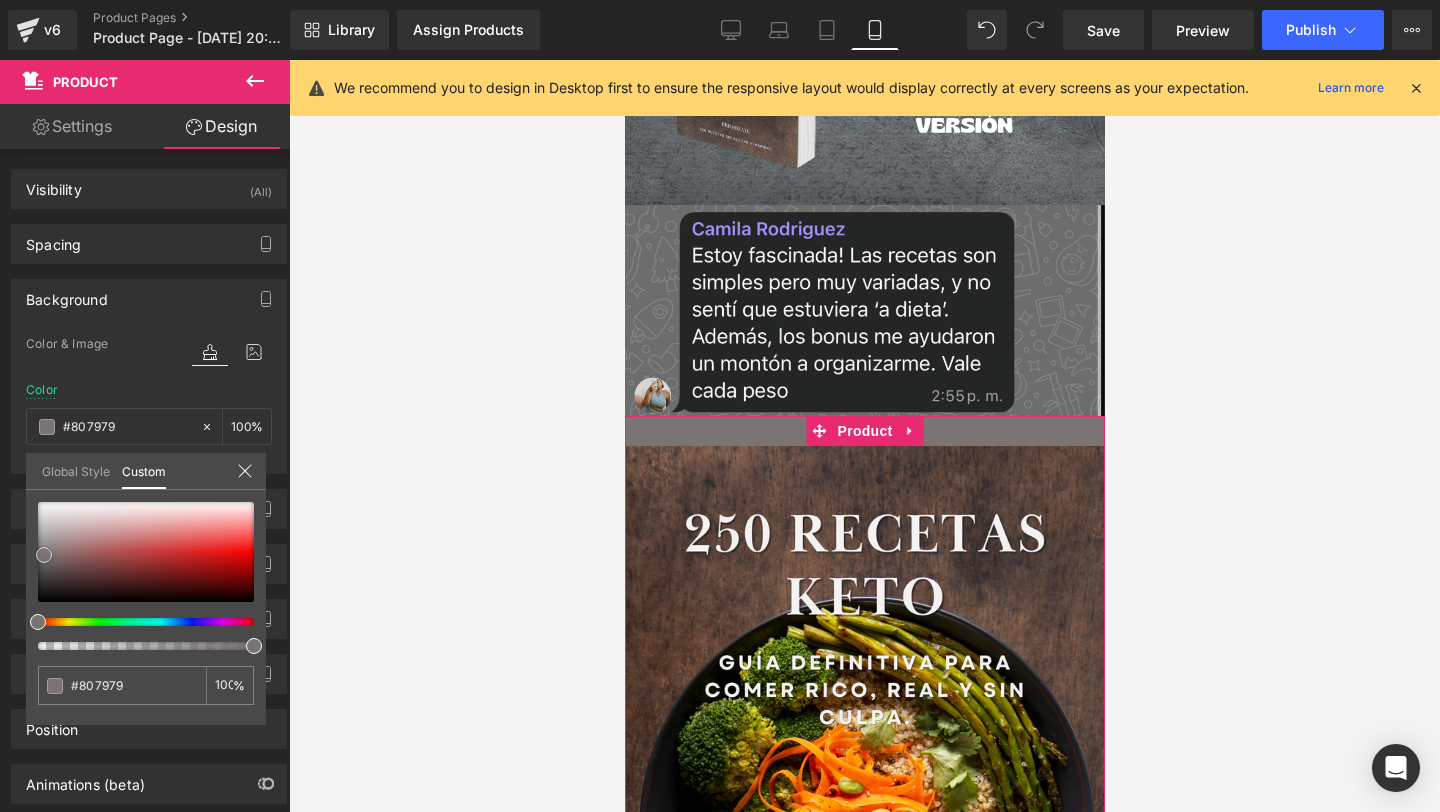 type on "#857e7e" 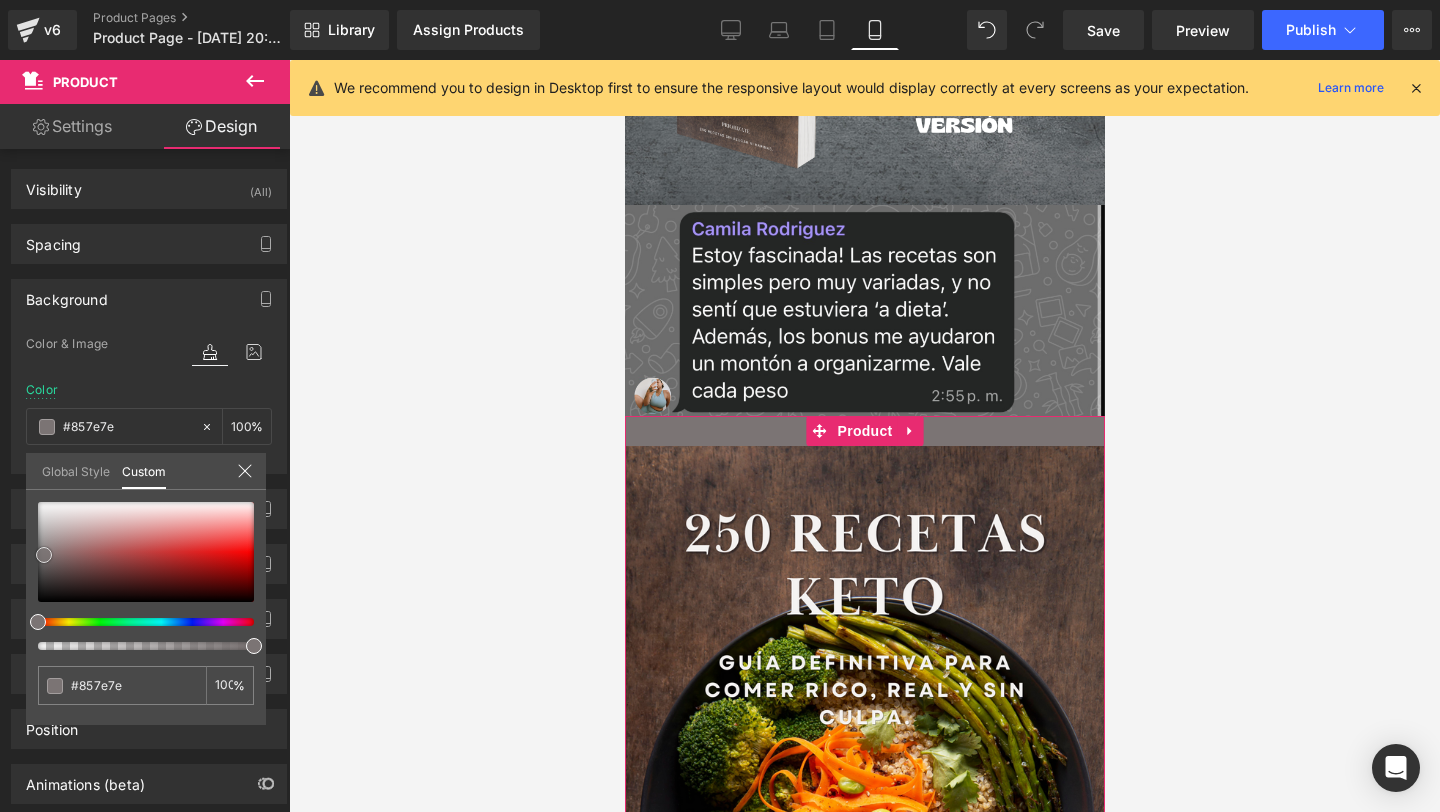type on "#898484" 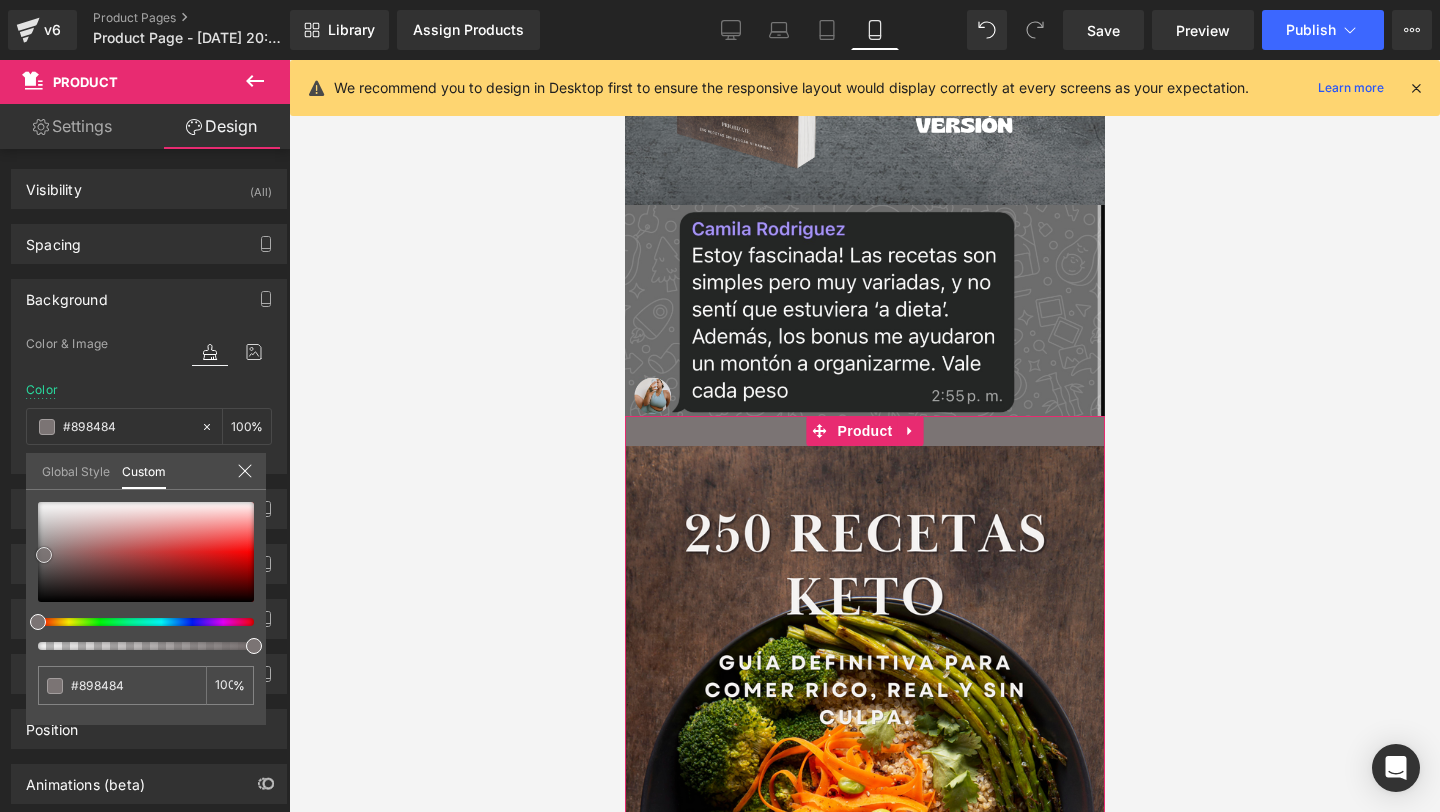 type on "#8c8787" 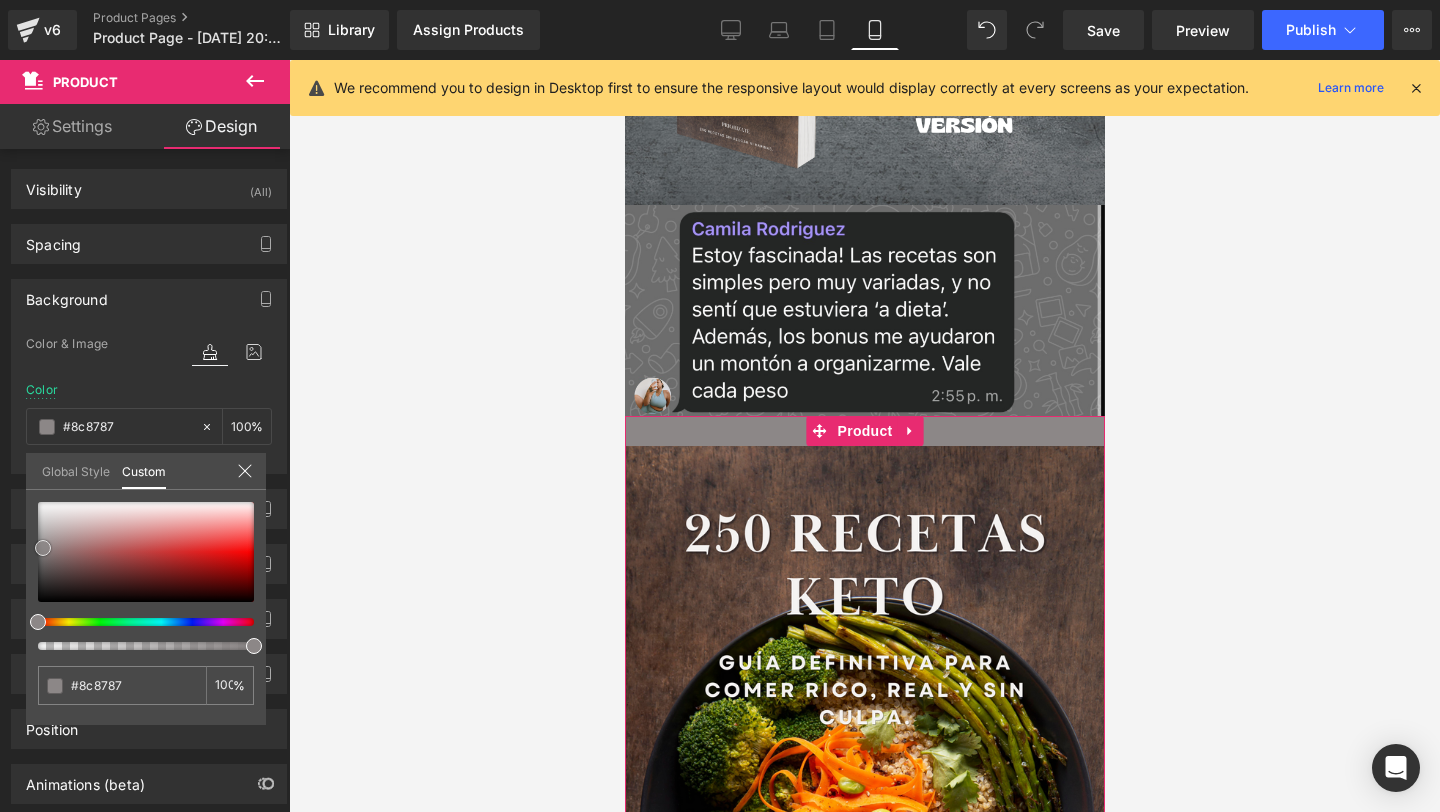 type on "#898484" 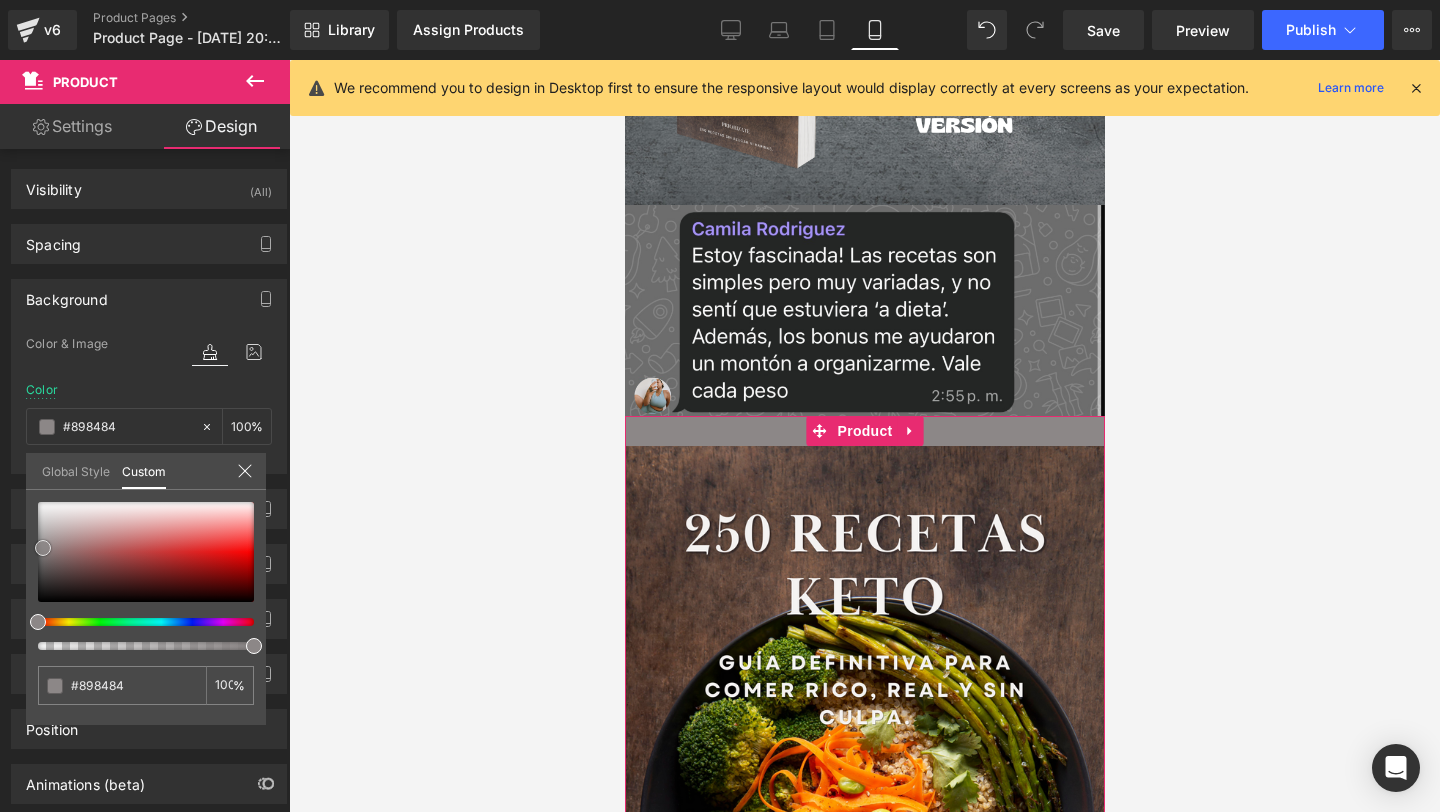 type on "#878282" 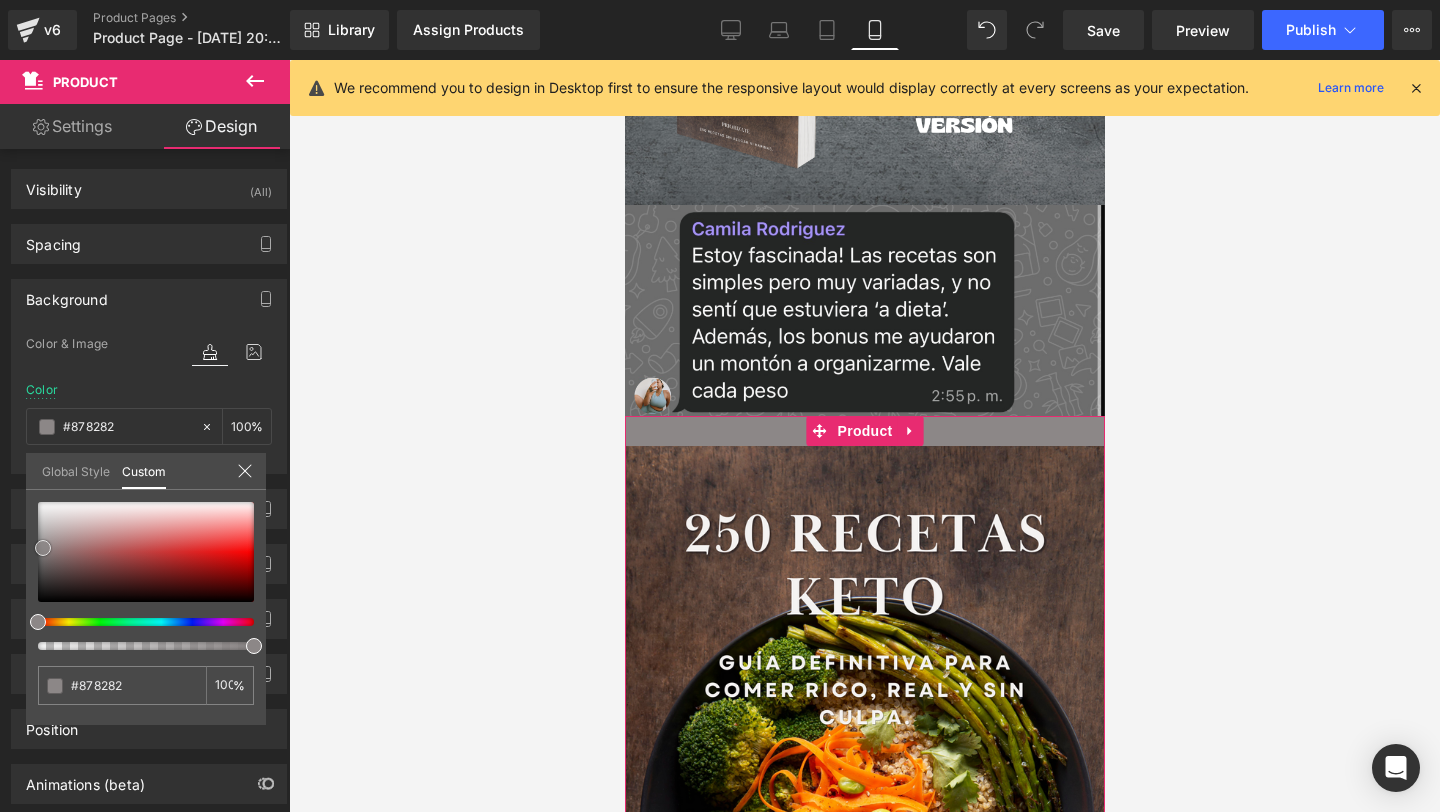 type on "#847f7f" 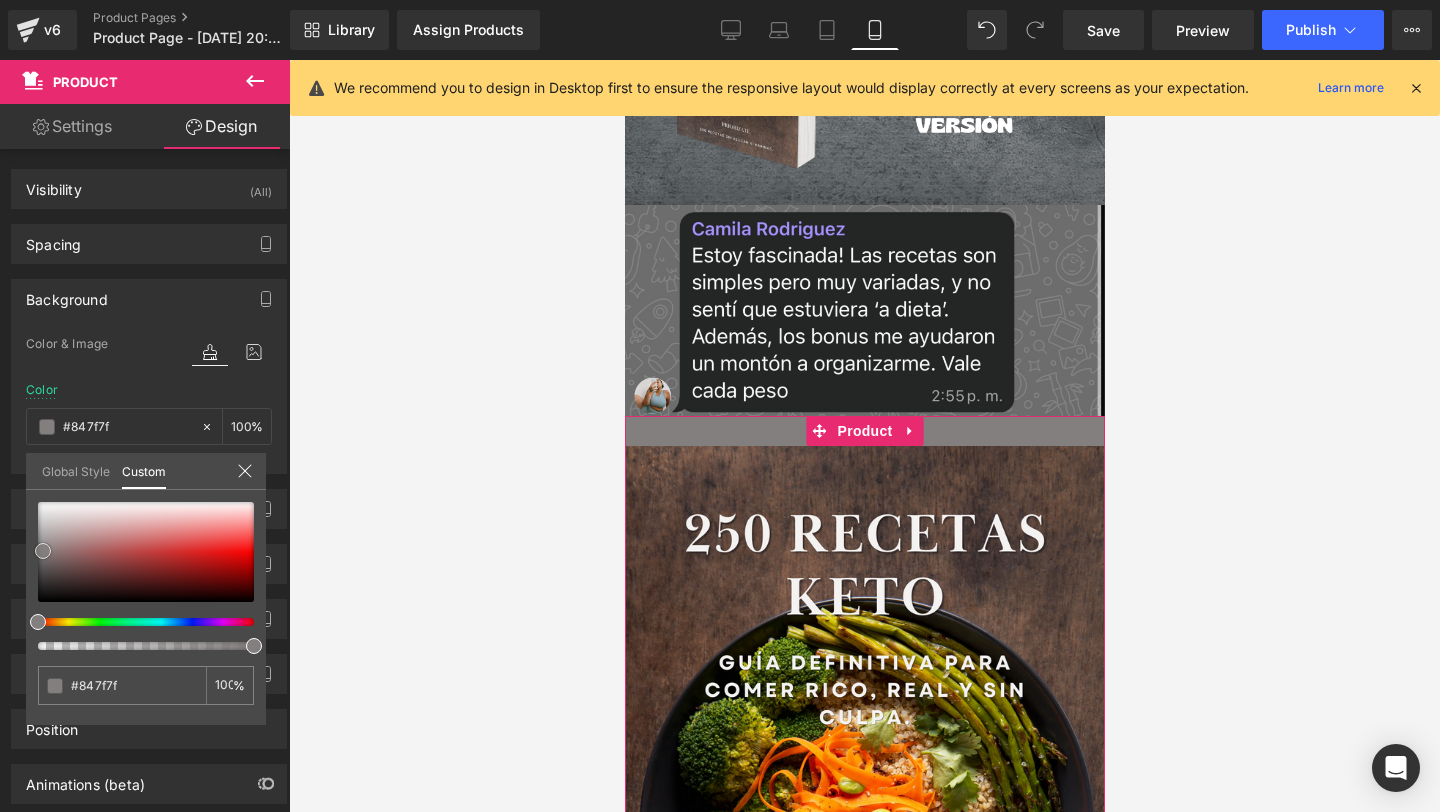 drag, startPoint x: 43, startPoint y: 563, endPoint x: 43, endPoint y: 551, distance: 12 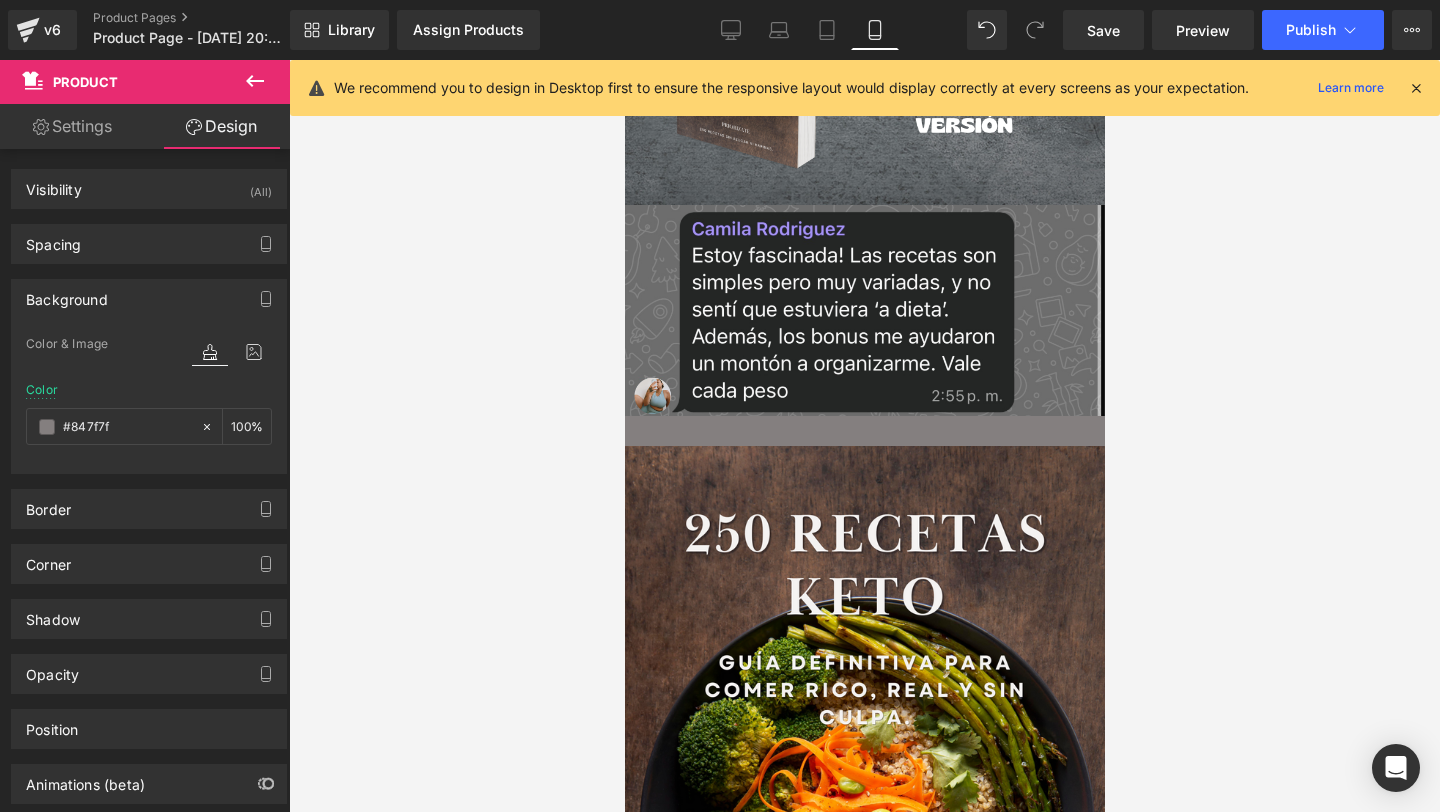 click at bounding box center [864, 436] 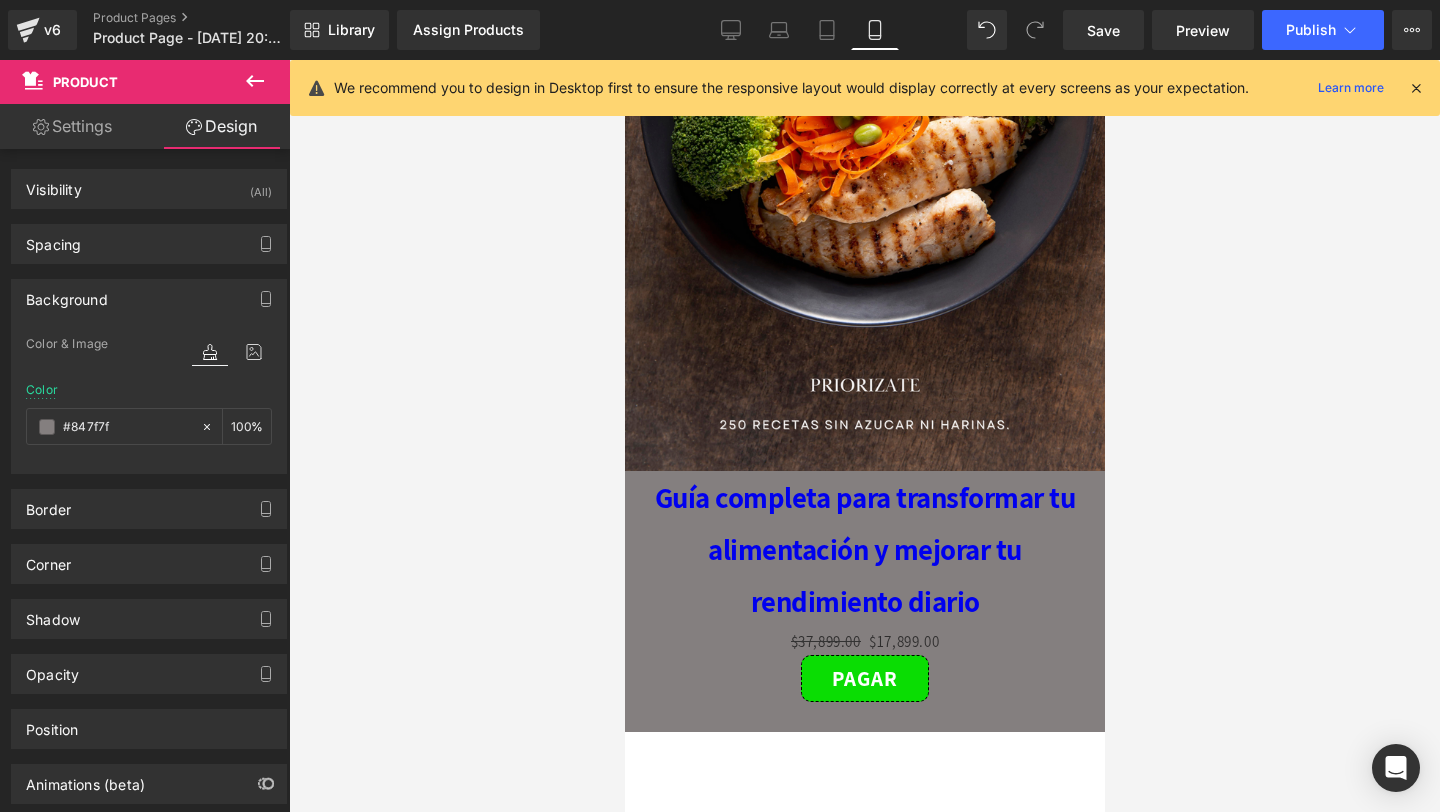 scroll, scrollTop: 5223, scrollLeft: 0, axis: vertical 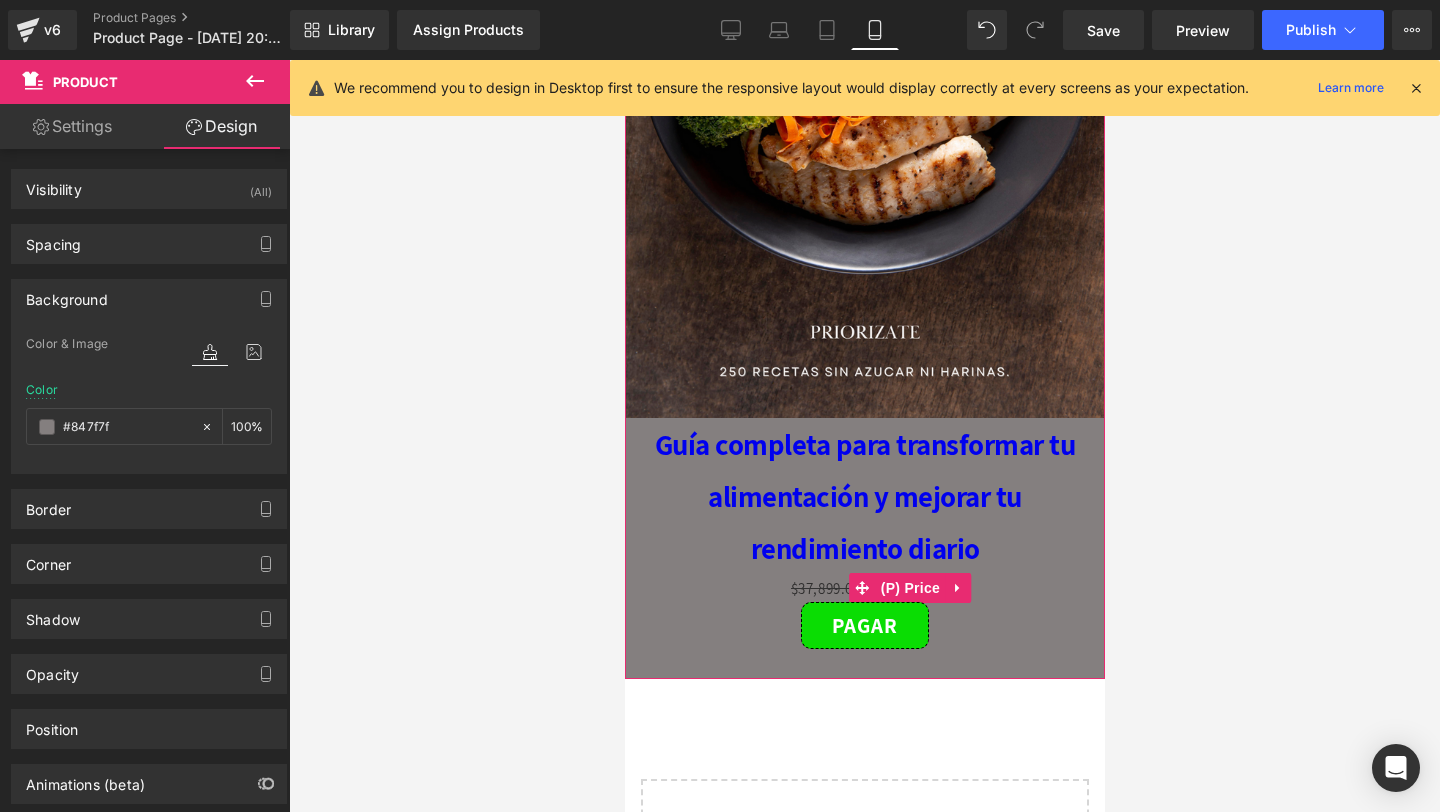 click on "$37,899.00" at bounding box center (825, 588) 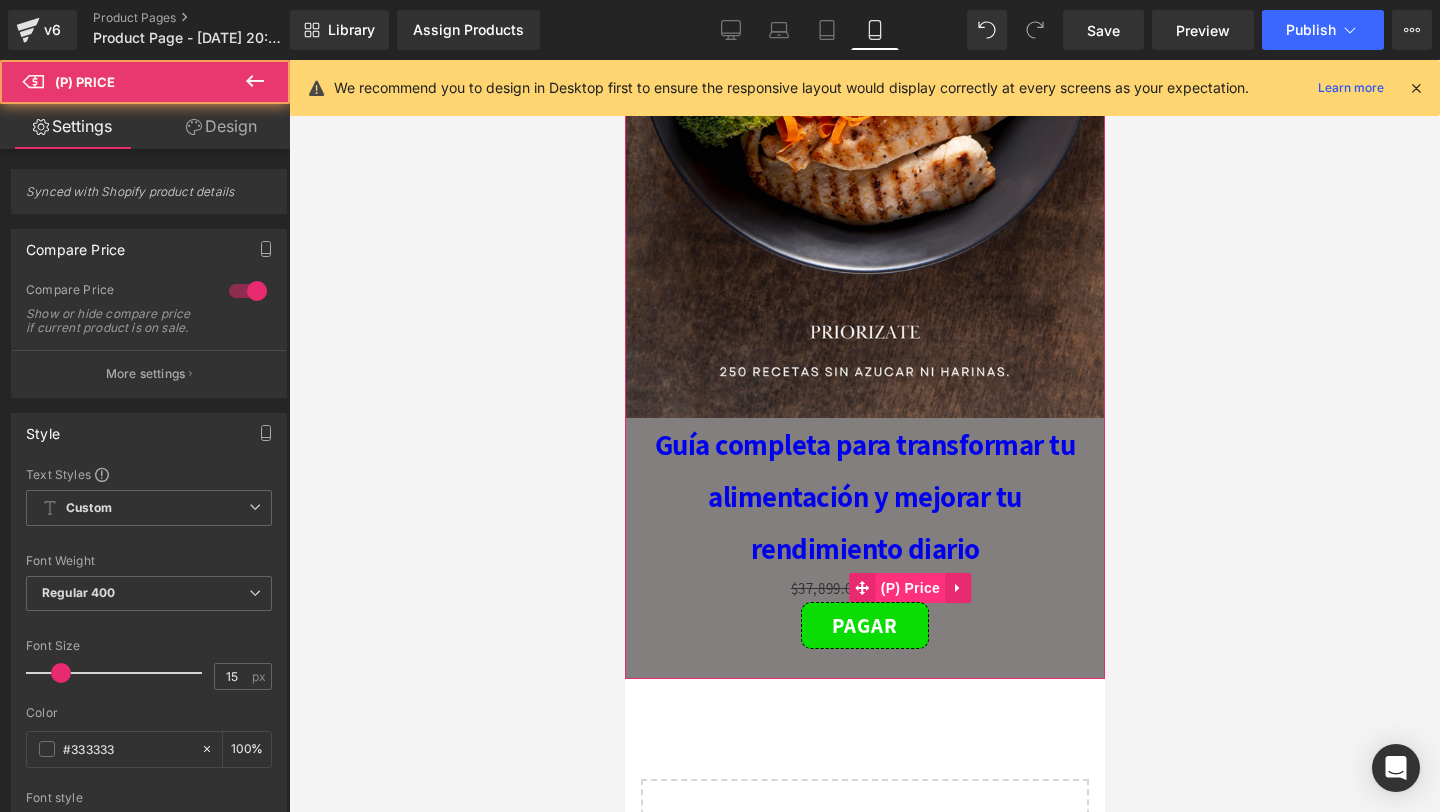 click on "(P) Price" at bounding box center (910, 588) 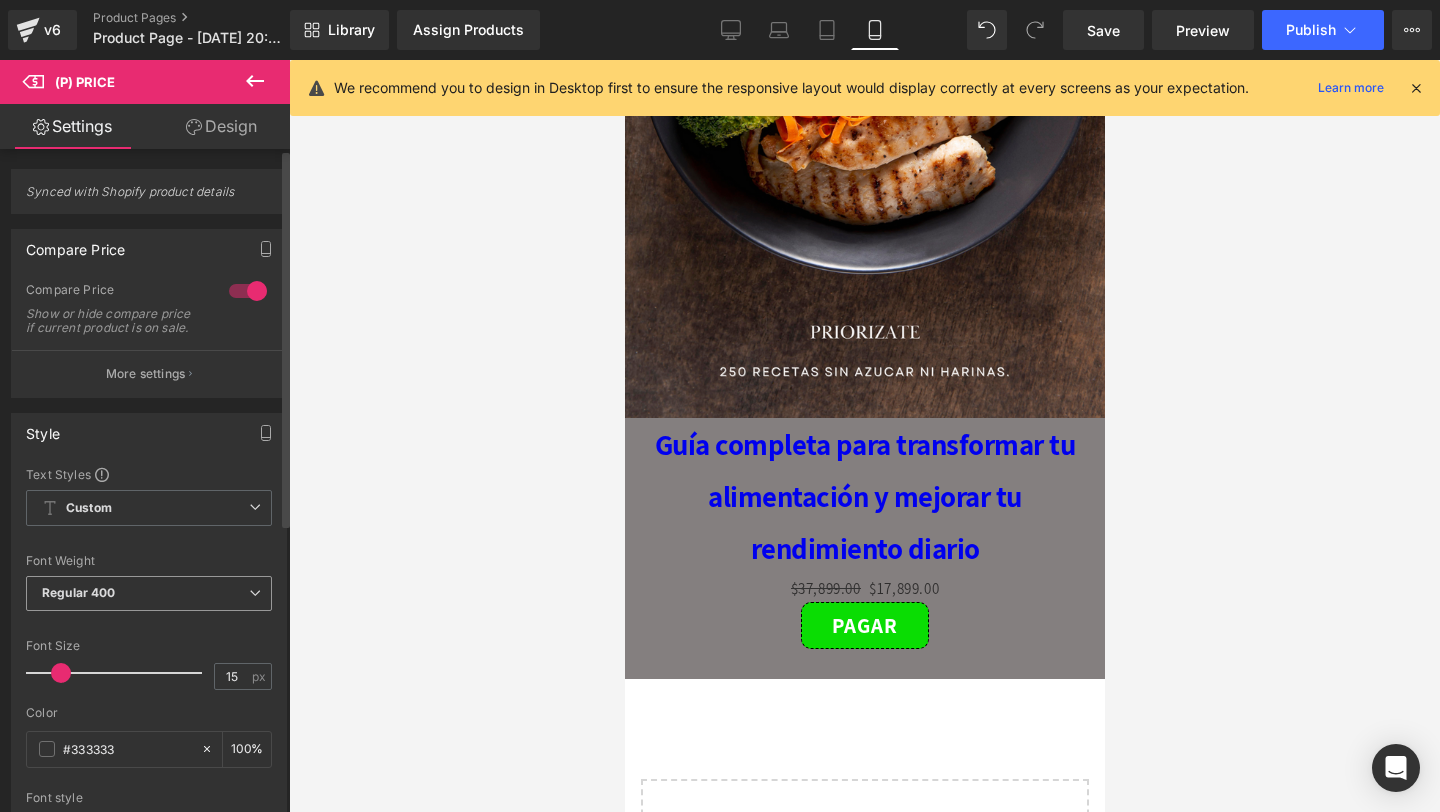 click on "Regular 400" at bounding box center [149, 593] 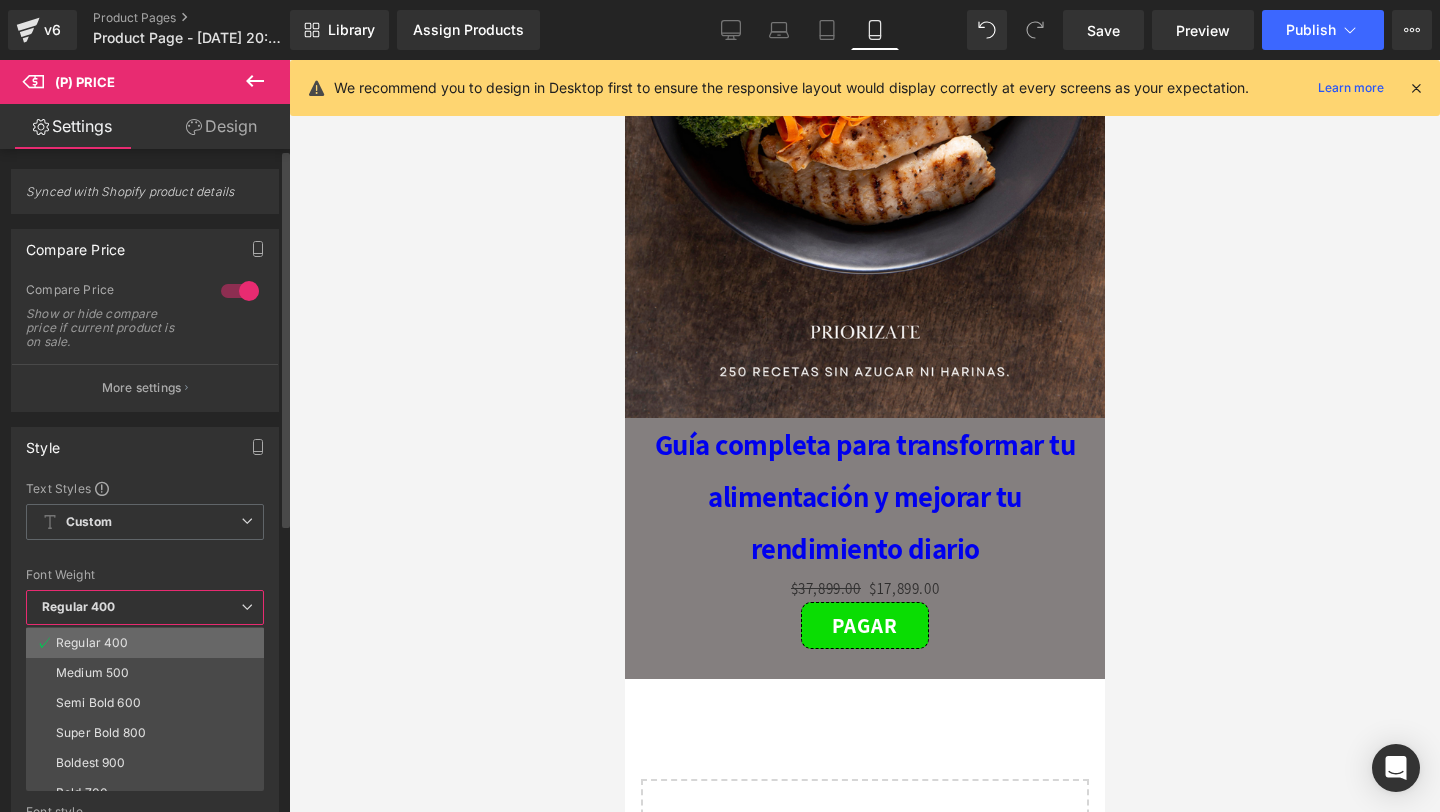 scroll, scrollTop: 166, scrollLeft: 0, axis: vertical 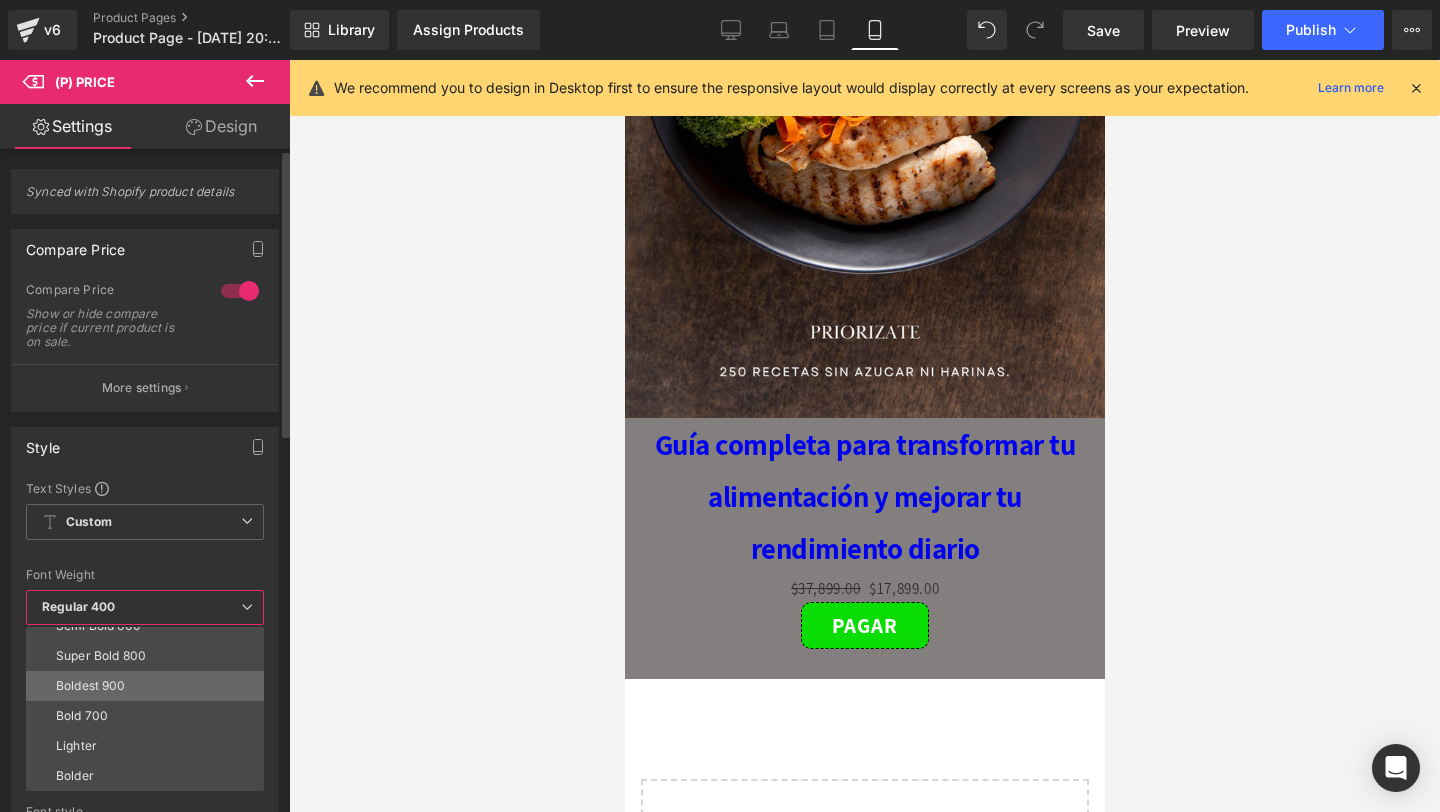click on "Boldest 900" at bounding box center (149, 686) 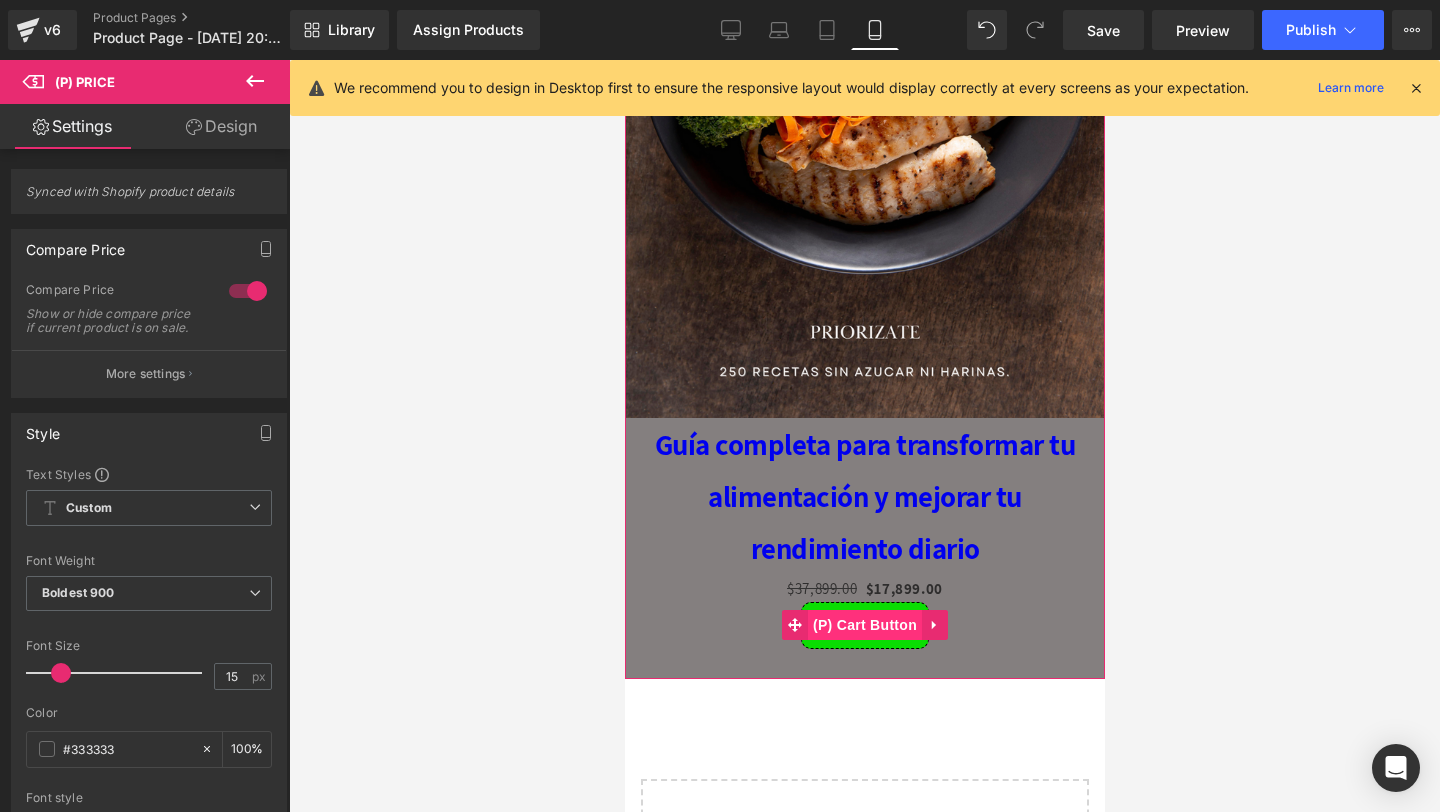 click on "(P) Cart Button" at bounding box center (864, 625) 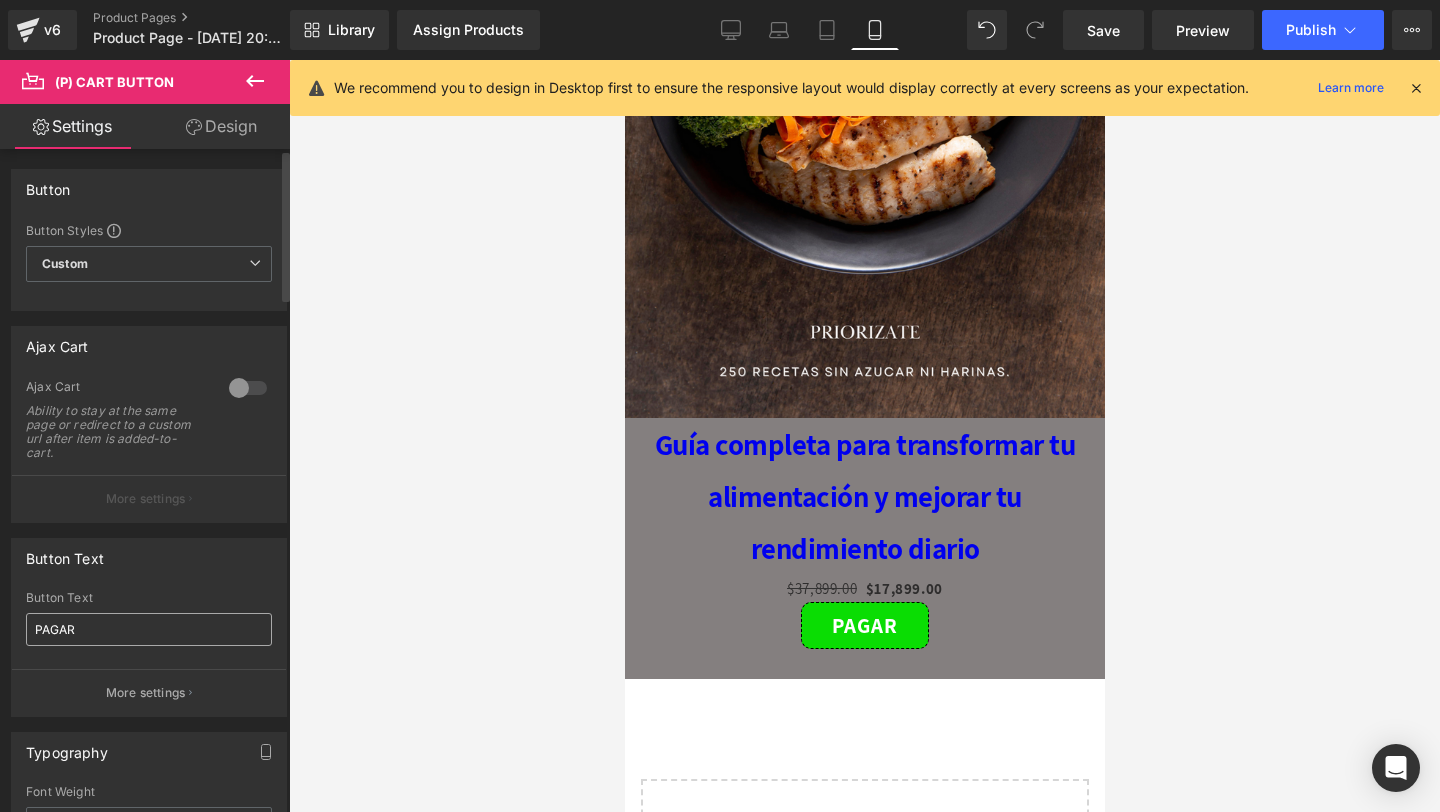 scroll, scrollTop: 51, scrollLeft: 0, axis: vertical 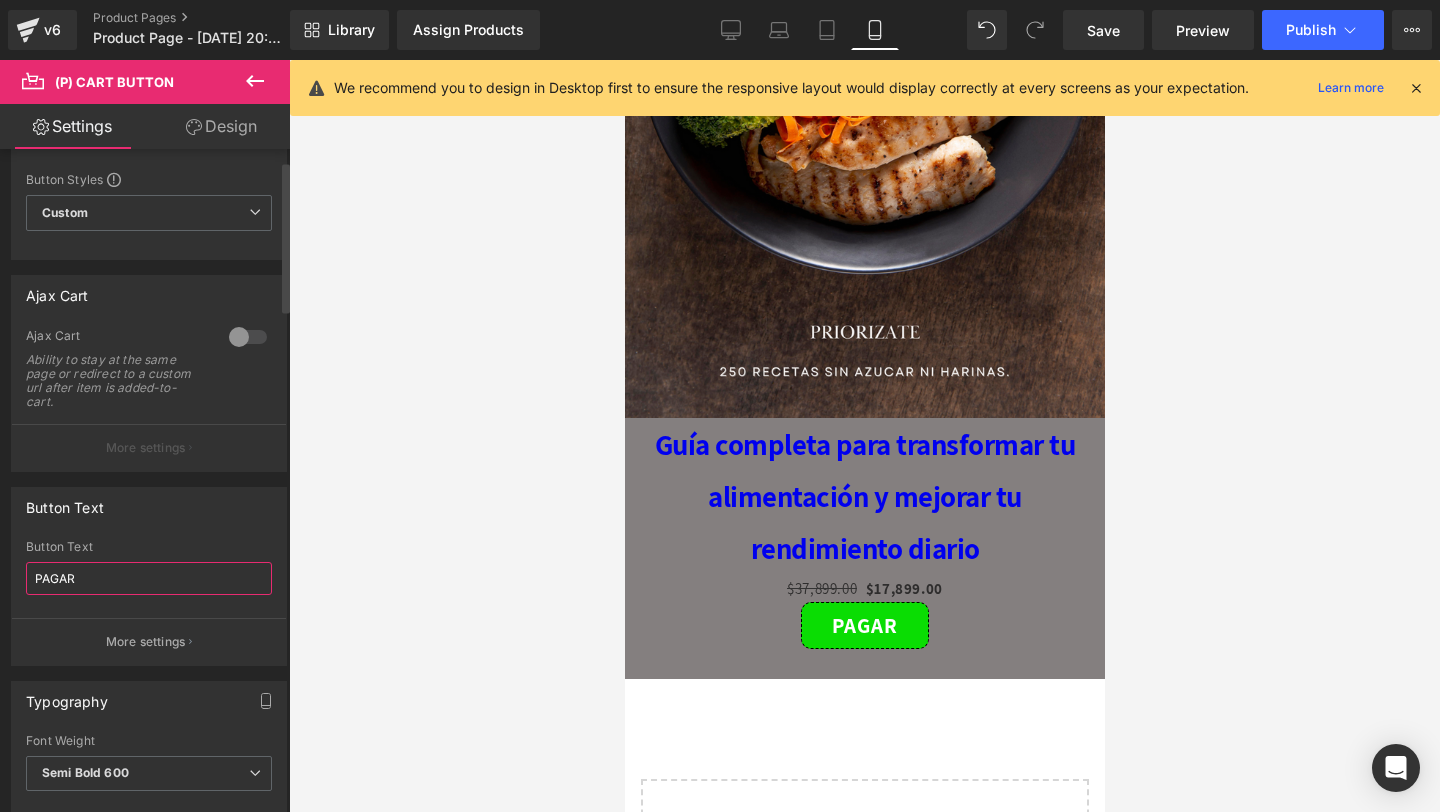drag, startPoint x: 98, startPoint y: 572, endPoint x: 0, endPoint y: 571, distance: 98.005104 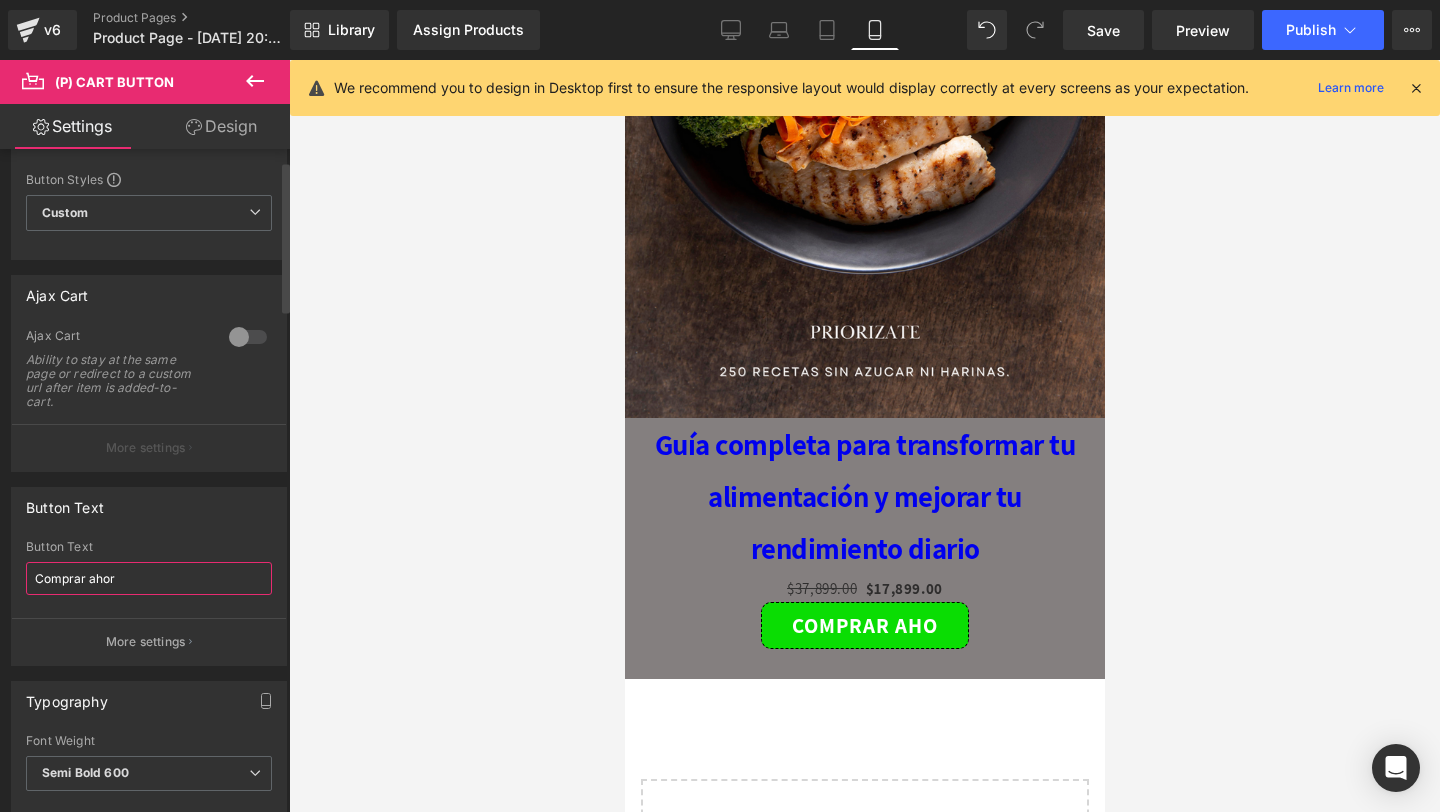 type on "Comprar ahora" 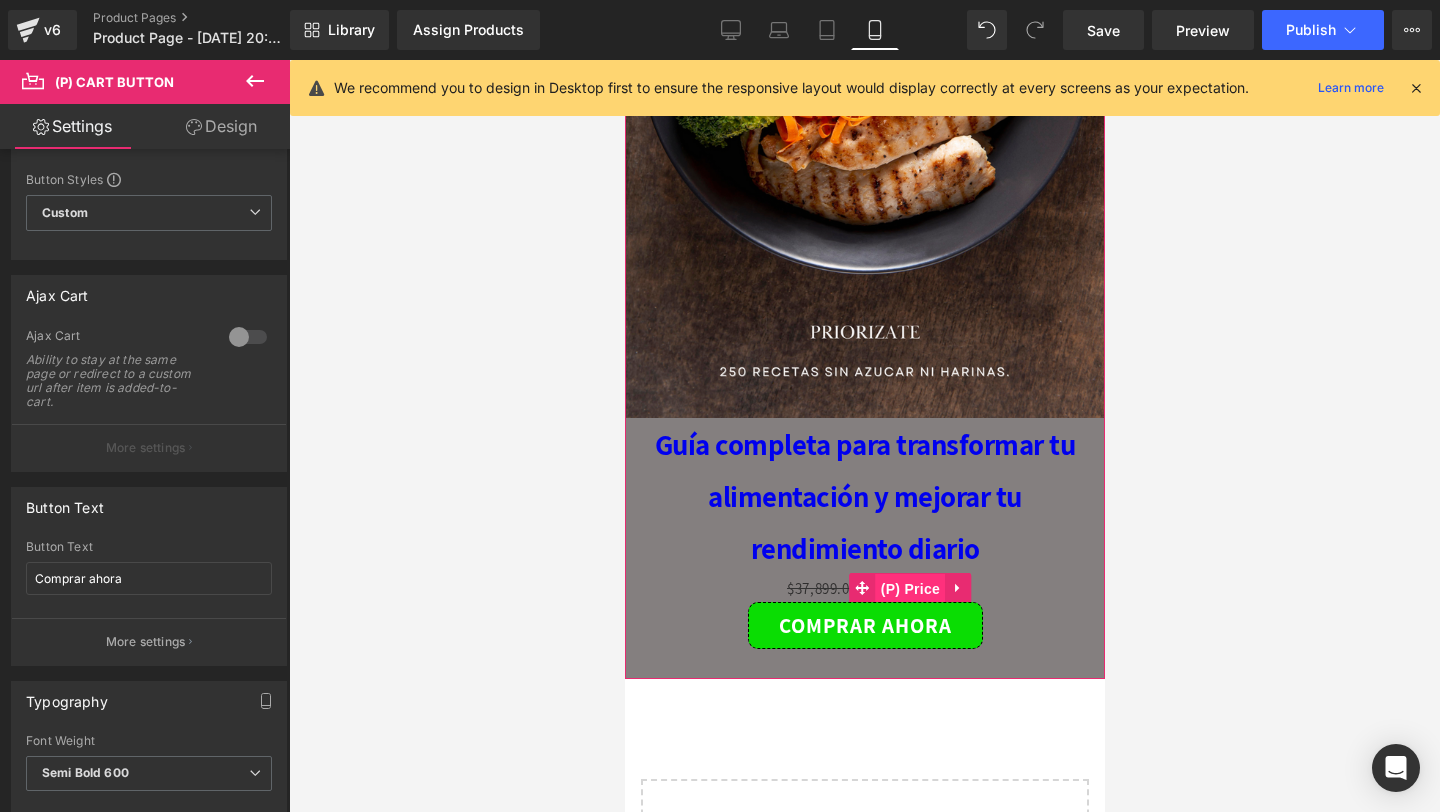 click on "(P) Price" at bounding box center [910, 589] 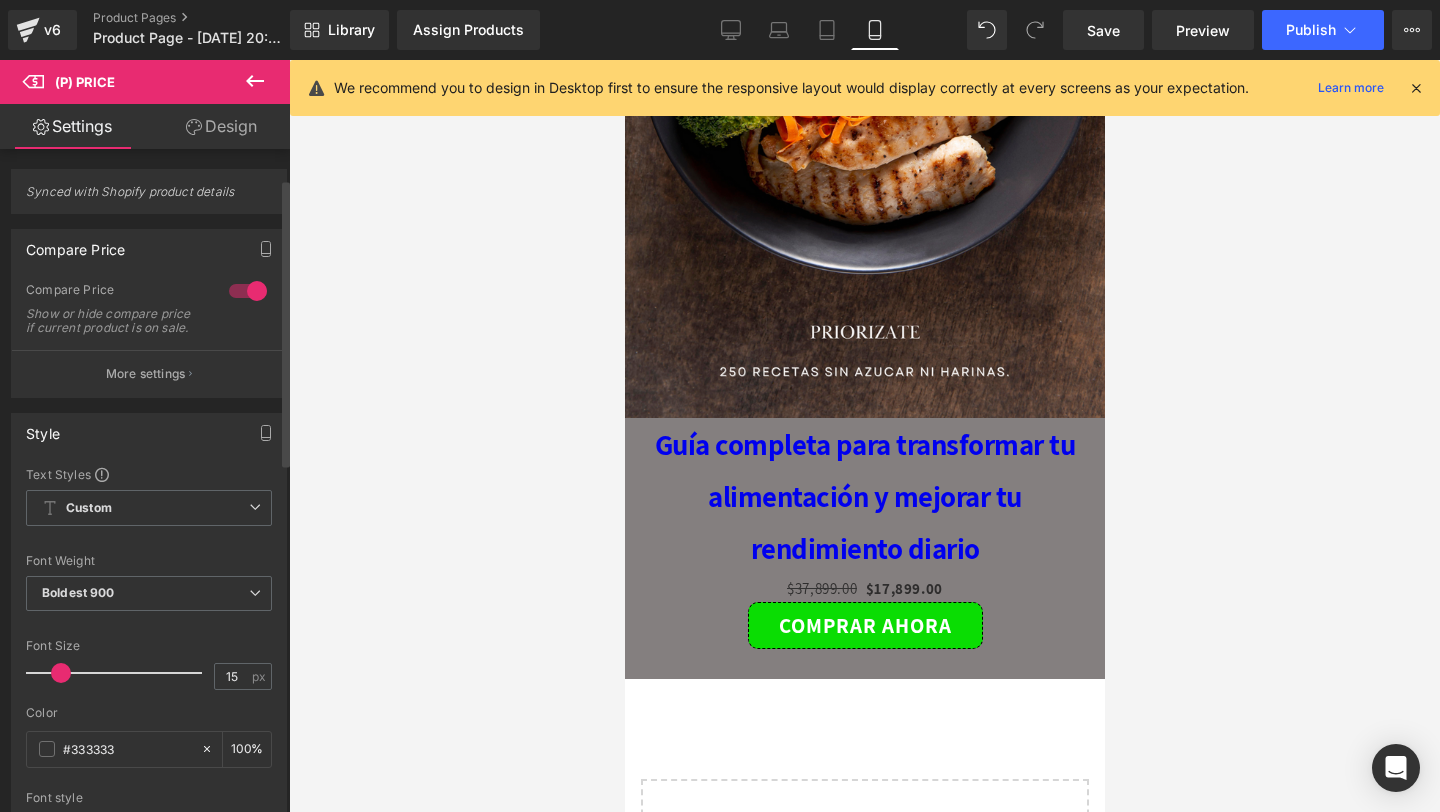 scroll, scrollTop: 87, scrollLeft: 0, axis: vertical 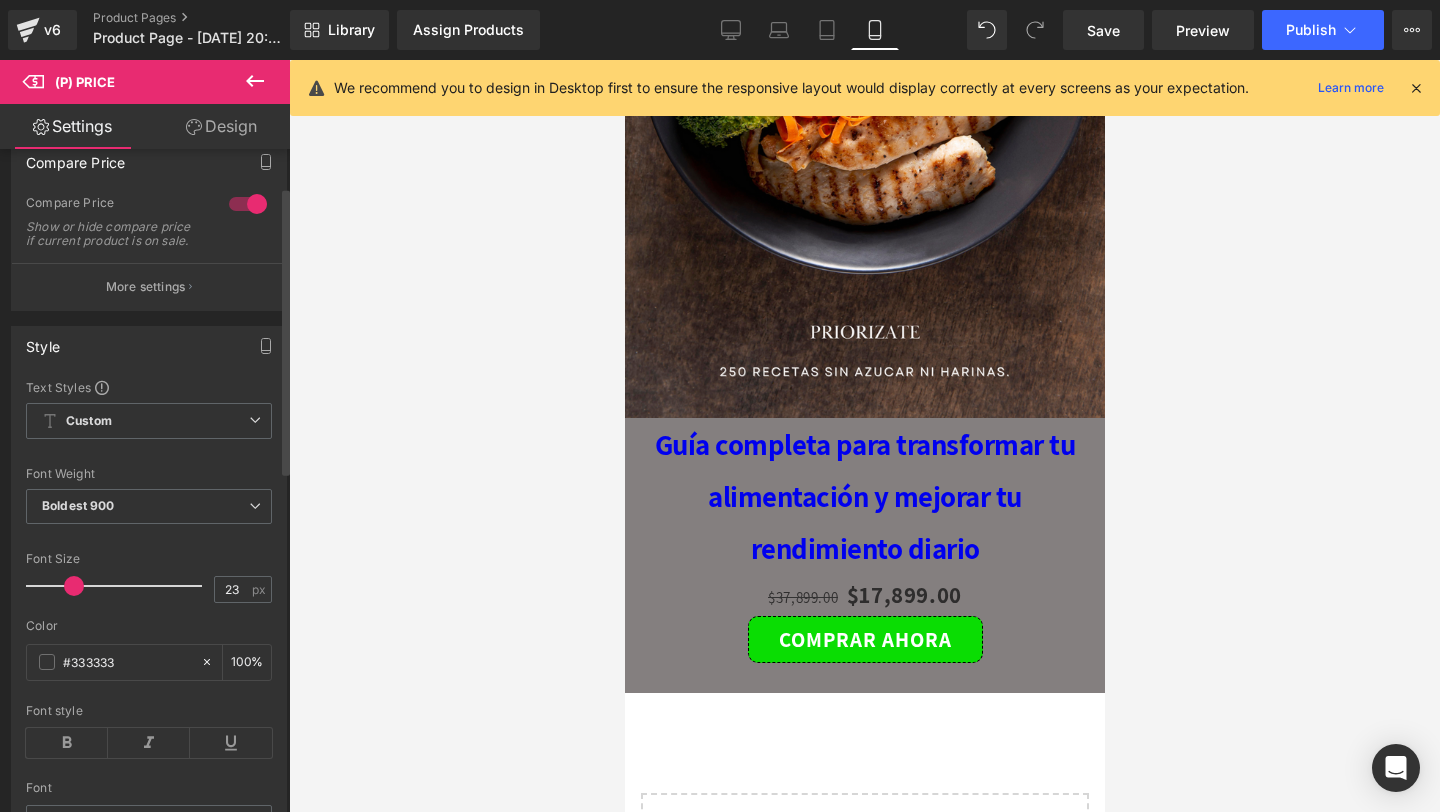 type on "24" 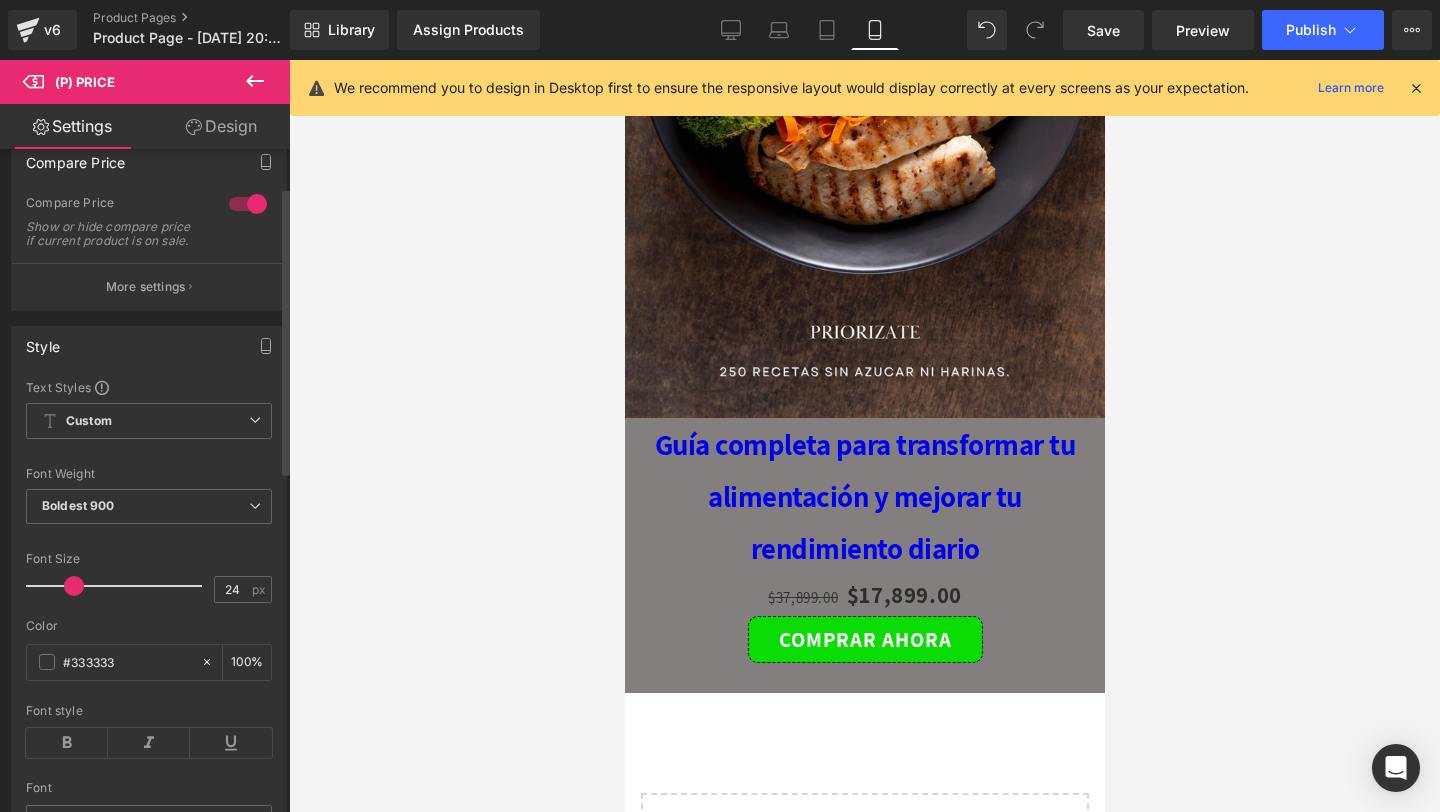 drag, startPoint x: 63, startPoint y: 593, endPoint x: 77, endPoint y: 604, distance: 17.804493 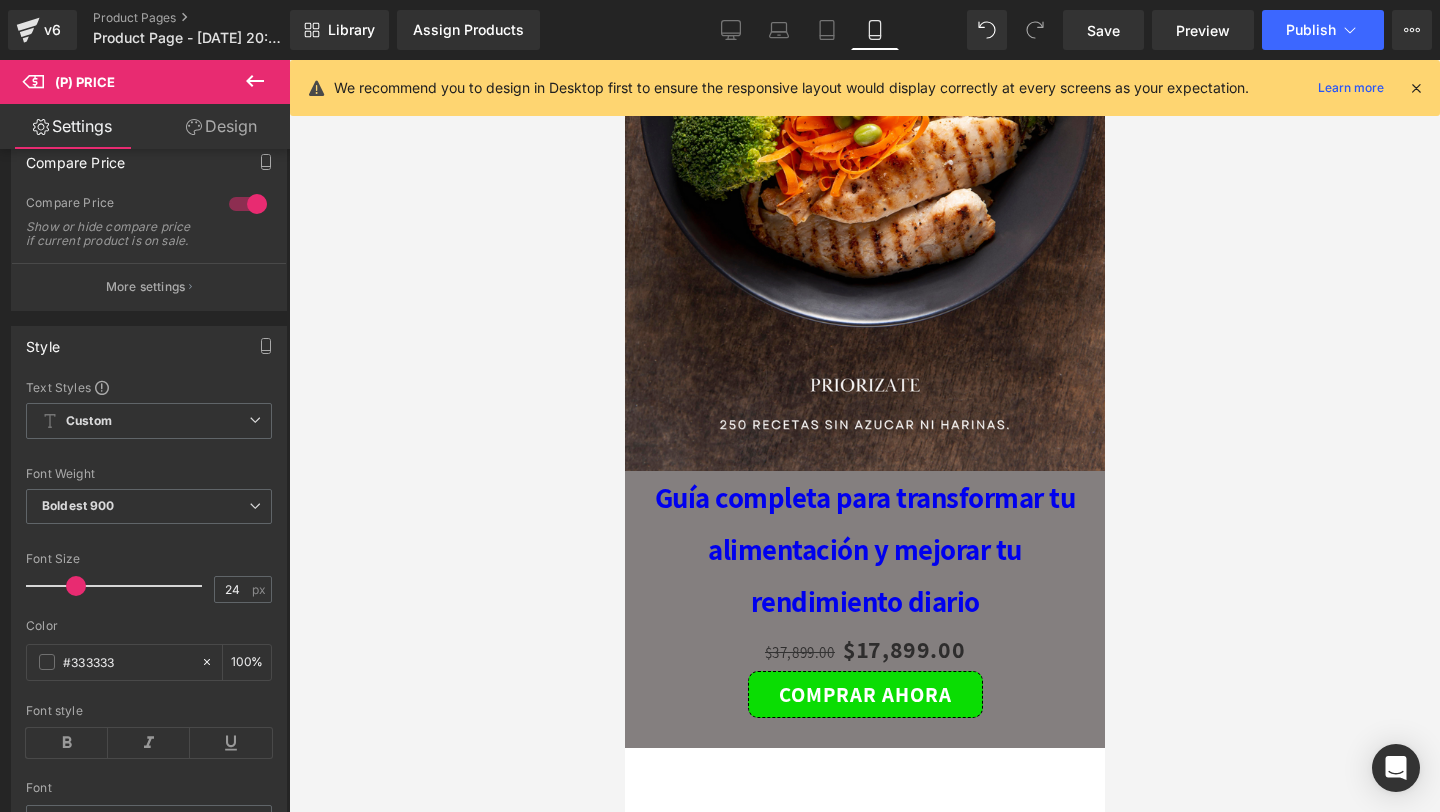 scroll, scrollTop: 5187, scrollLeft: 0, axis: vertical 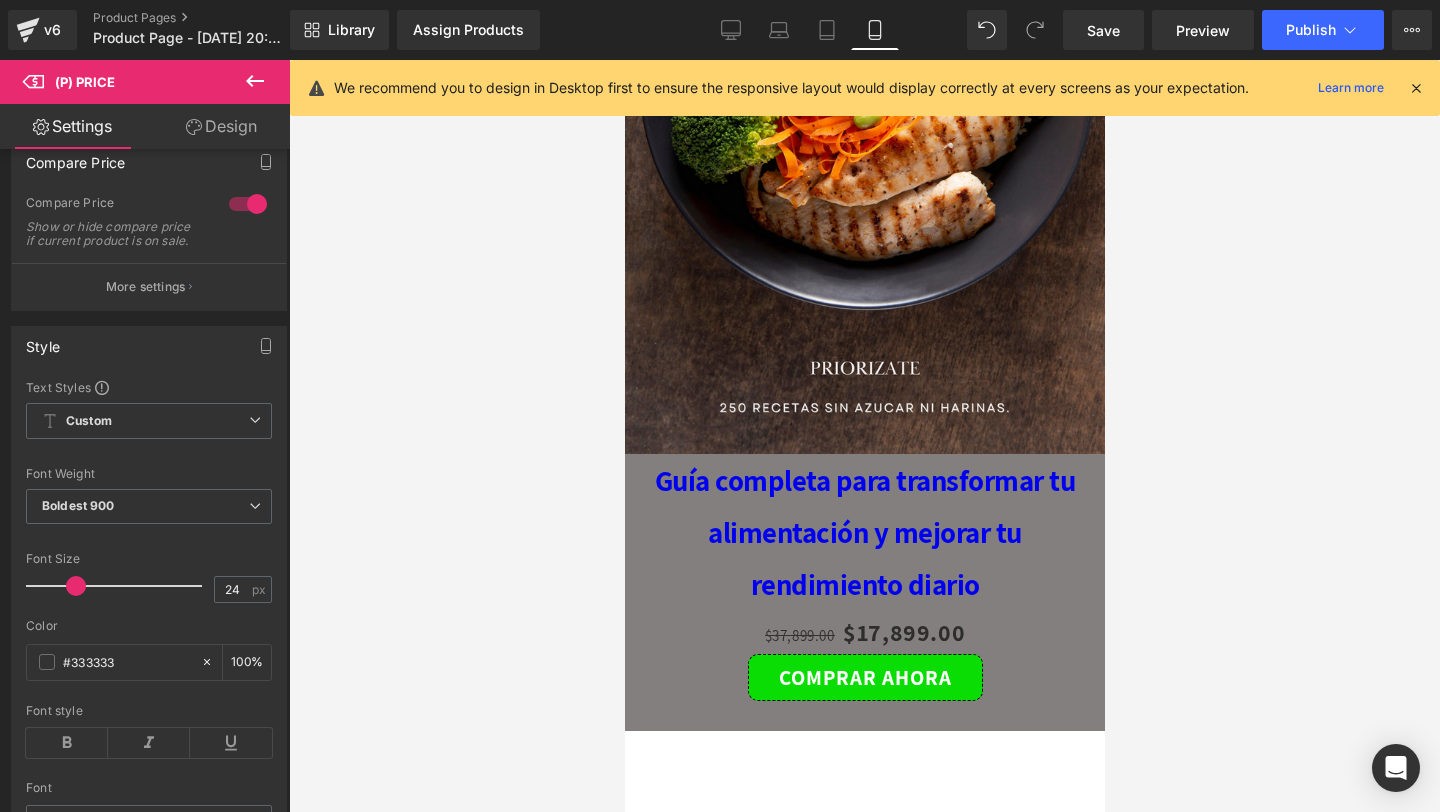 click on "Guía completa para transformar tu alimentación y mejorar tu rendimiento diario" at bounding box center (864, 532) 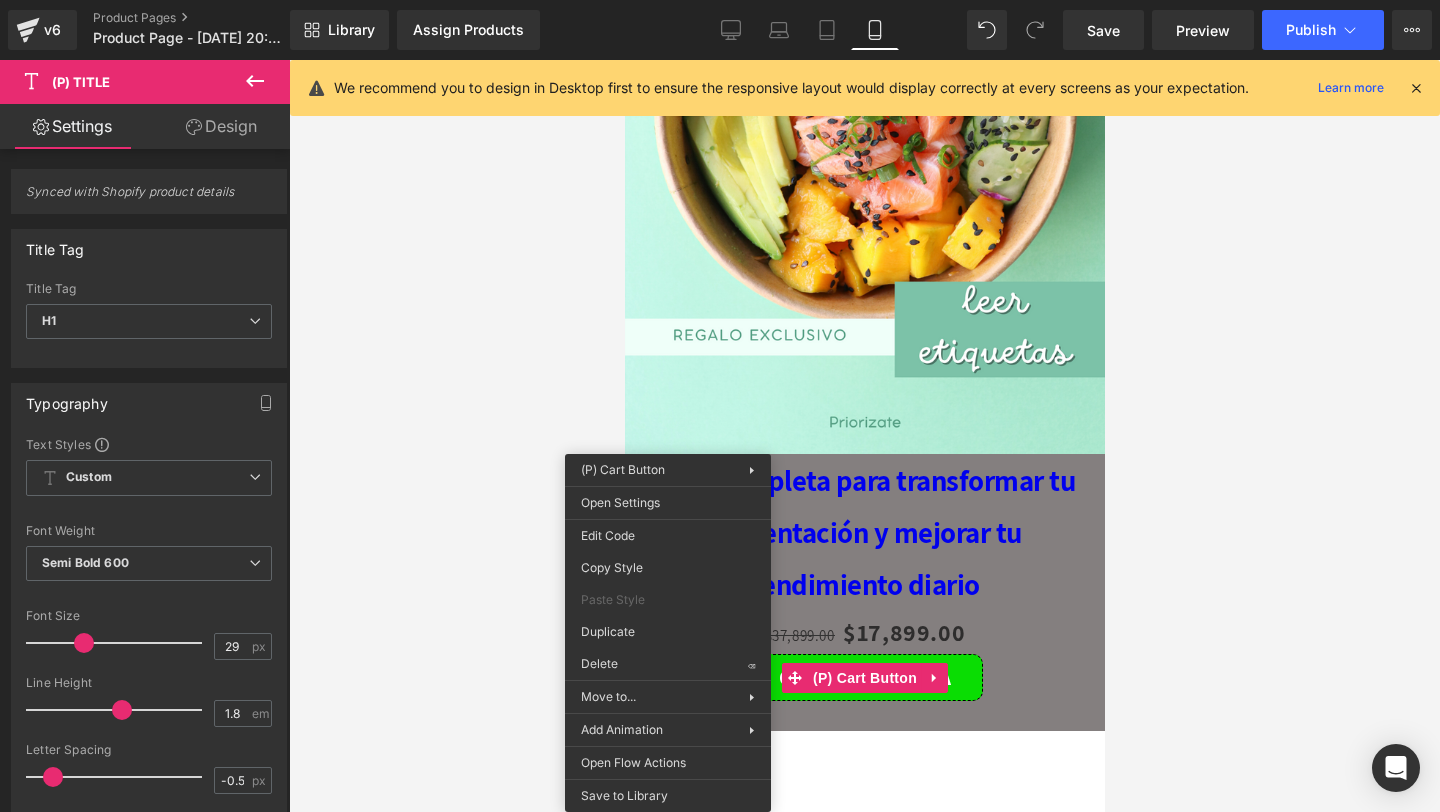 click at bounding box center [864, 78] 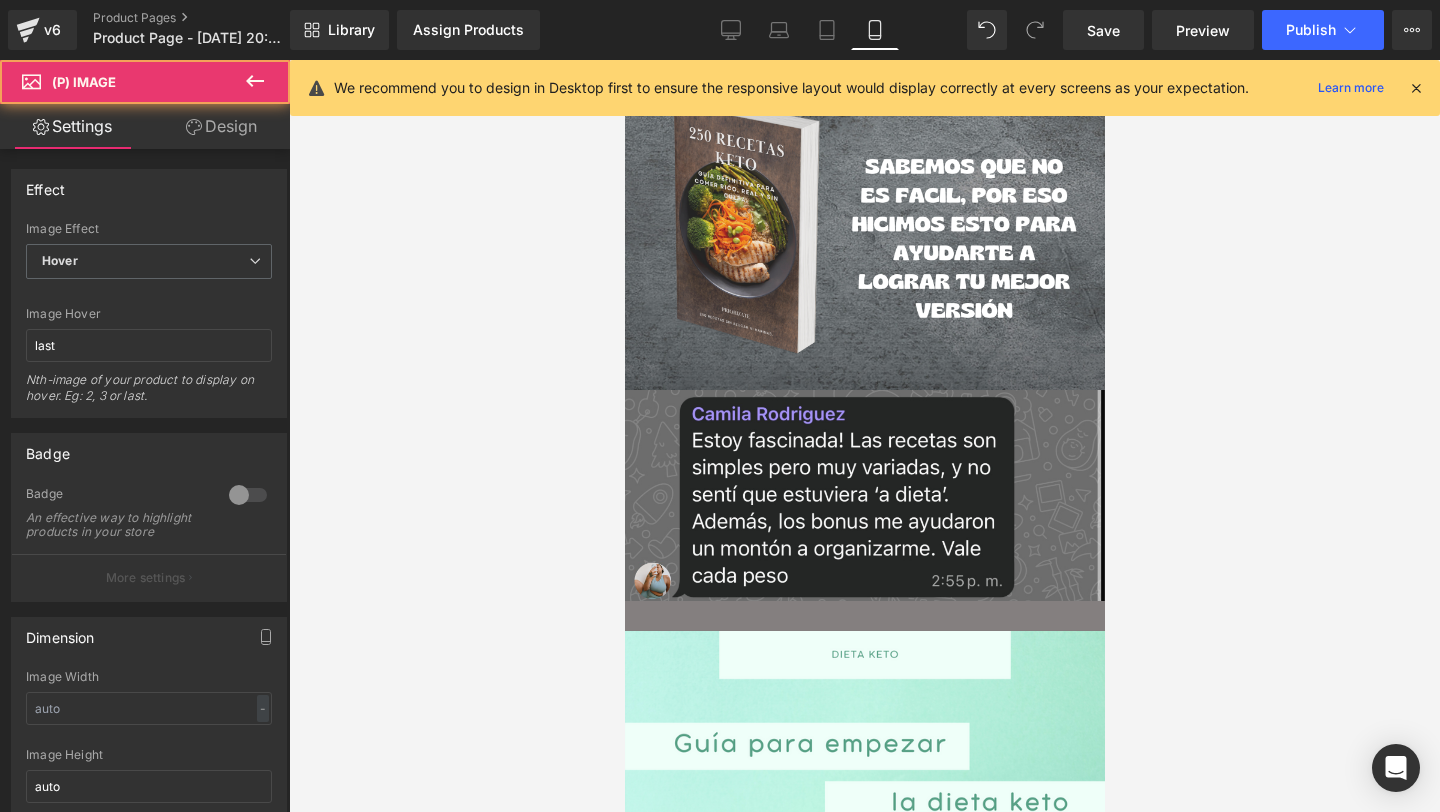 scroll, scrollTop: 4319, scrollLeft: 0, axis: vertical 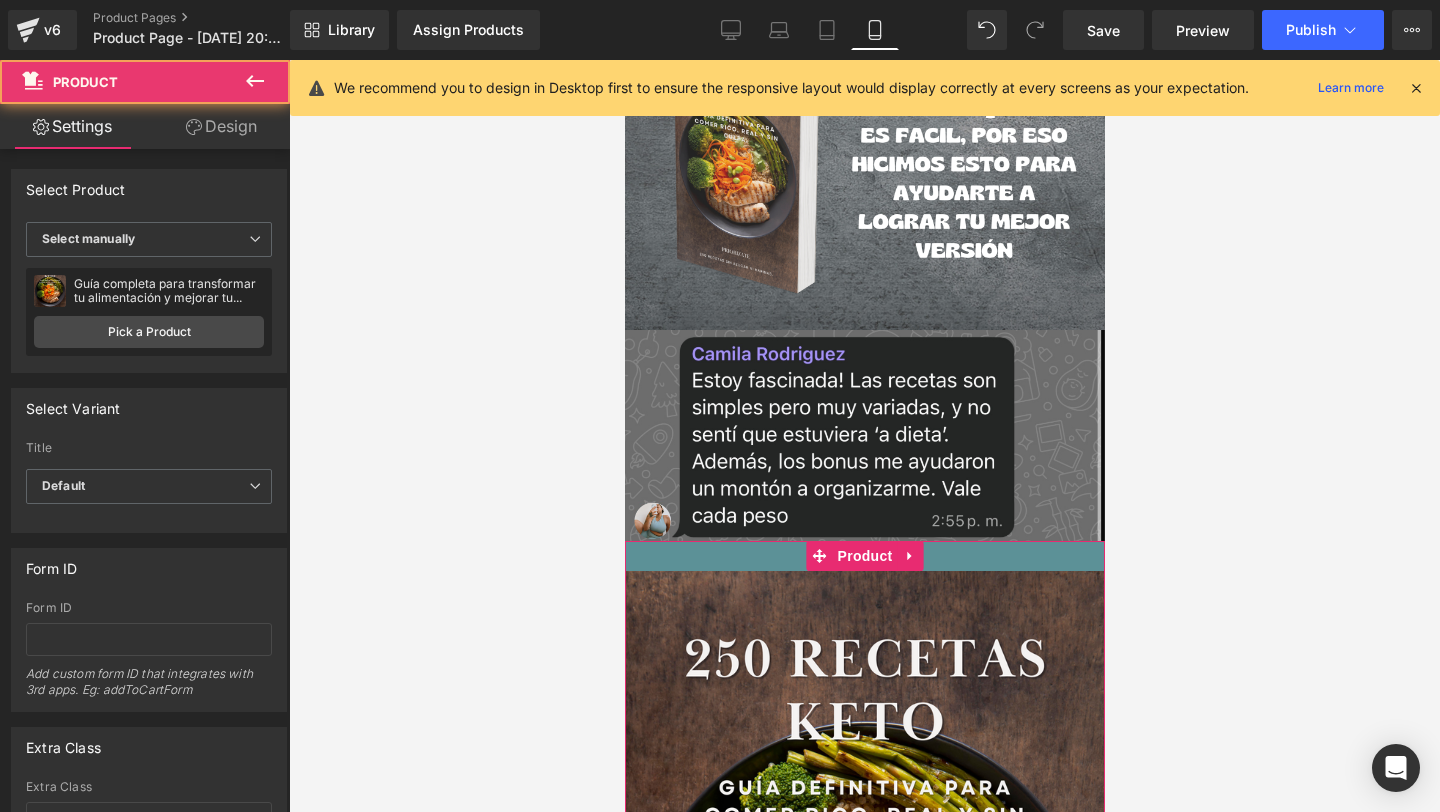click at bounding box center (864, 556) 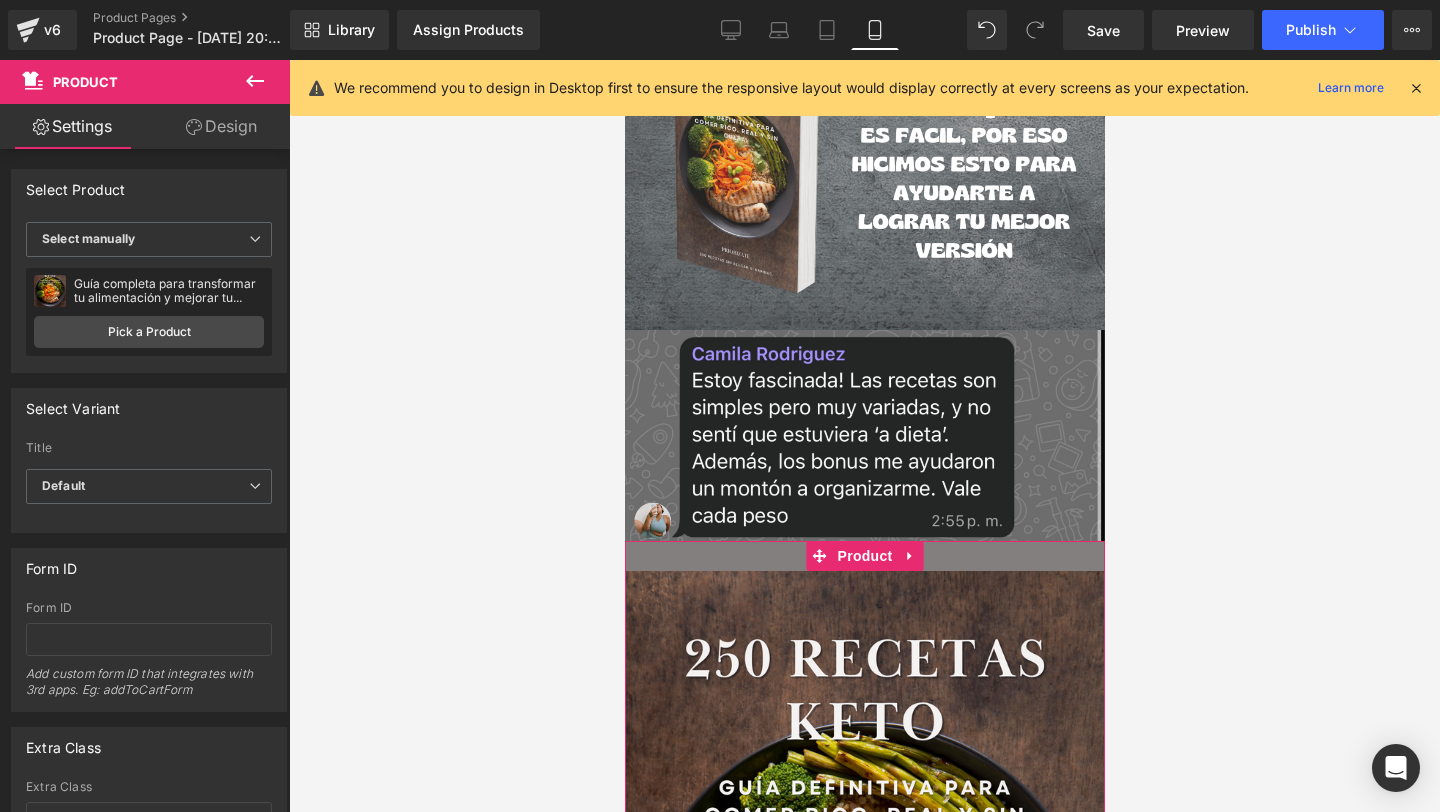 click on "Design" at bounding box center (221, 126) 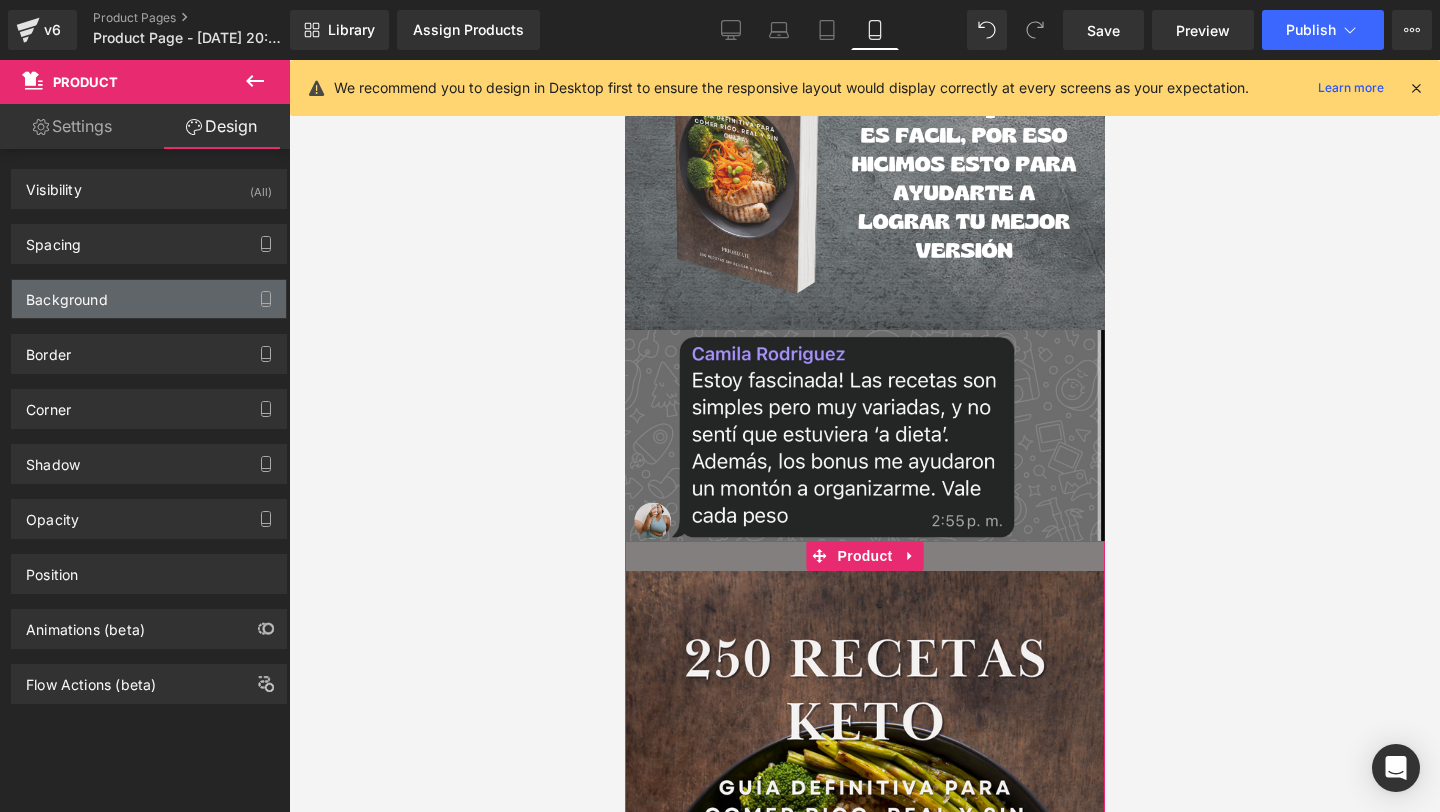 click on "Background" at bounding box center [149, 299] 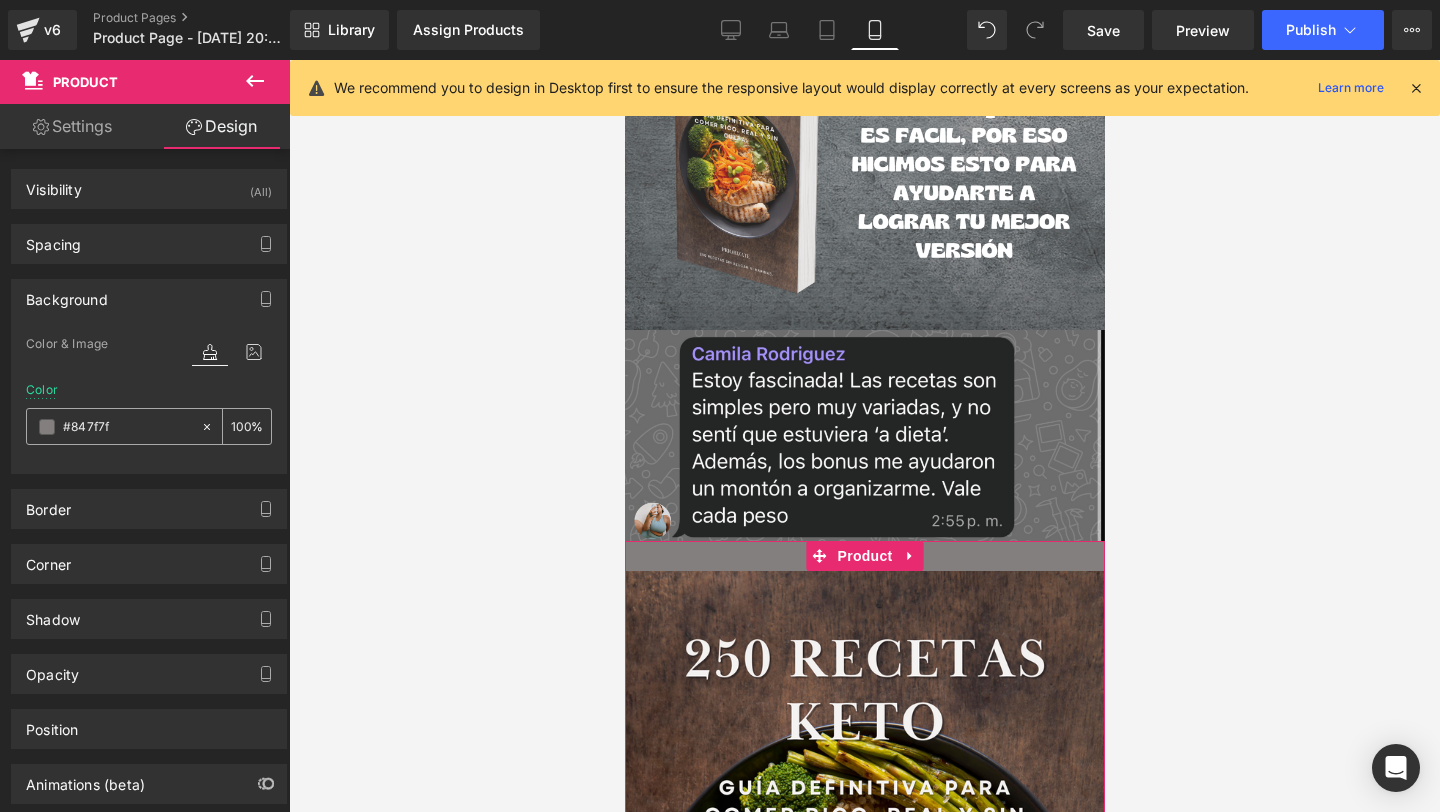 click at bounding box center [47, 427] 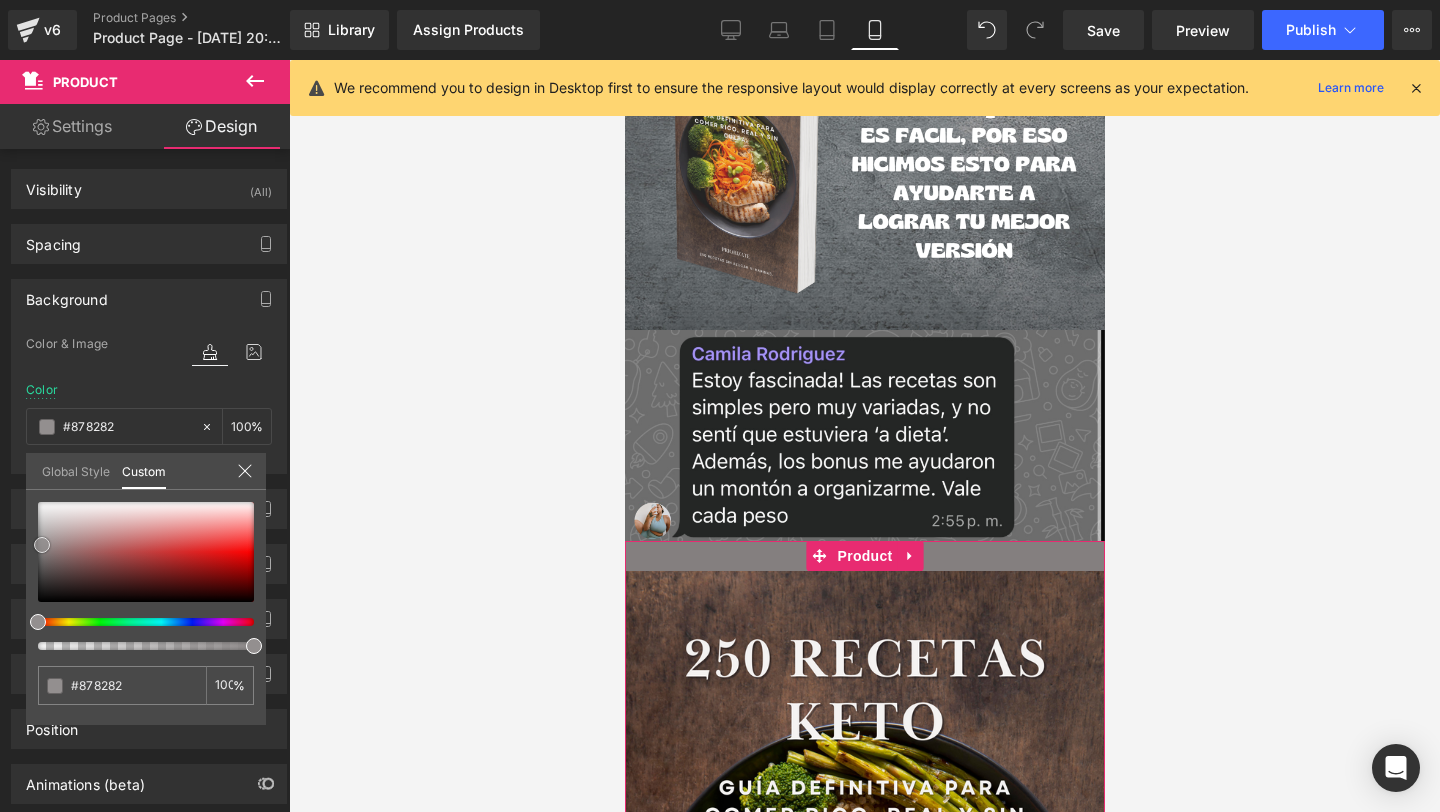 type on "#878282" 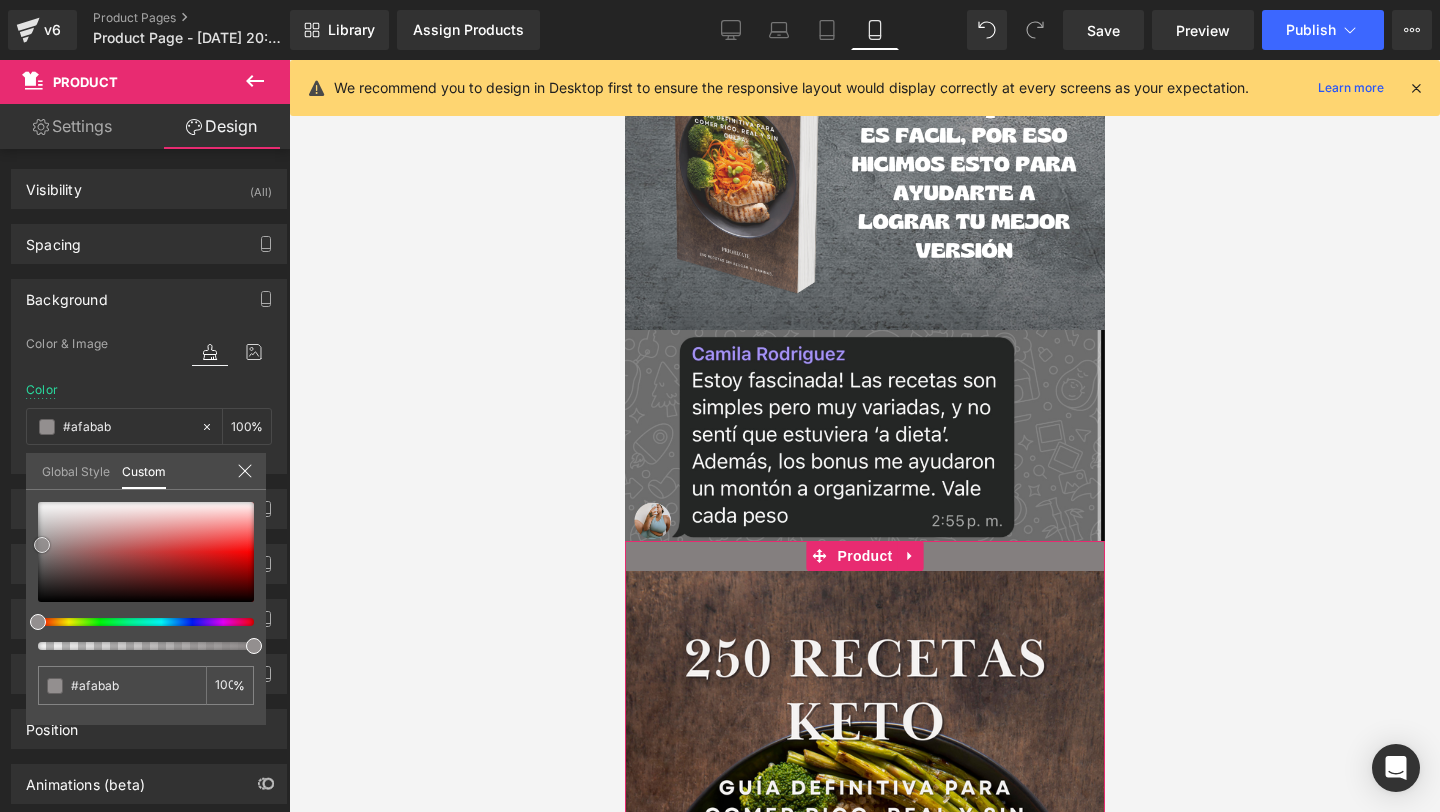 type on "#faf9f9" 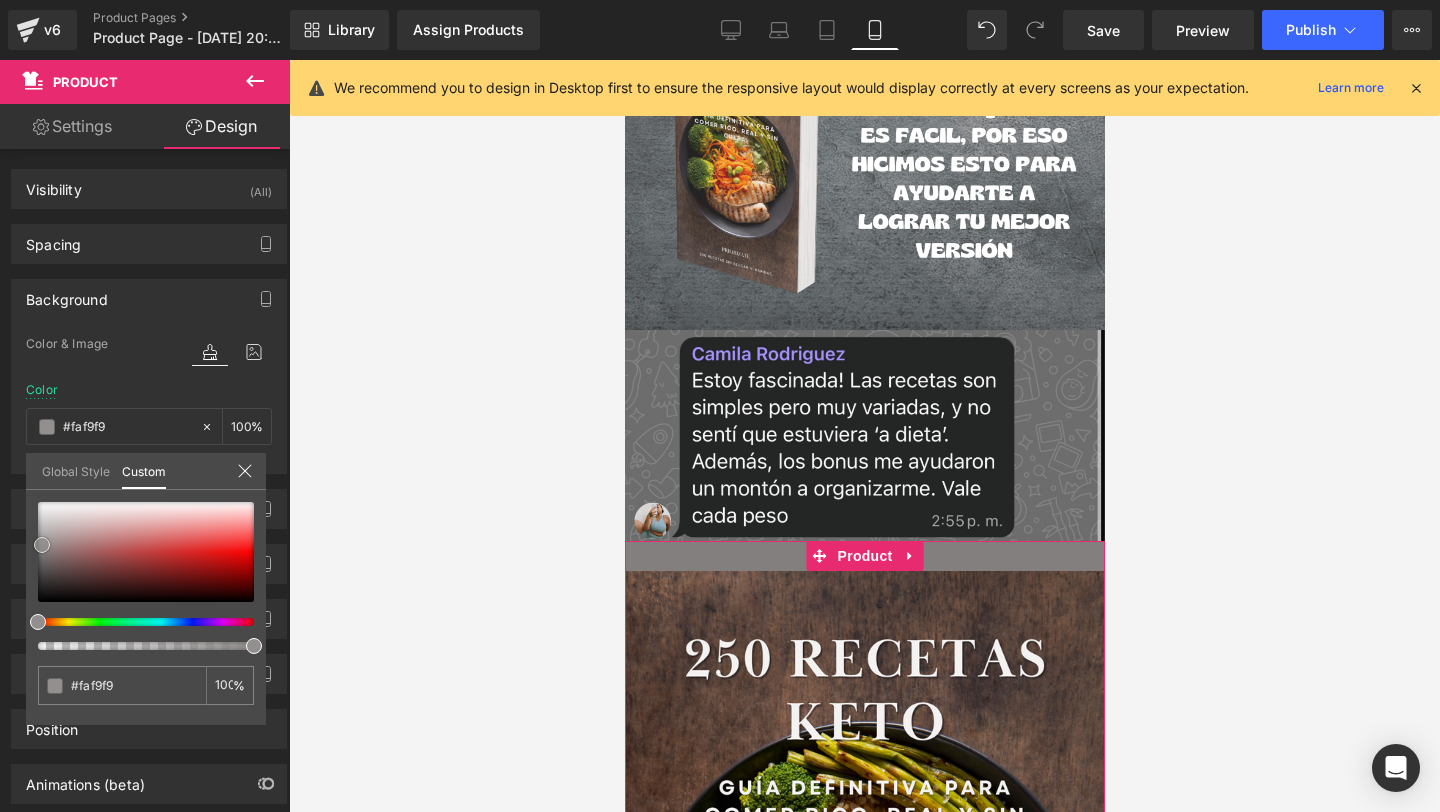 type on "#ffffff" 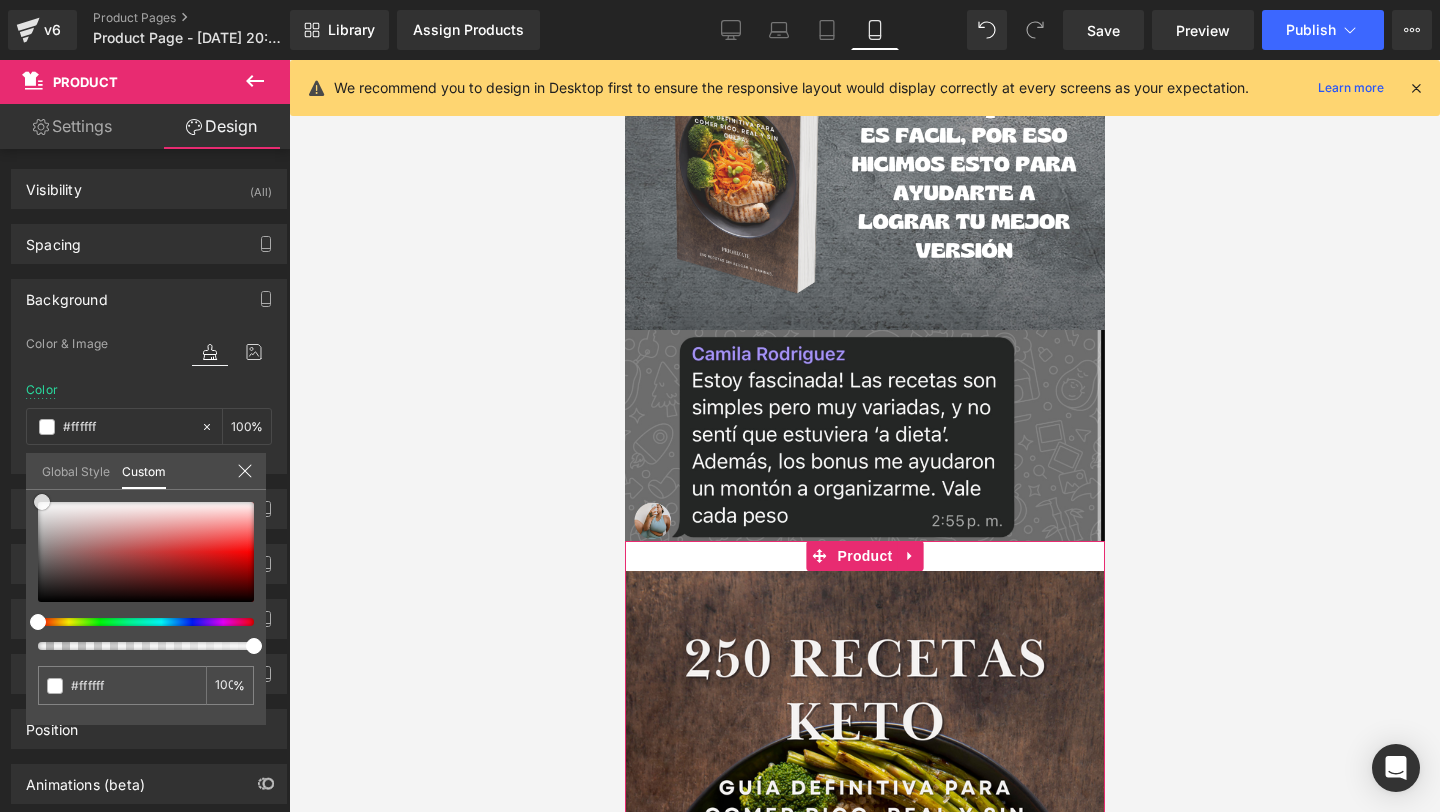 drag, startPoint x: 39, startPoint y: 552, endPoint x: 38, endPoint y: 477, distance: 75.00667 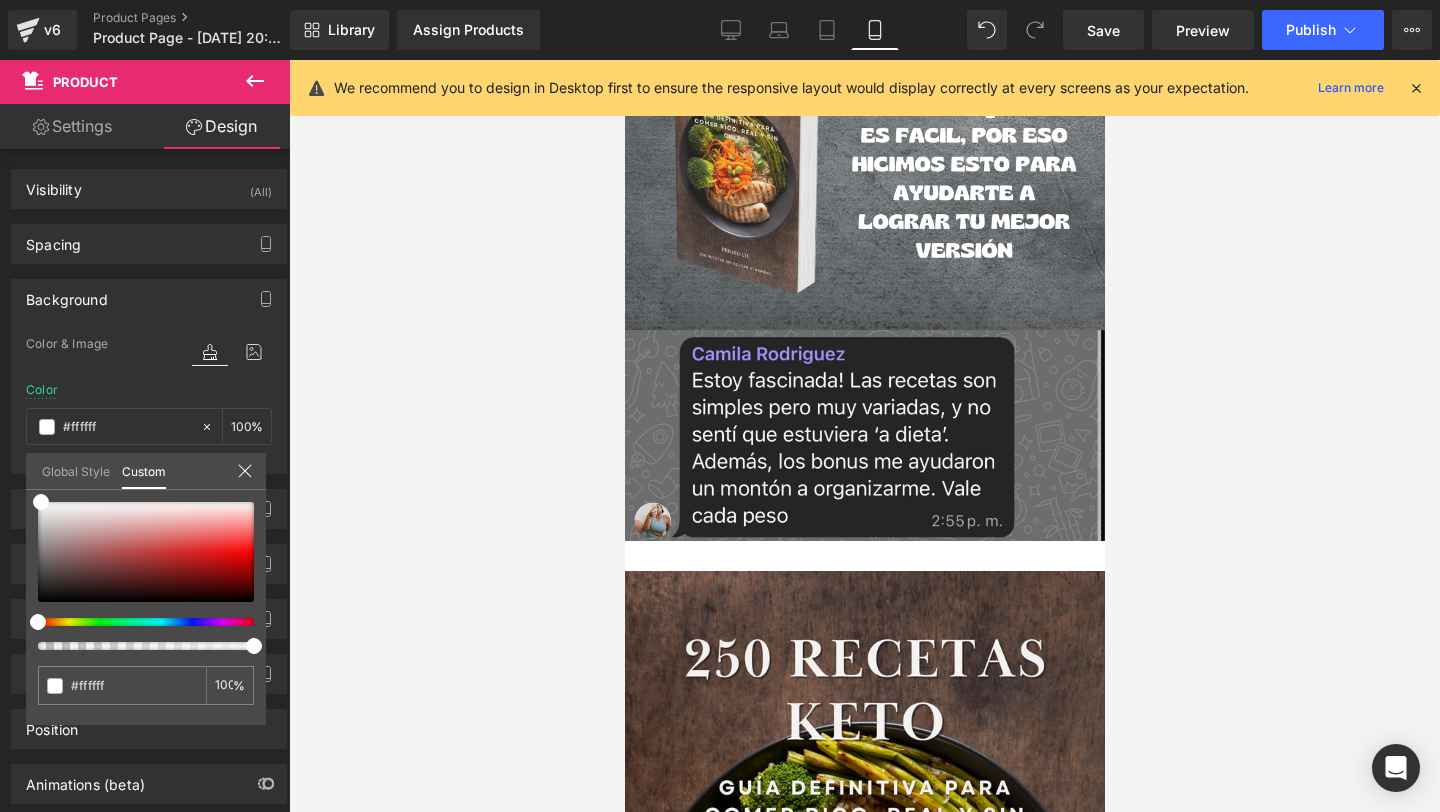 click at bounding box center (864, 436) 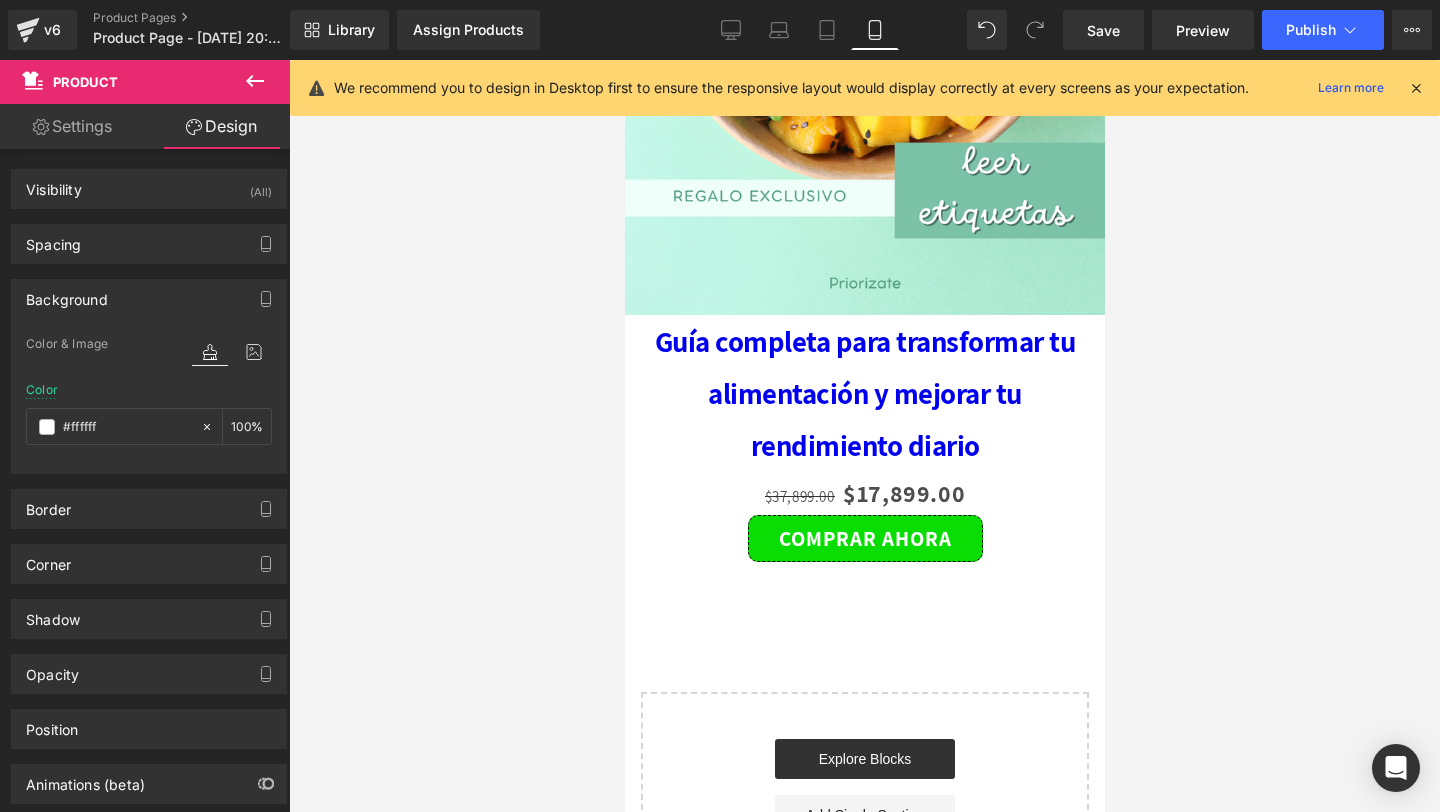 scroll, scrollTop: 5334, scrollLeft: 0, axis: vertical 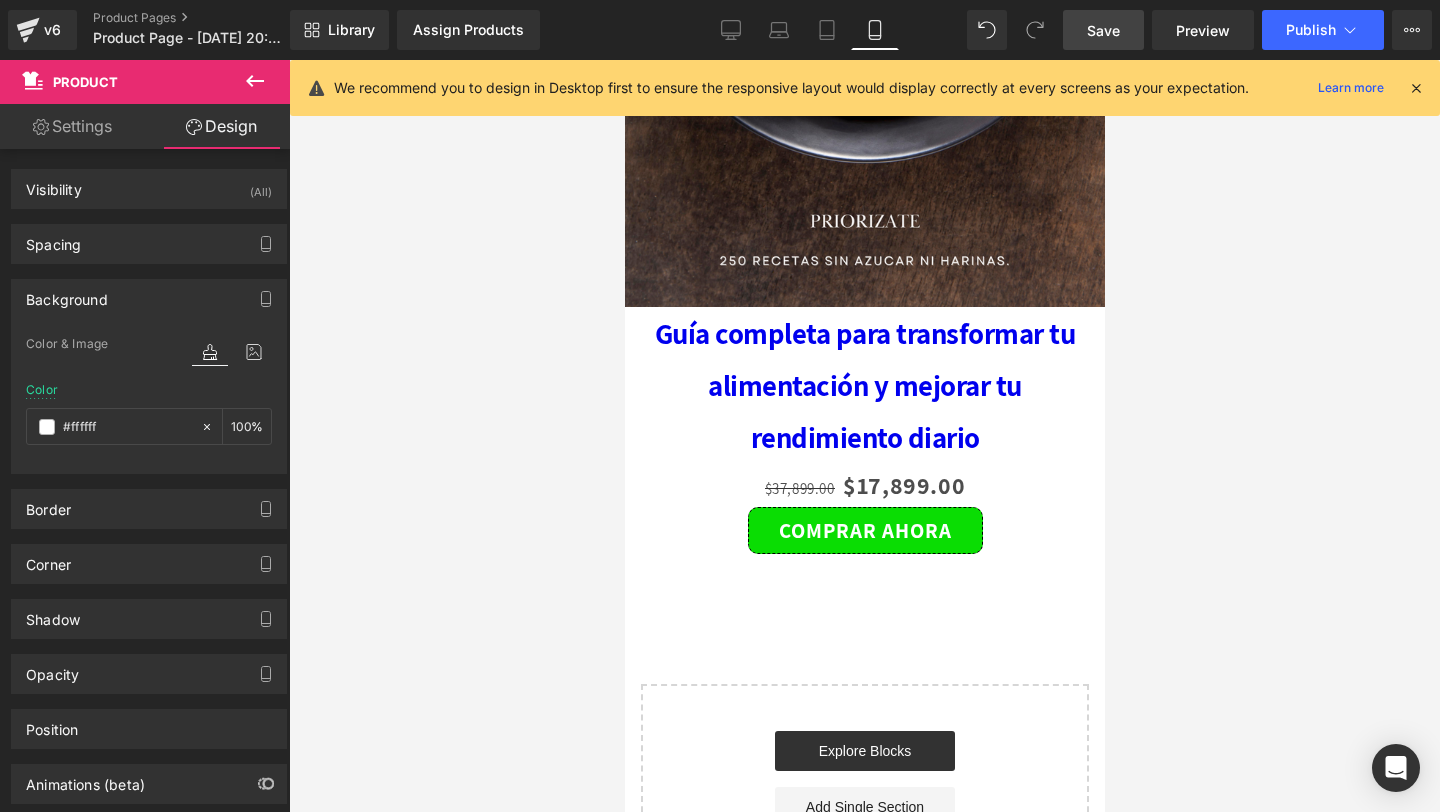 click on "Save" at bounding box center [1103, 30] 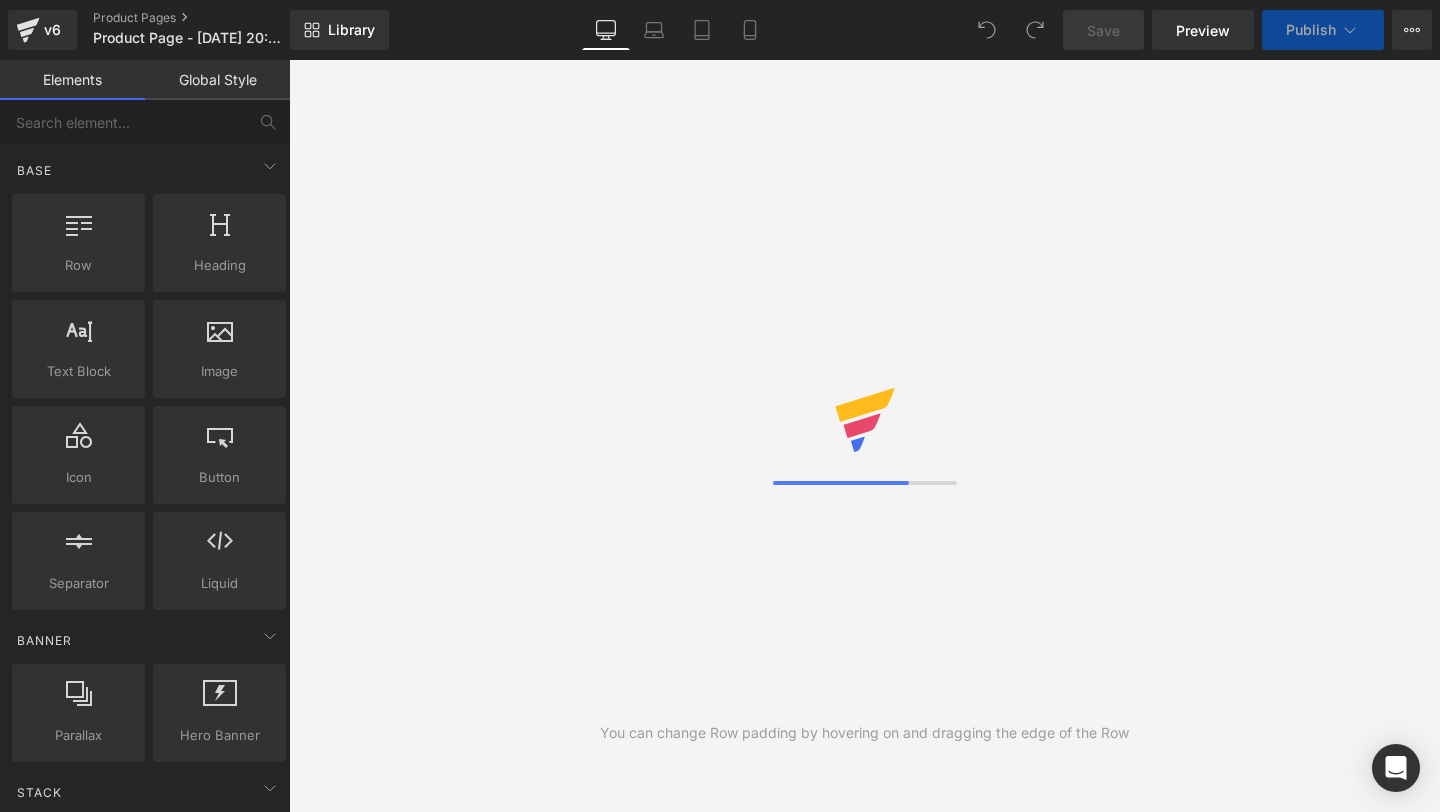 scroll, scrollTop: 0, scrollLeft: 0, axis: both 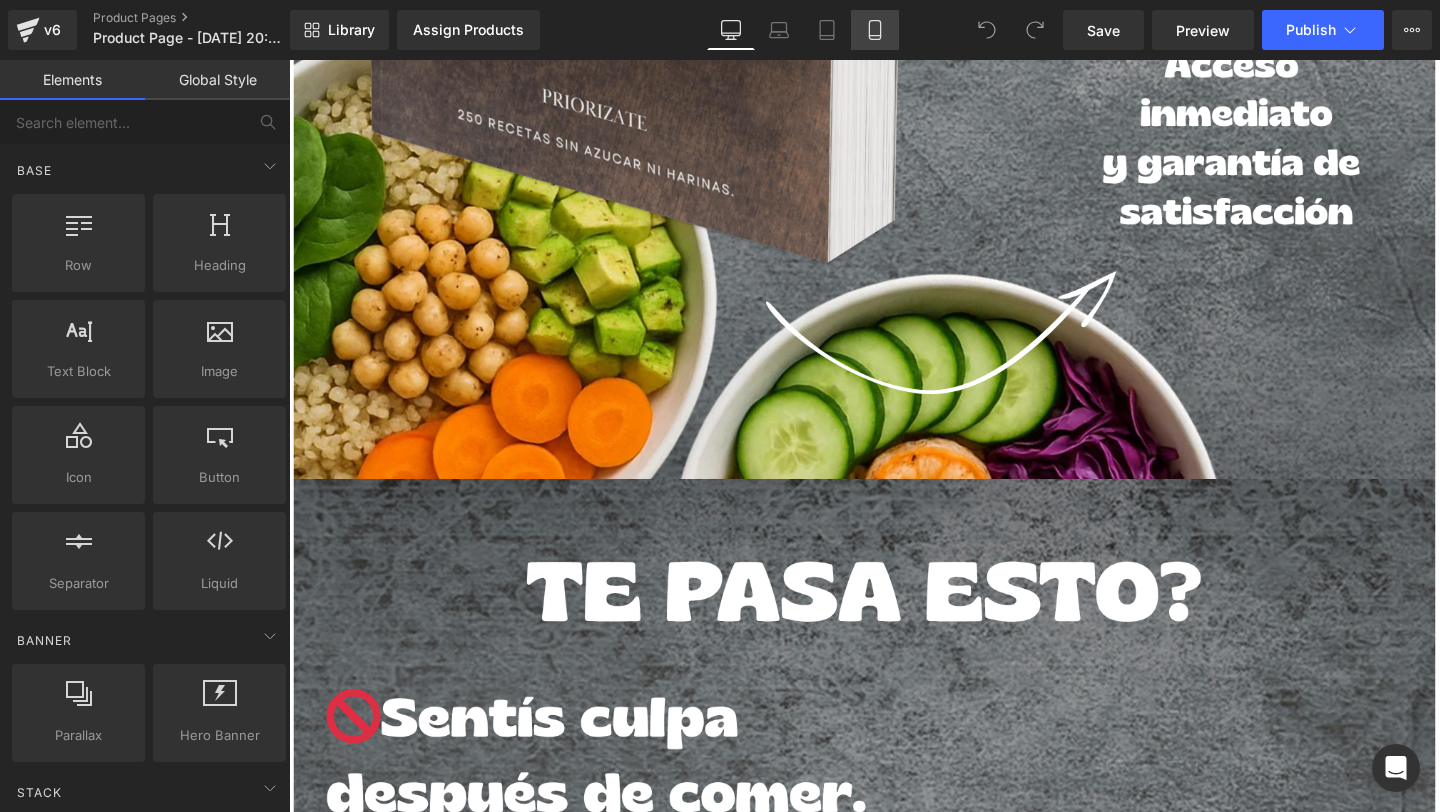 click on "Mobile" at bounding box center (875, 30) 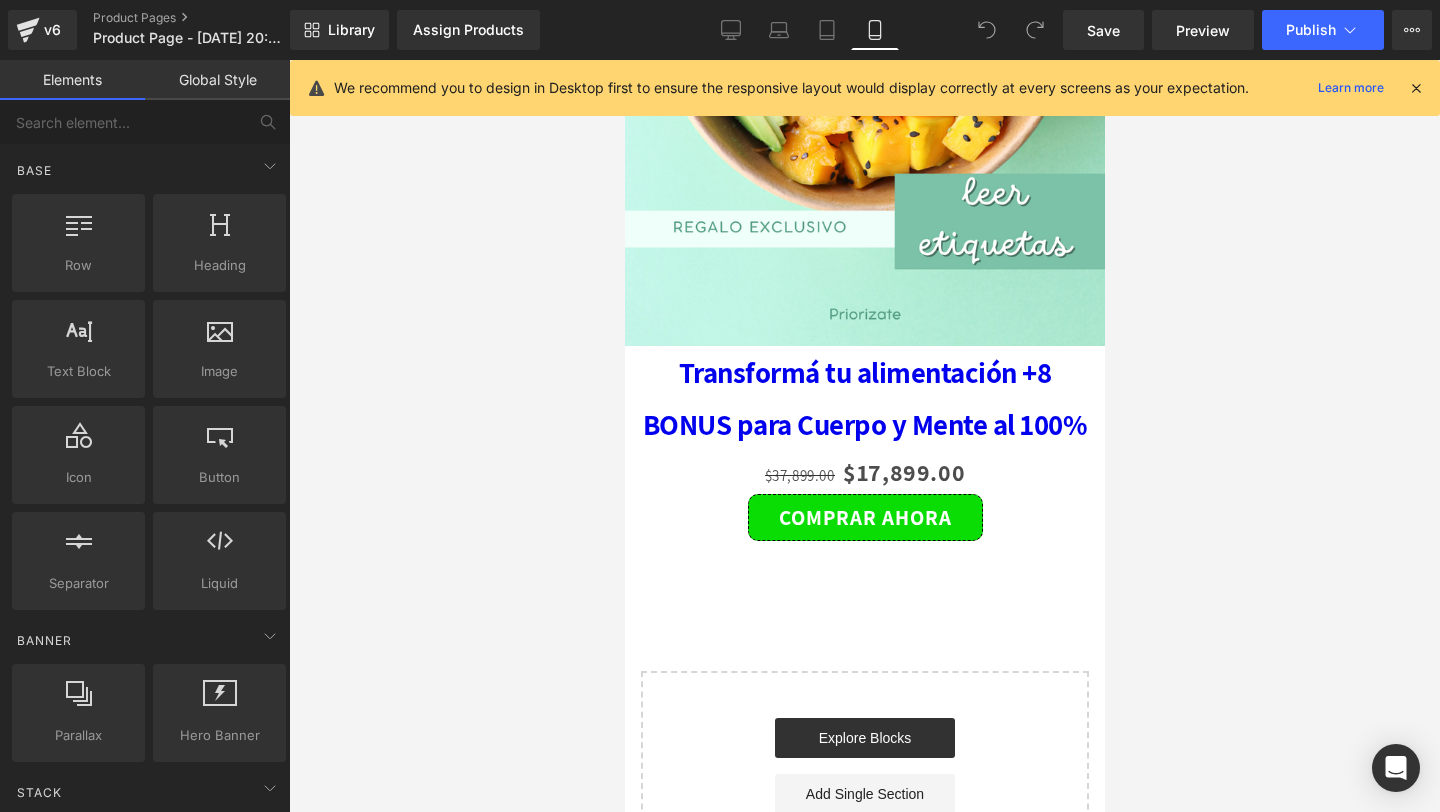 scroll, scrollTop: 5293, scrollLeft: 0, axis: vertical 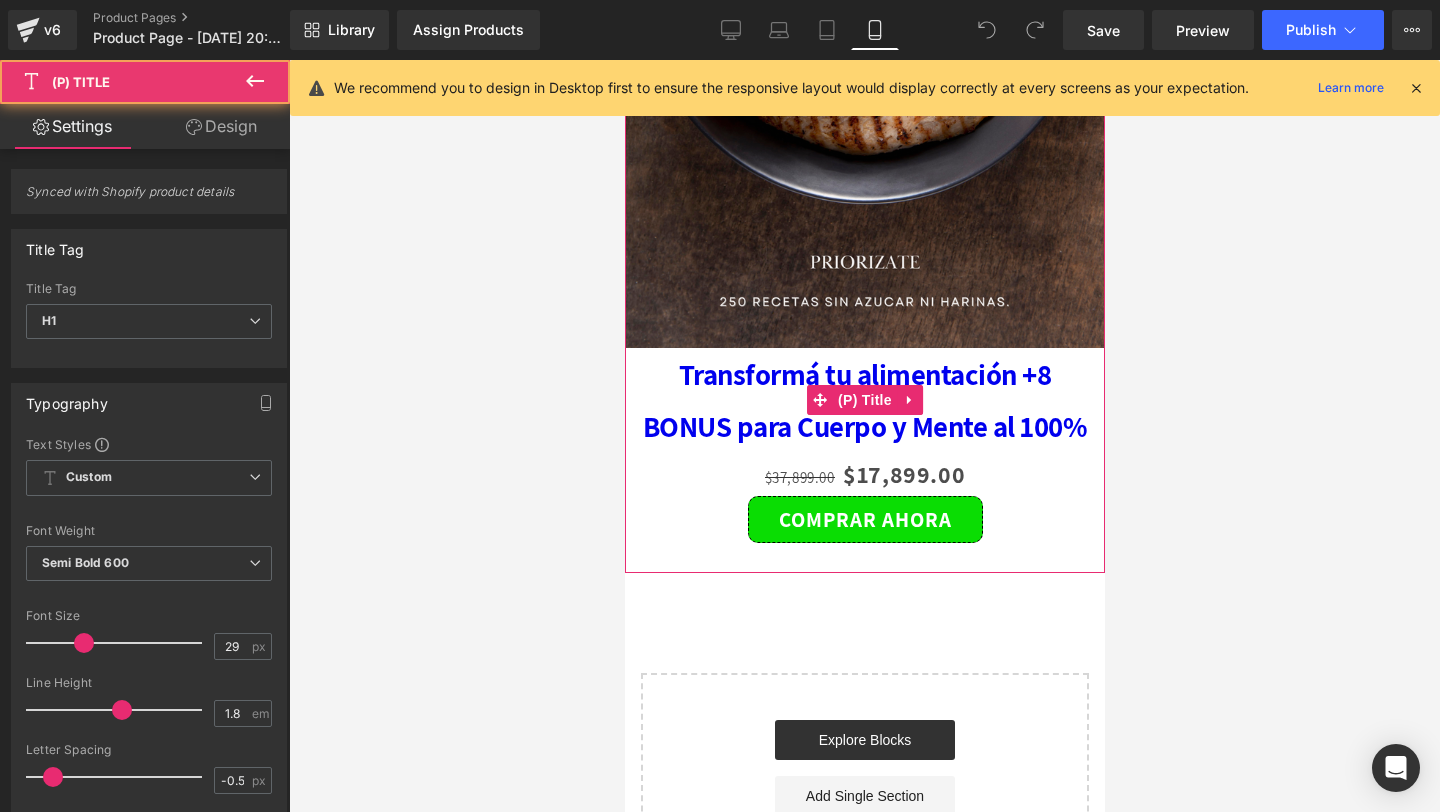 click on "Transformá tu alimentación +8 BONUS para Cuerpo y Mente al 100%" at bounding box center [864, 400] 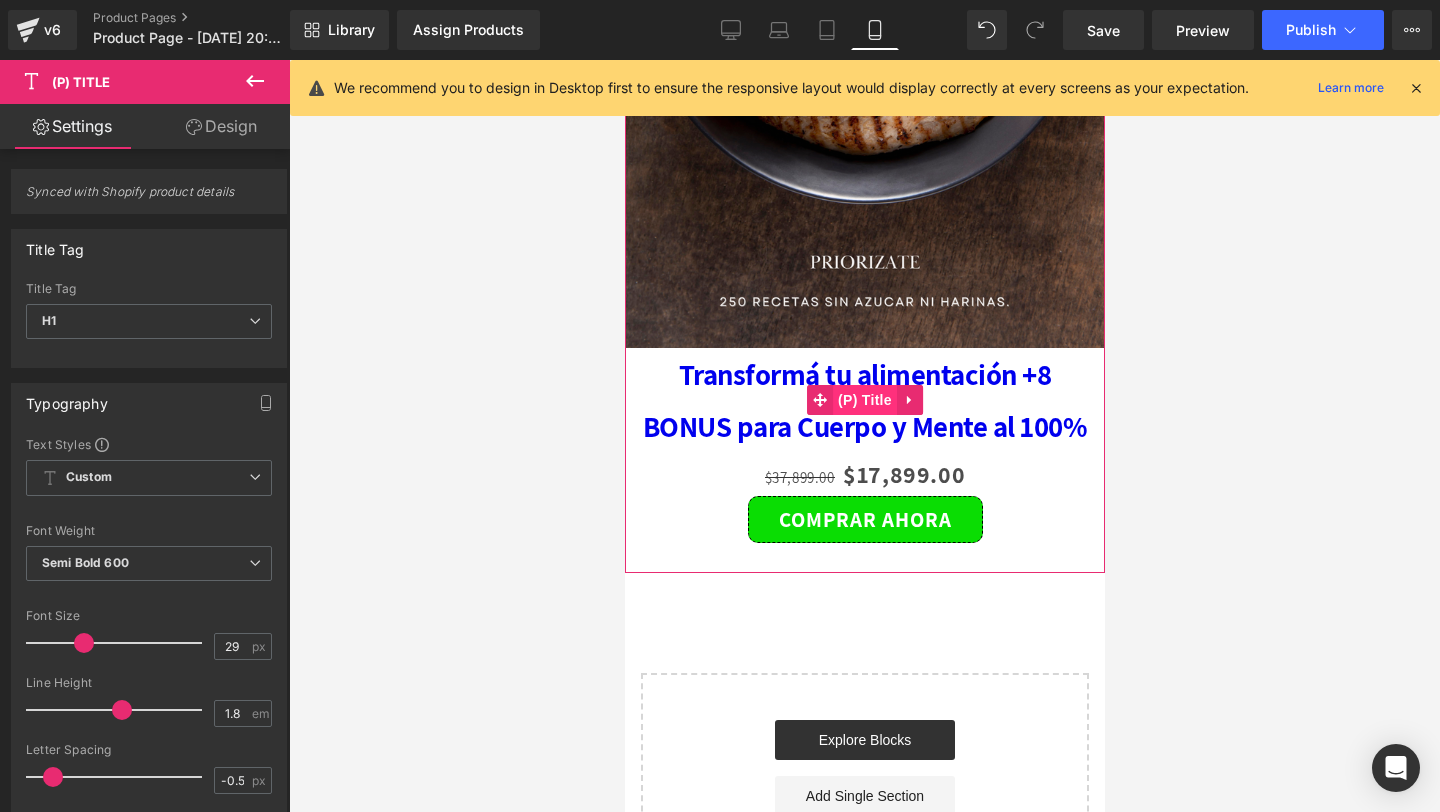 click on "(P) Title" at bounding box center (864, 400) 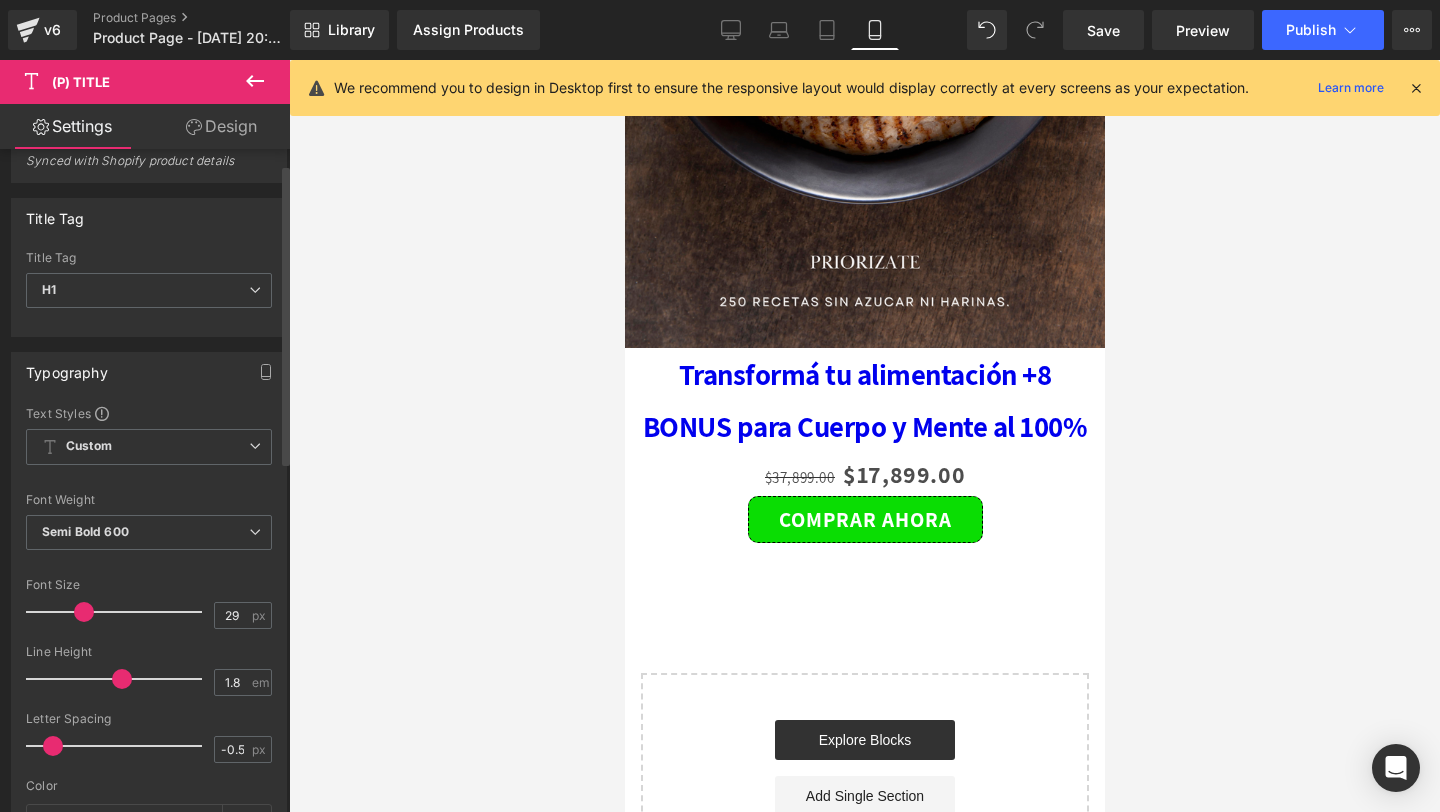 scroll, scrollTop: 33, scrollLeft: 0, axis: vertical 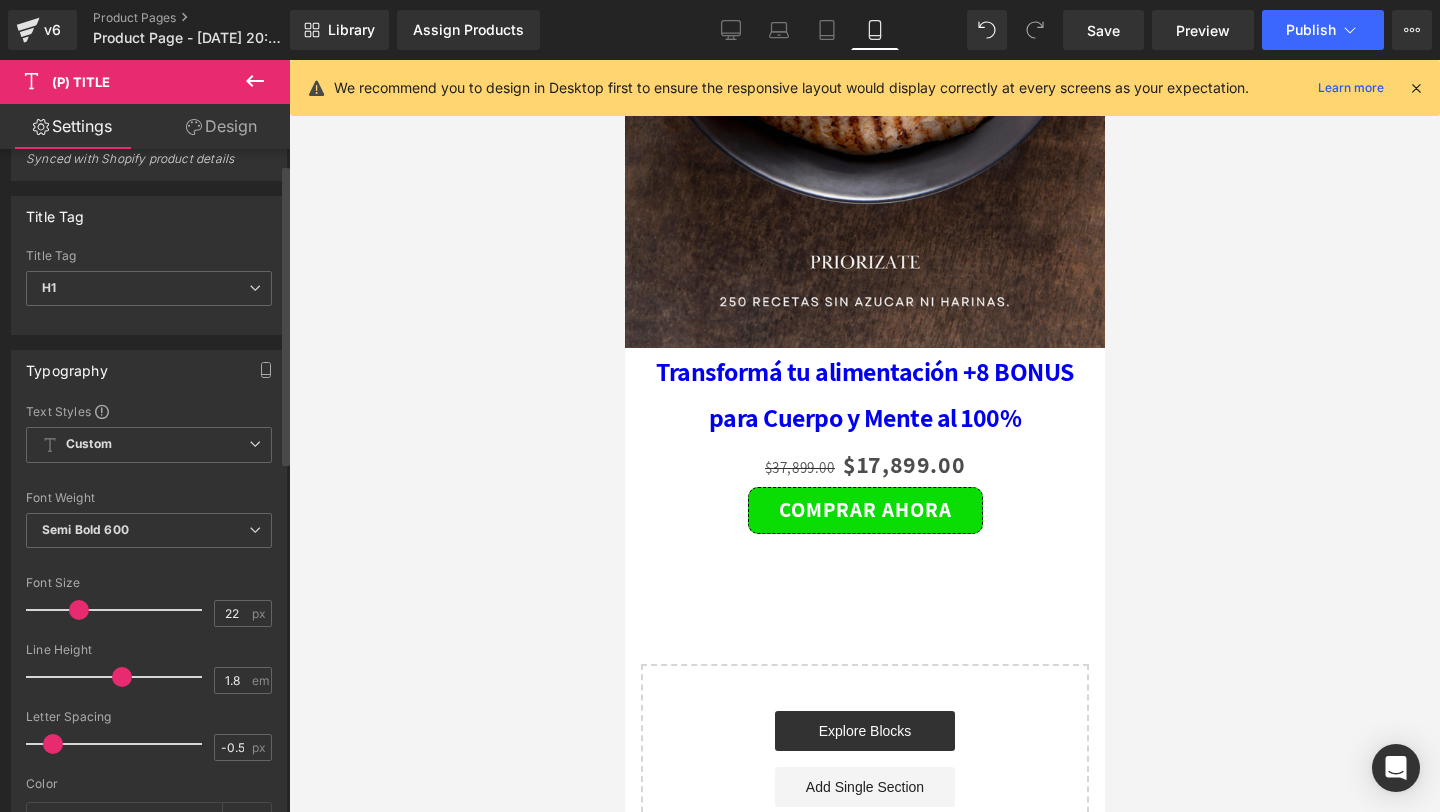 type on "21" 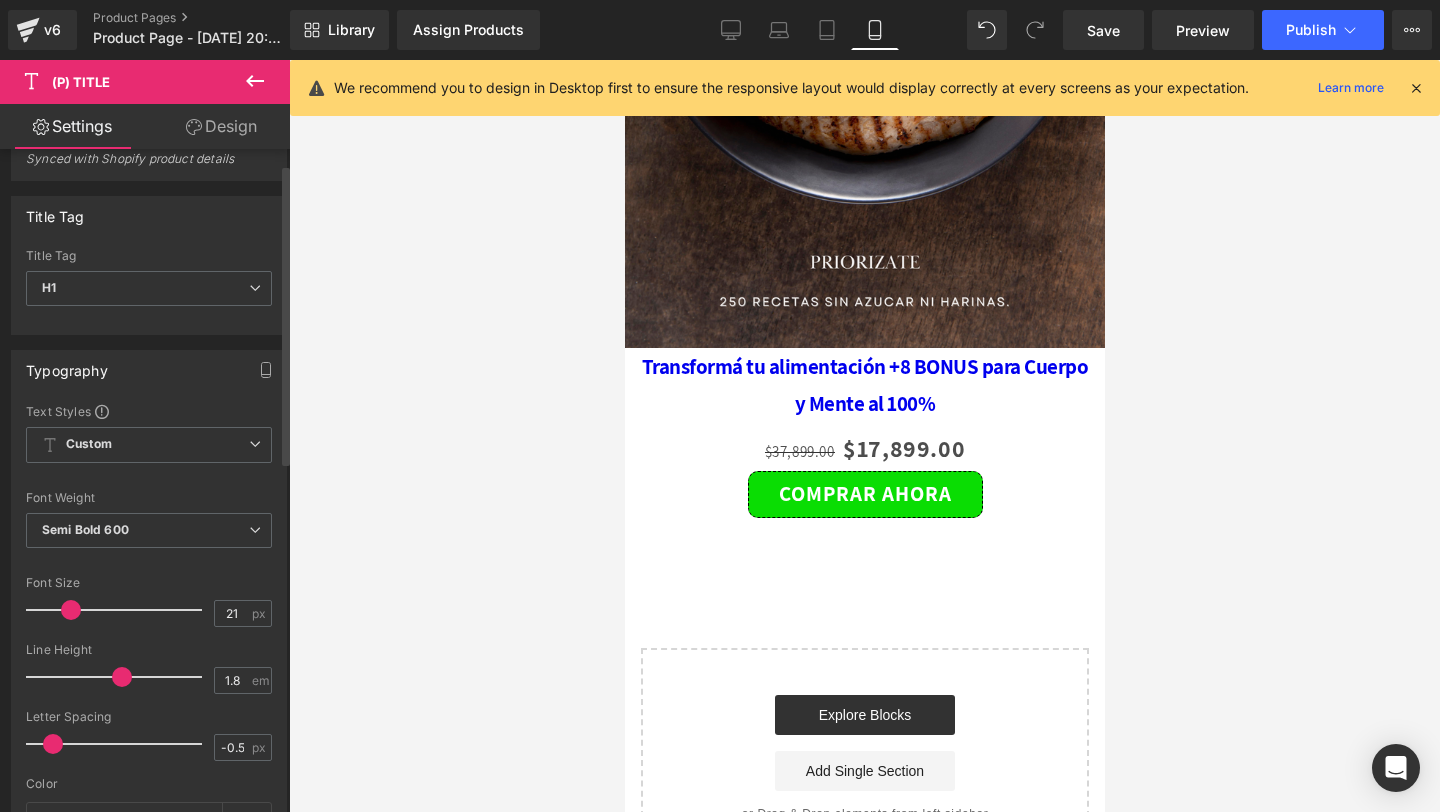 drag, startPoint x: 78, startPoint y: 616, endPoint x: 66, endPoint y: 620, distance: 12.649111 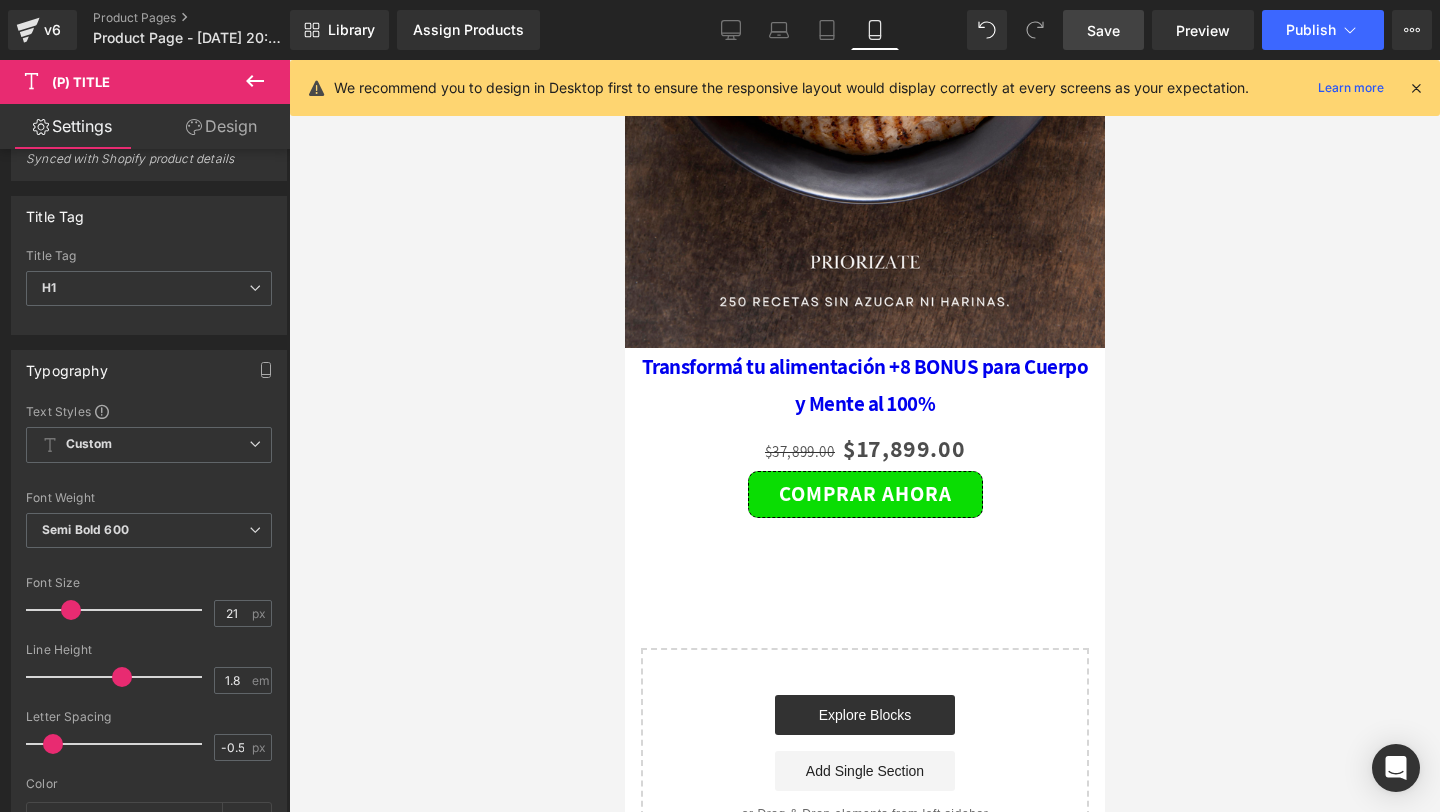 click on "Save" at bounding box center [1103, 30] 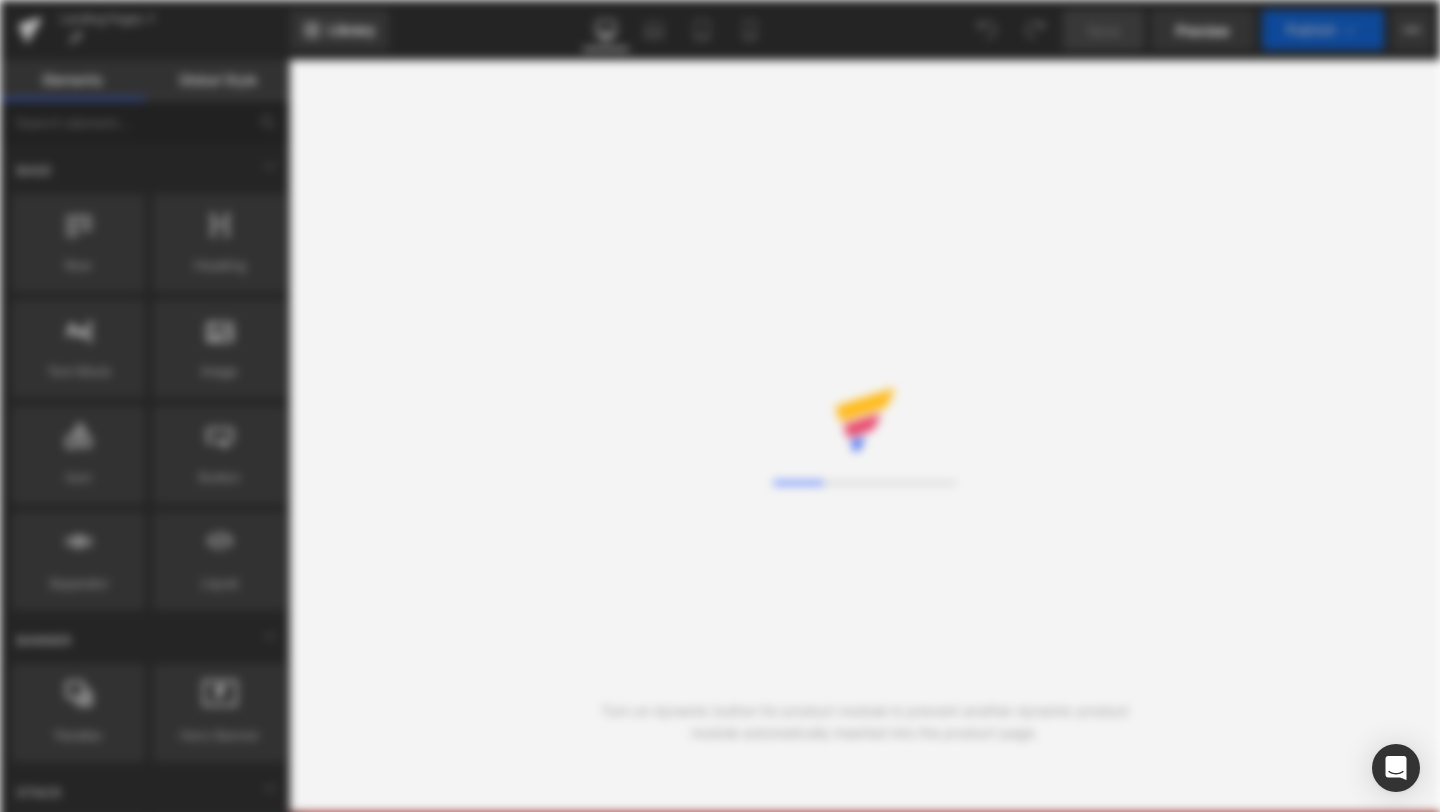 scroll, scrollTop: 0, scrollLeft: 0, axis: both 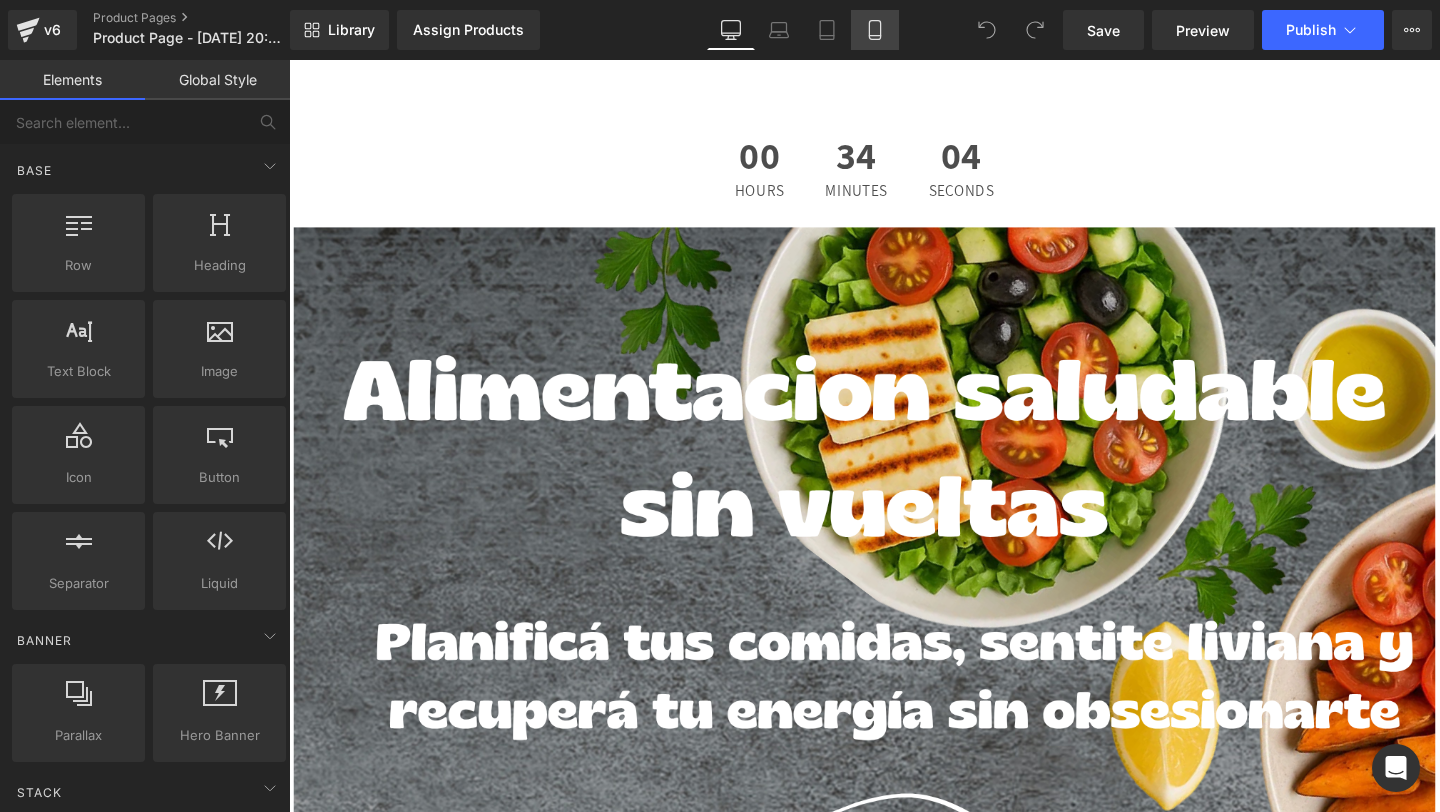 click 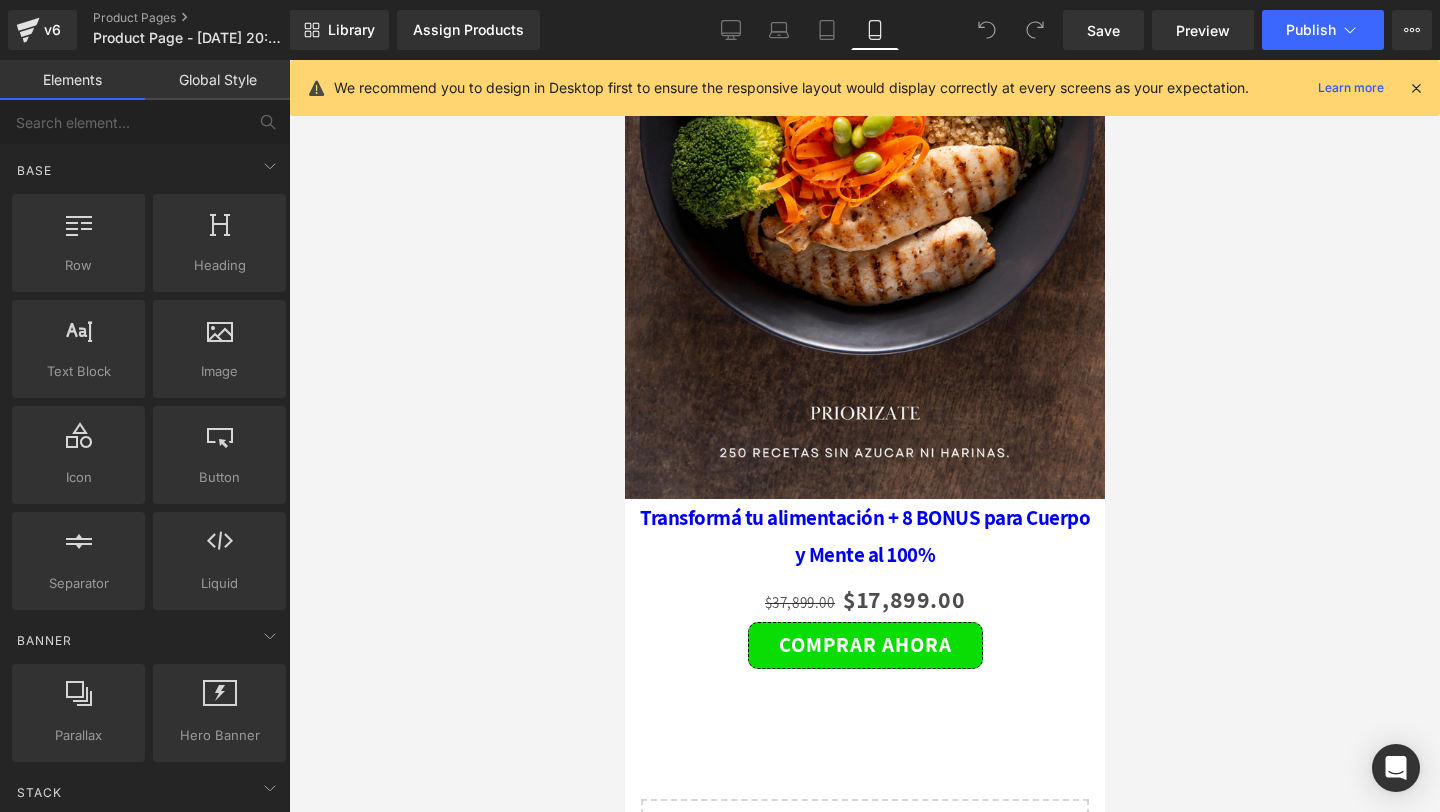 scroll, scrollTop: 5216, scrollLeft: 0, axis: vertical 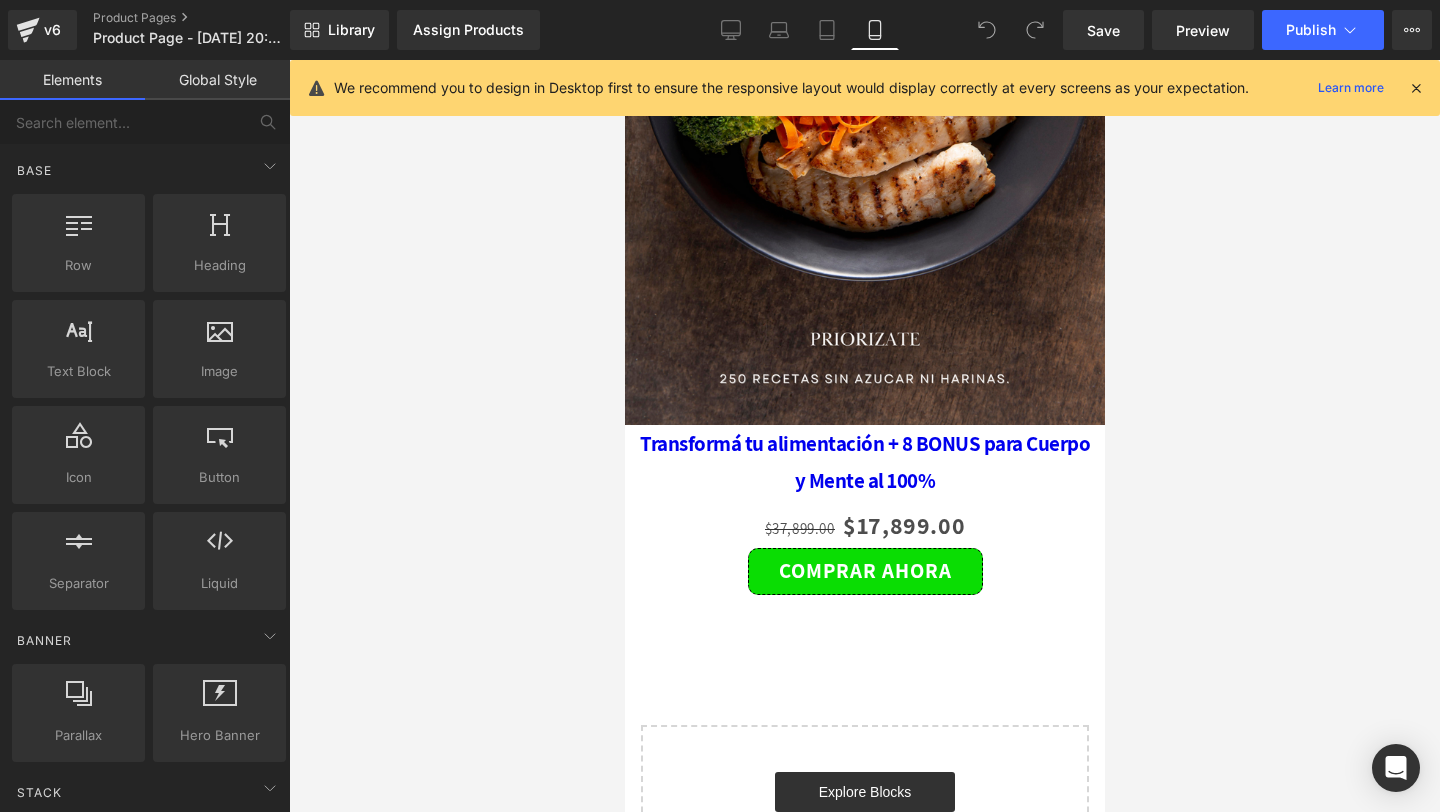 click on "Transformá tu alimentación + 8 BONUS para Cuerpo y Mente al 100%" at bounding box center [864, 463] 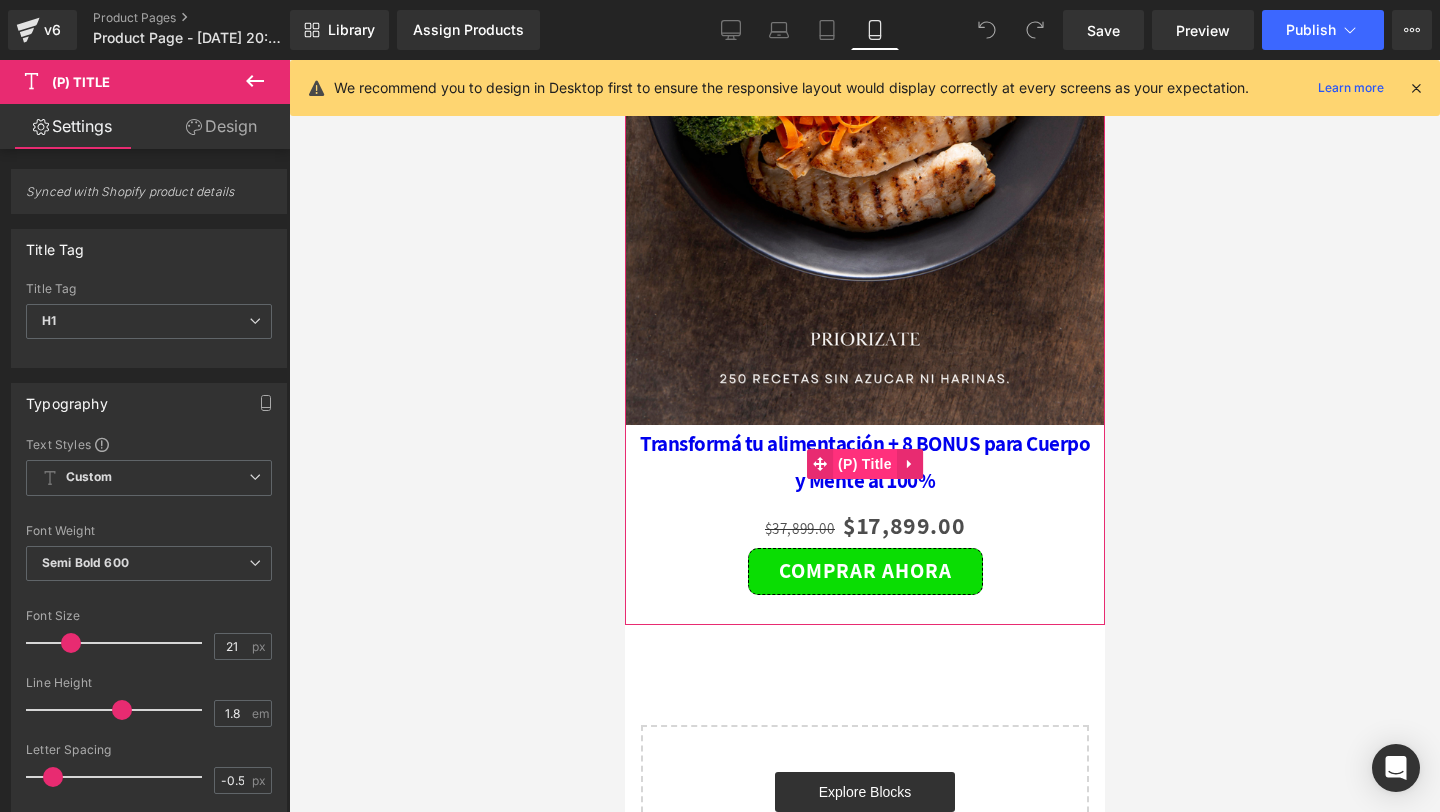 click on "(P) Title" at bounding box center [864, 464] 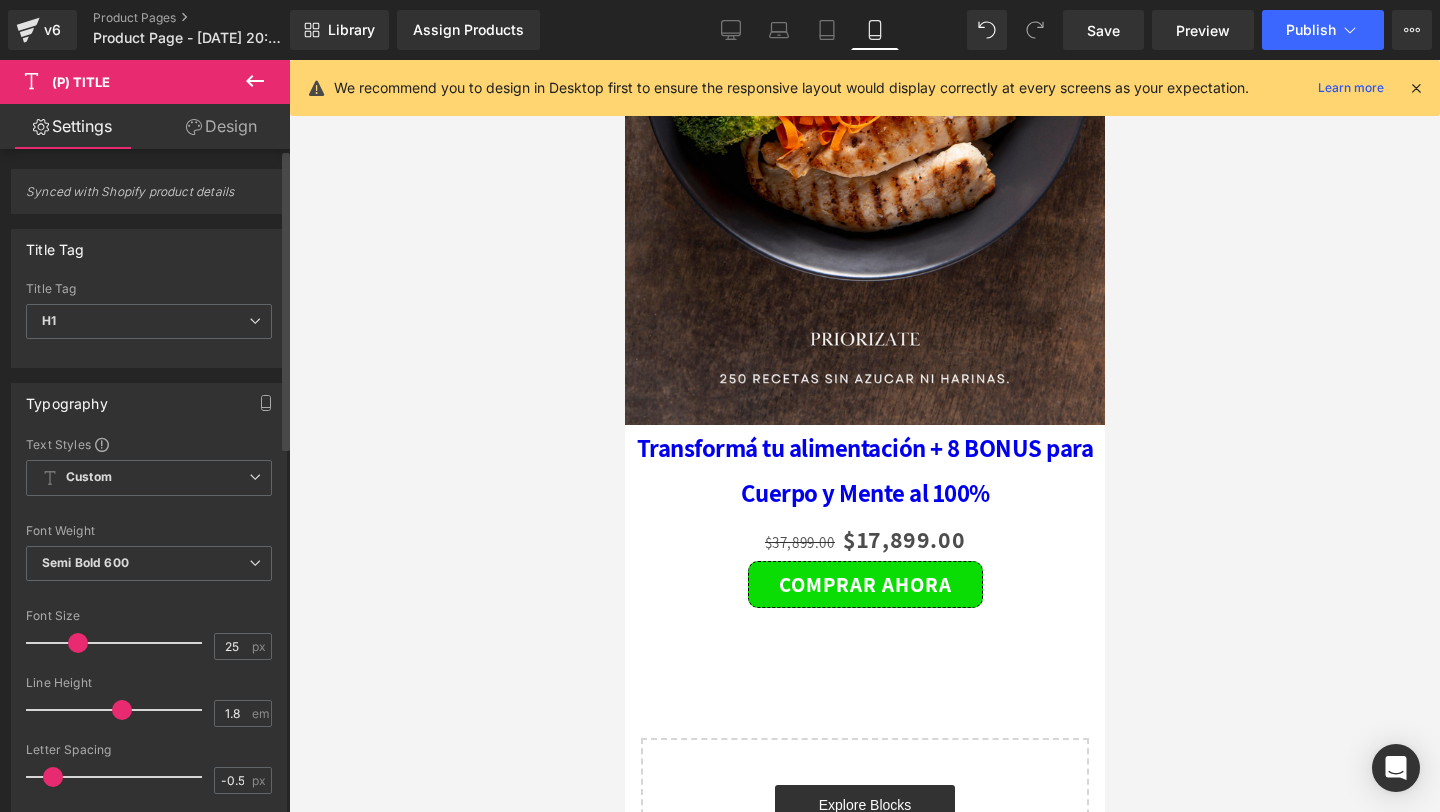 type on "24" 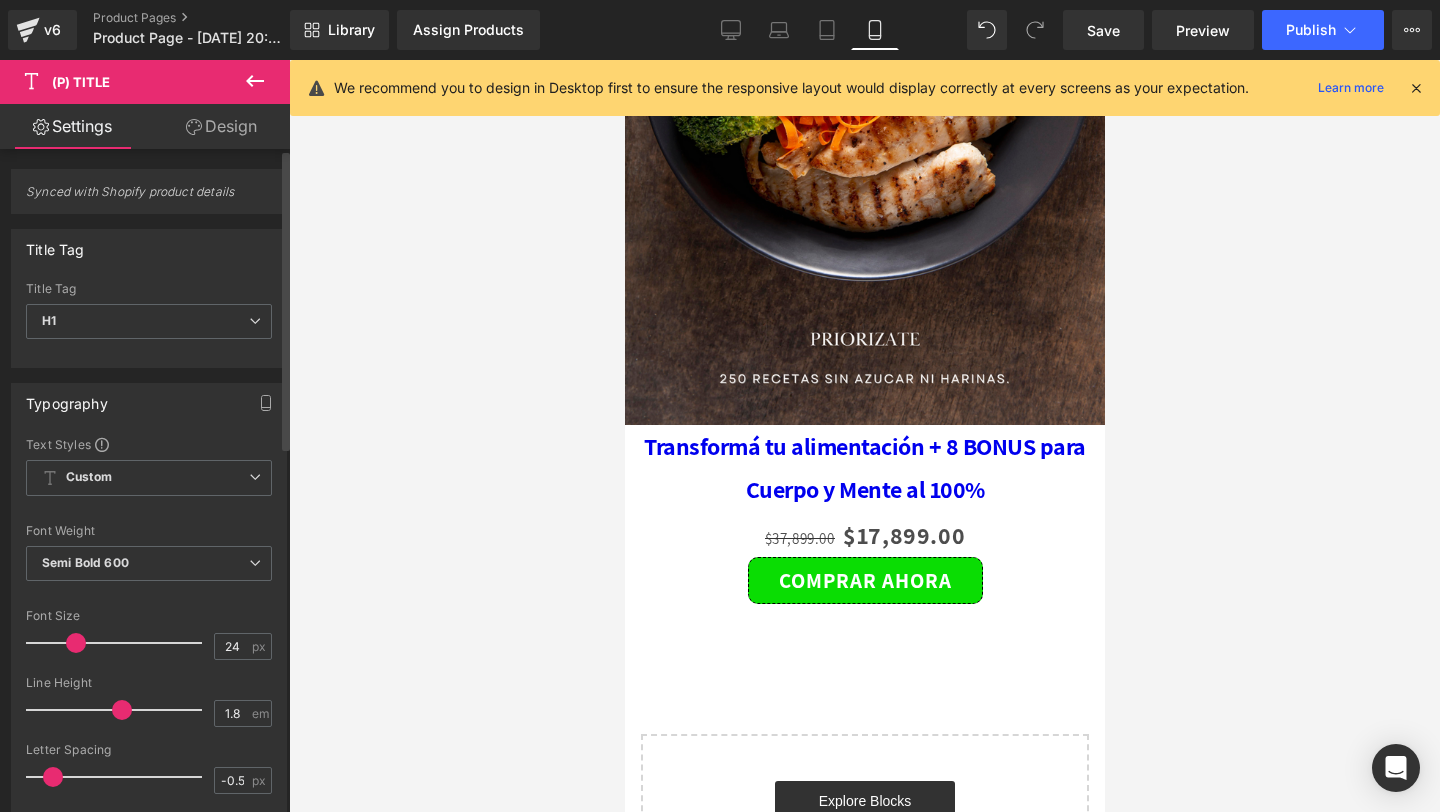 click at bounding box center (76, 643) 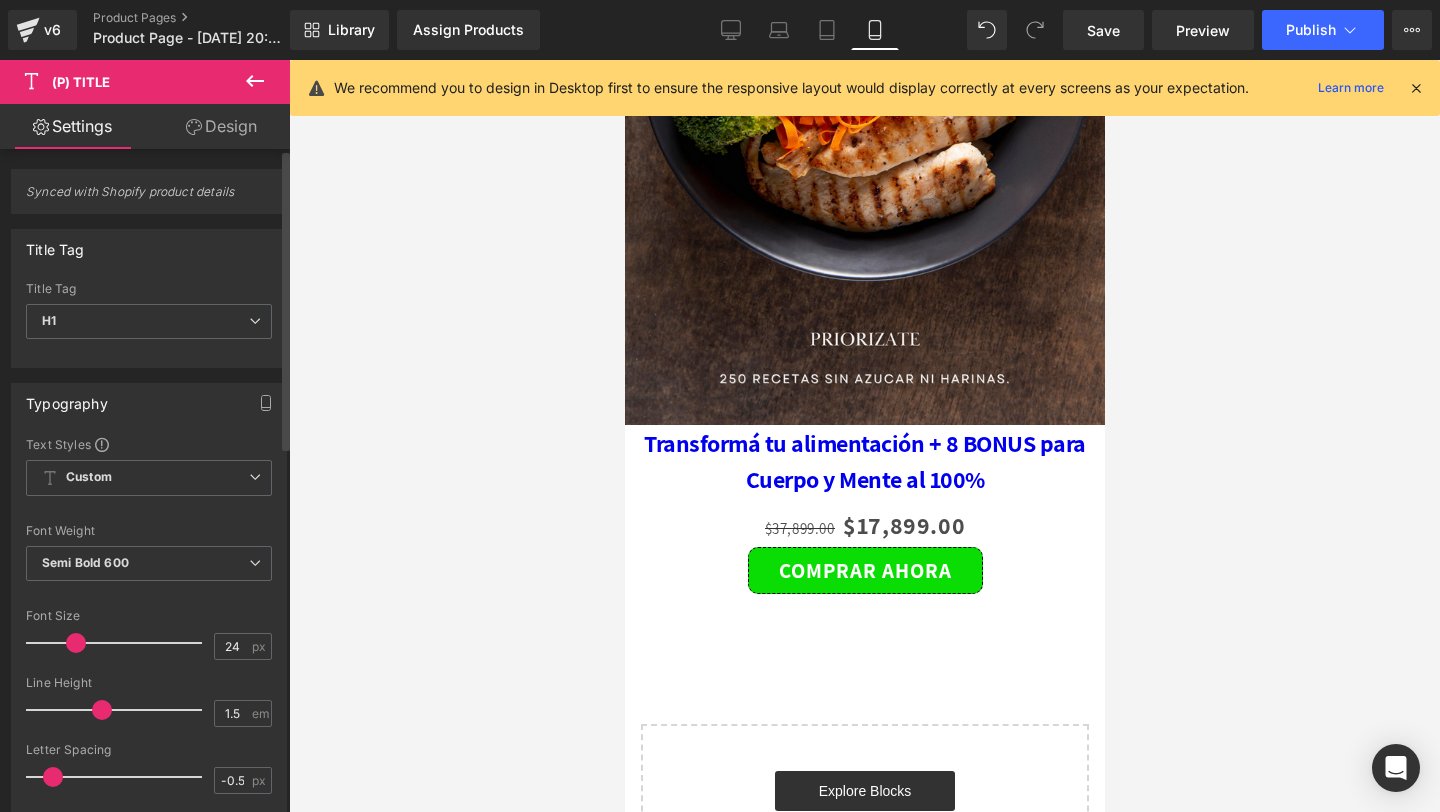 type on "1.6" 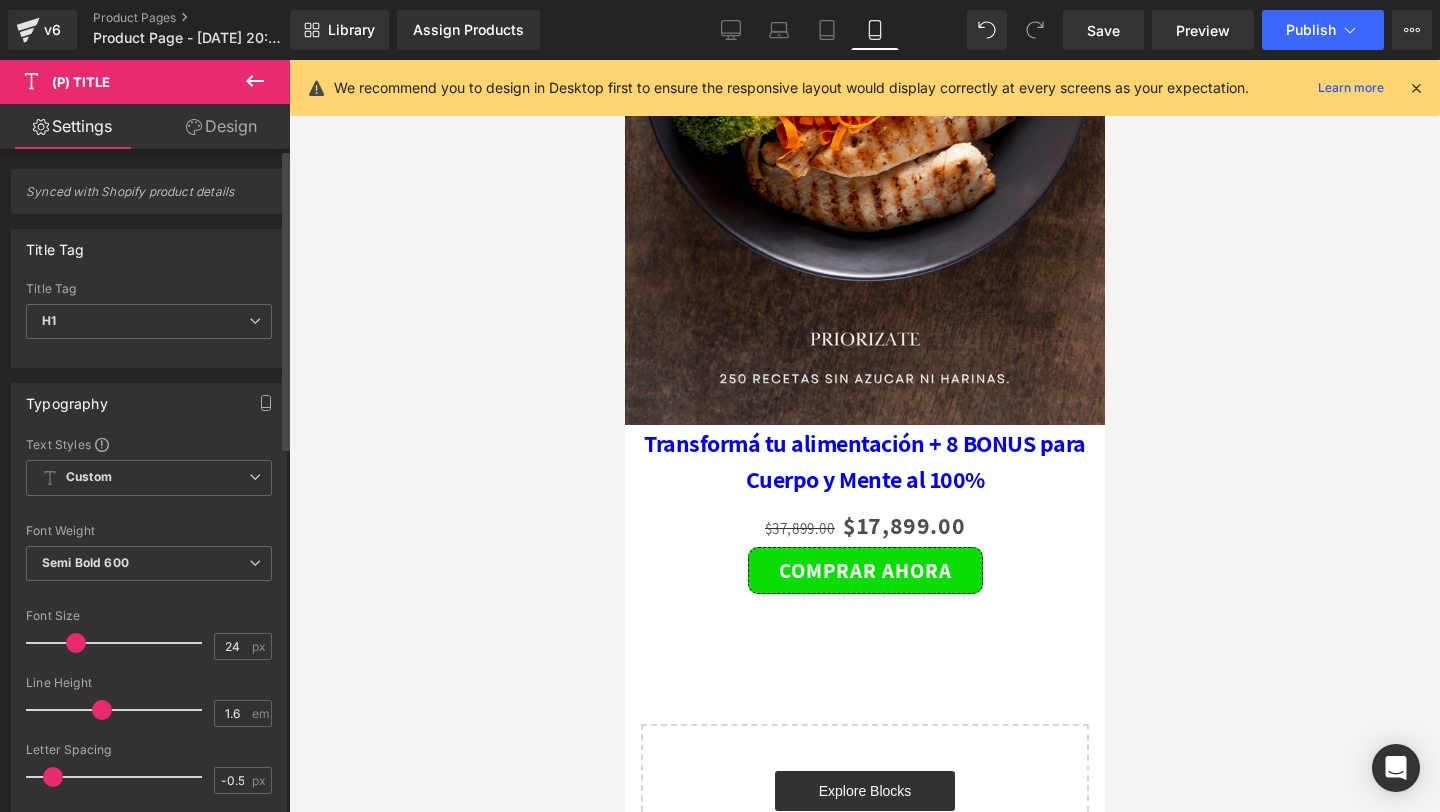 drag, startPoint x: 120, startPoint y: 717, endPoint x: 105, endPoint y: 712, distance: 15.811388 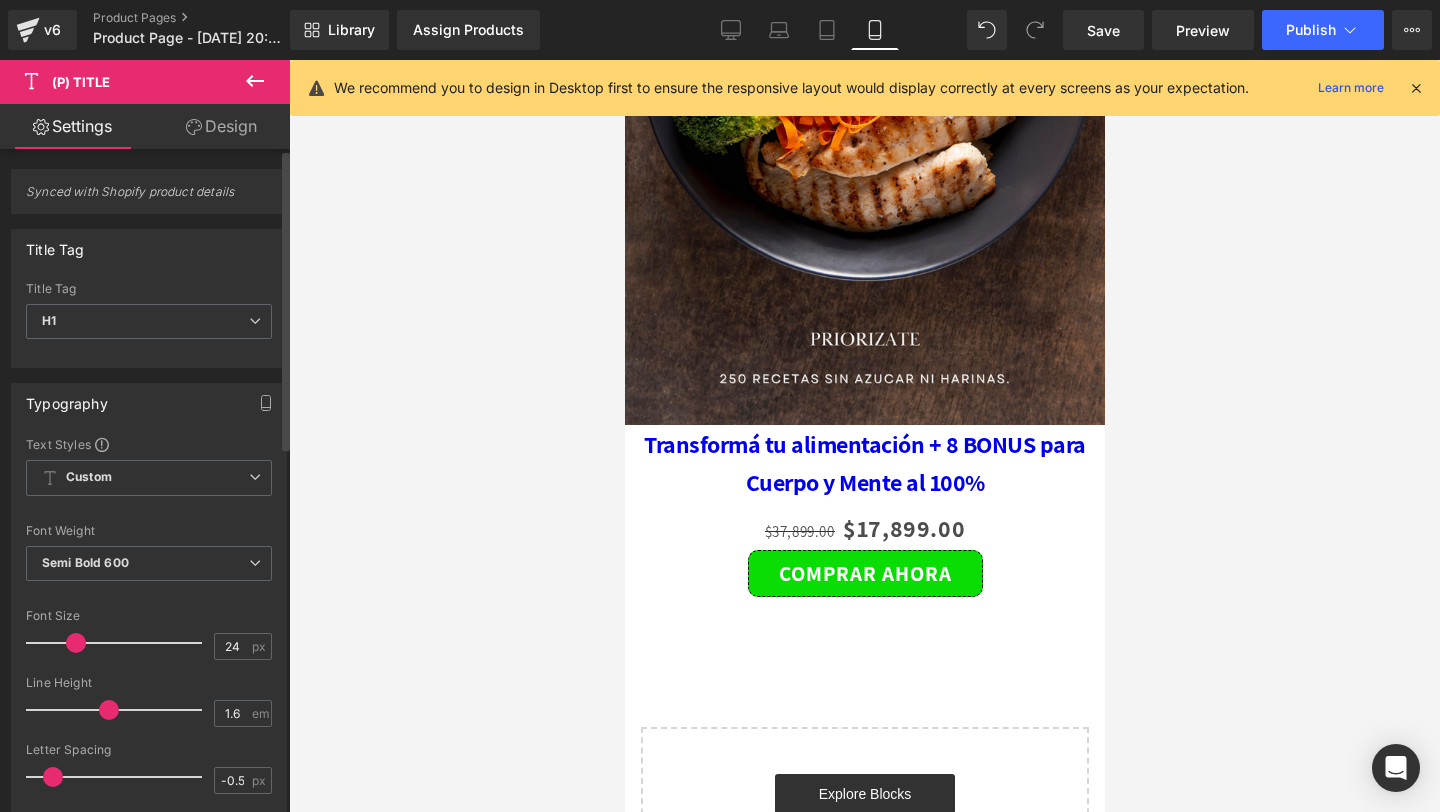 type on "-0.6" 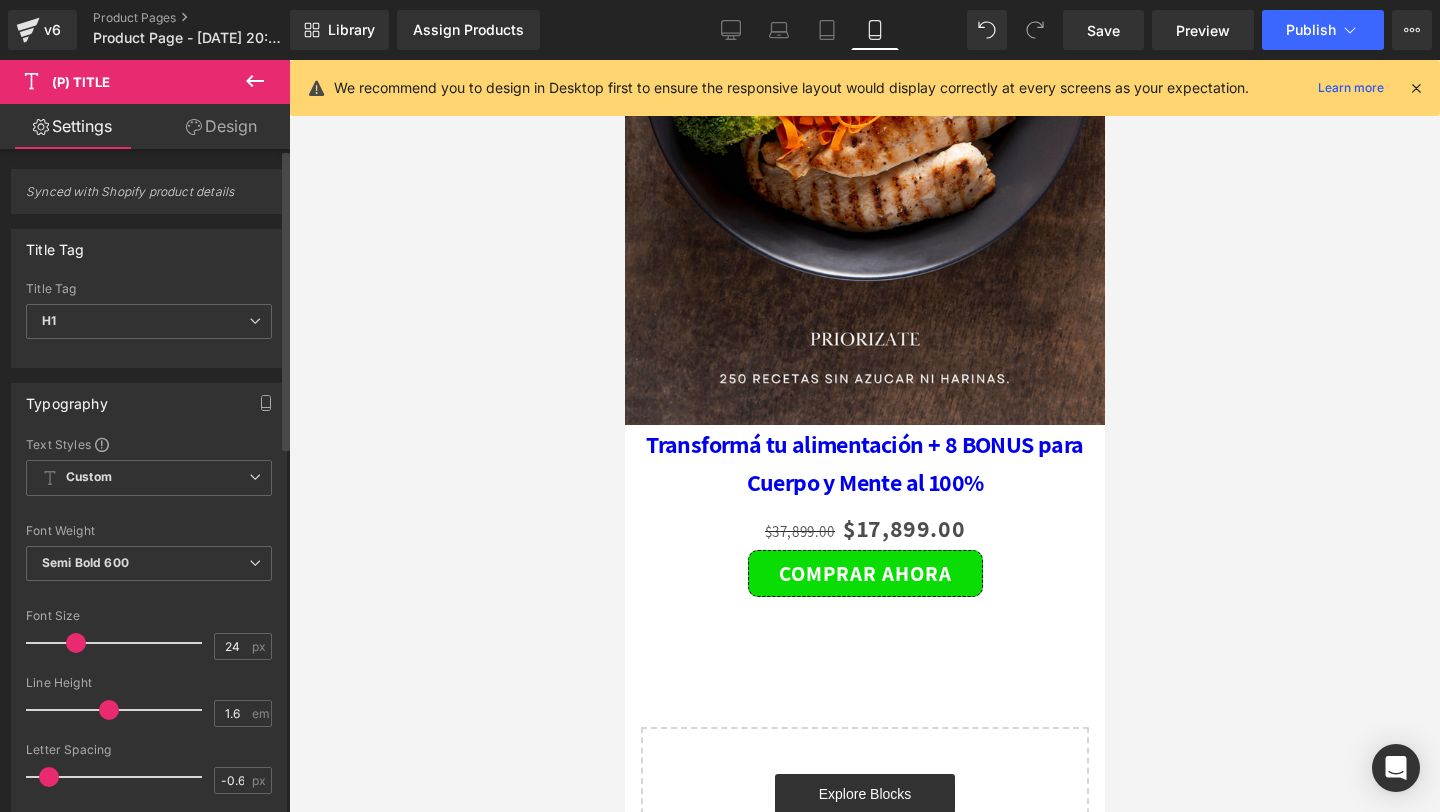 click at bounding box center [49, 777] 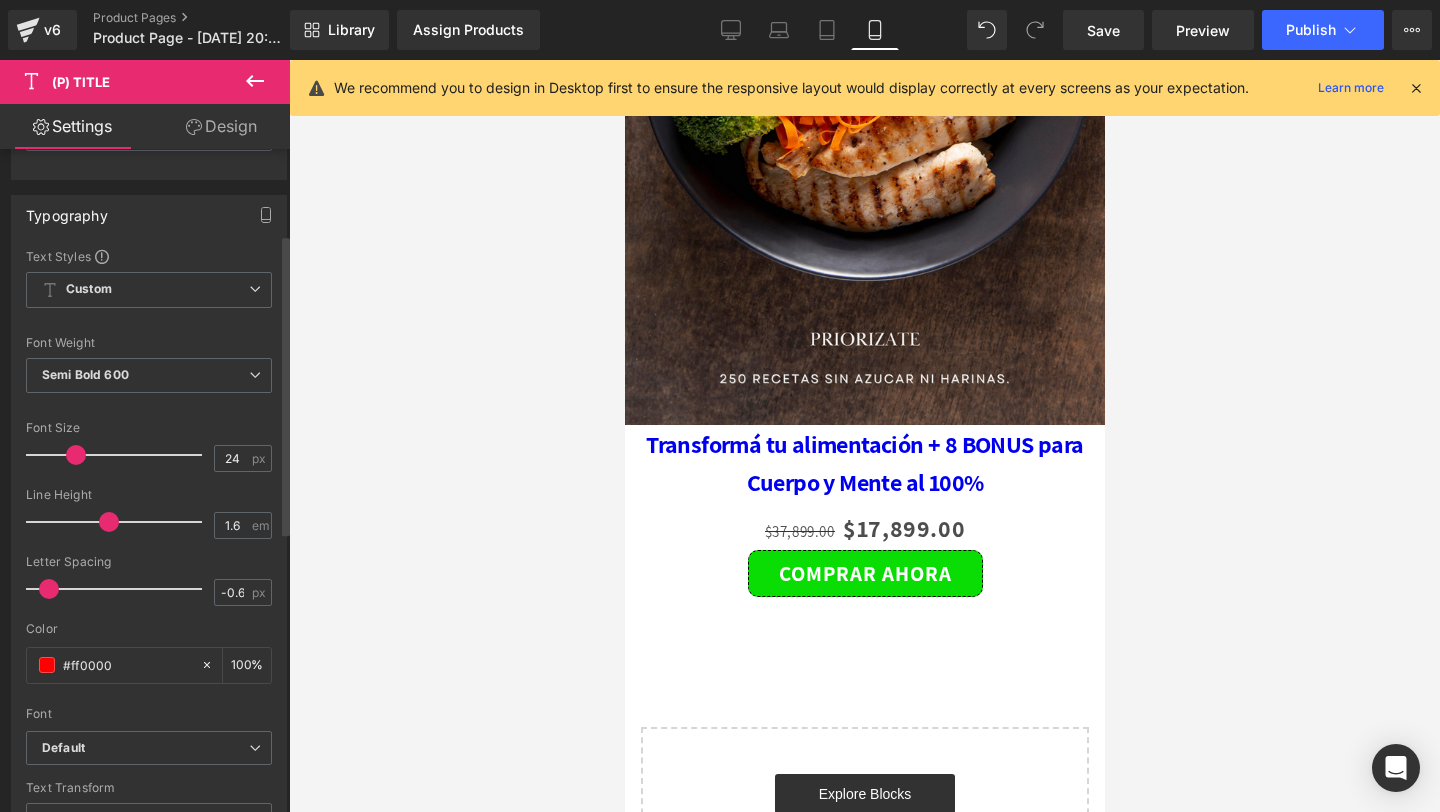 scroll, scrollTop: 219, scrollLeft: 0, axis: vertical 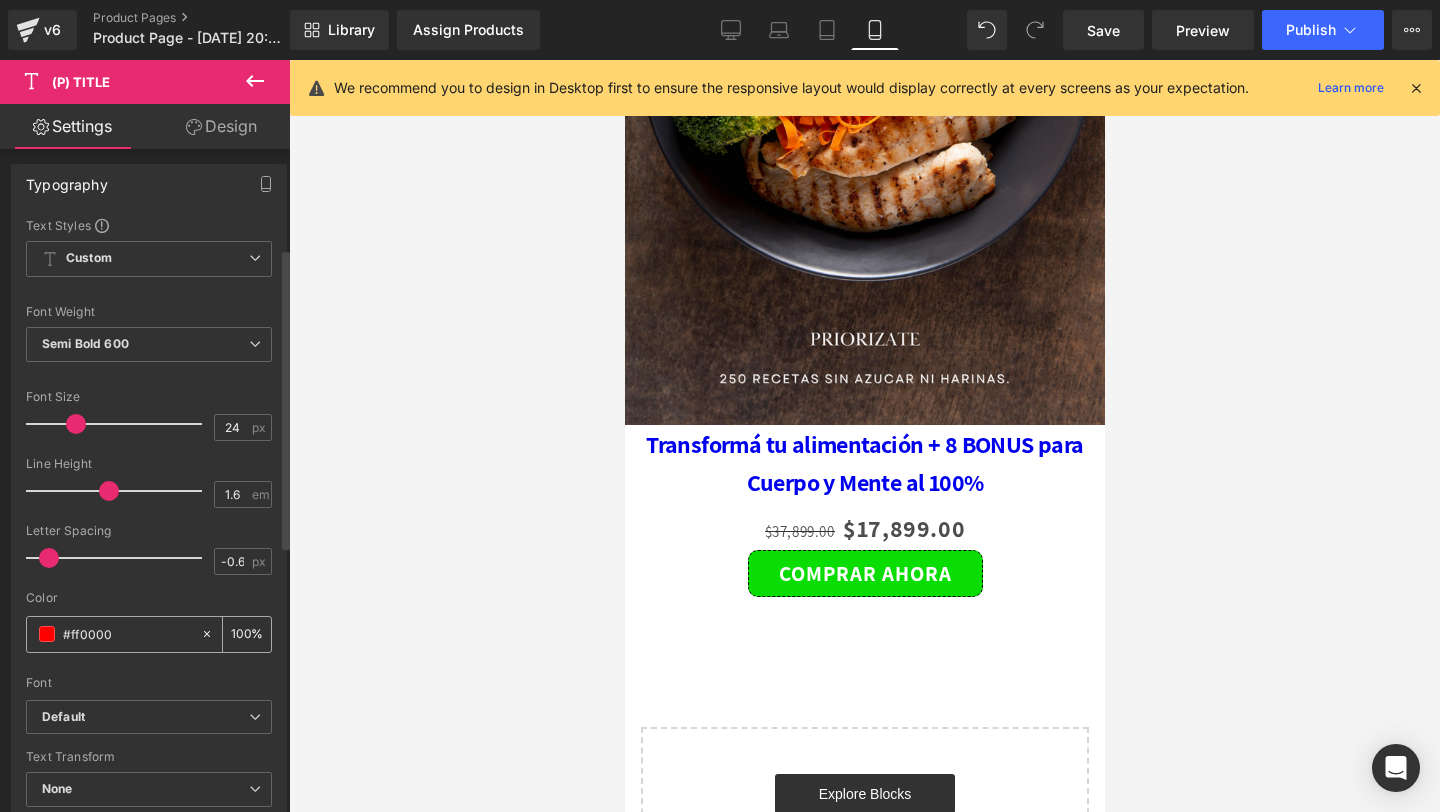 click at bounding box center [47, 634] 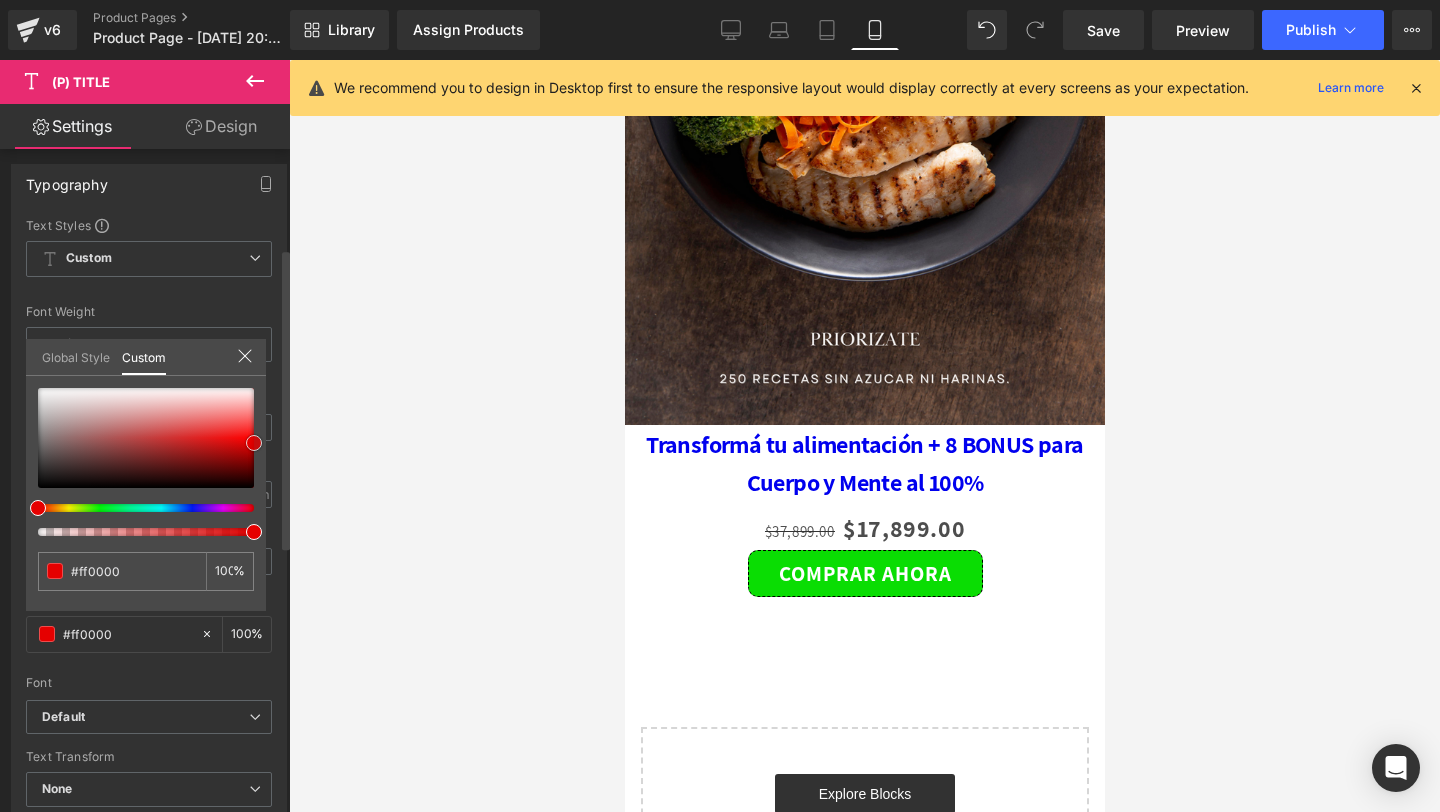 type on "#f40000" 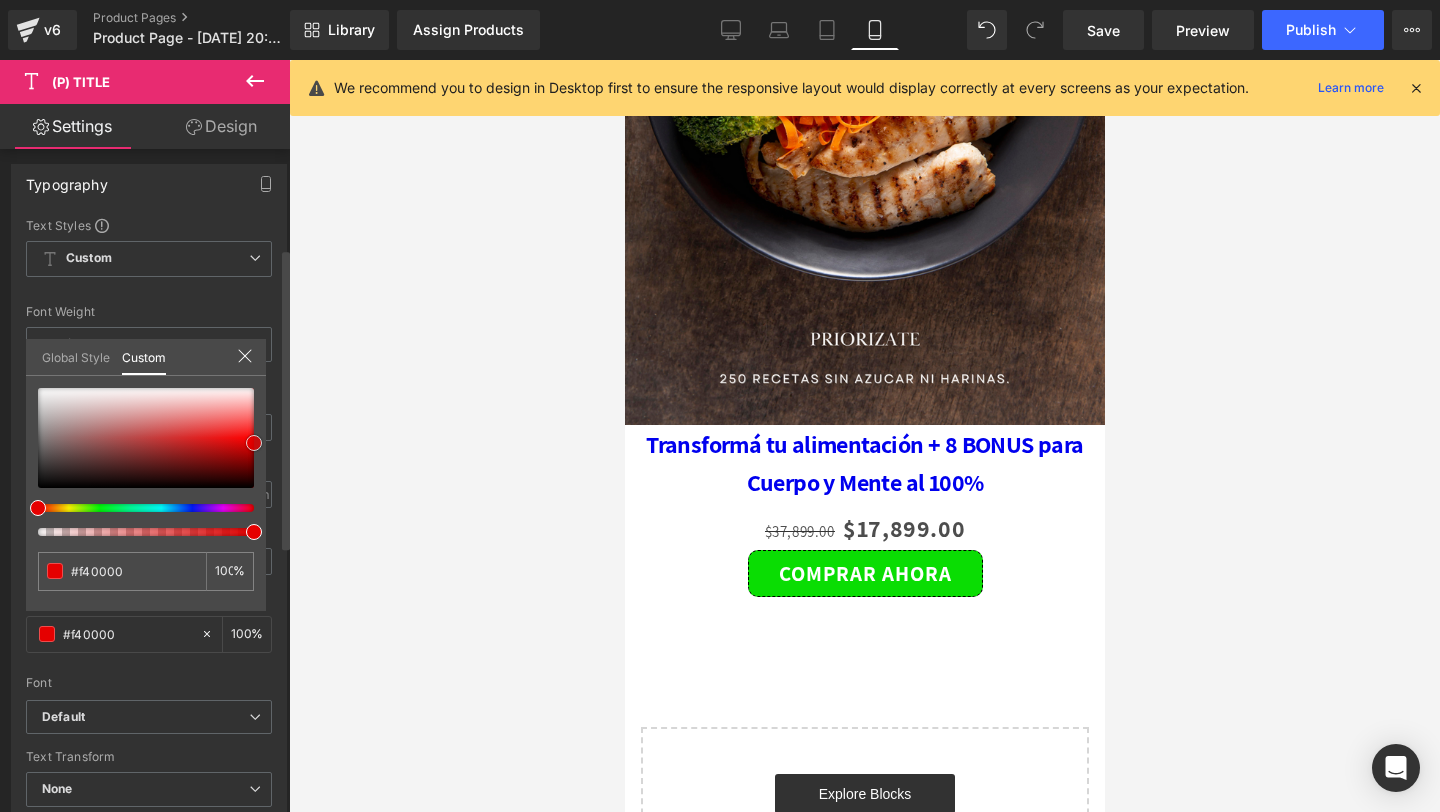 type on "#d10000" 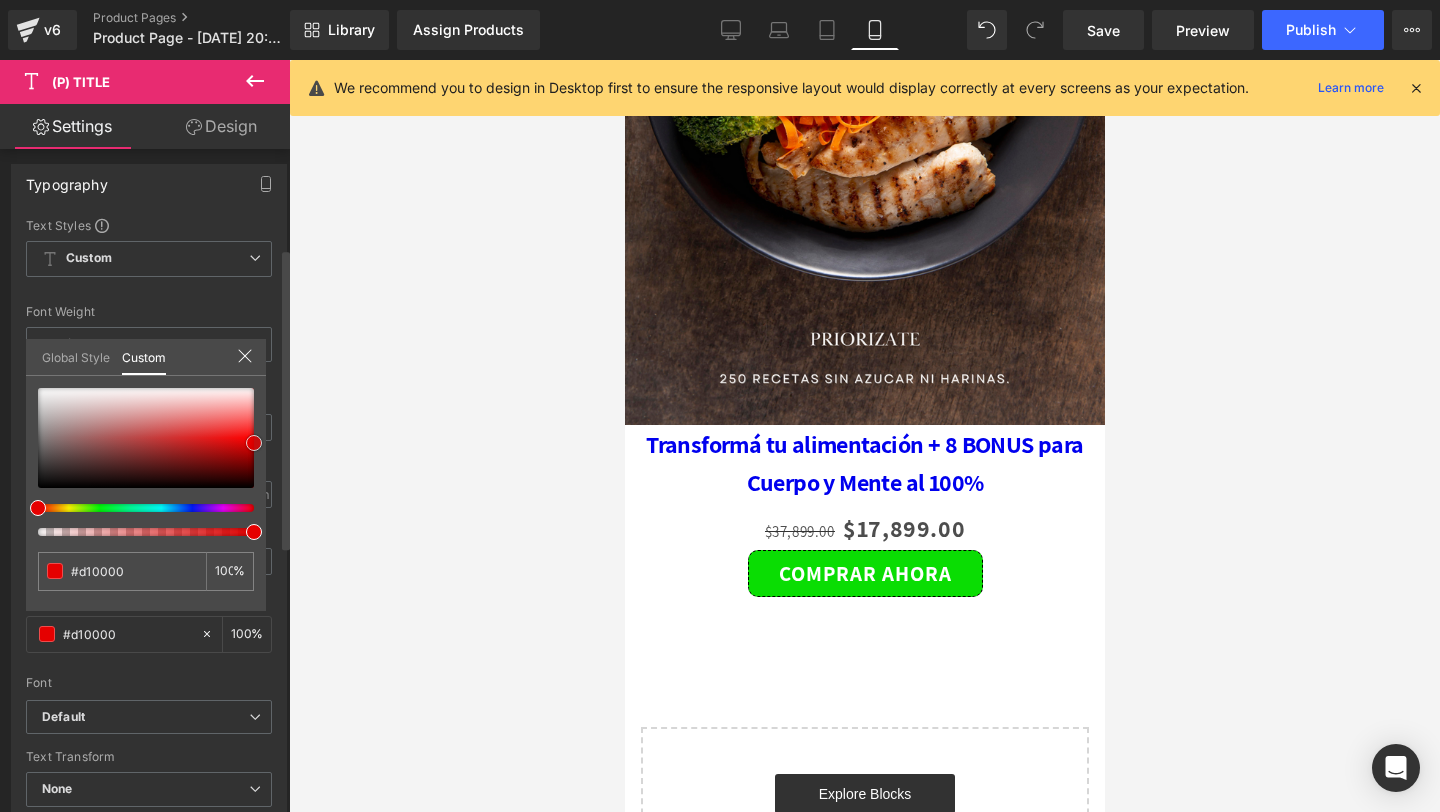 type on "#cc0000" 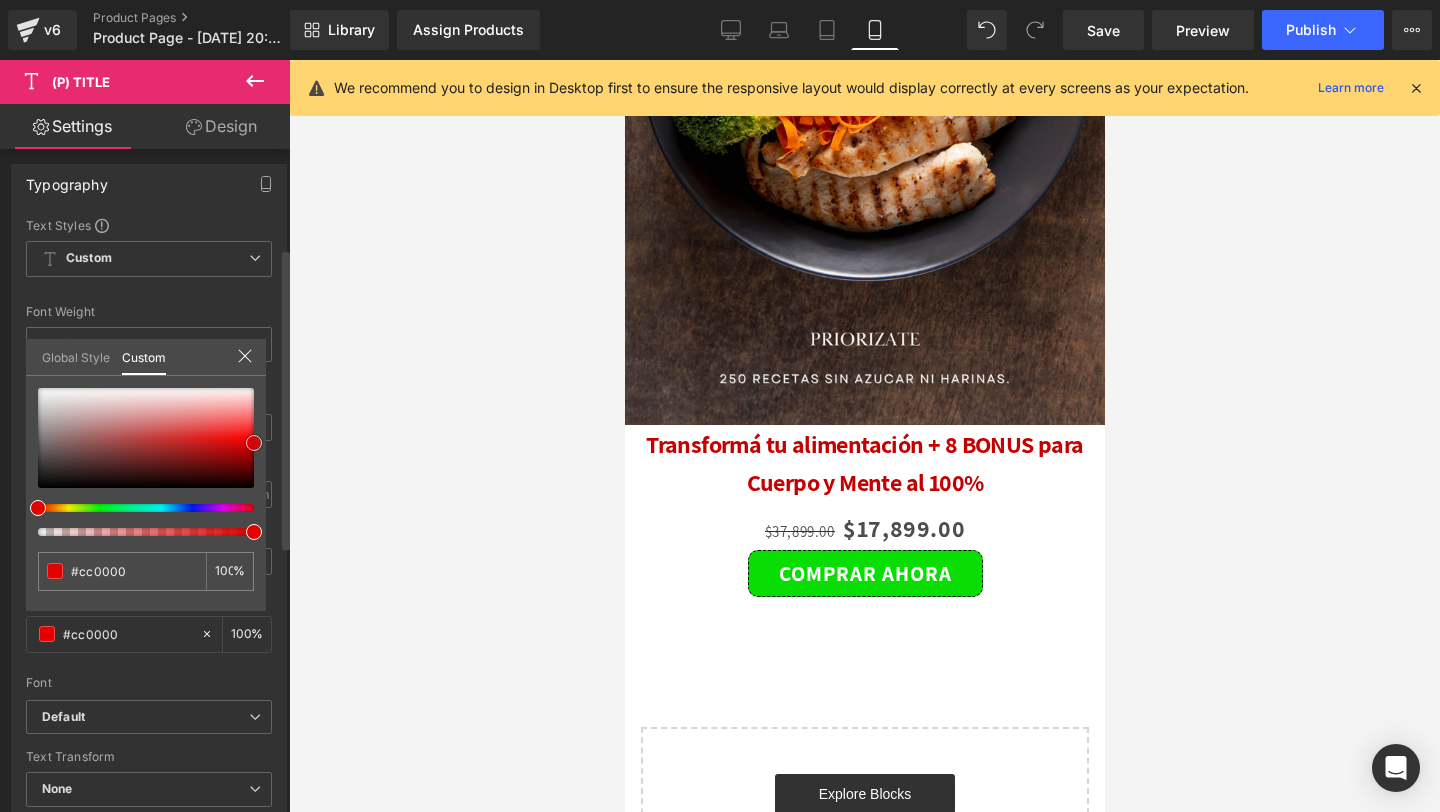 type on "#c60000" 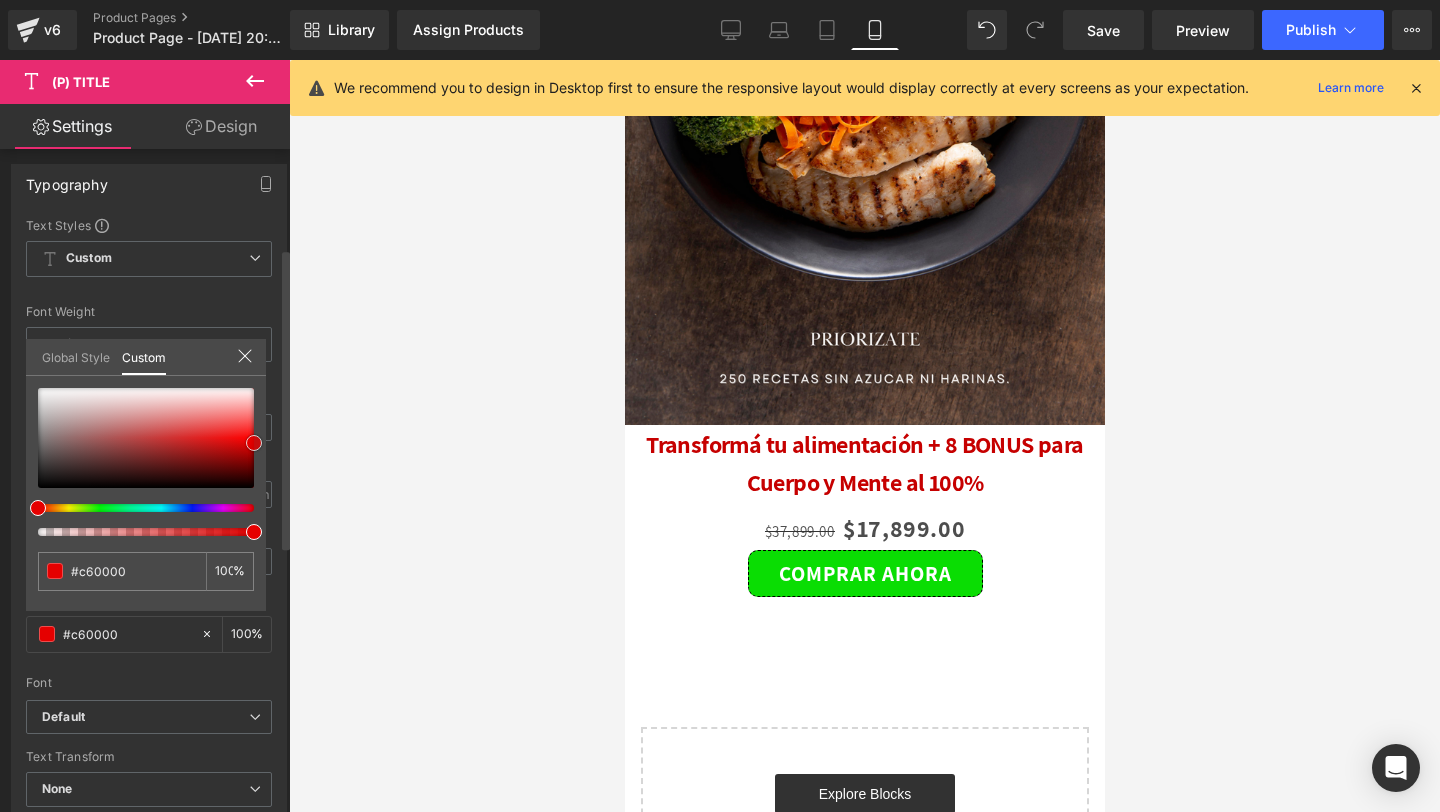 type on "#c10000" 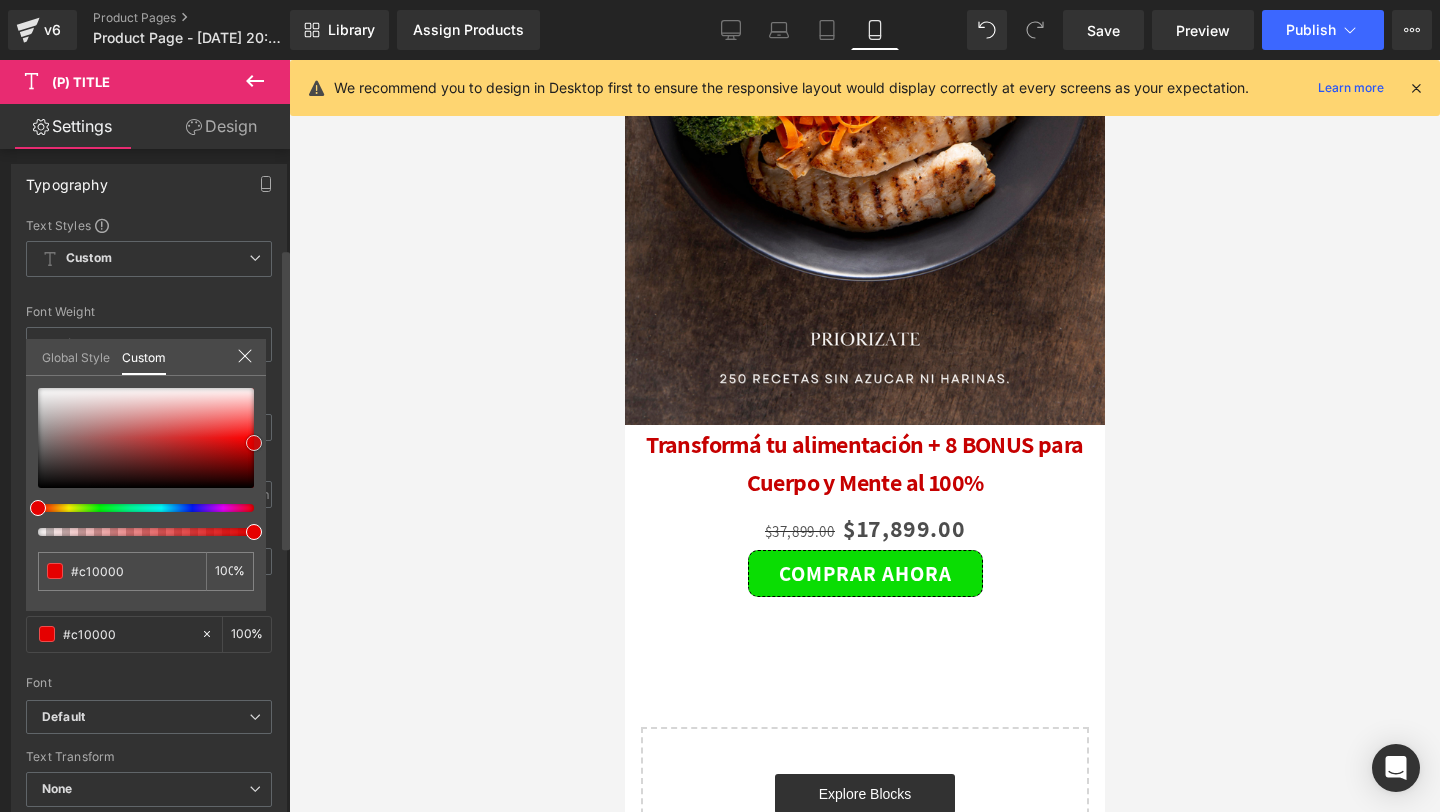 type on "#b70000" 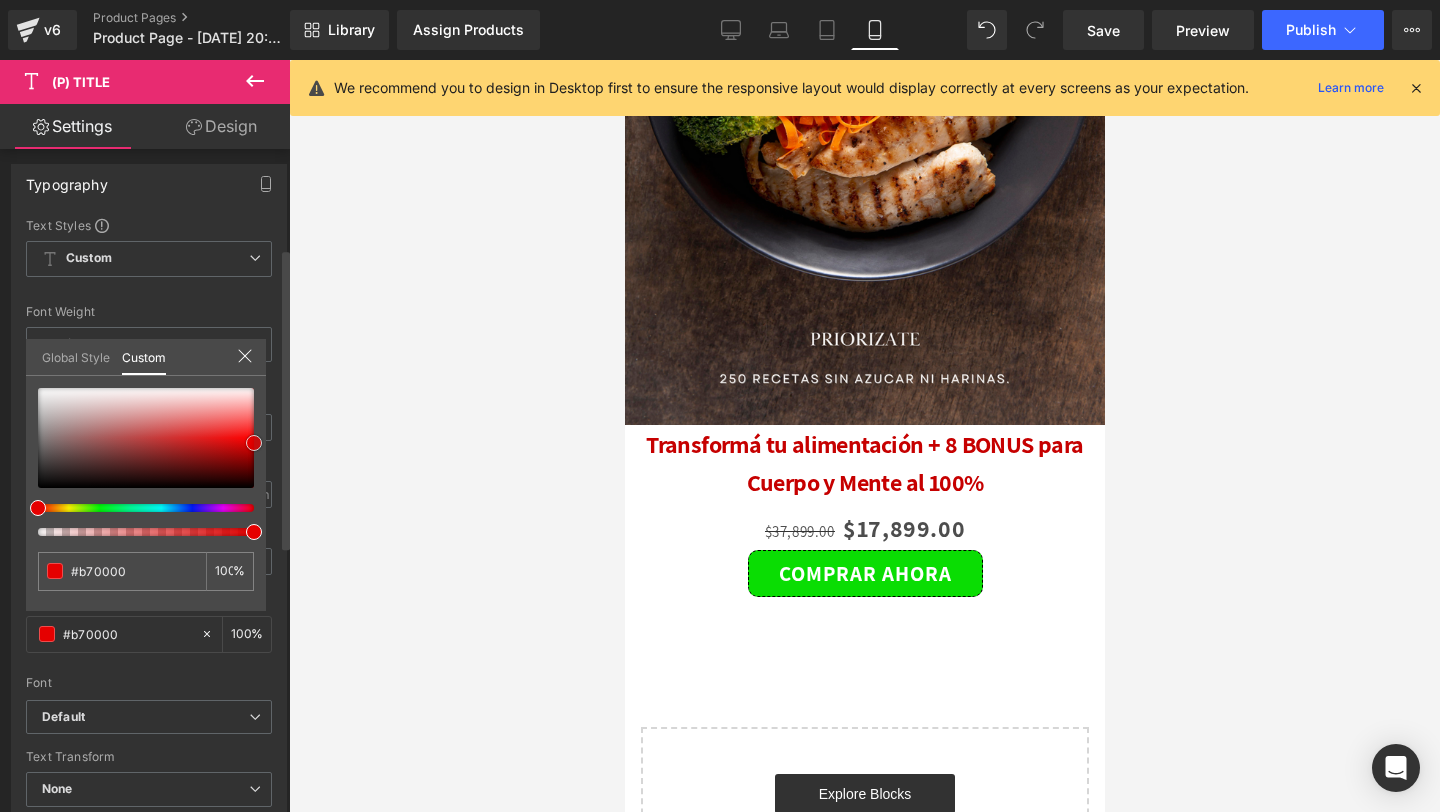 type on "#b20000" 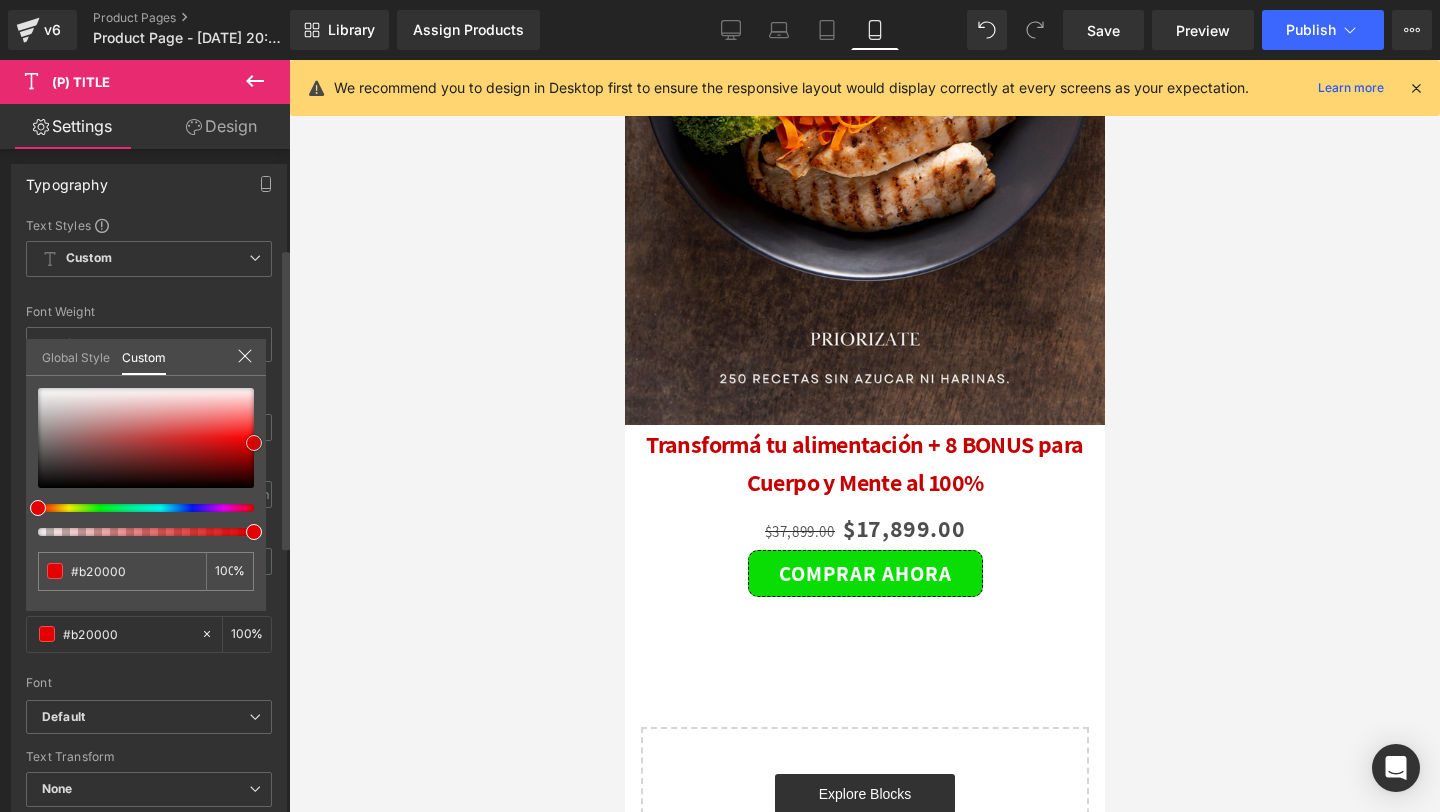 type on "#a80000" 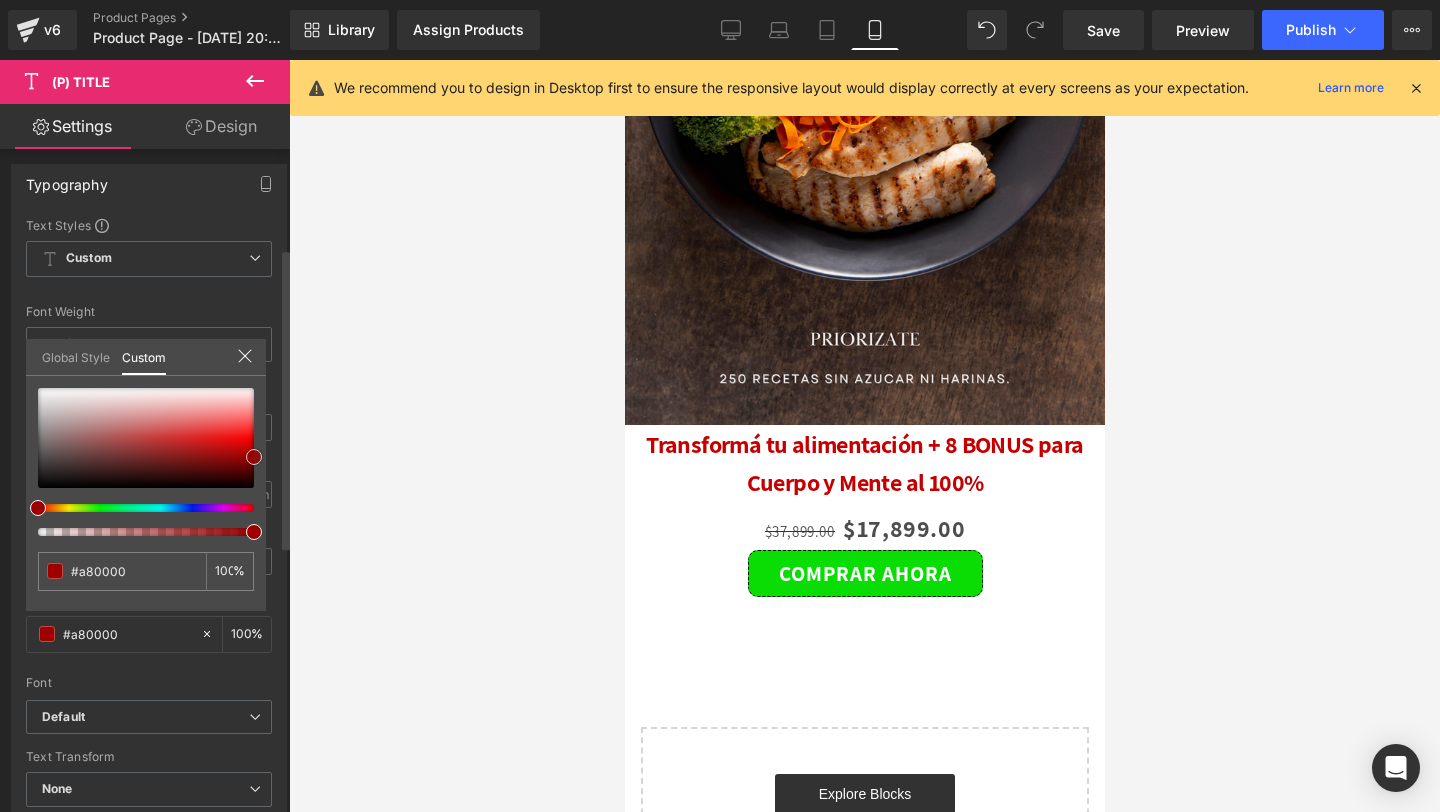 type on "#930000" 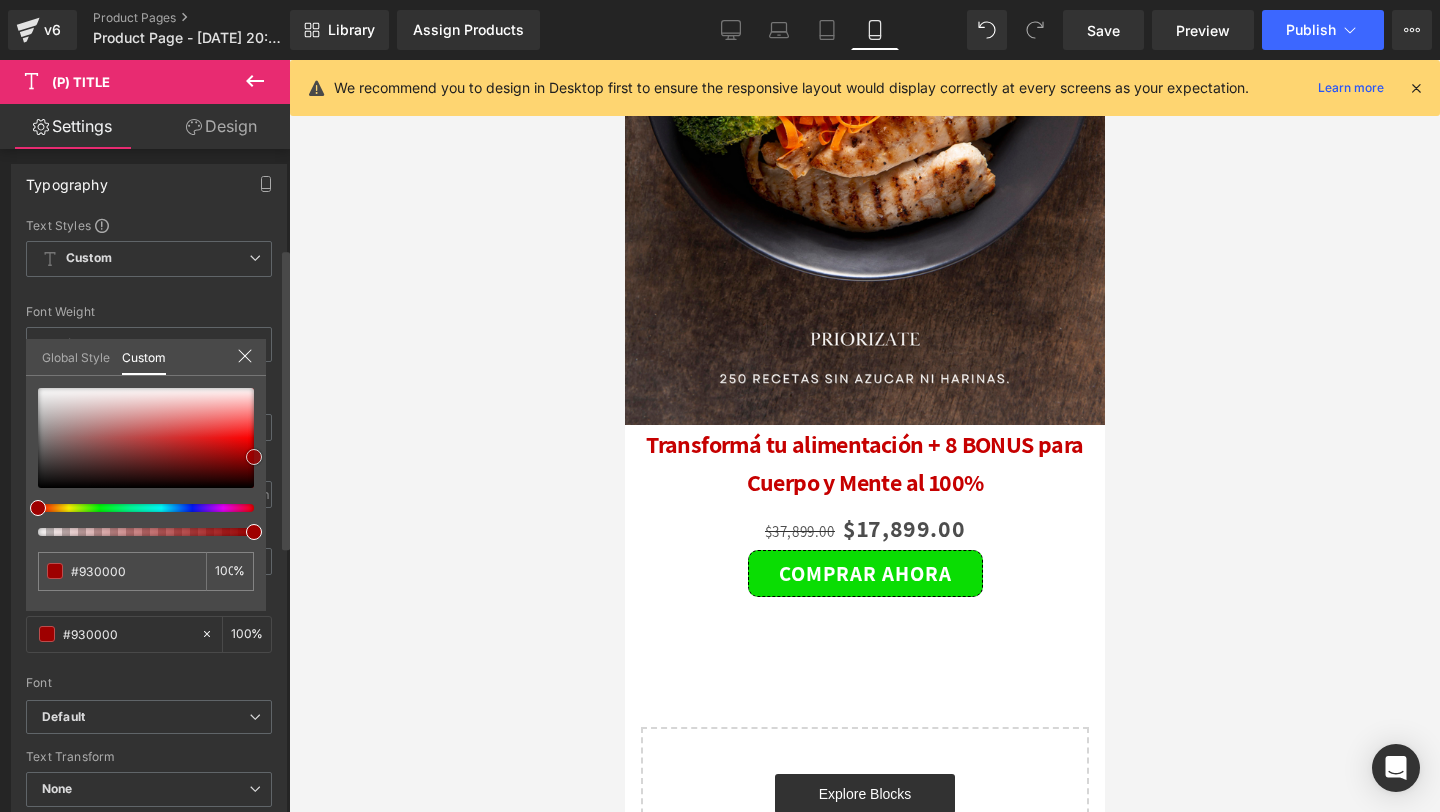 type on "#840000" 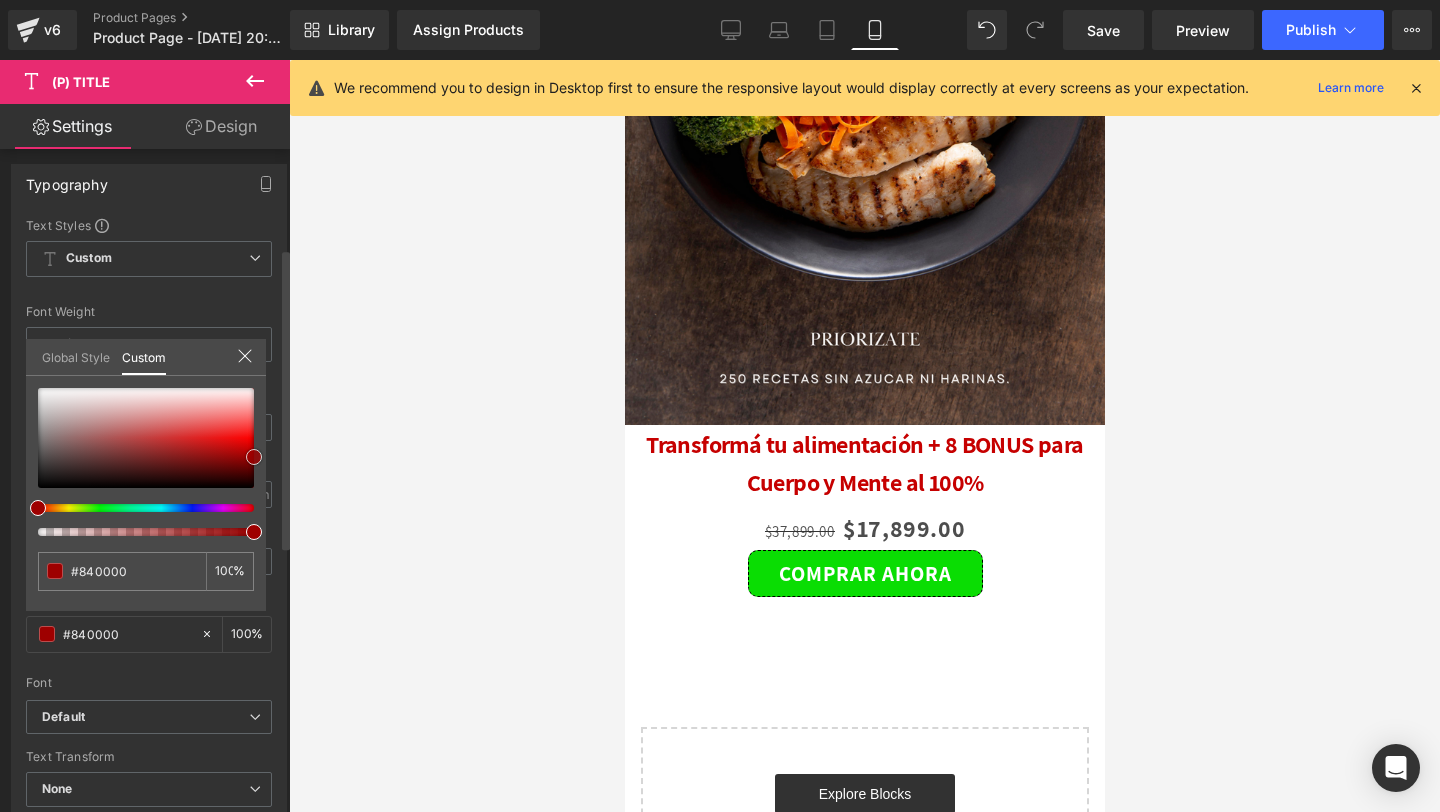 type on "#7a0000" 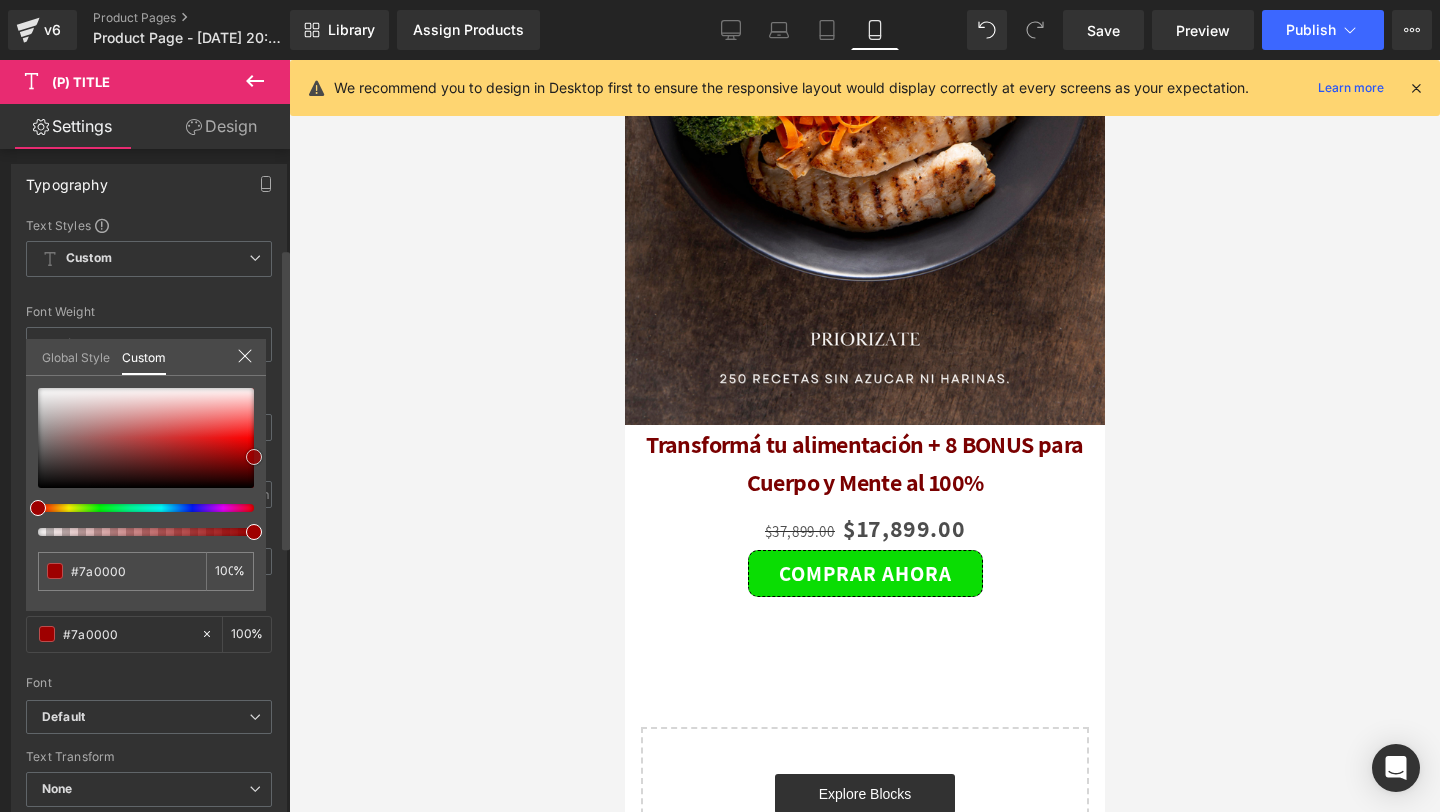 type on "#750000" 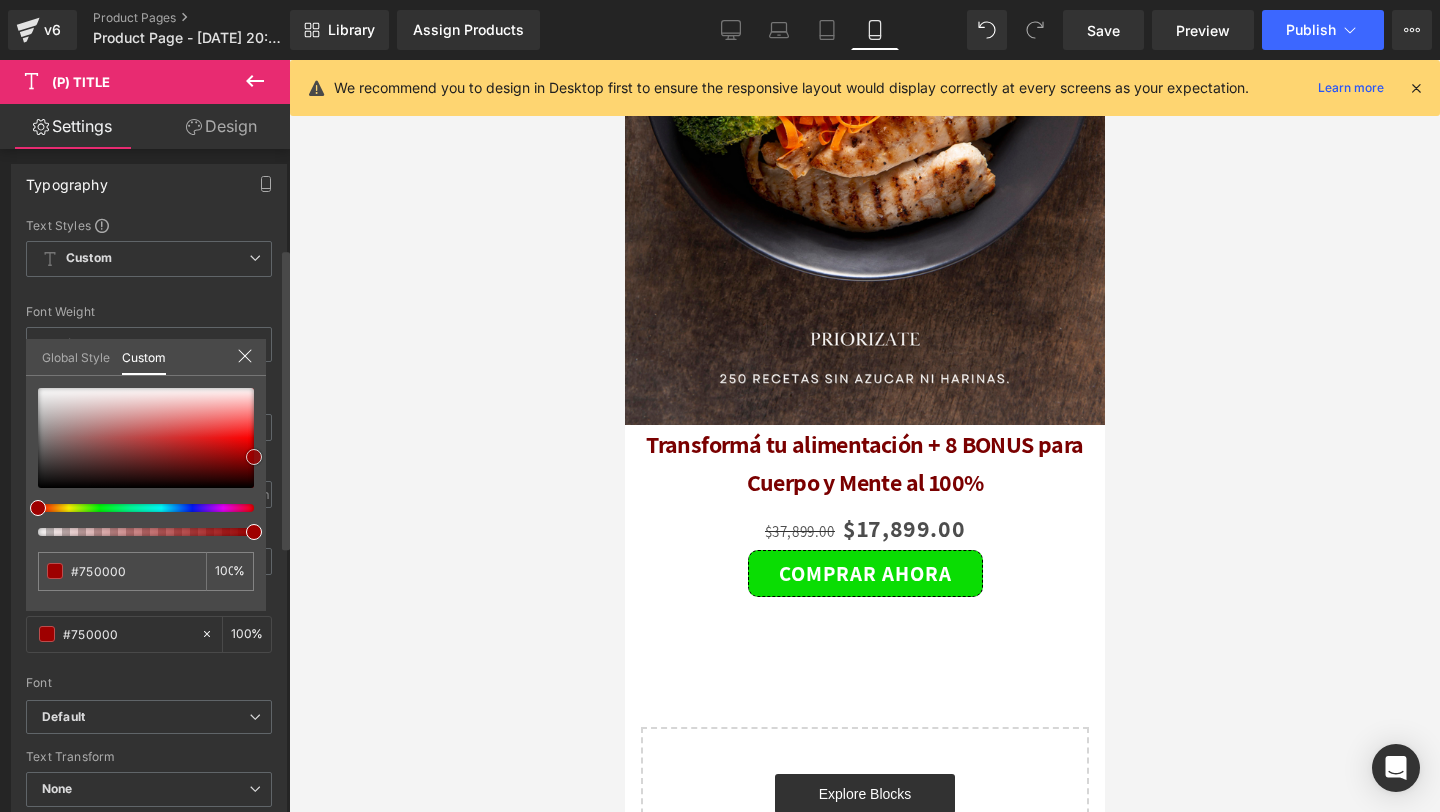 type on "#700000" 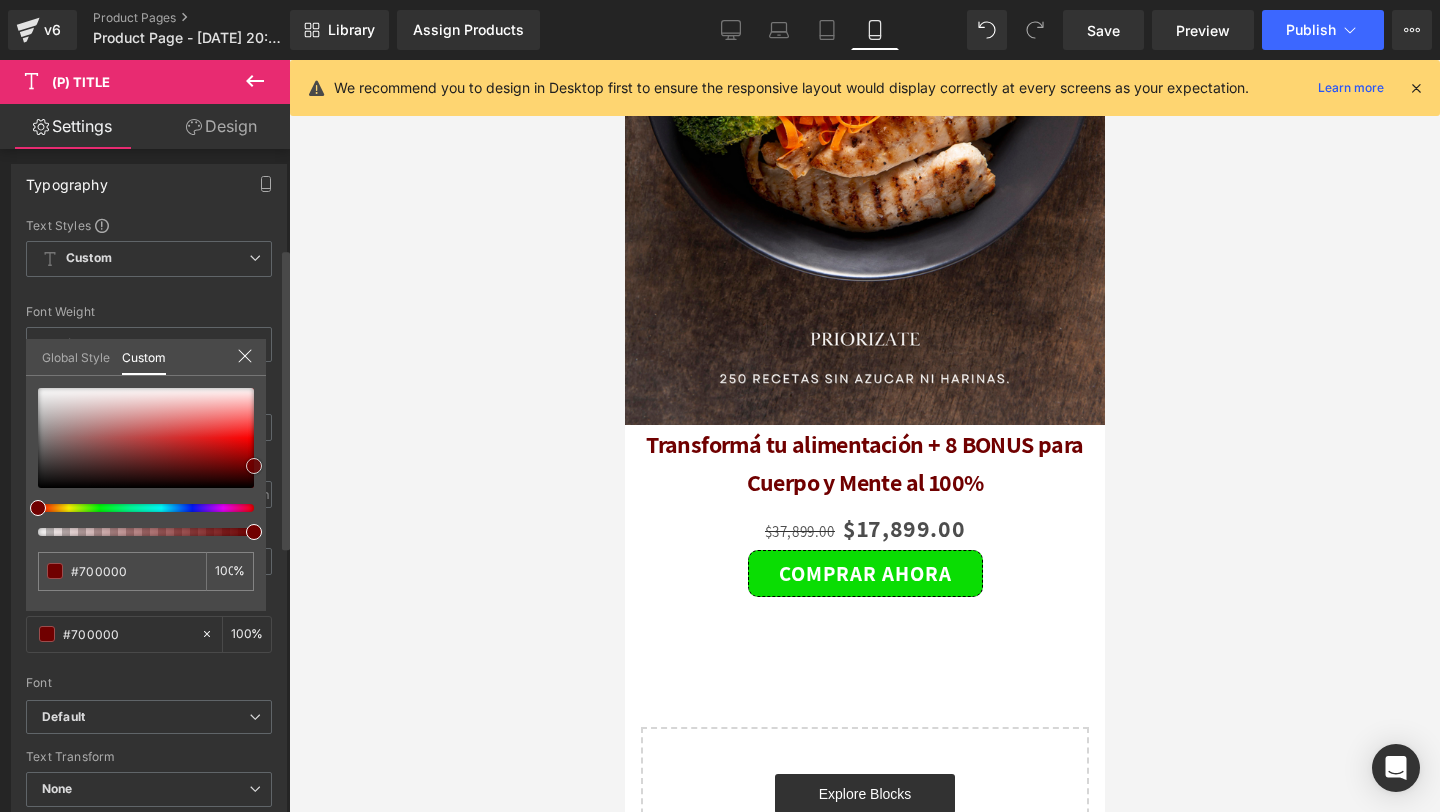 type on "#6b0000" 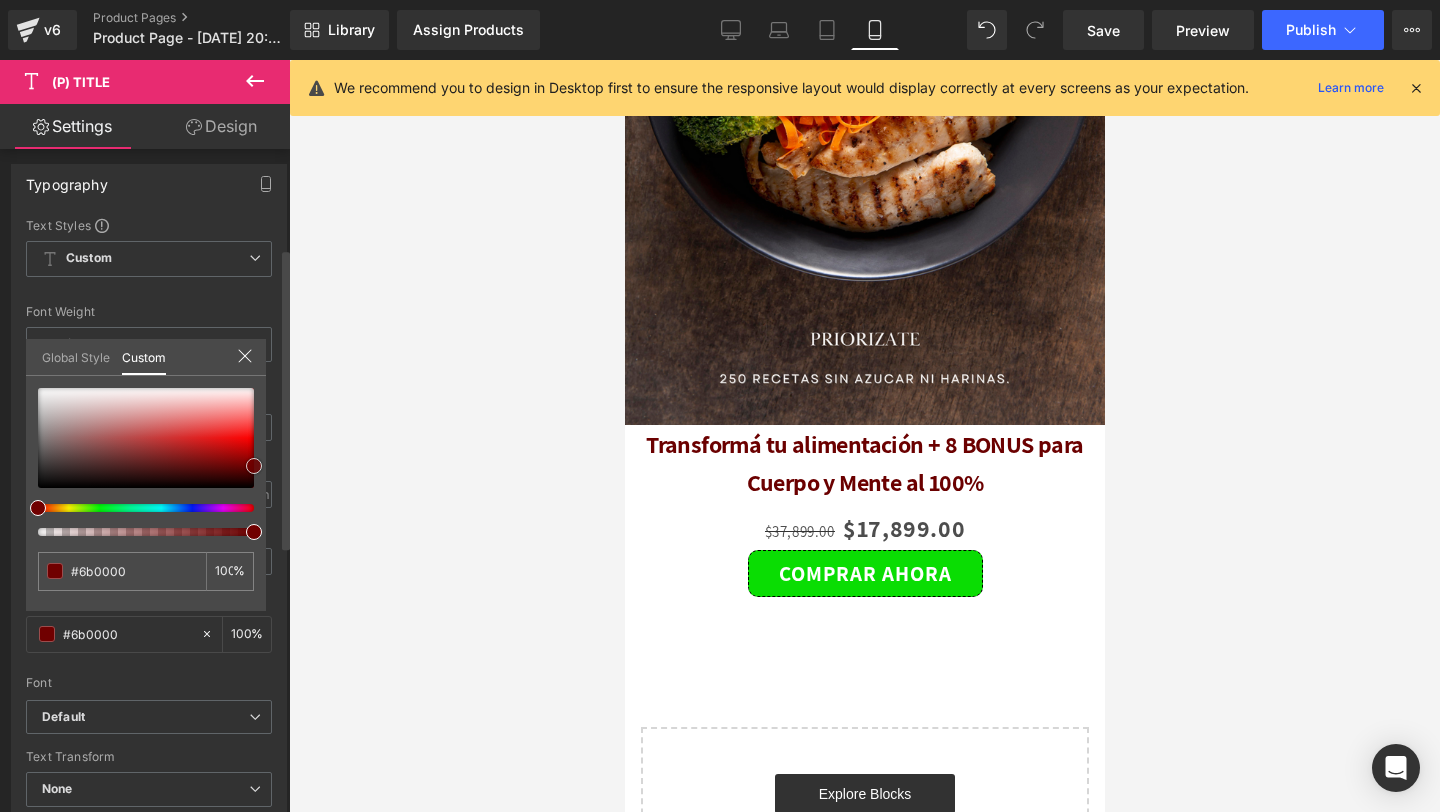 type on "#660000" 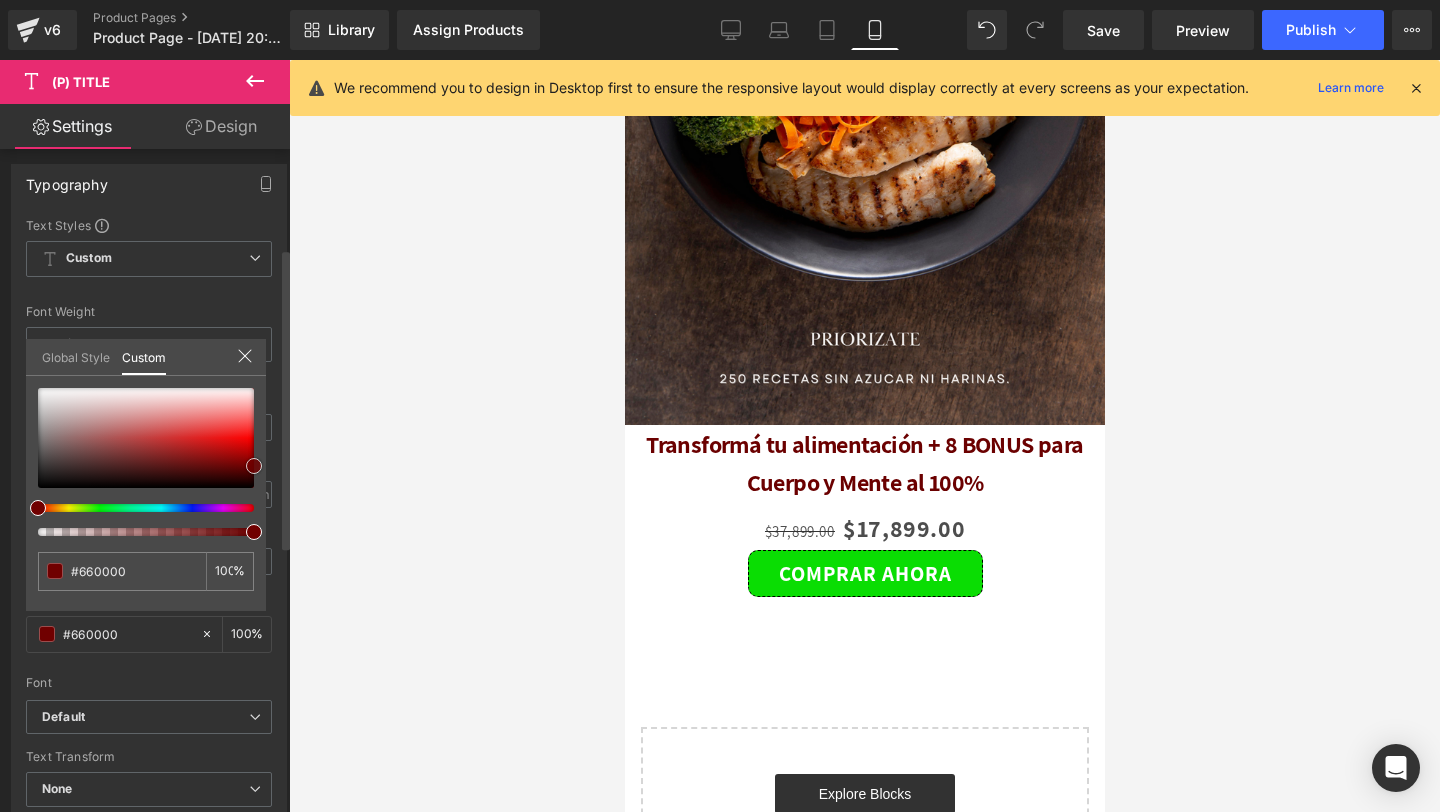 type on "#560000" 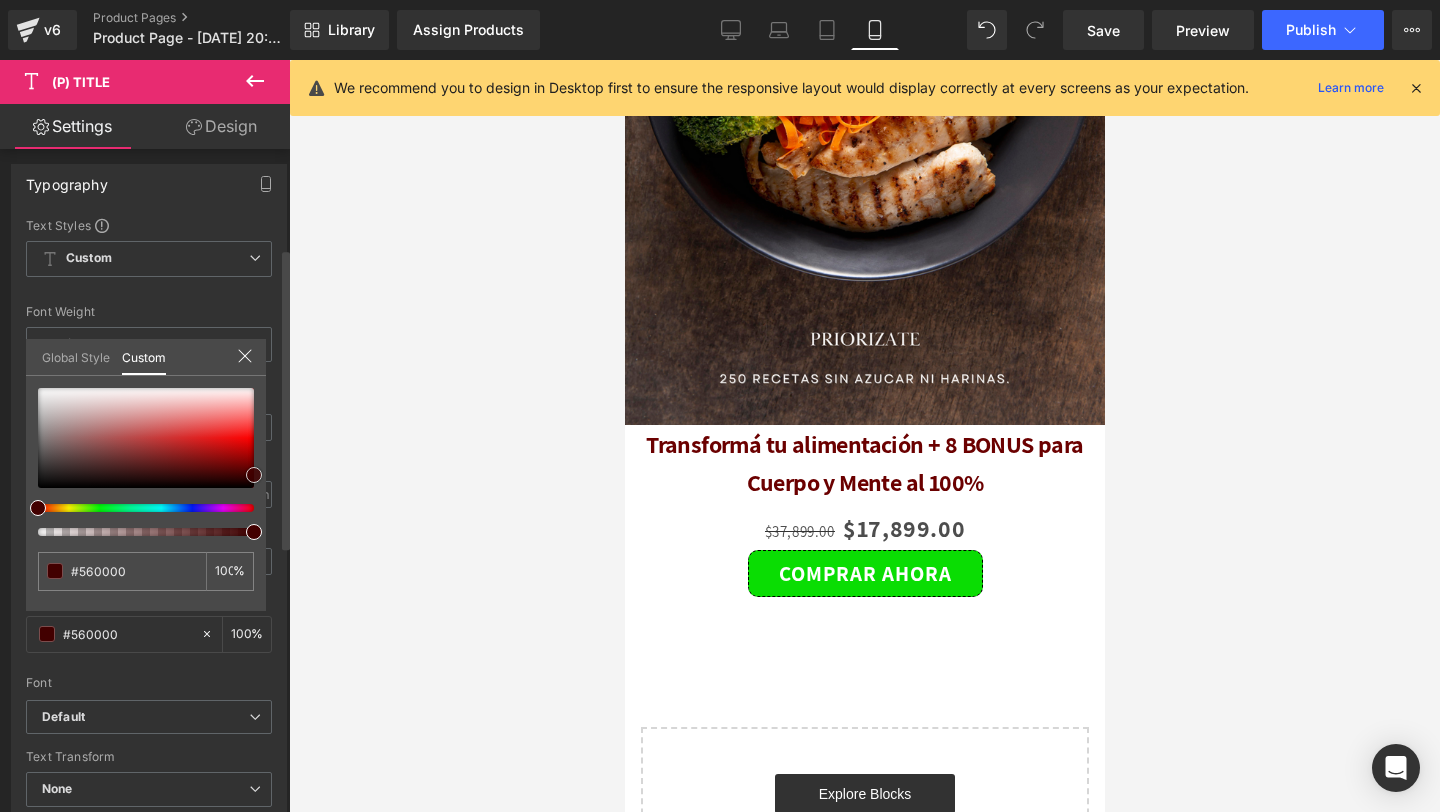 type on "#470000" 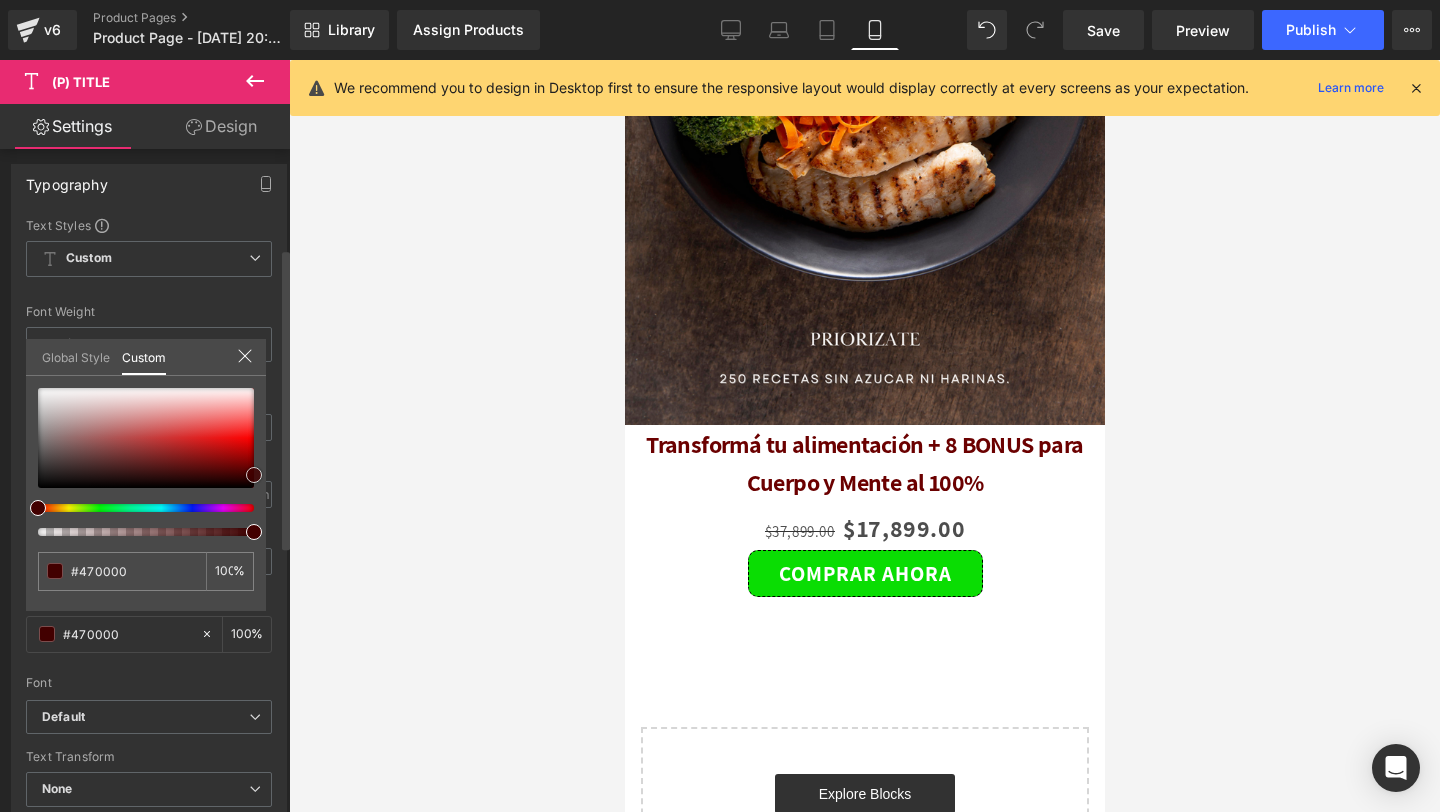 type on "#3d0000" 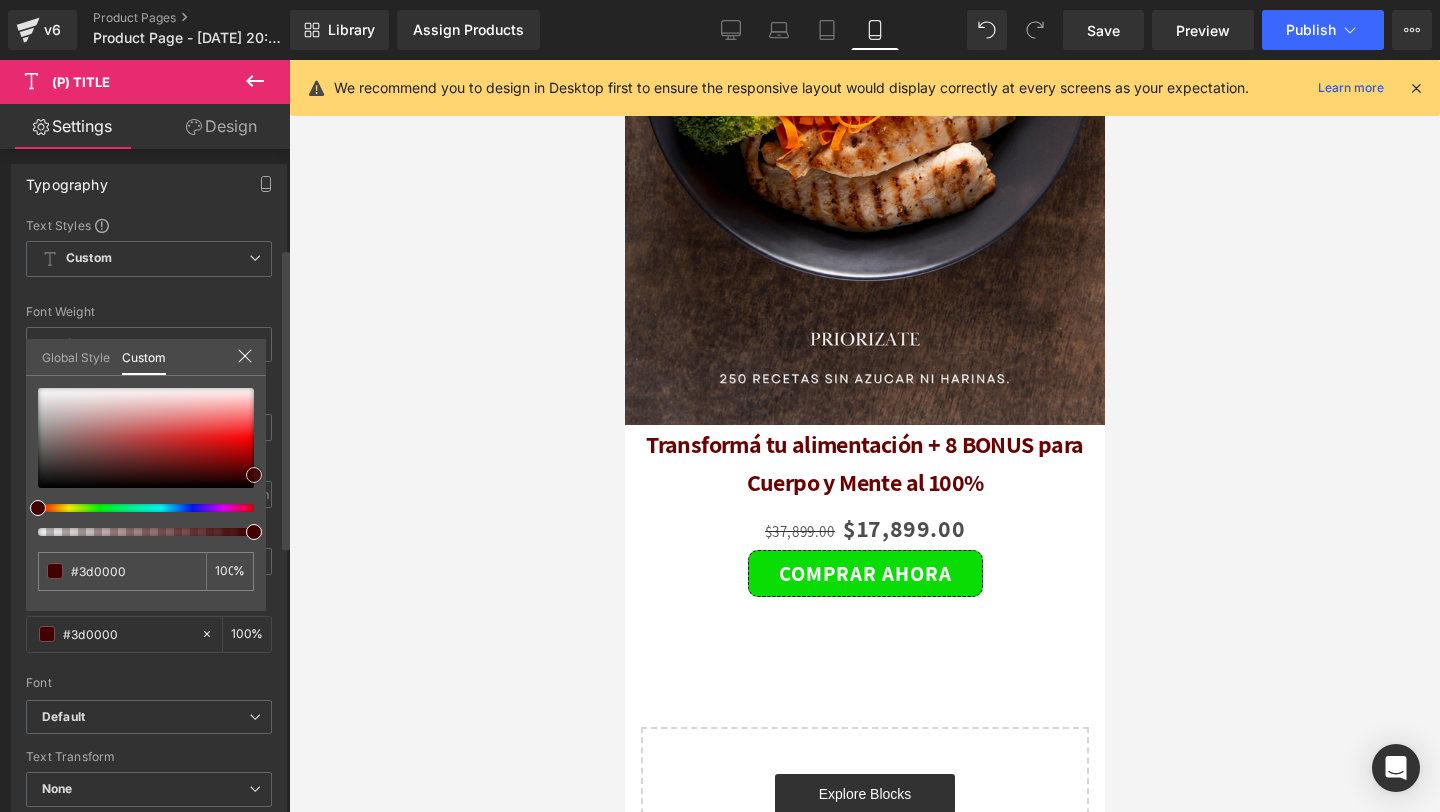 type on "#380000" 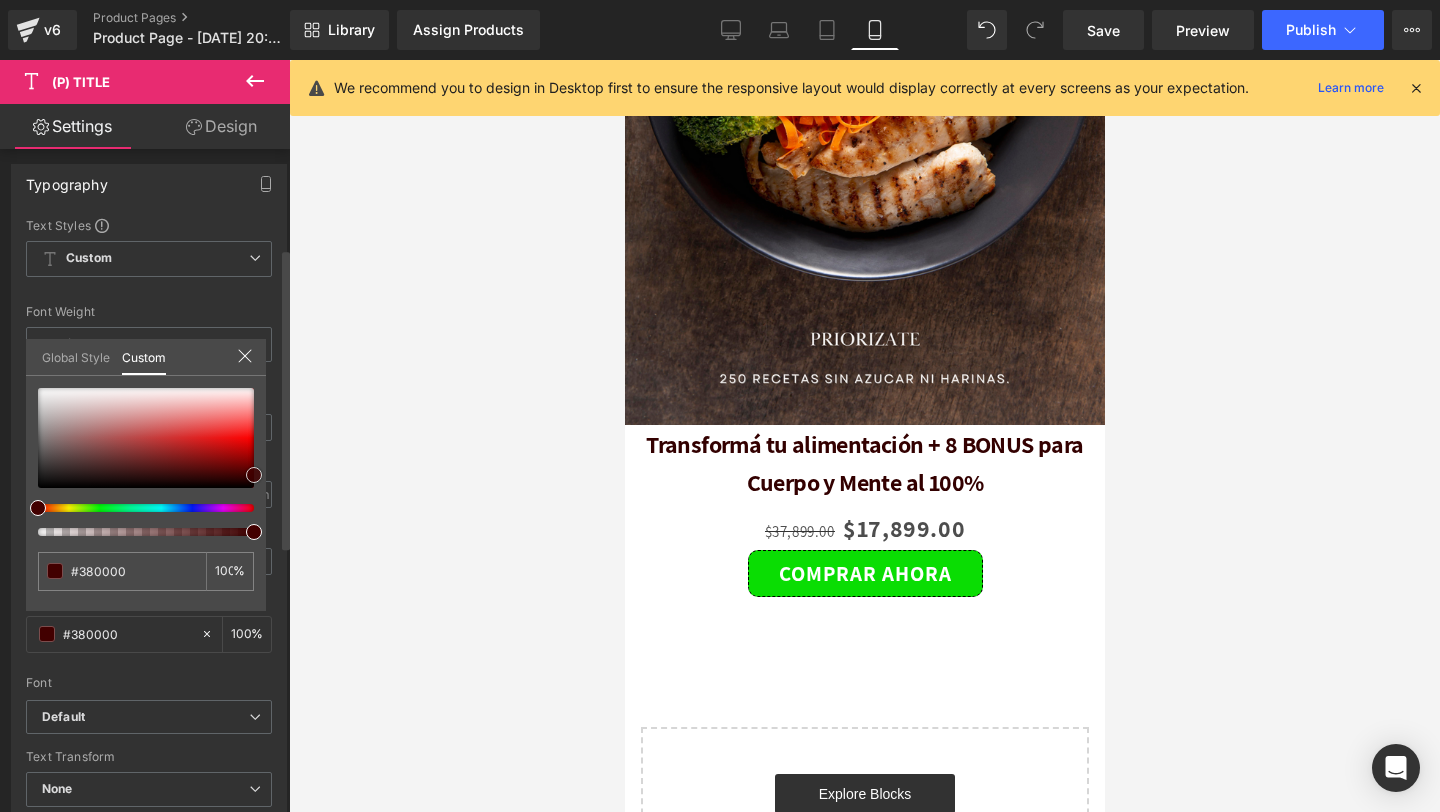 type on "#330000" 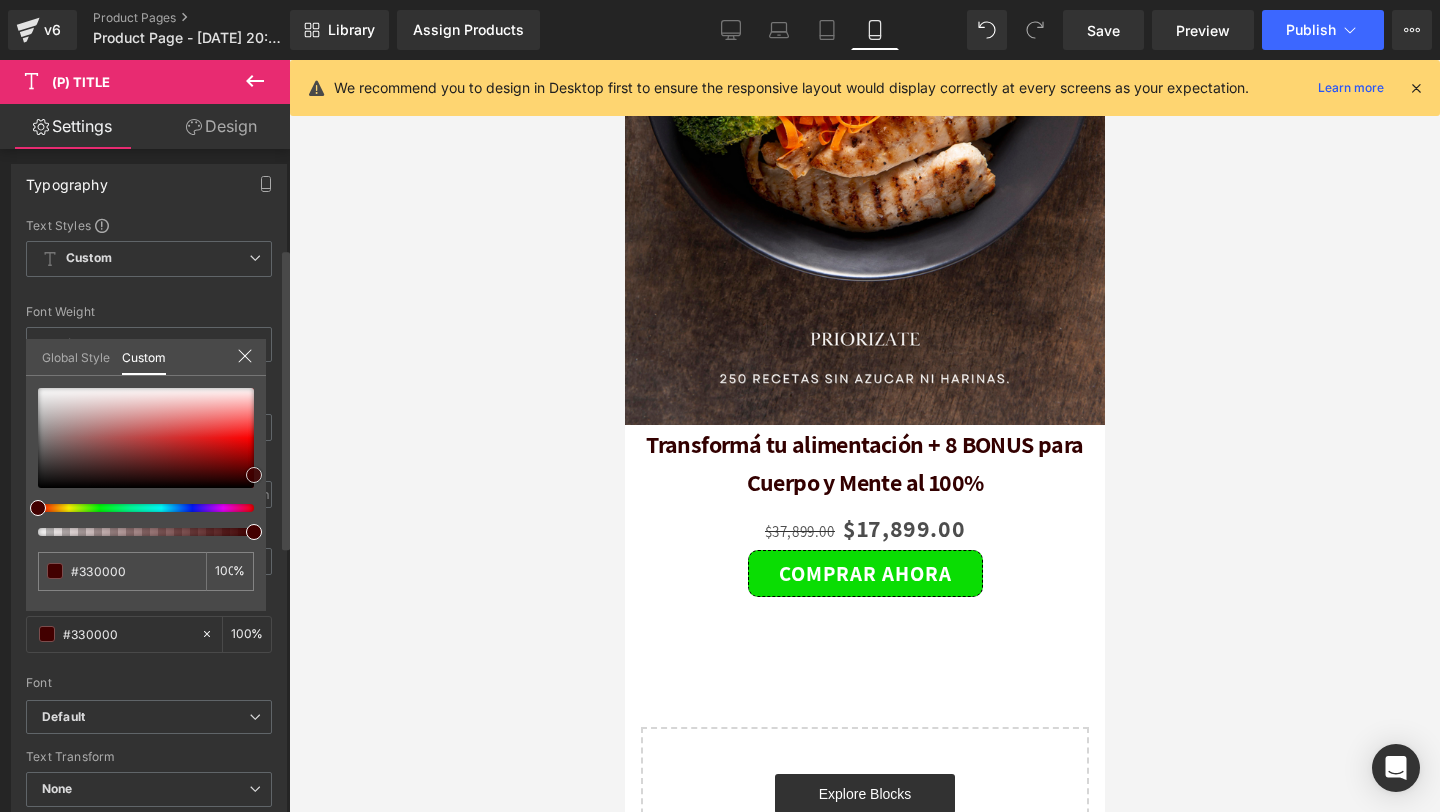 type on "#2d0000" 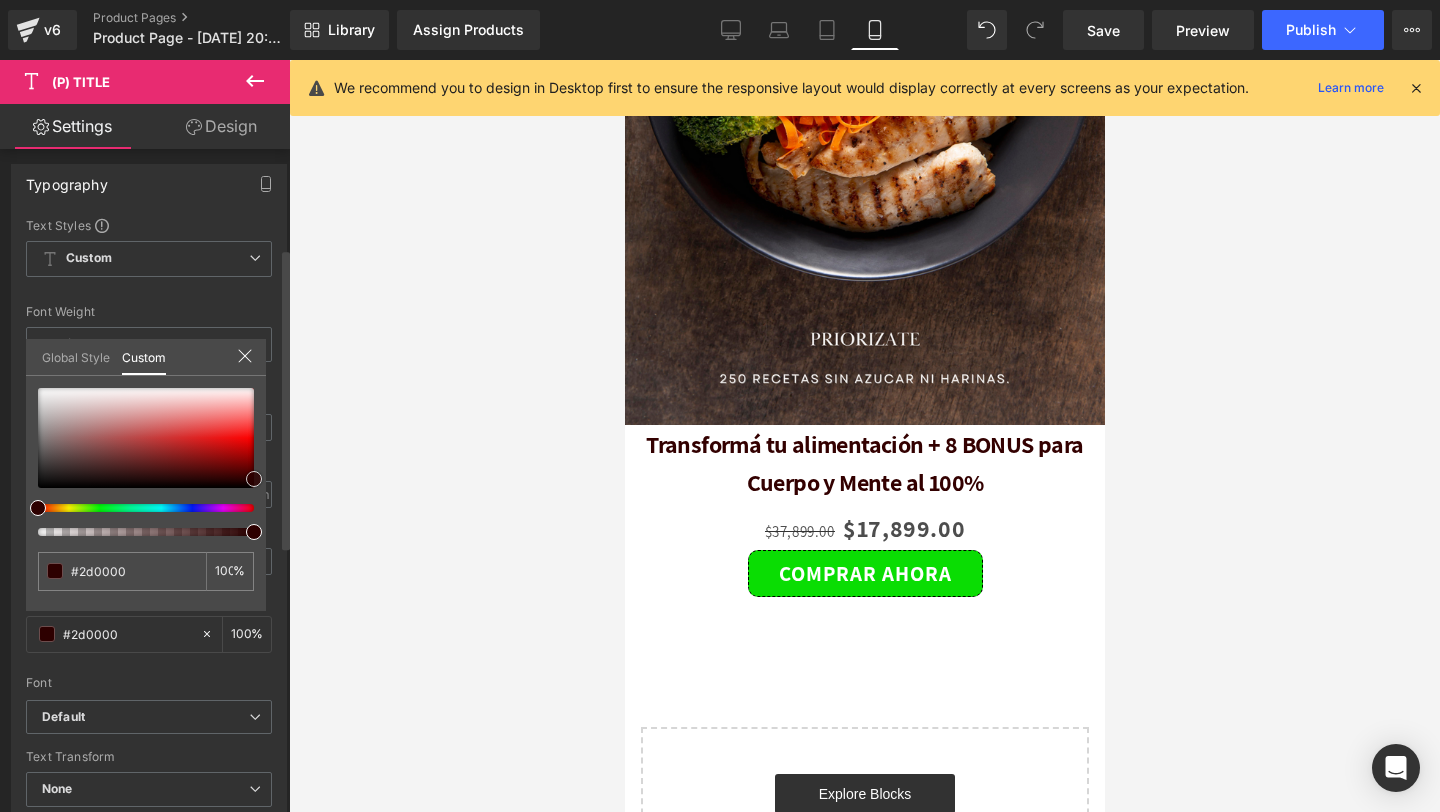 type on "#280000" 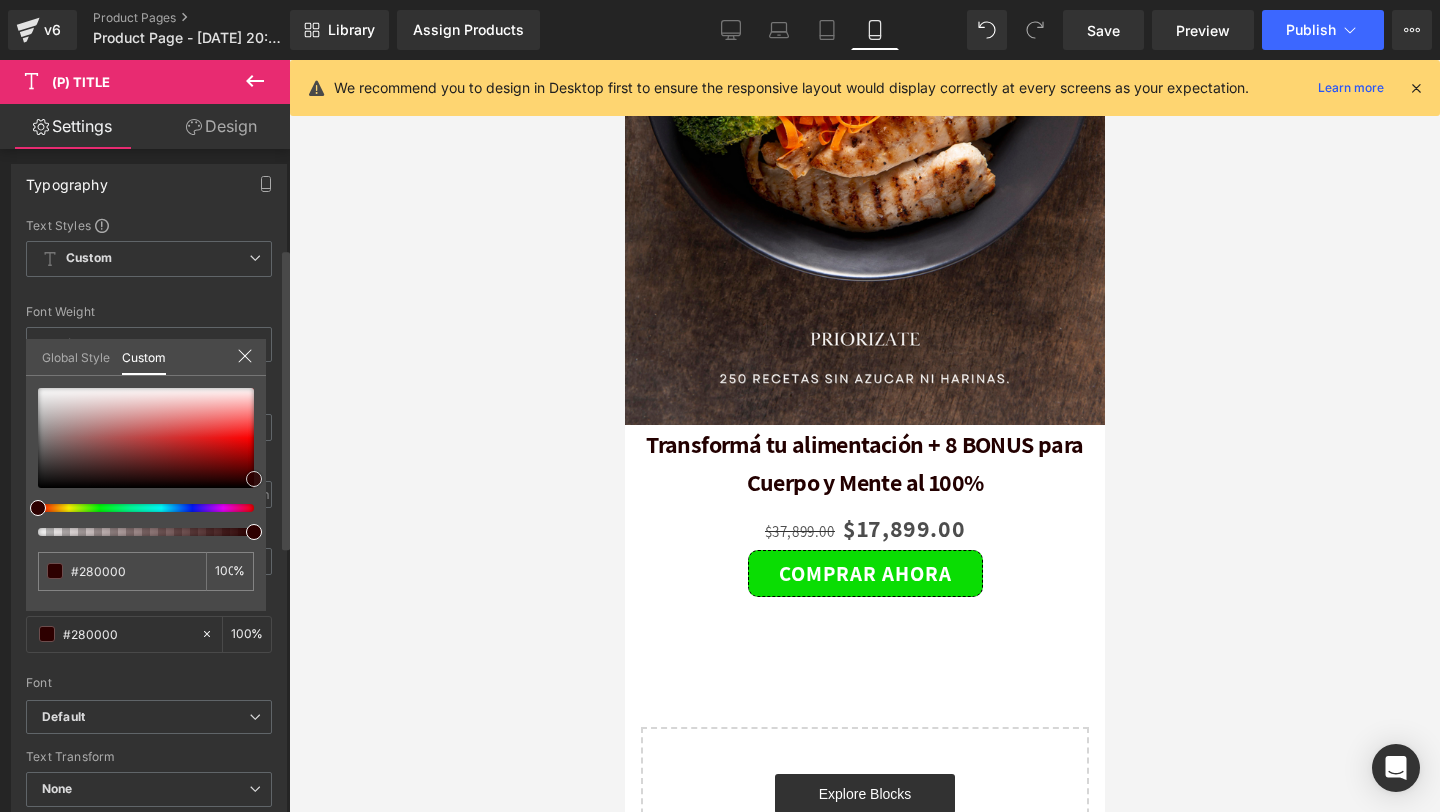 type on "#230000" 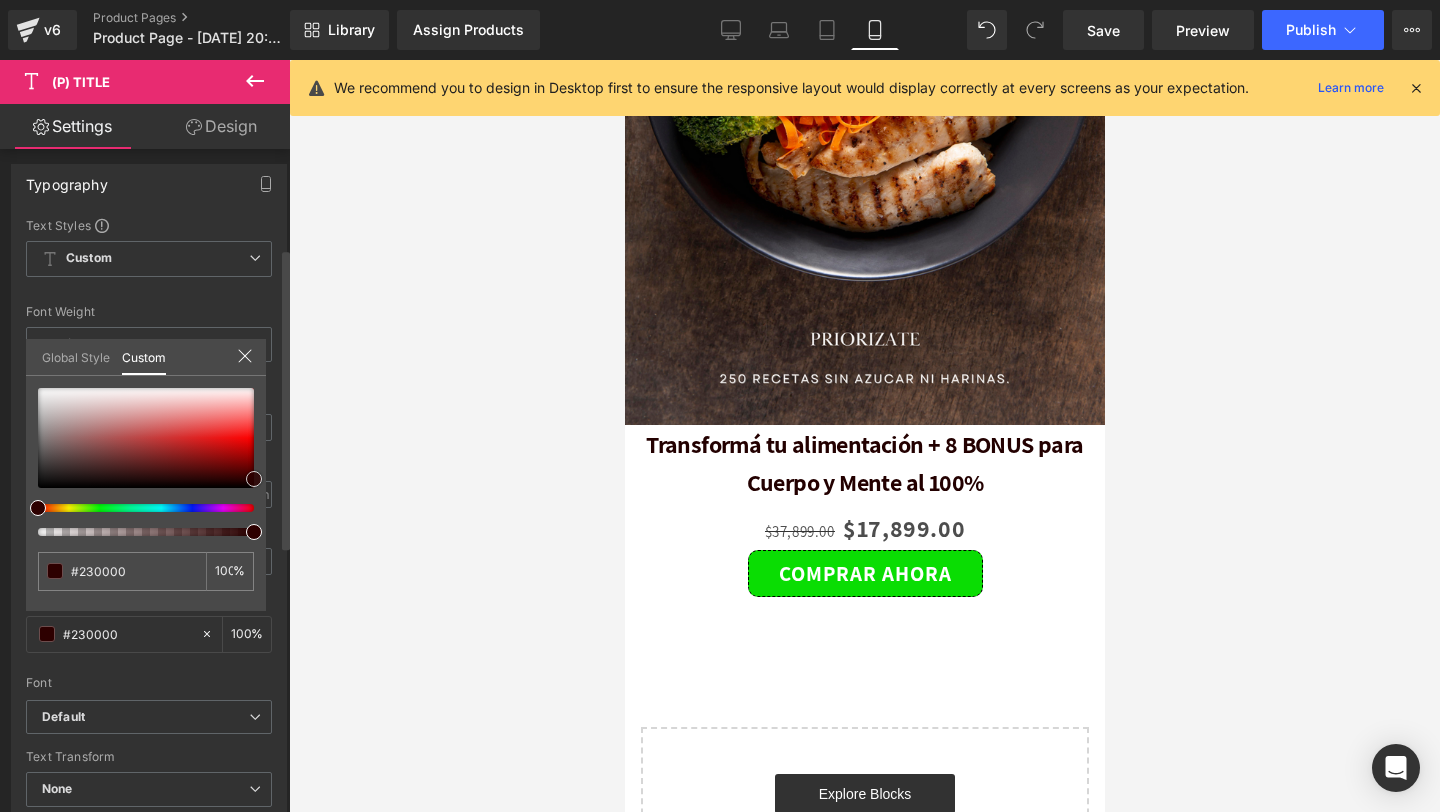 type on "#1e0000" 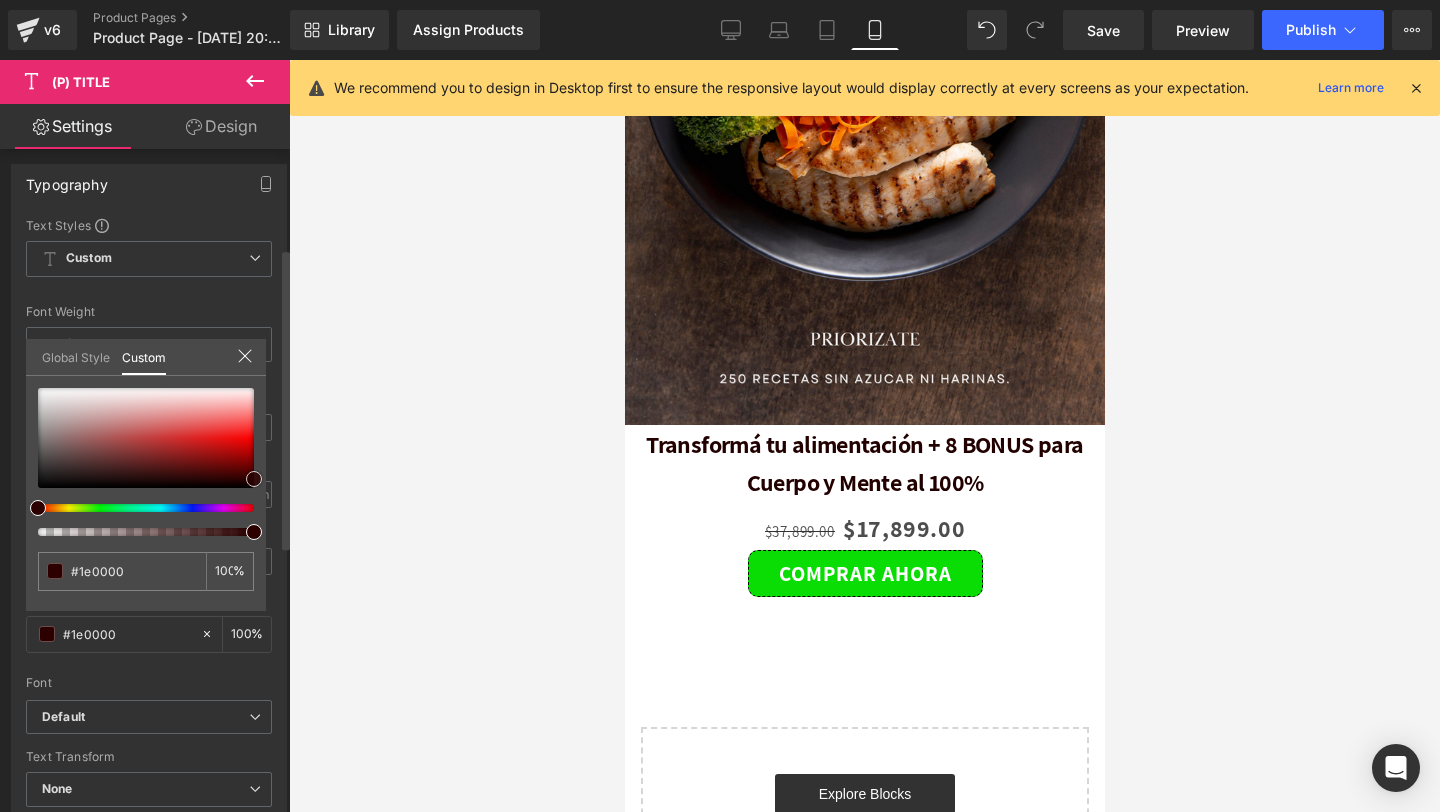 type on "#140000" 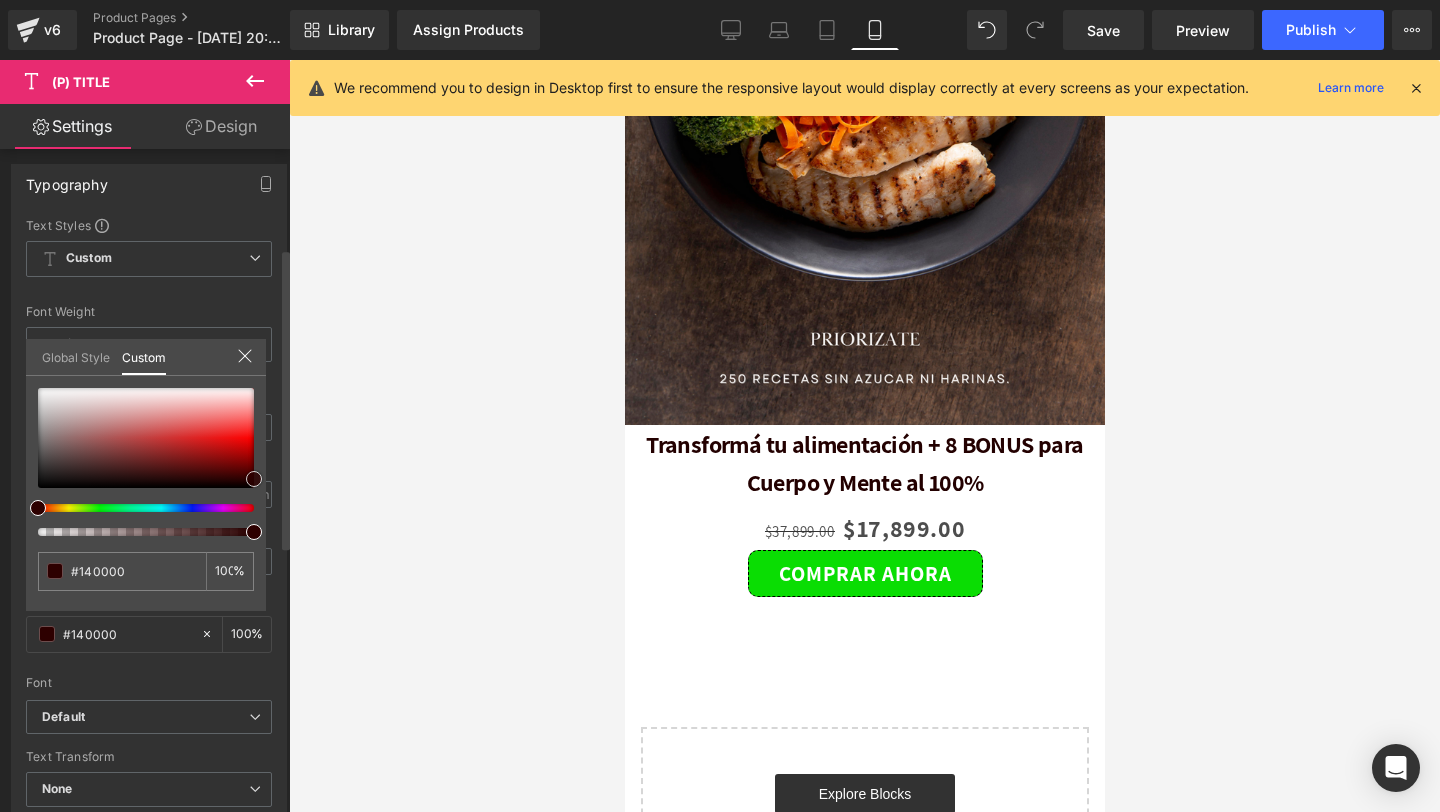 type on "#0f0000" 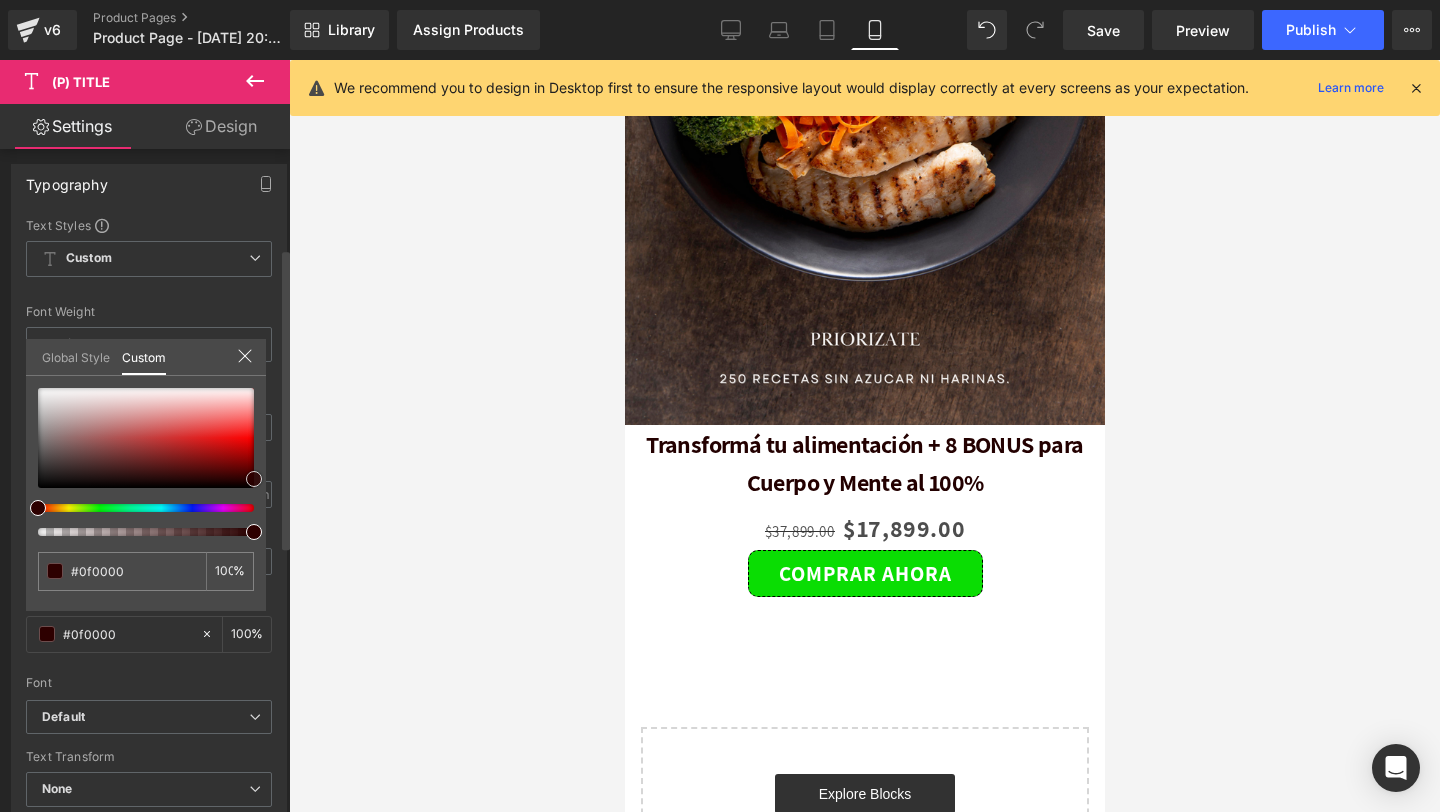 type on "#050000" 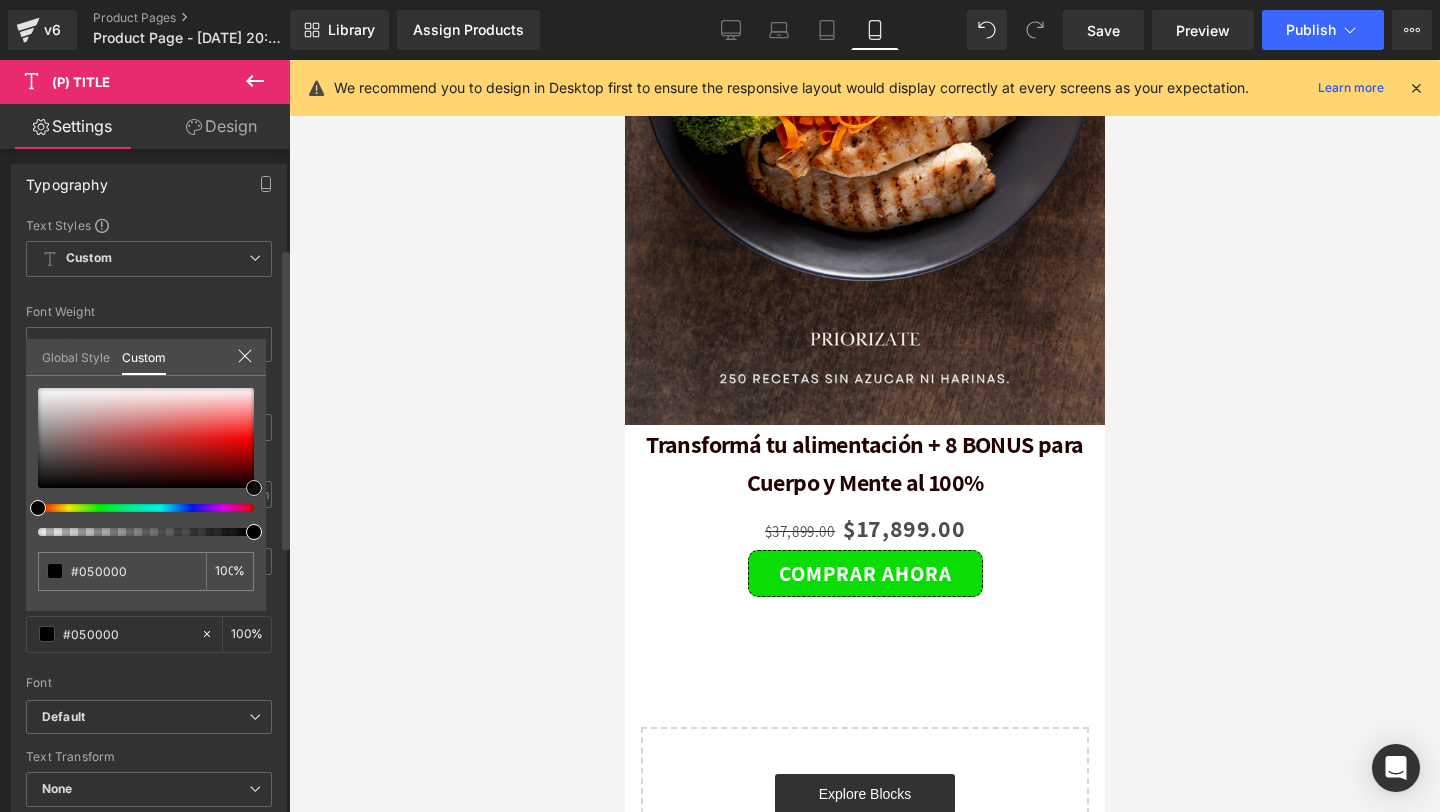 type on "#000000" 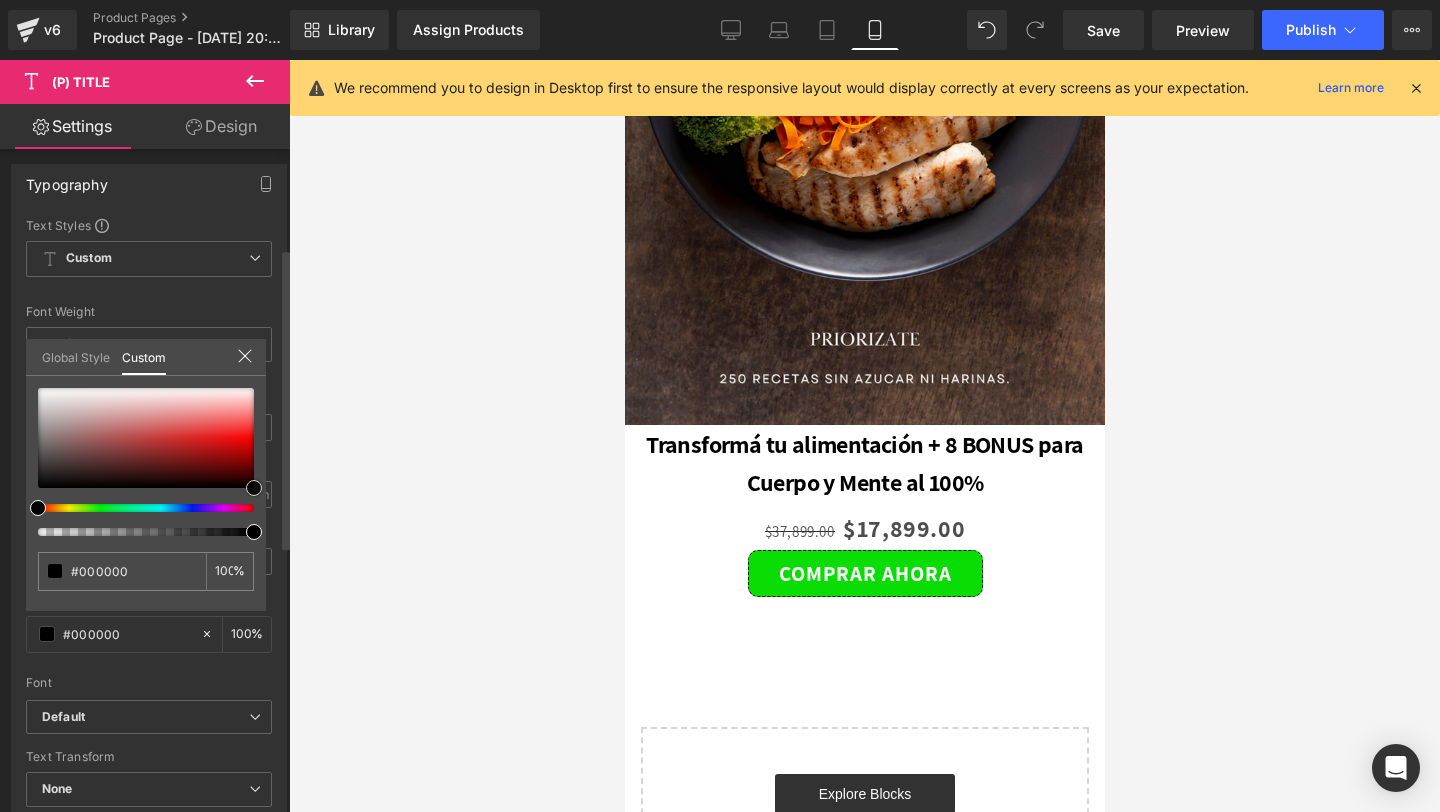 drag, startPoint x: 254, startPoint y: 441, endPoint x: 256, endPoint y: 492, distance: 51.0392 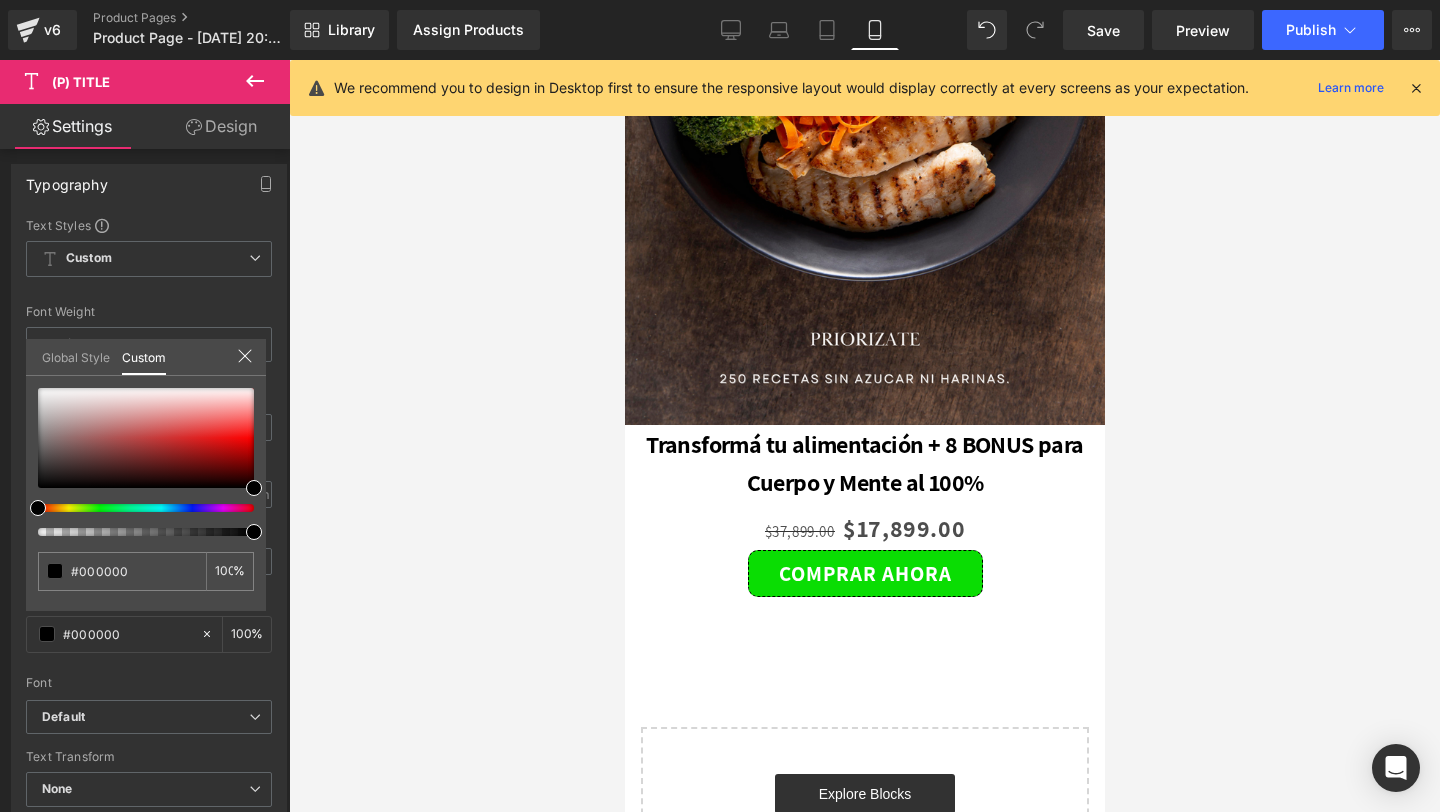 click on "00 Hours
33 Minutes
25 Seconds
Countdown Timer         Row         Image         Image         Image         Image         Image         Image
Image
Image
Image
Image
‹ ›
Carousel         Row
Sale Off" at bounding box center [864, -2090] 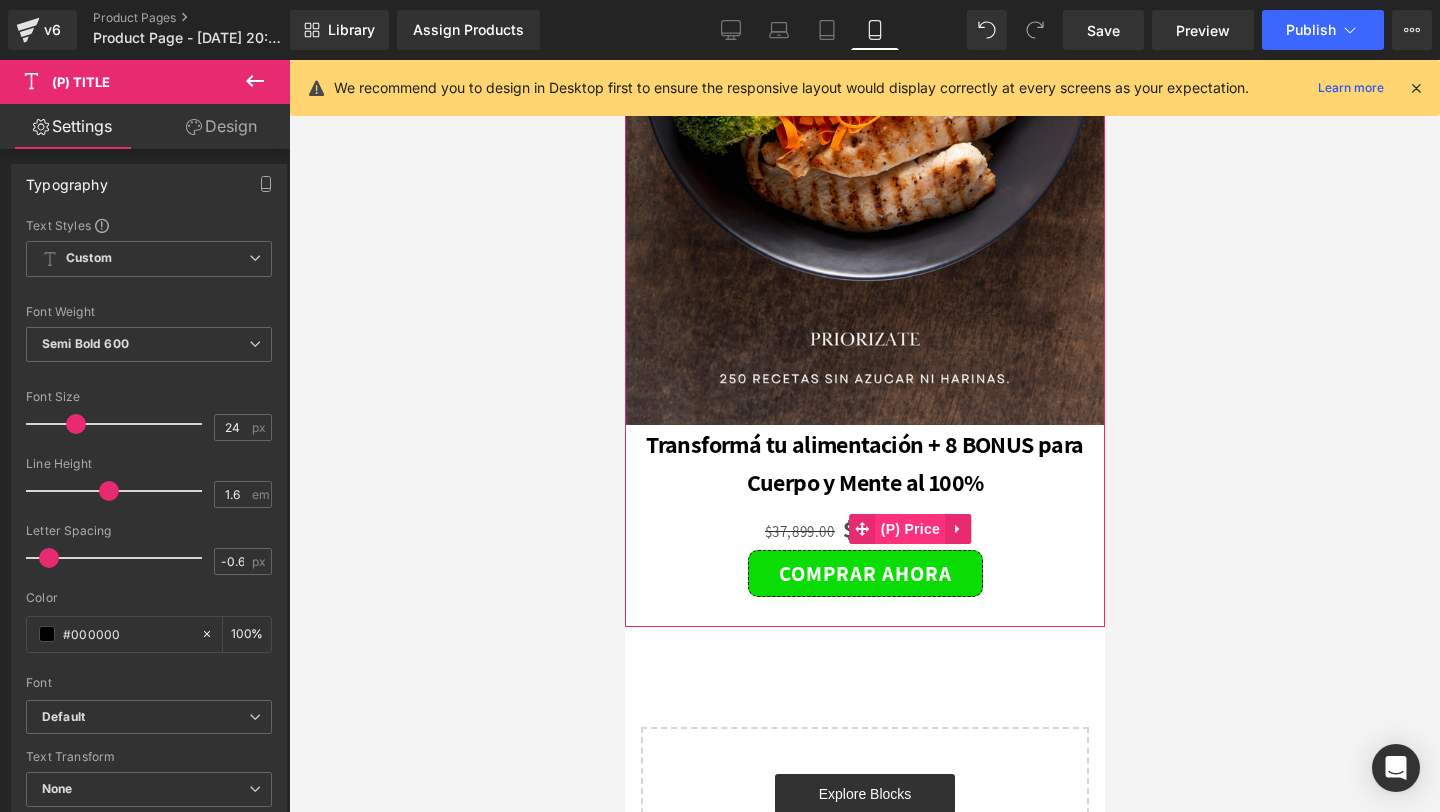 click on "(P) Price" at bounding box center [910, 529] 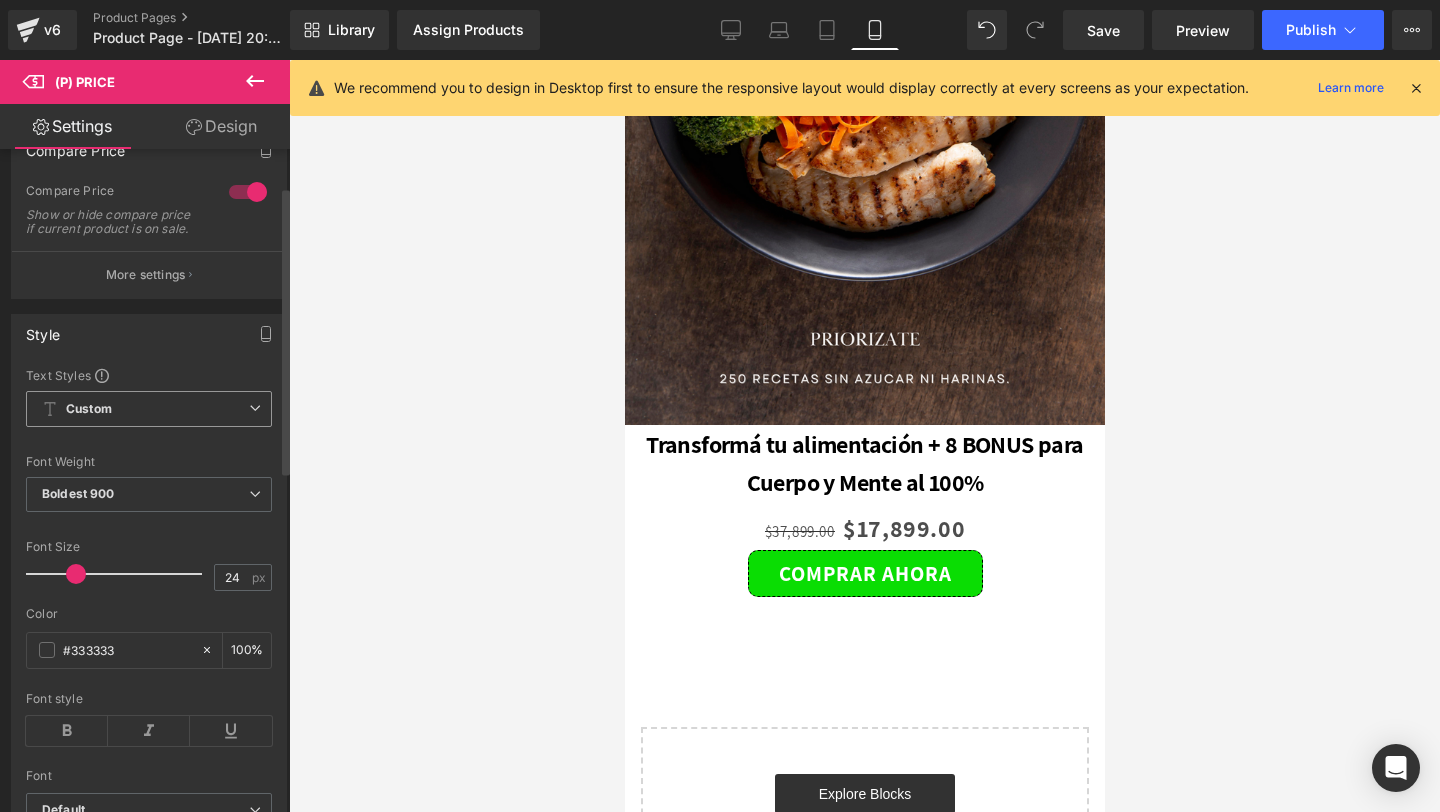 scroll, scrollTop: 0, scrollLeft: 0, axis: both 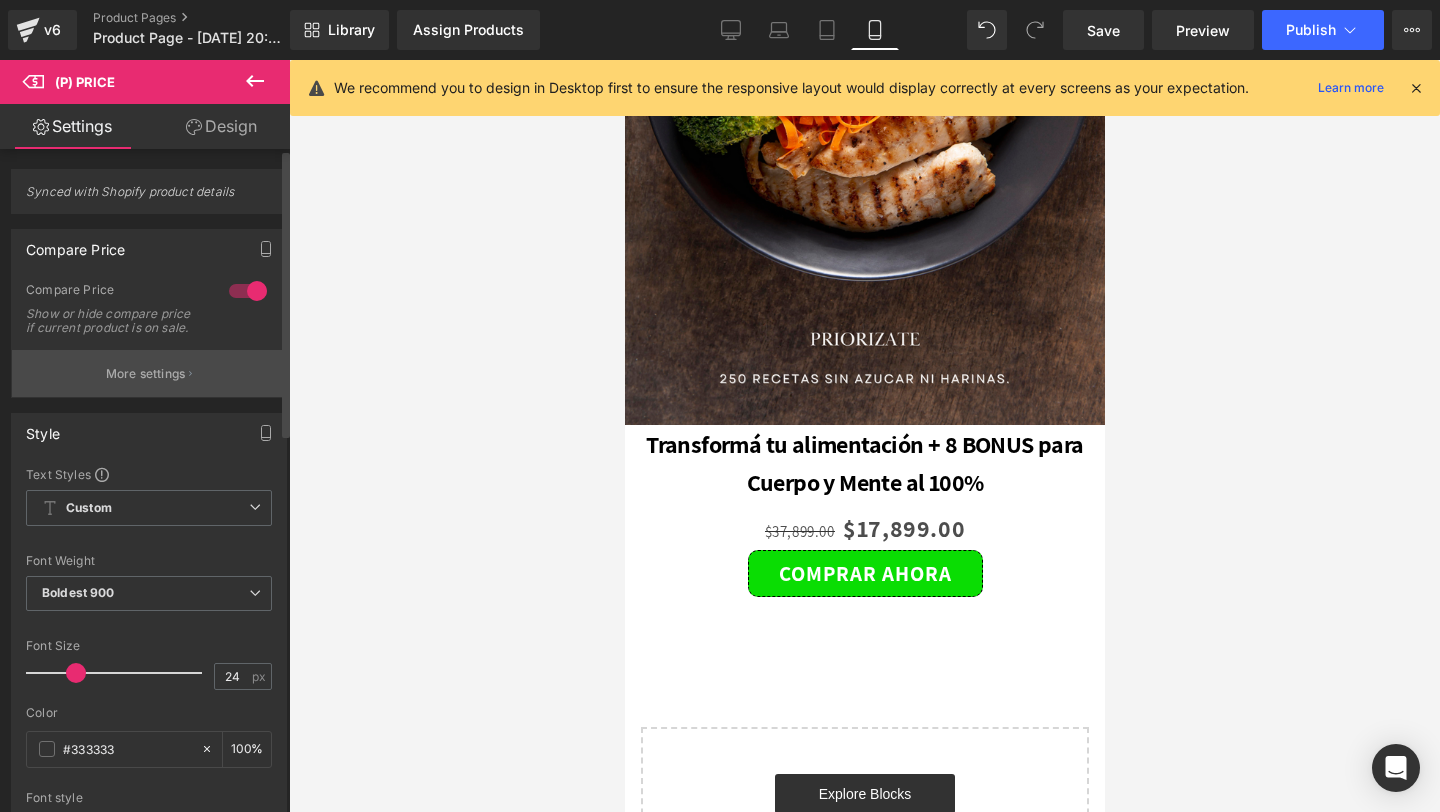 click on "More settings" at bounding box center (146, 374) 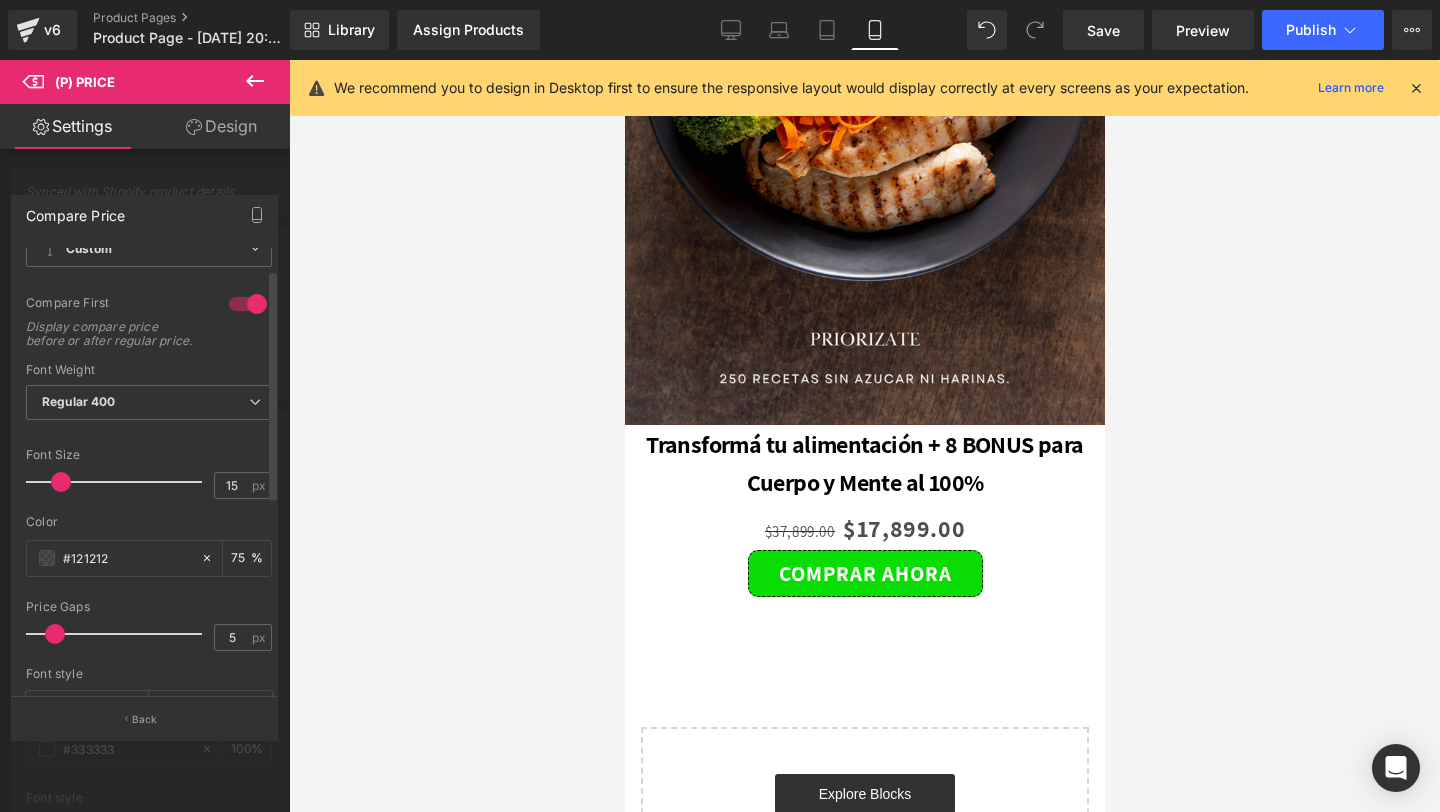 scroll, scrollTop: 47, scrollLeft: 0, axis: vertical 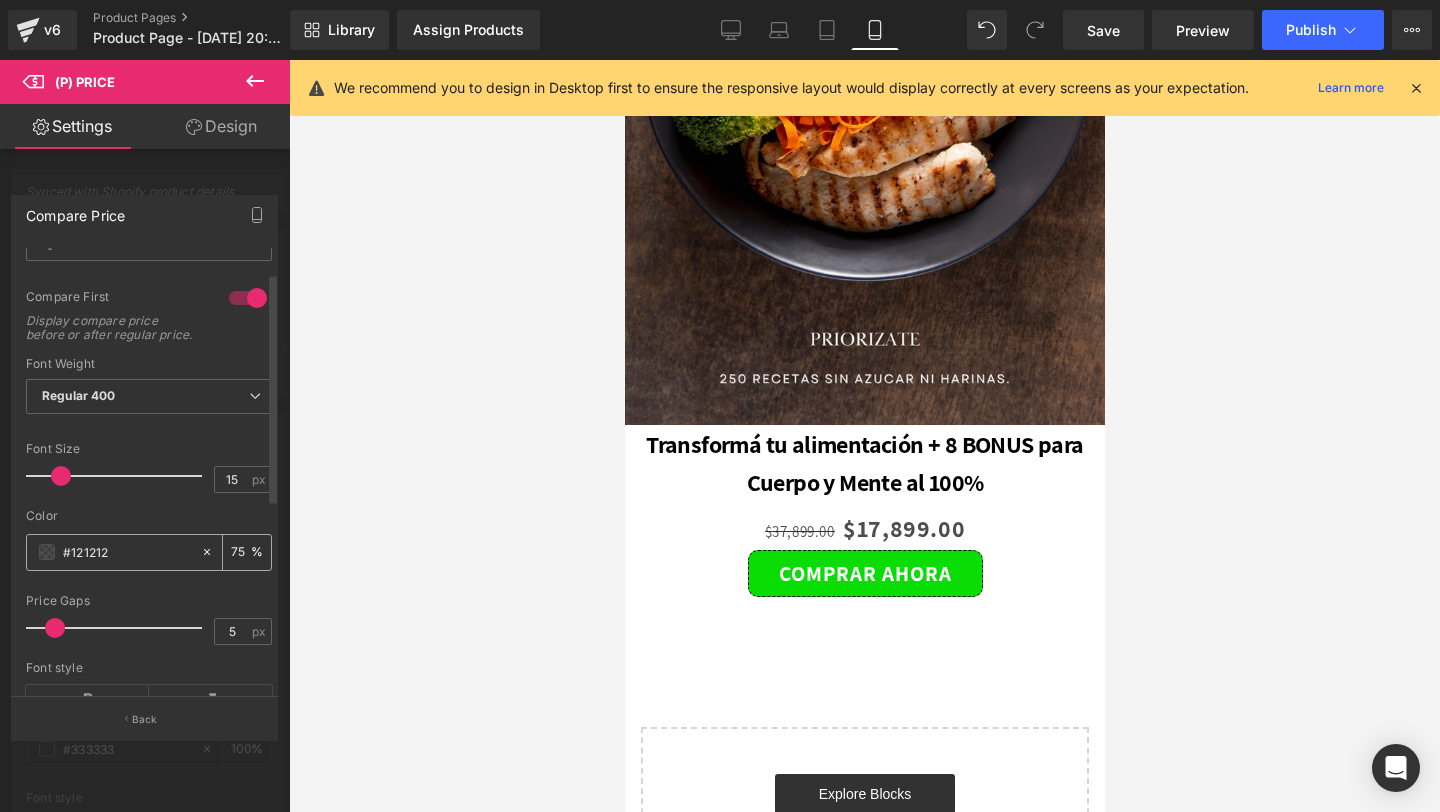 click at bounding box center [47, 552] 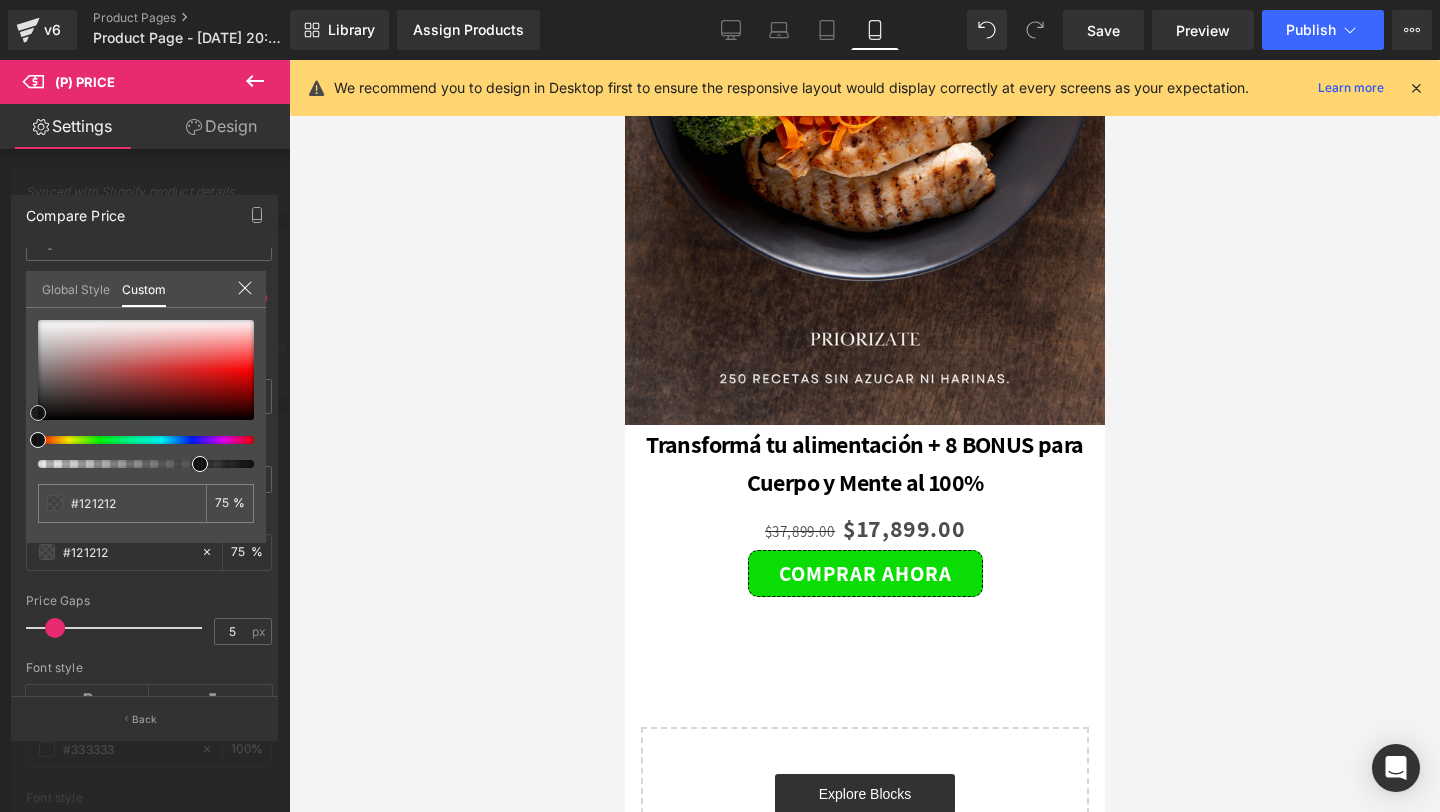 type on "#111111" 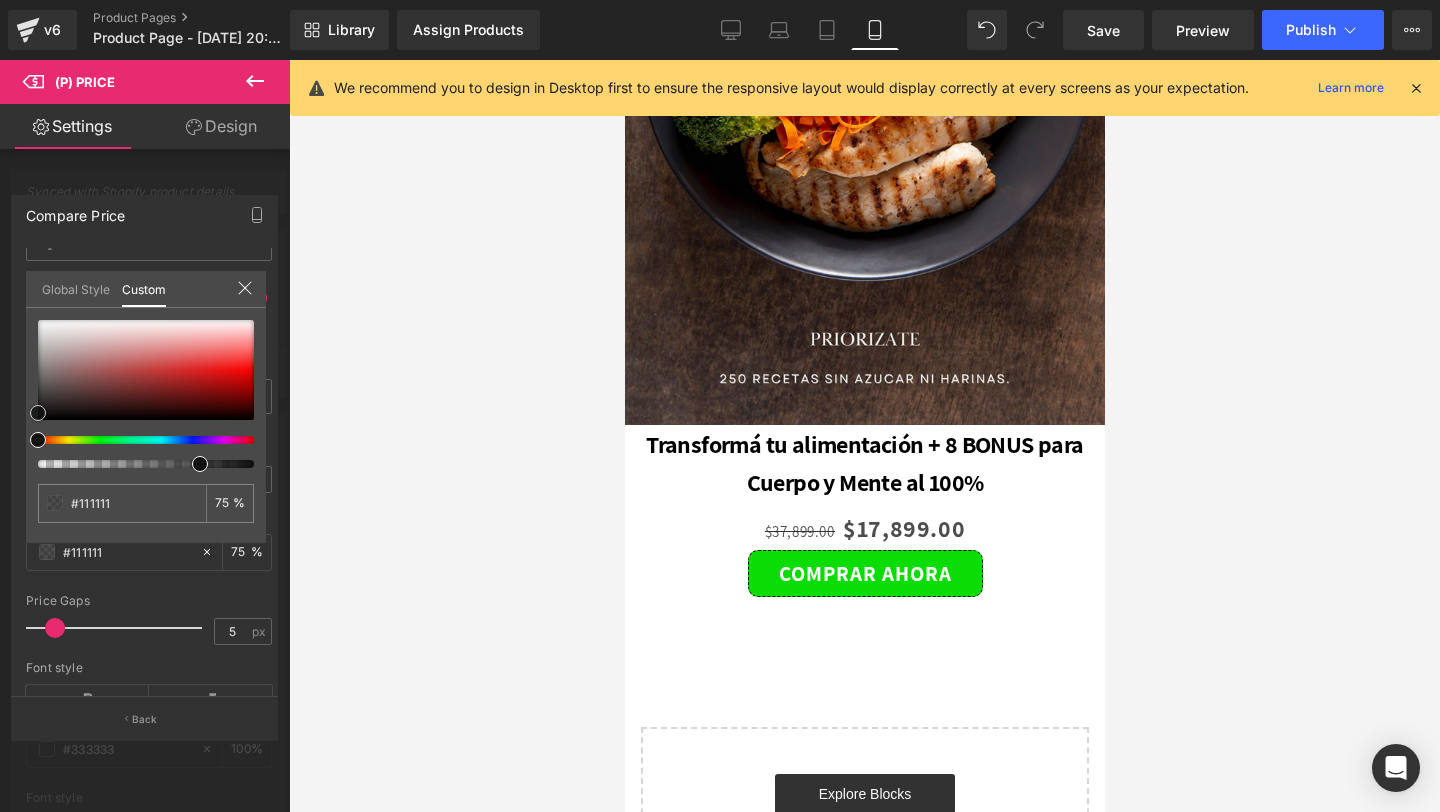 type on "#2b1717" 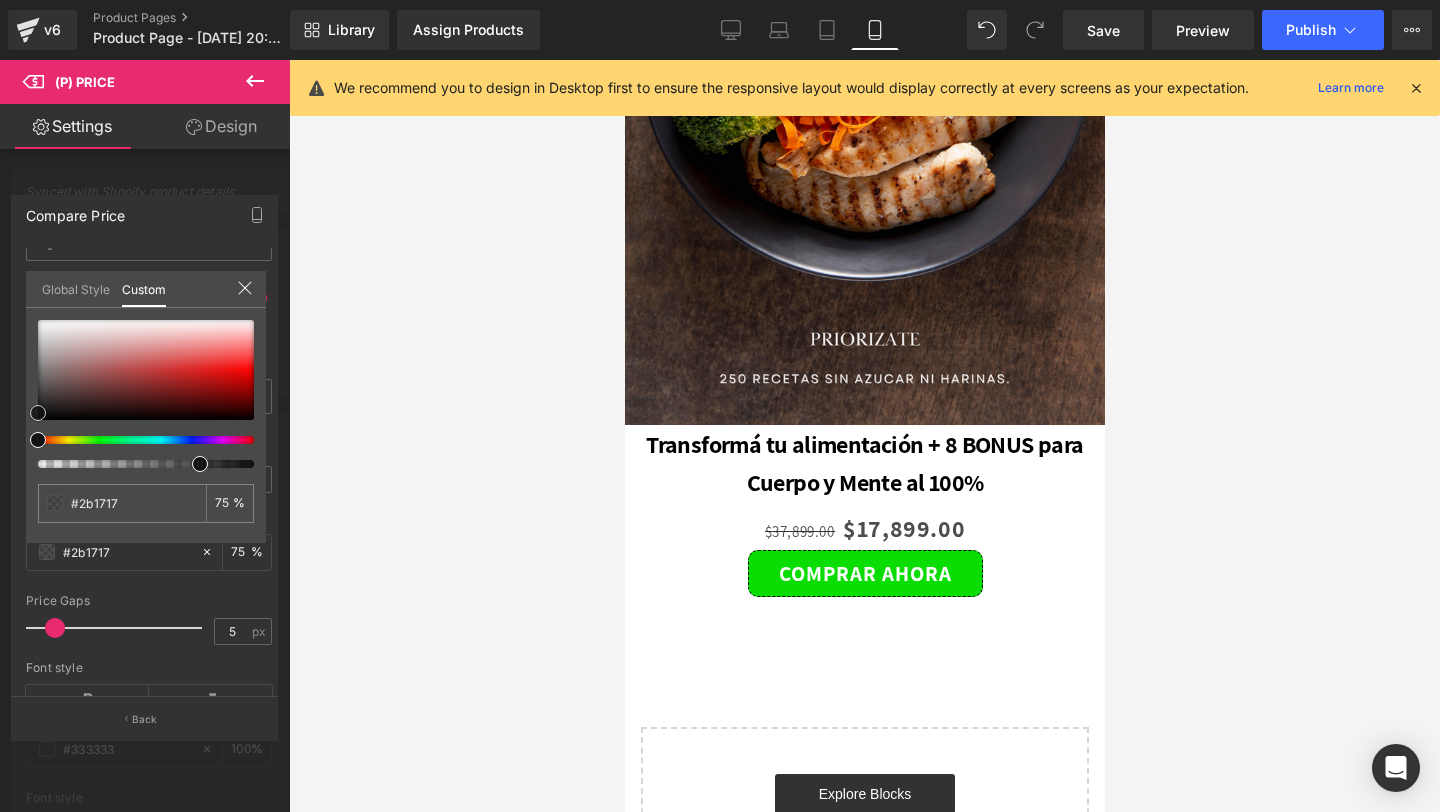 type on "#491212" 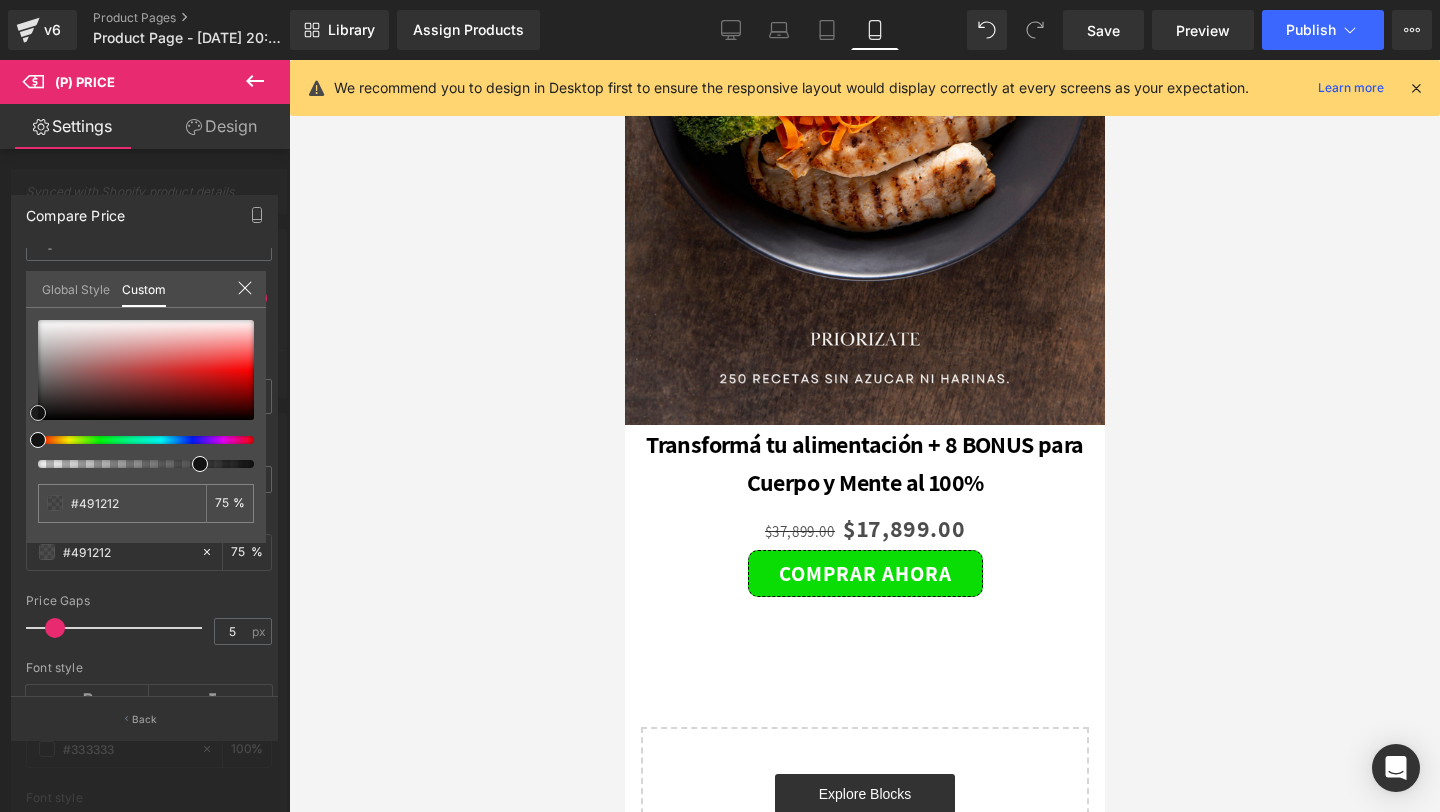 type on "#5f0b0b" 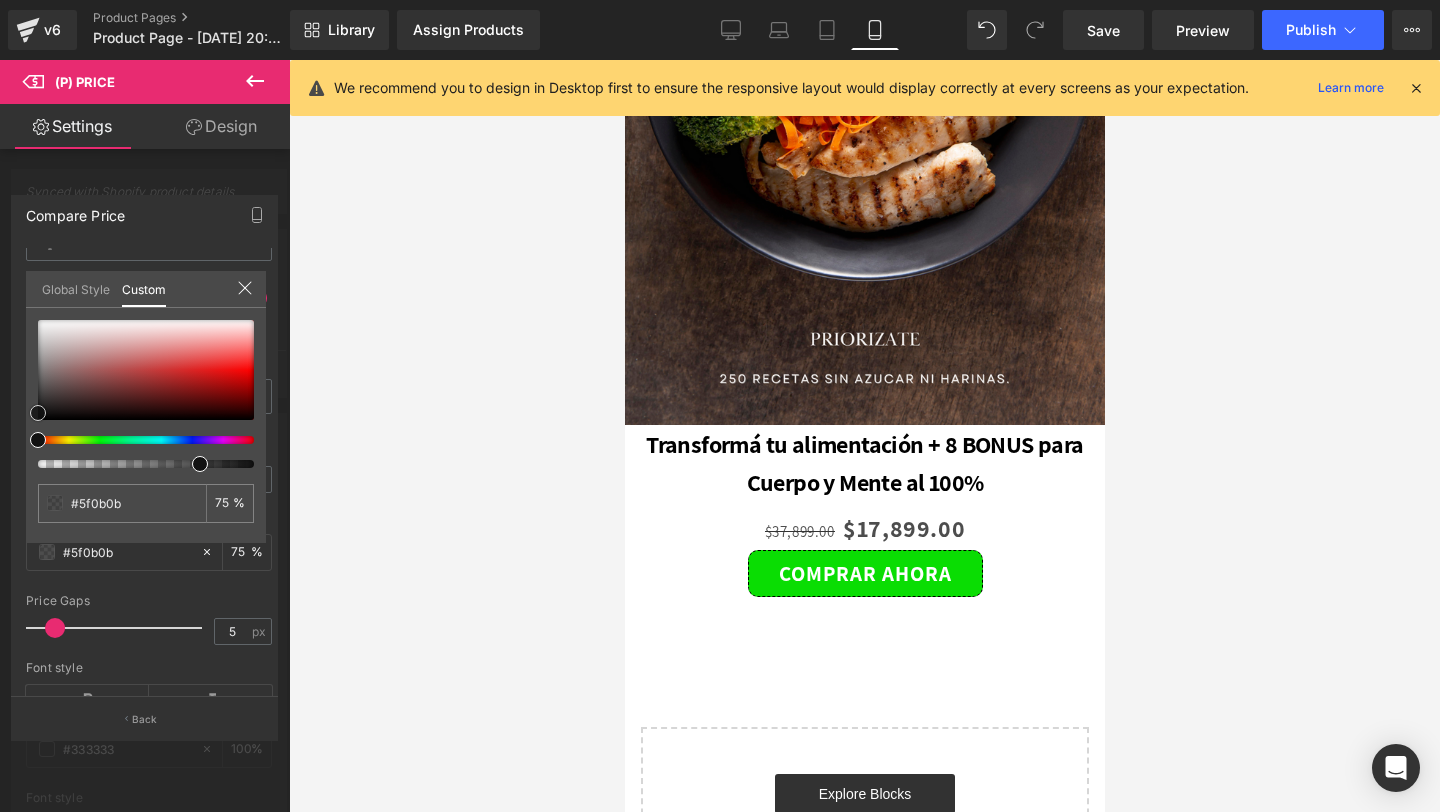 type on "#790606" 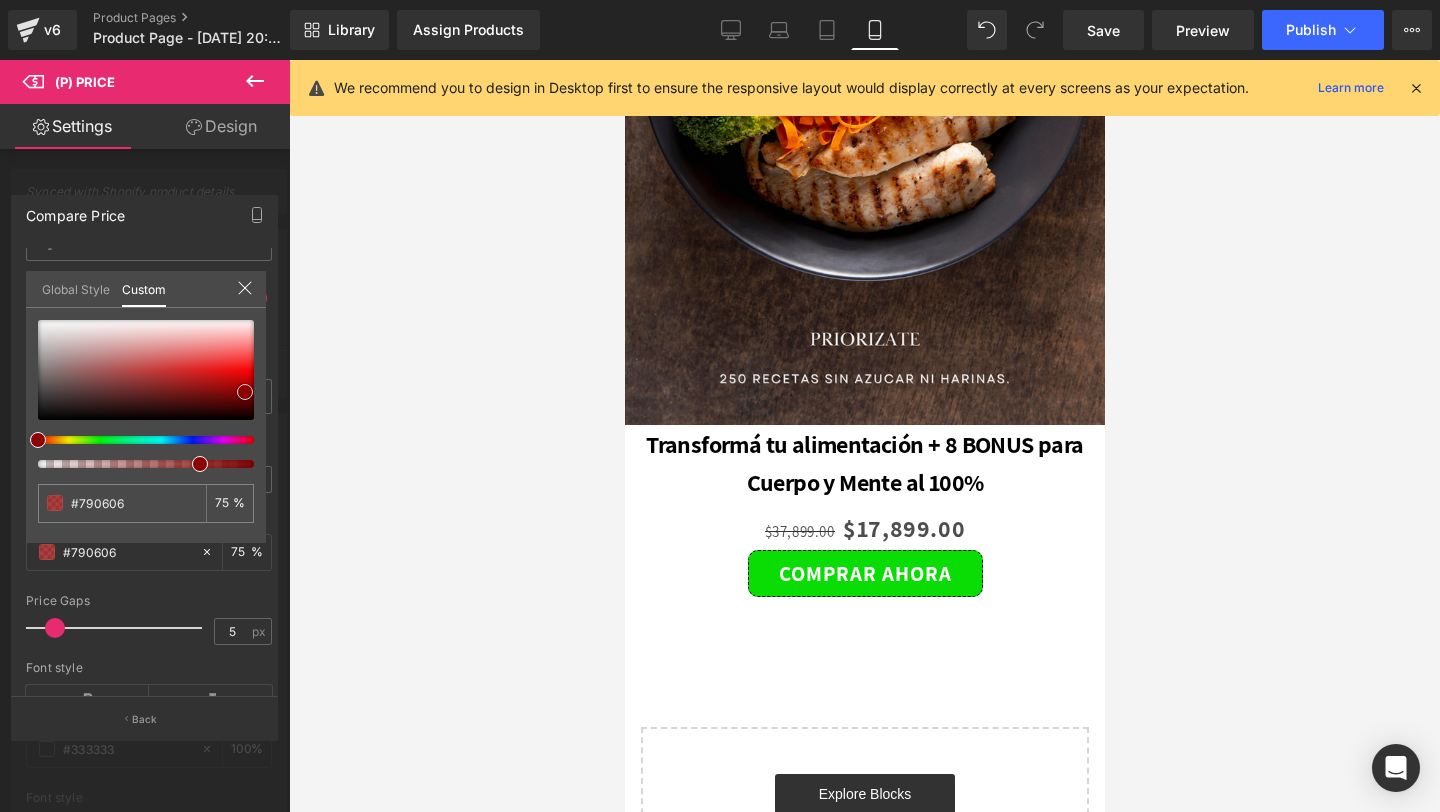 type on "#860303" 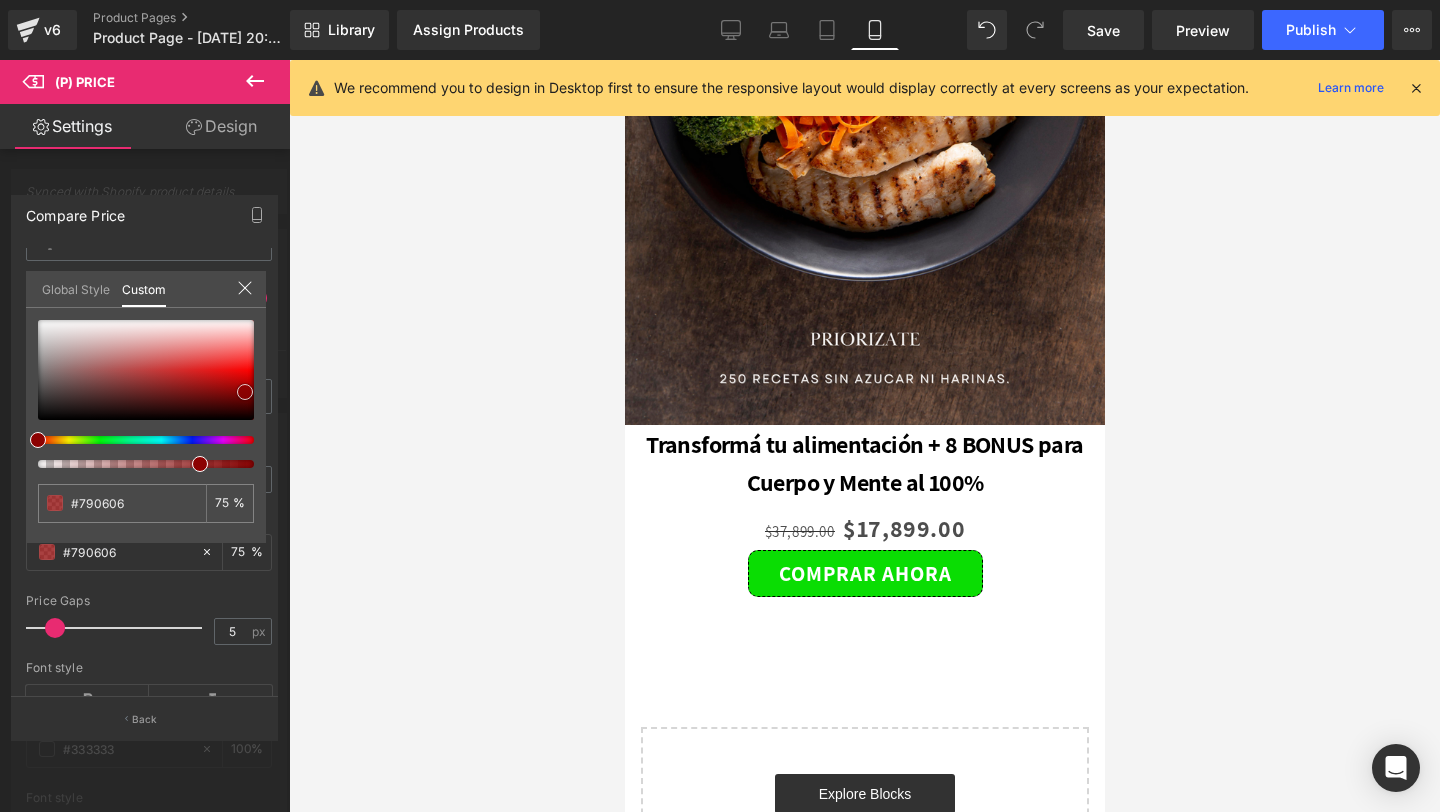 type on "#860303" 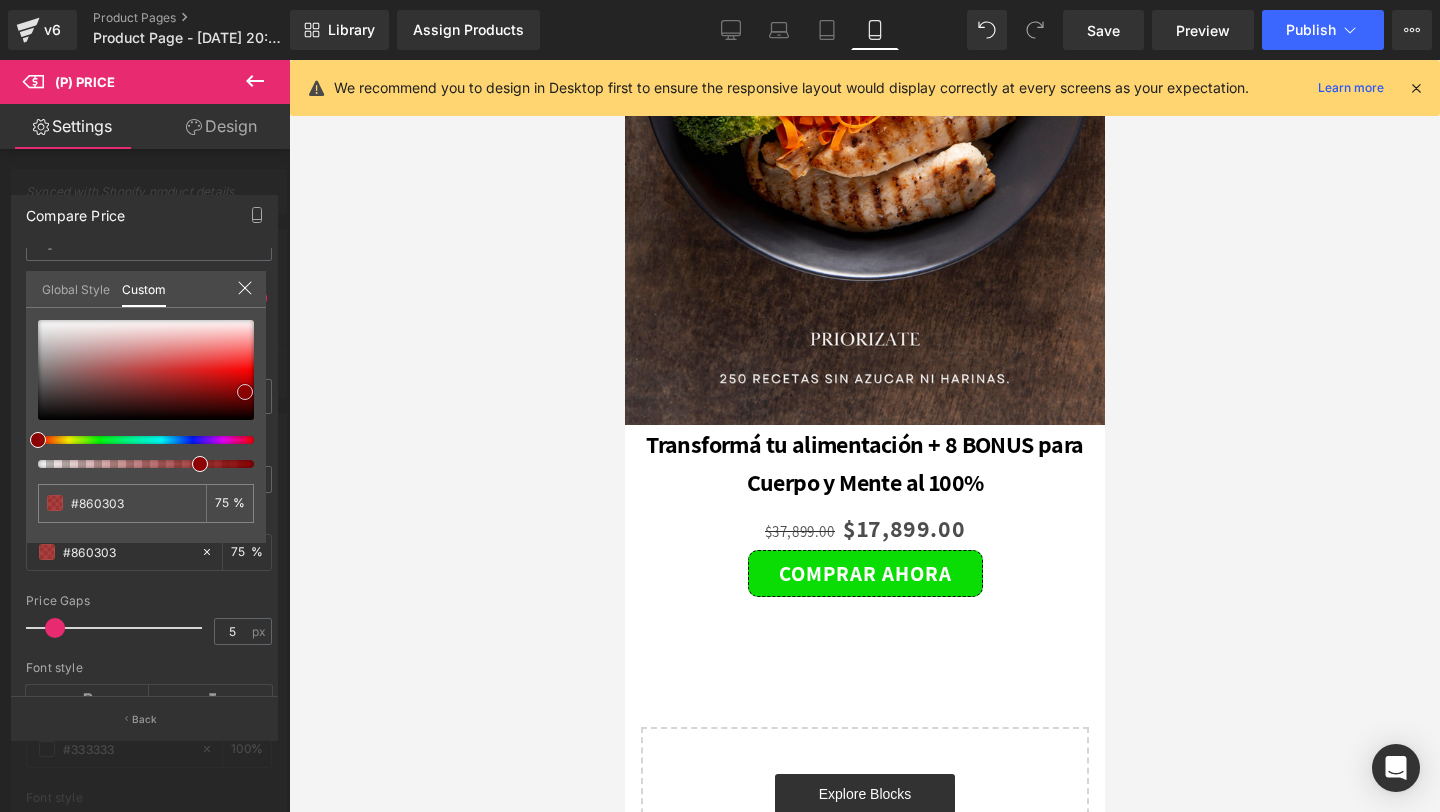 type on "#8c0202" 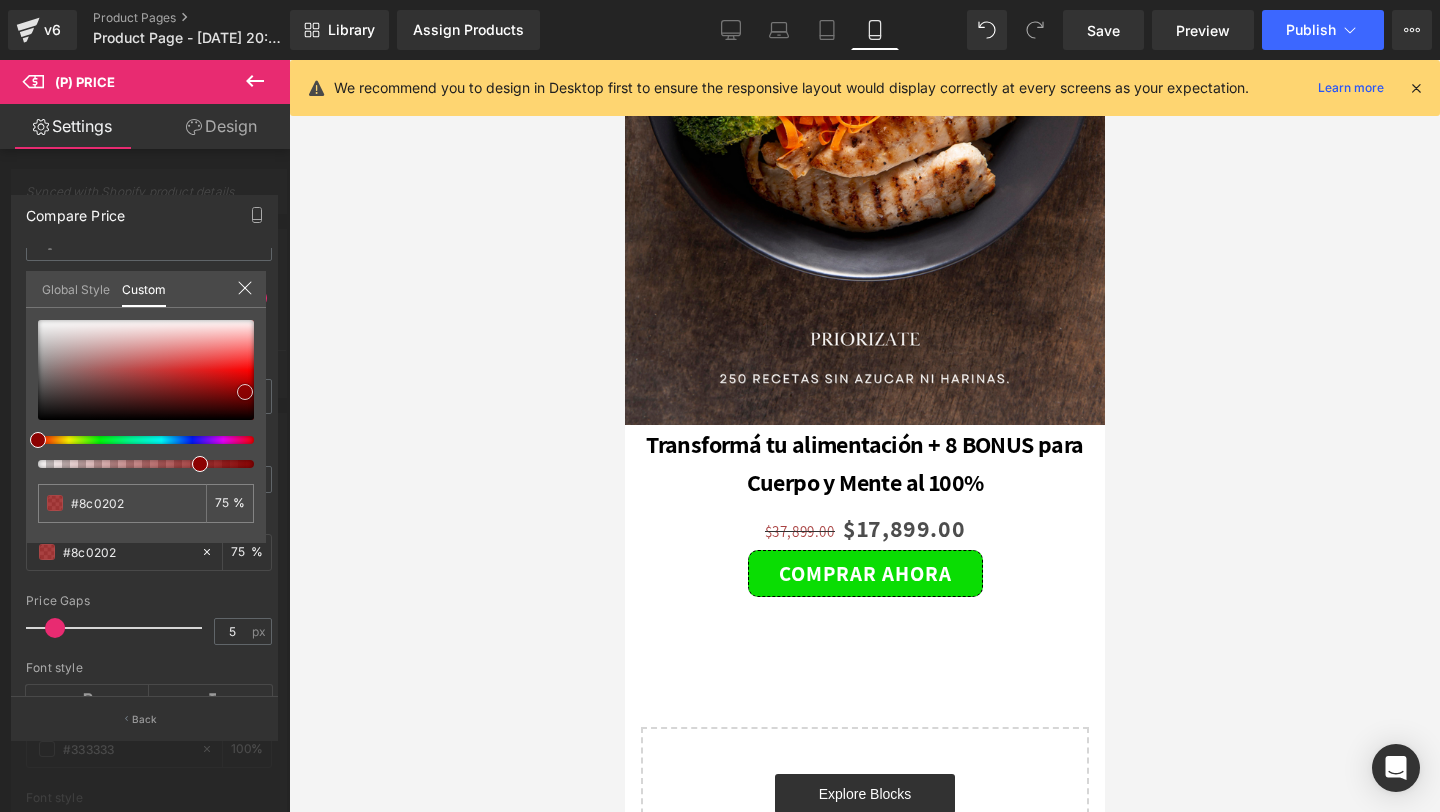 type on "#910202" 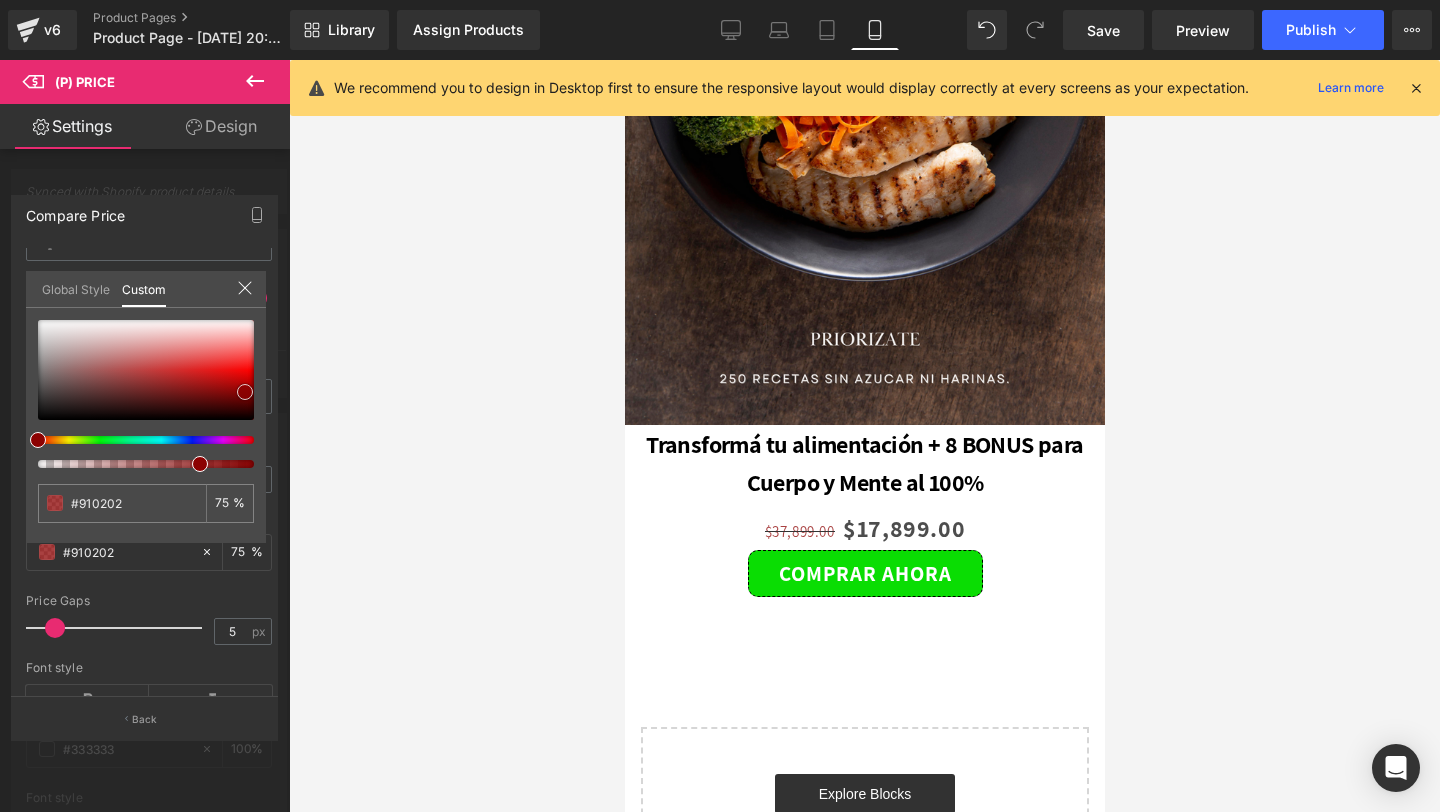 type on "#9f0303" 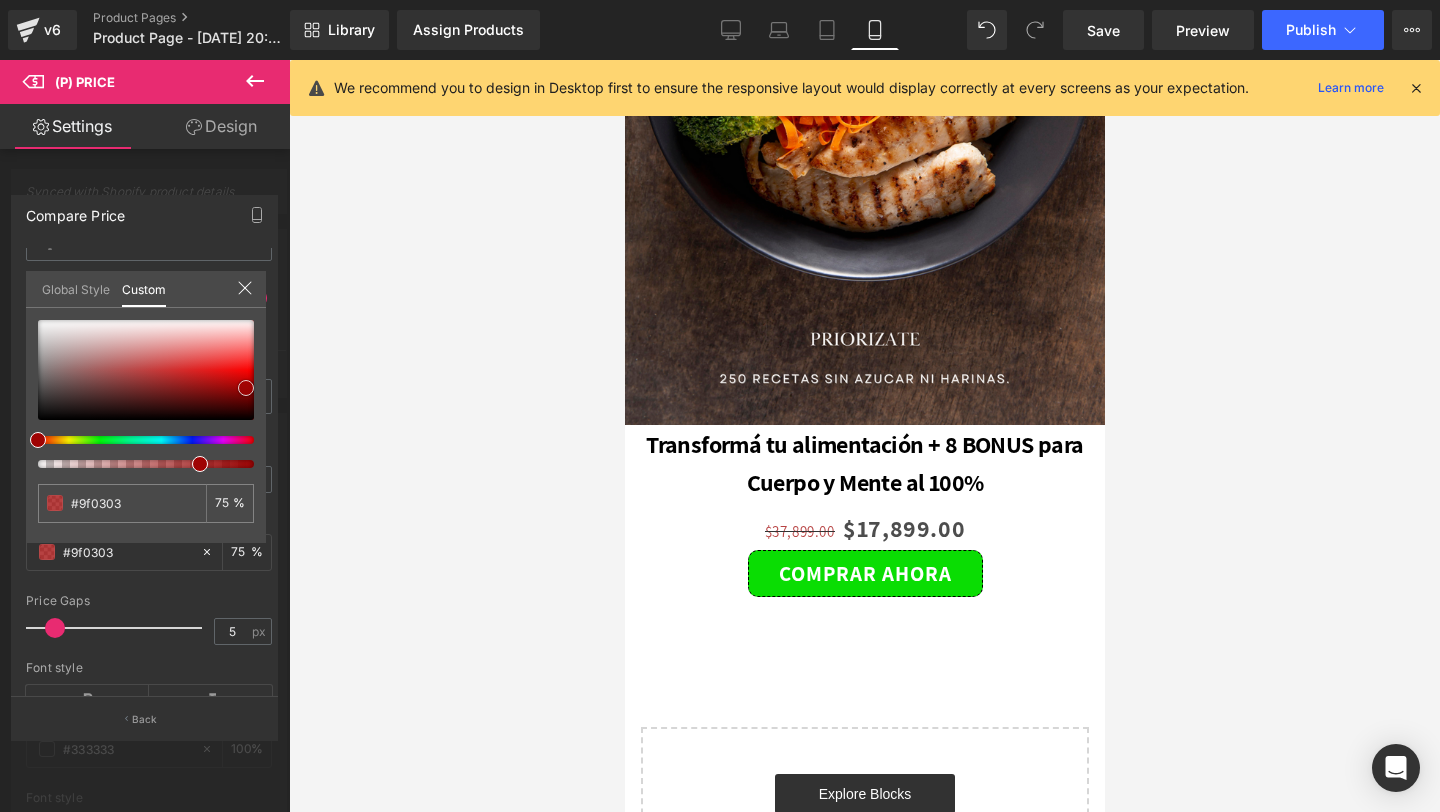 type on "#a40303" 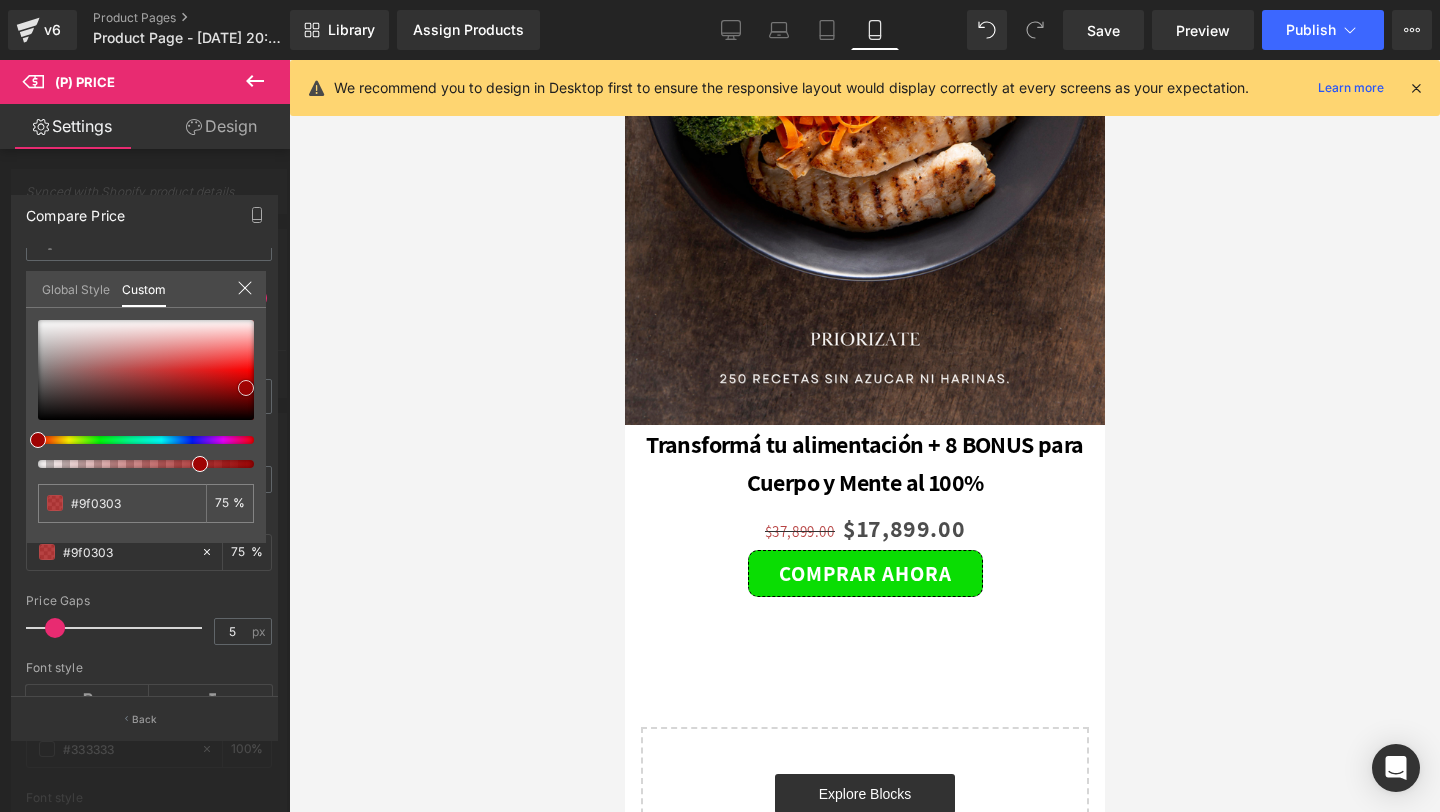 type on "#a40303" 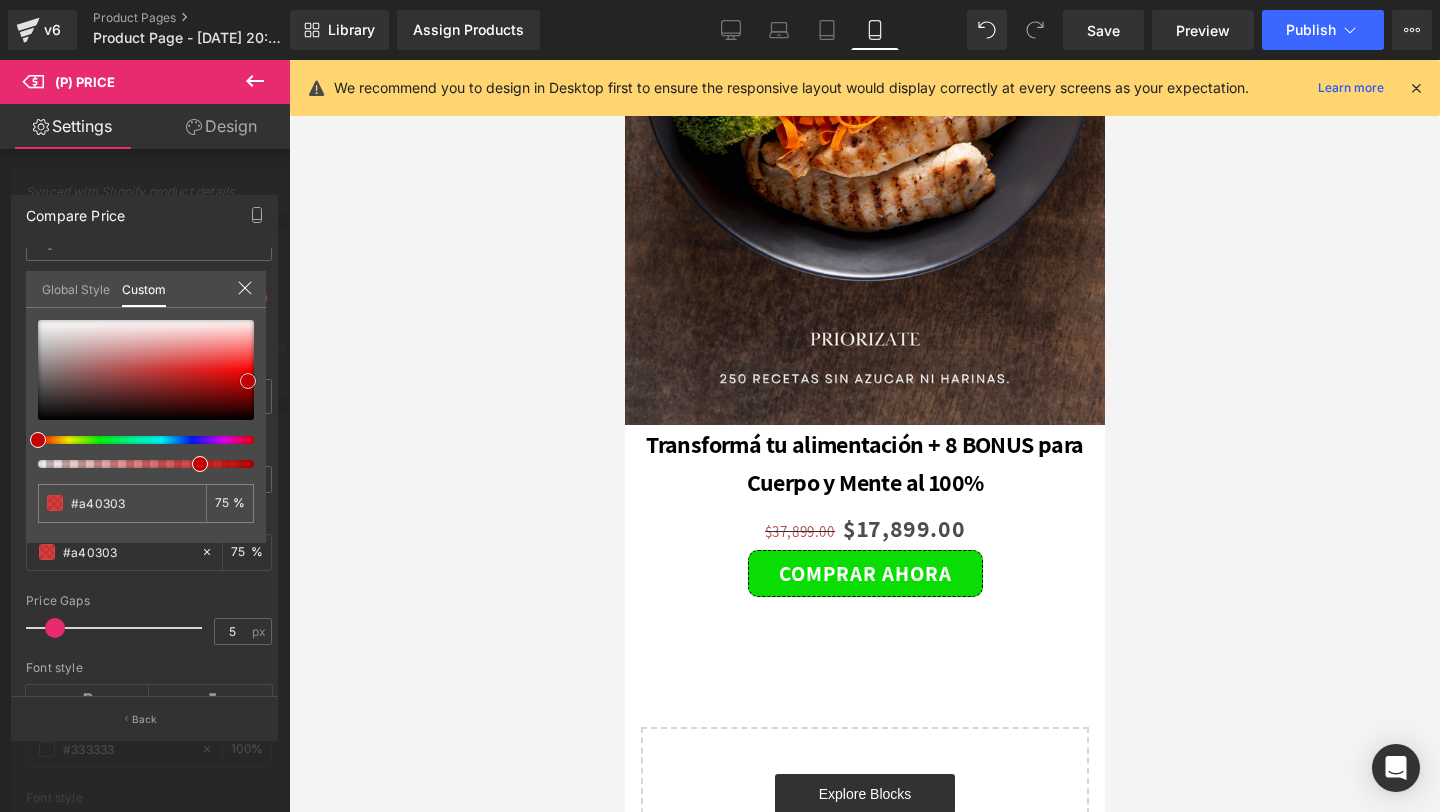 type on "#c40101" 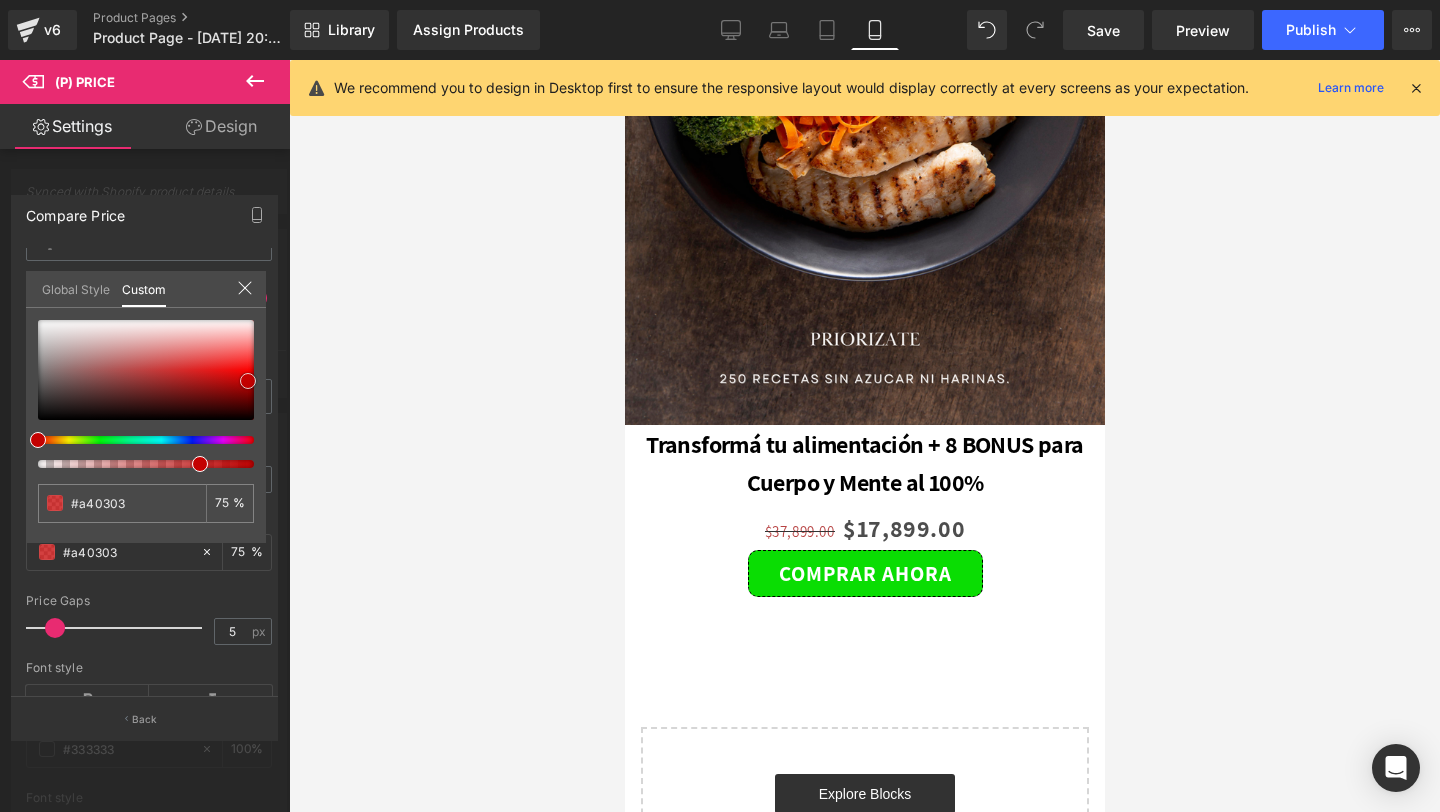 type on "#c40101" 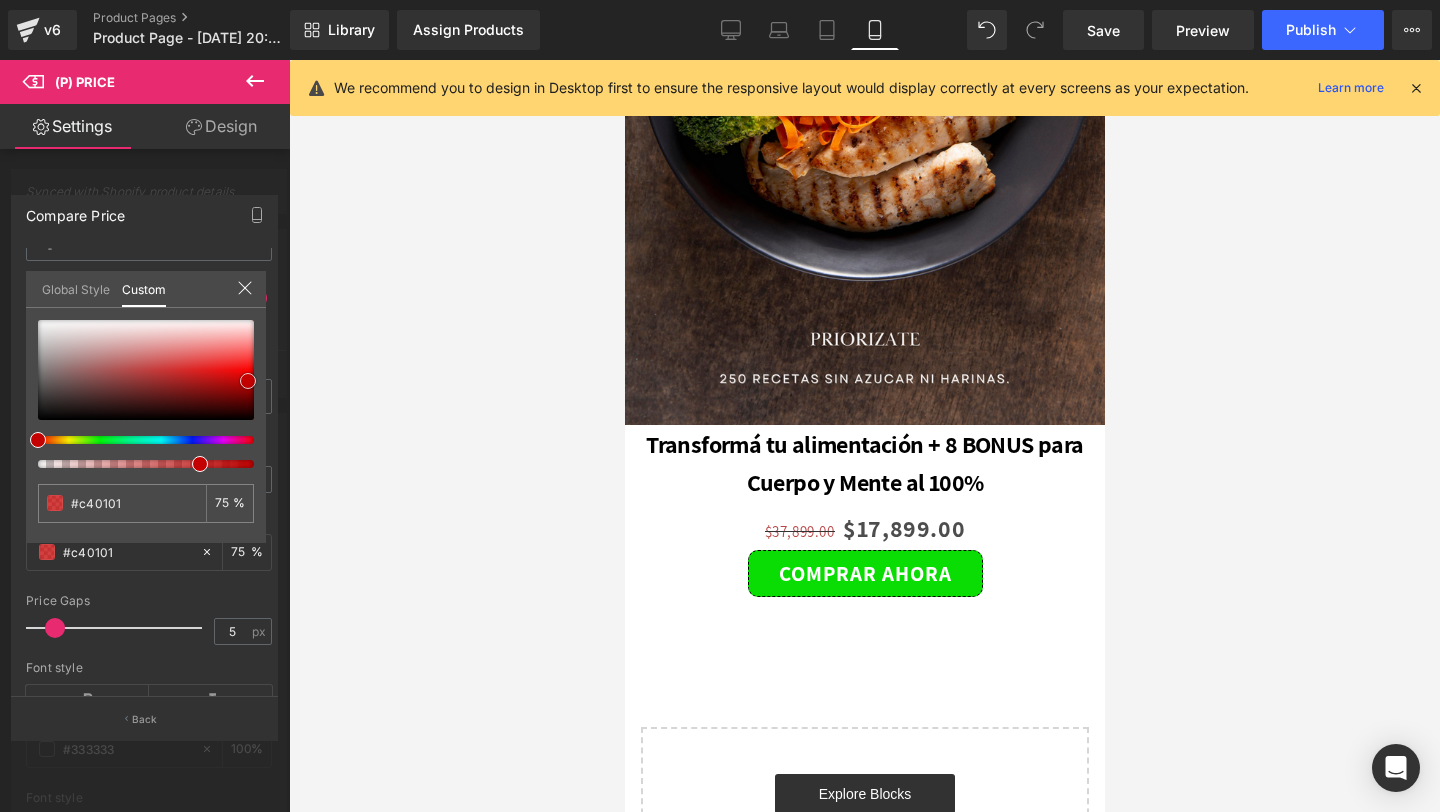 type on "#ff0000" 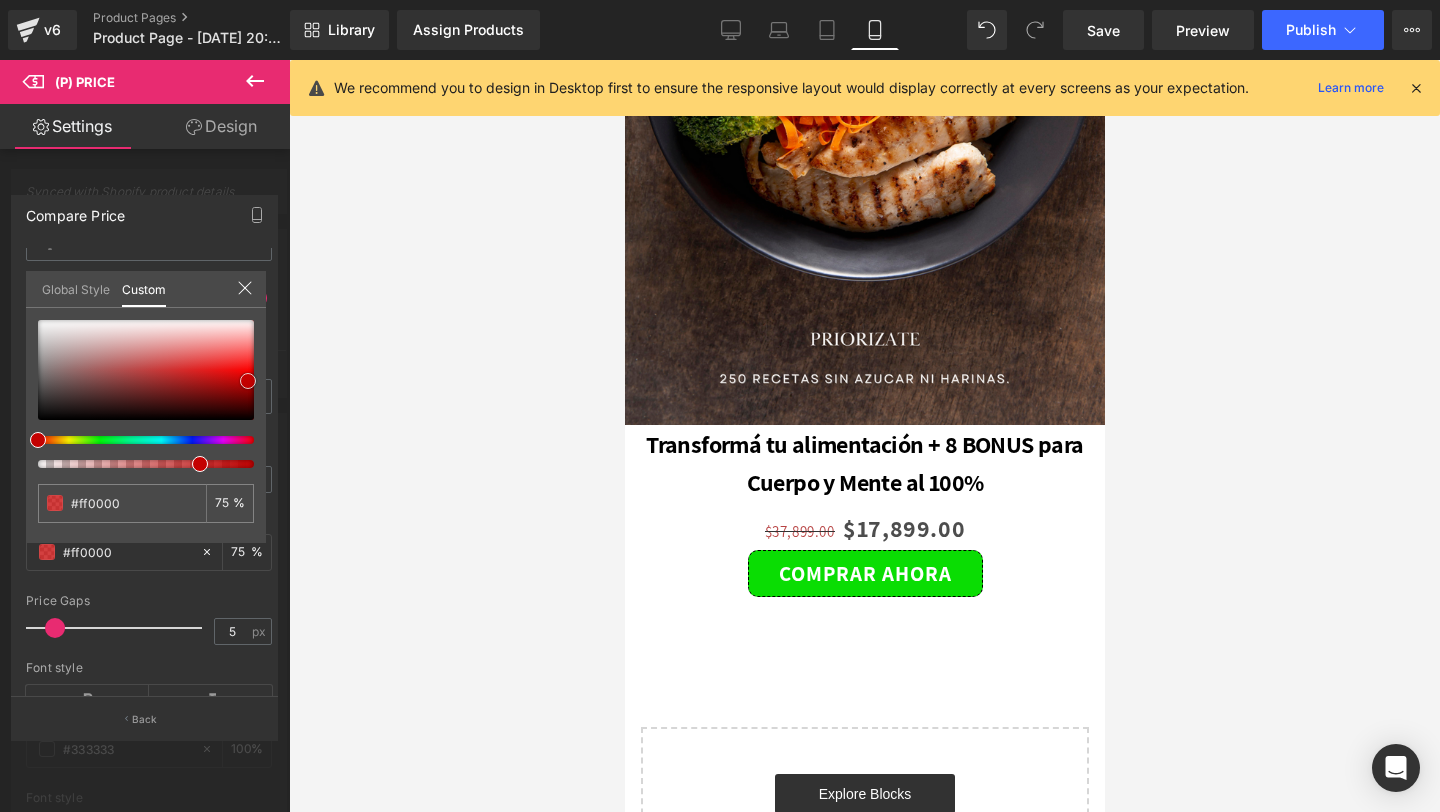 type on "#fe2d2d" 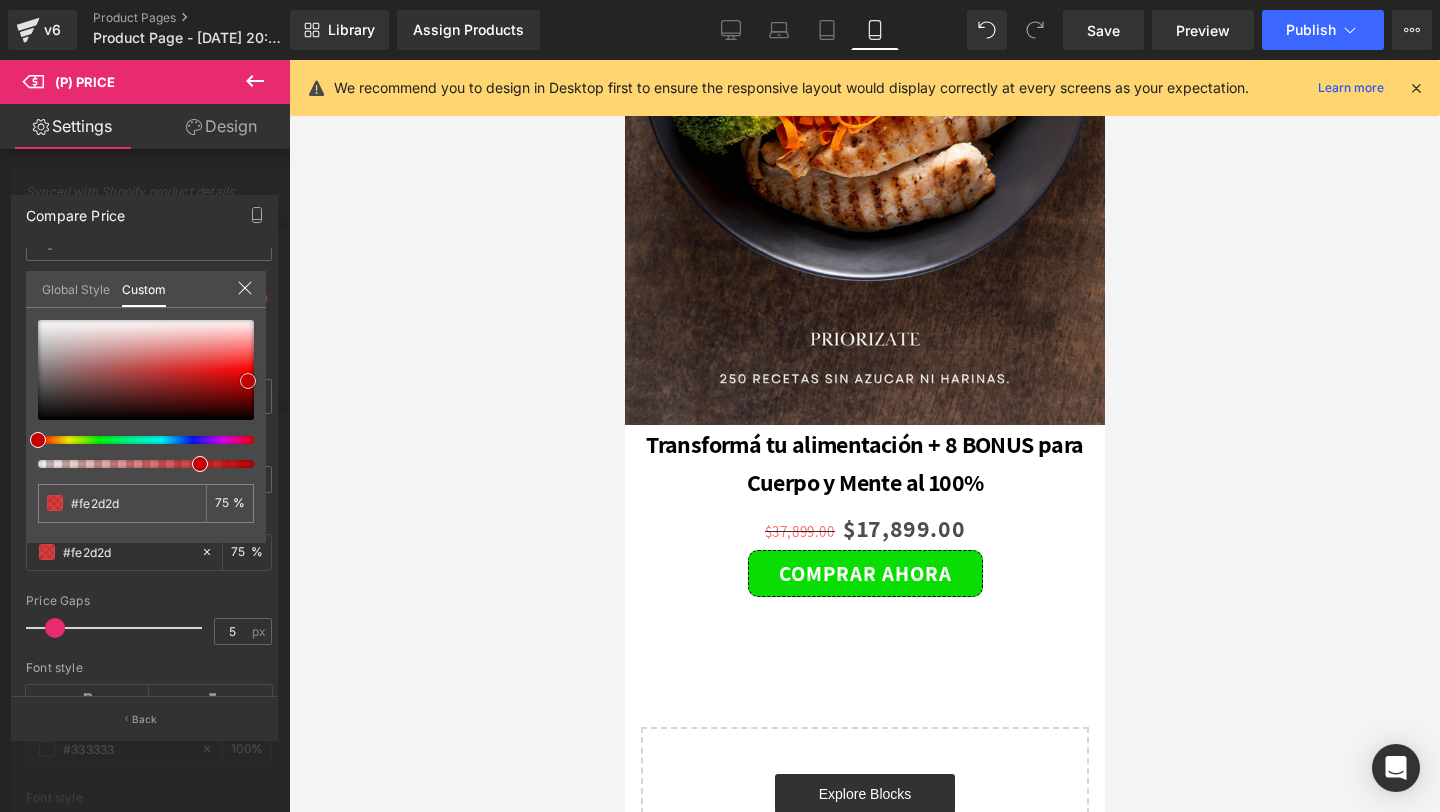 type on "#ff3d3d" 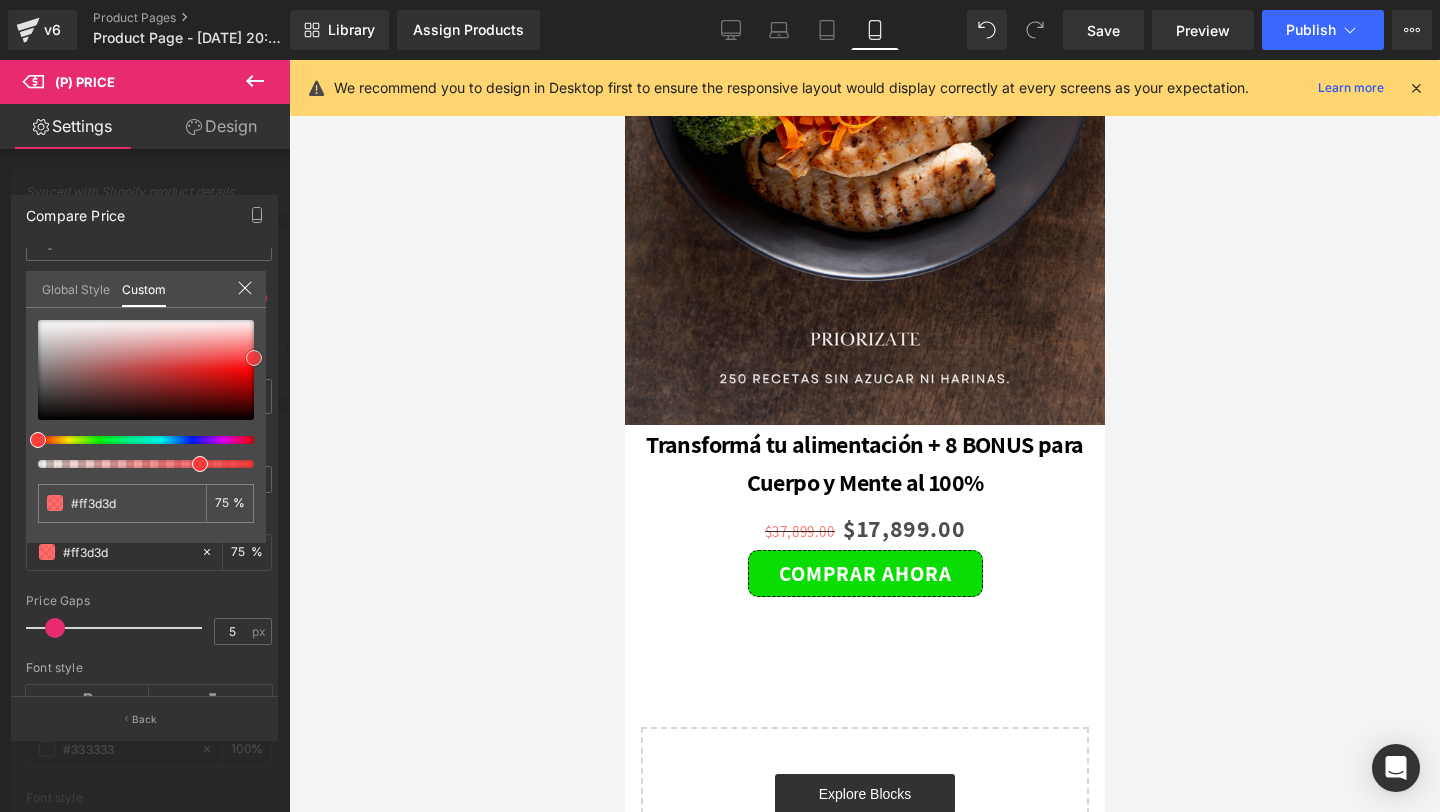 type on "#fe3838" 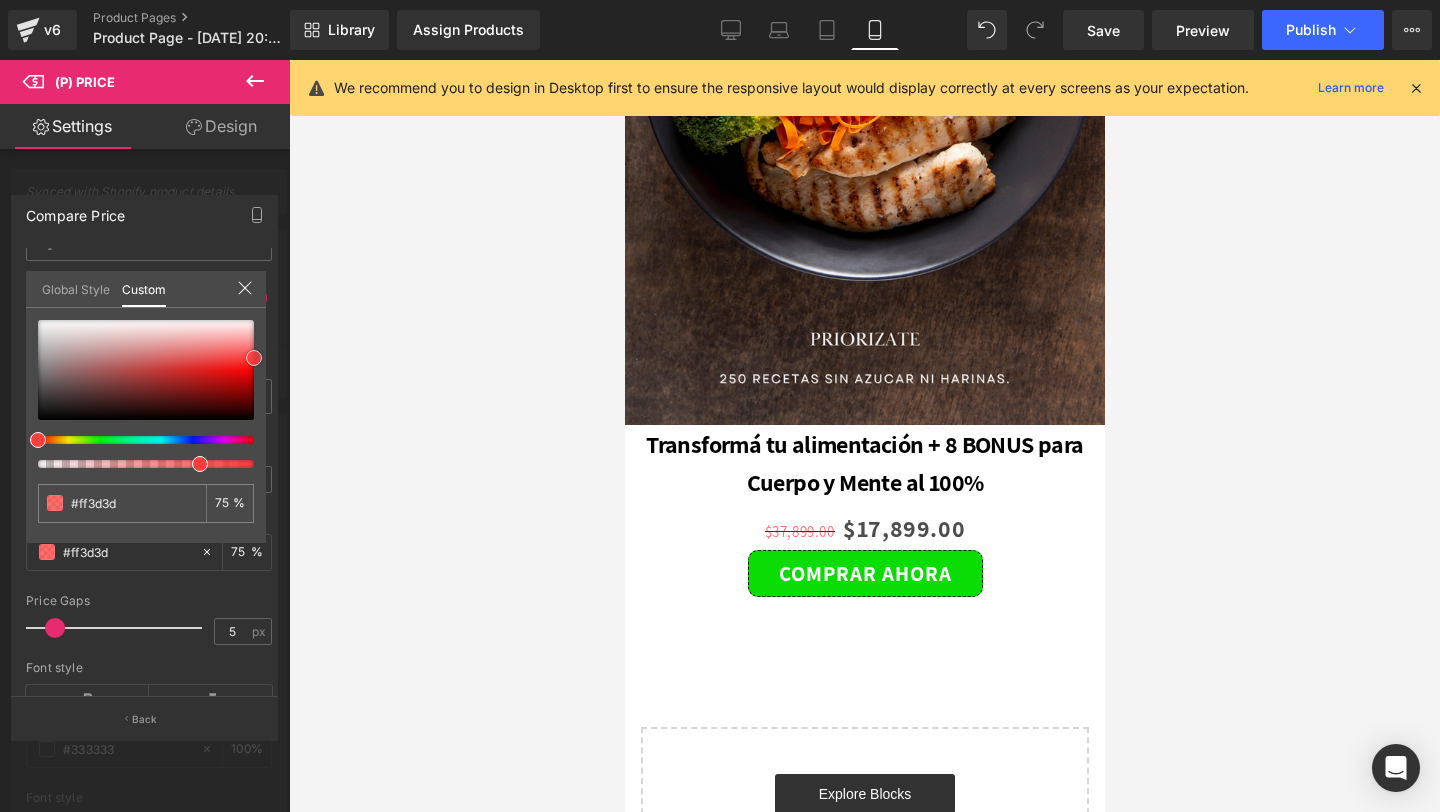 type on "#fe3838" 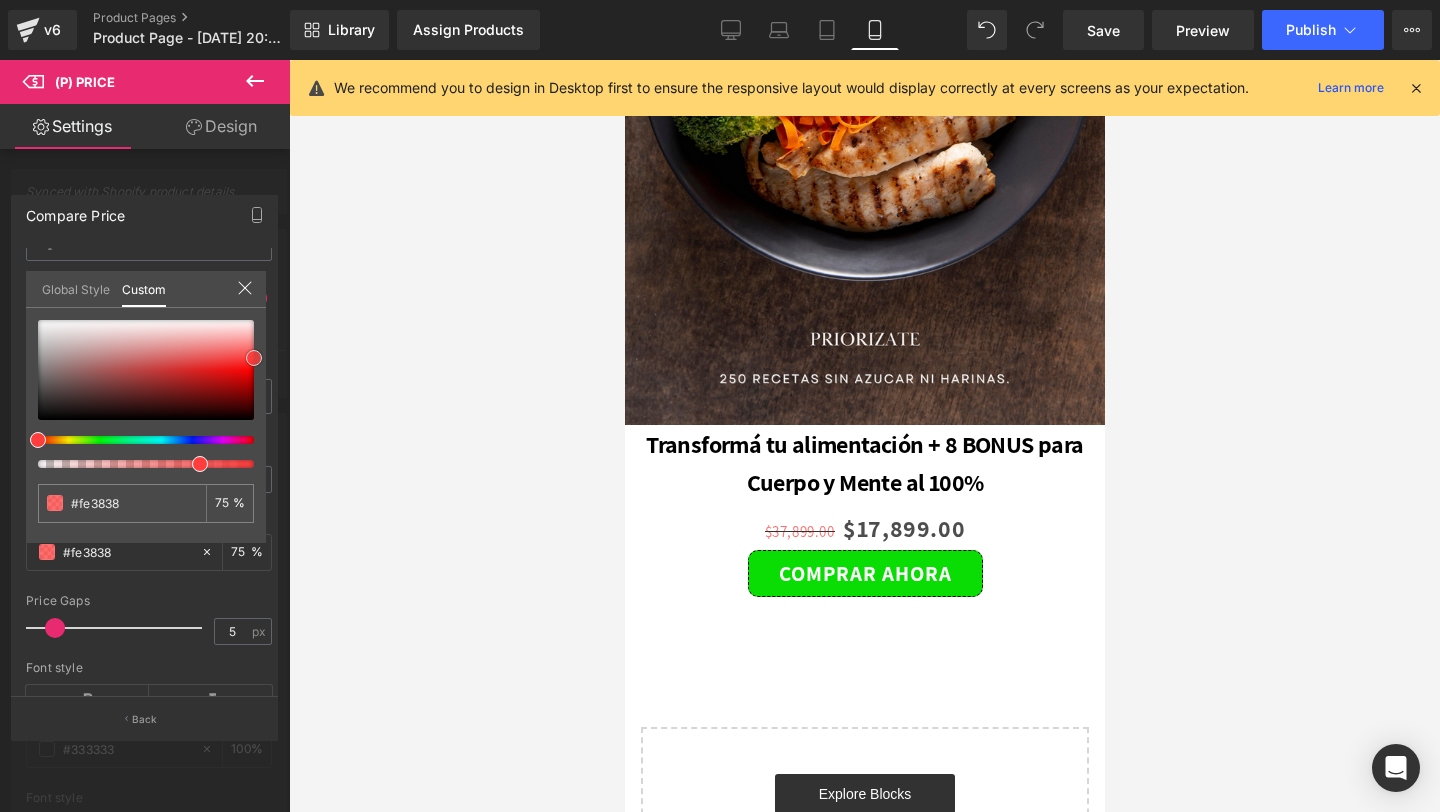 type on "#ff2828" 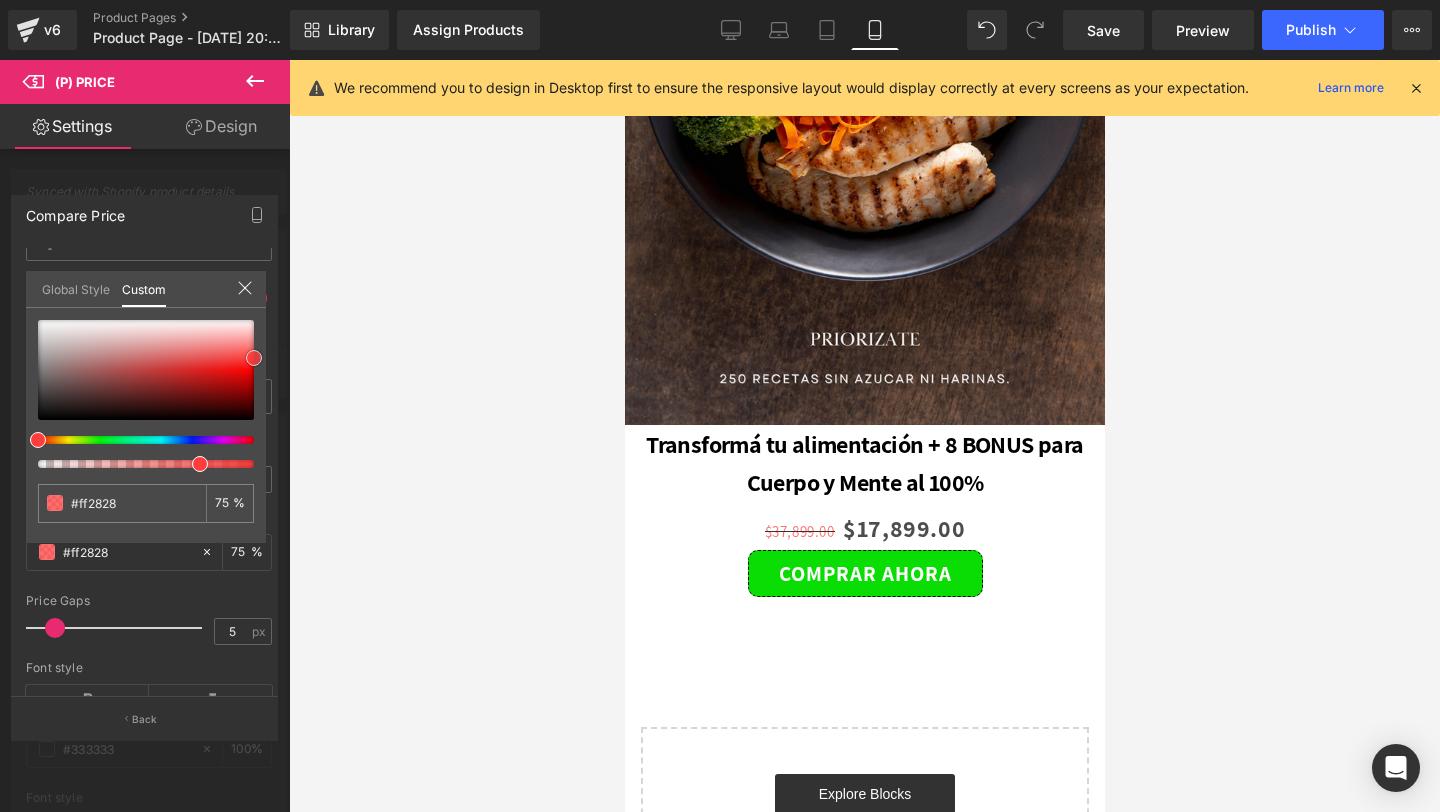type on "#fd1f1f" 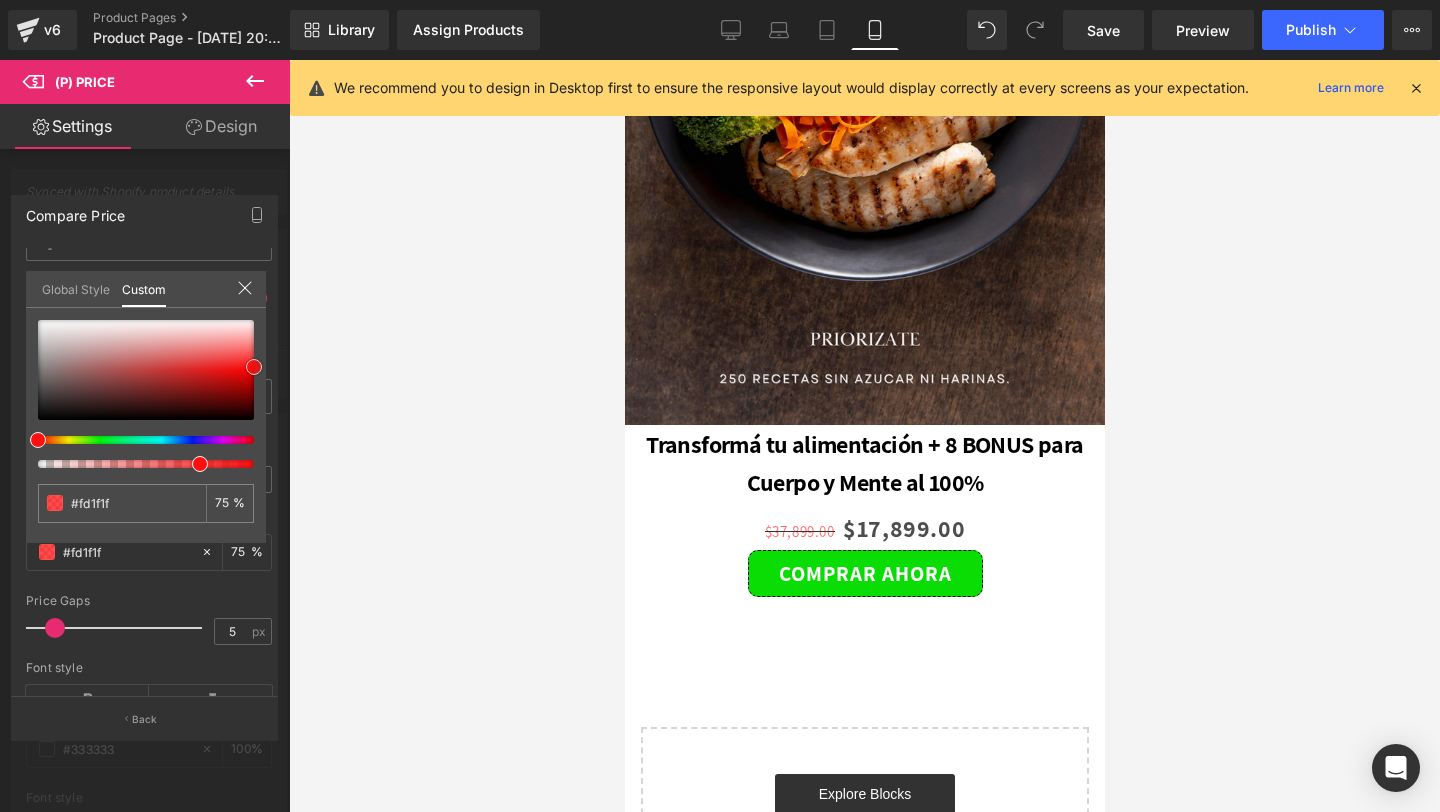type on "#ff1414" 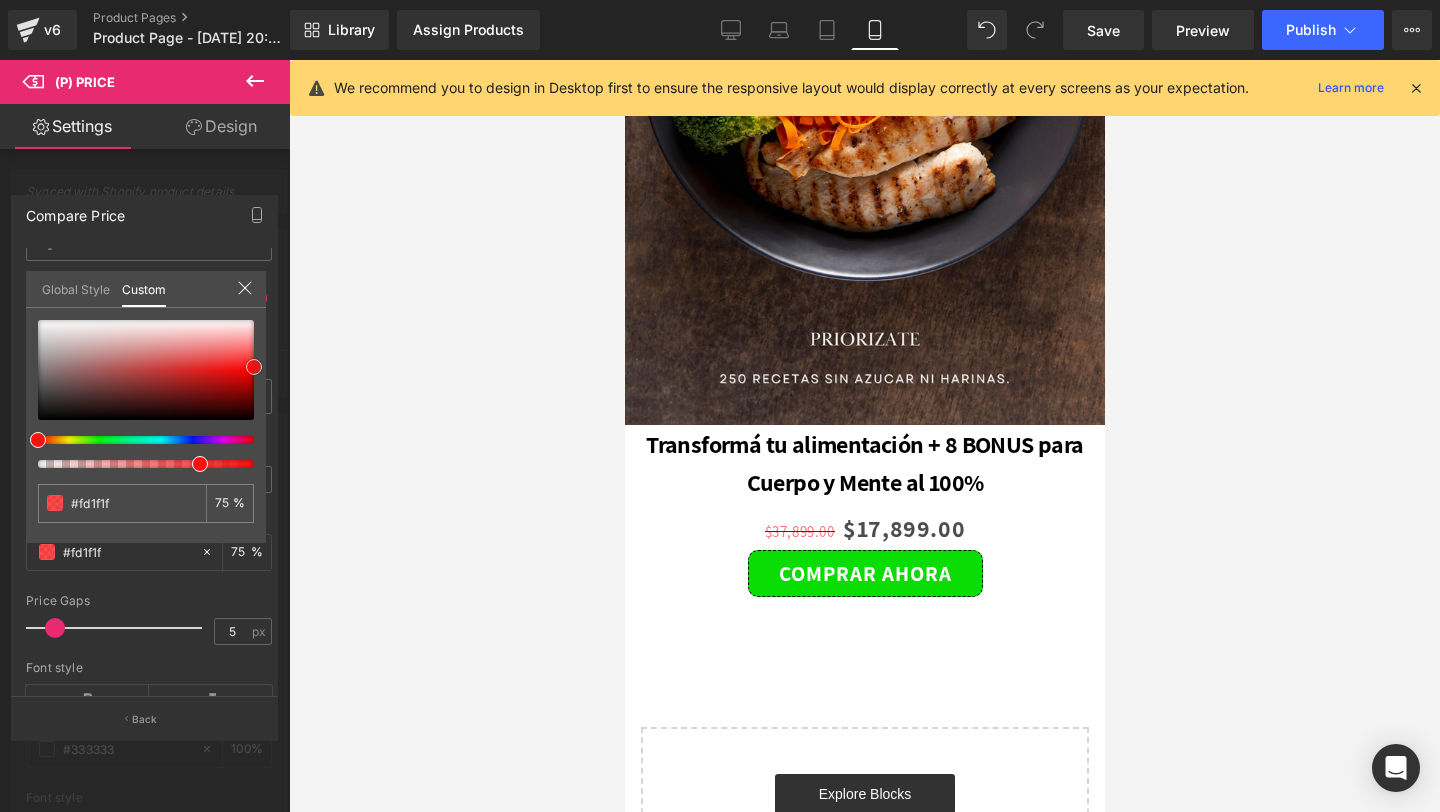 type on "#ff1414" 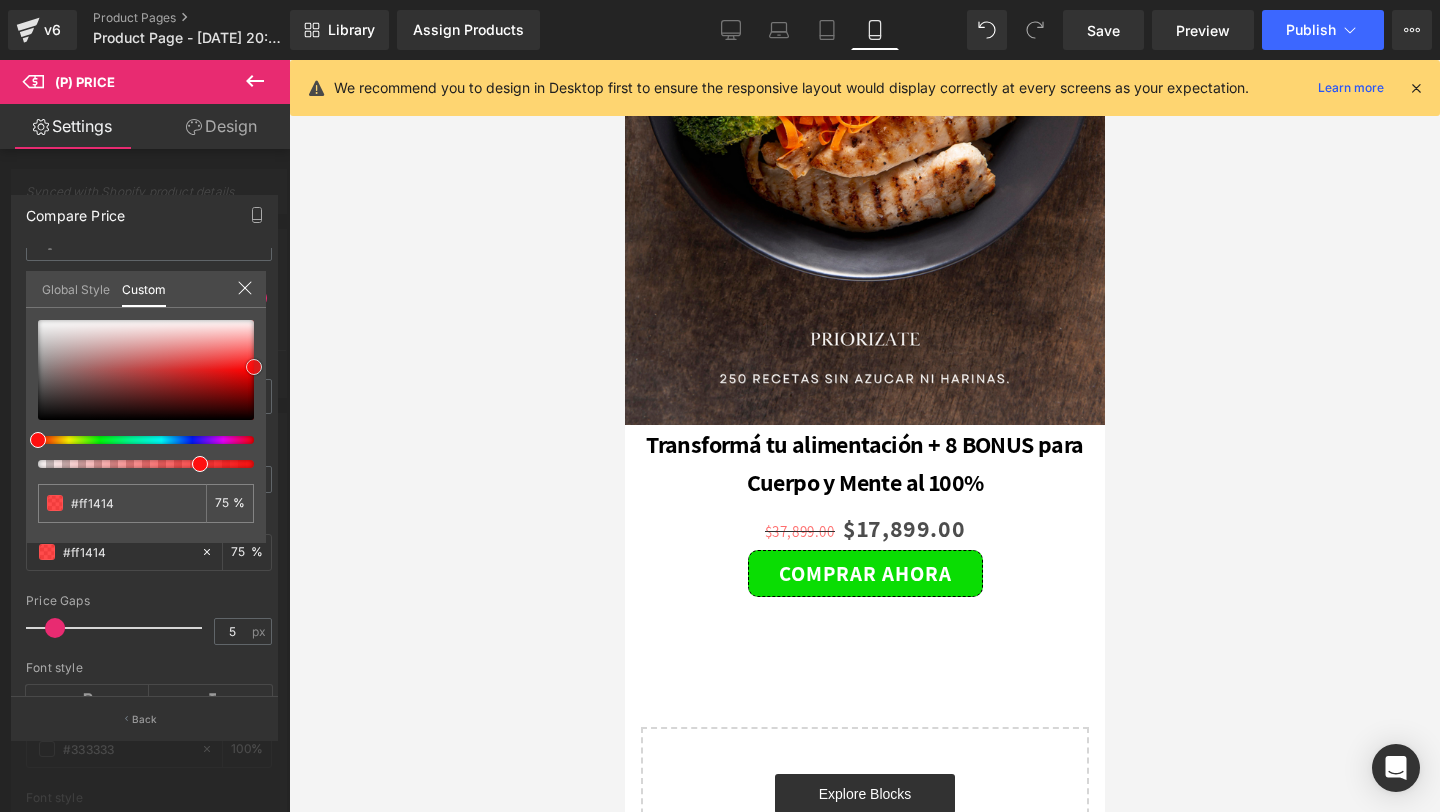 type on "#ff0a0a" 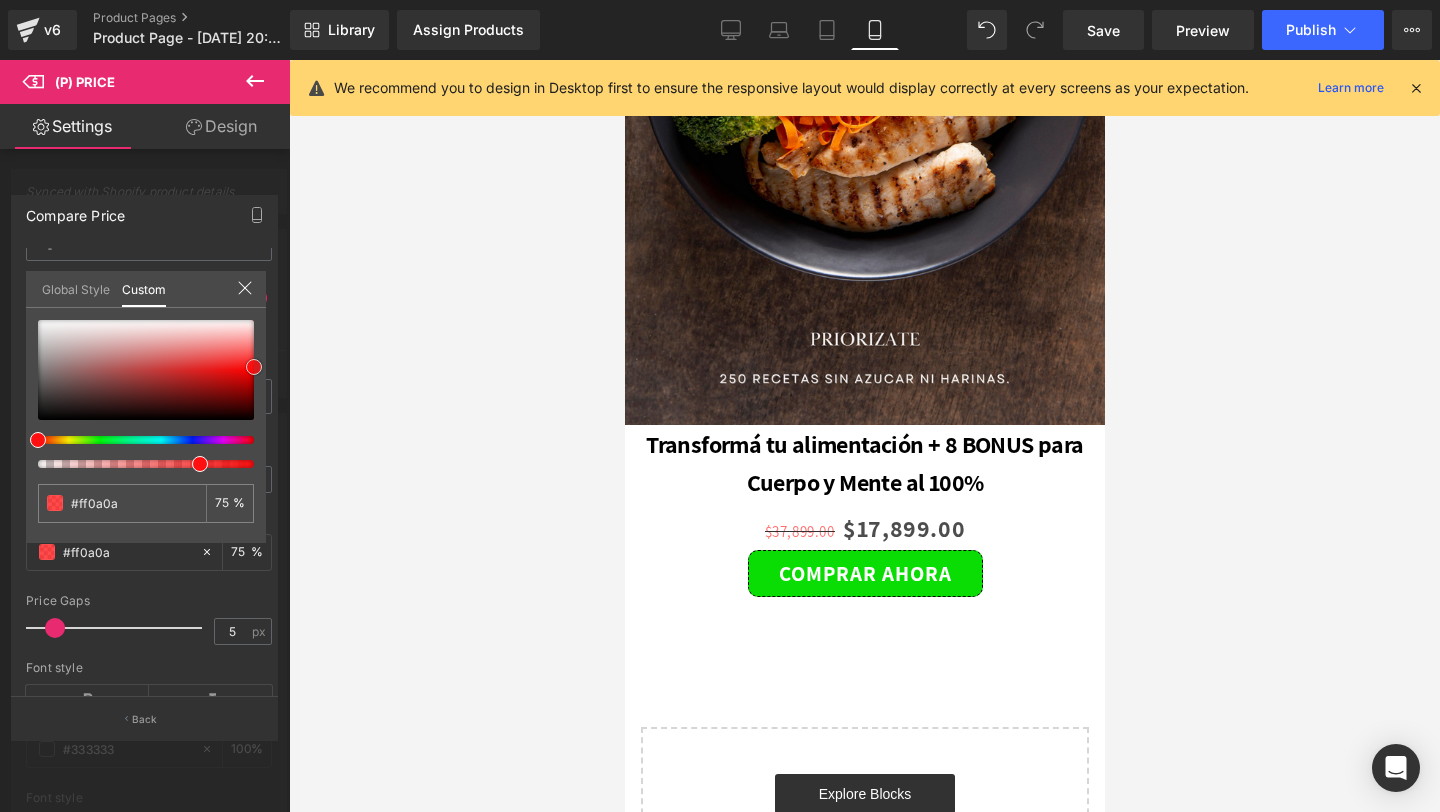 type on "#ff0505" 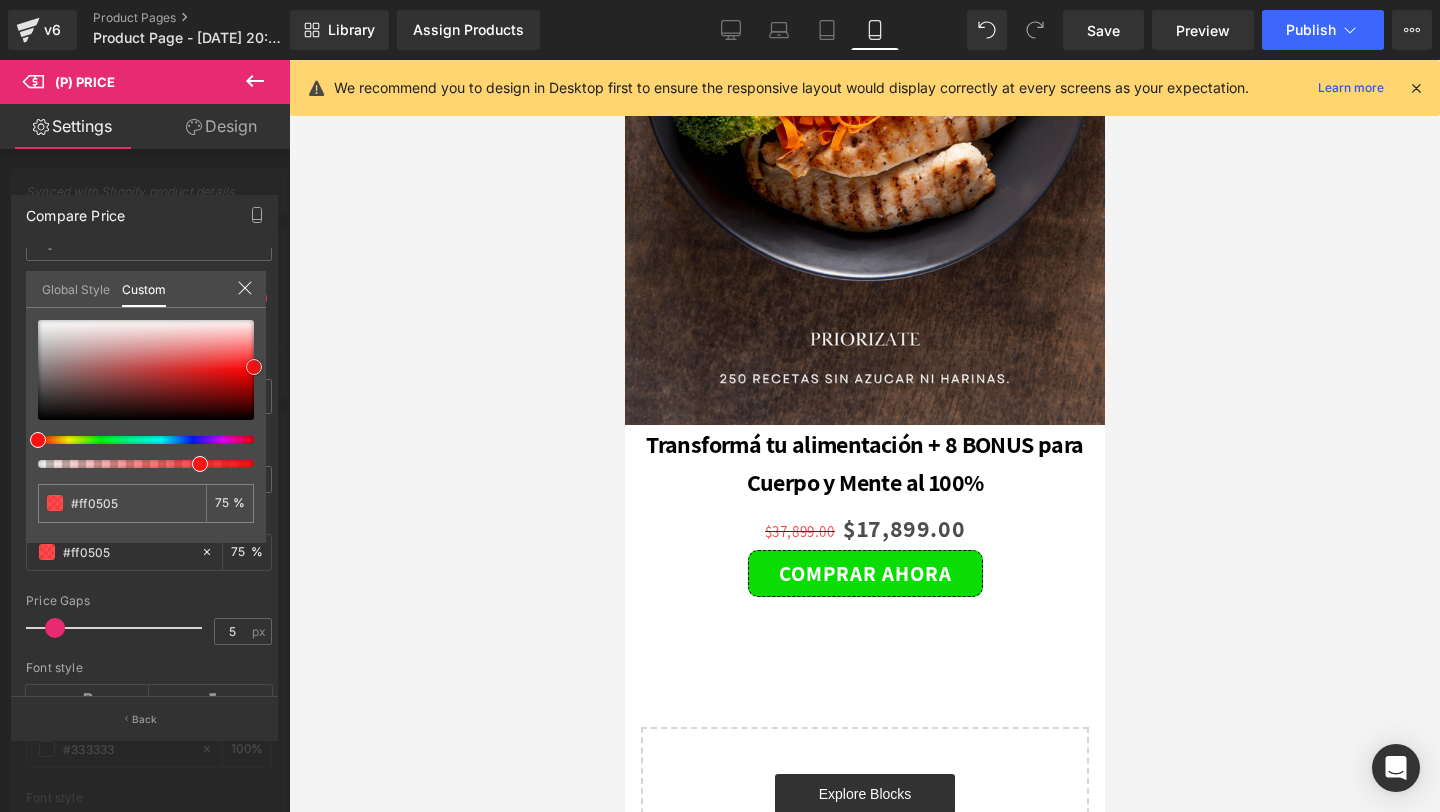 type on "#f90000" 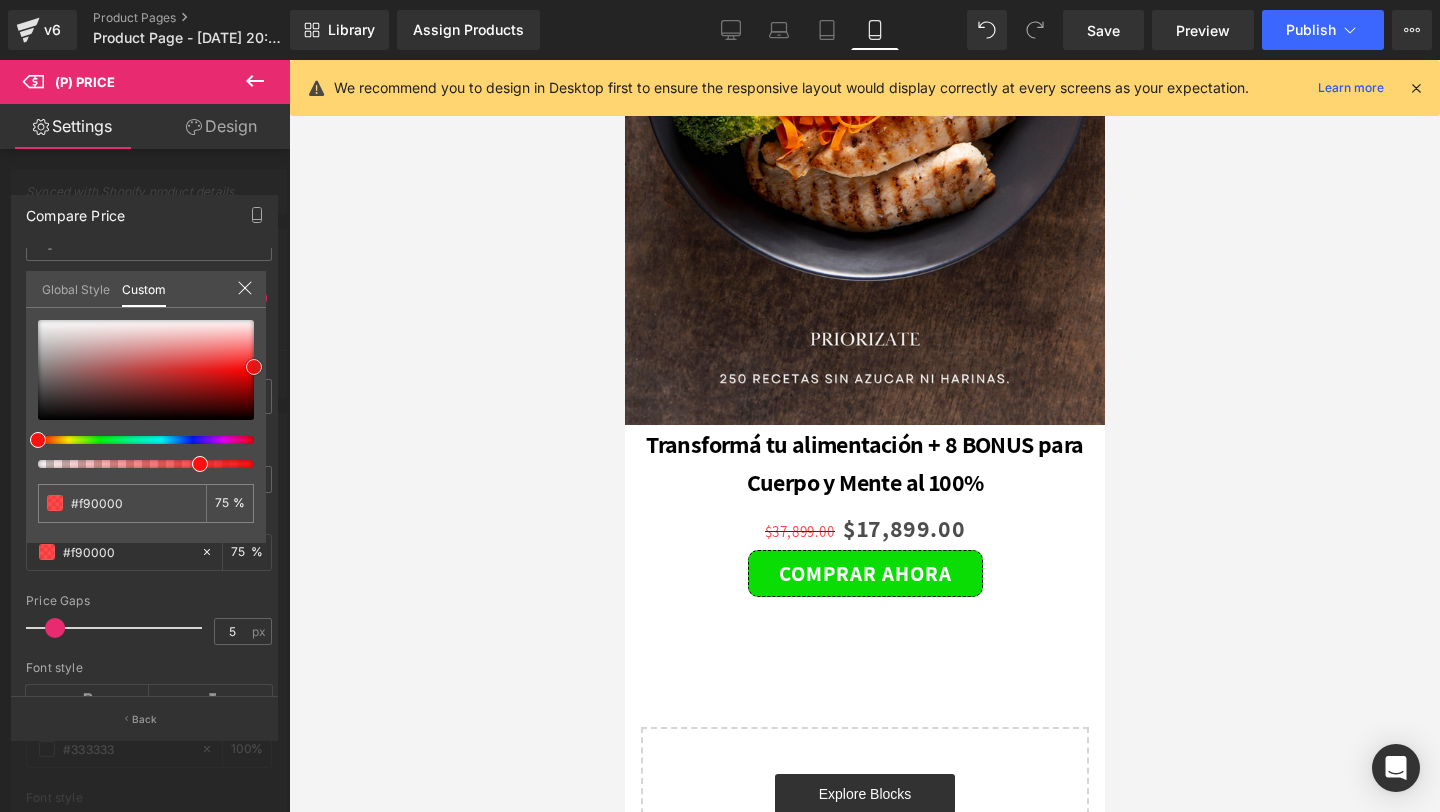 type on "#ef0000" 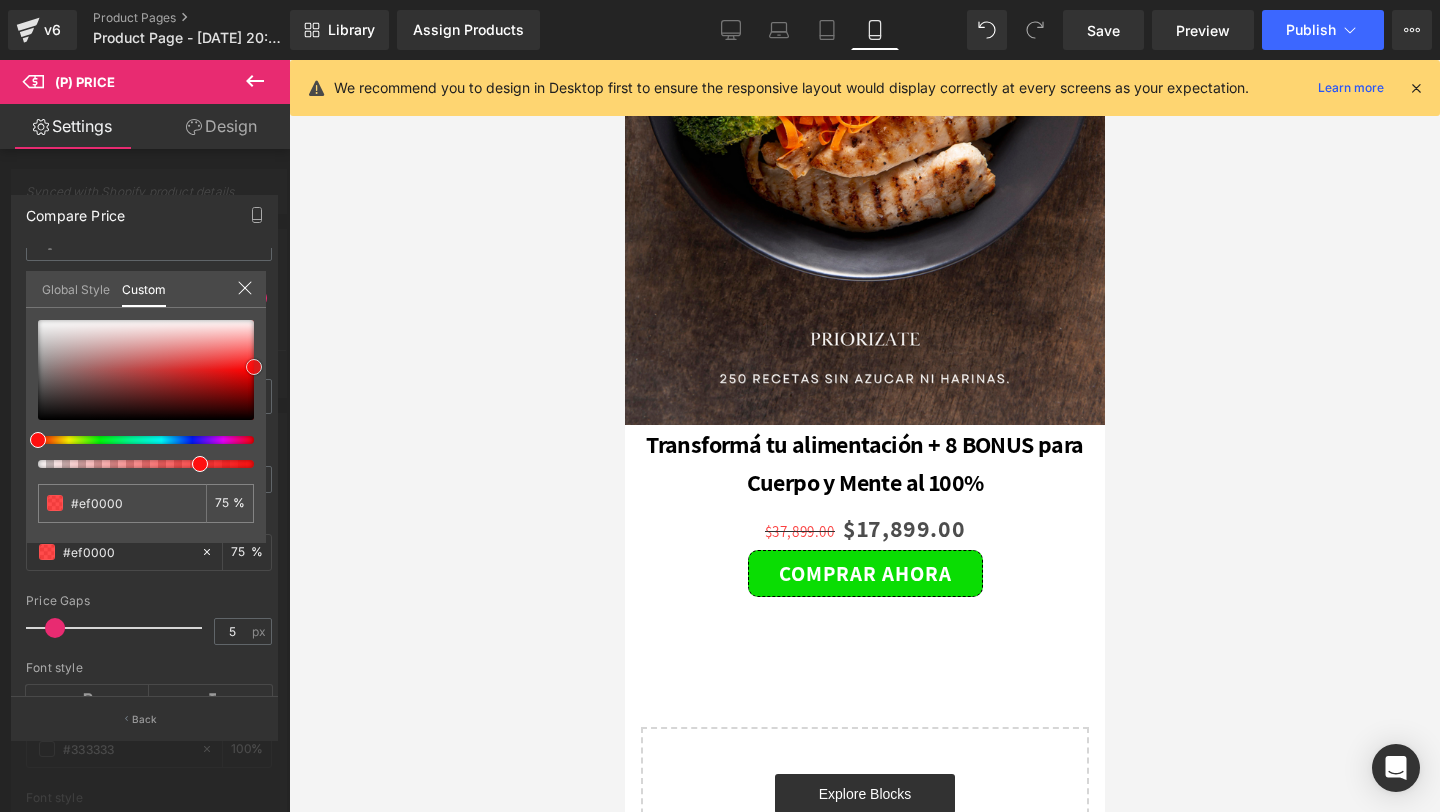type on "#d60000" 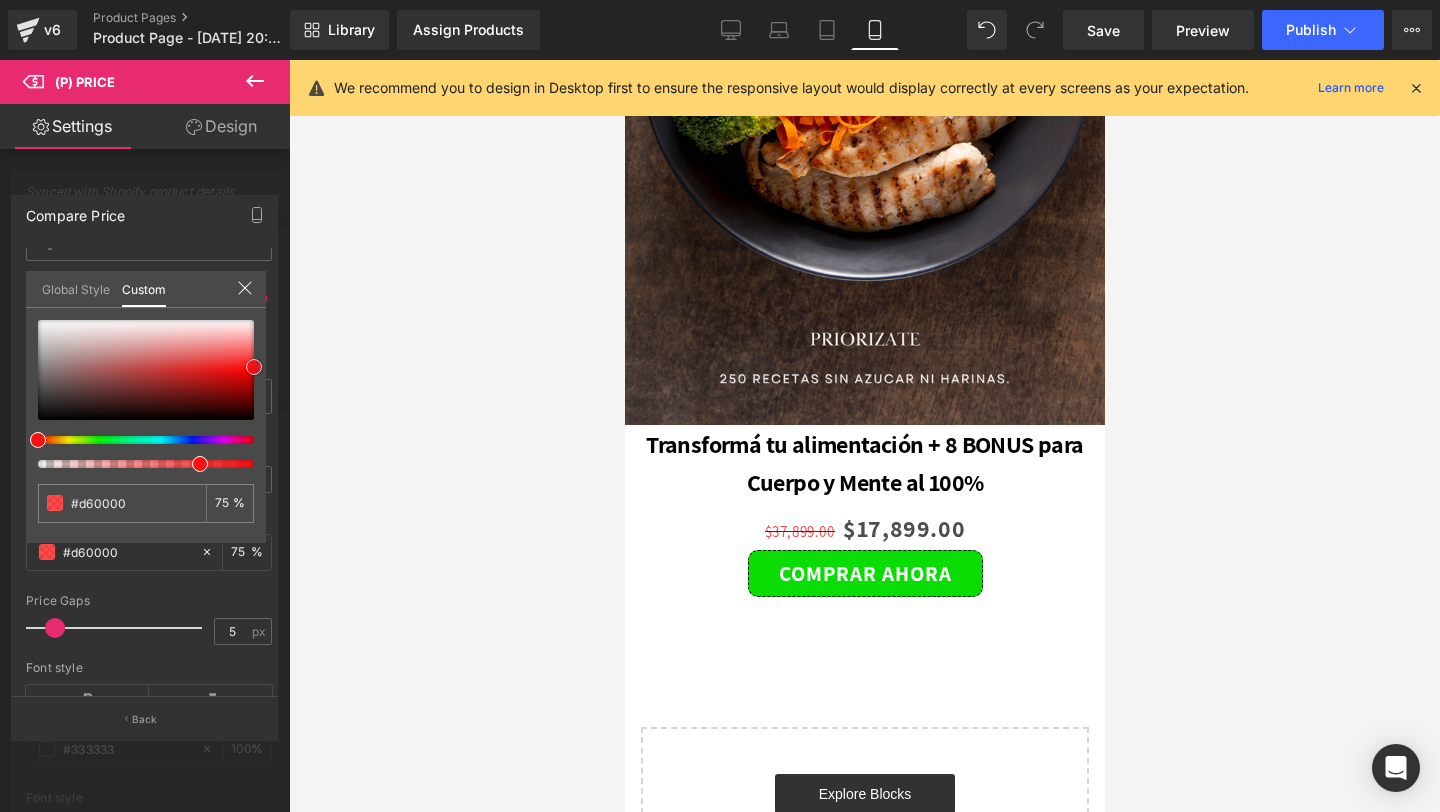 type on "#bc0000" 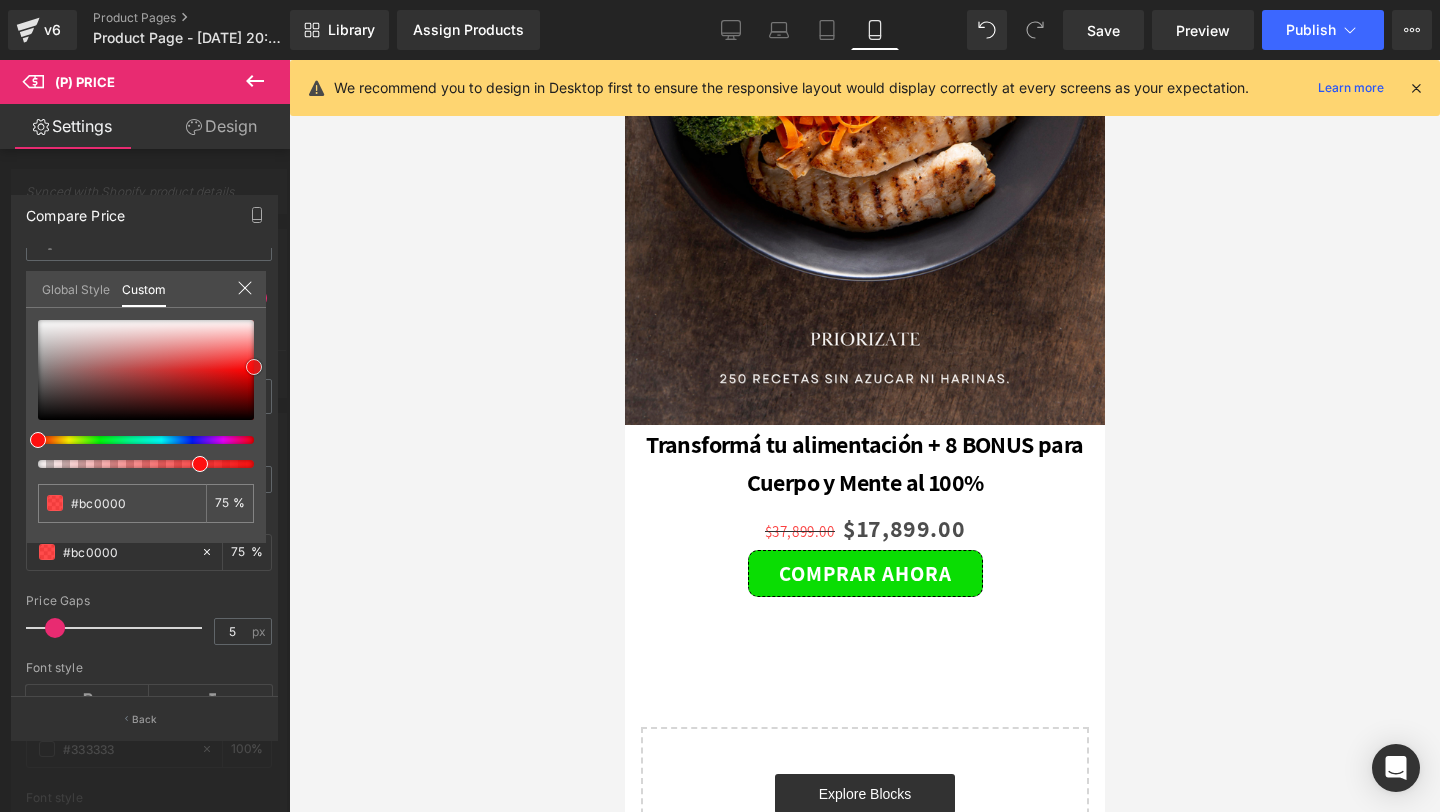 type on "#b20000" 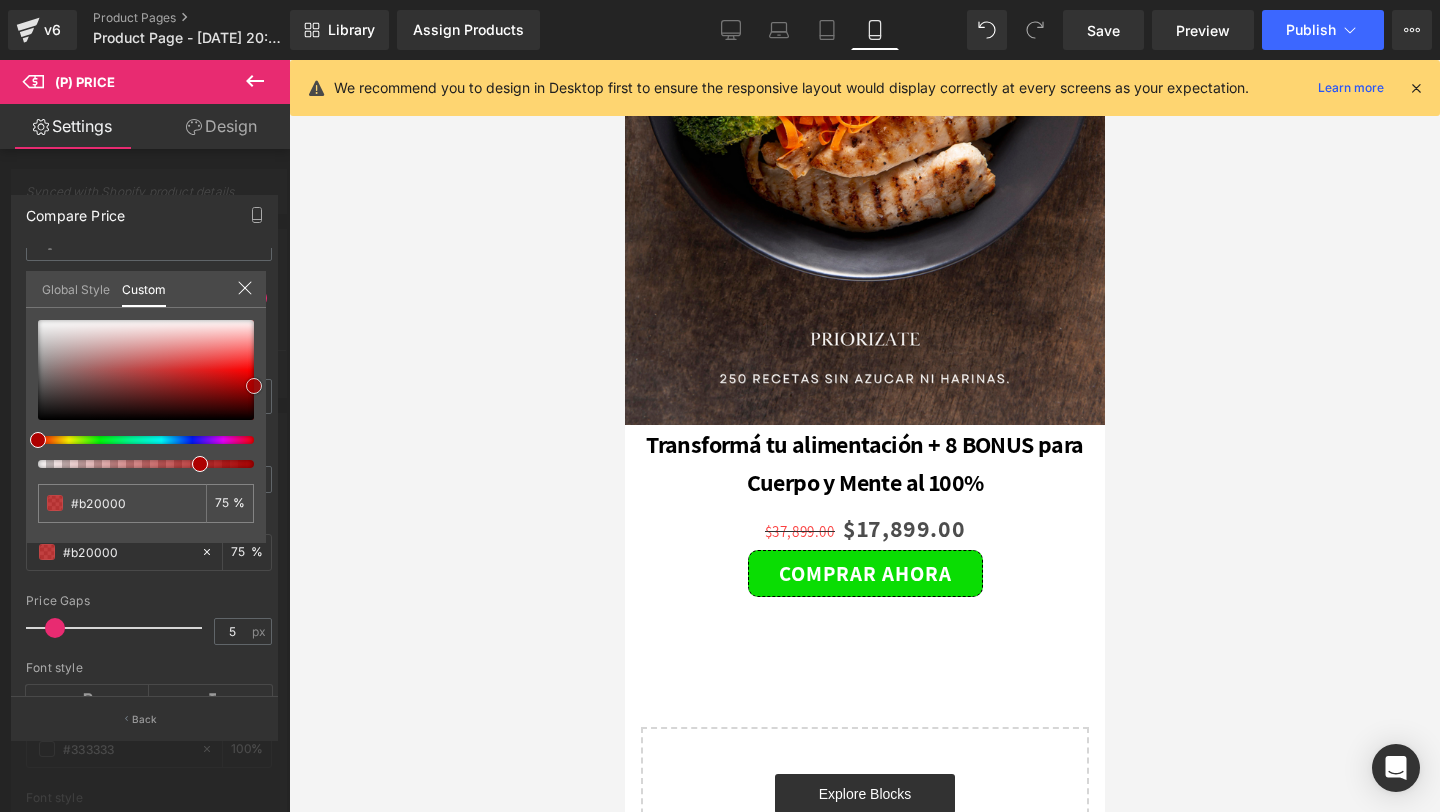 type on "#ad0000" 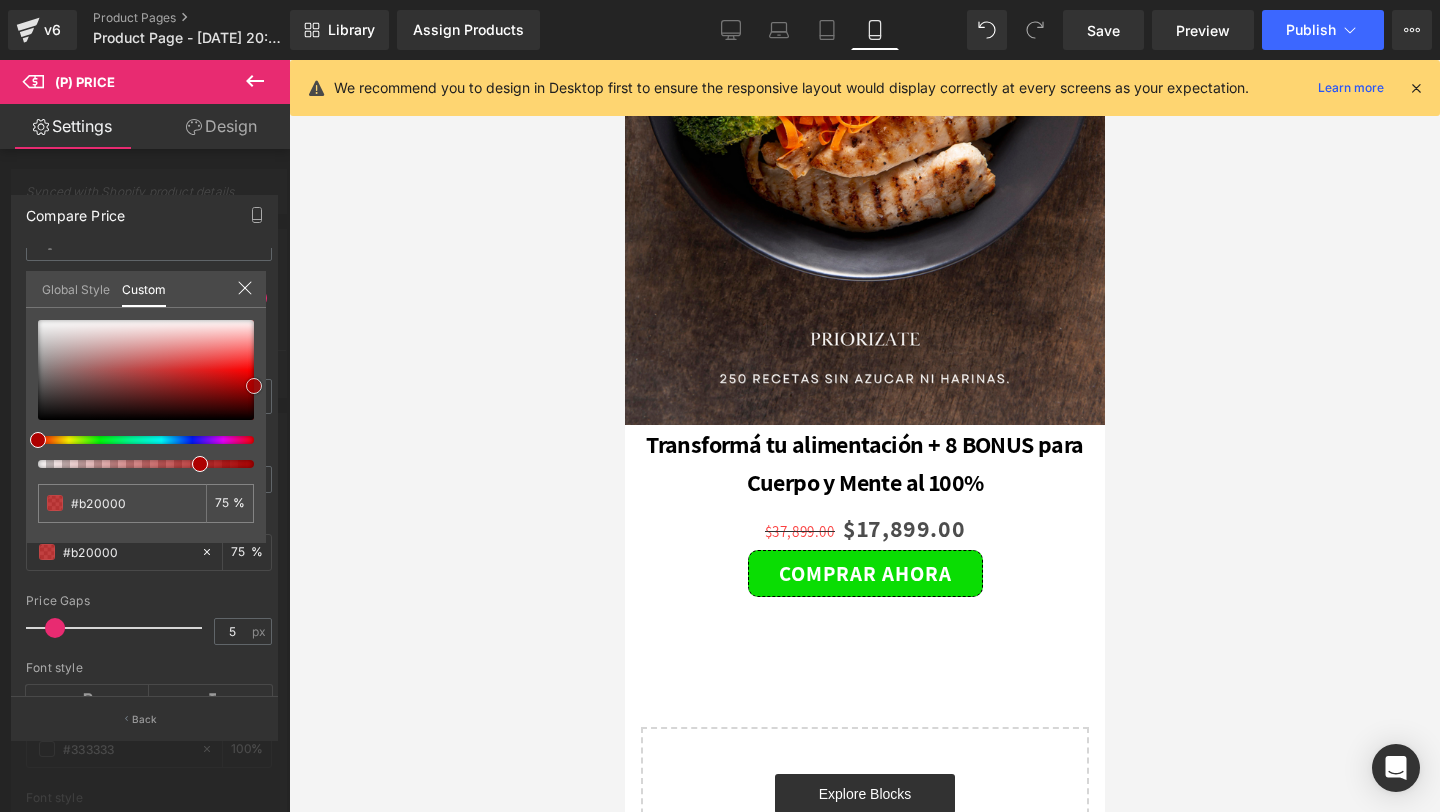 type on "#ad0000" 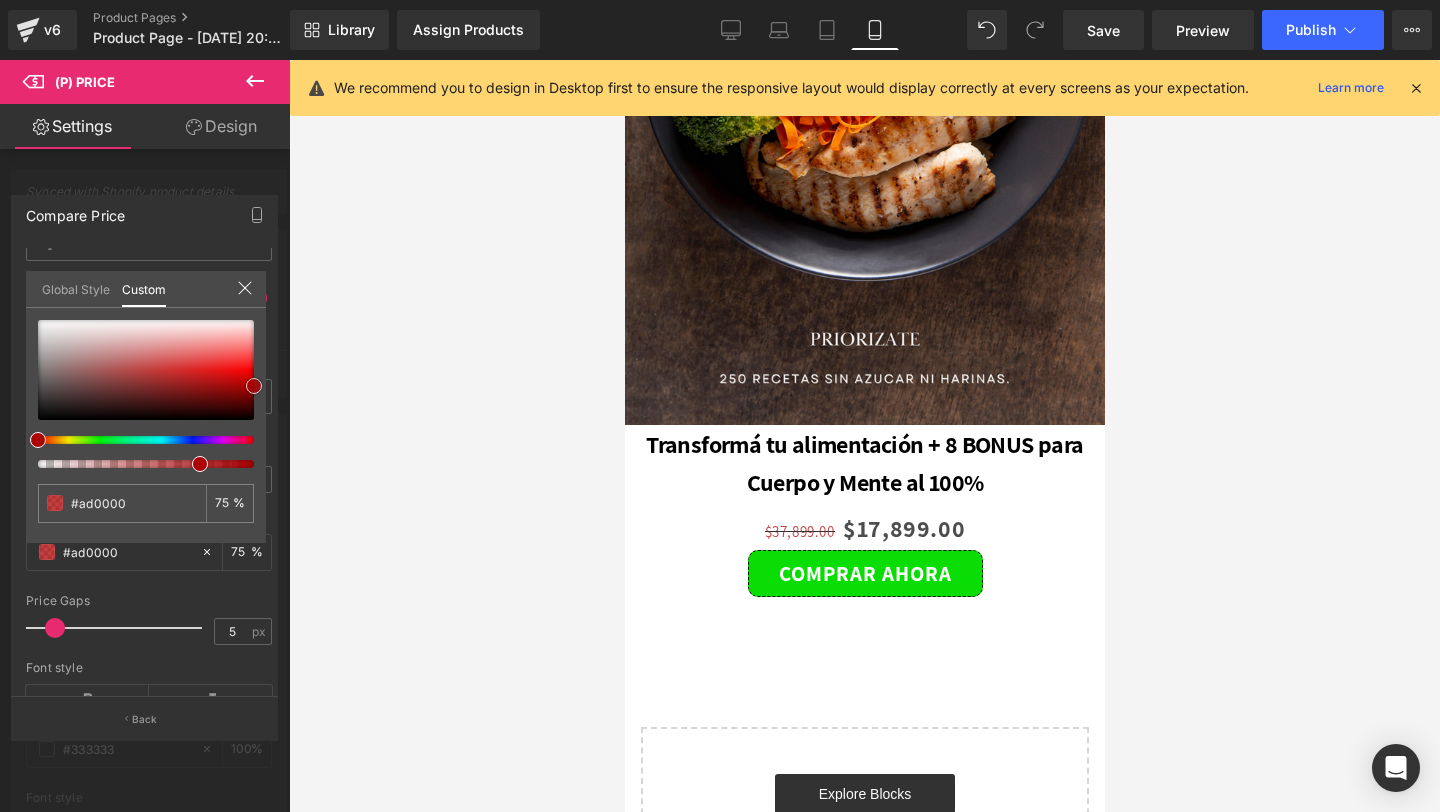 type on "#b20000" 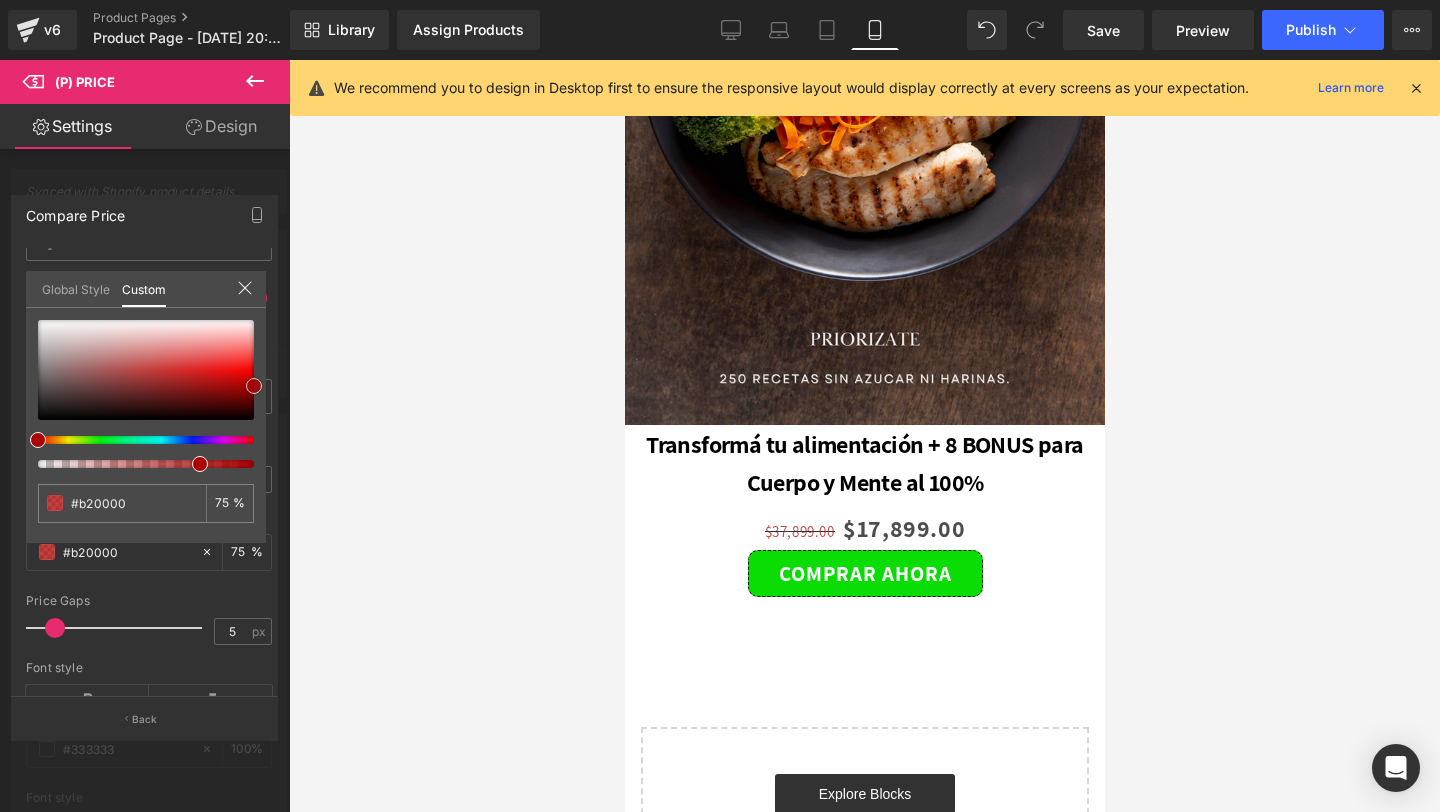 type on "#b70000" 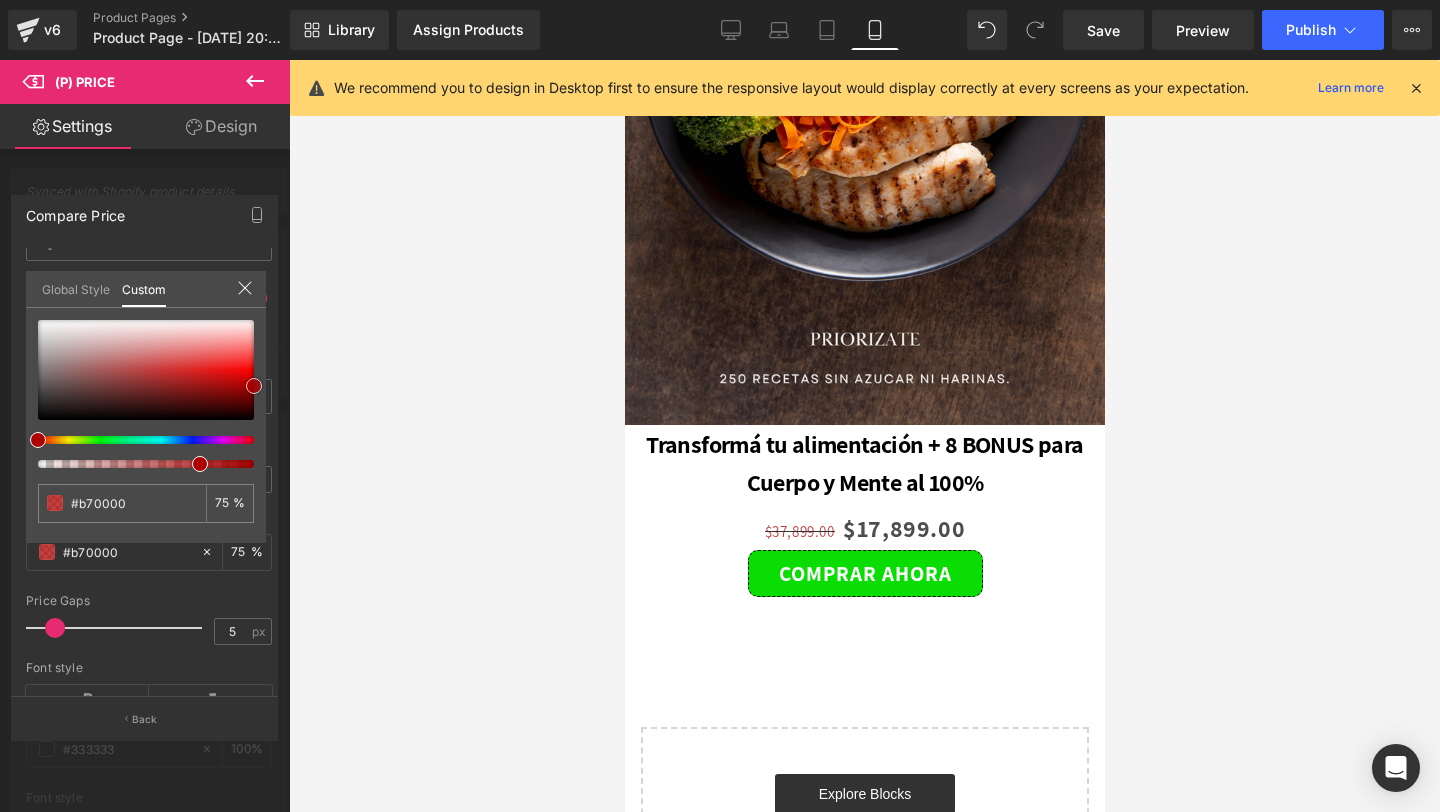type on "#c10000" 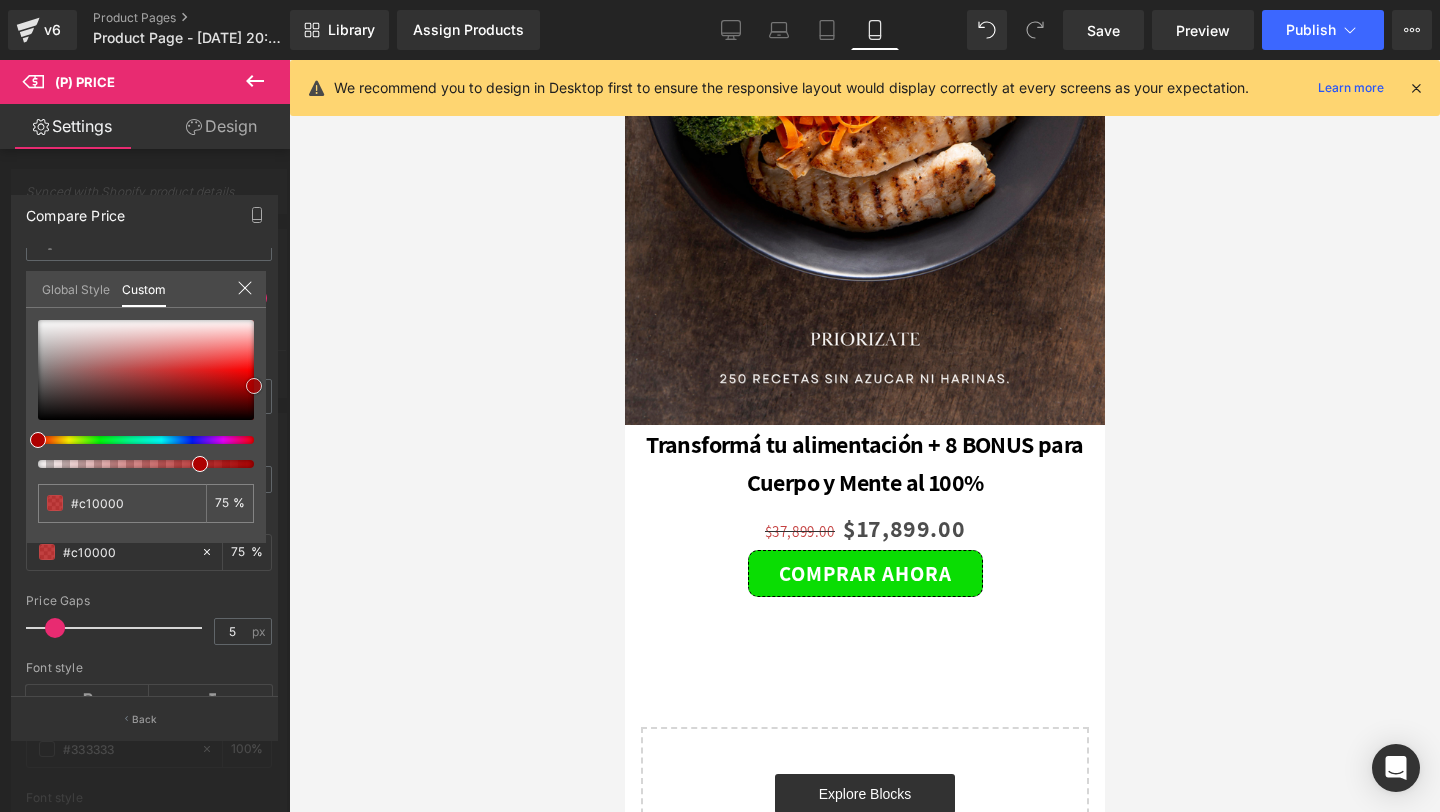 type on "#e00000" 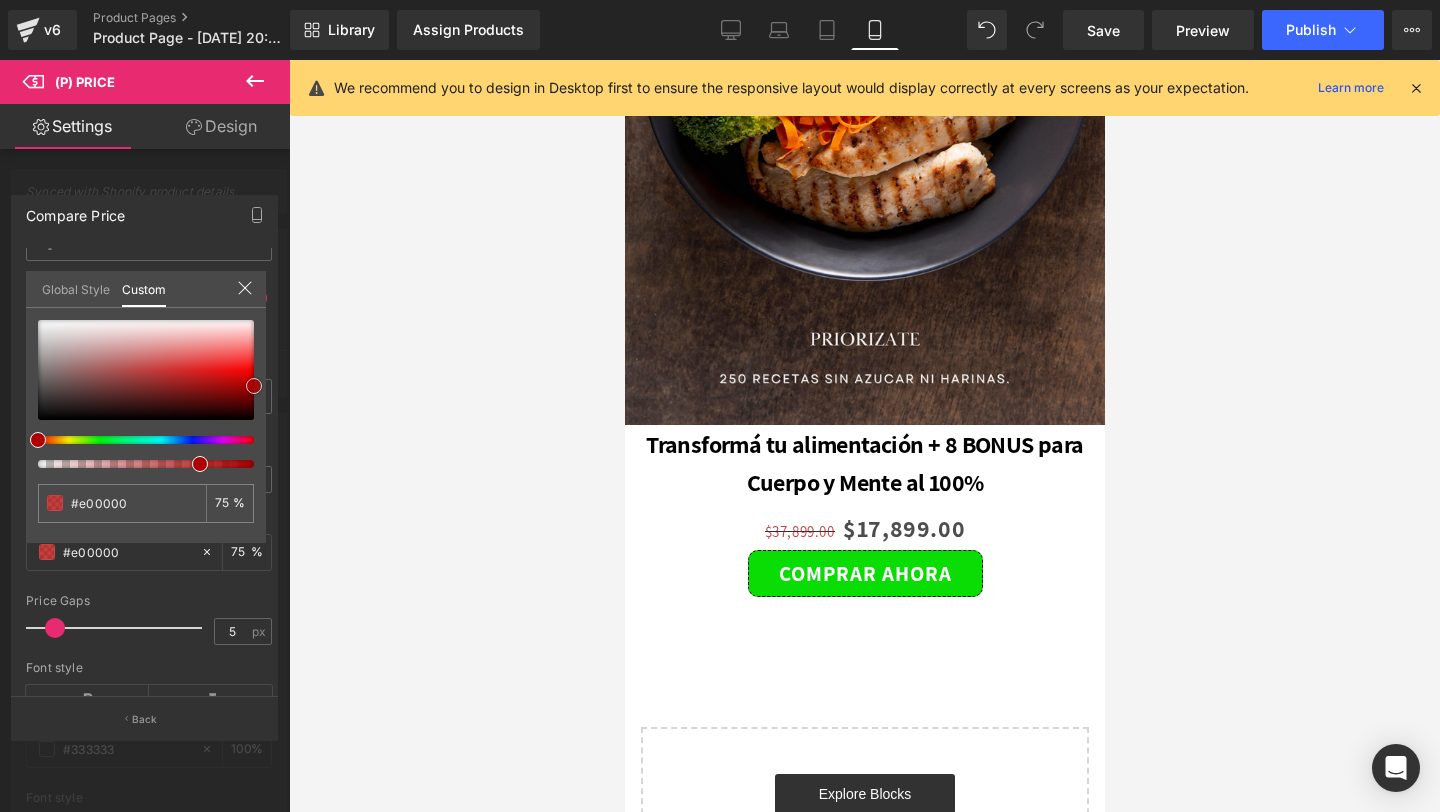 type on "#ef0000" 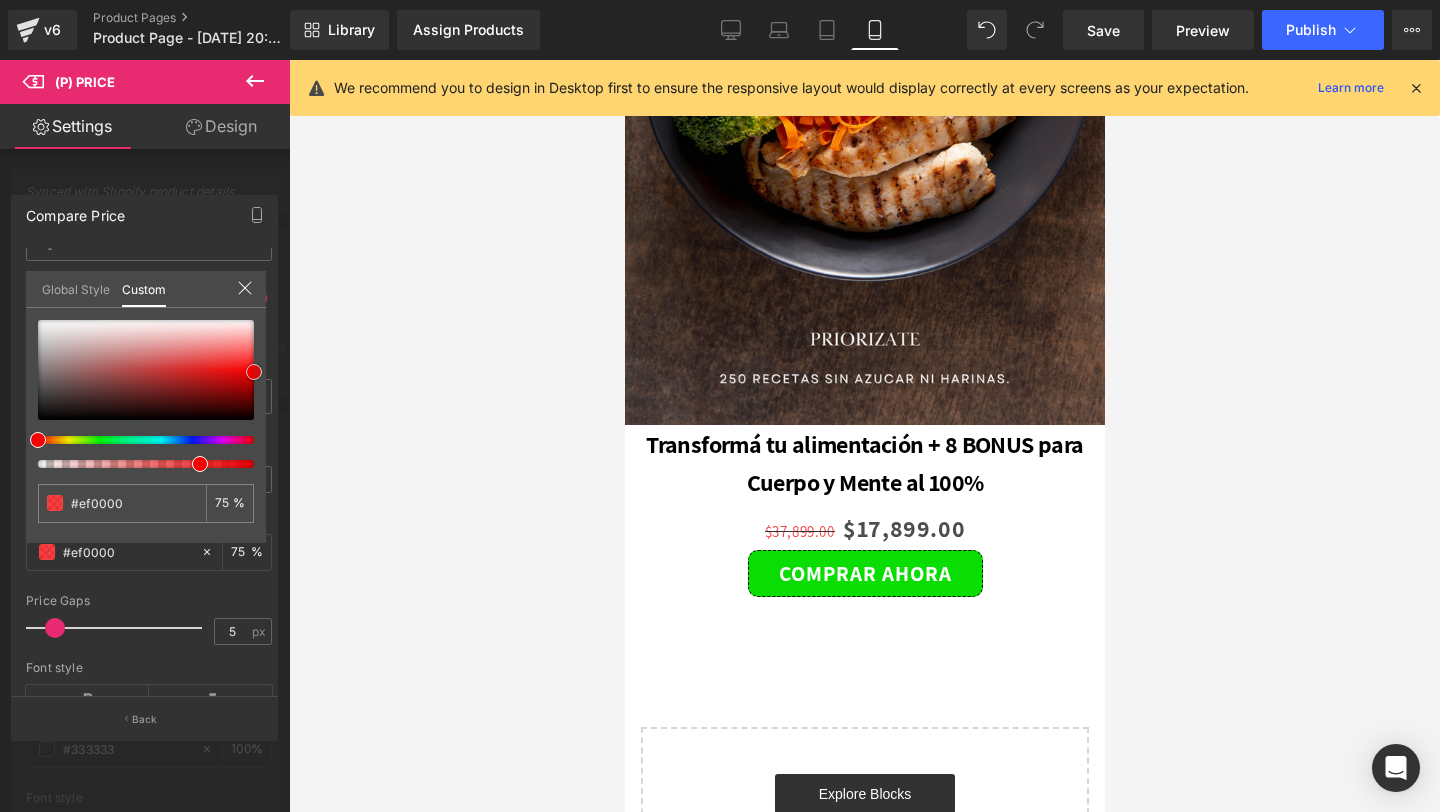 type on "#f40000" 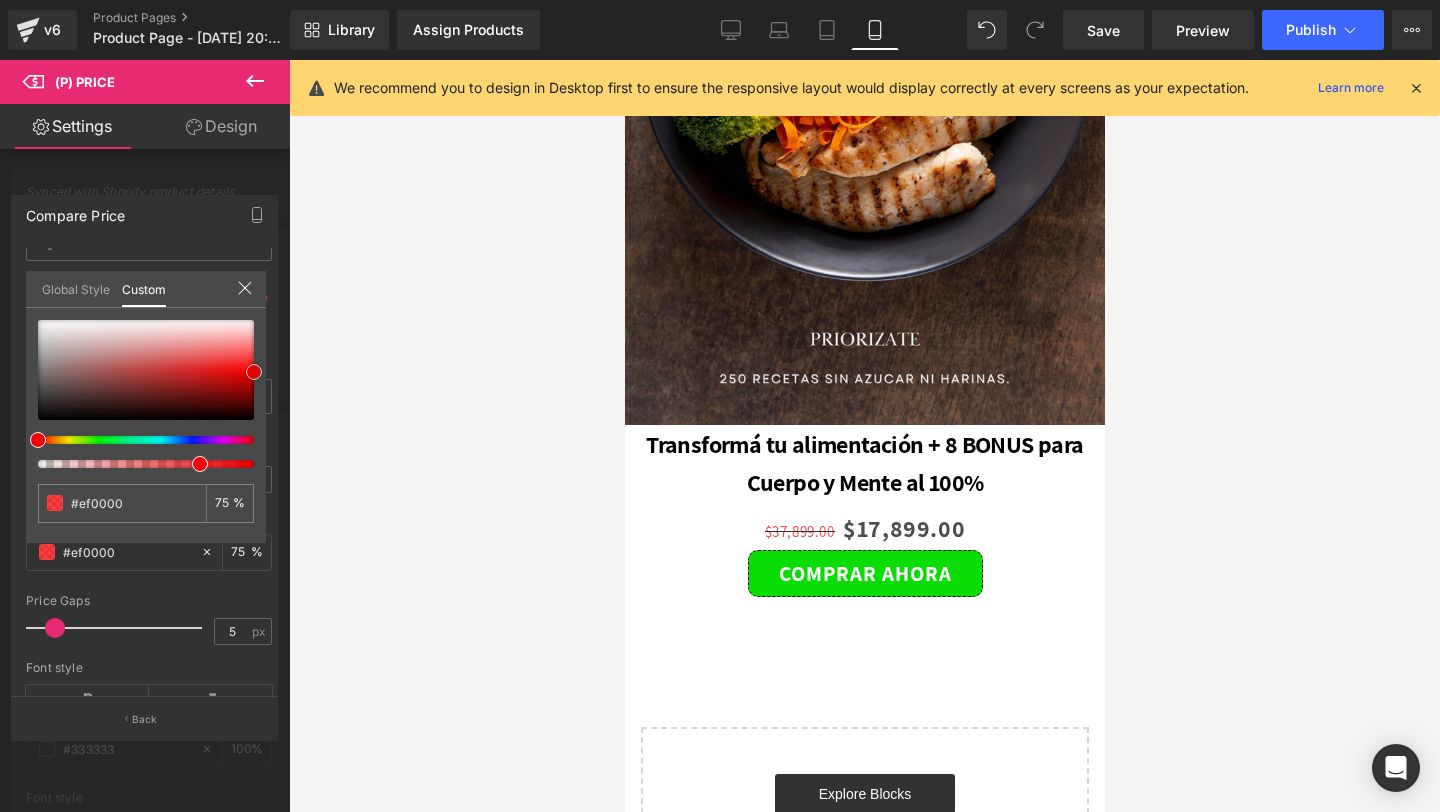 type on "#f40000" 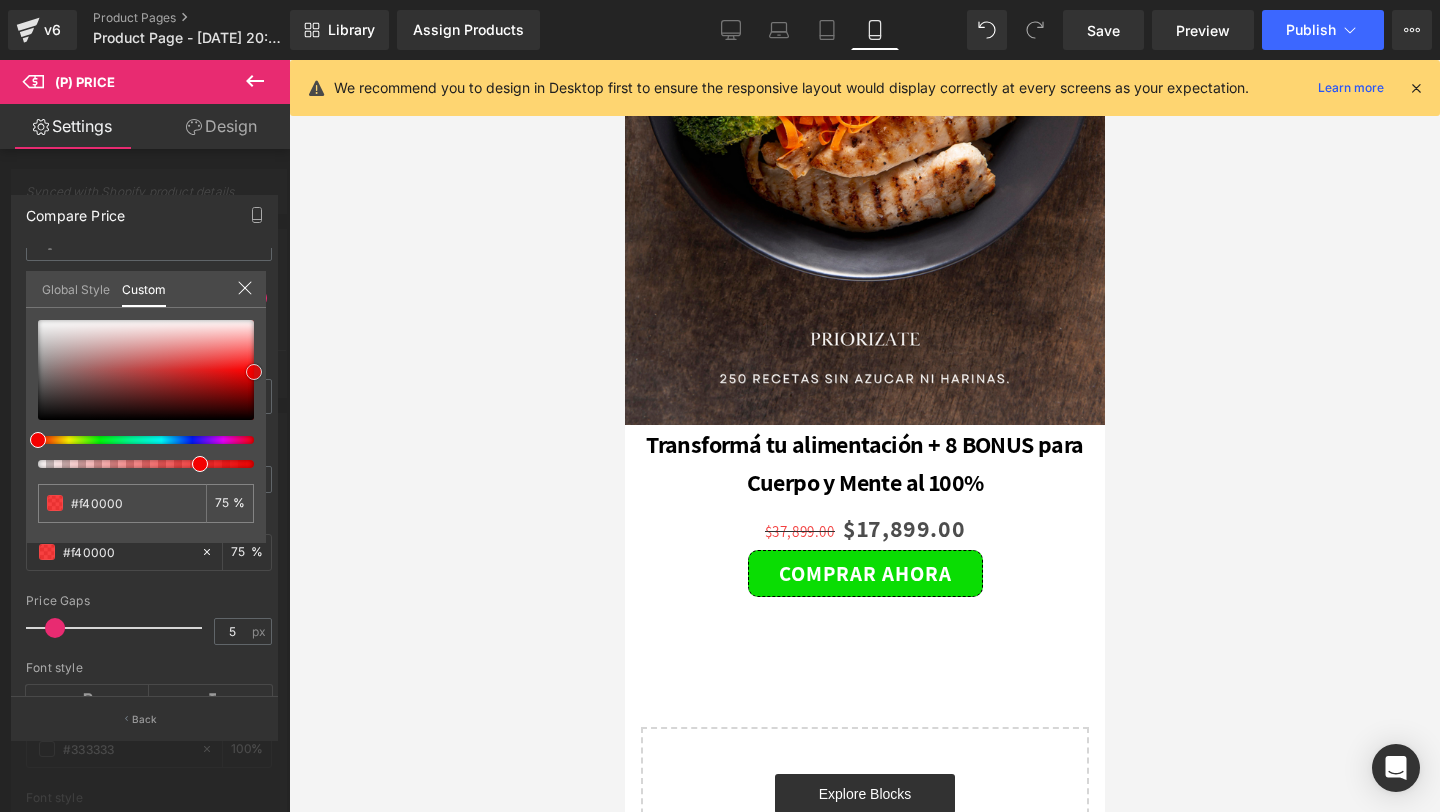 type on "#ef0000" 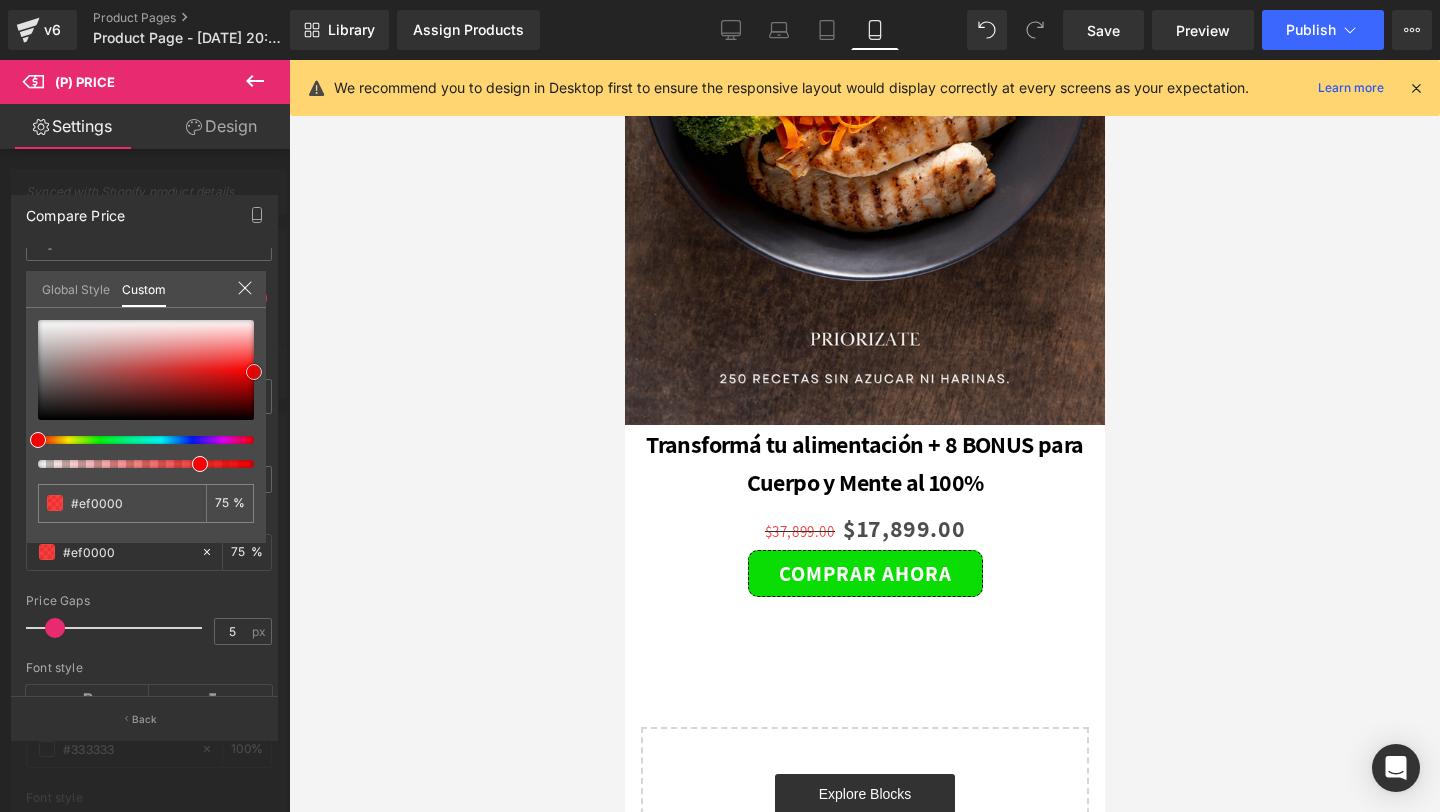 type on "#ea0000" 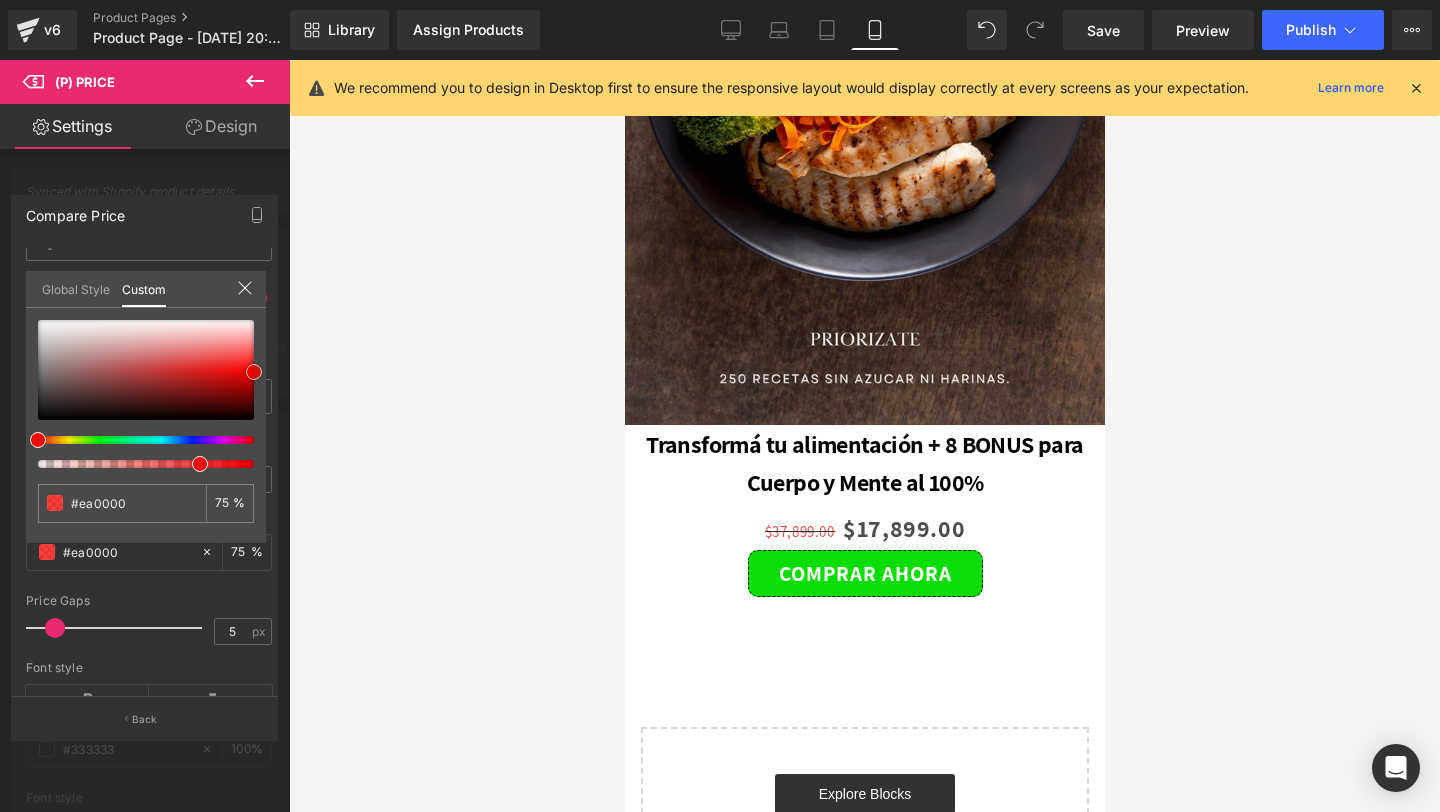 type on "#e50000" 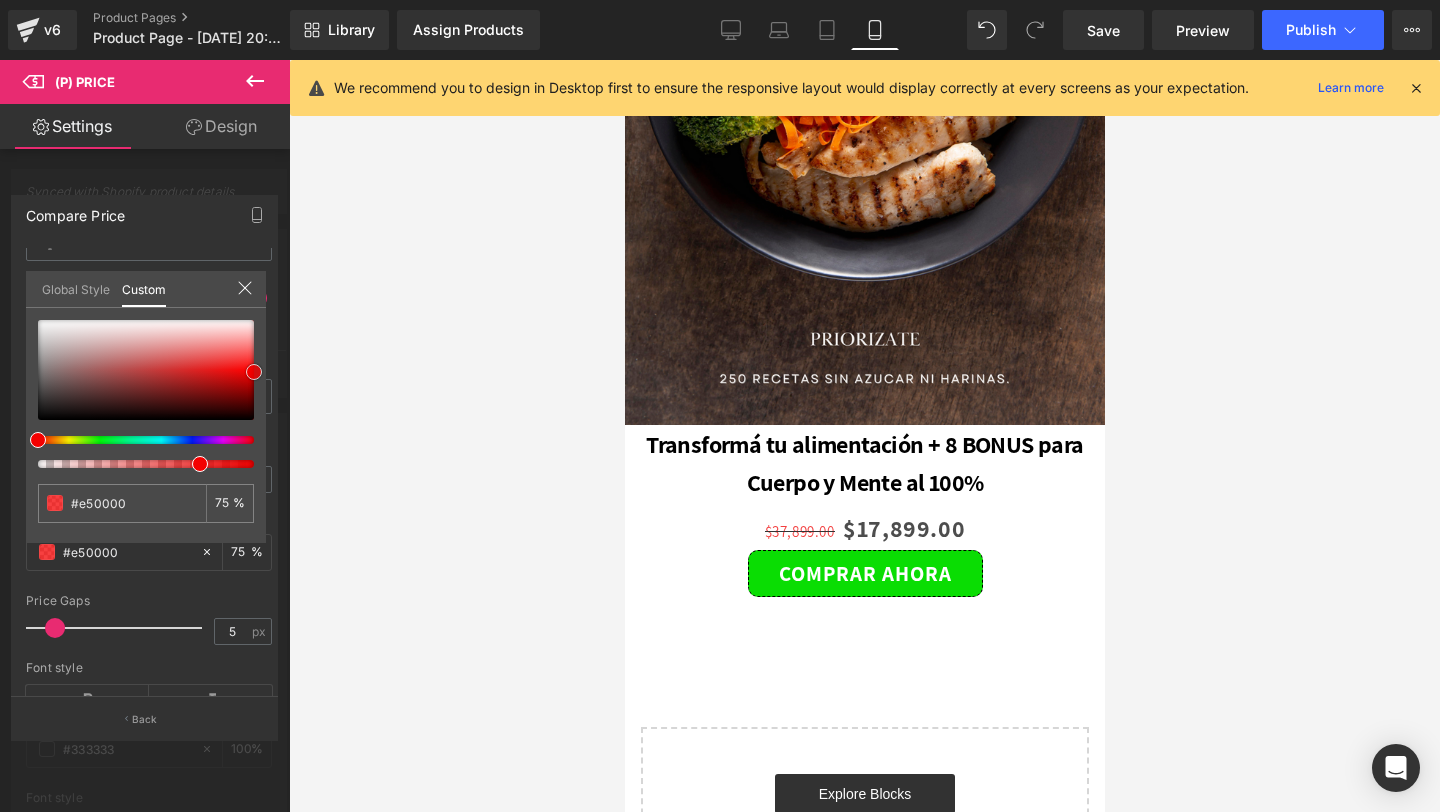 type on "#e00000" 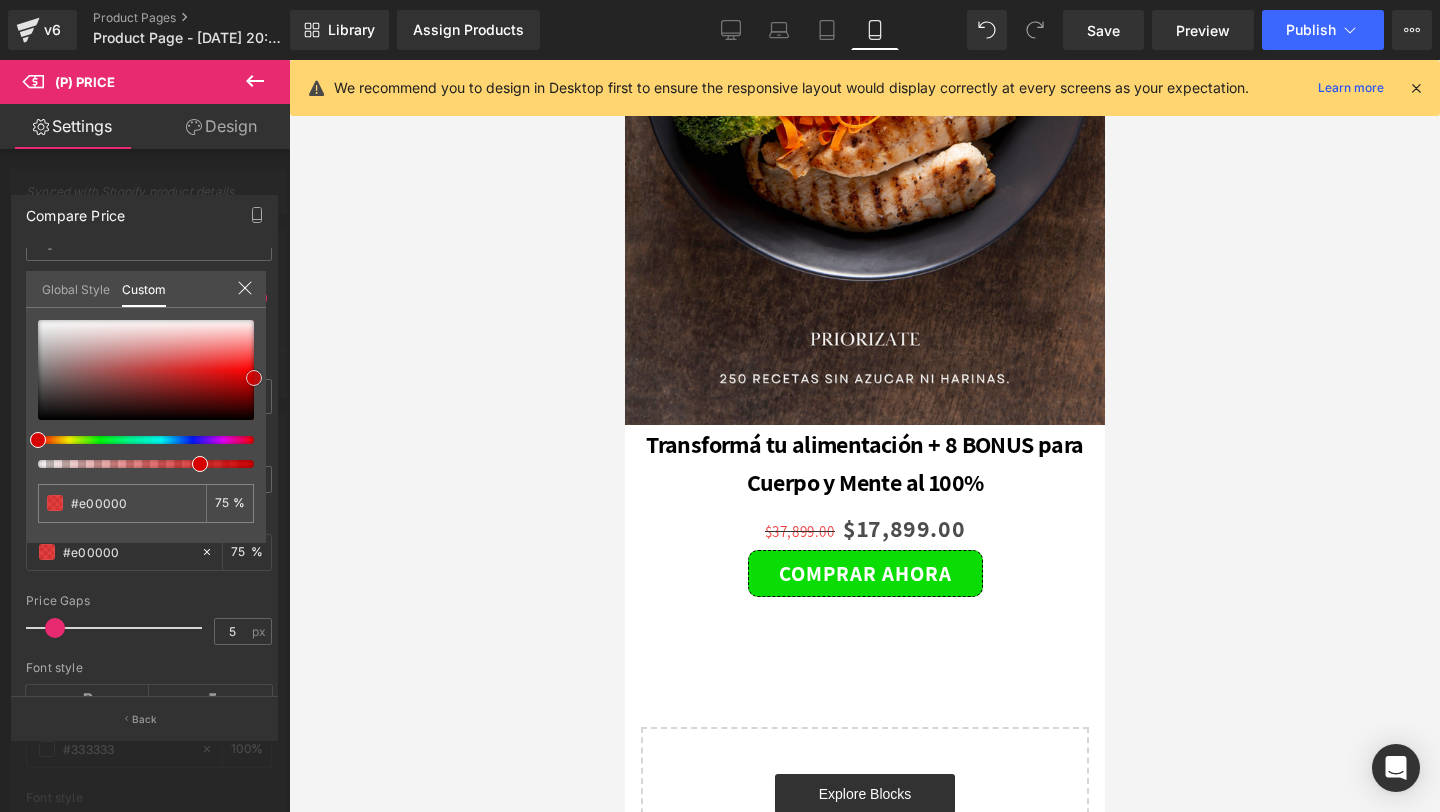 type on "#db0000" 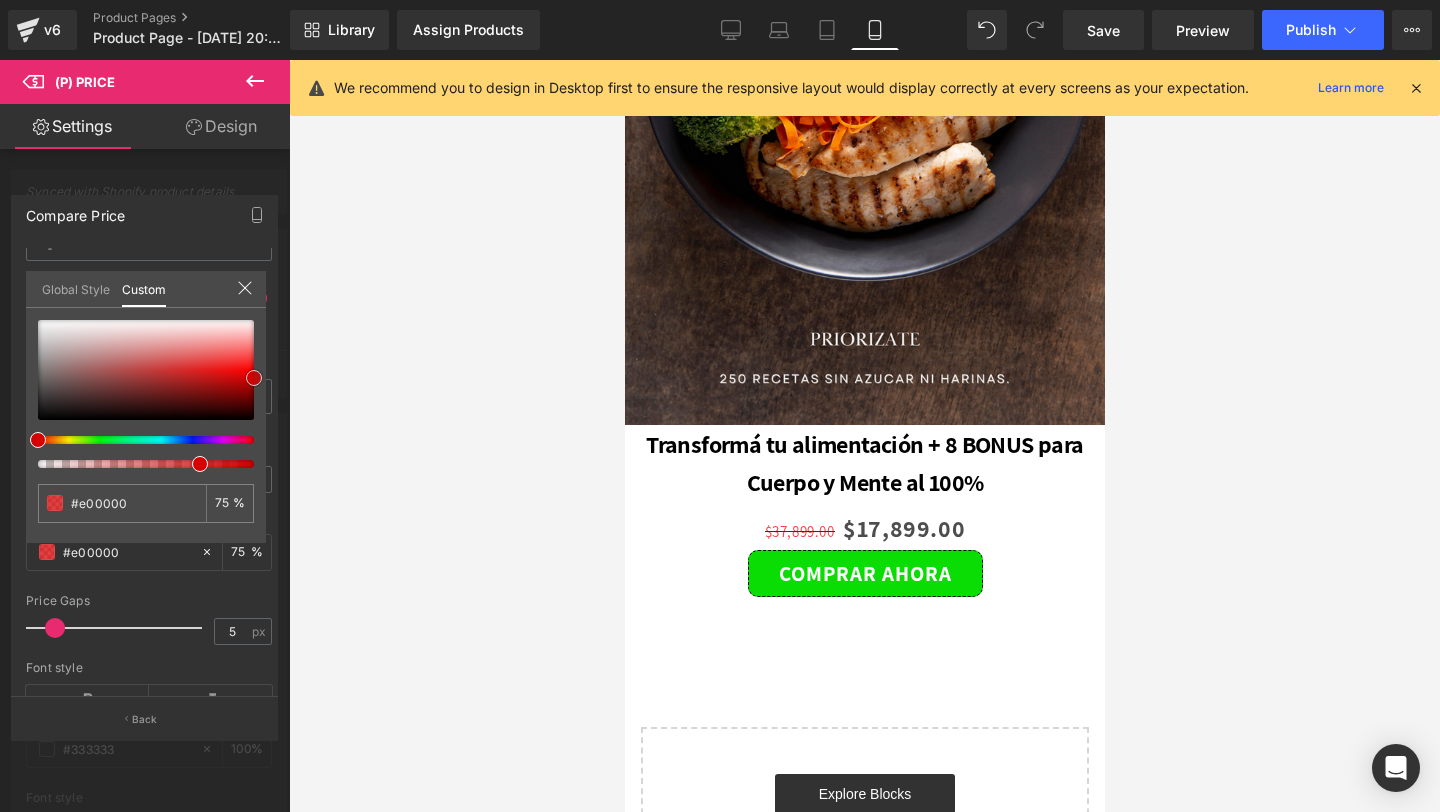 type on "#db0000" 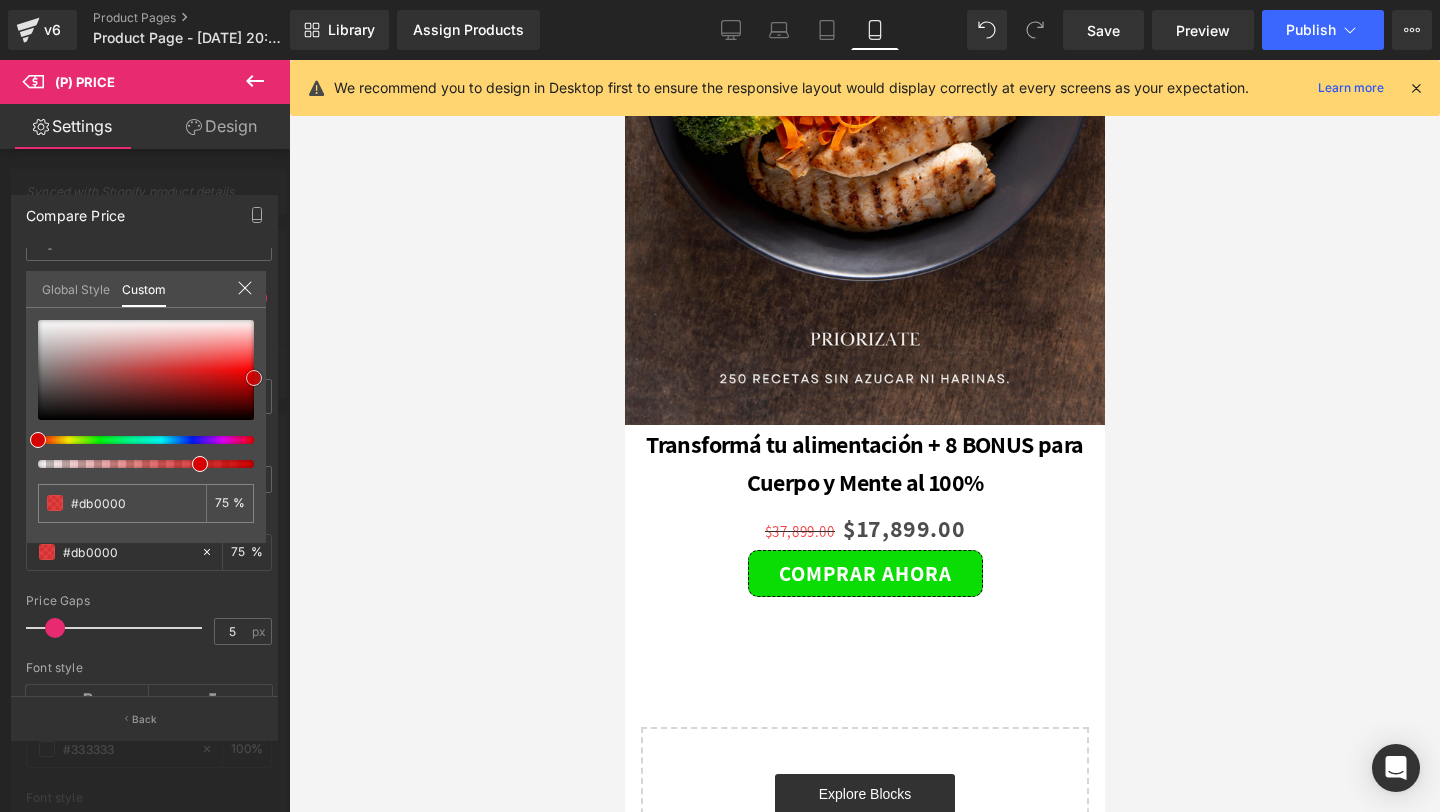 type on "#d60000" 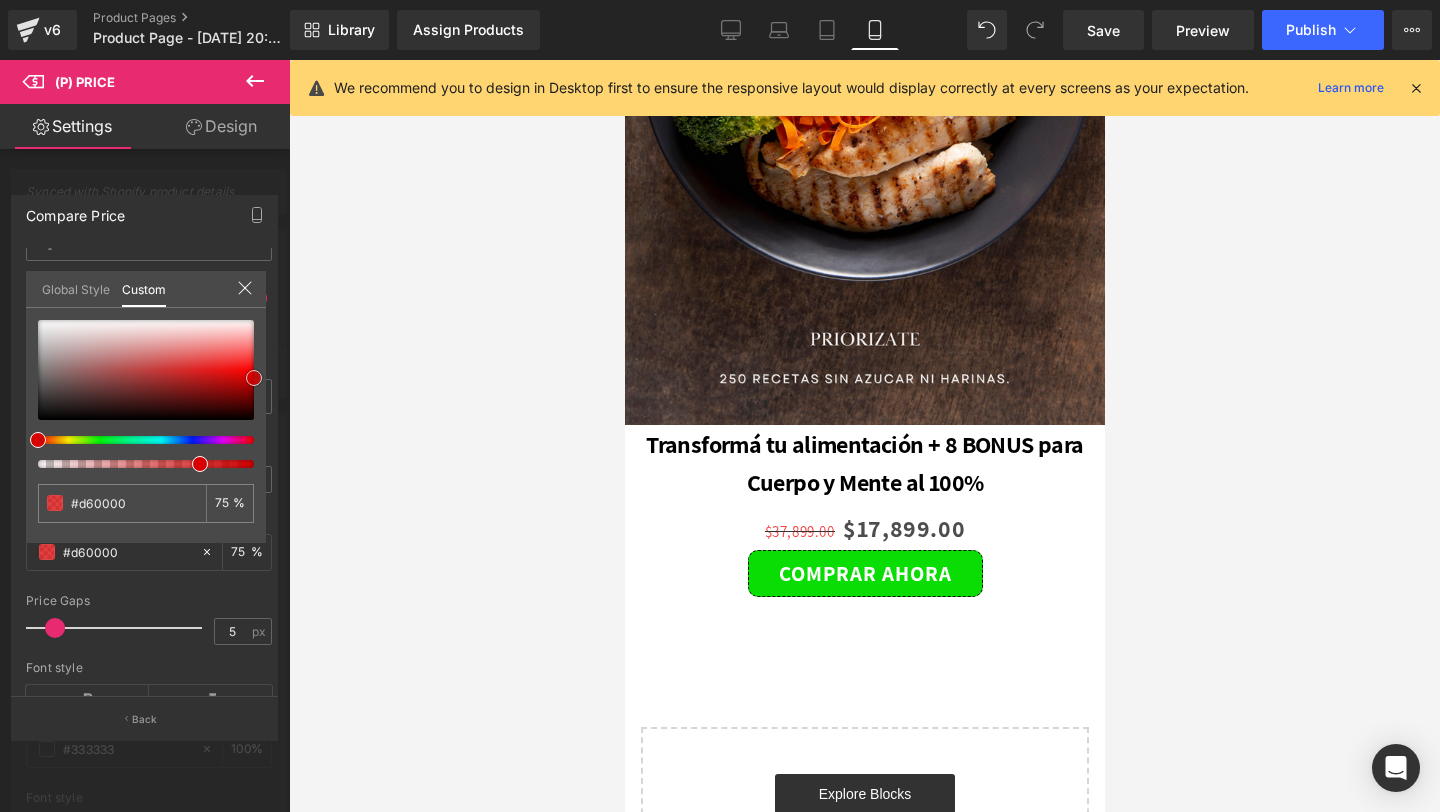 type on "#c60000" 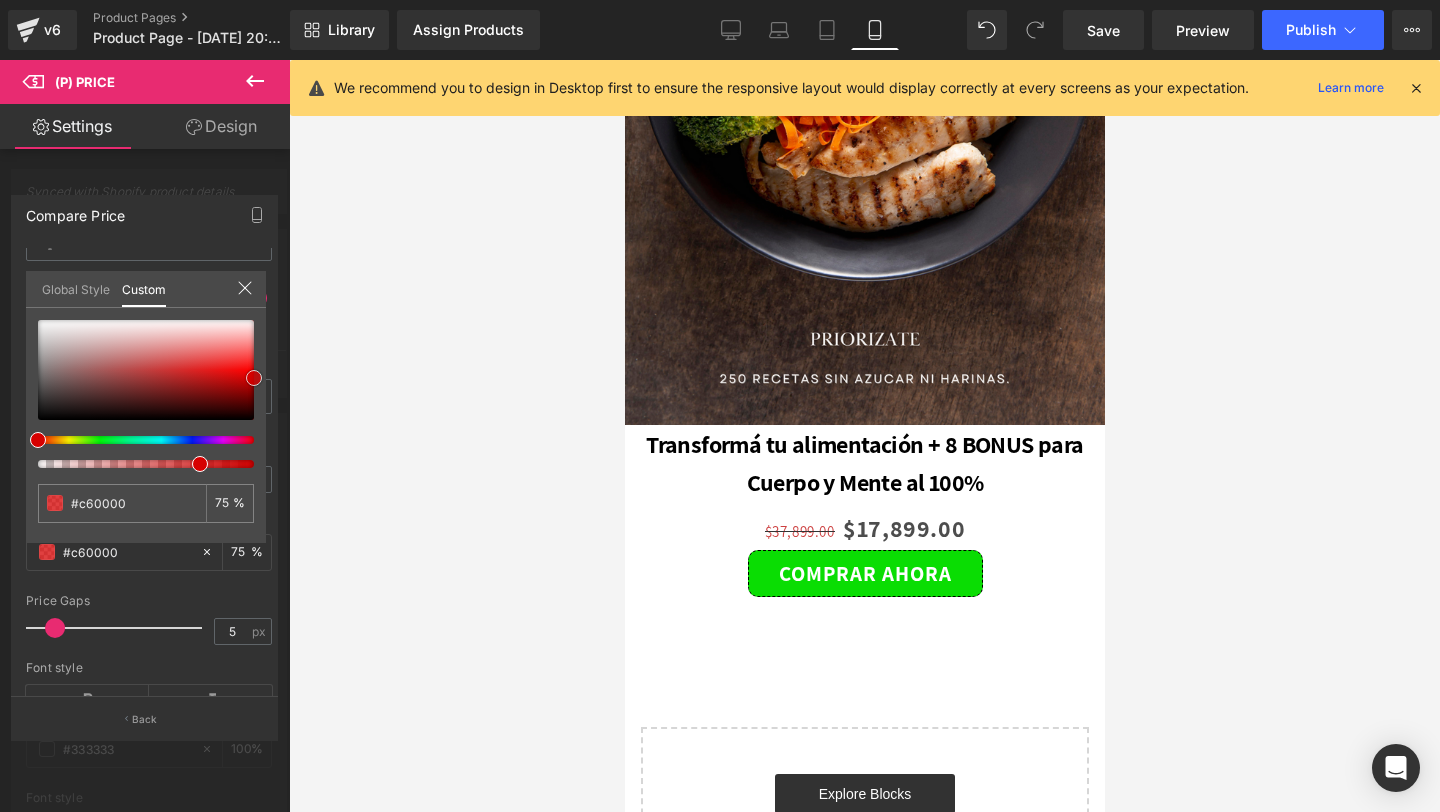 type on "#bc0000" 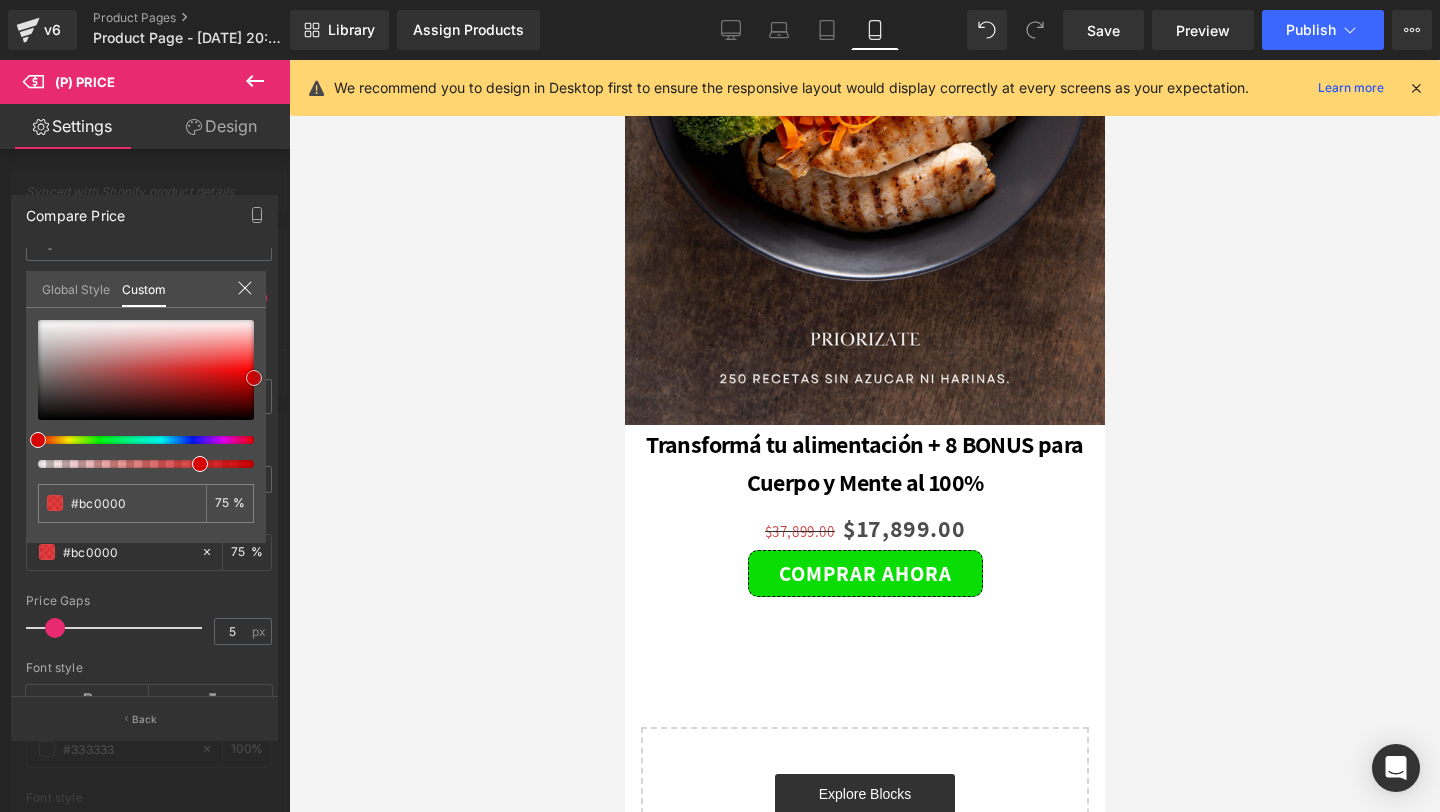 type on "#b70000" 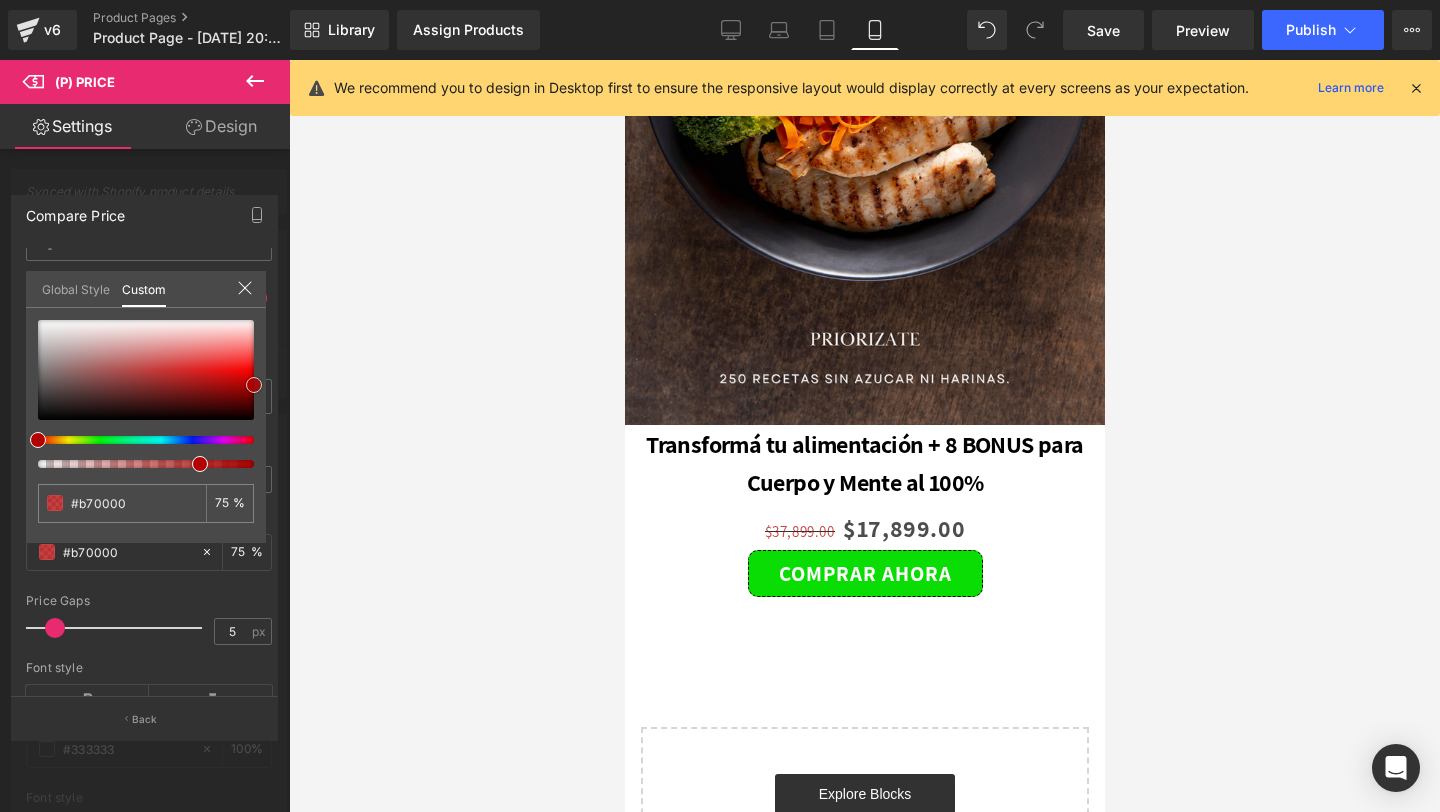 type on "#b20000" 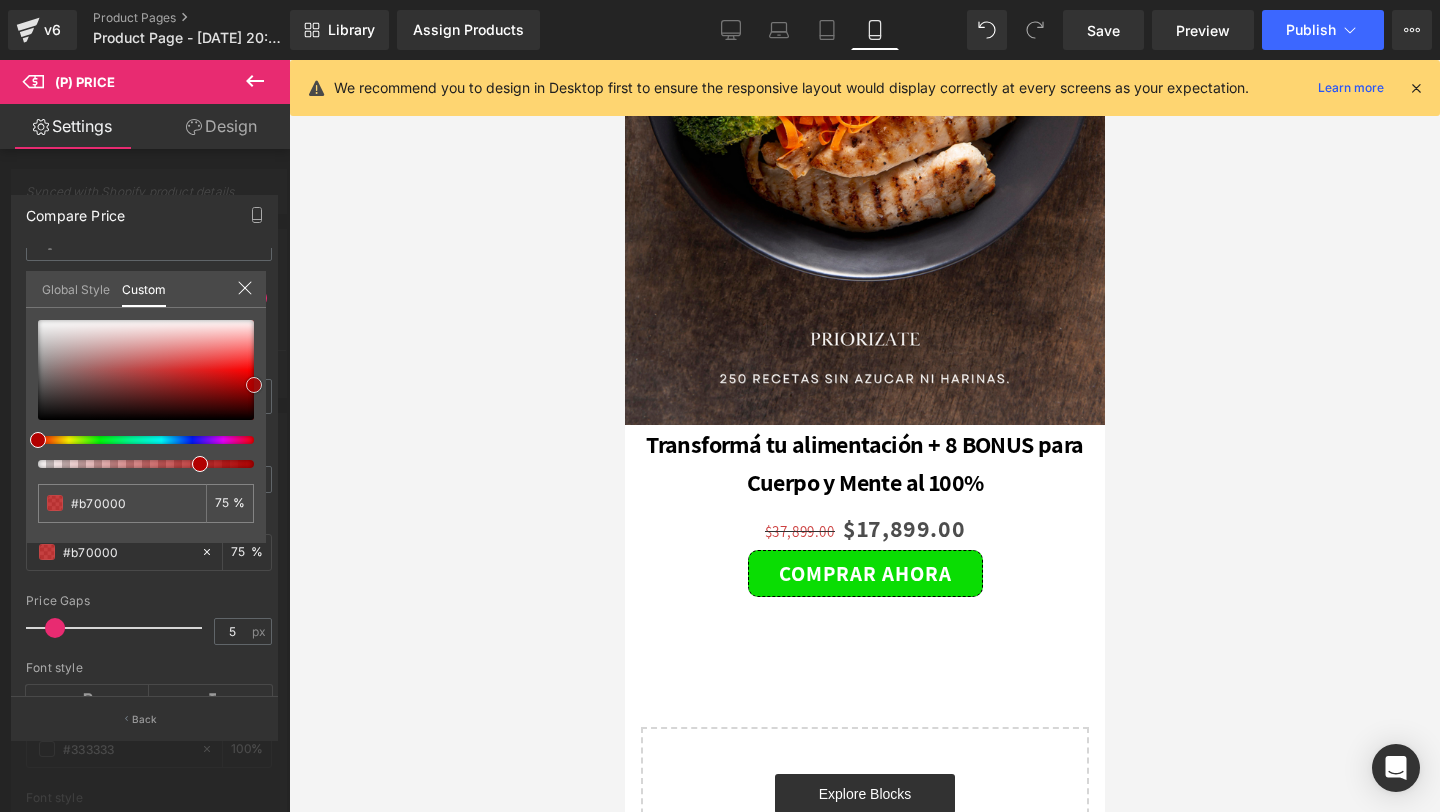 type on "#b20000" 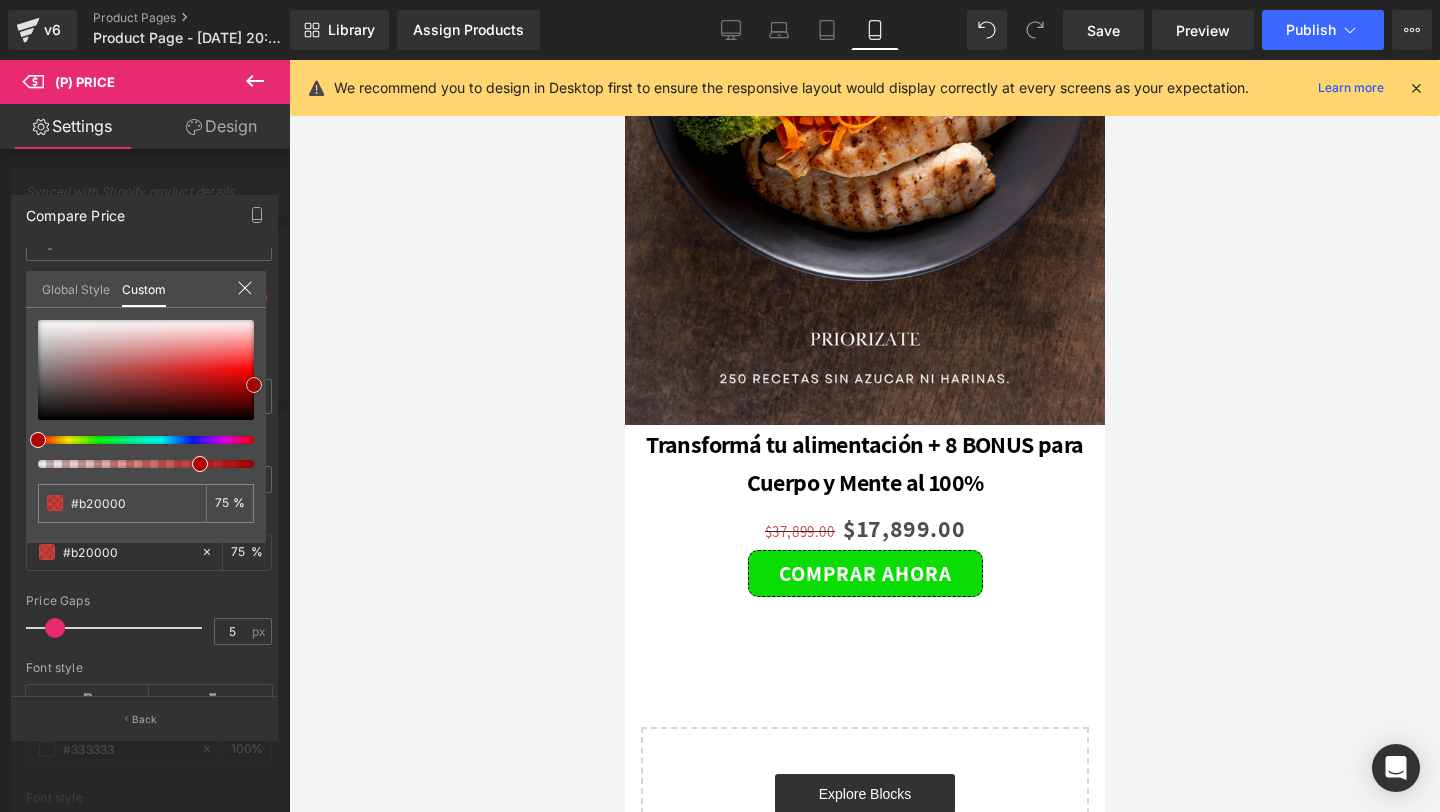 type on "#ad0000" 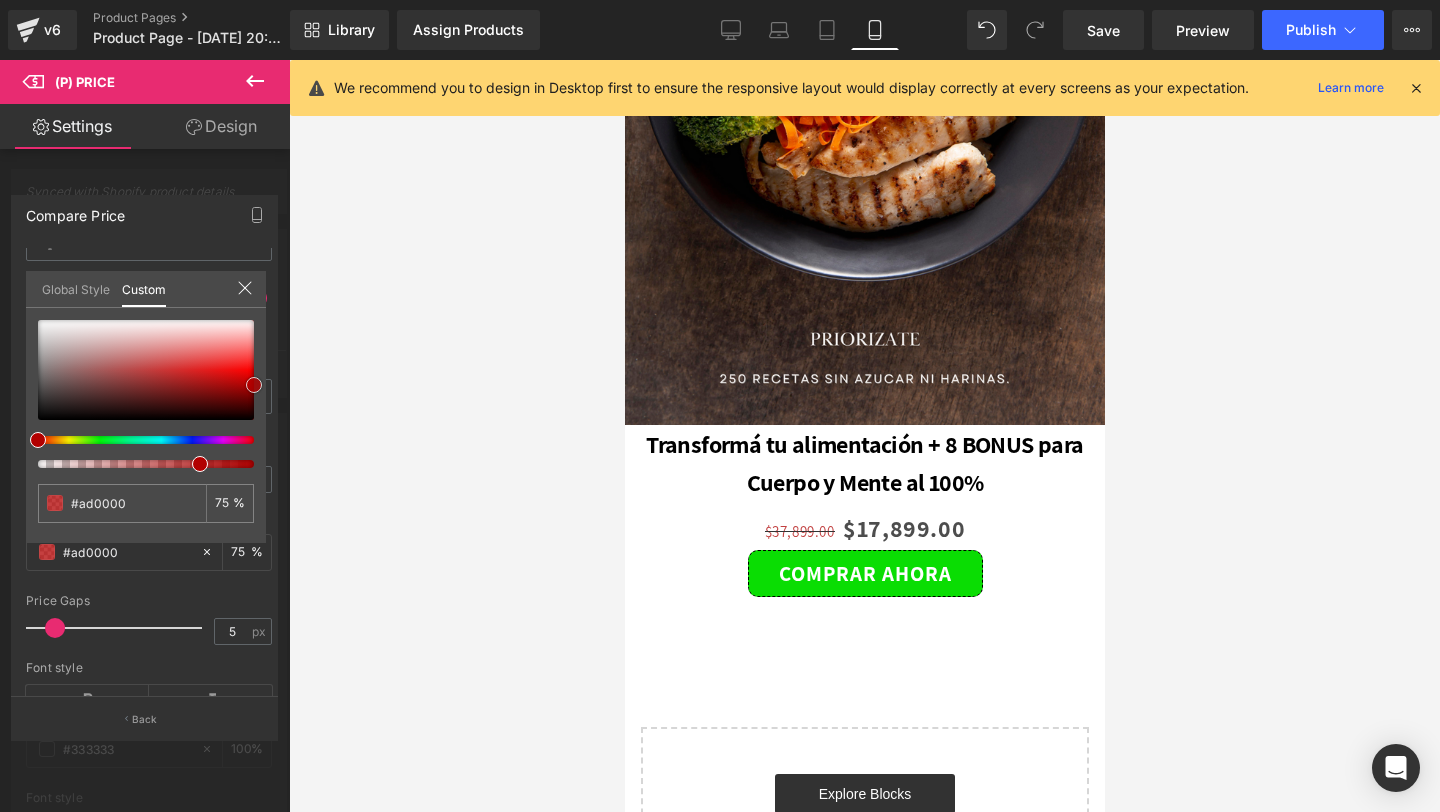 type on "#a80000" 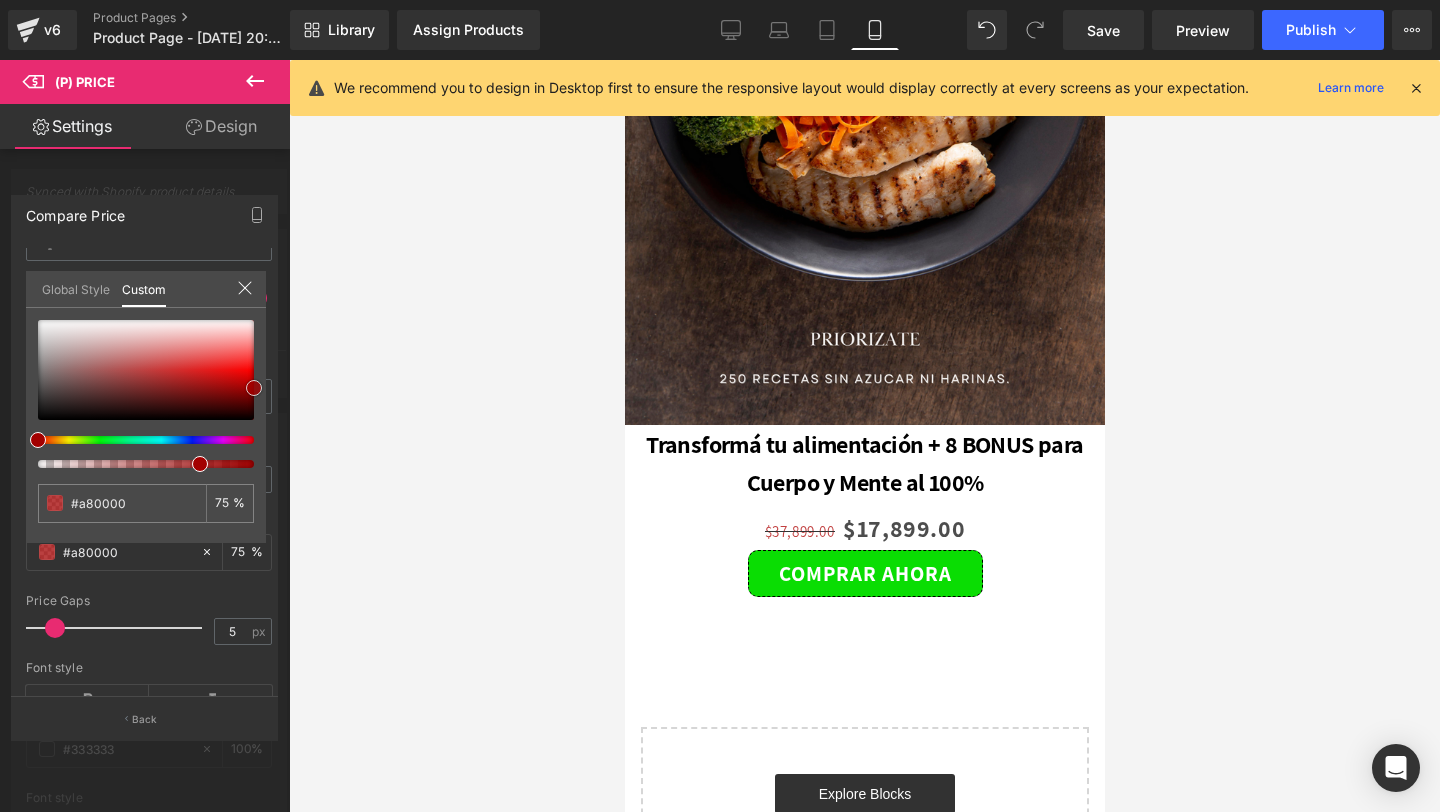 type on "#a30000" 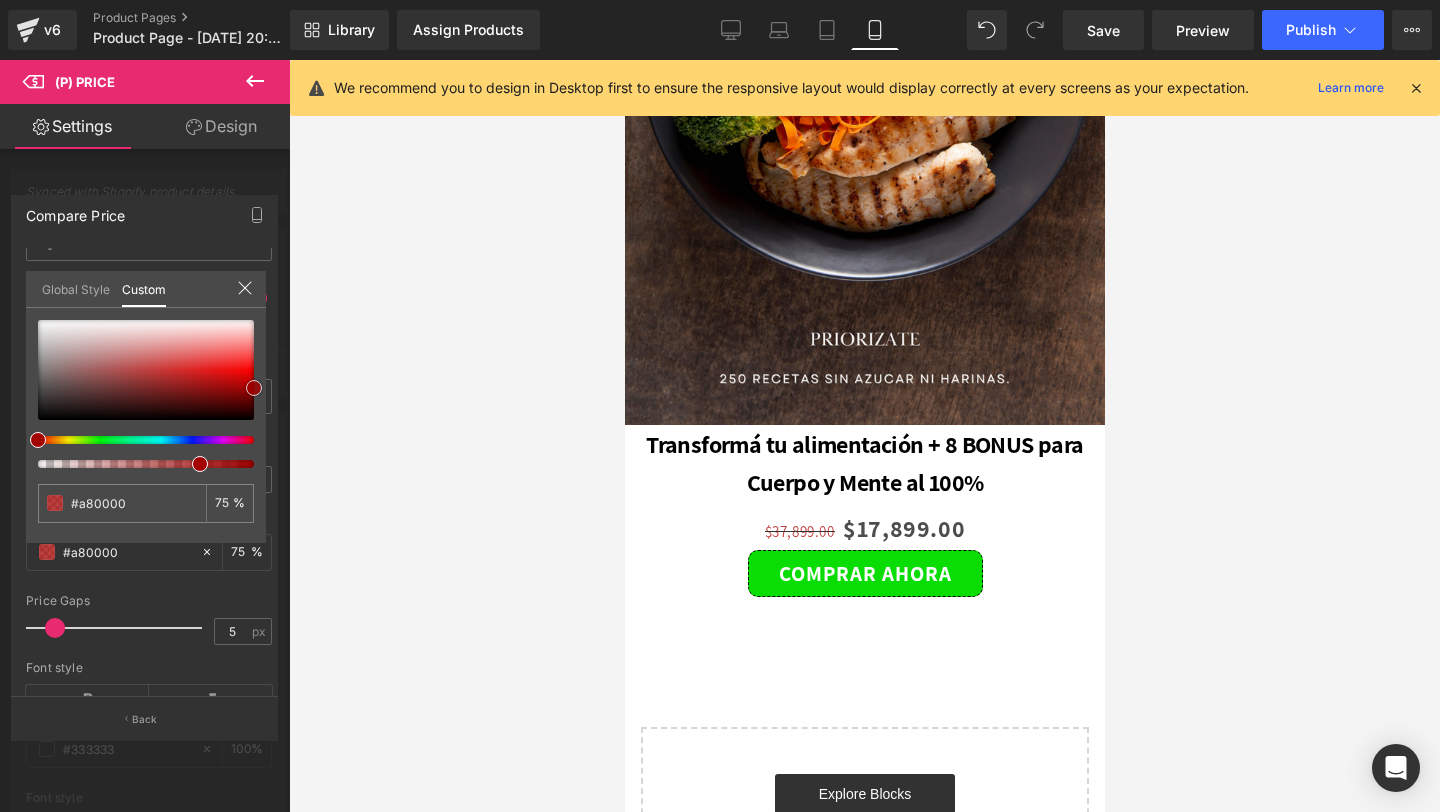 type on "#a30000" 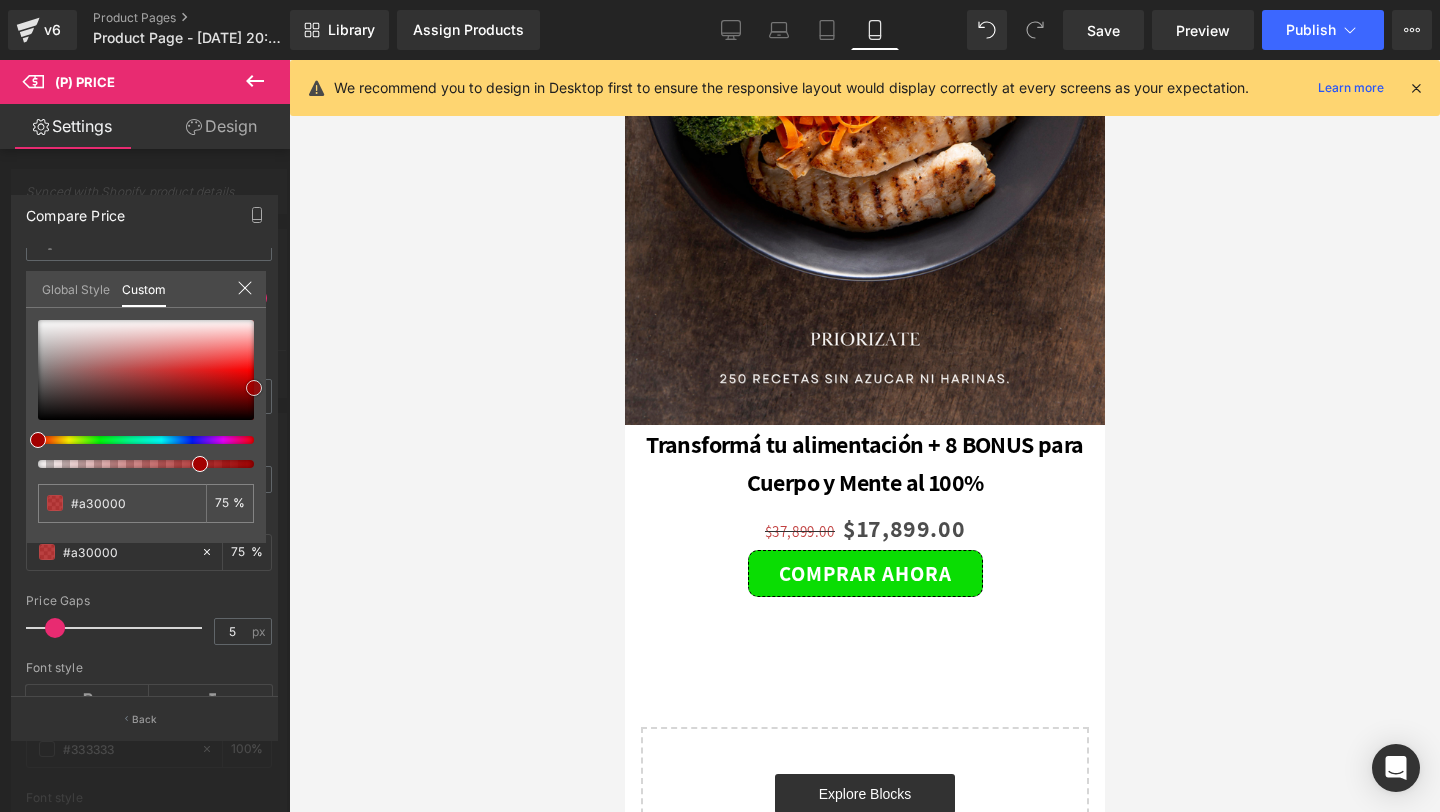 type on "#9e0000" 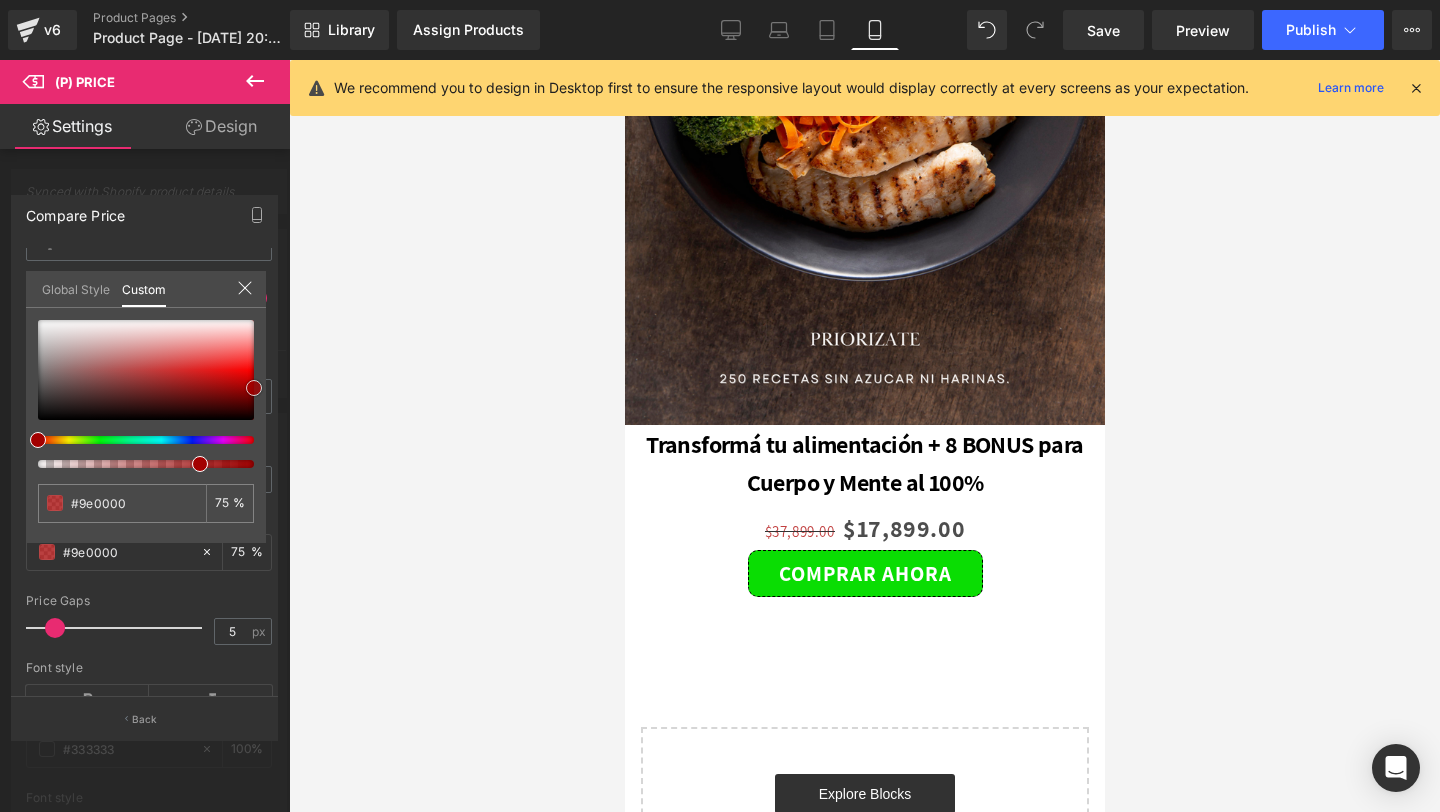 type on "#990000" 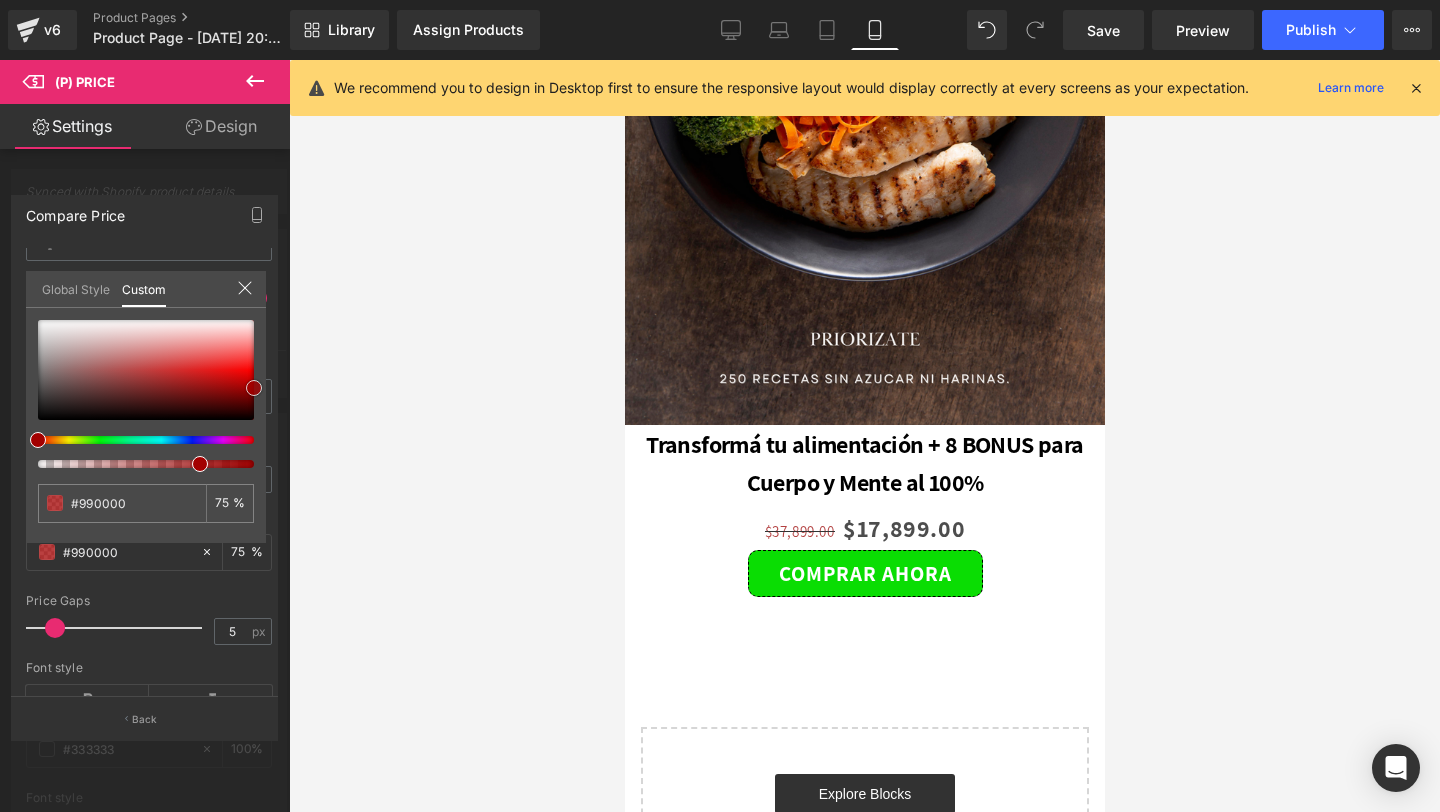 type on "#930000" 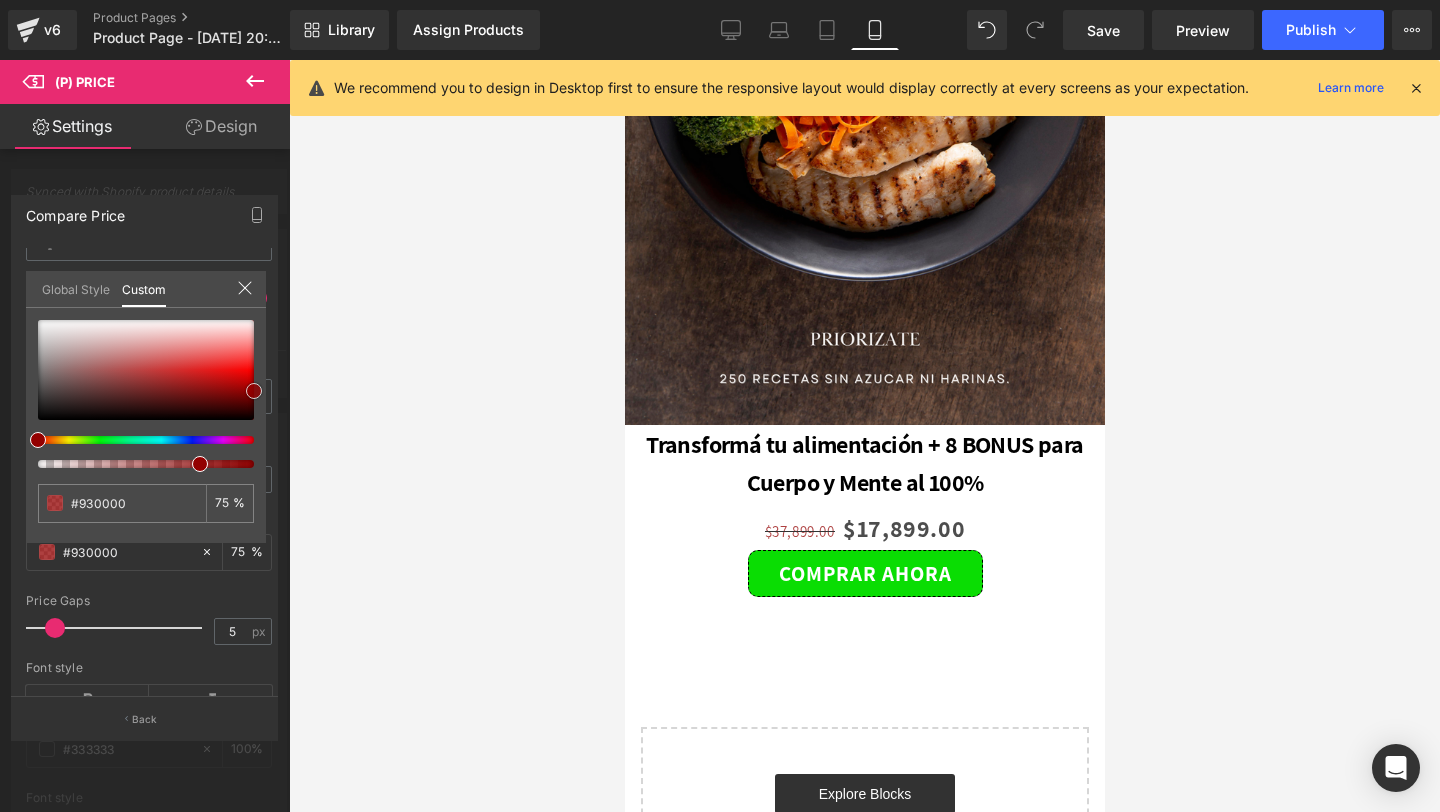 type on "#8e0000" 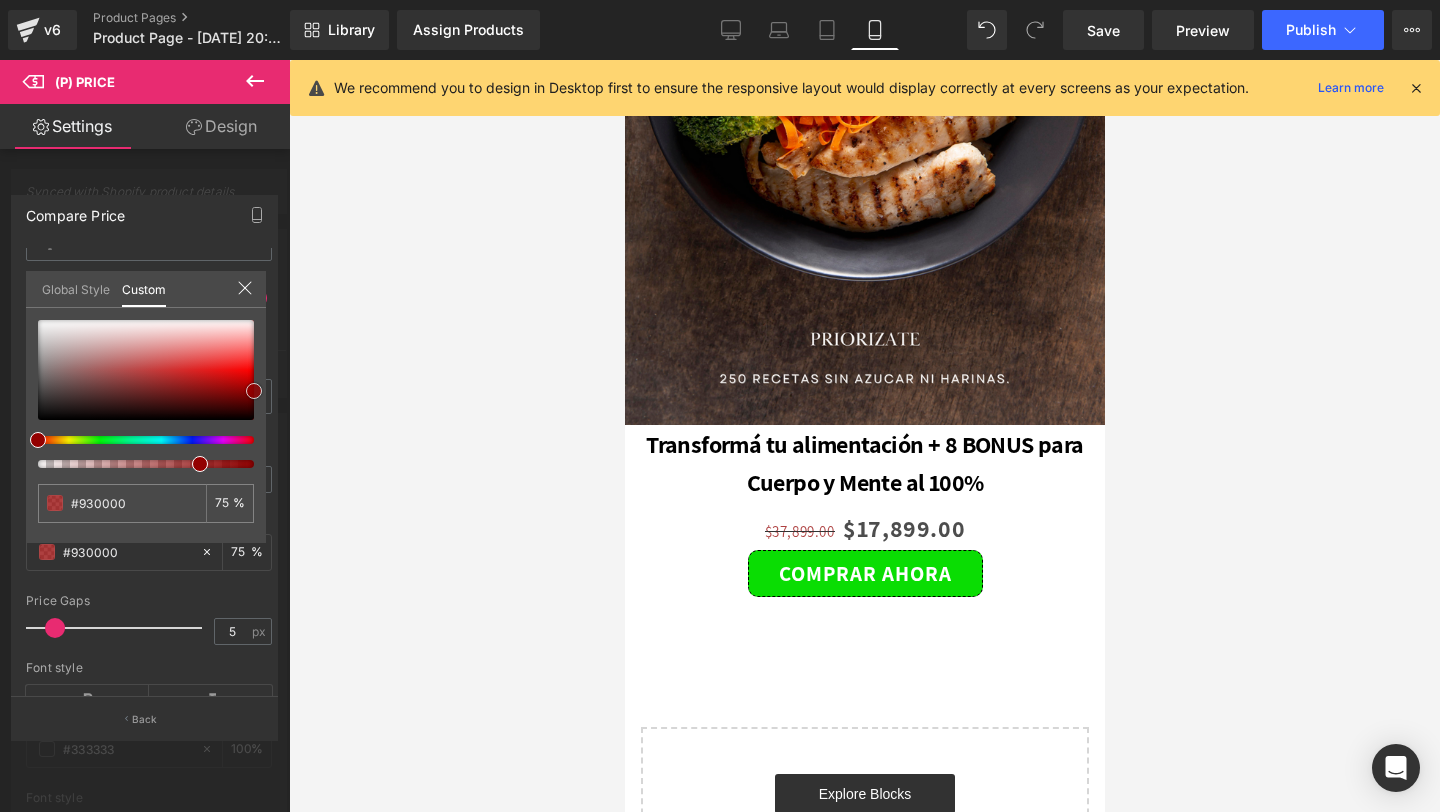 type on "#8e0000" 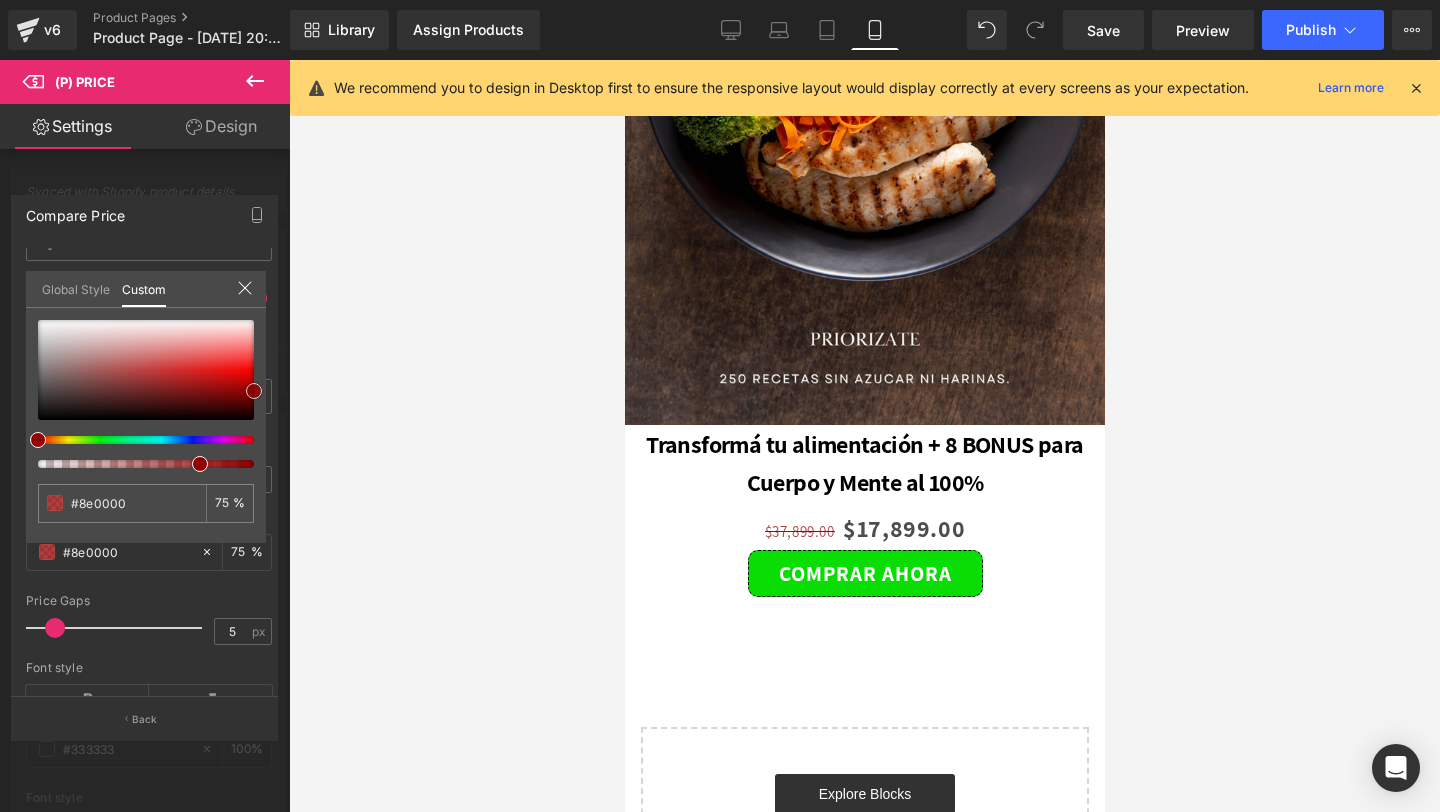 type on "#840000" 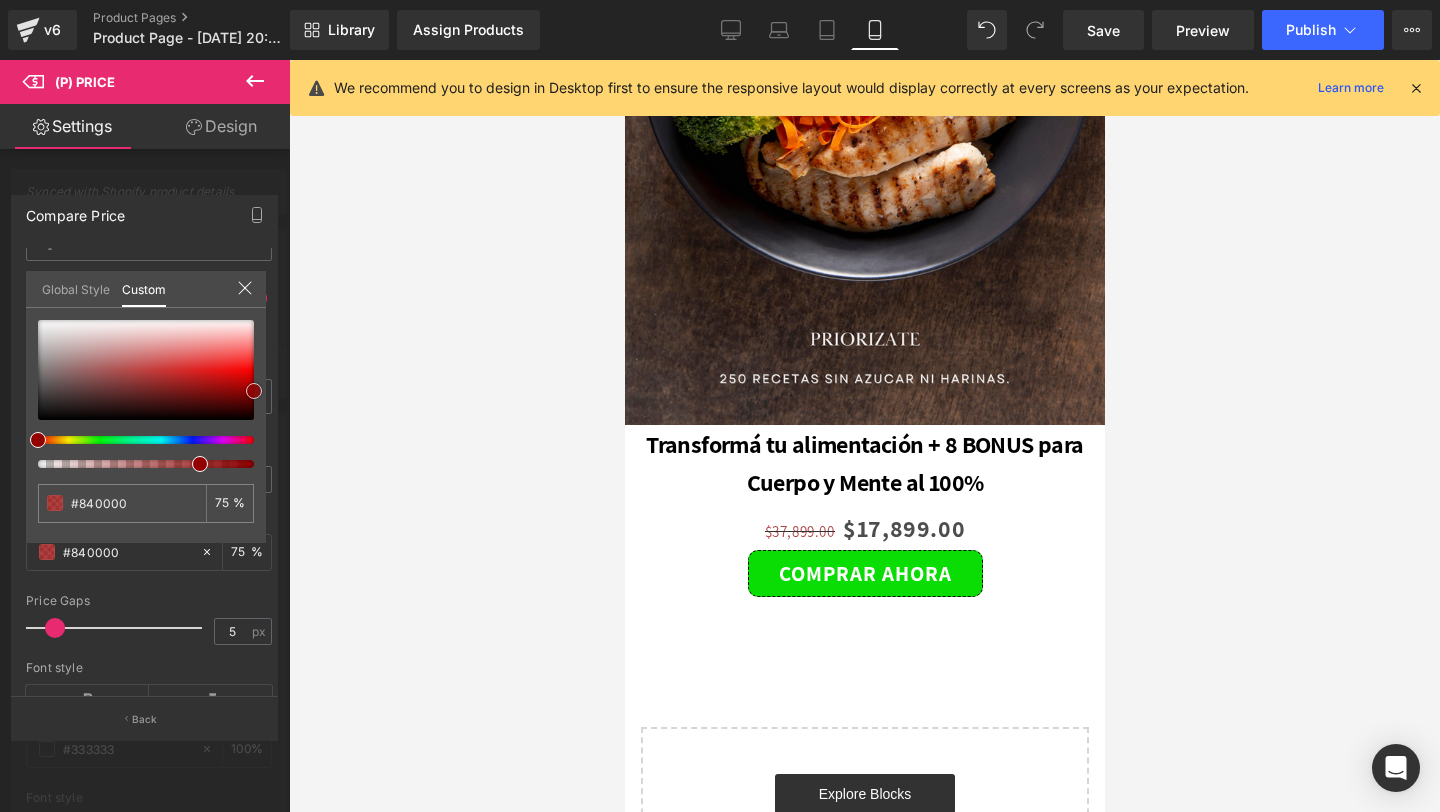 type on "#7f0000" 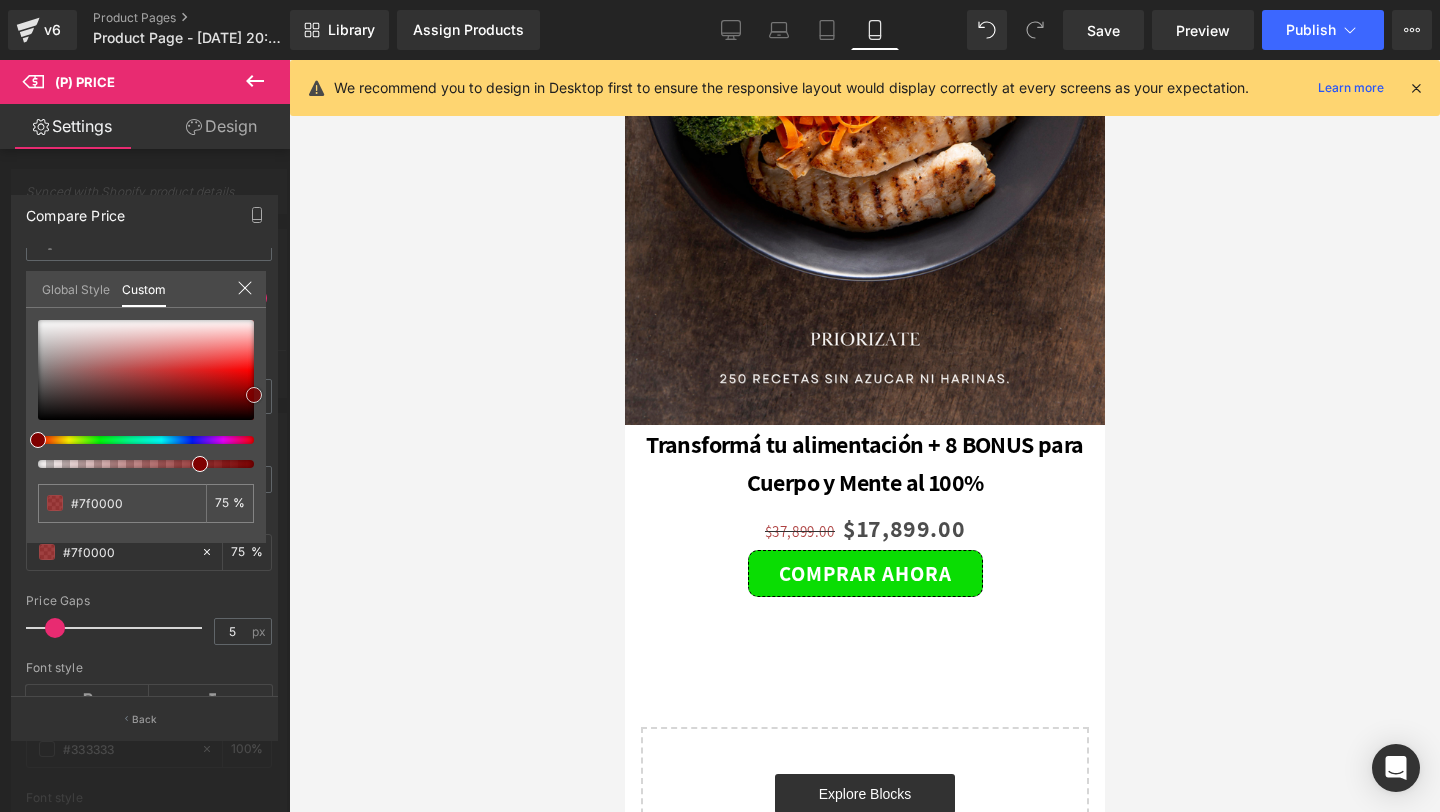 type on "#7a0000" 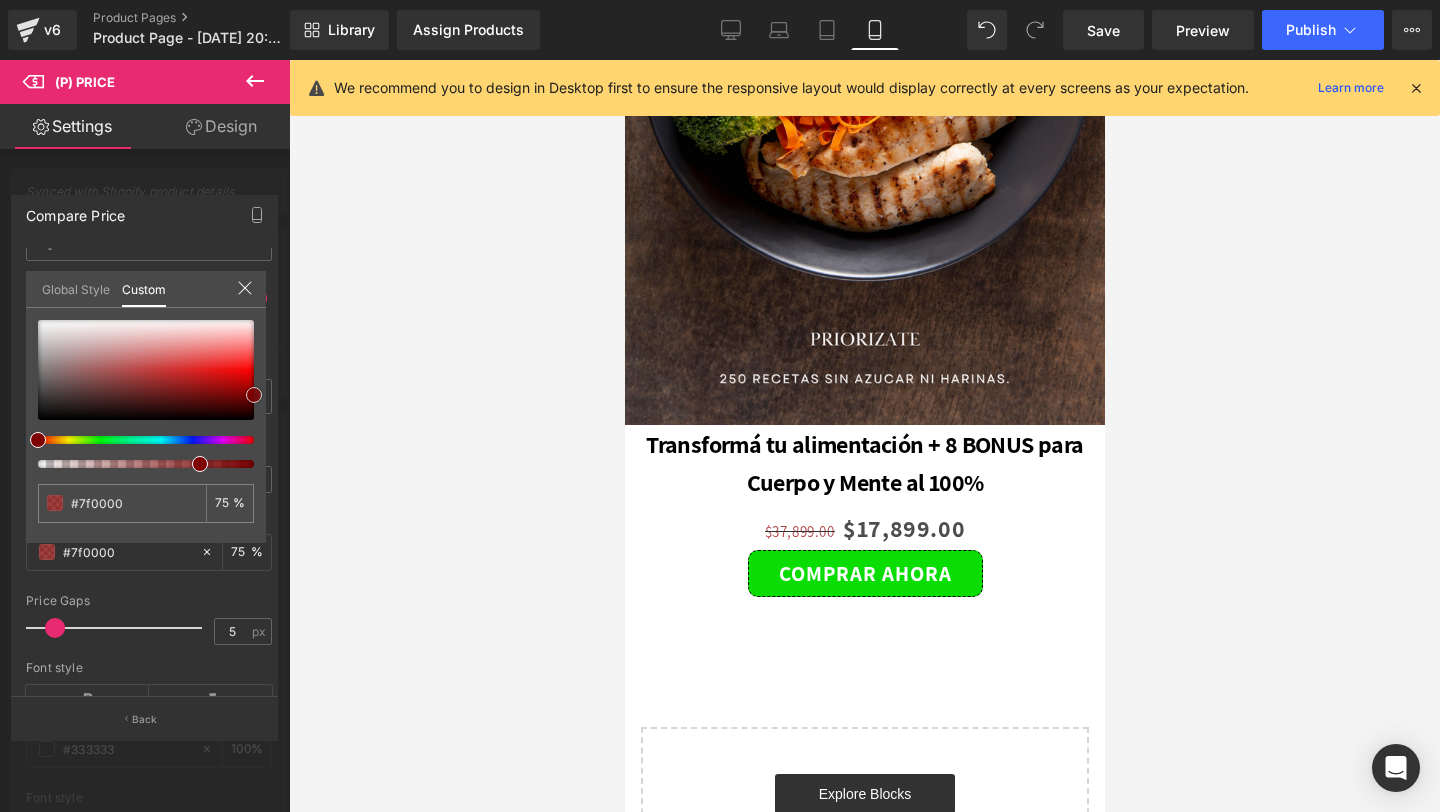 type on "#7a0000" 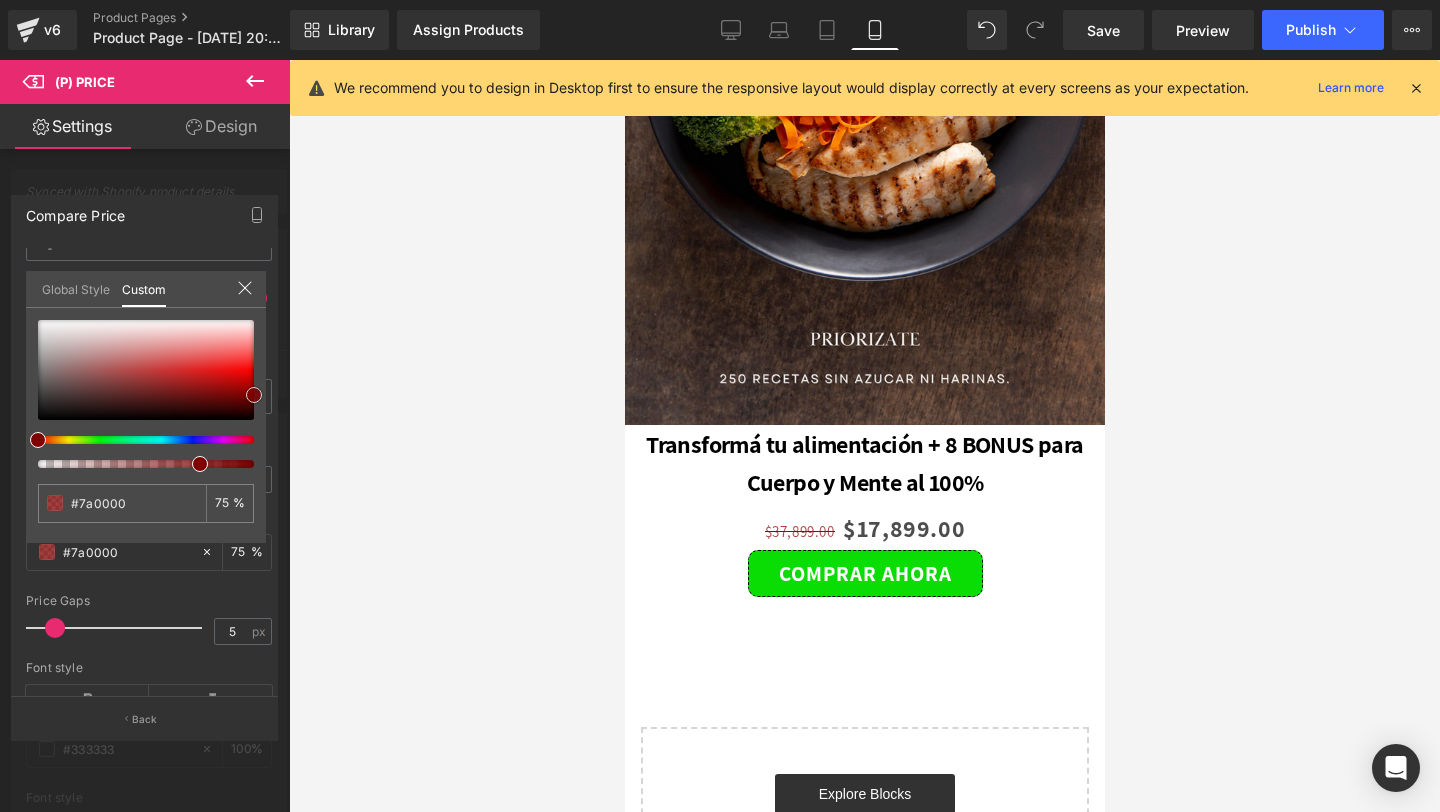 type on "#750000" 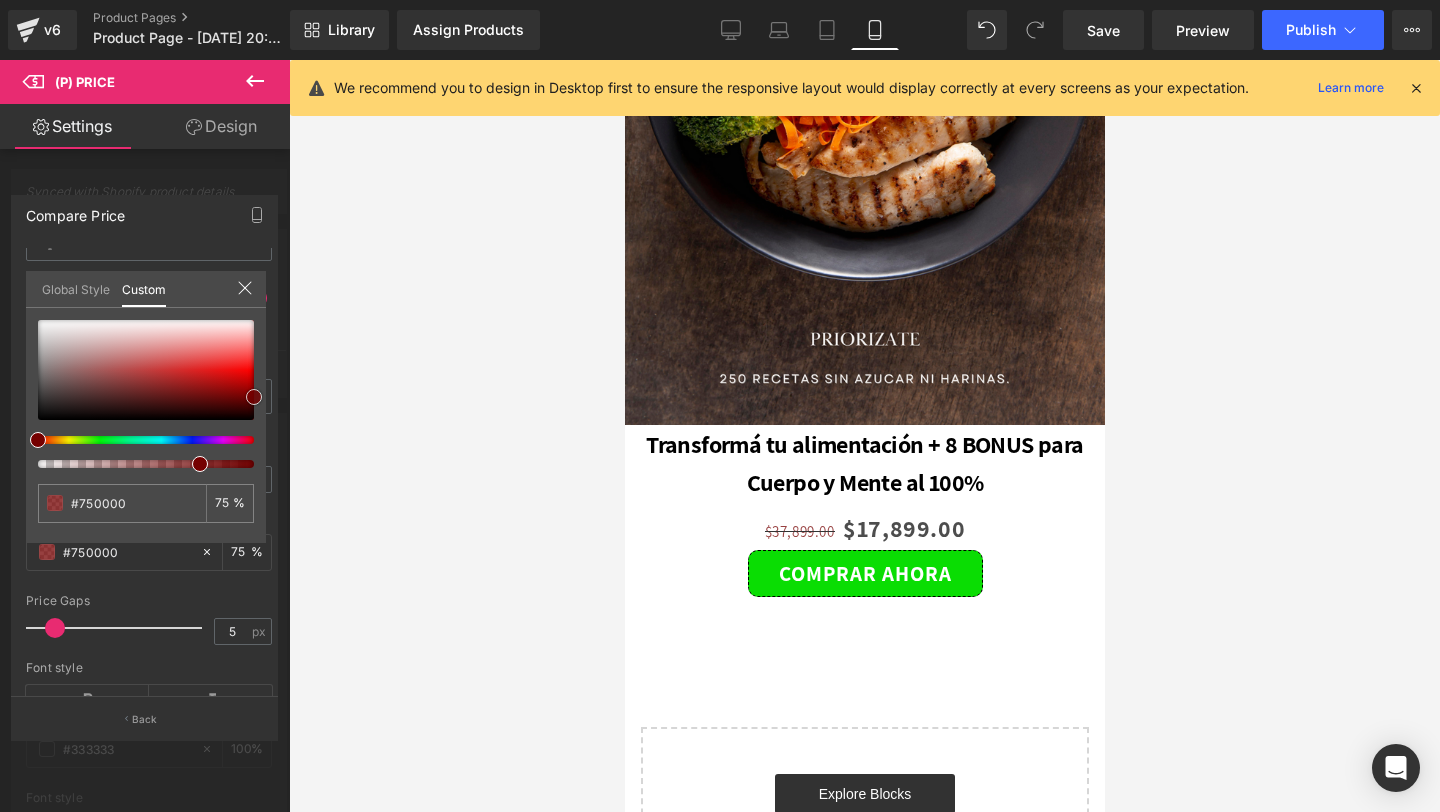 type on "#7a0000" 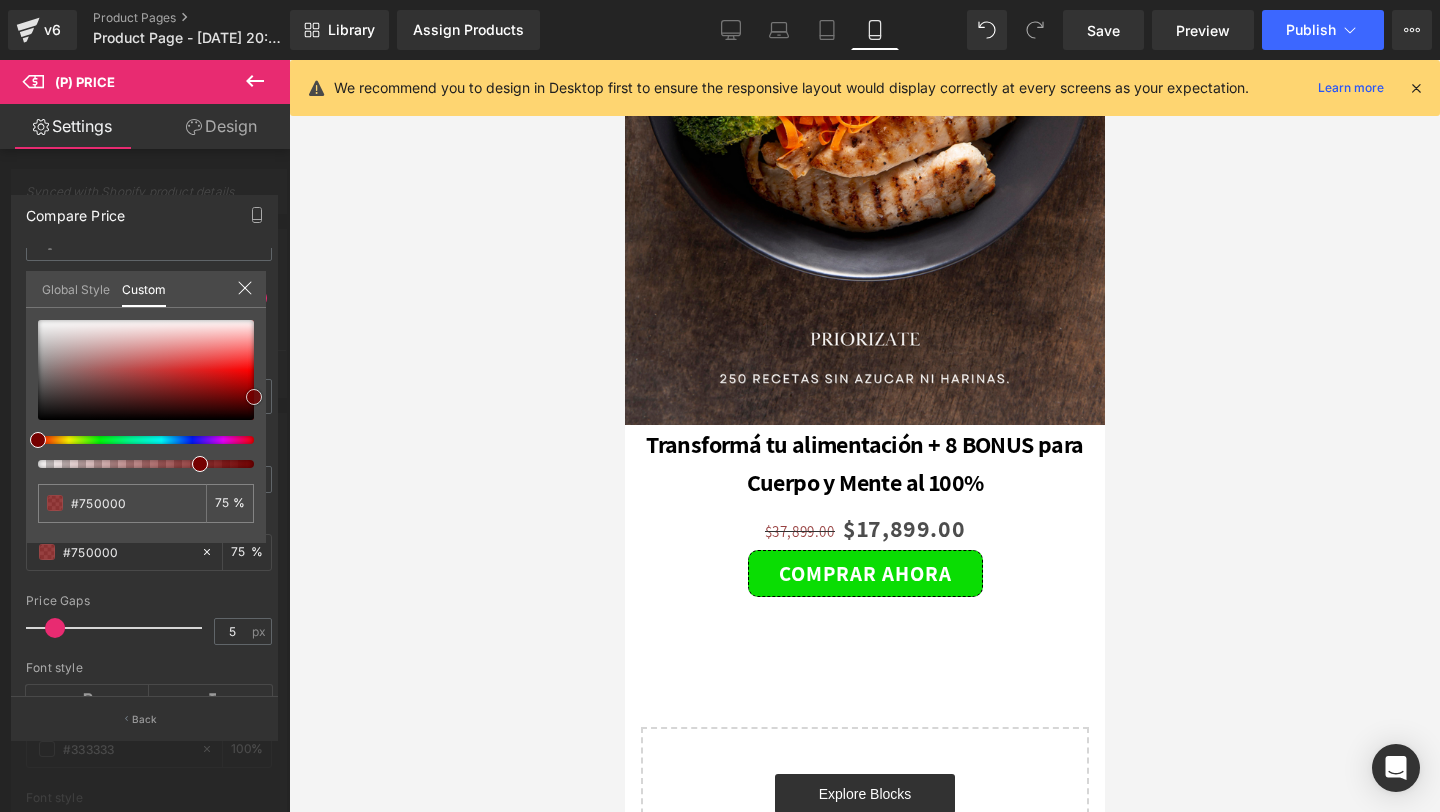 type on "#7a0000" 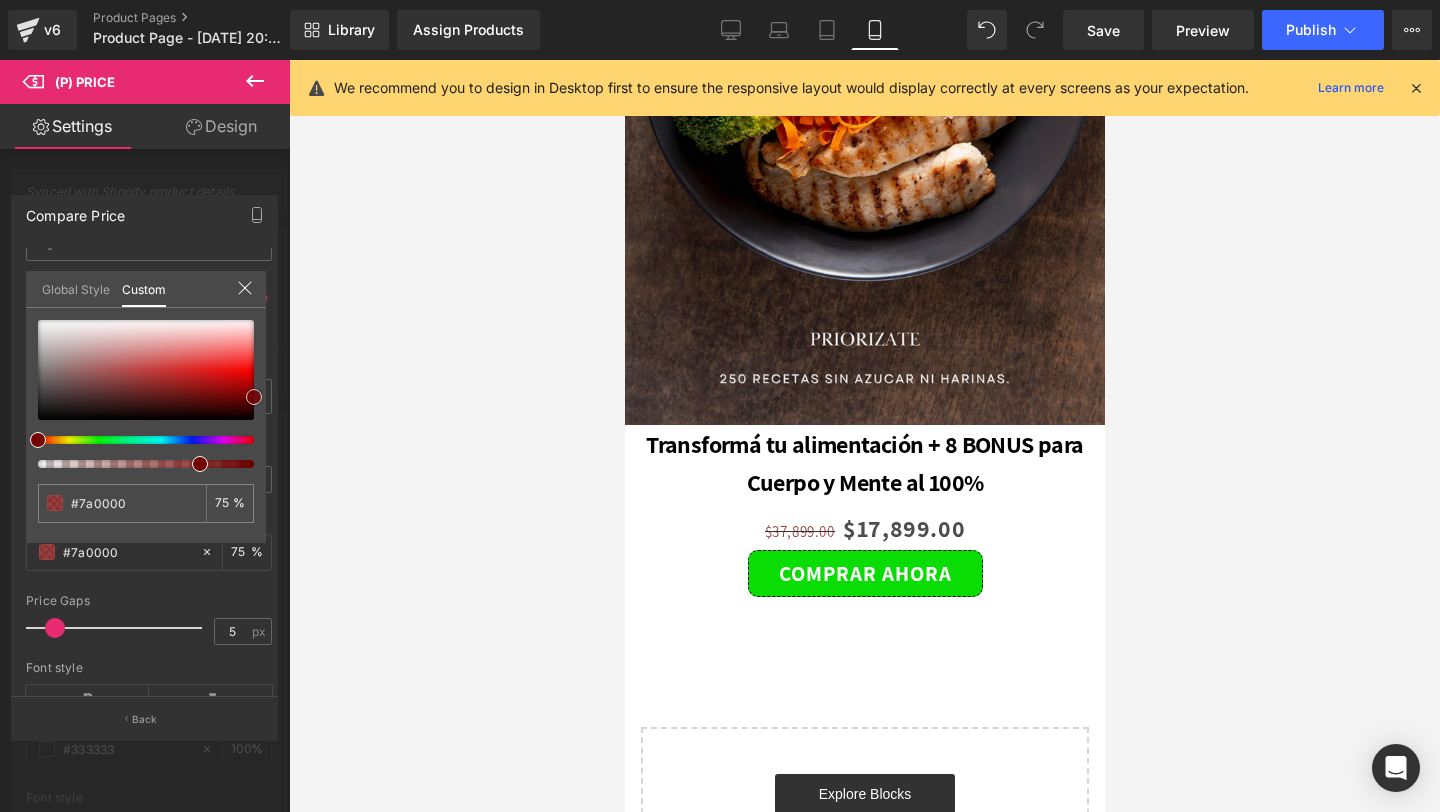 type on "#840000" 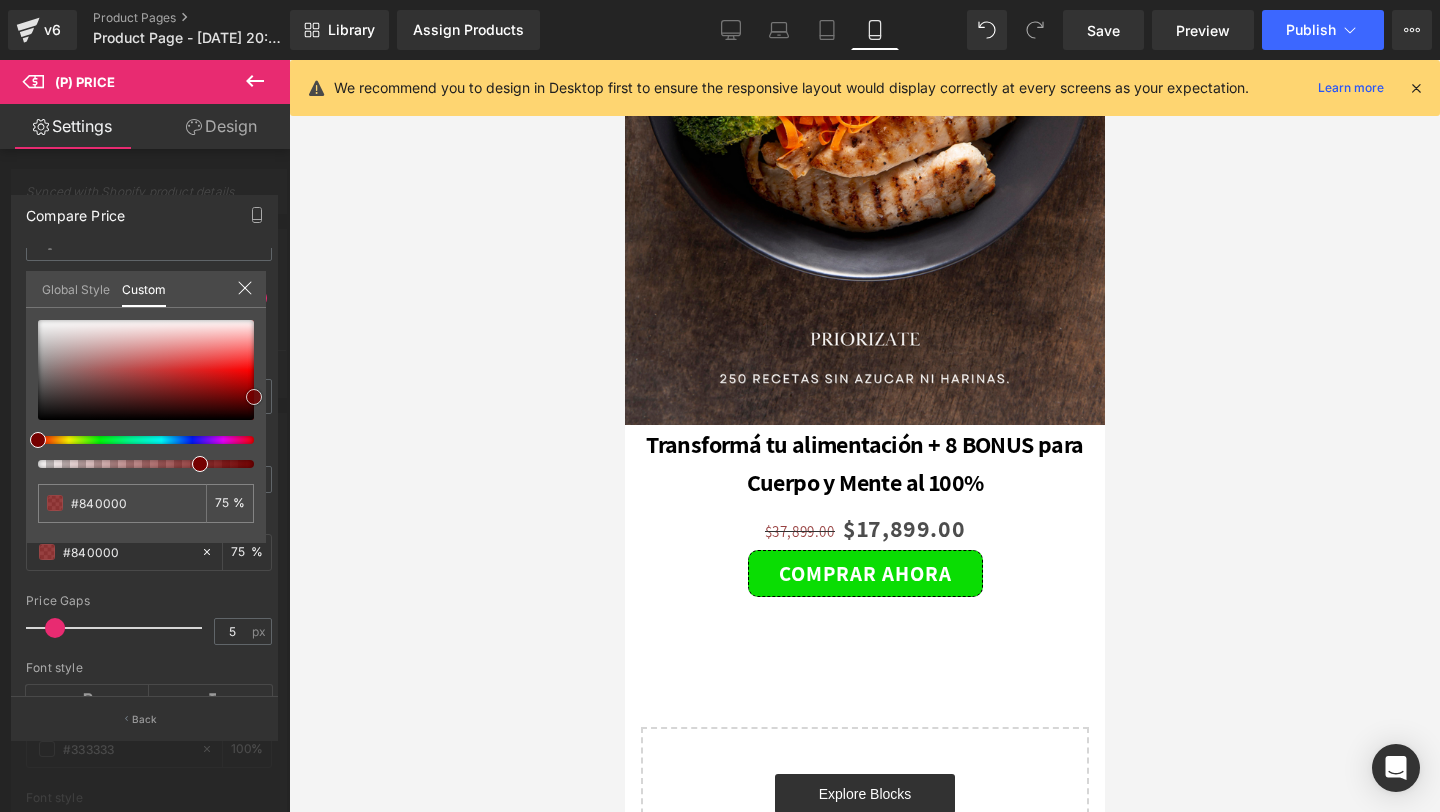 type on "#890000" 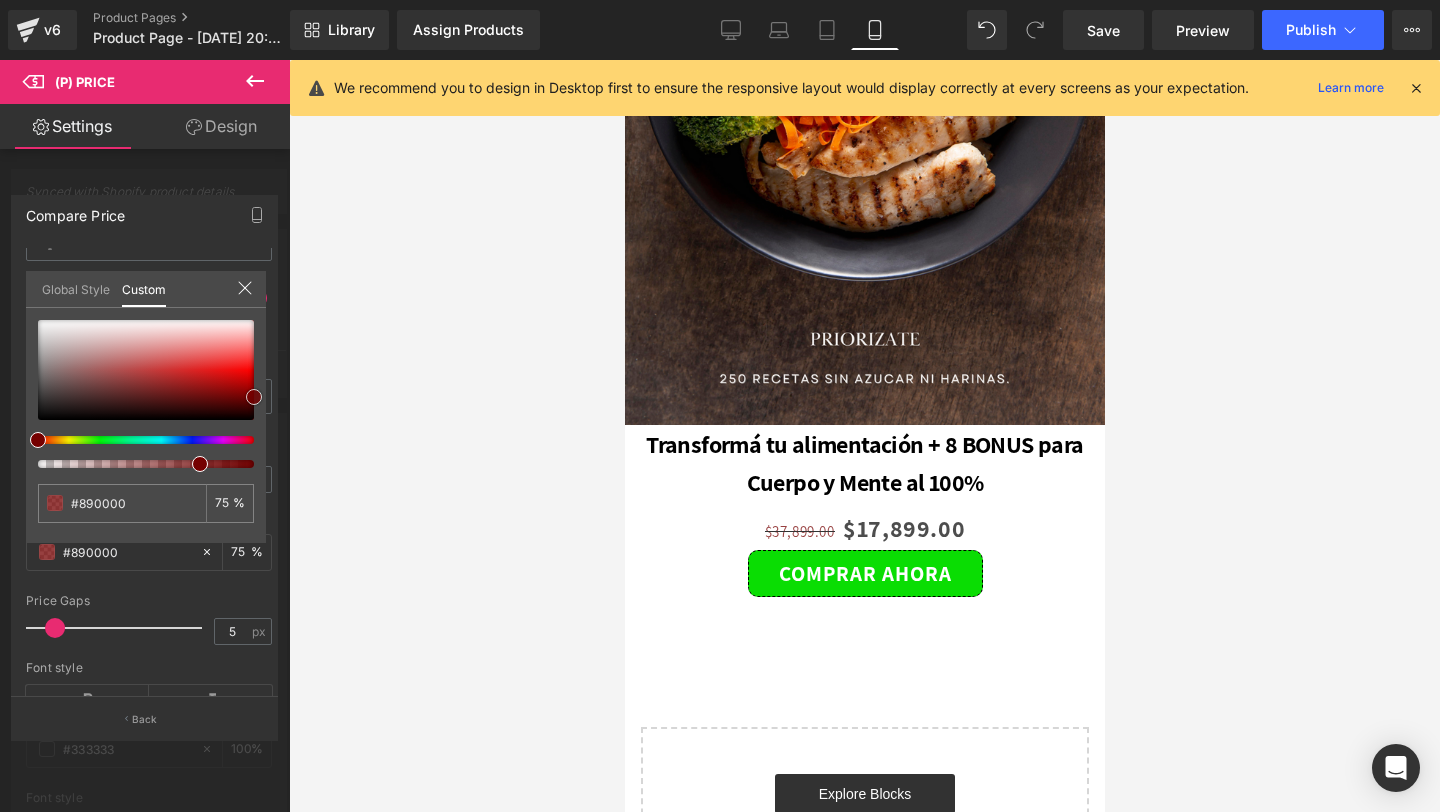 type on "#930000" 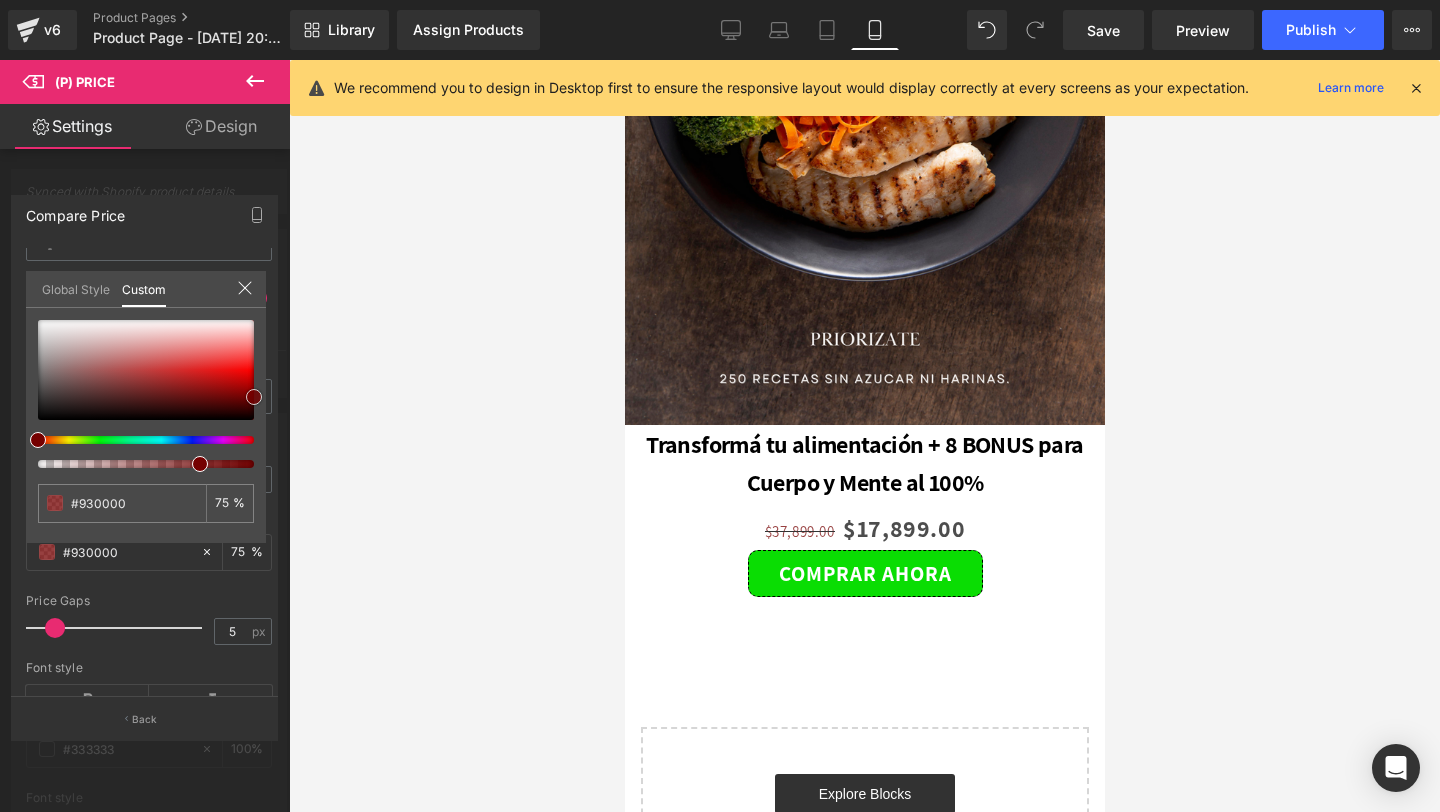 type on "#a80000" 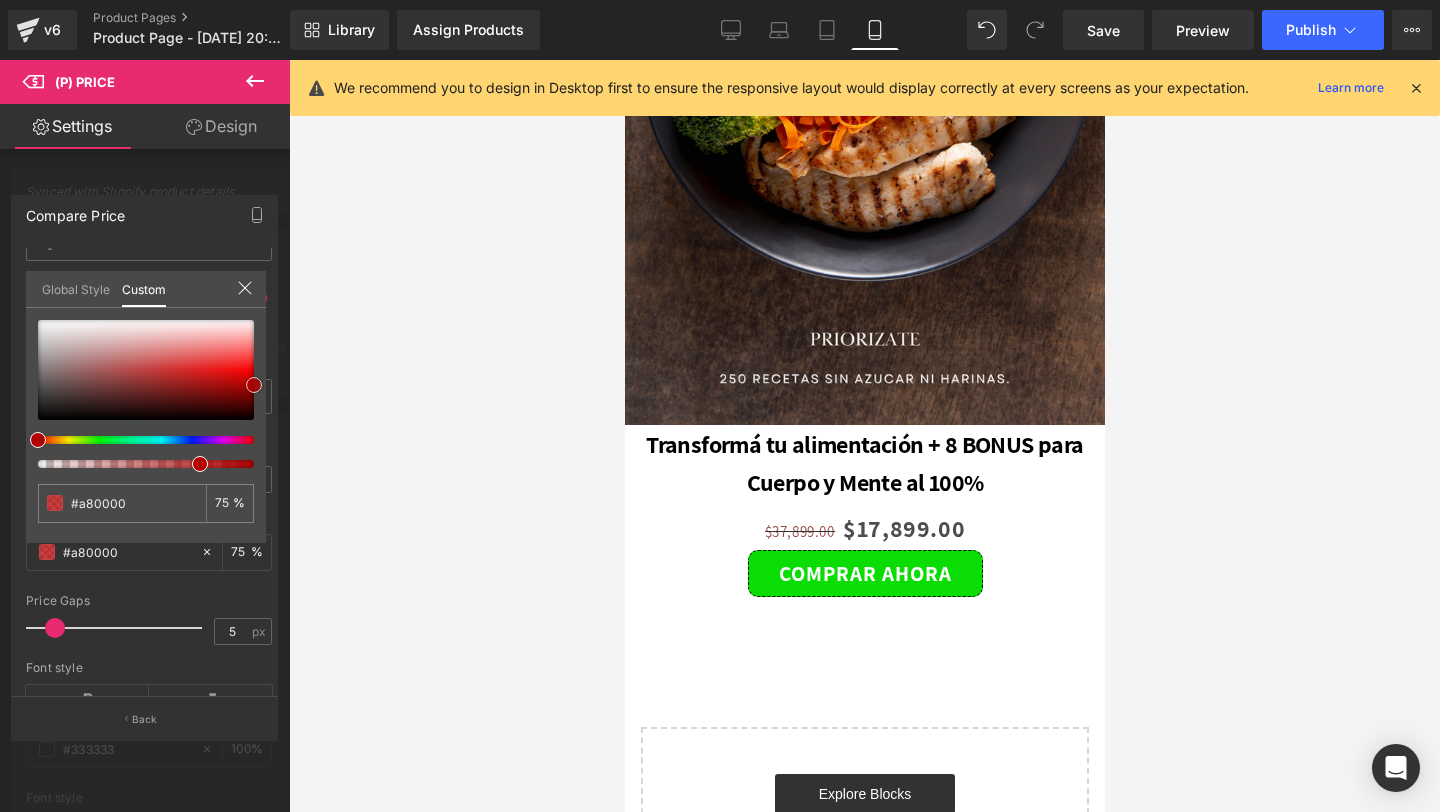 type on "#b20000" 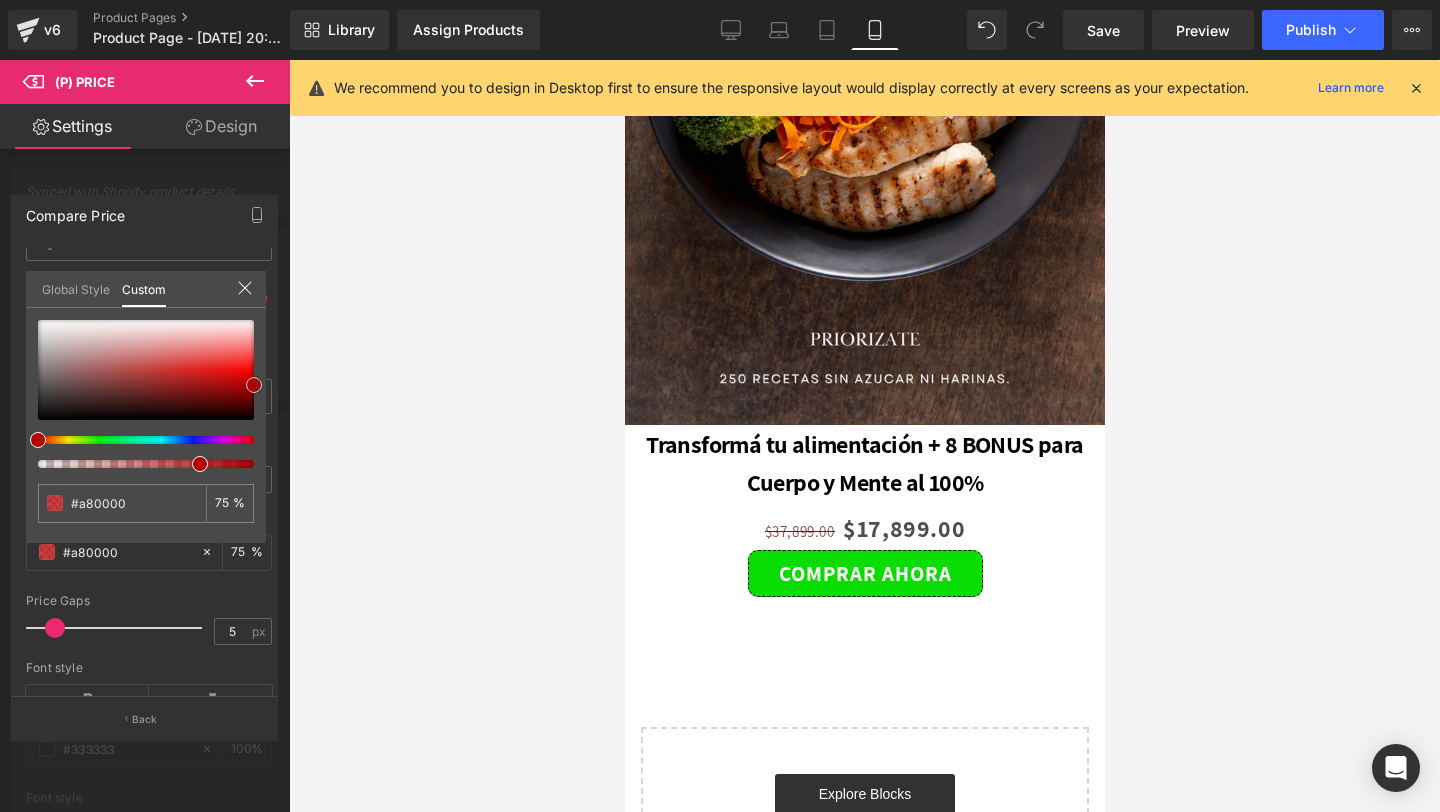 type on "#b20000" 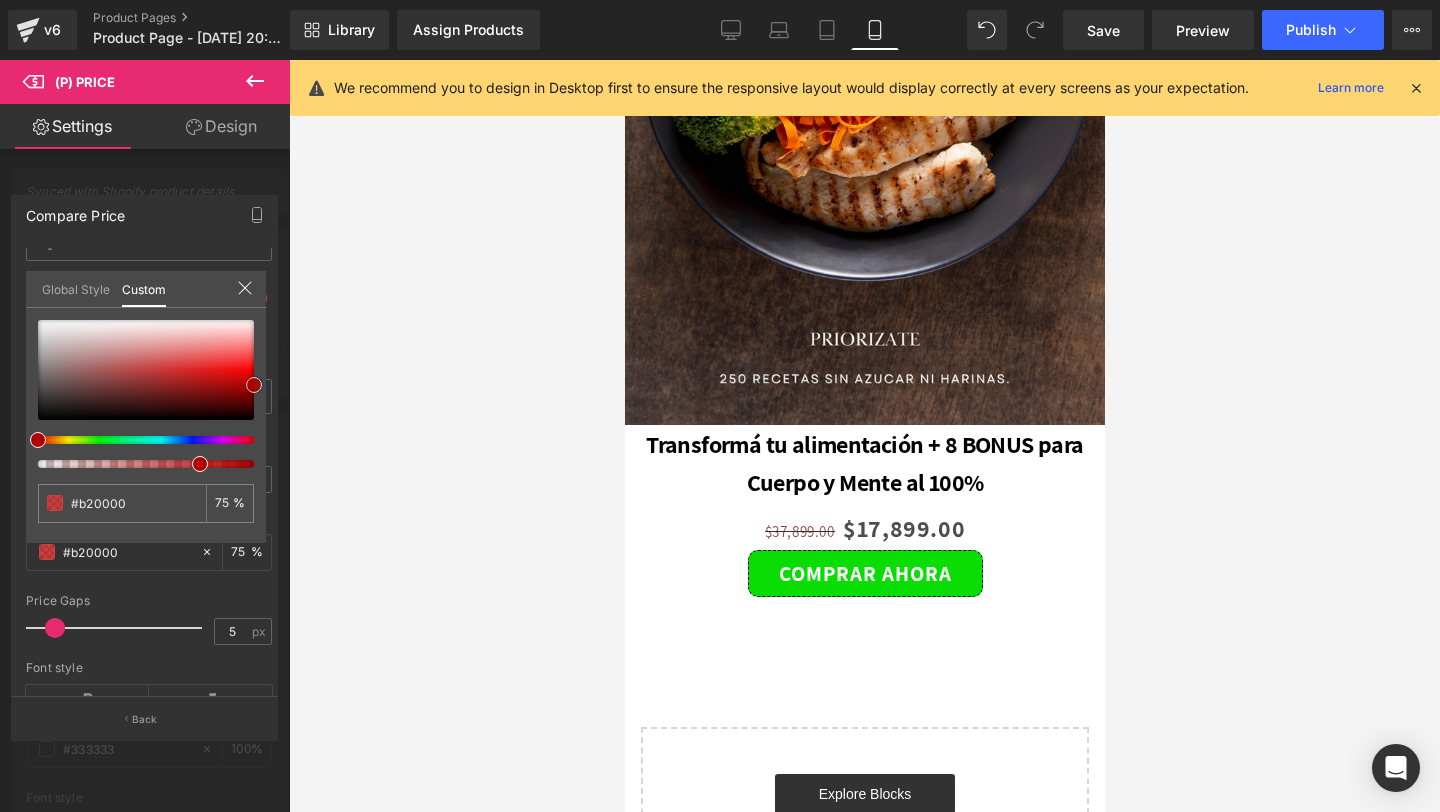 type on "#bc0000" 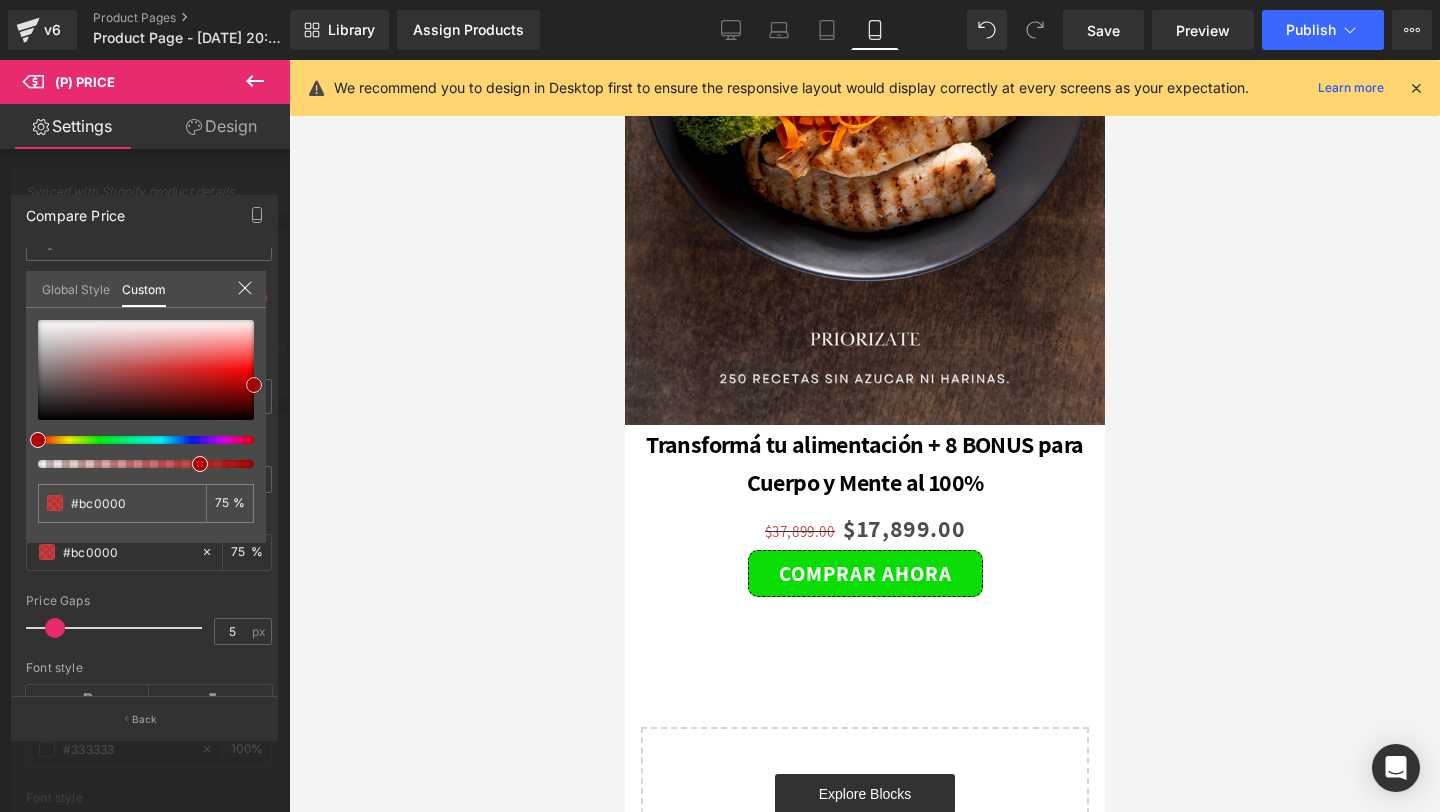 type on "#c10000" 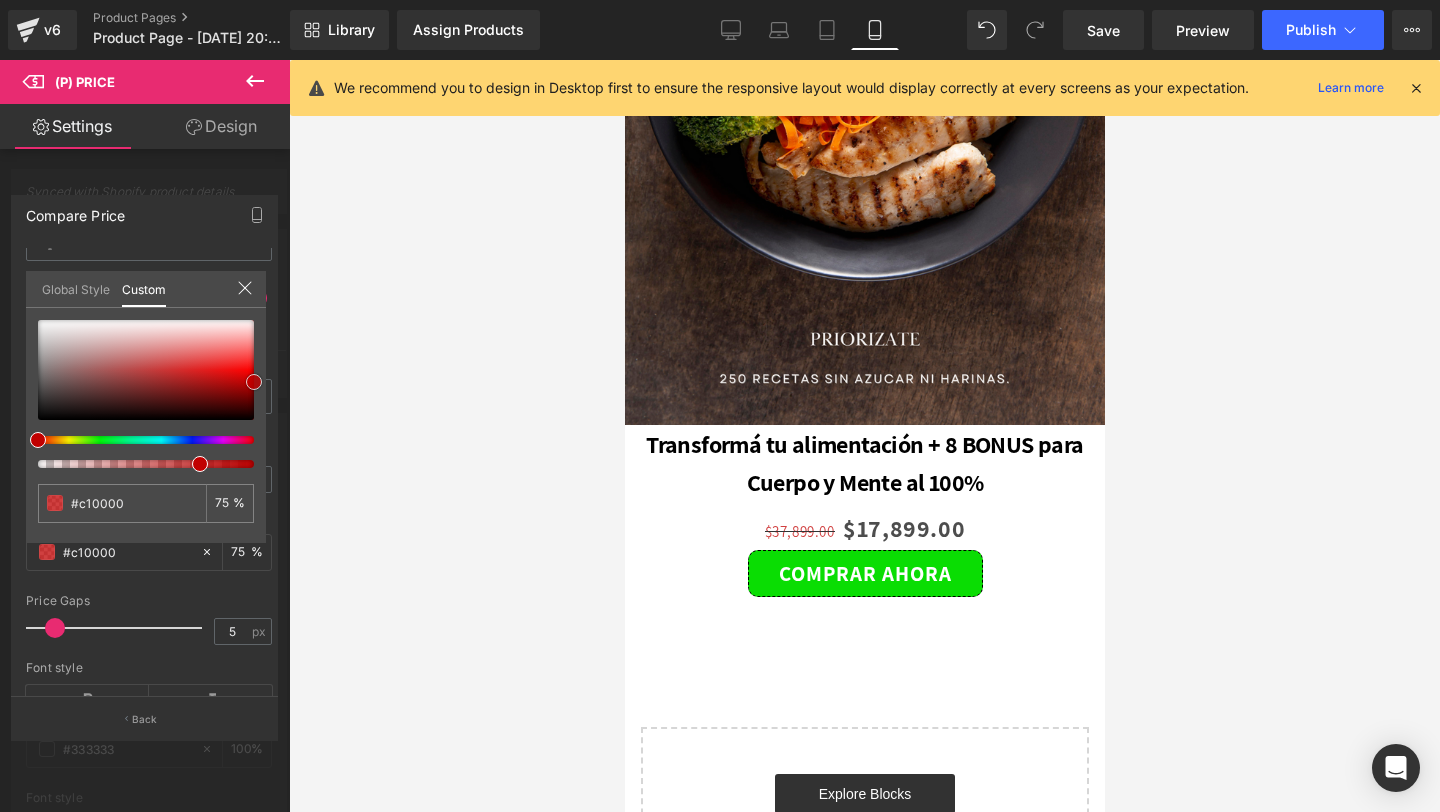 drag, startPoint x: 38, startPoint y: 412, endPoint x: 280, endPoint y: 381, distance: 243.97746 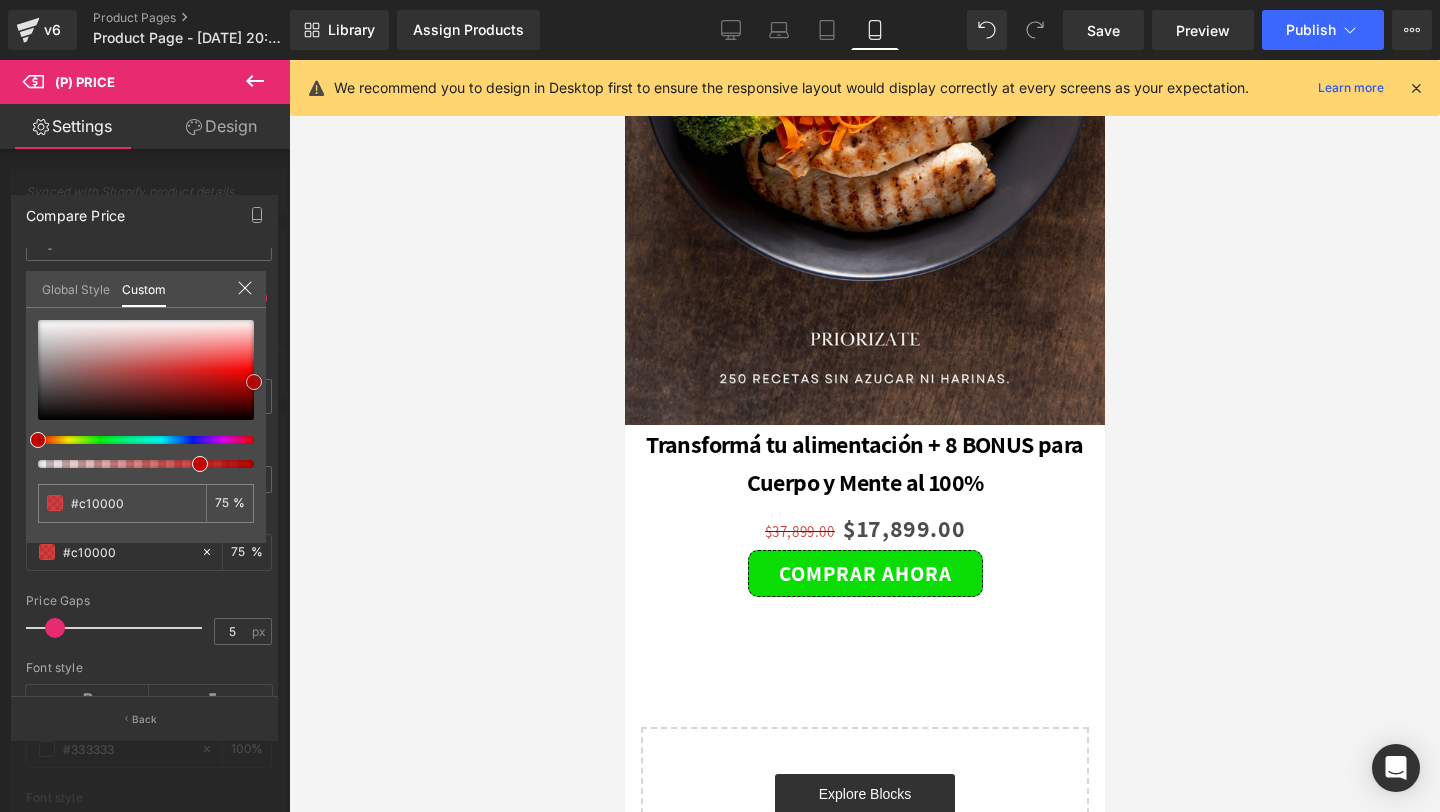 click on "Compare Price Text Styles Custom
Custom
Setup Global Style
Custom
Setup Global Style
1 Compare First Display compare price before or after regular price. Thin 100 Semi Thin 200 Light 300 Regular 400 Medium 500 Semi Bold 600 Super Bold 800 Boldest 900 Bold 700 Lighter Bolder Font Weight
Regular 400
Thin 100 Semi Thin 200 Light 300 Regular 400 Medium 500 Semi Bold 600 Super Bold 800 Boldest 900 Bold 700 Lighter Bolder 15px Font Size 15 px rgba(193, 0, 0, 0.75) Color #c10000 75 % 5px Price Gaps 5 px , Font style
Font
Default
Default
1" at bounding box center (145, 459) 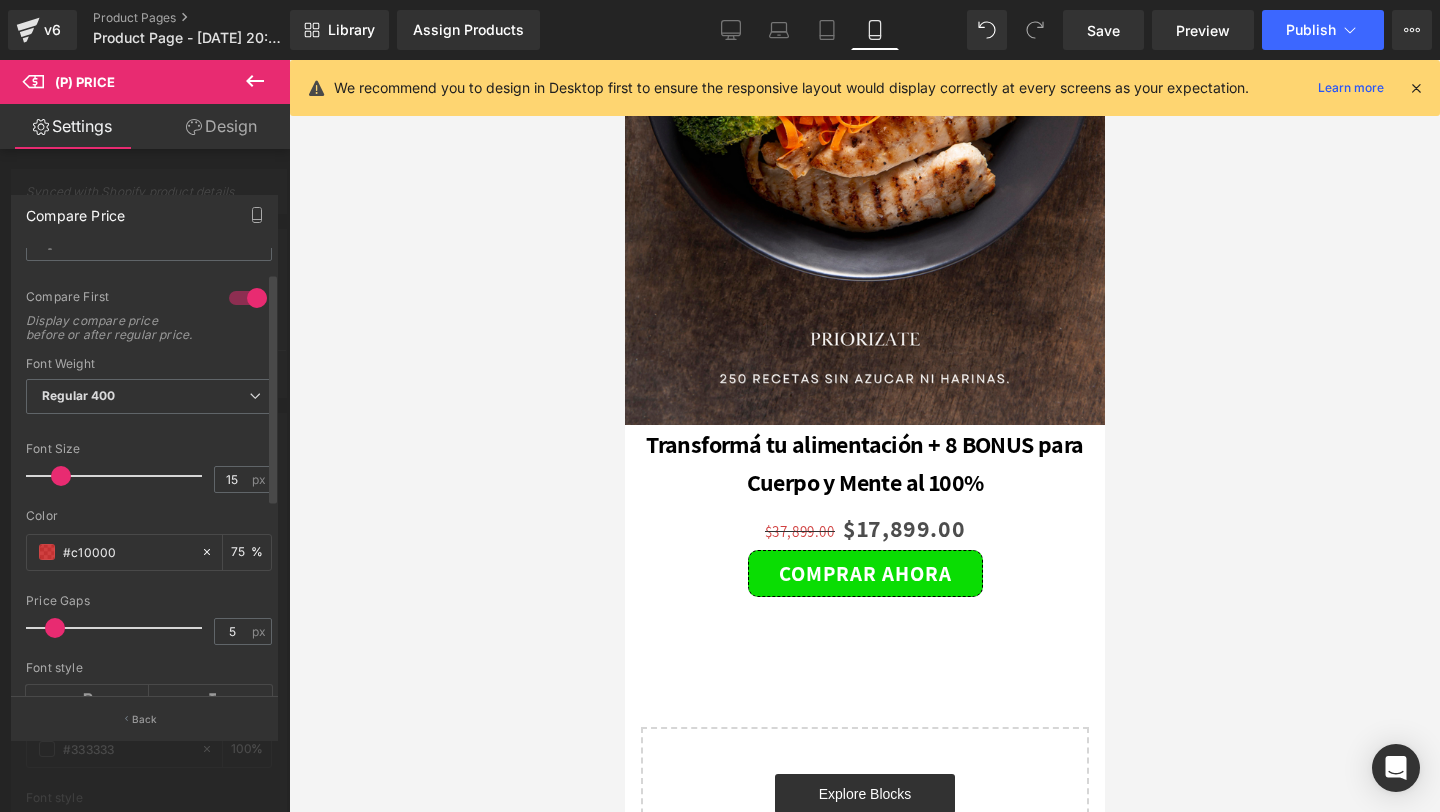 drag, startPoint x: 52, startPoint y: 643, endPoint x: 84, endPoint y: 632, distance: 33.83785 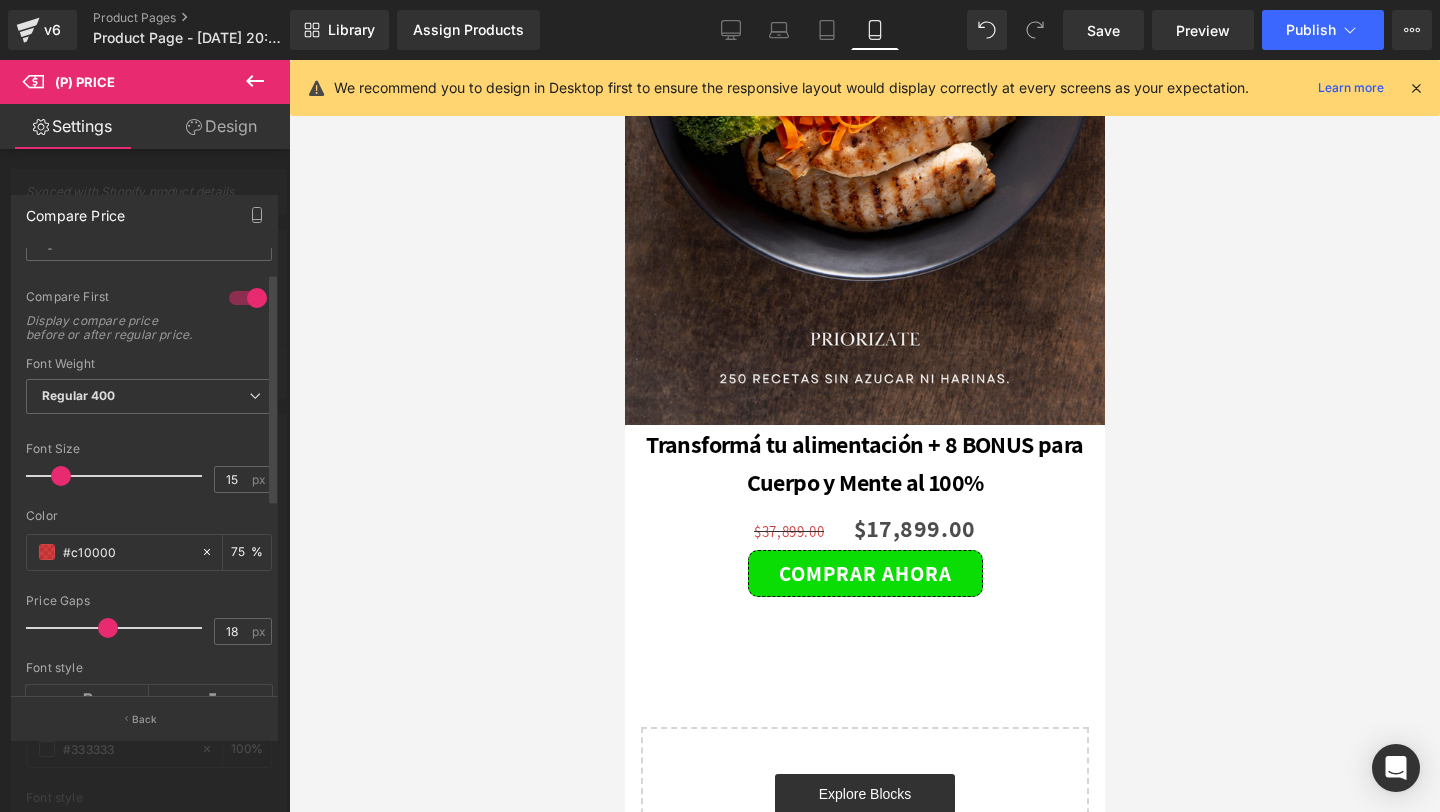 type on "17" 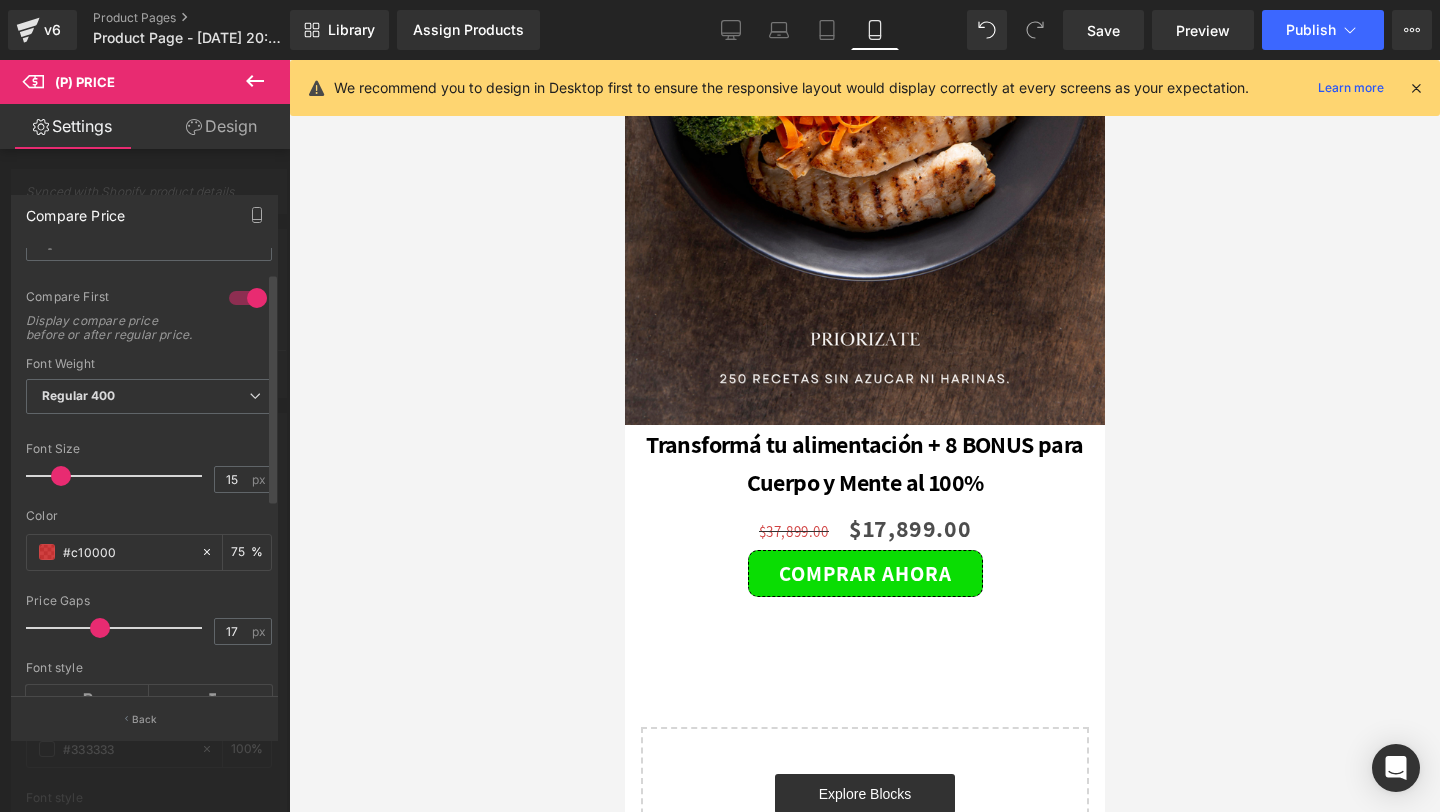drag, startPoint x: 55, startPoint y: 639, endPoint x: 98, endPoint y: 644, distance: 43.289722 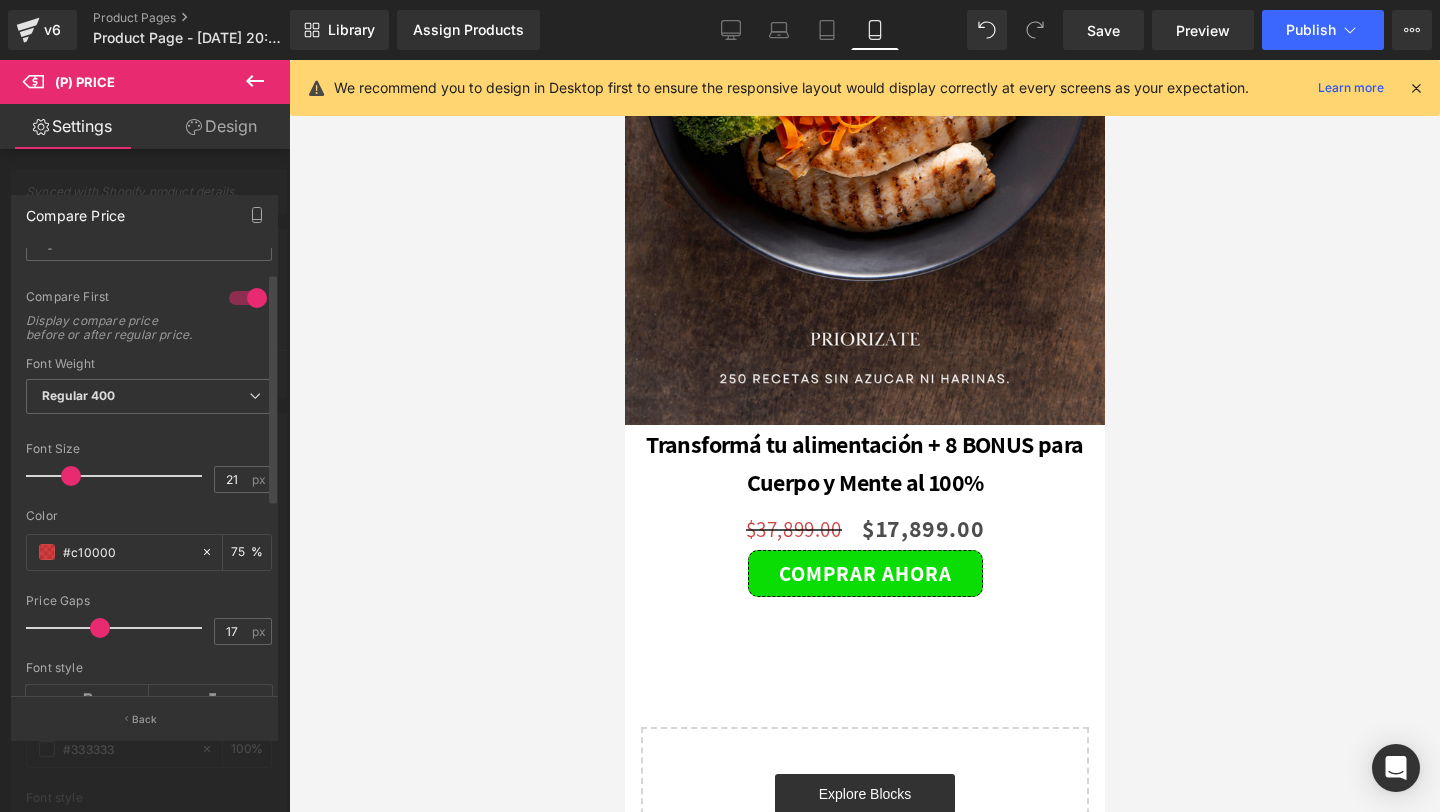 type on "20" 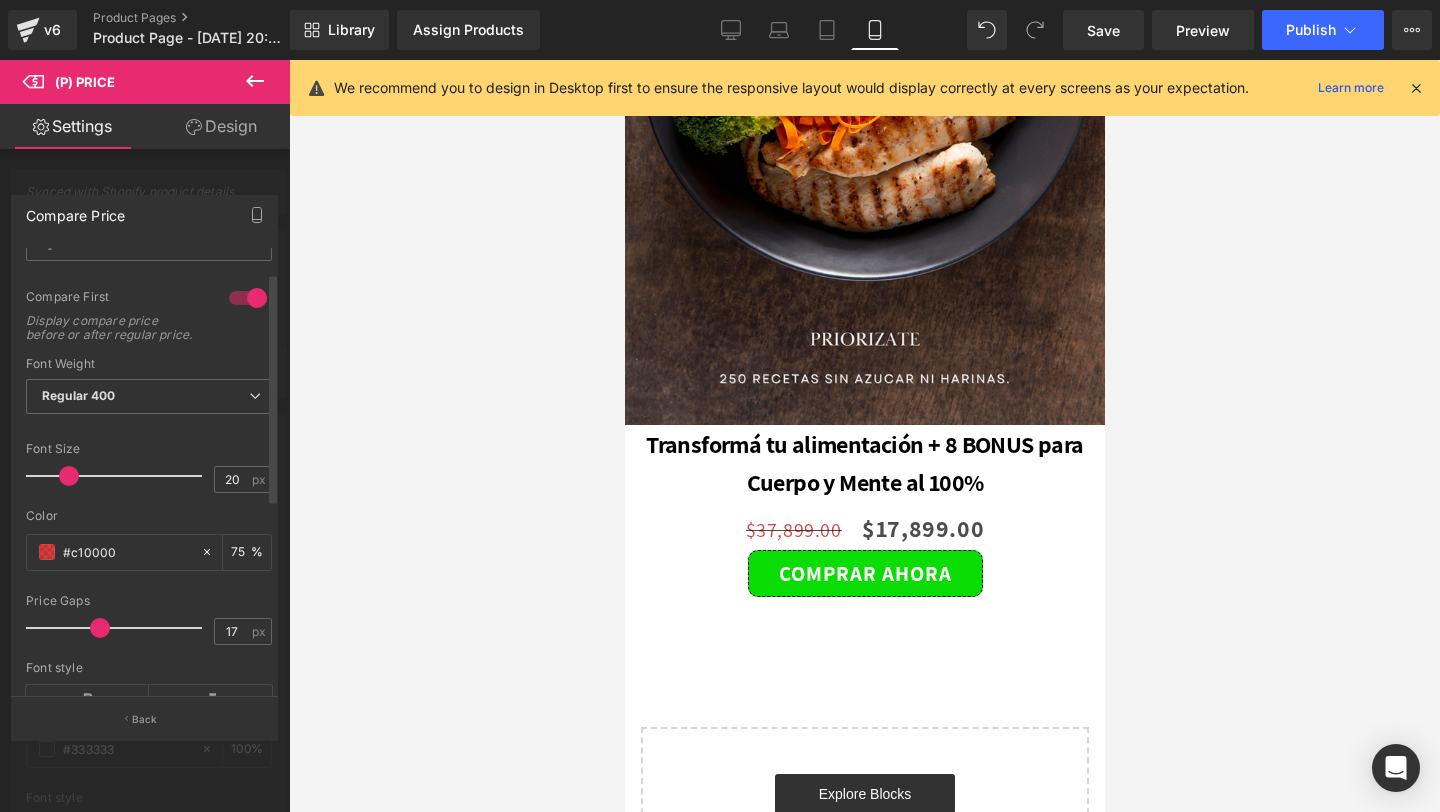click at bounding box center (69, 476) 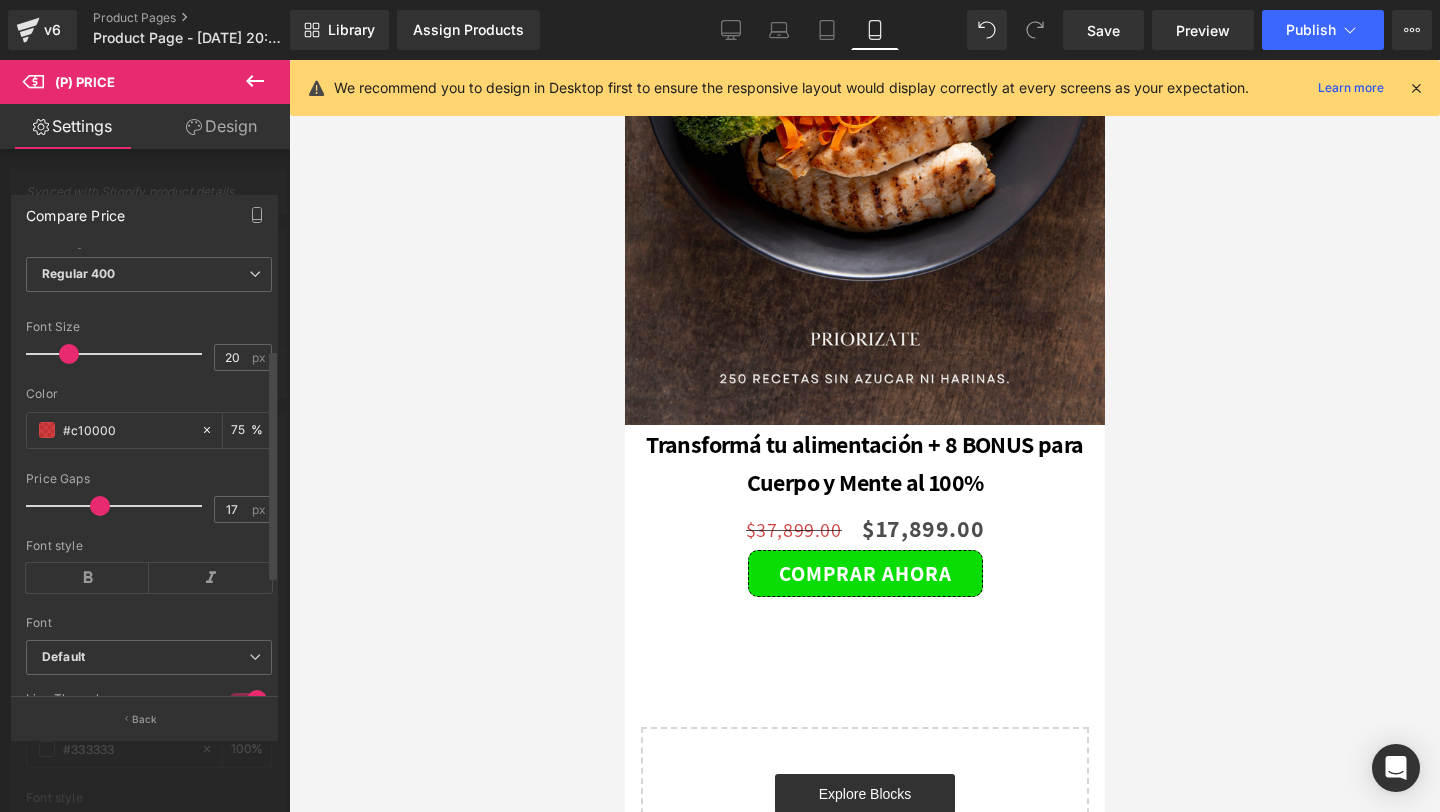 scroll, scrollTop: 277, scrollLeft: 0, axis: vertical 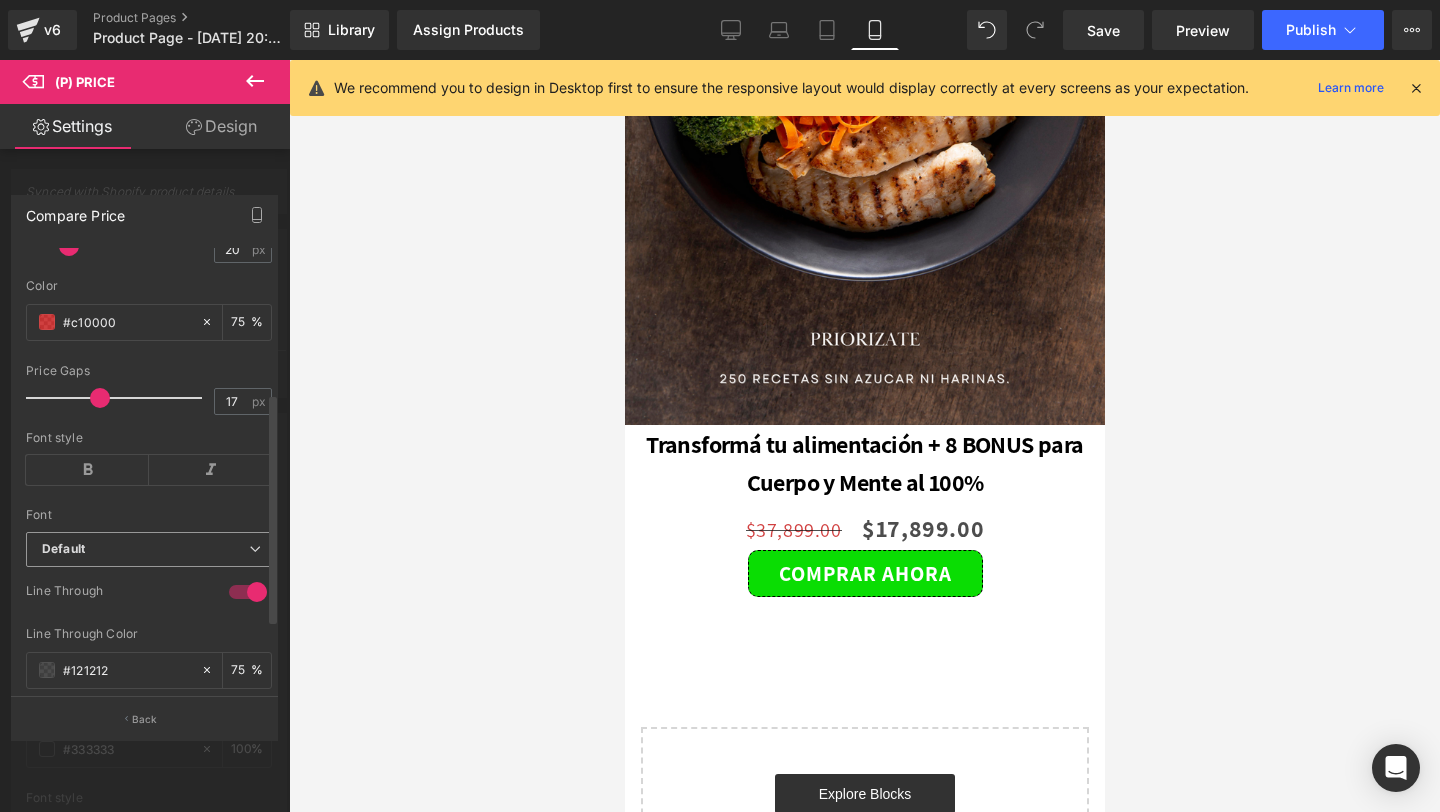 click on "Default" at bounding box center [145, 549] 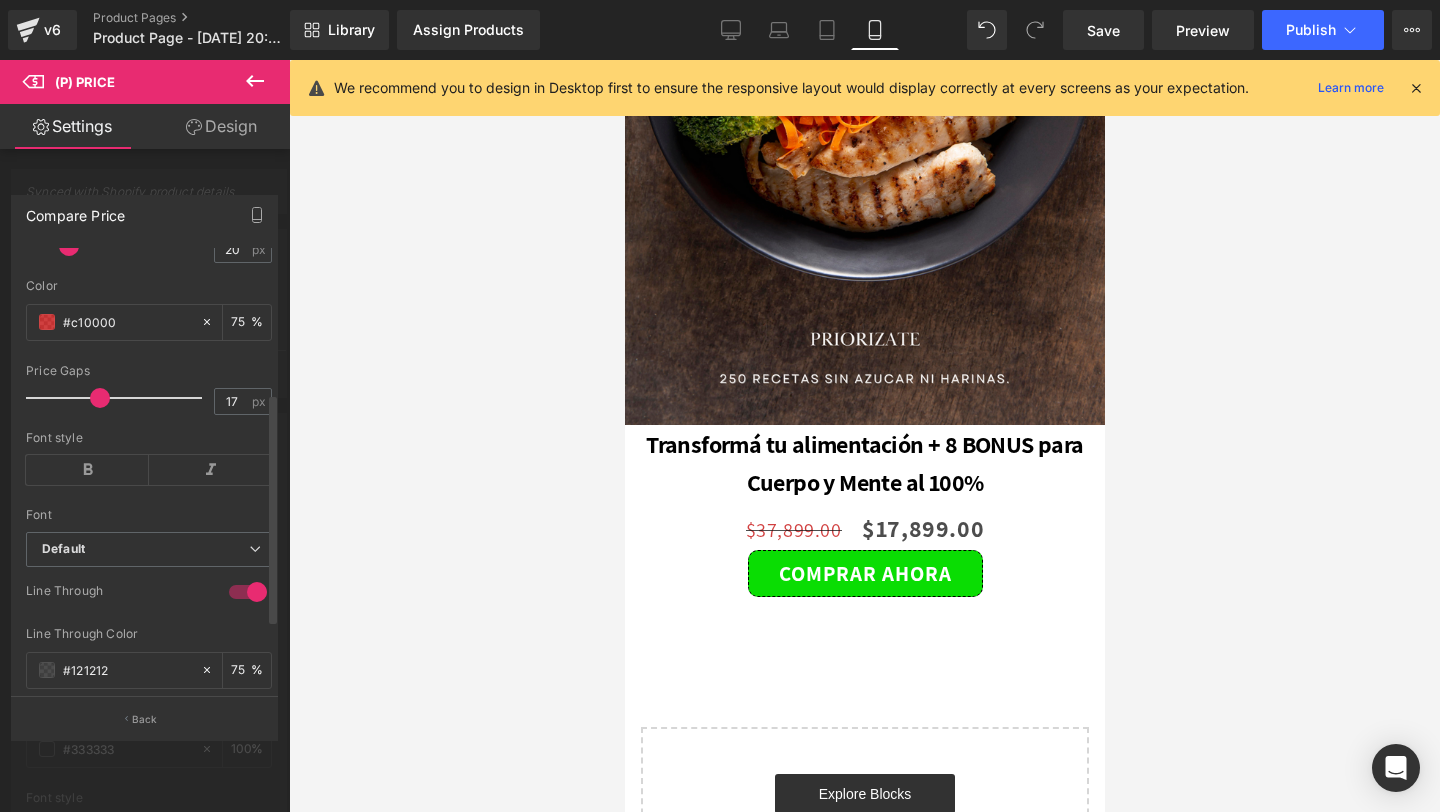 click on "Font
Default
Default
Default
Open Font Manager" at bounding box center (149, 251) 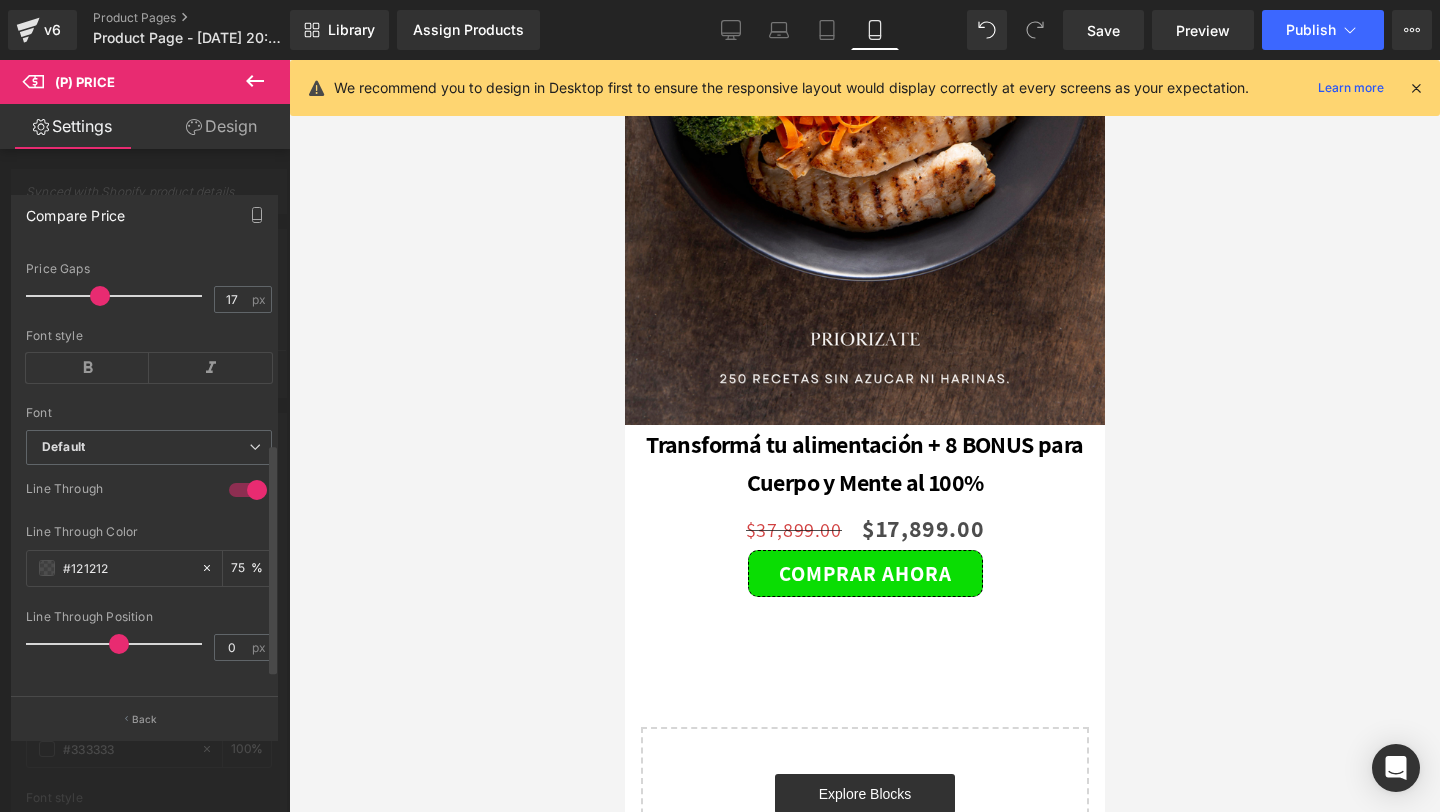 scroll, scrollTop: 408, scrollLeft: 0, axis: vertical 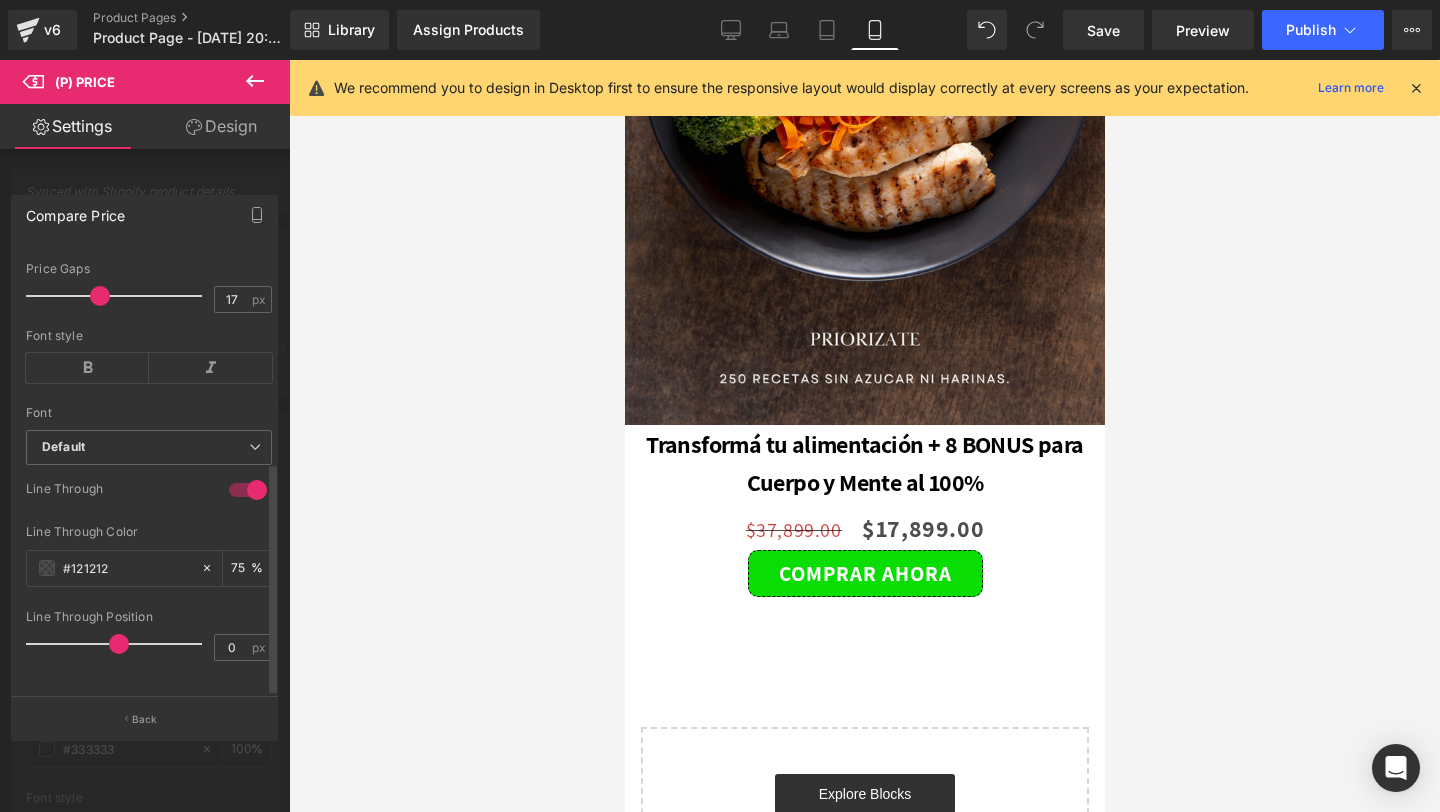 type on "1" 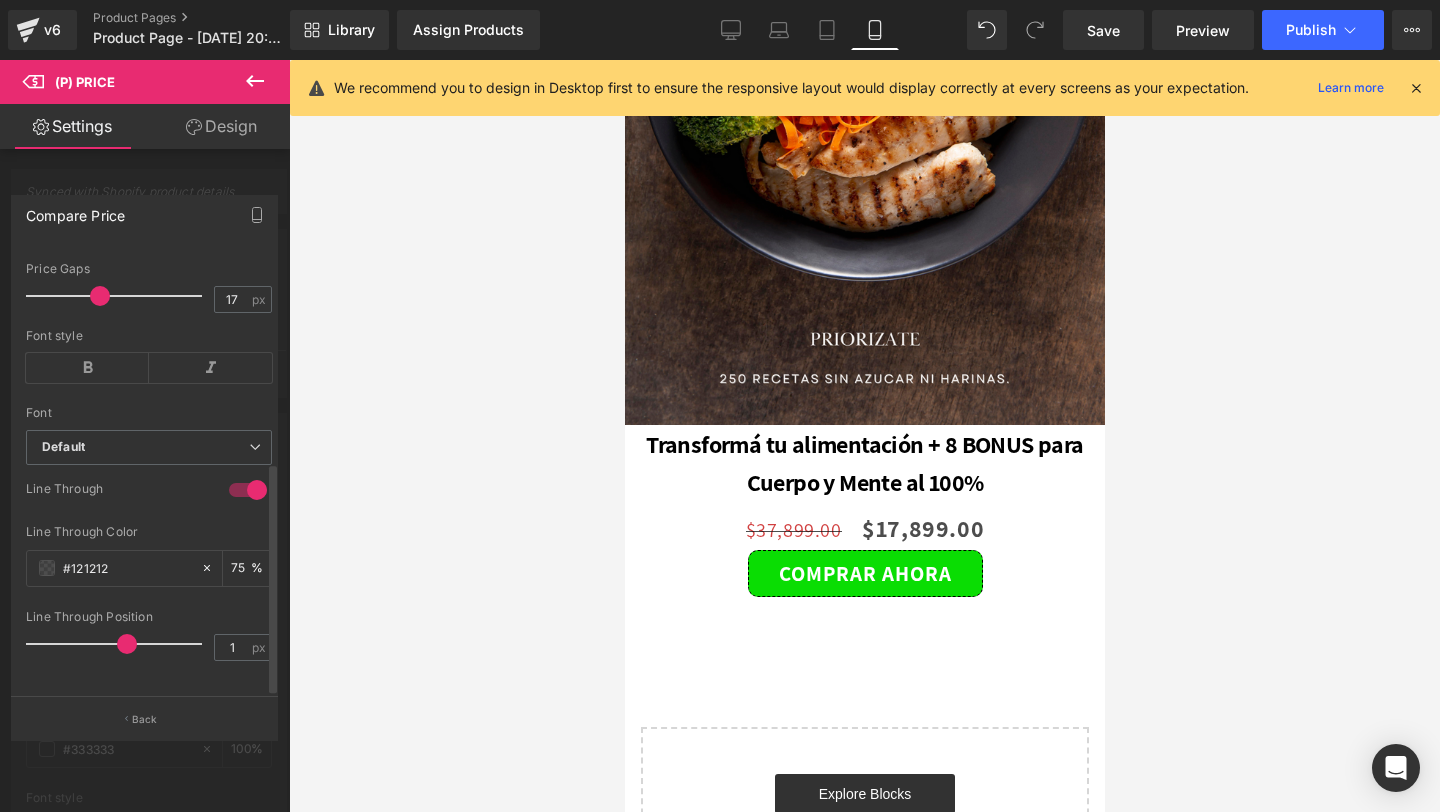 click at bounding box center [127, 644] 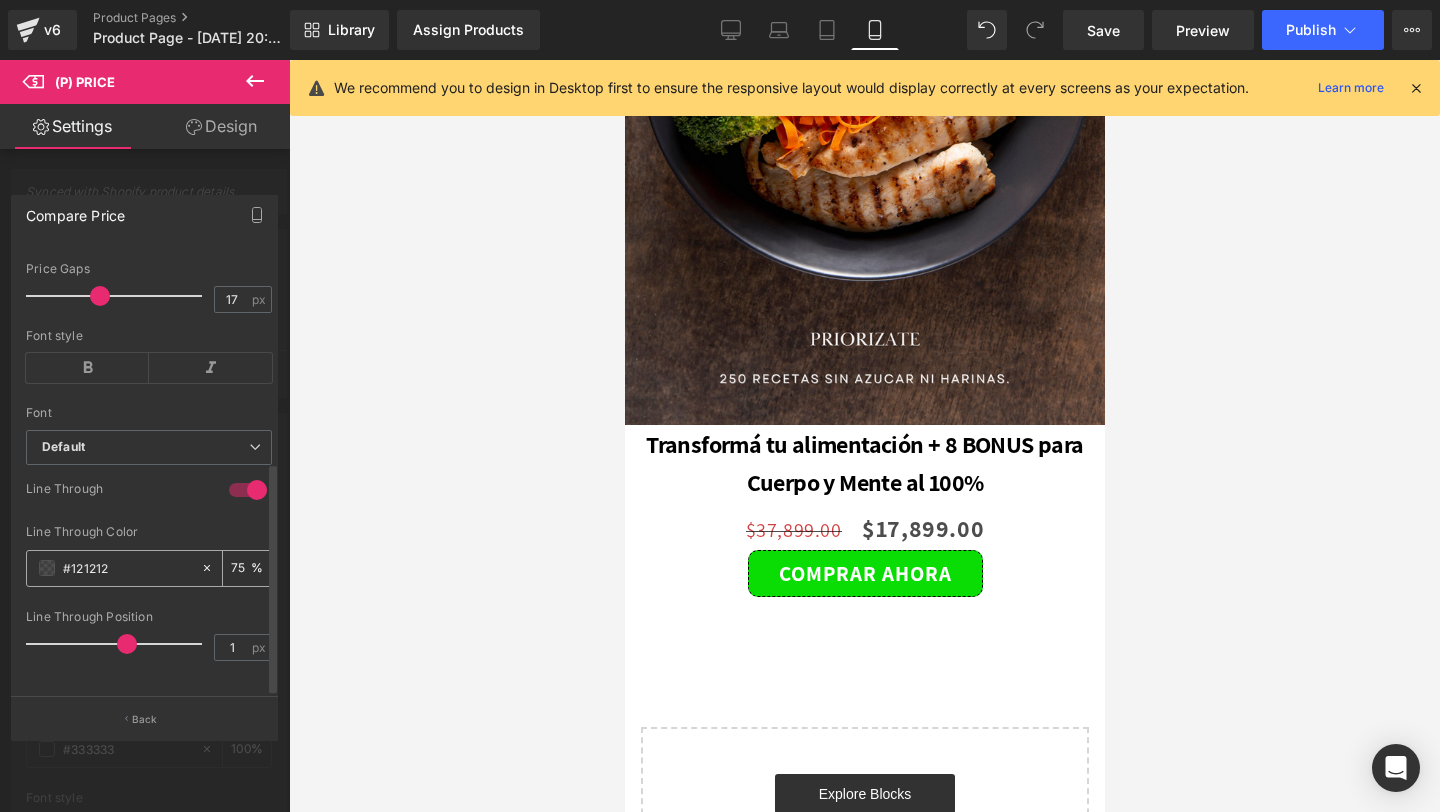 click on "#121212" at bounding box center [127, 568] 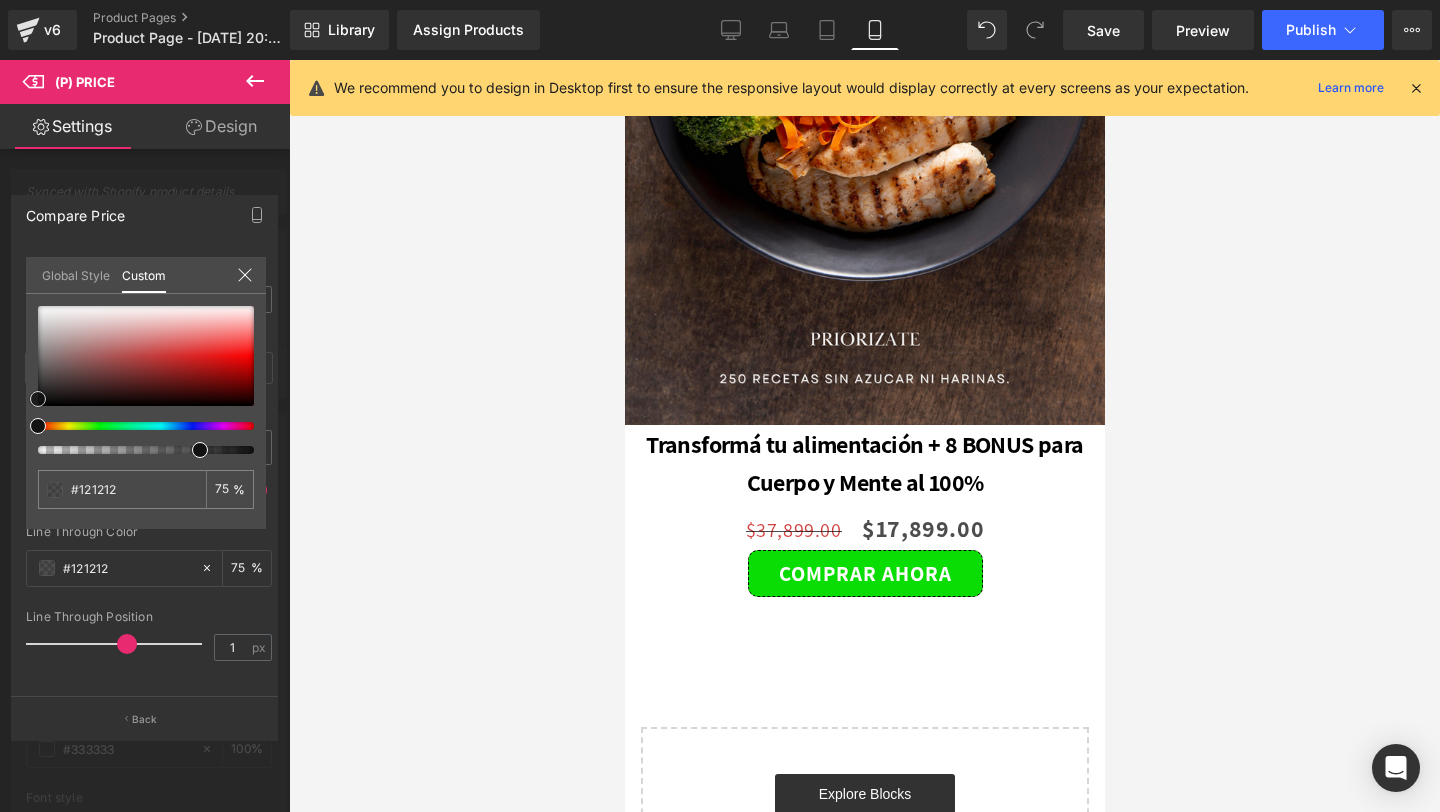 type on "#111111" 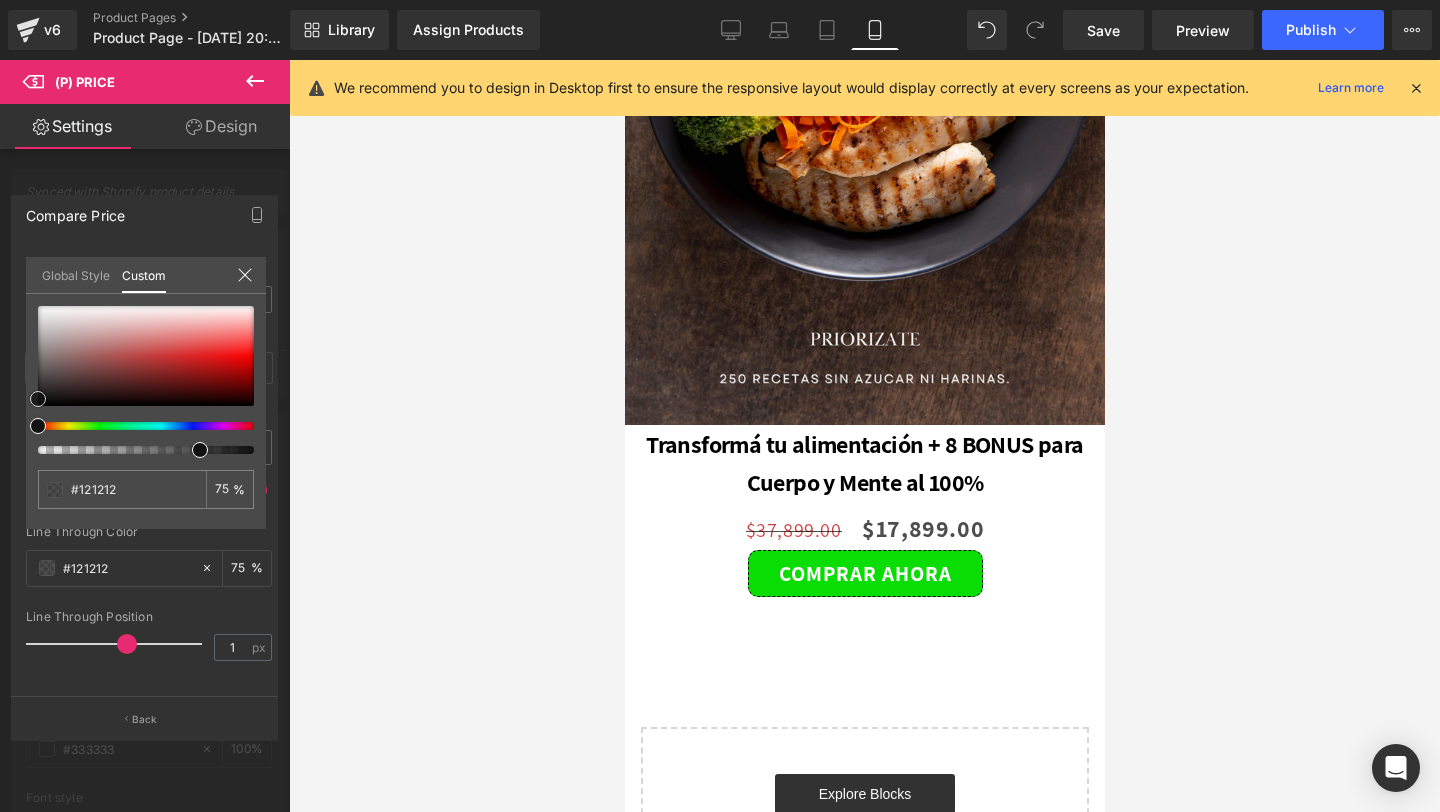 type on "#111111" 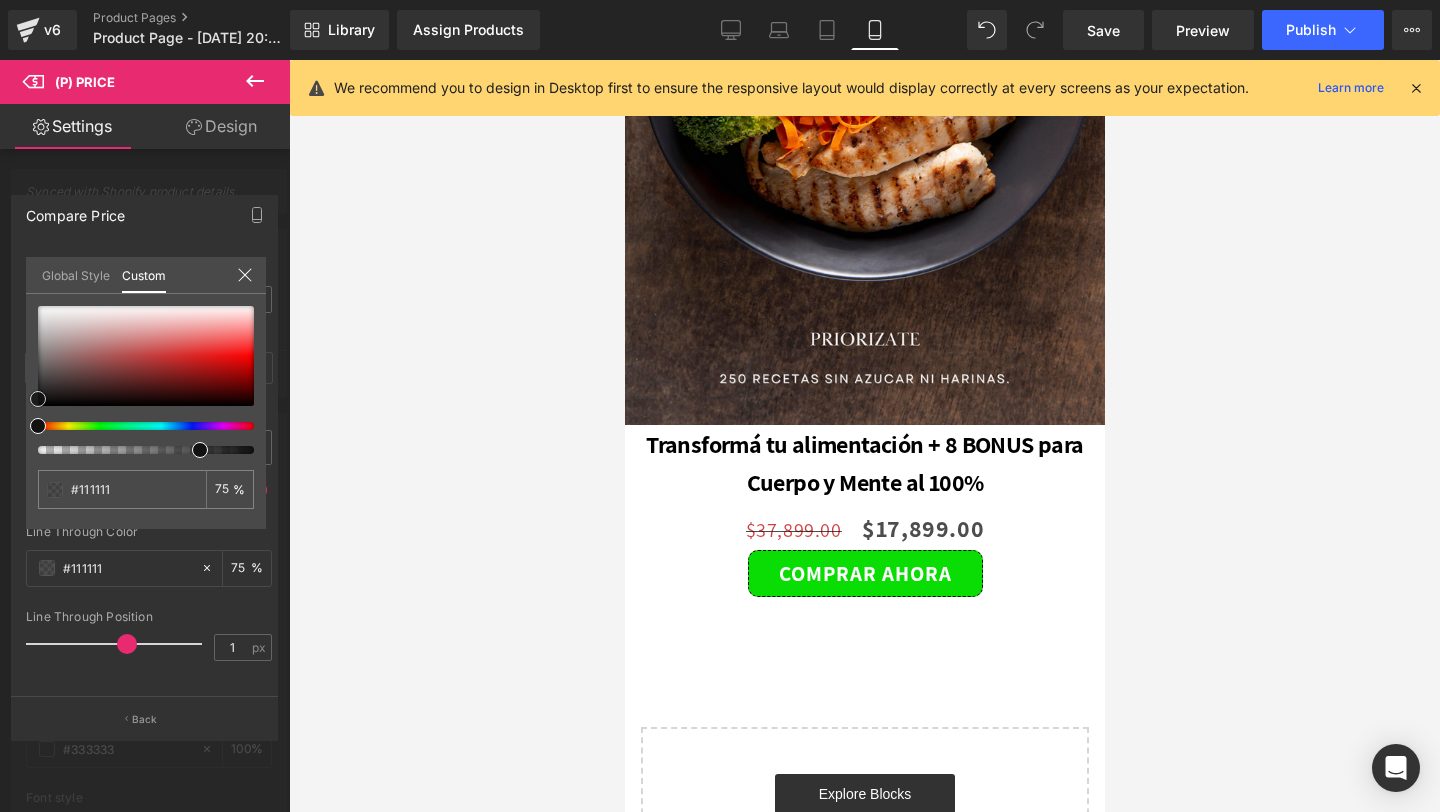 type on "#100909" 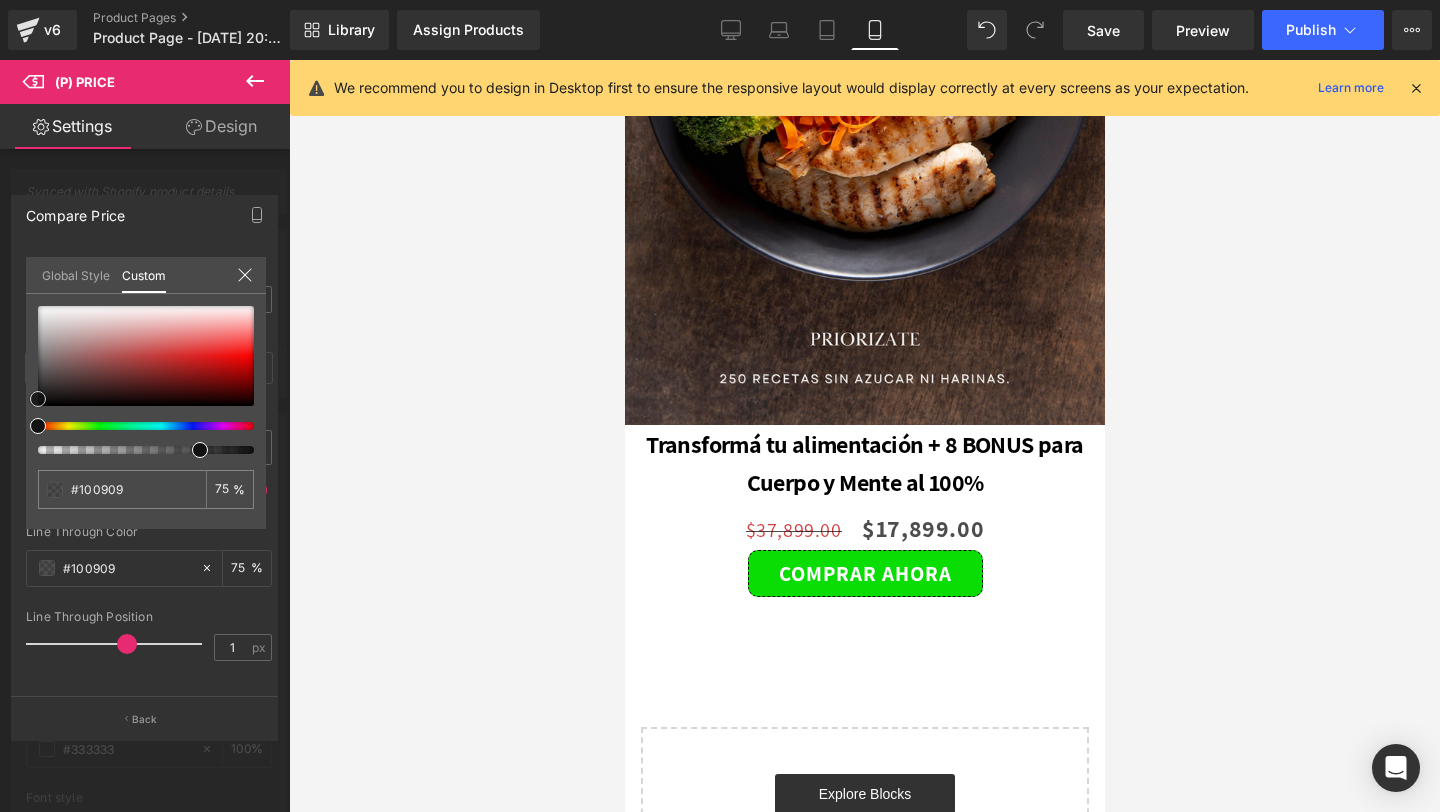 type on "#000000" 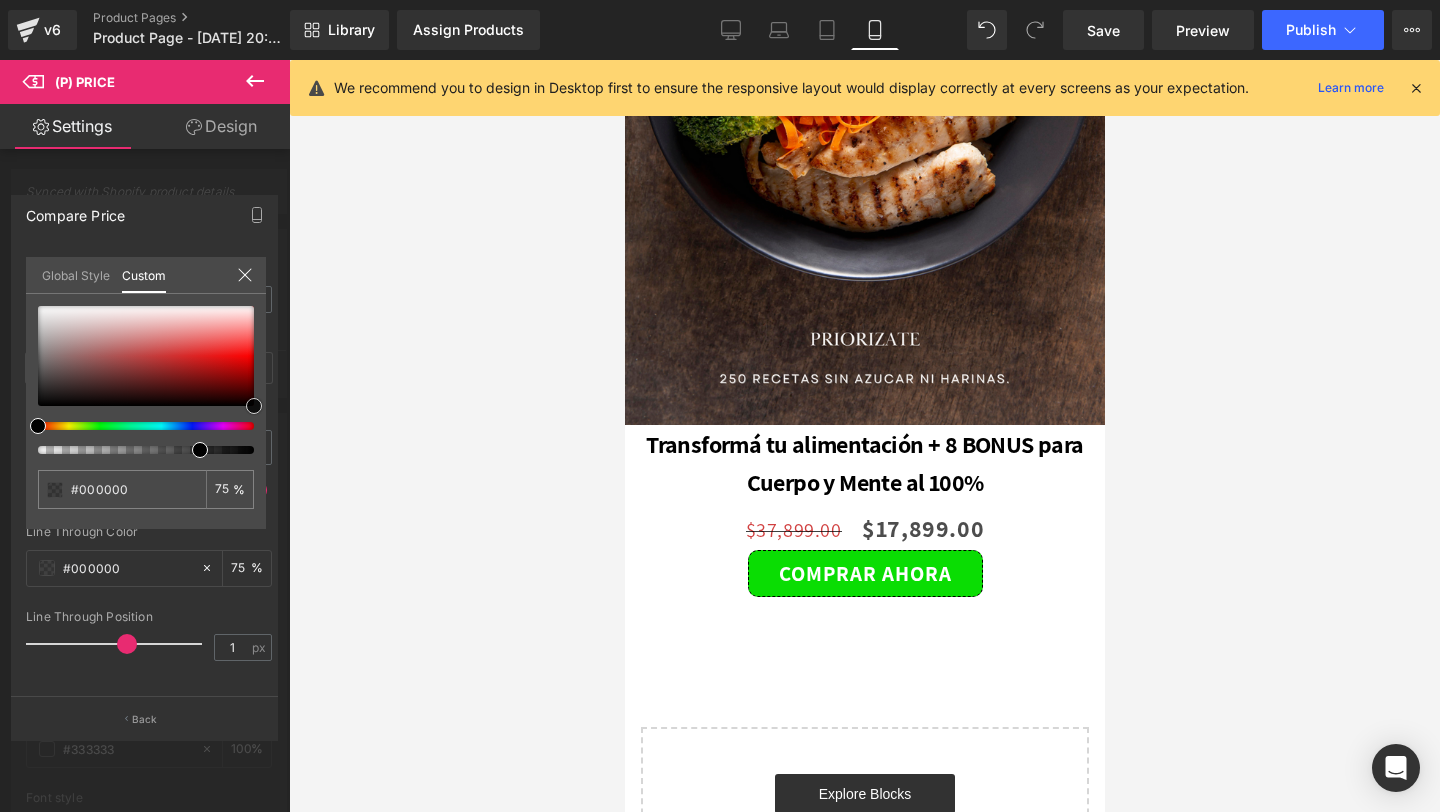 drag, startPoint x: 34, startPoint y: 398, endPoint x: 296, endPoint y: 424, distance: 263.28693 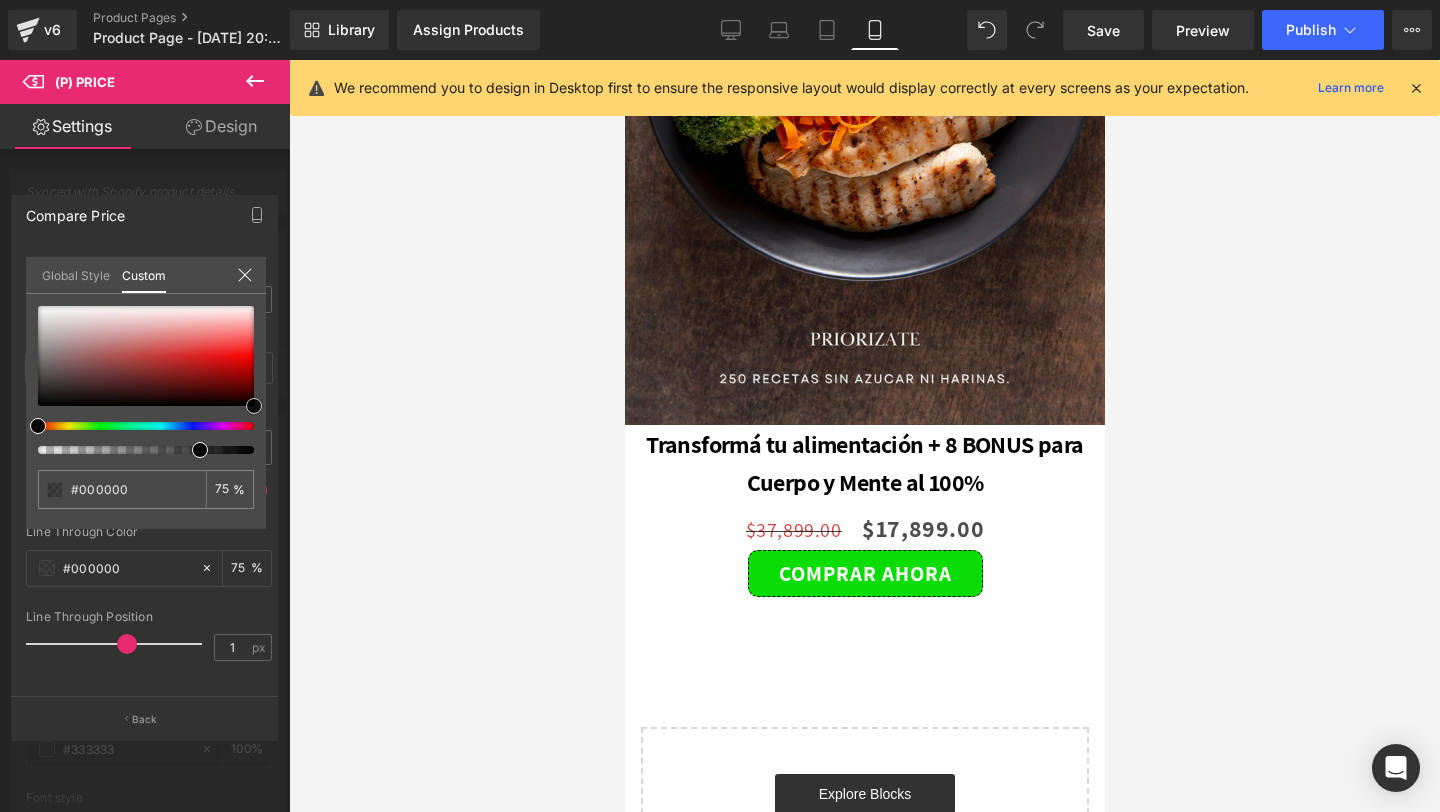 click on "(P) Price  You are previewing how the   will restyle your page. You can not edit Elements in Preset Preview Mode.  v6 Product Pages Product Page - Jul 3, 20:10:11 Library Assign Products  Product Preview
No product match your search.  Please try another keyword  Manage assigned products Mobile Desktop Laptop Tablet Mobile Save Preview Publish Scheduled Upgrade Plan View Live Page View with current Template Save Template to Library Schedule Publish  Optimize  Publish Settings Shortcuts We recommend you to design in Desktop first to ensure the responsive layout would display correctly at every screens as your expectation. Learn more  Your page can’t be published   You've reached the maximum number of published pages on your plan  (1/1).  You need to upgrade your plan or unpublish all your pages to get 1 publish slot.   Unpublish pages   Upgrade plan  Elements Global Style Base Row  rows, columns, layouts, div Heading  headings, titles, h1,h2,h3,h4,h5,h6 Text Block  Image  Icon  icons, symbols app" at bounding box center (720, 423) 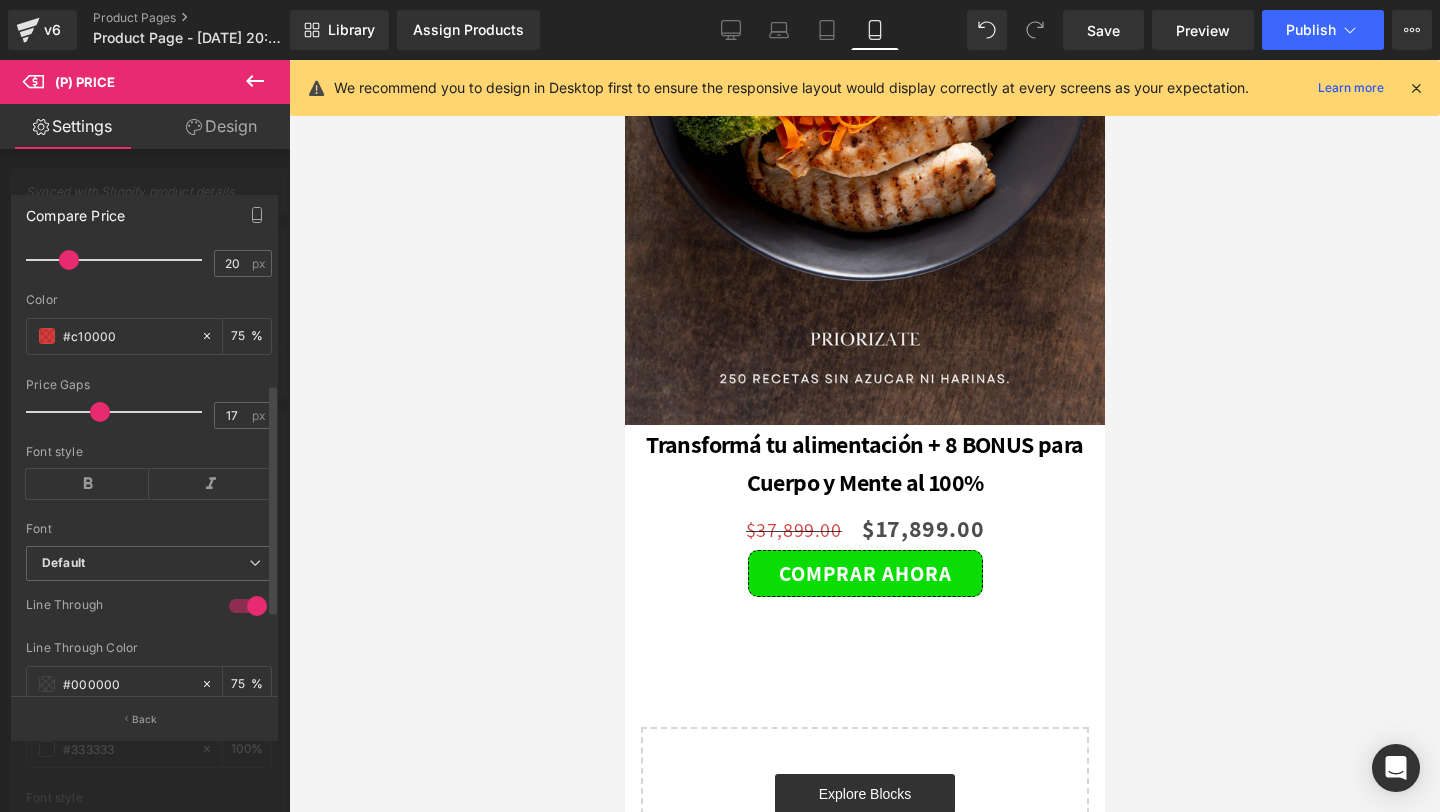 scroll, scrollTop: 249, scrollLeft: 0, axis: vertical 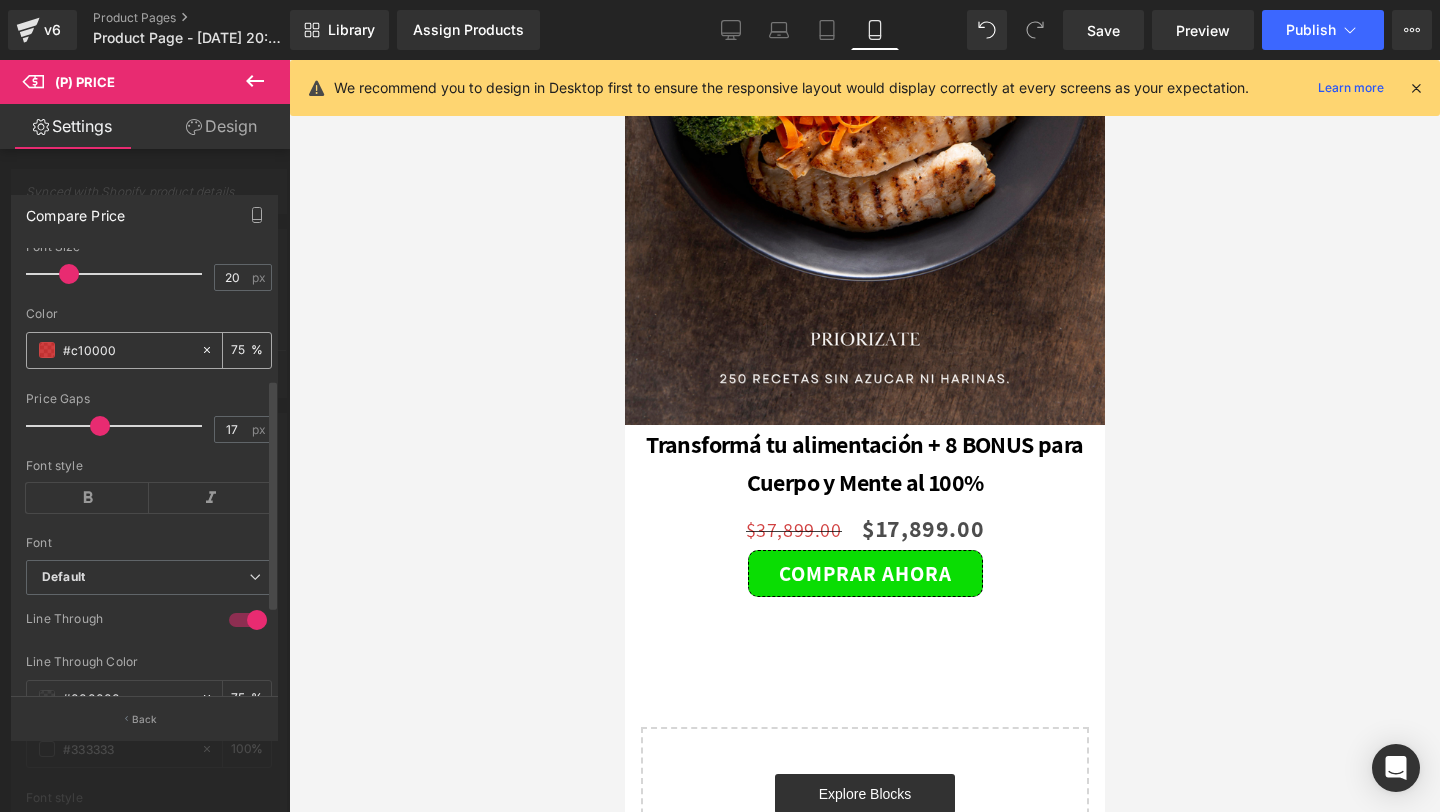 click on "75" at bounding box center (241, 350) 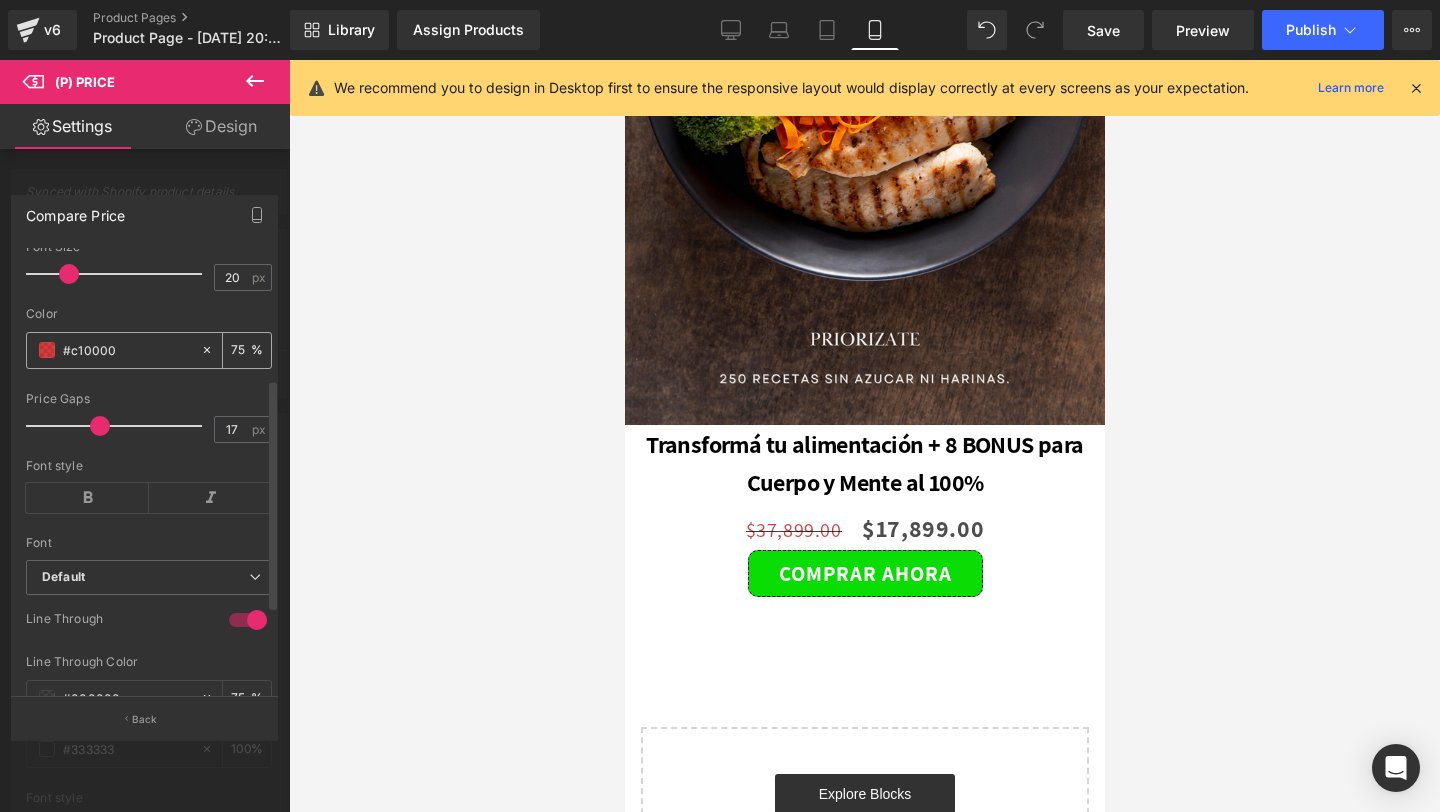 type on "7" 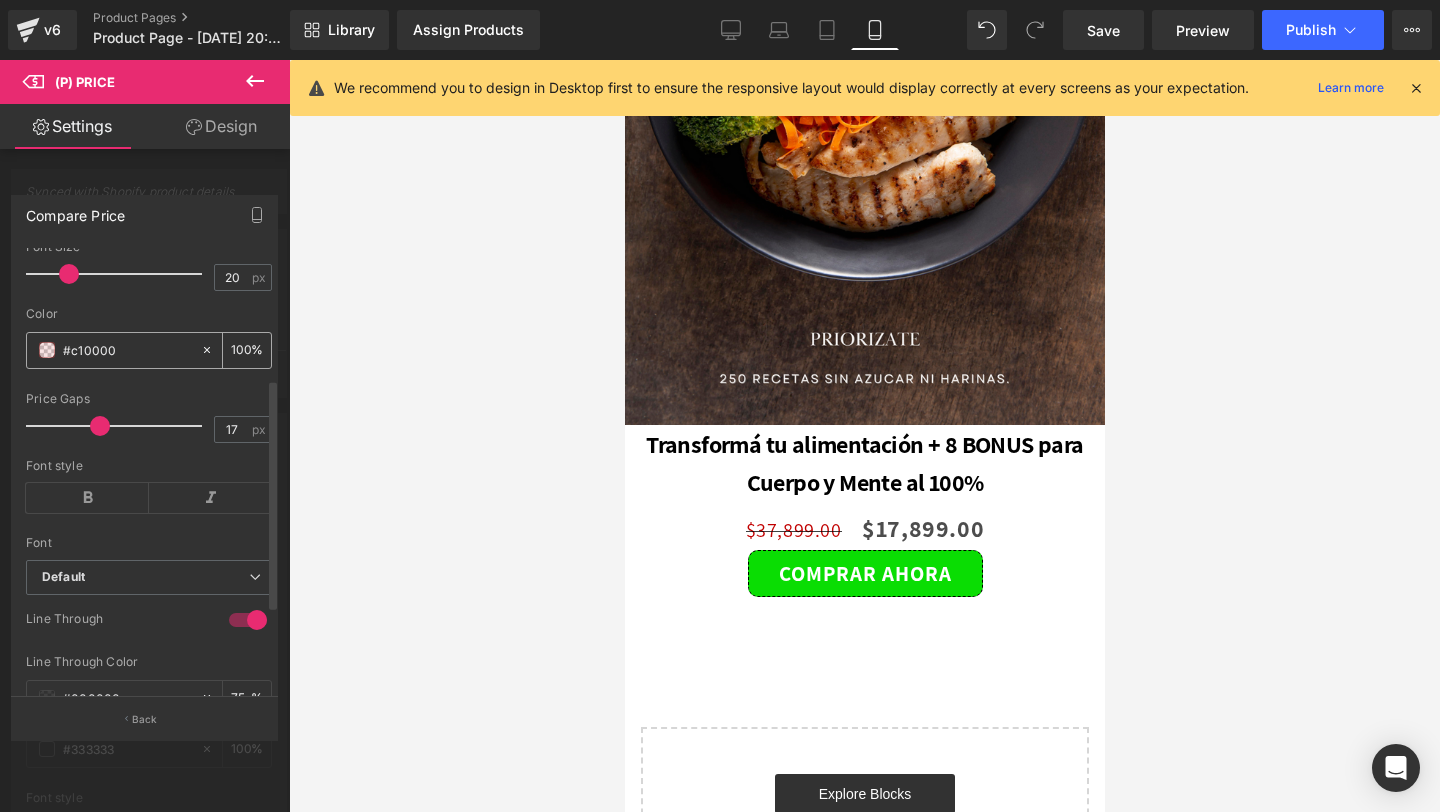 scroll, scrollTop: 0, scrollLeft: 0, axis: both 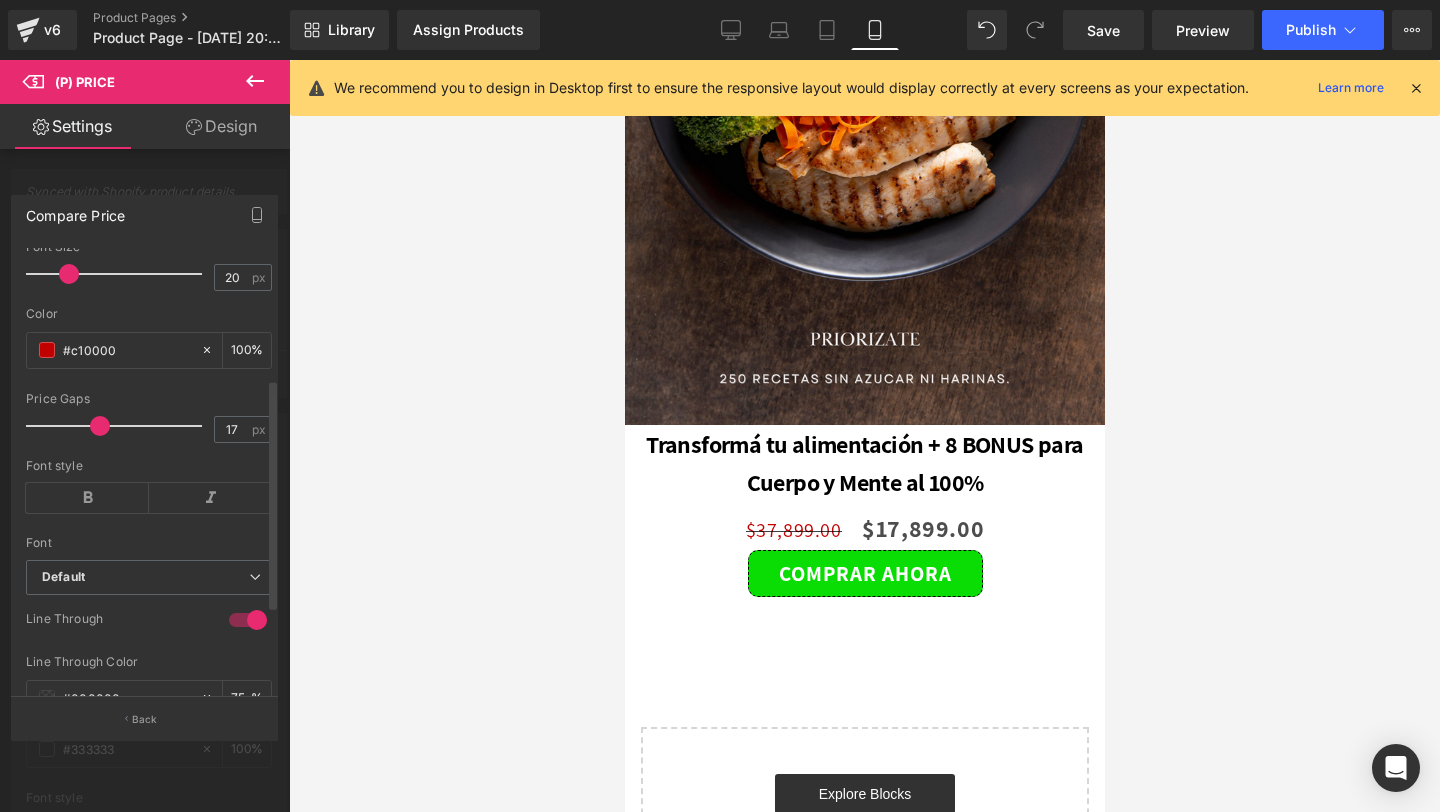type on "100" 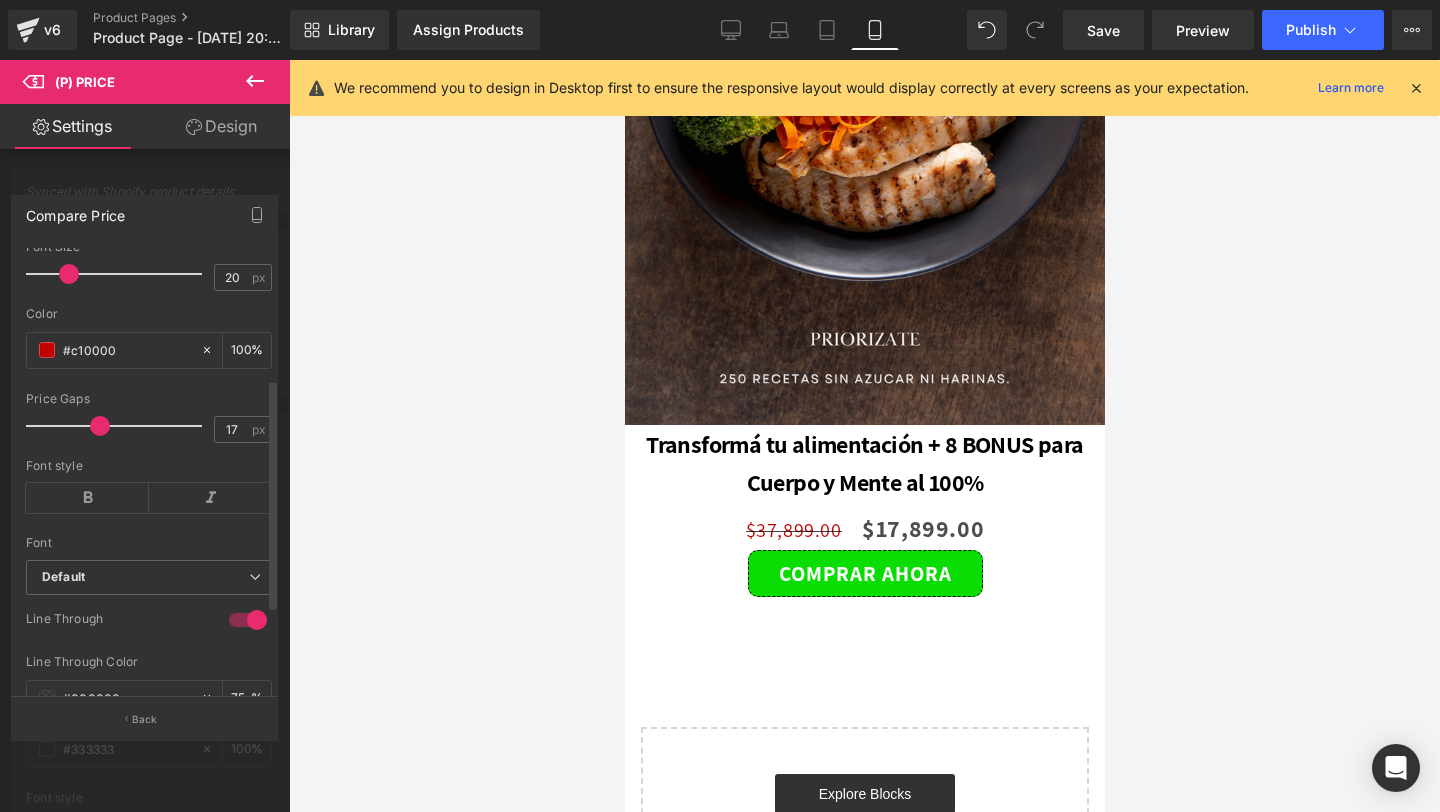 click at bounding box center (149, 300) 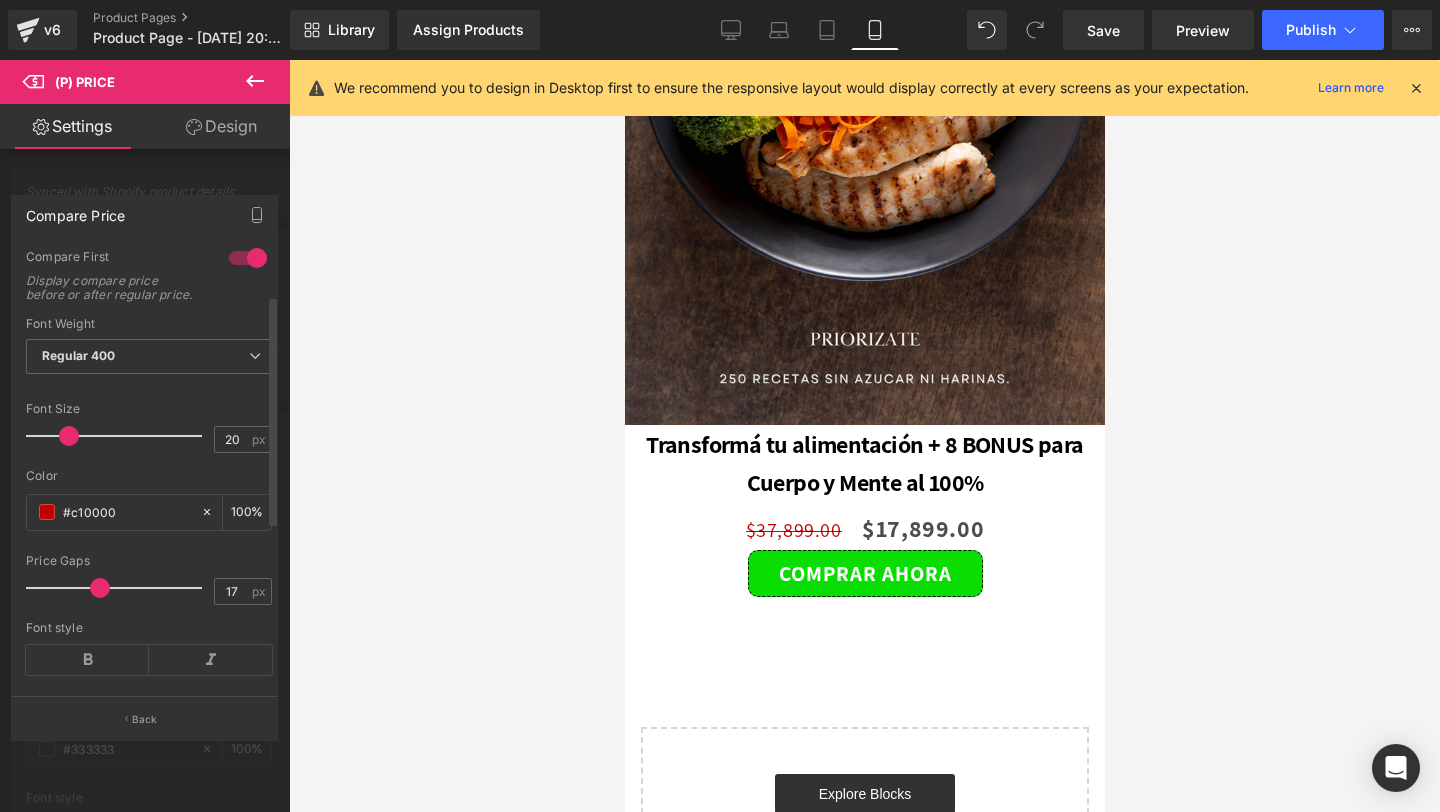 scroll, scrollTop: 82, scrollLeft: 0, axis: vertical 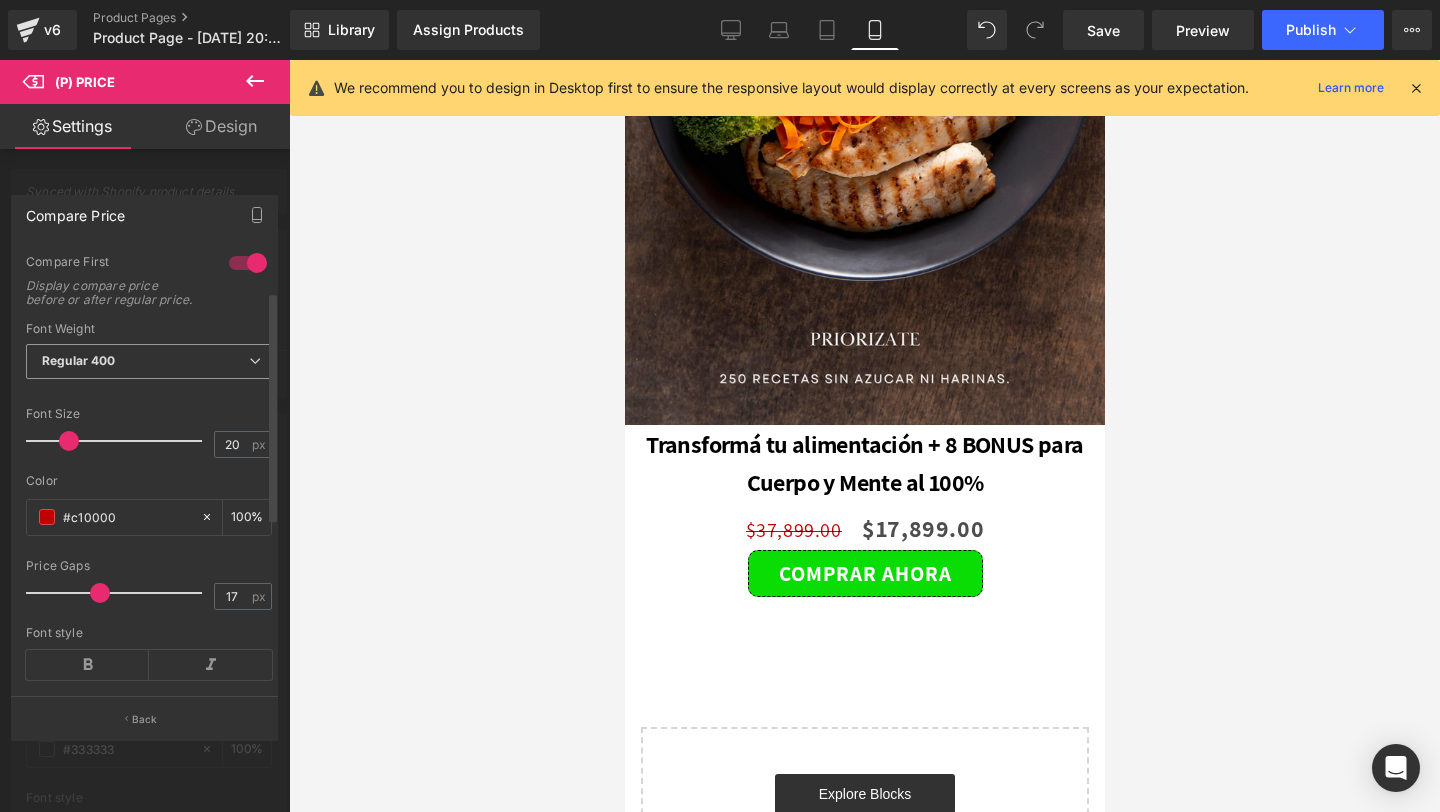 click on "Regular 400
Thin 100 Semi Thin 200 Light 300 Regular 400 Medium 500 Semi Bold 600 Super Bold 800 Boldest 900 Bold 700 Lighter Bolder" at bounding box center [149, 366] 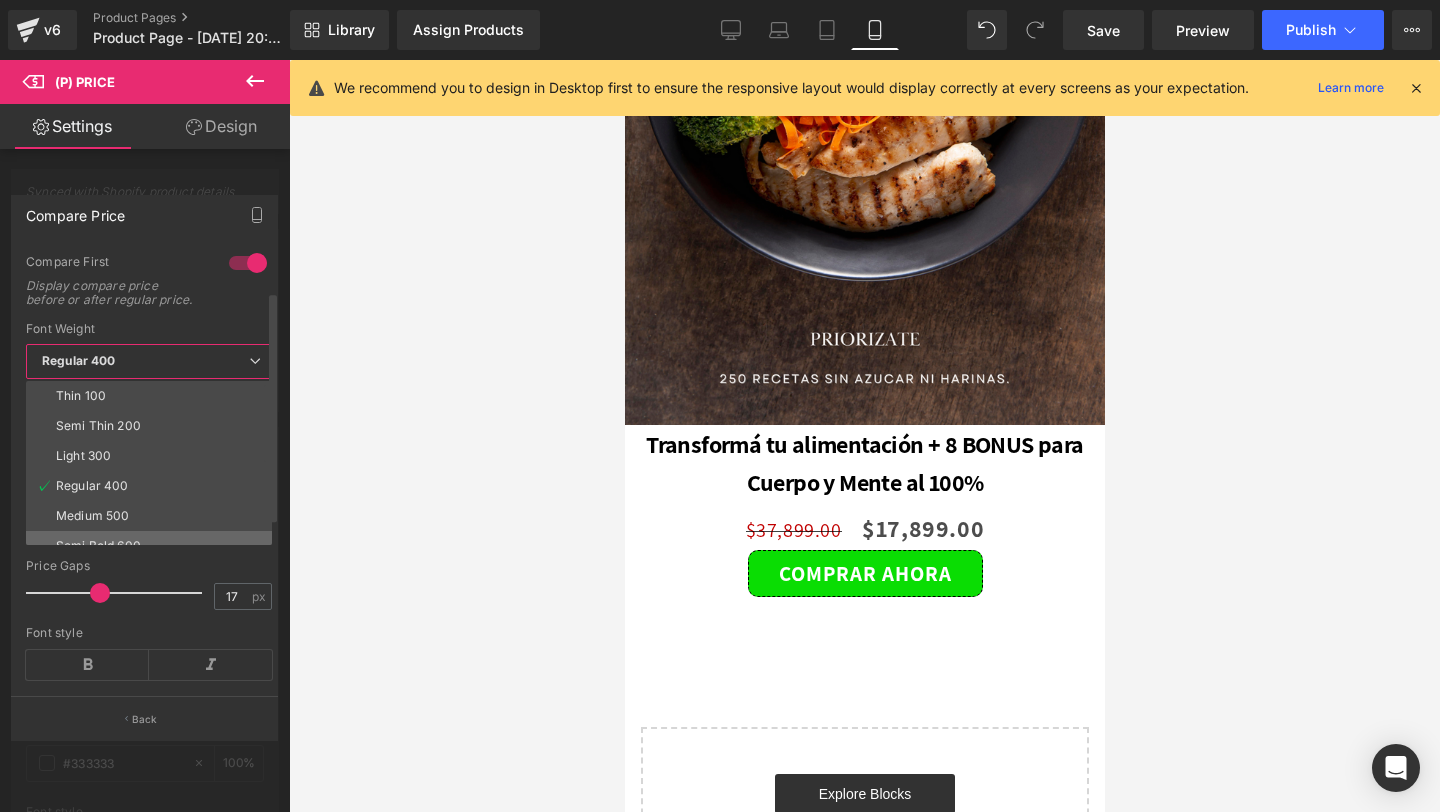 scroll, scrollTop: 166, scrollLeft: 0, axis: vertical 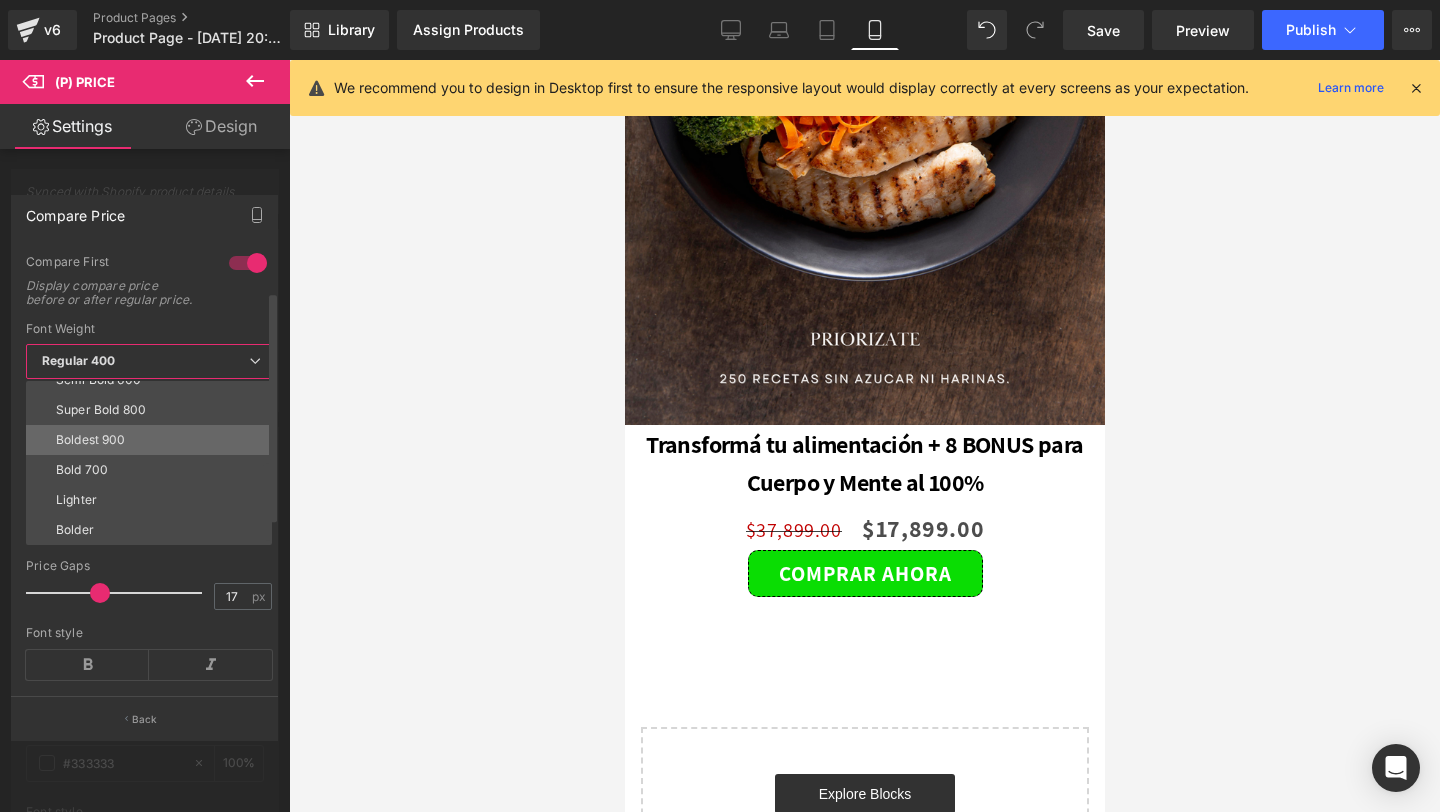 click on "Boldest 900" at bounding box center (153, 440) 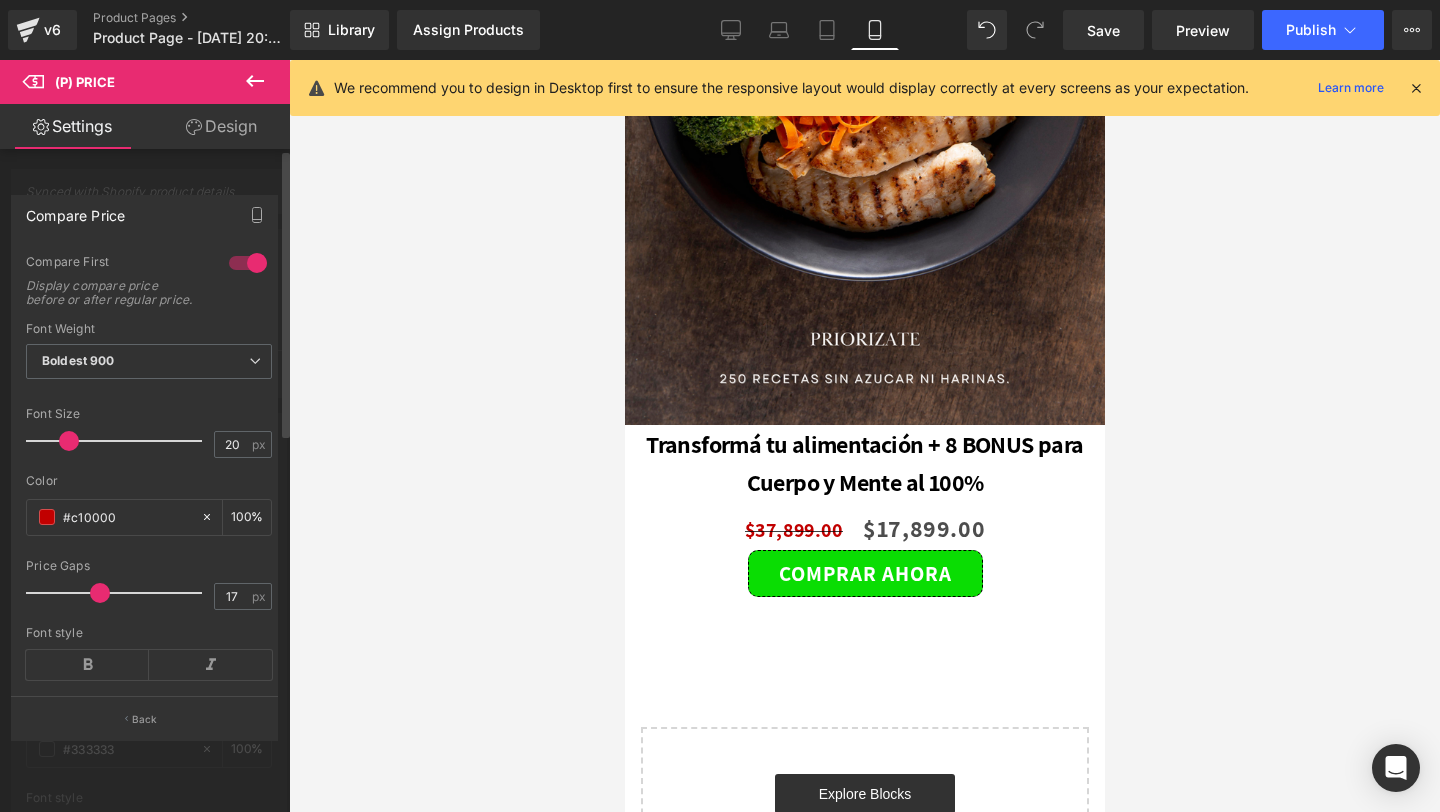 click at bounding box center [145, 441] 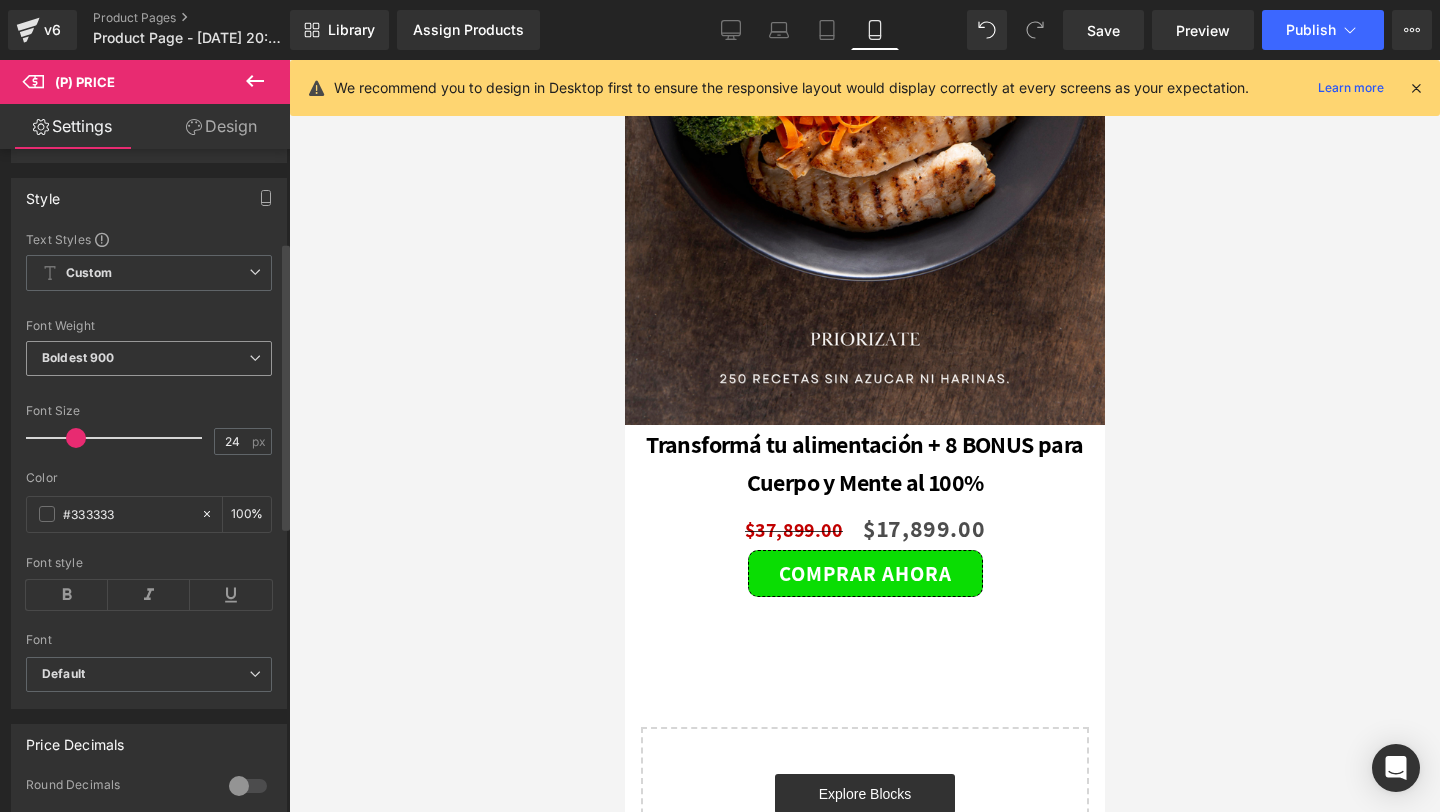 scroll, scrollTop: 238, scrollLeft: 0, axis: vertical 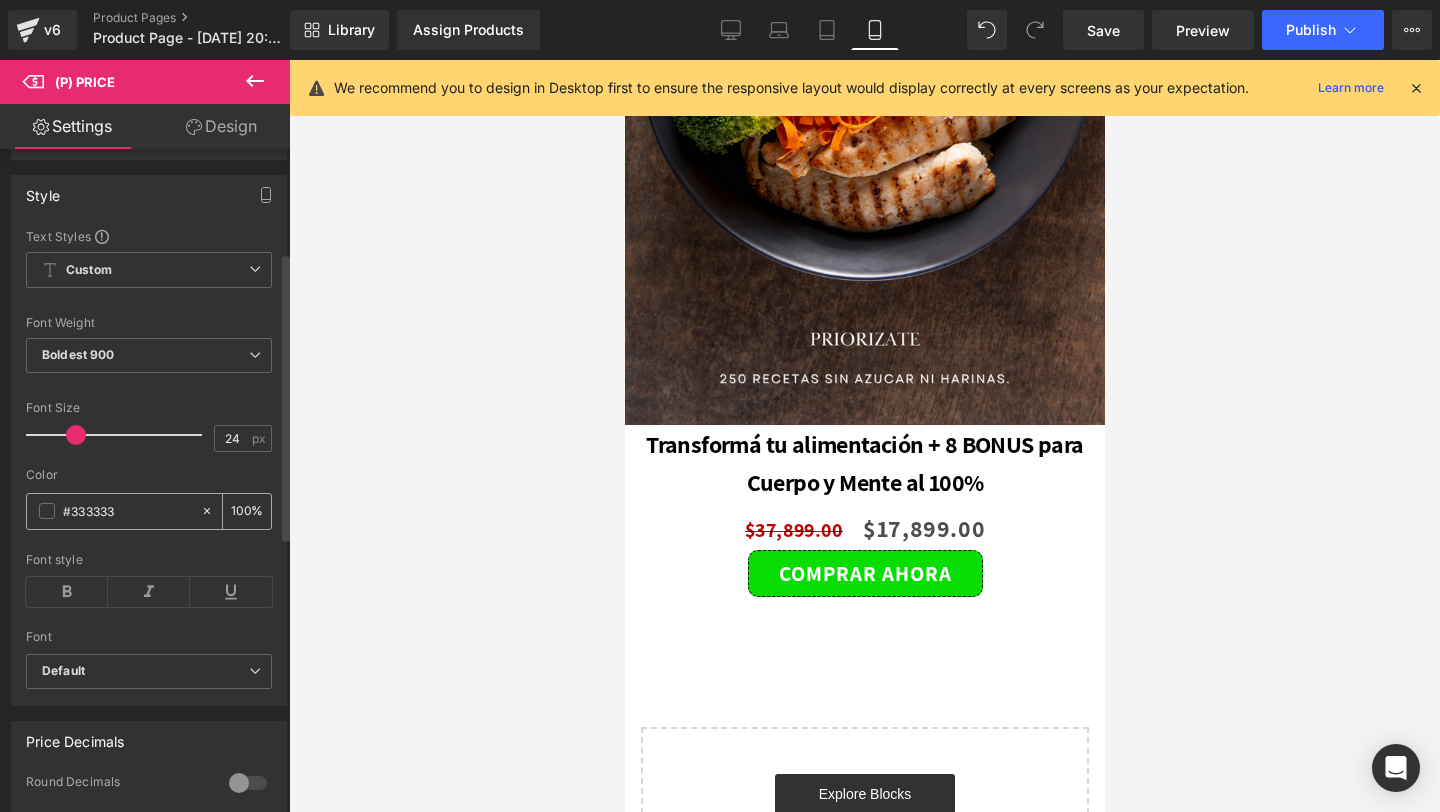 click on "#333333" at bounding box center [113, 511] 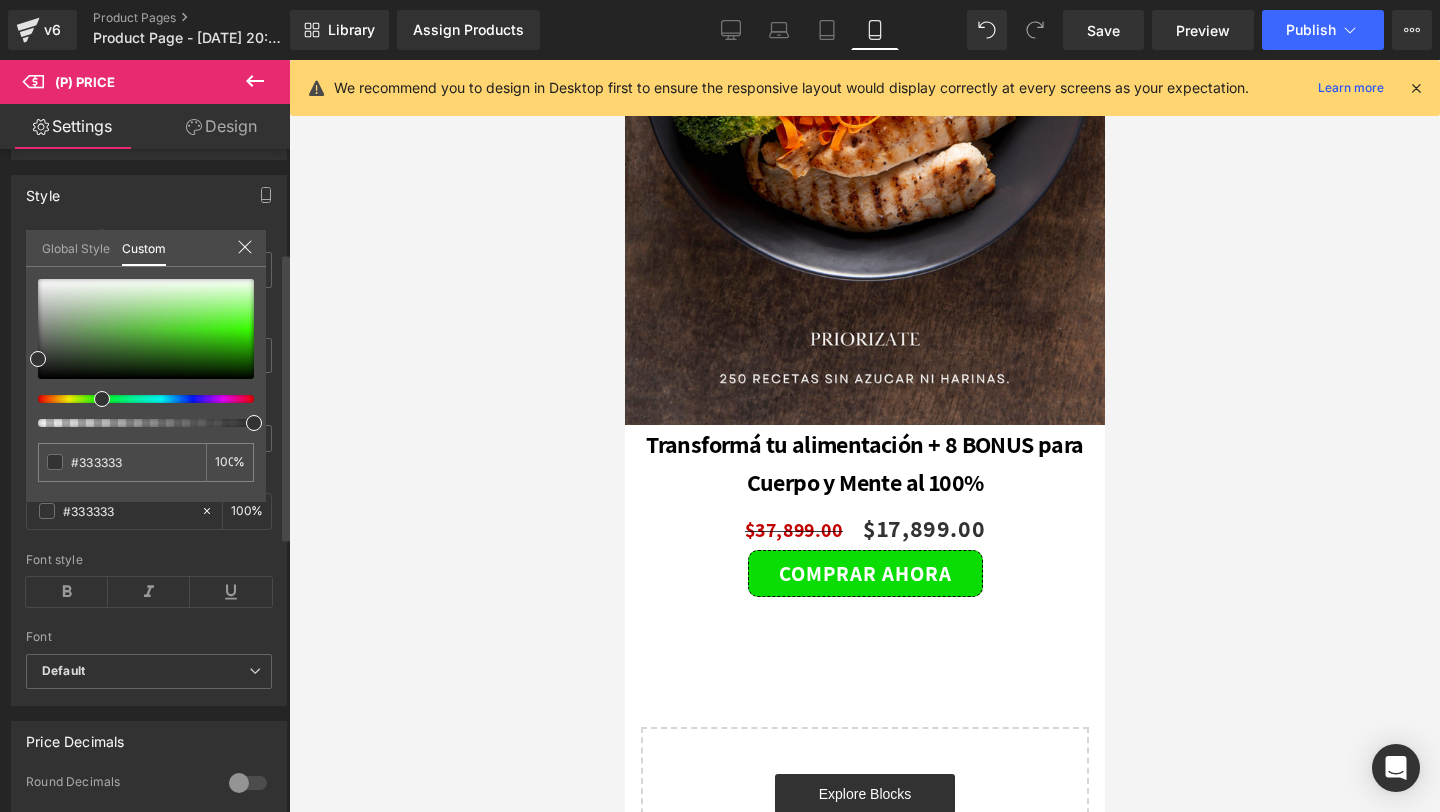 click at bounding box center [138, 399] 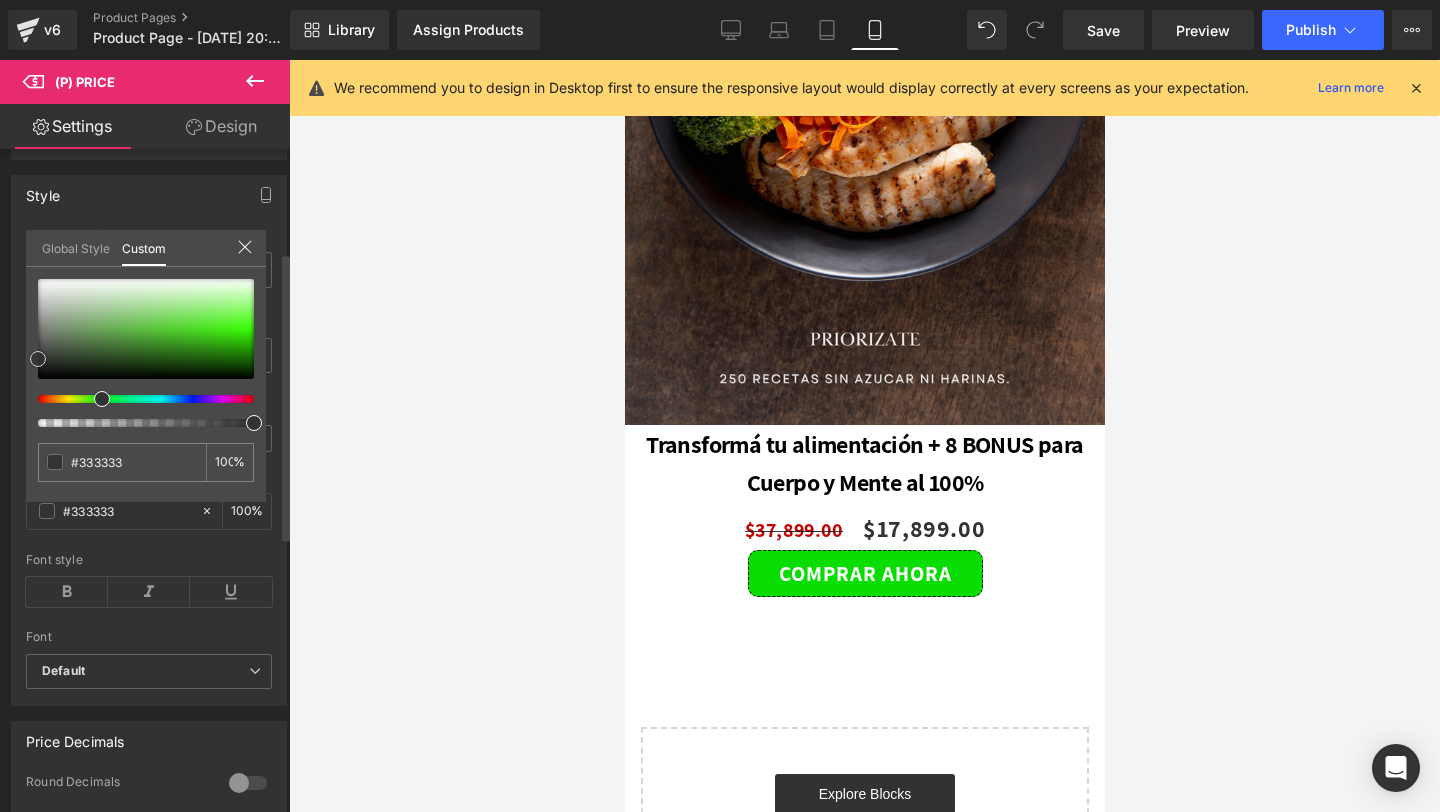 type on "#323332" 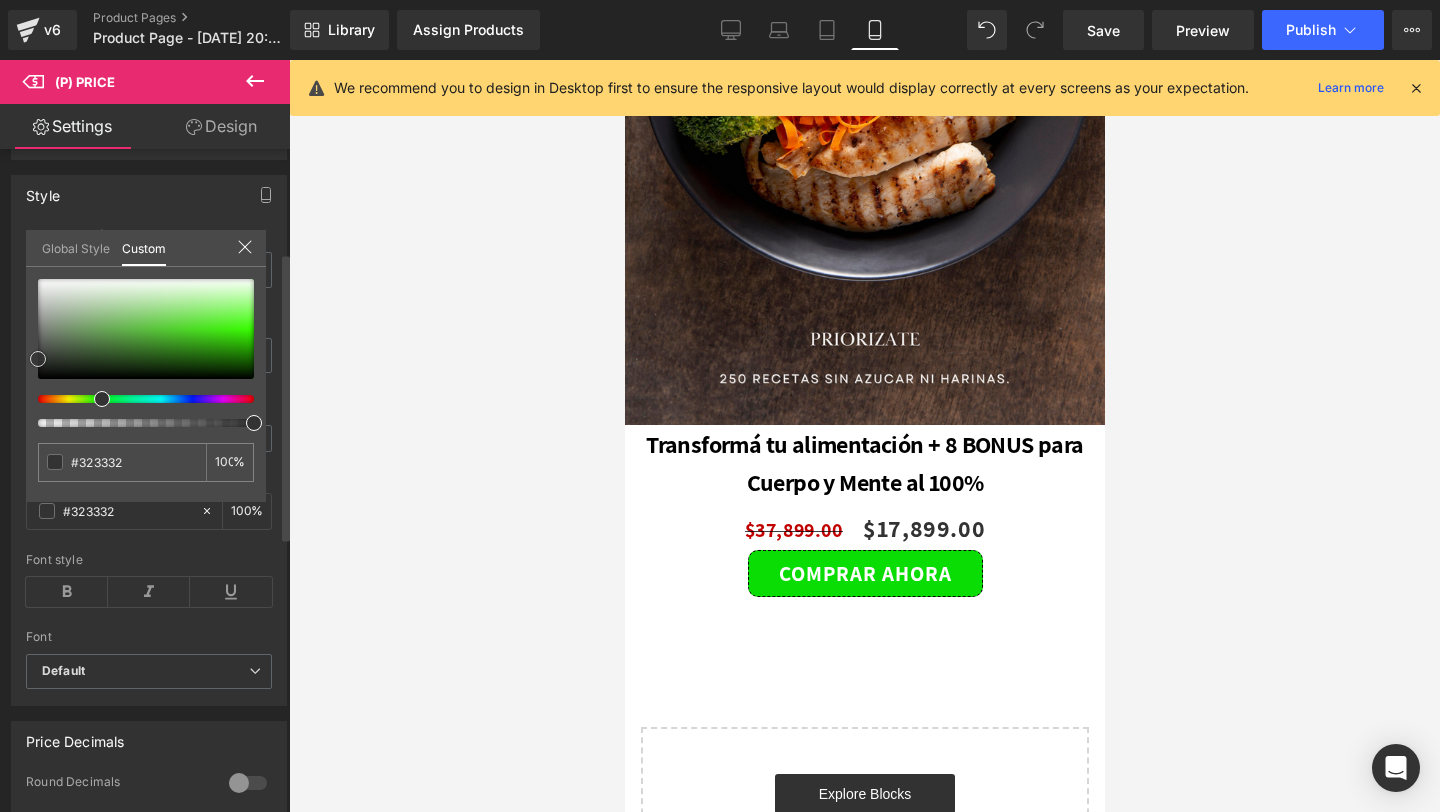 type on "#3b8b3b" 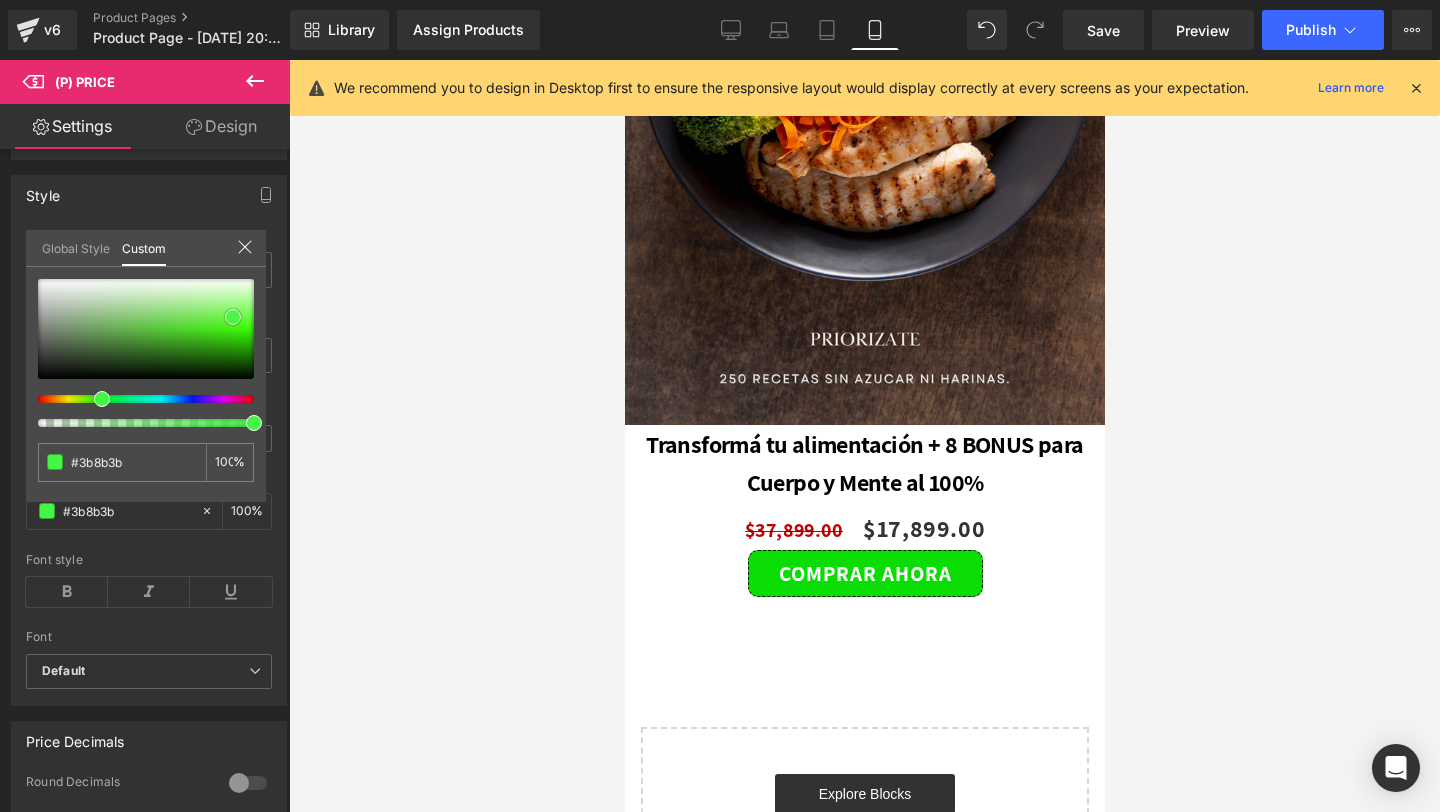 type on "#46f546" 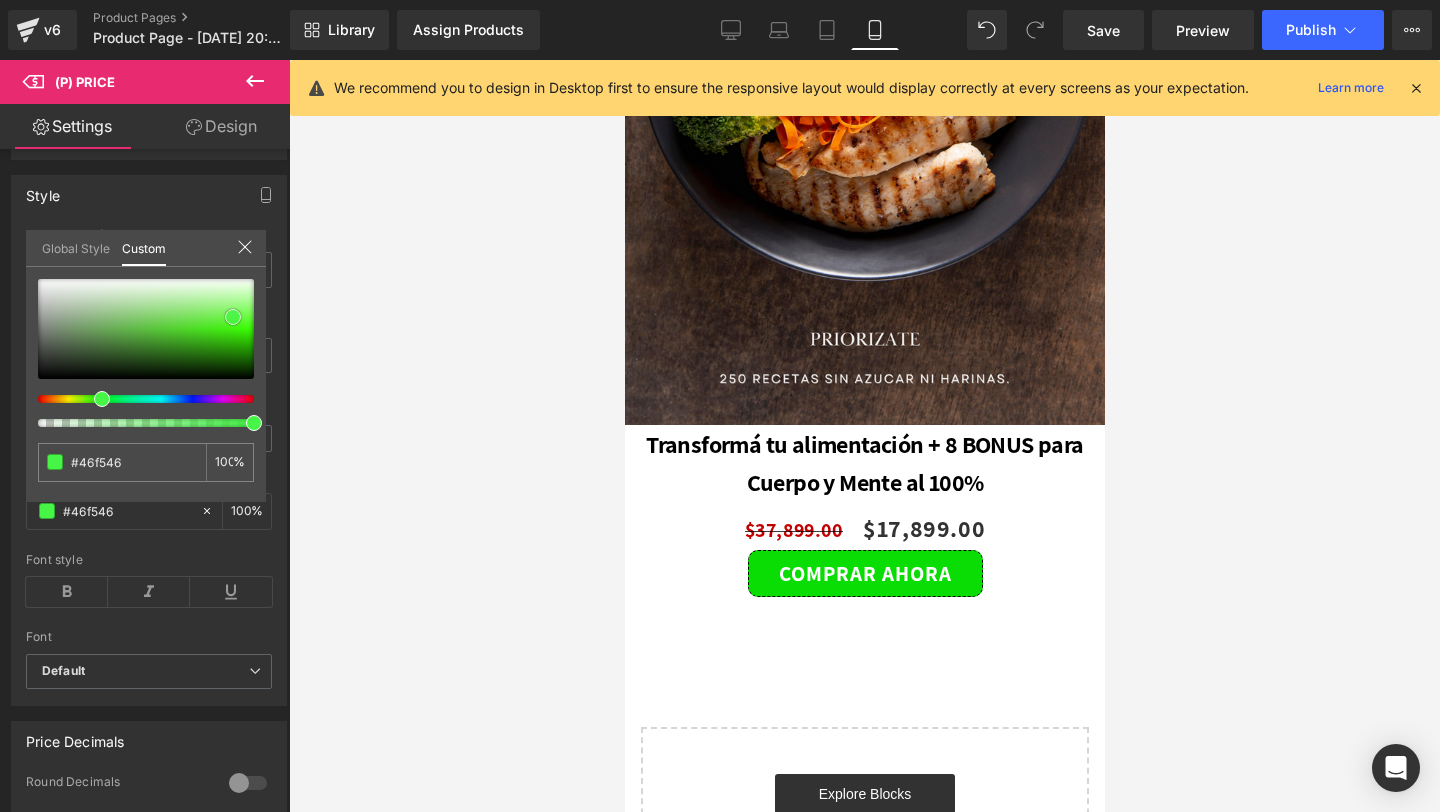 type on "#7fff7f" 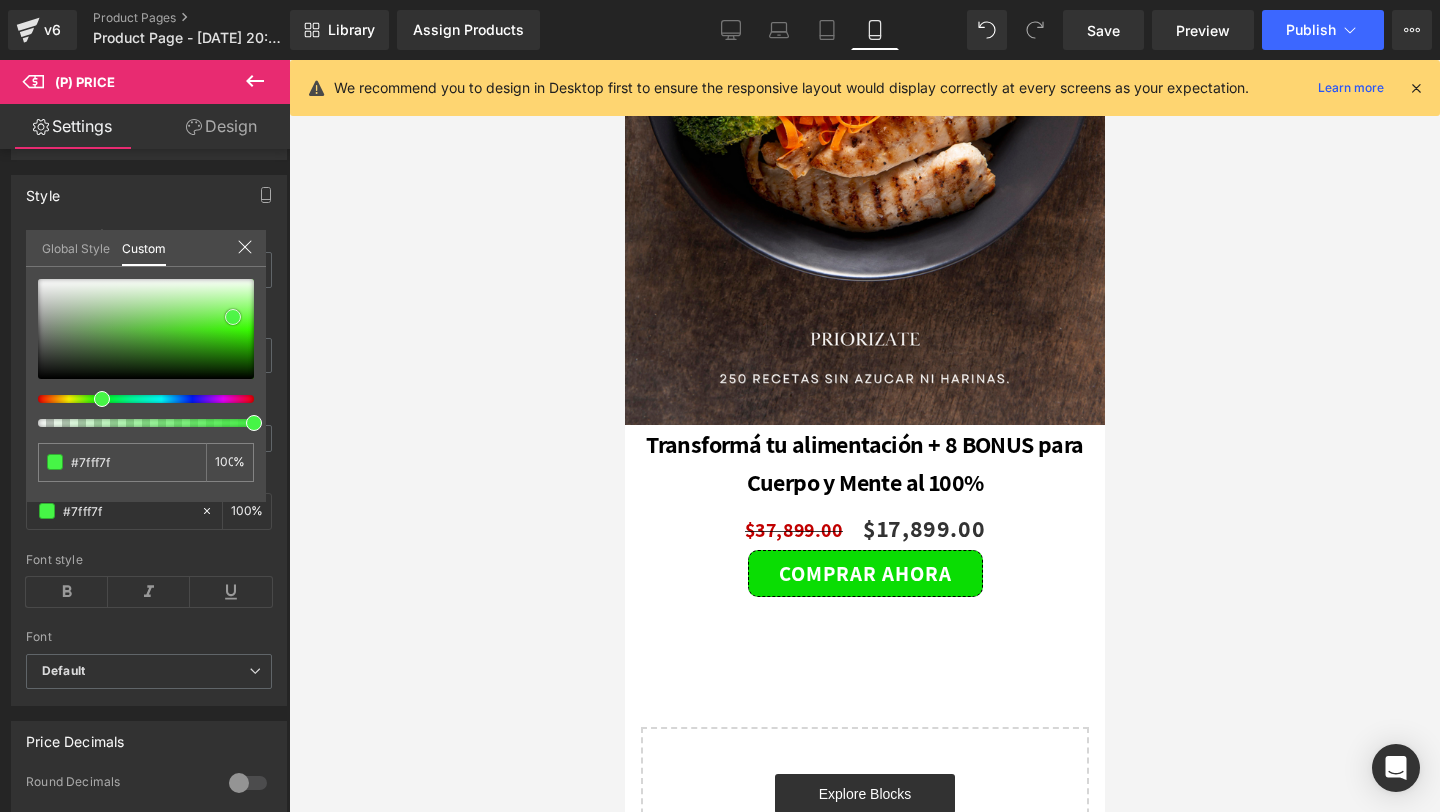 type 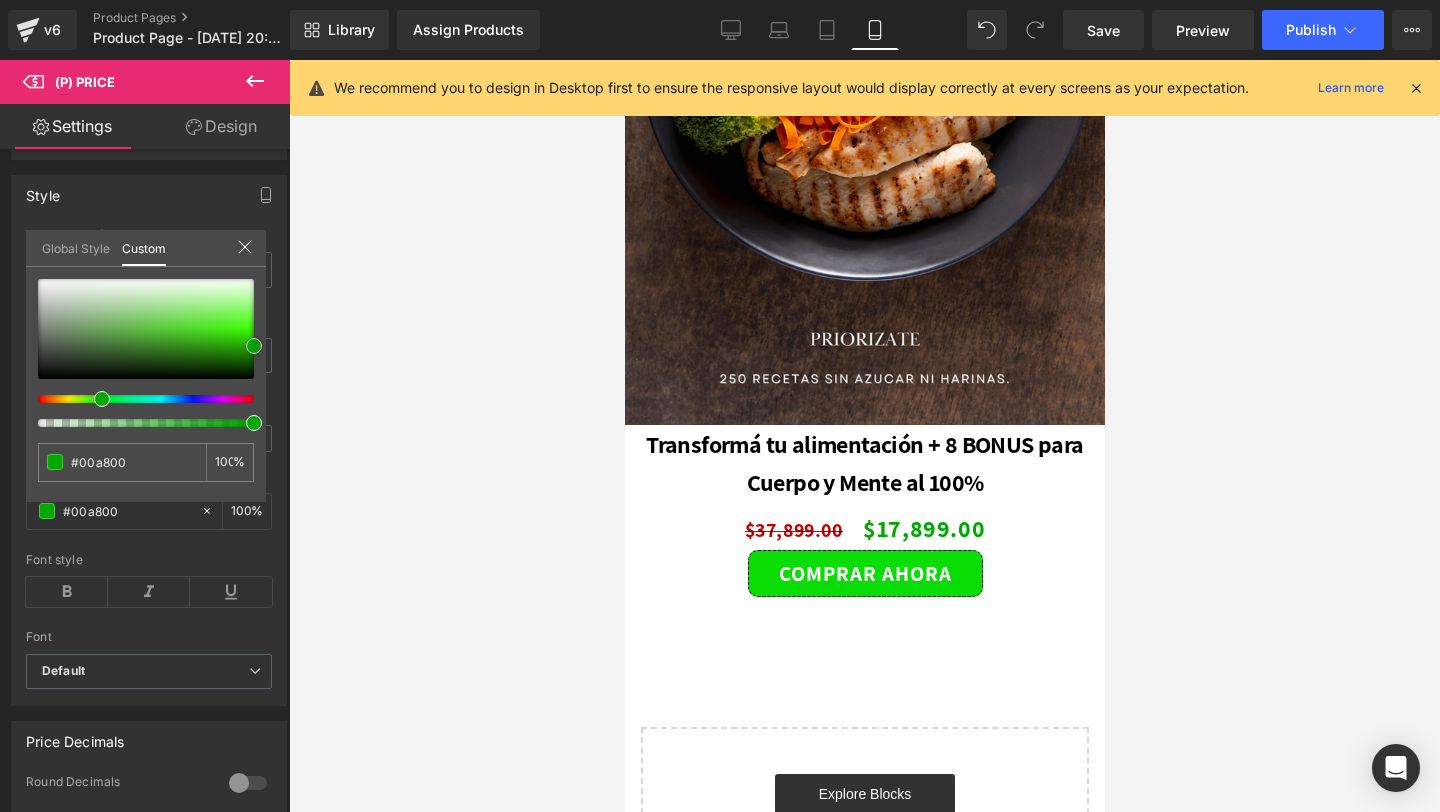 drag, startPoint x: 35, startPoint y: 359, endPoint x: 381, endPoint y: 346, distance: 346.24414 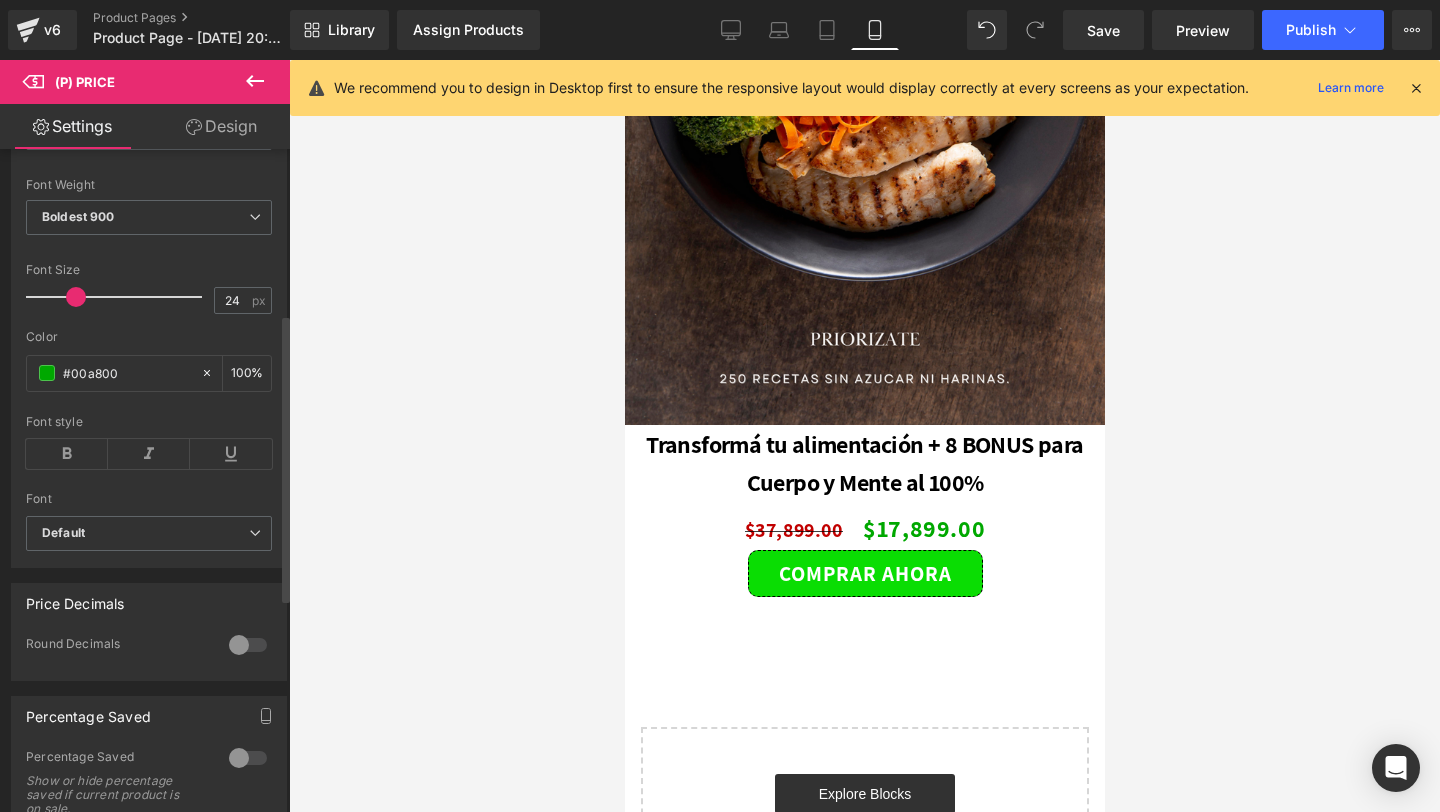 scroll, scrollTop: 393, scrollLeft: 0, axis: vertical 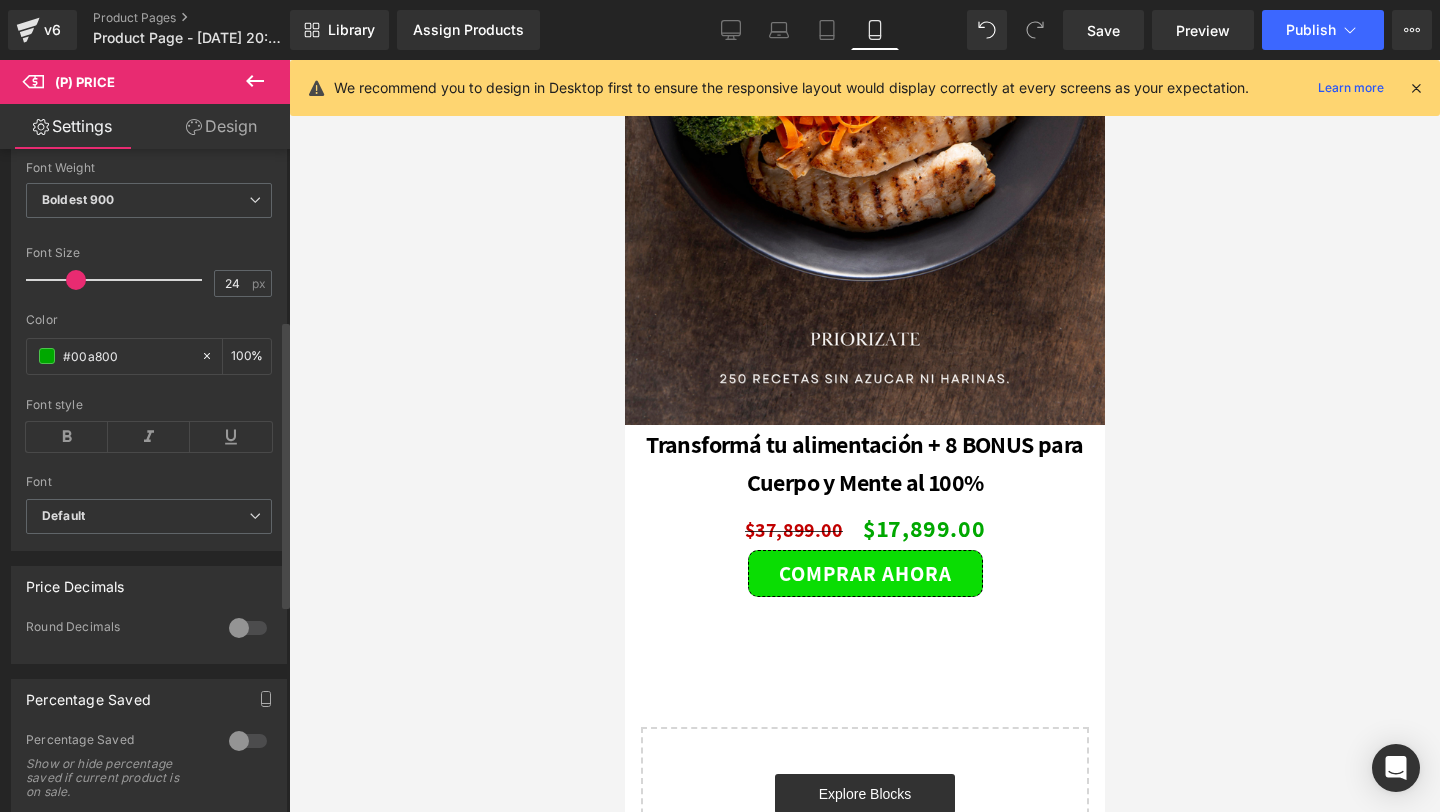 click at bounding box center [248, 628] 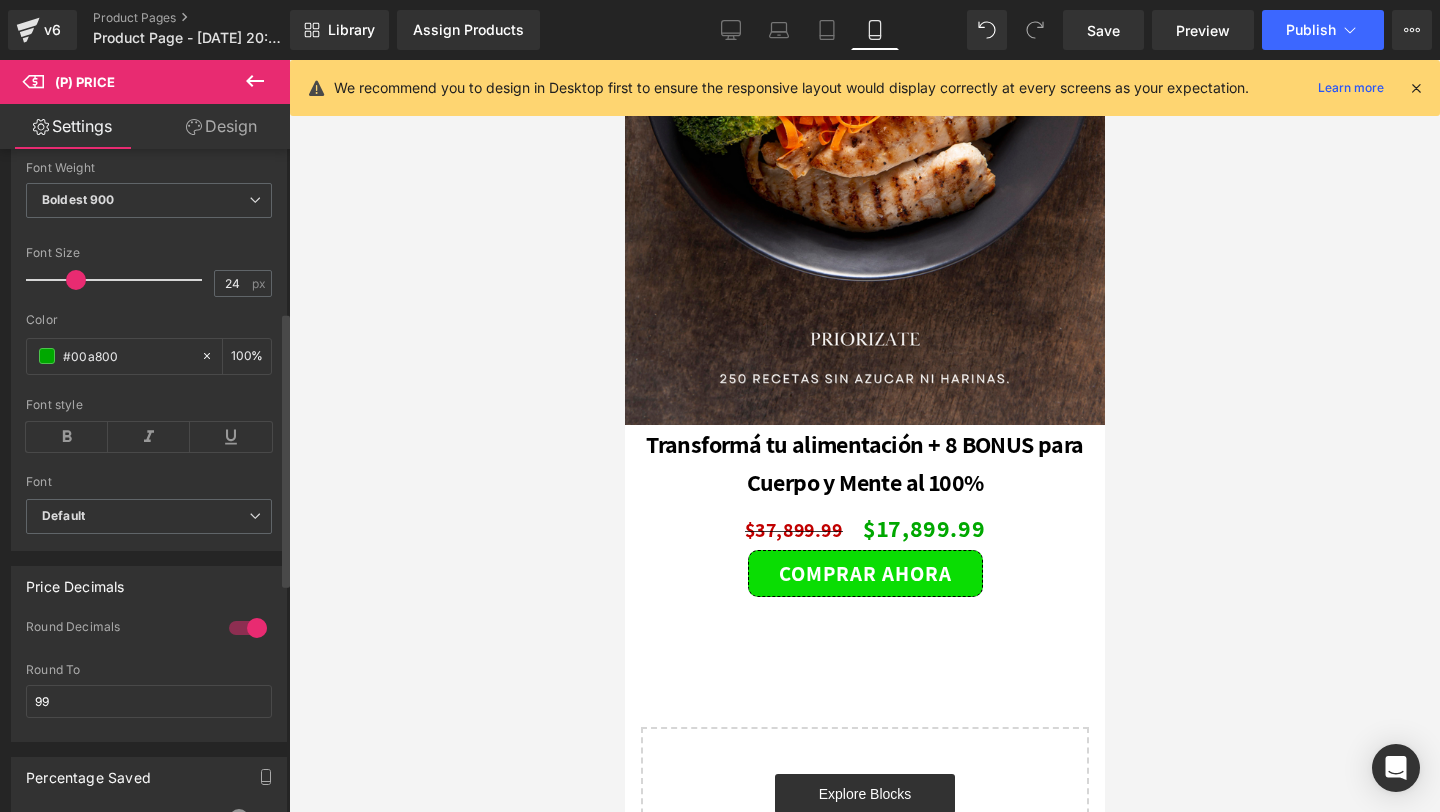click at bounding box center [248, 628] 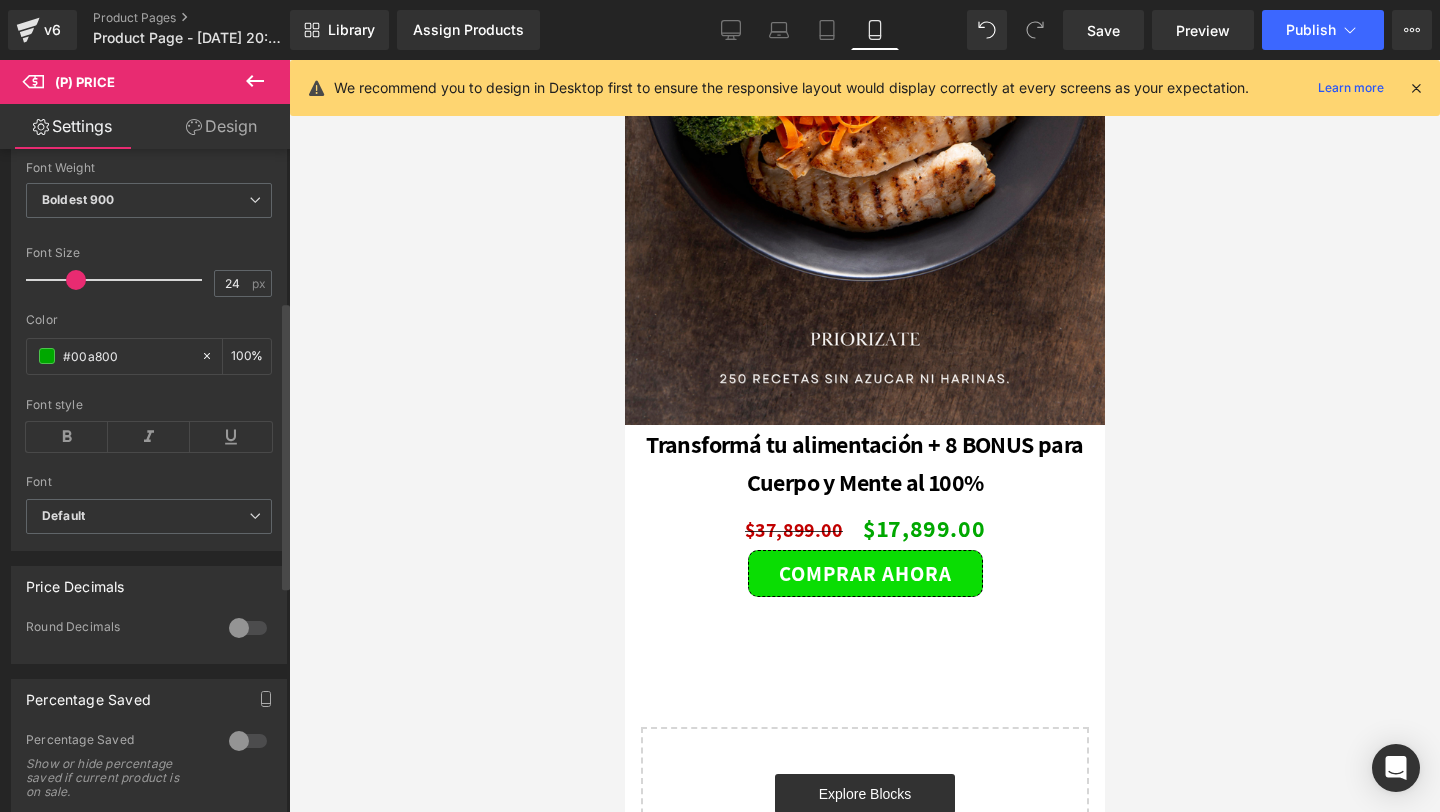 scroll, scrollTop: 0, scrollLeft: 0, axis: both 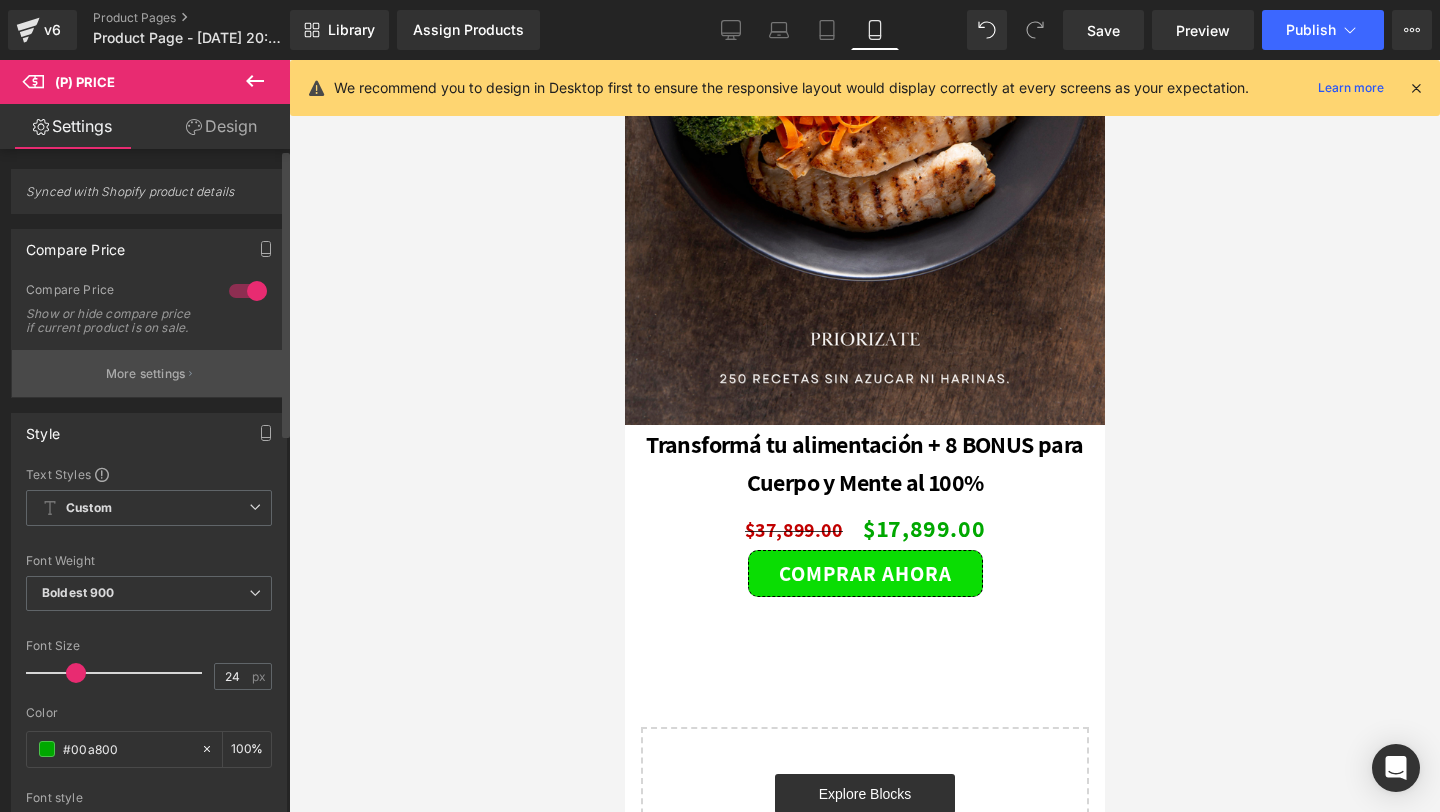 click on "More settings" at bounding box center (146, 374) 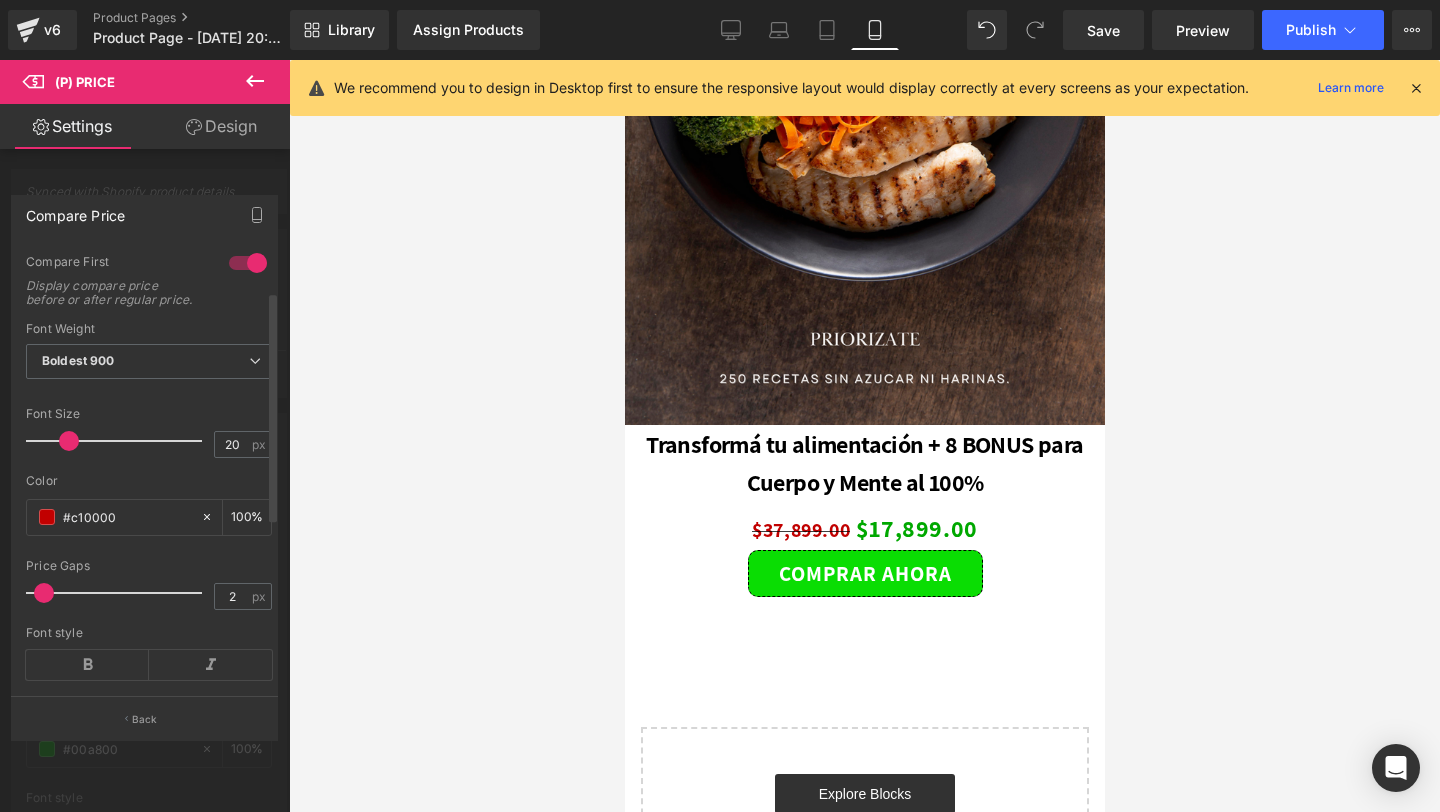 drag, startPoint x: 96, startPoint y: 610, endPoint x: 43, endPoint y: 618, distance: 53.600372 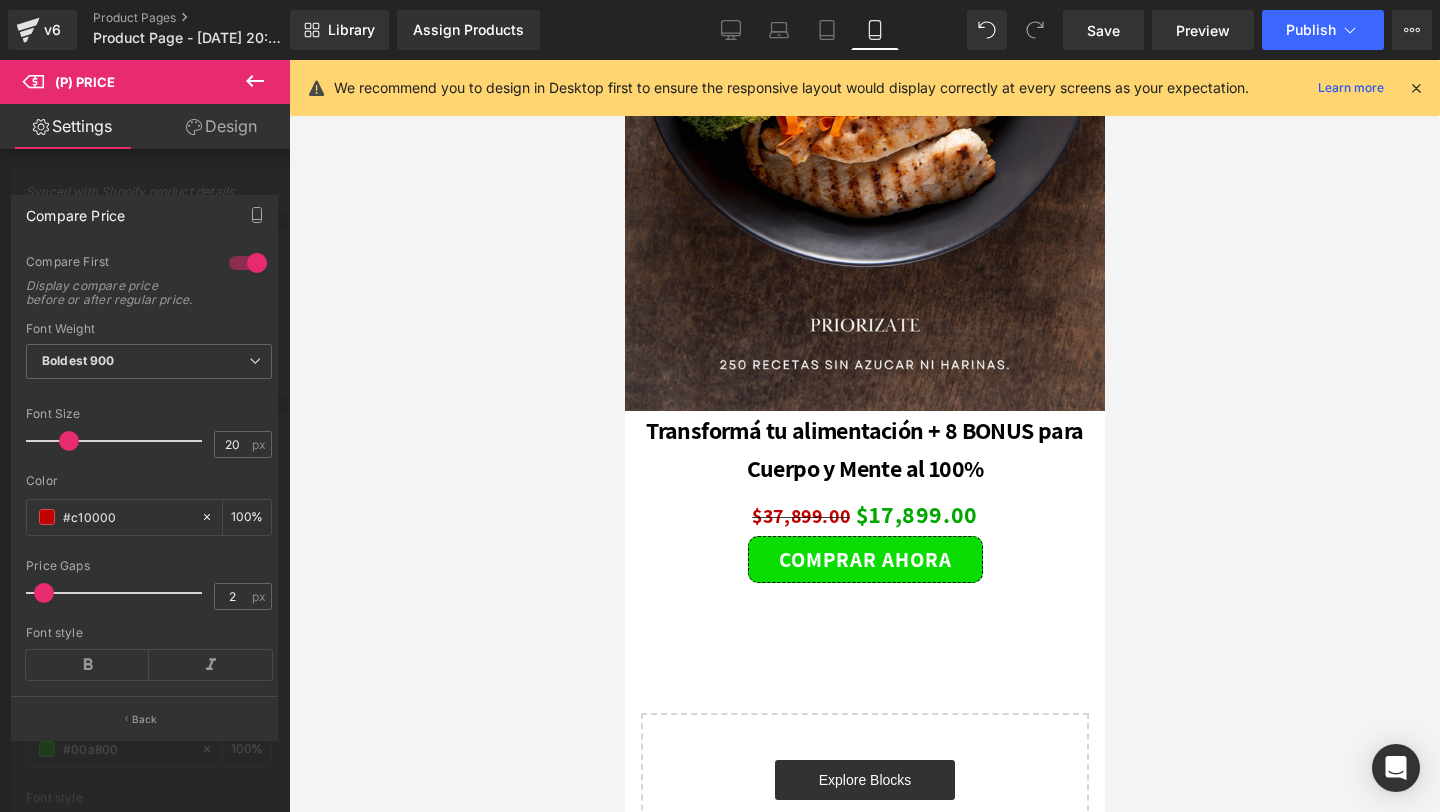 scroll, scrollTop: 5257, scrollLeft: 0, axis: vertical 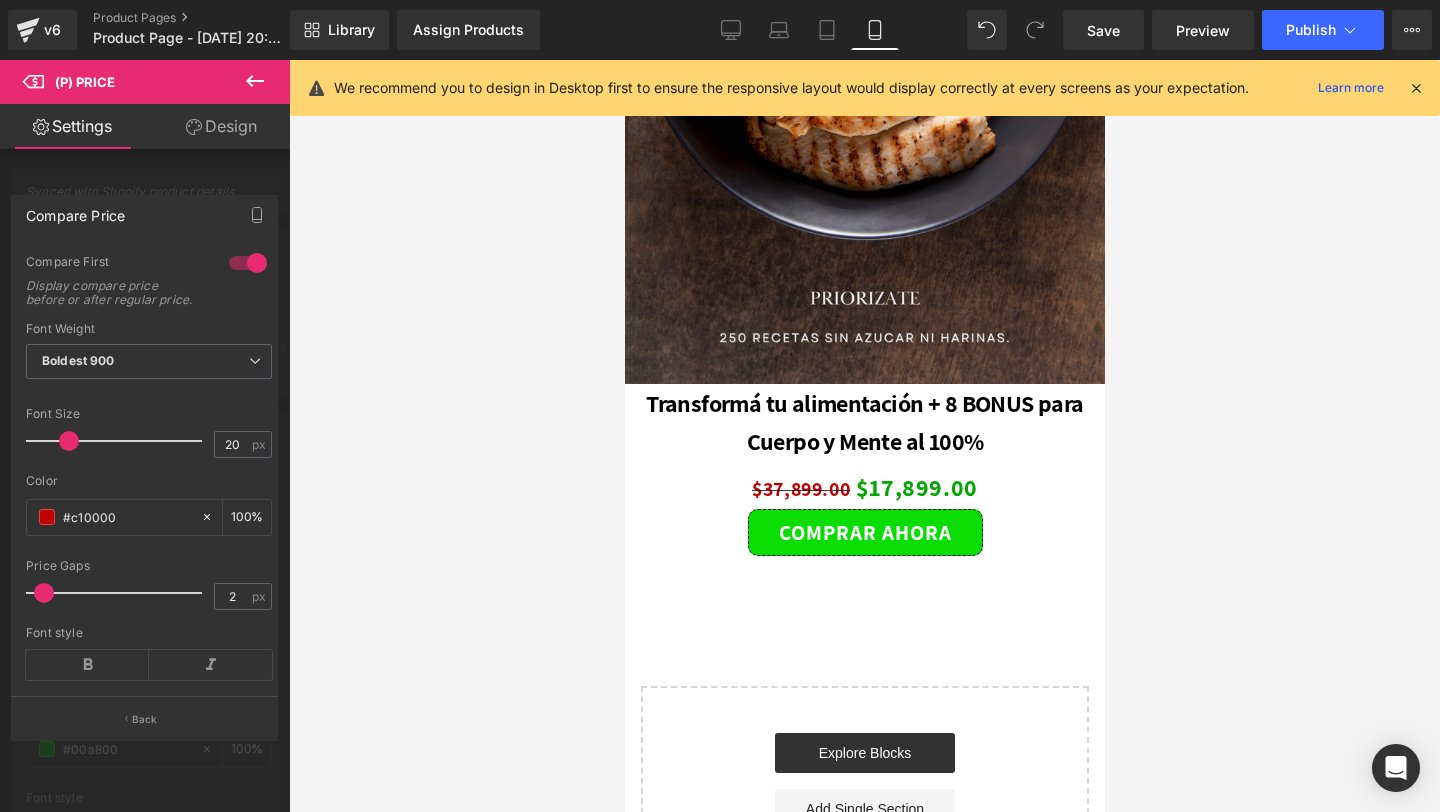 click at bounding box center [864, 436] 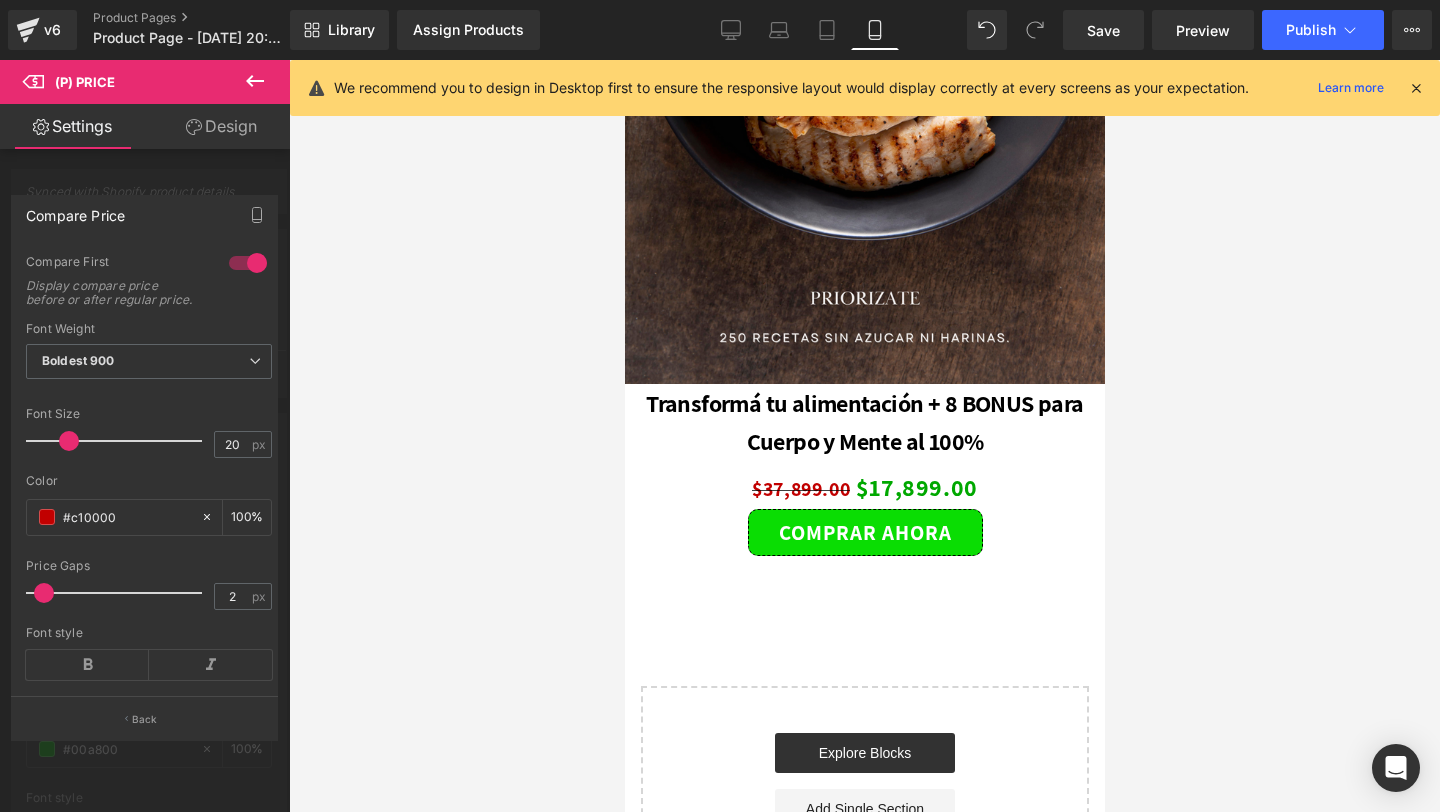 click on "00 Hours
31 Minutes
07 Seconds
Countdown Timer         Row         Image         Image         Image         Image         Image         Image
Image
Image
Image
Image
‹ ›
Carousel         Row
Sale Off" at bounding box center [864, -2131] 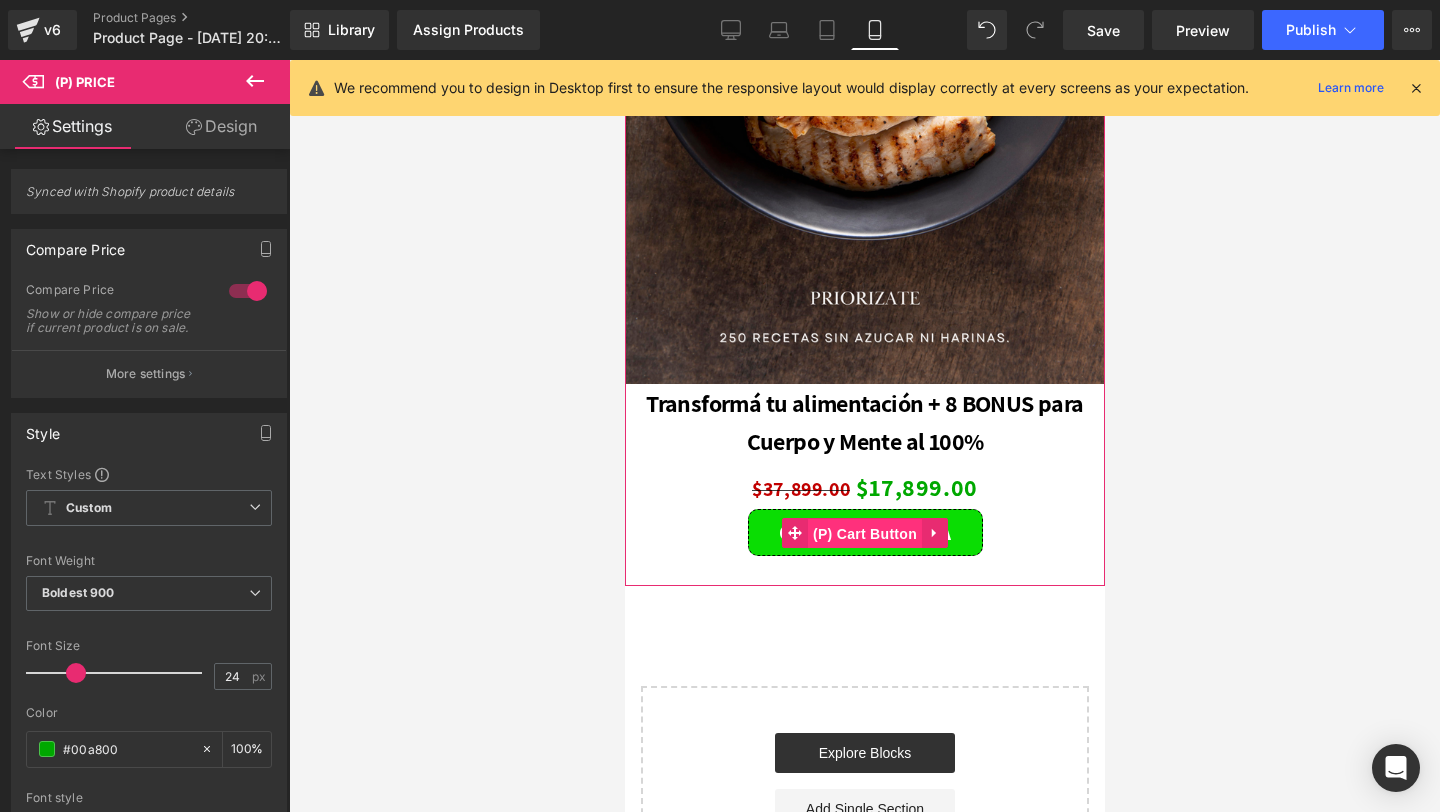 click on "(P) Cart Button" at bounding box center [864, 534] 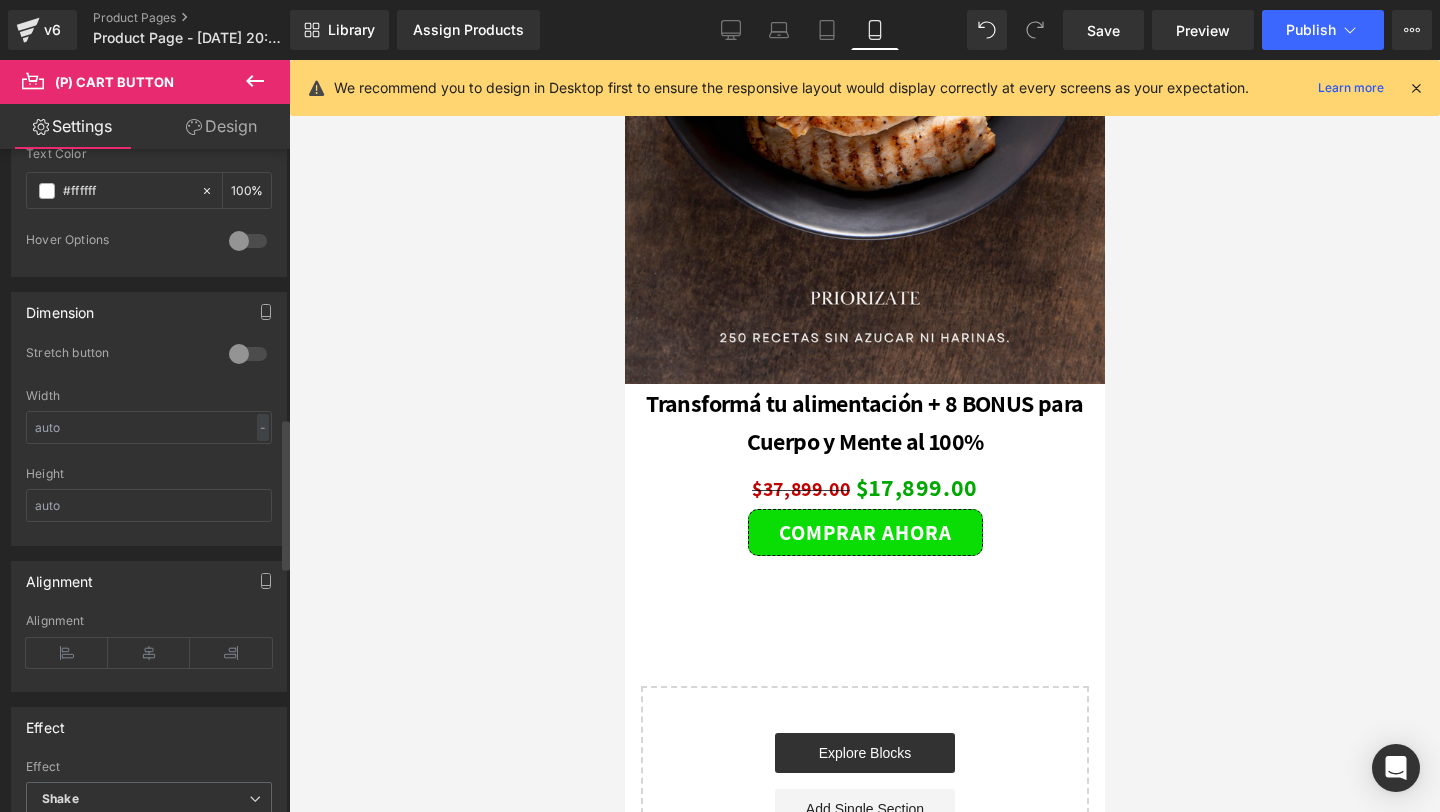 scroll, scrollTop: 1185, scrollLeft: 0, axis: vertical 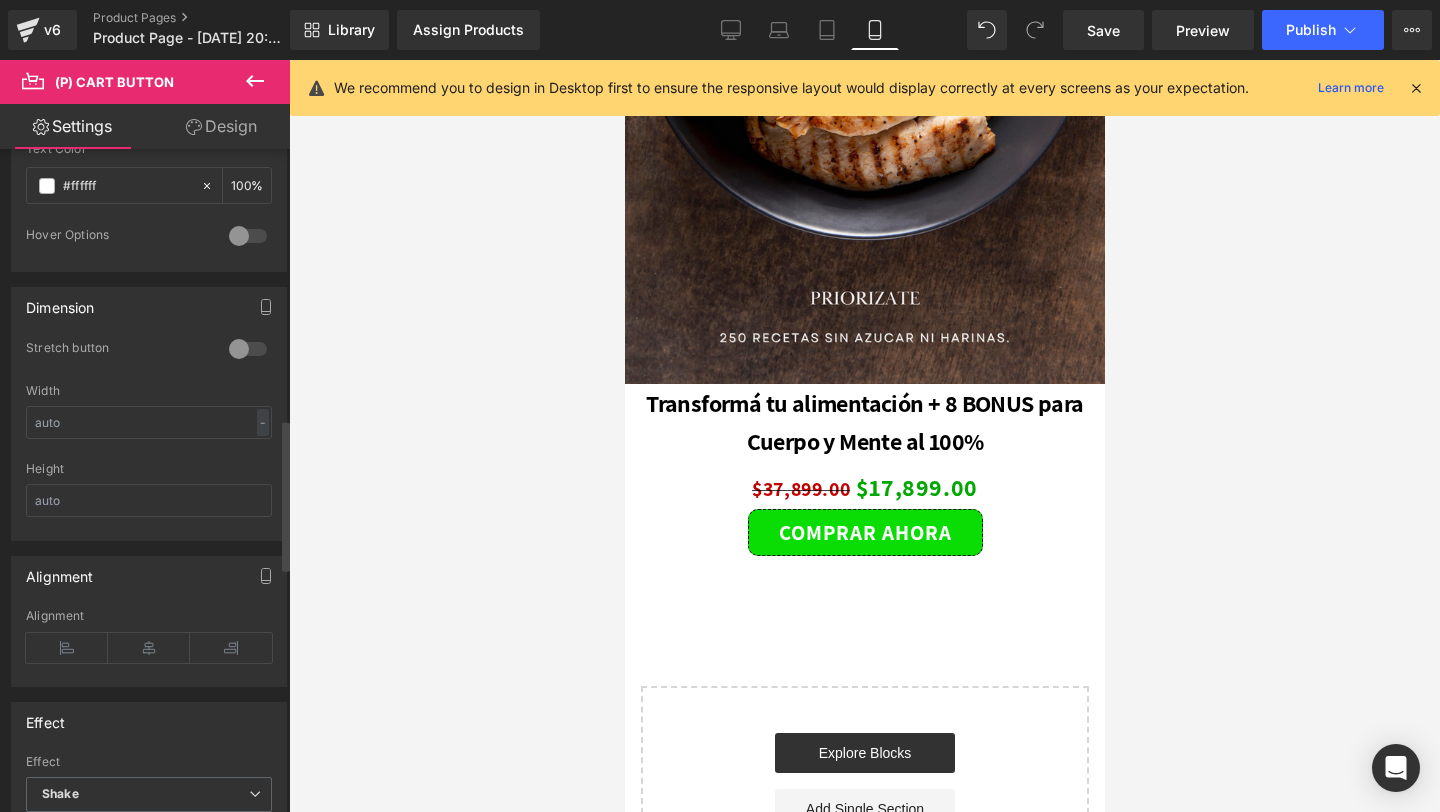 click at bounding box center (248, 349) 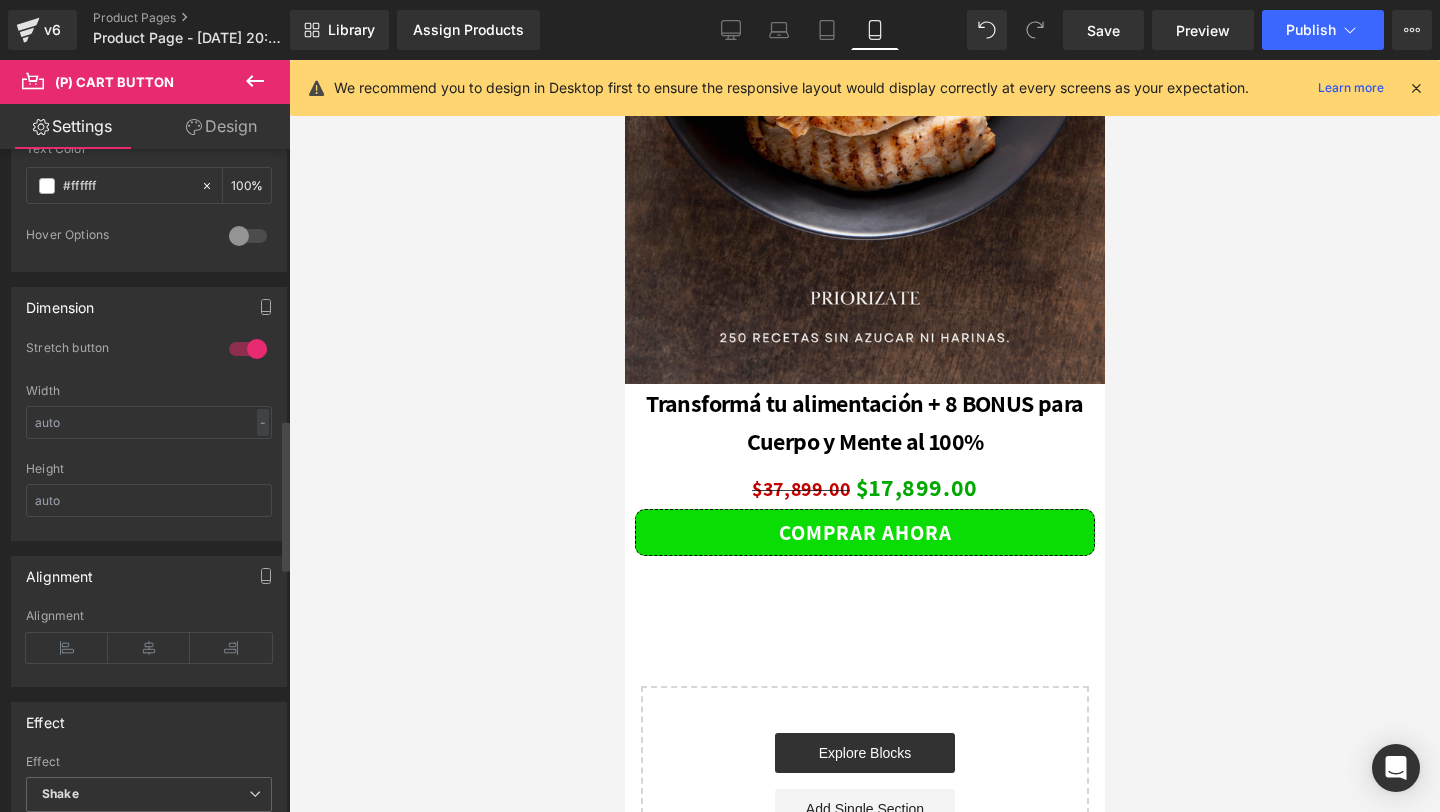 click at bounding box center [248, 349] 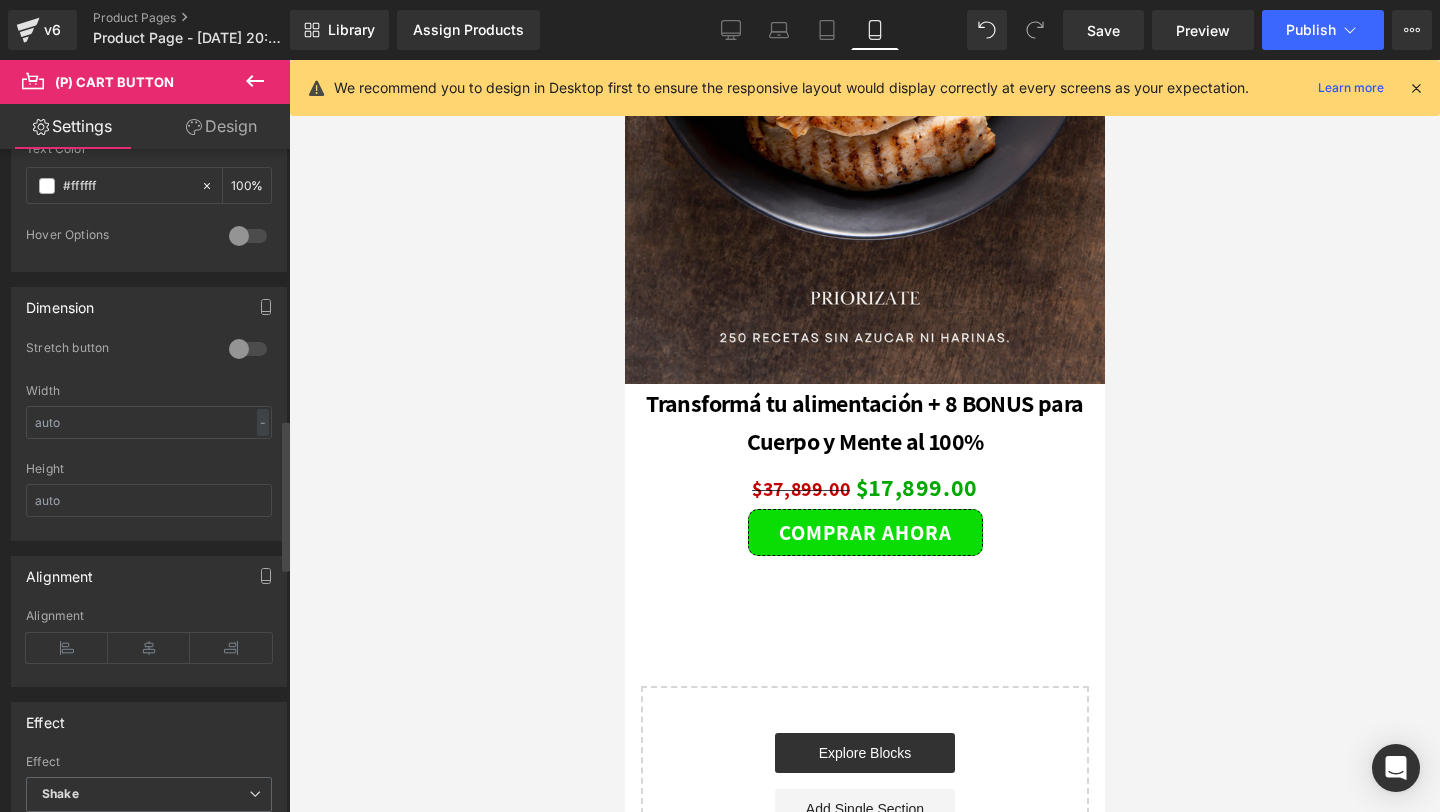click at bounding box center [248, 349] 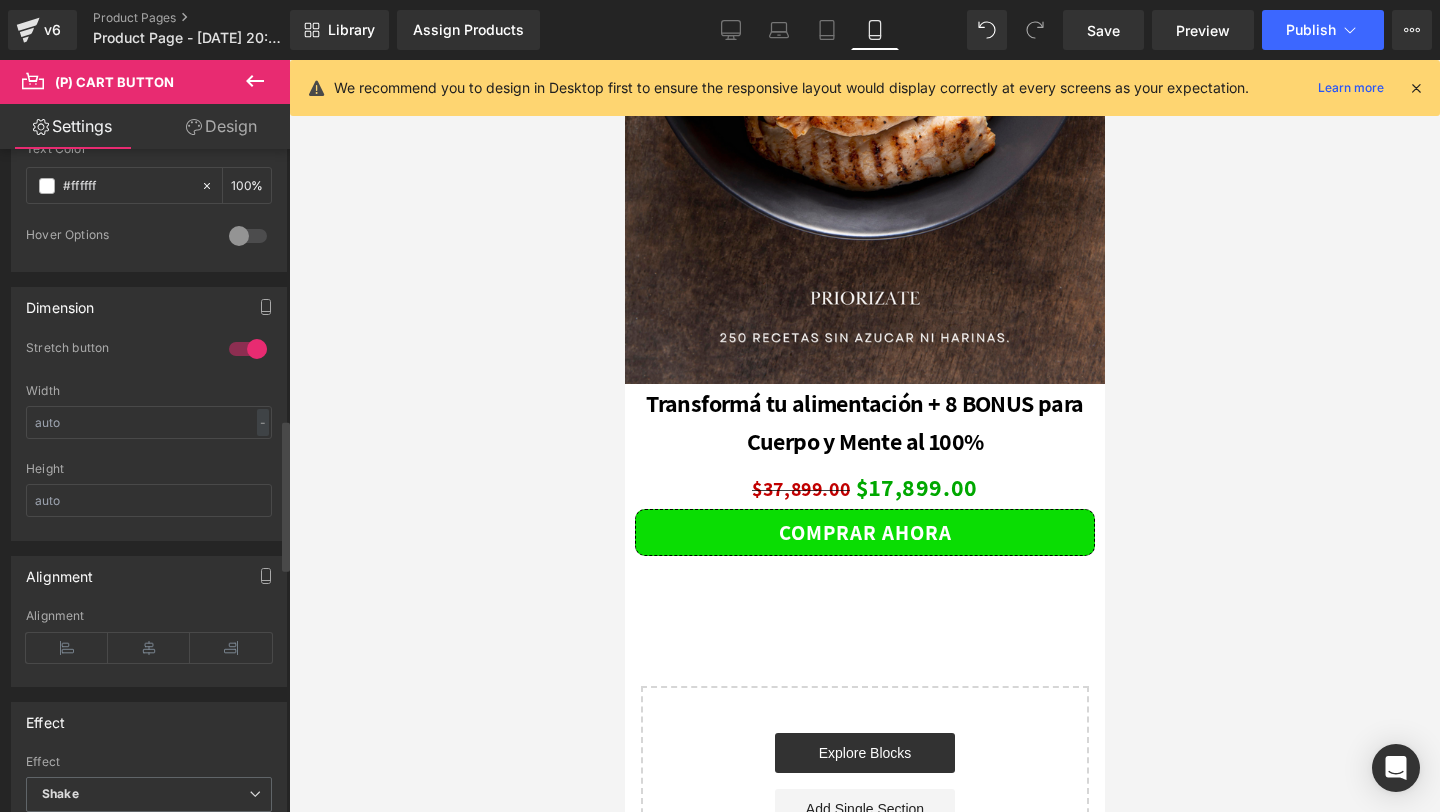click at bounding box center (248, 349) 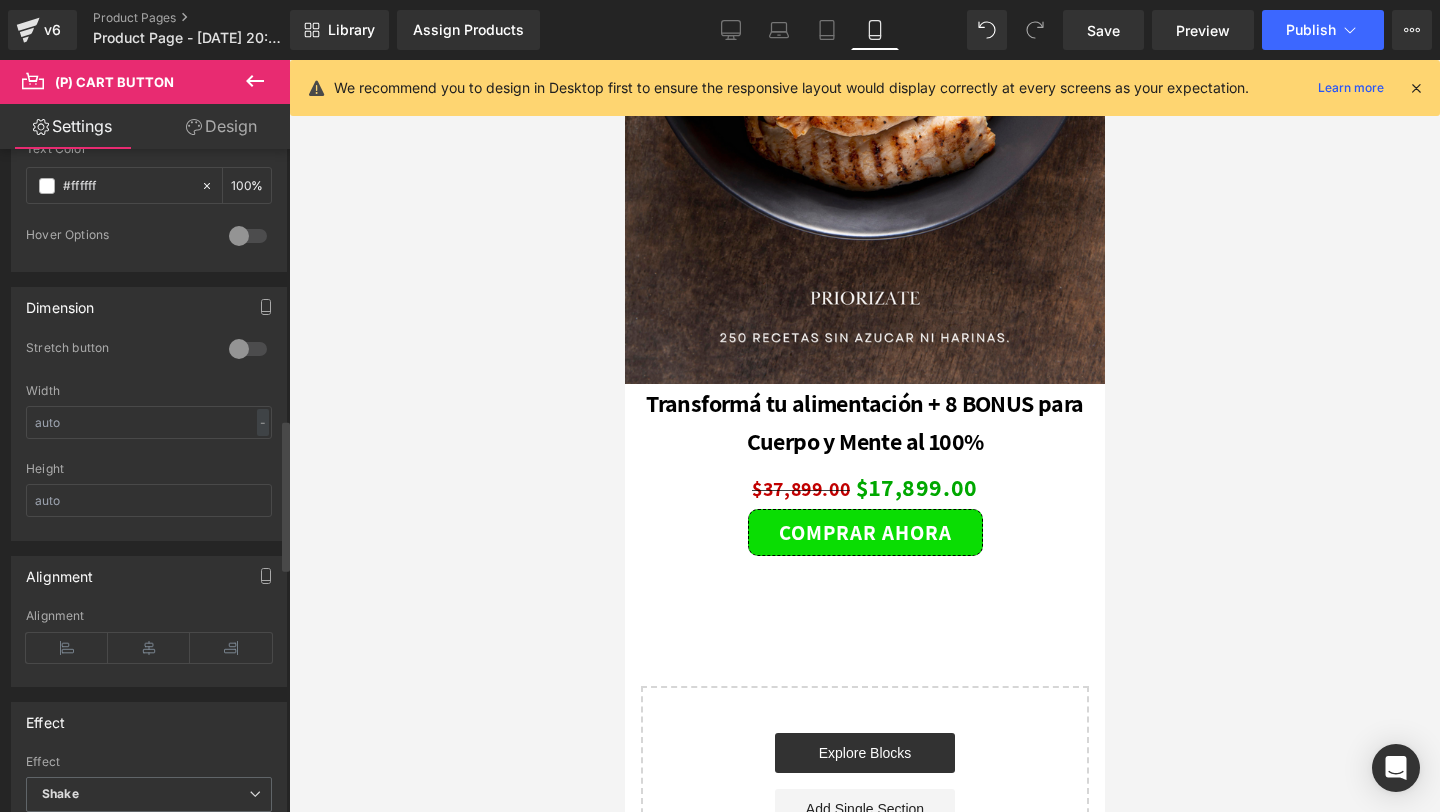 click at bounding box center [248, 349] 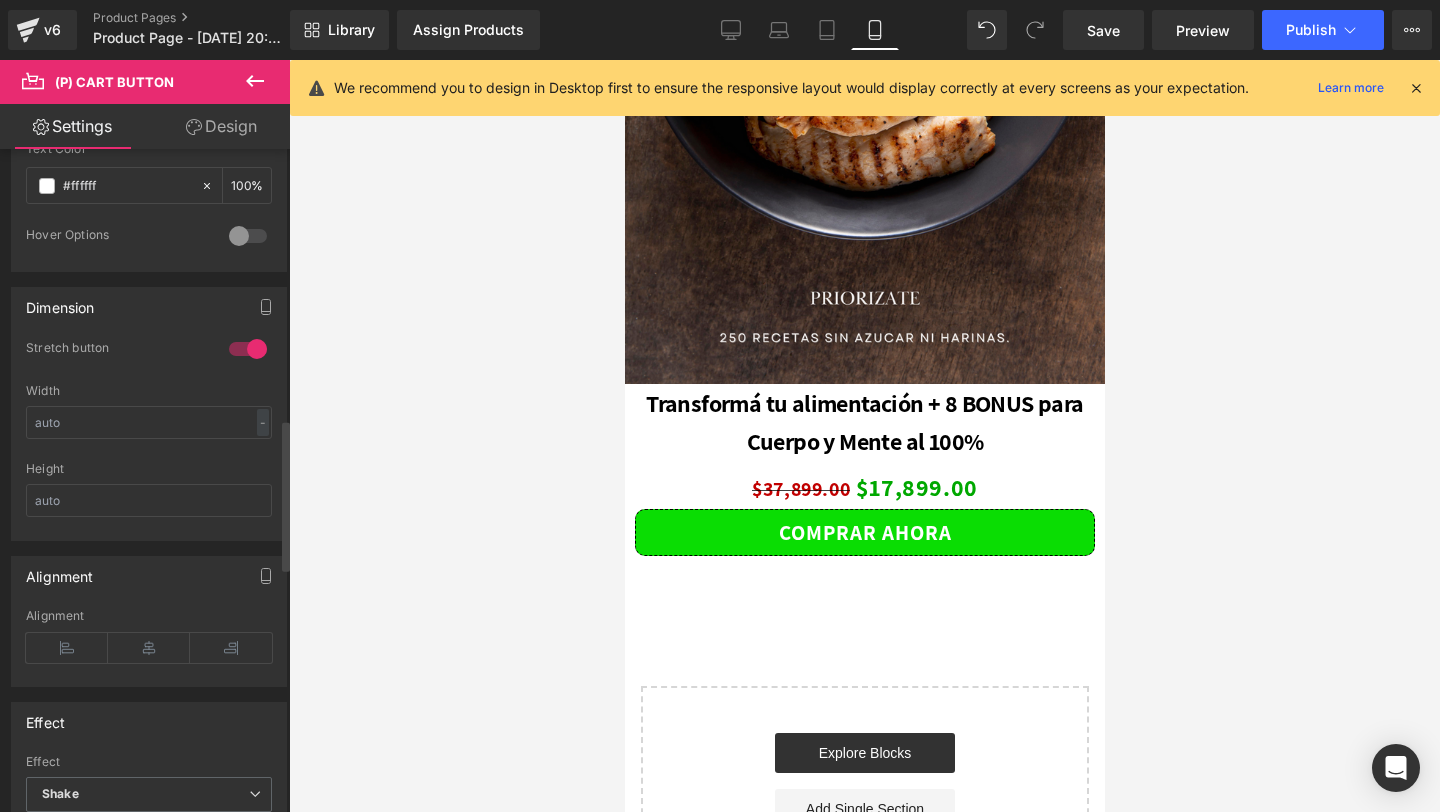 scroll, scrollTop: 1200, scrollLeft: 0, axis: vertical 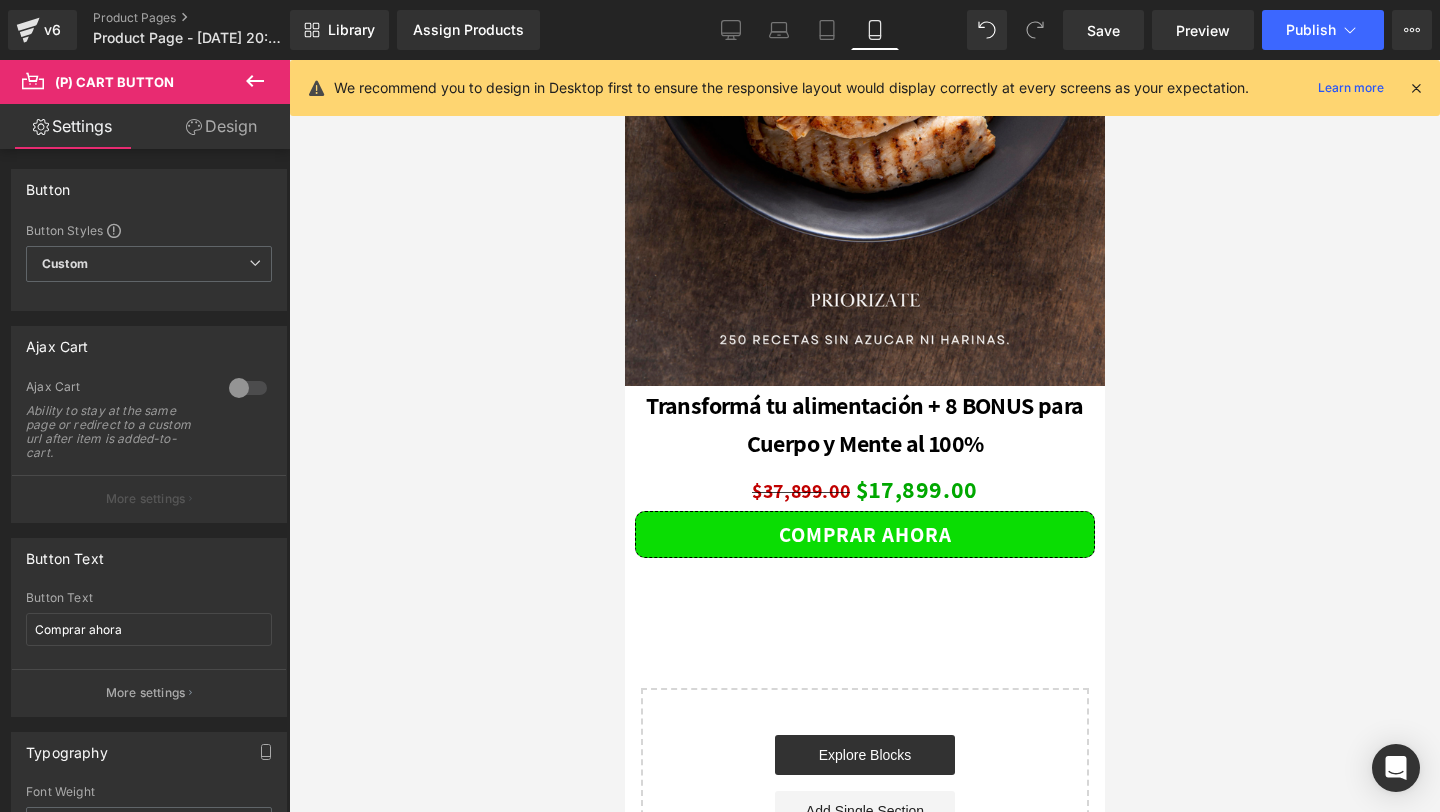 click 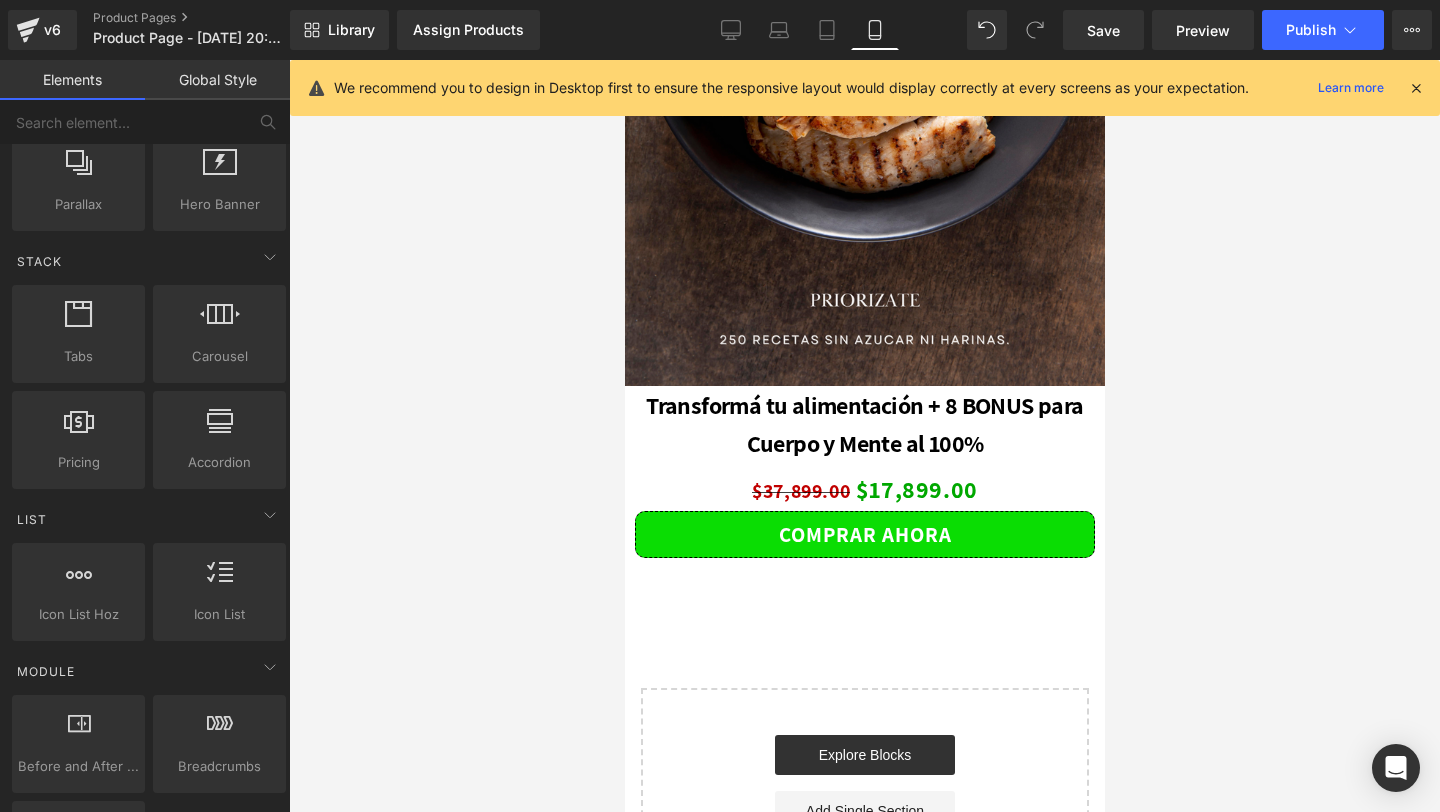 scroll, scrollTop: 534, scrollLeft: 0, axis: vertical 